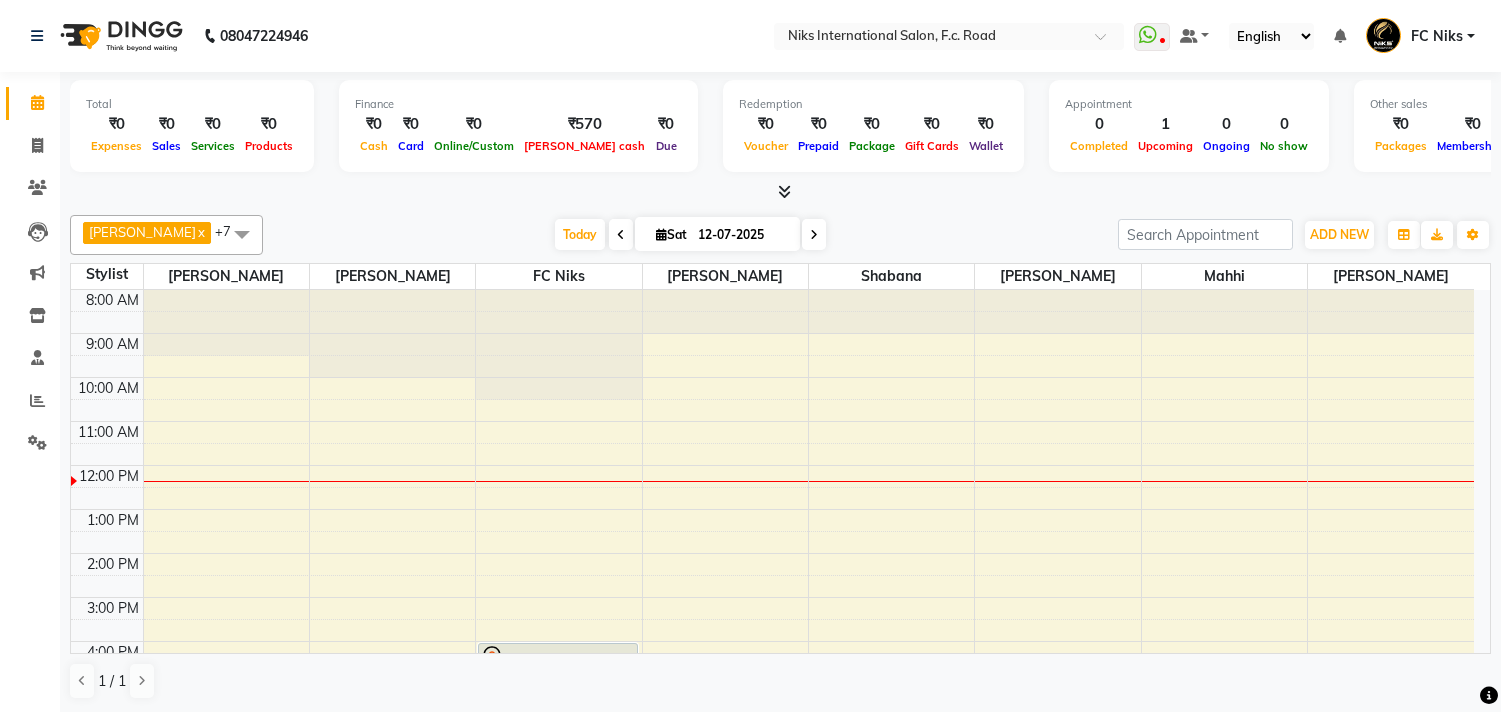 scroll, scrollTop: 0, scrollLeft: 0, axis: both 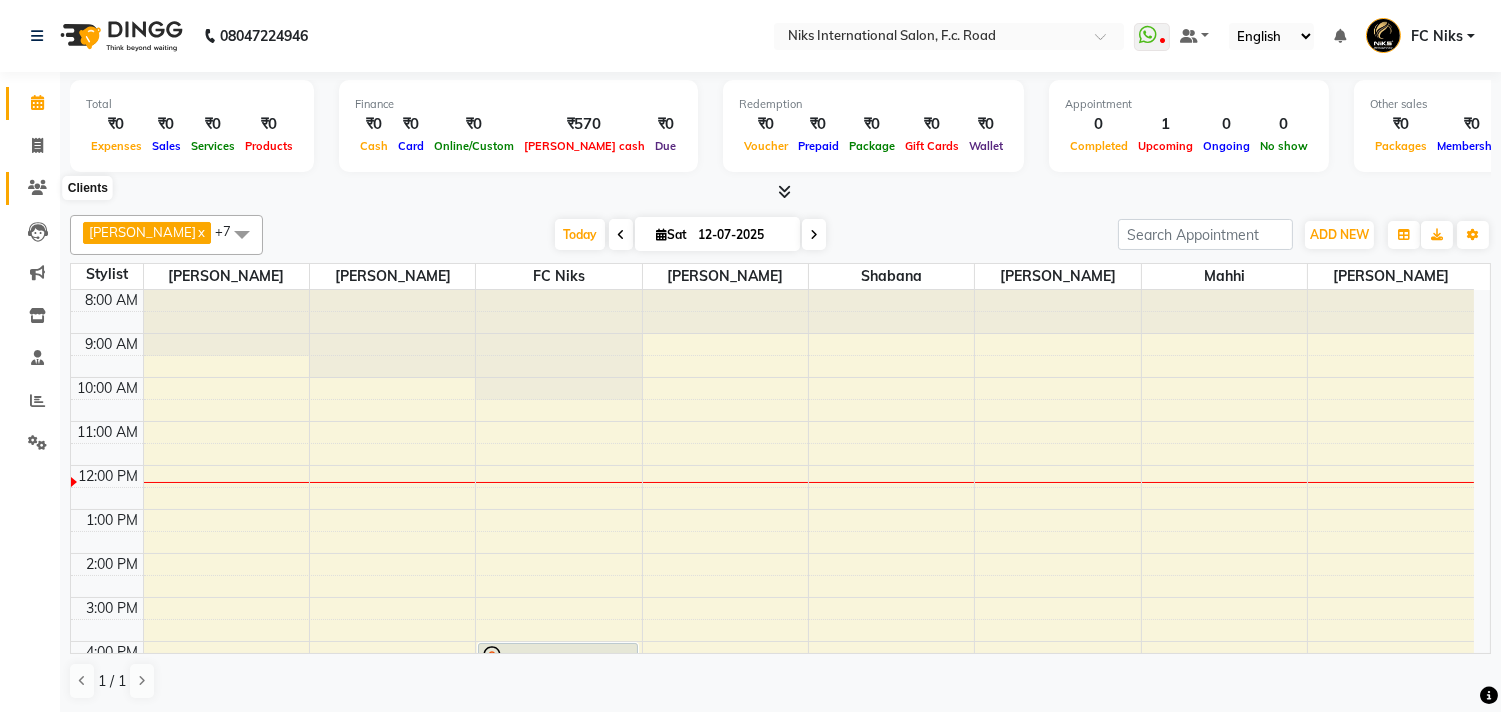 click 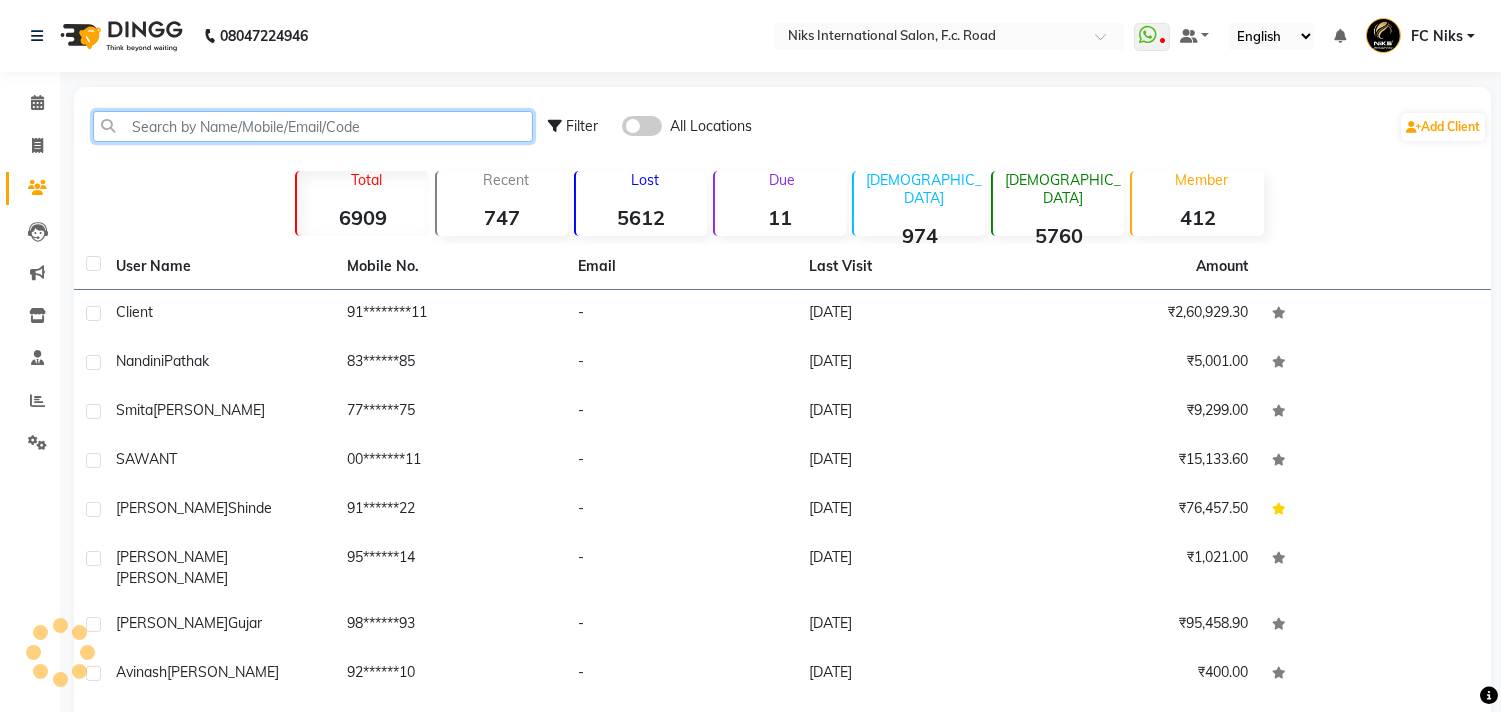 click 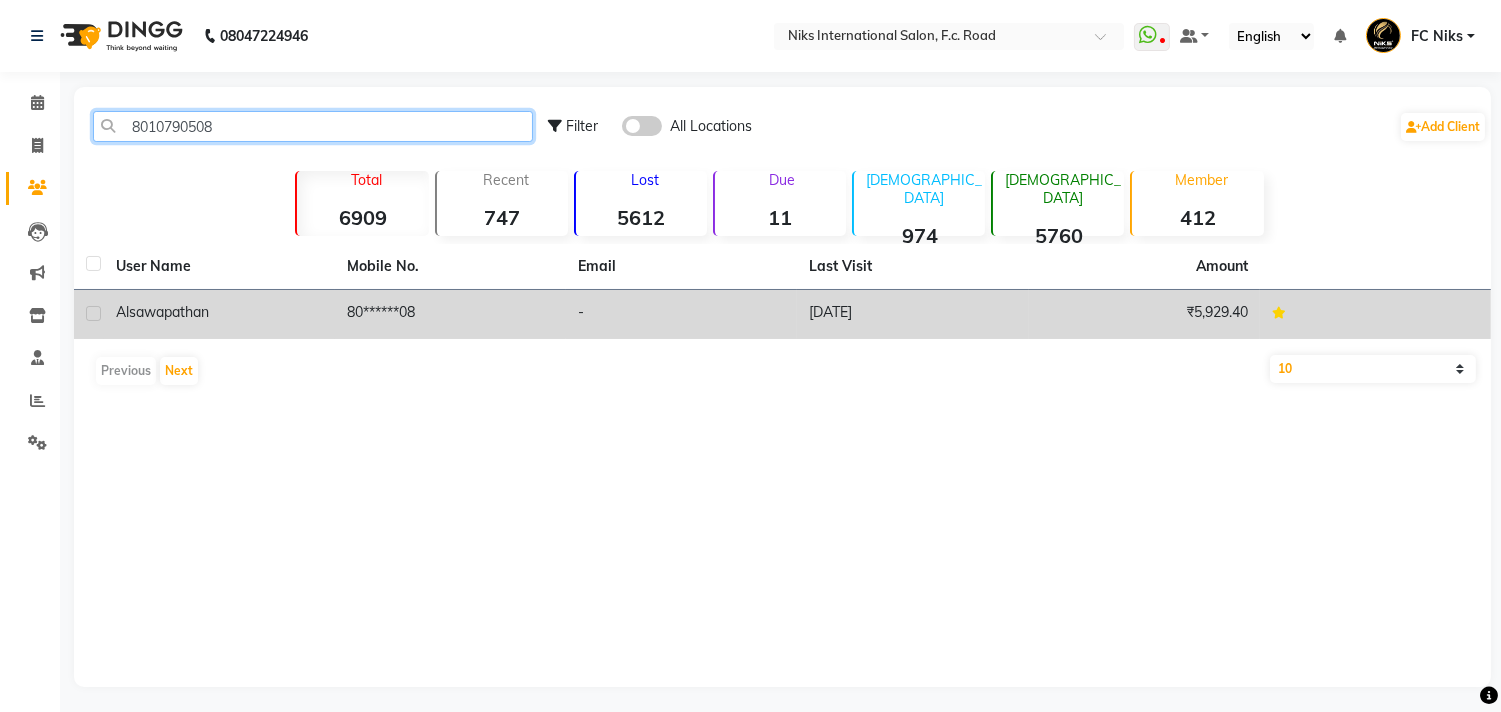 type on "8010790508" 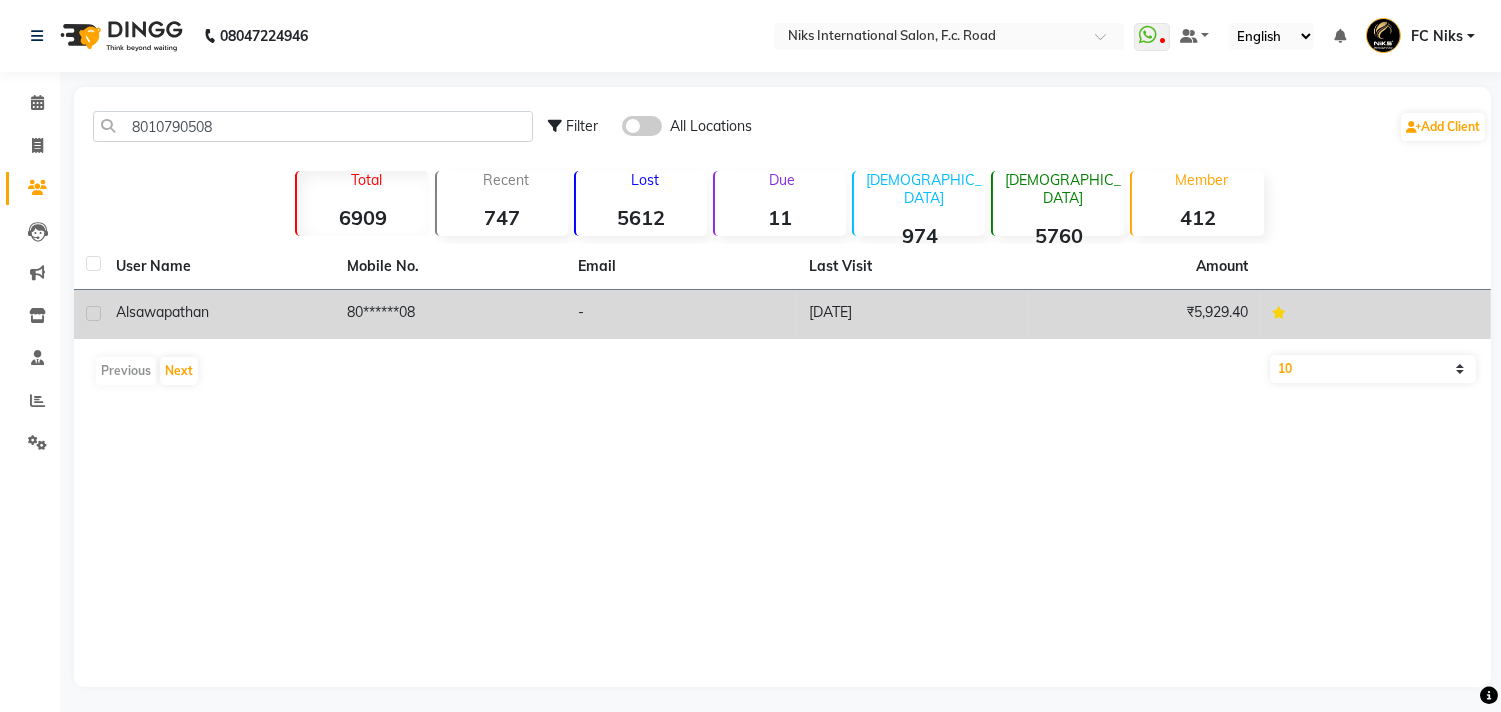 click on "alsawa  pathan" 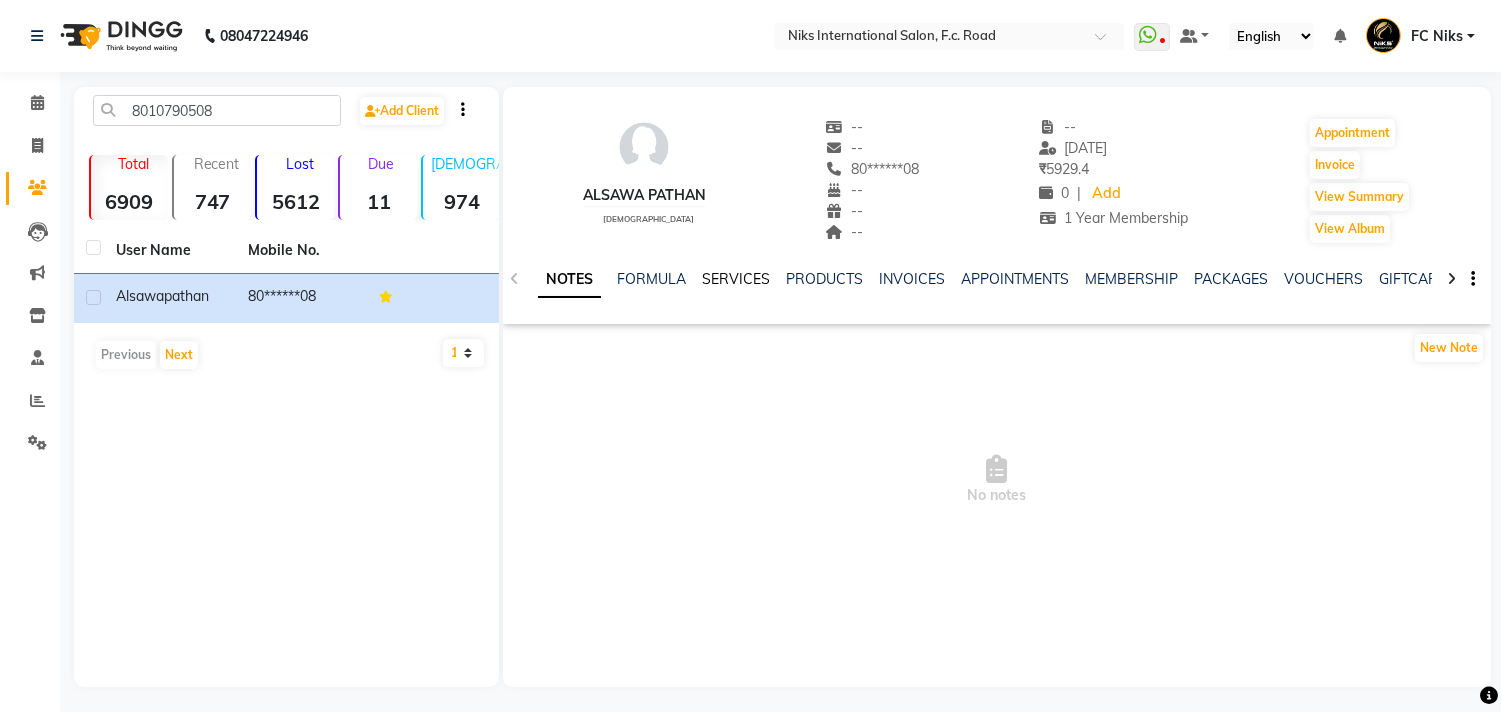 click on "SERVICES" 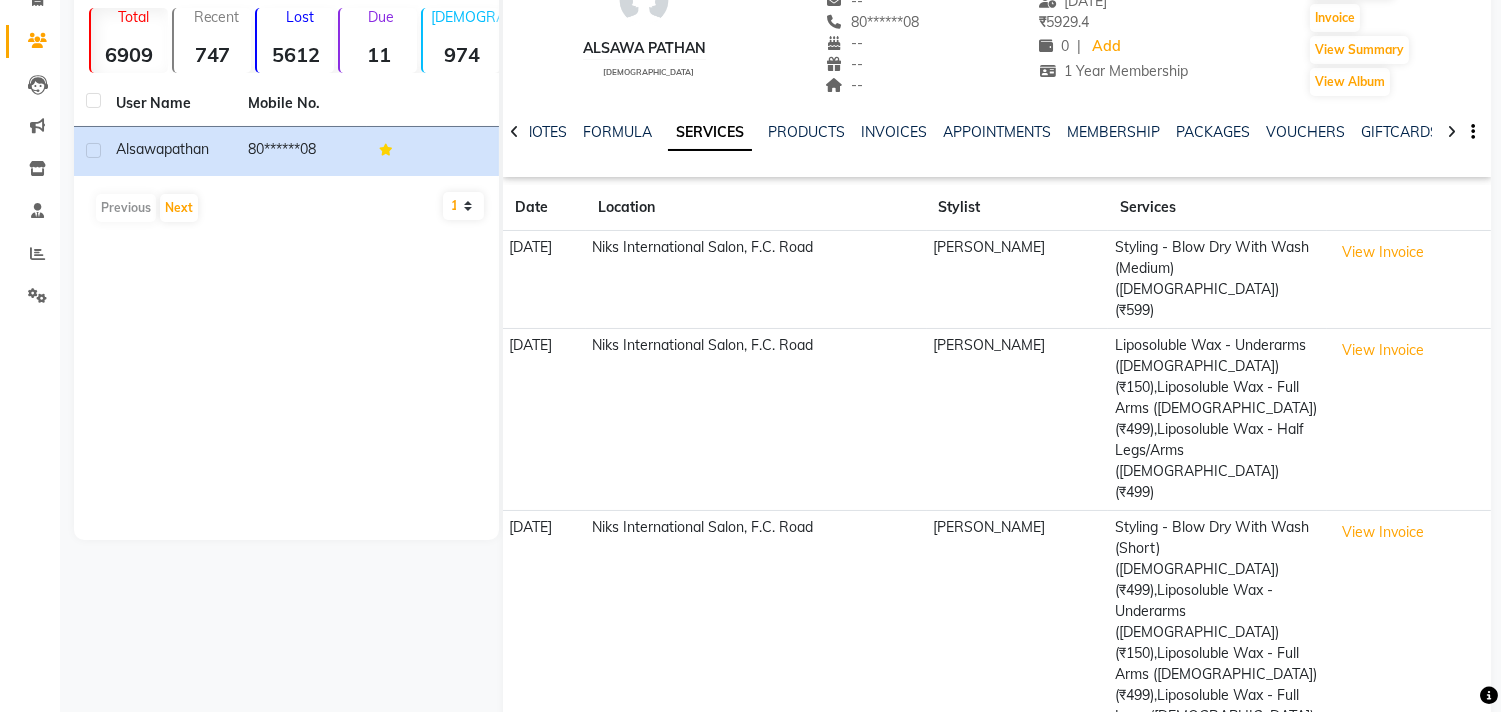 scroll, scrollTop: 220, scrollLeft: 0, axis: vertical 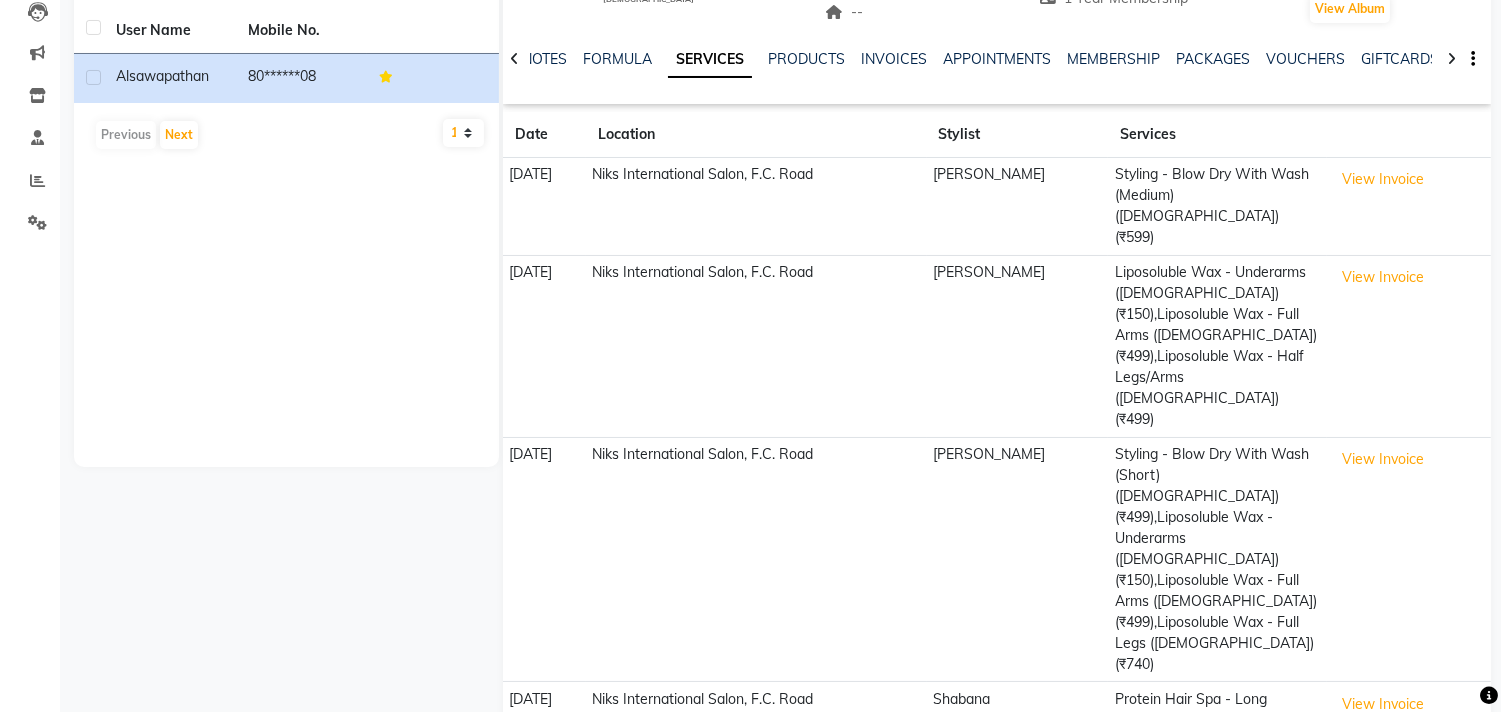click on "Next" 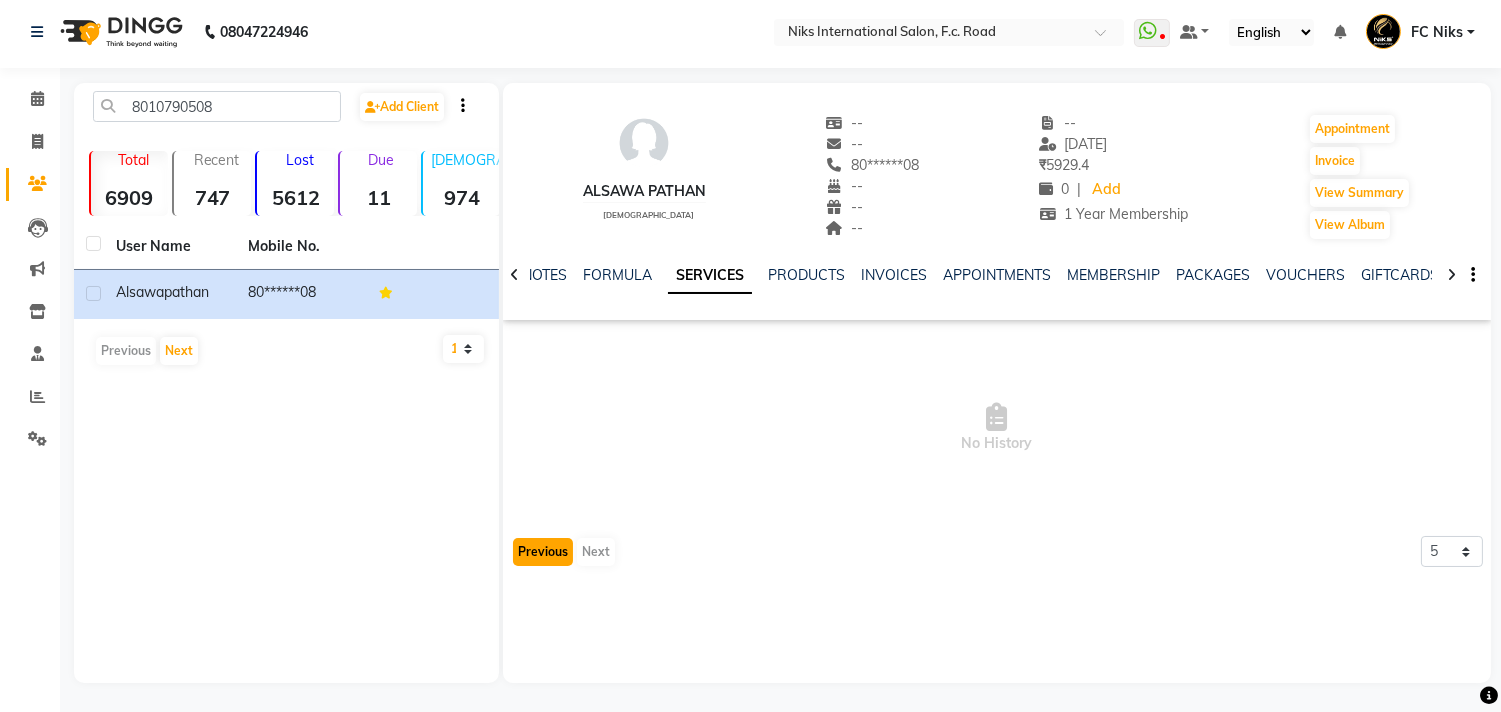 click on "Previous" 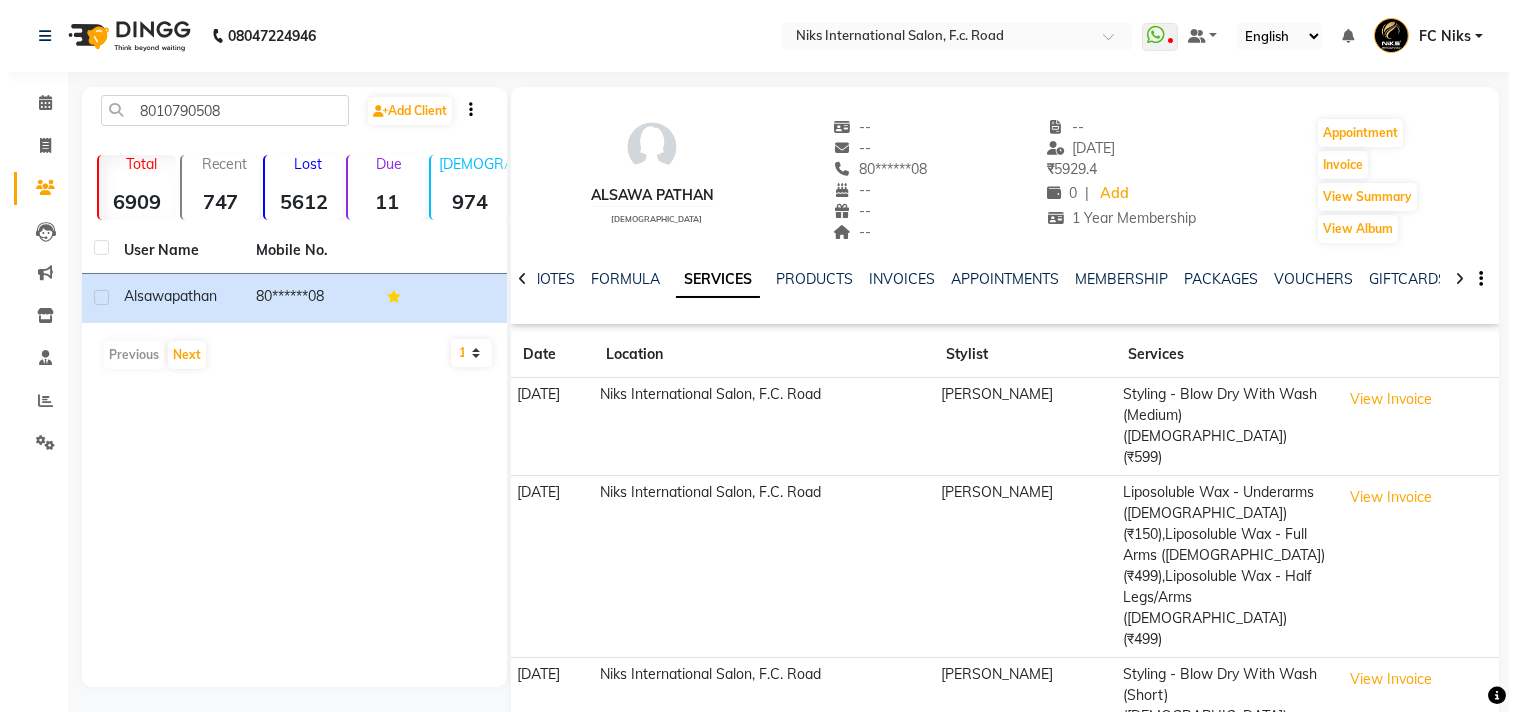 scroll, scrollTop: 220, scrollLeft: 0, axis: vertical 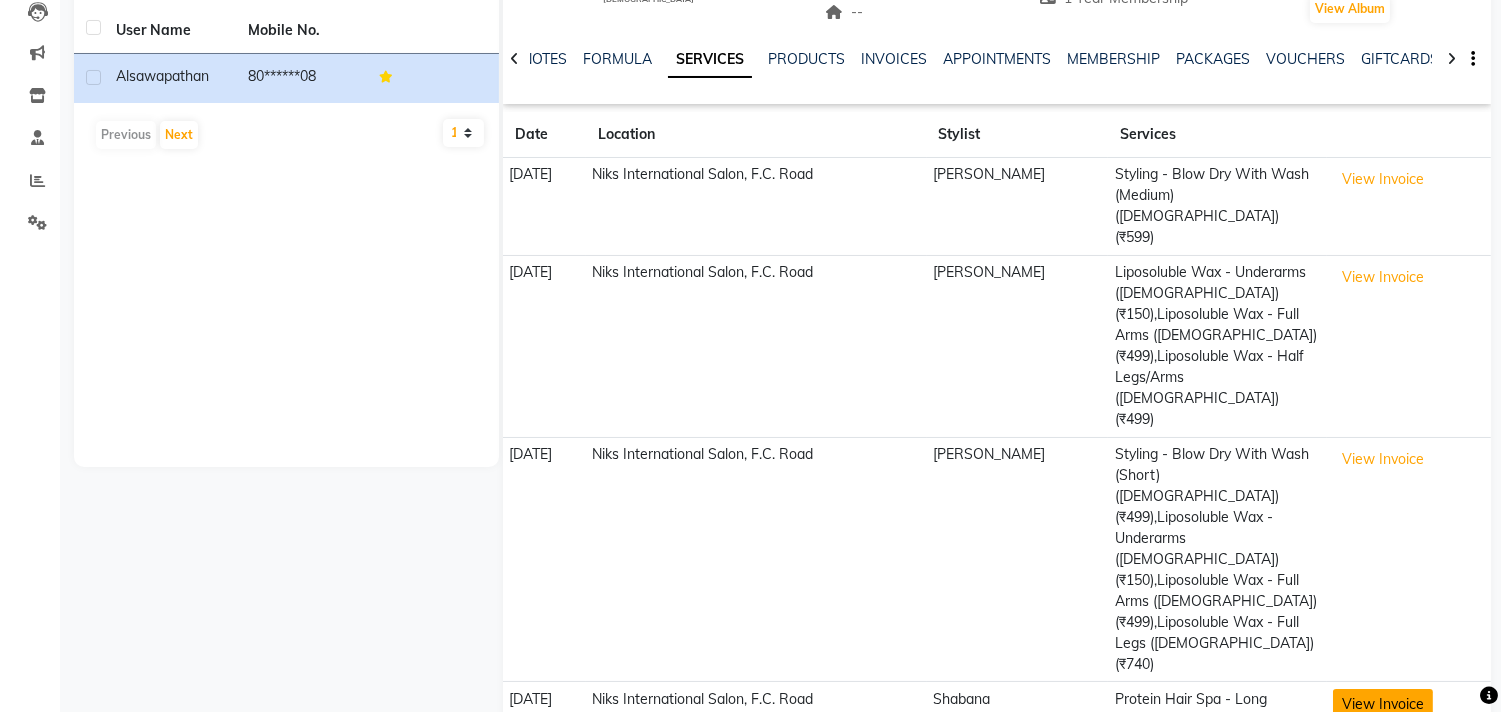 click on "View Invoice" 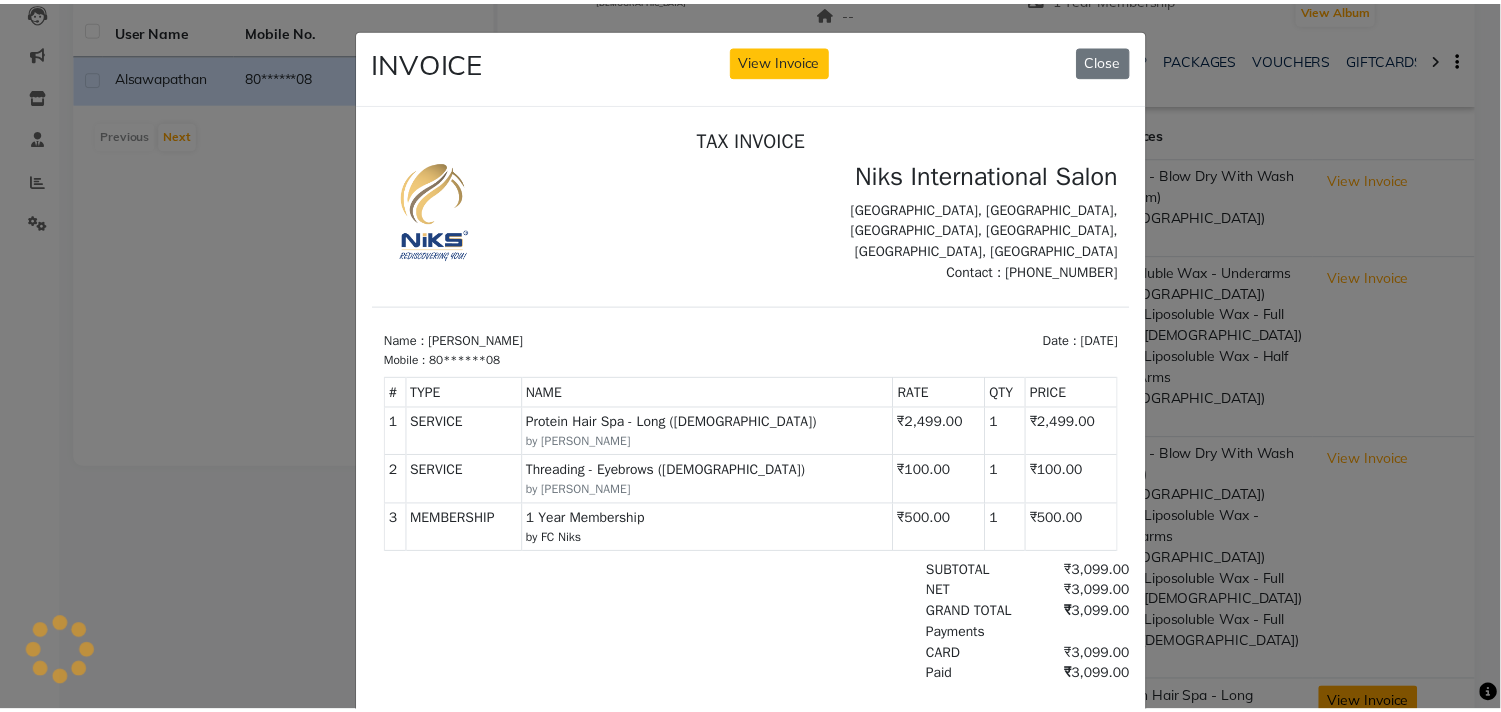 scroll, scrollTop: 0, scrollLeft: 0, axis: both 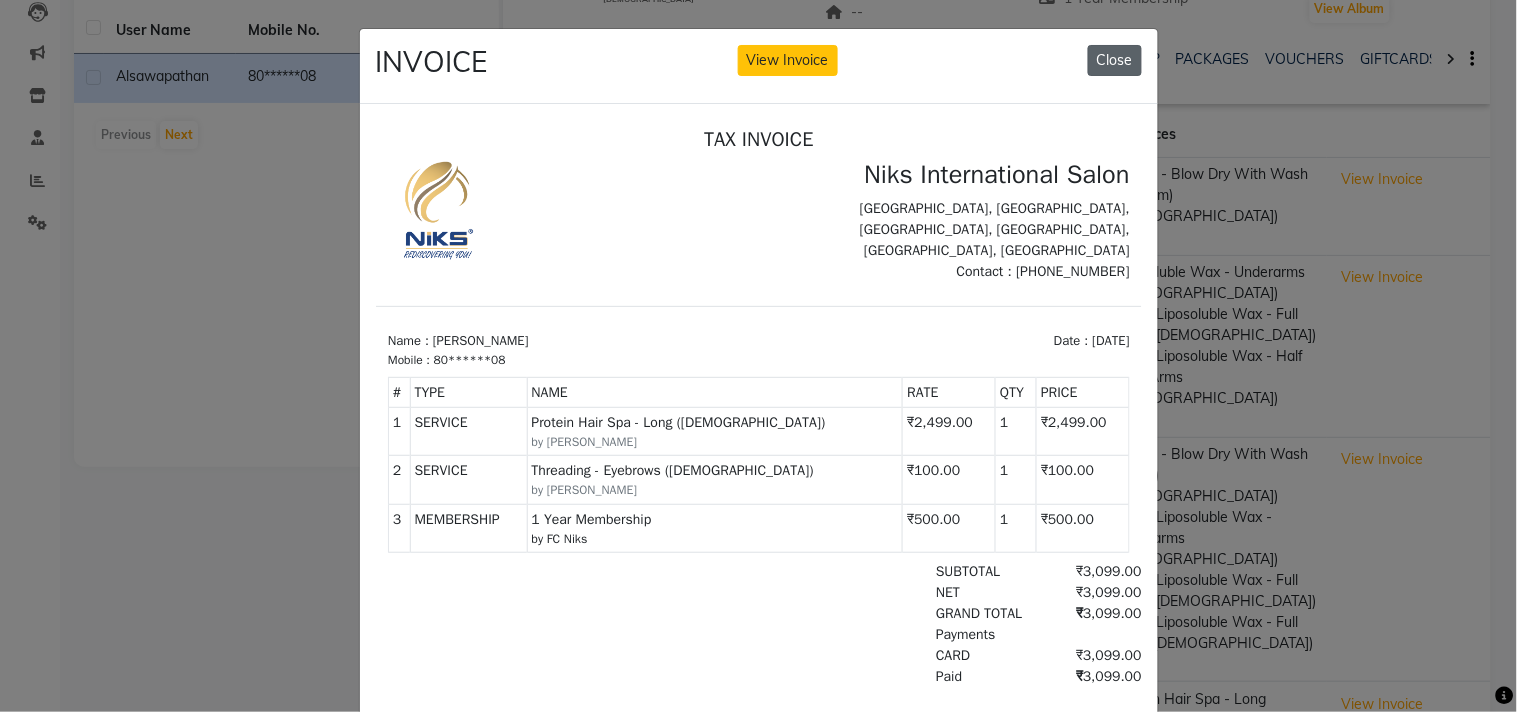 click on "Close" 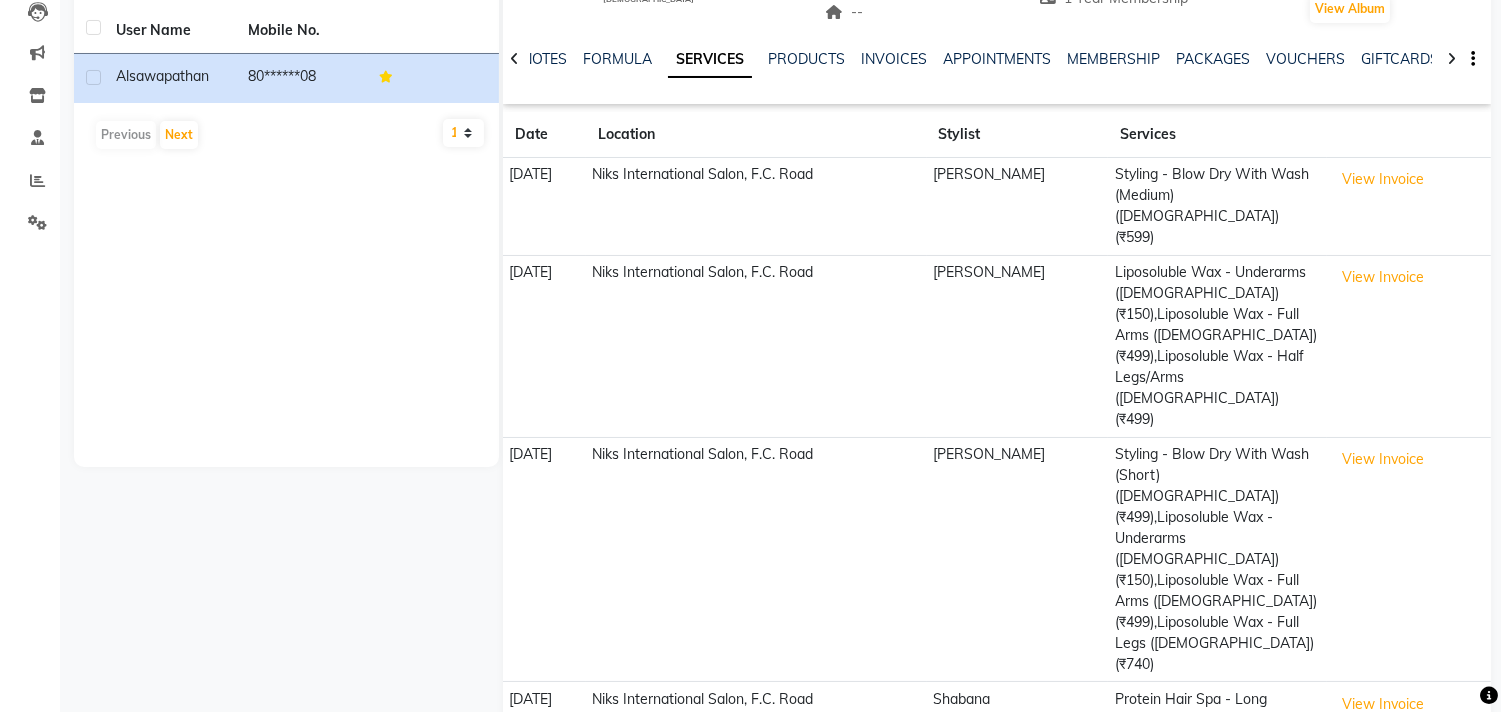 scroll, scrollTop: 0, scrollLeft: 0, axis: both 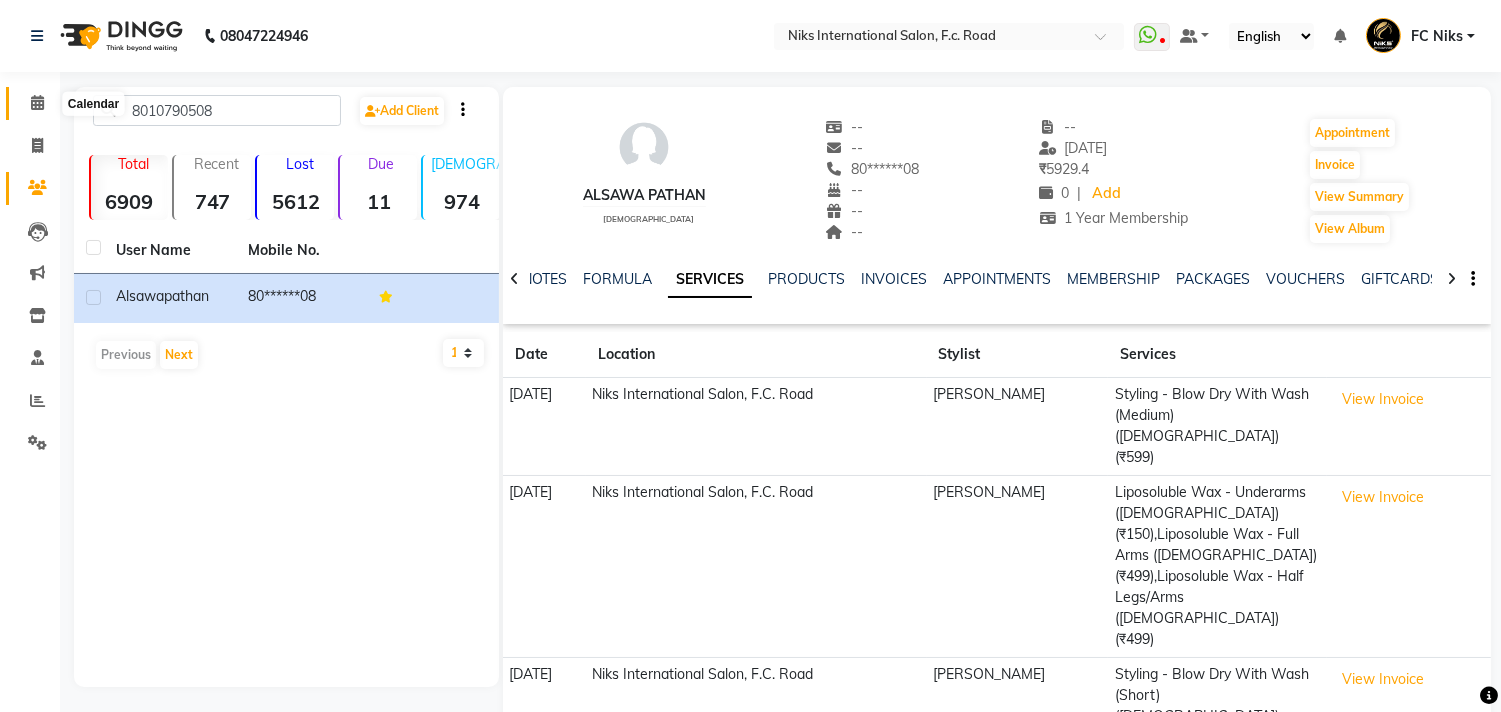 click 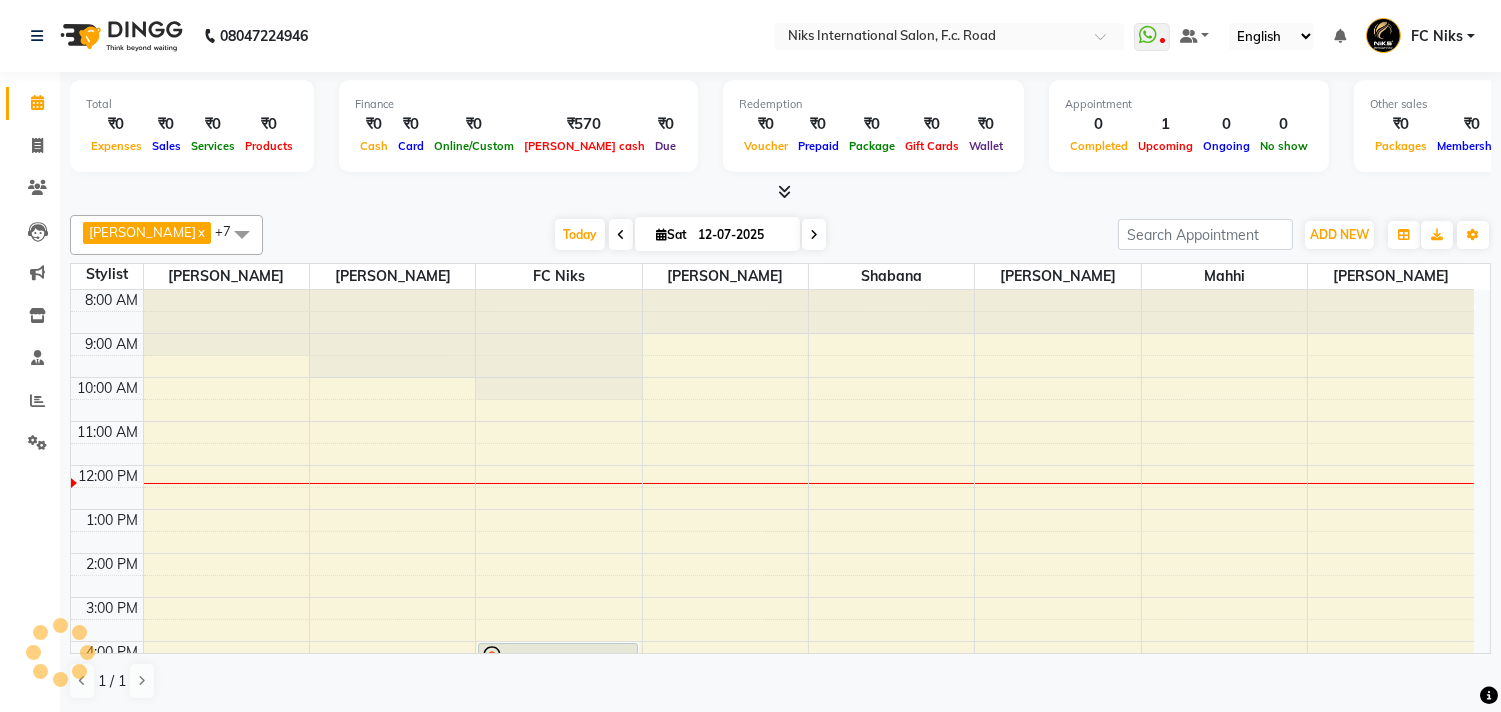 scroll, scrollTop: 0, scrollLeft: 0, axis: both 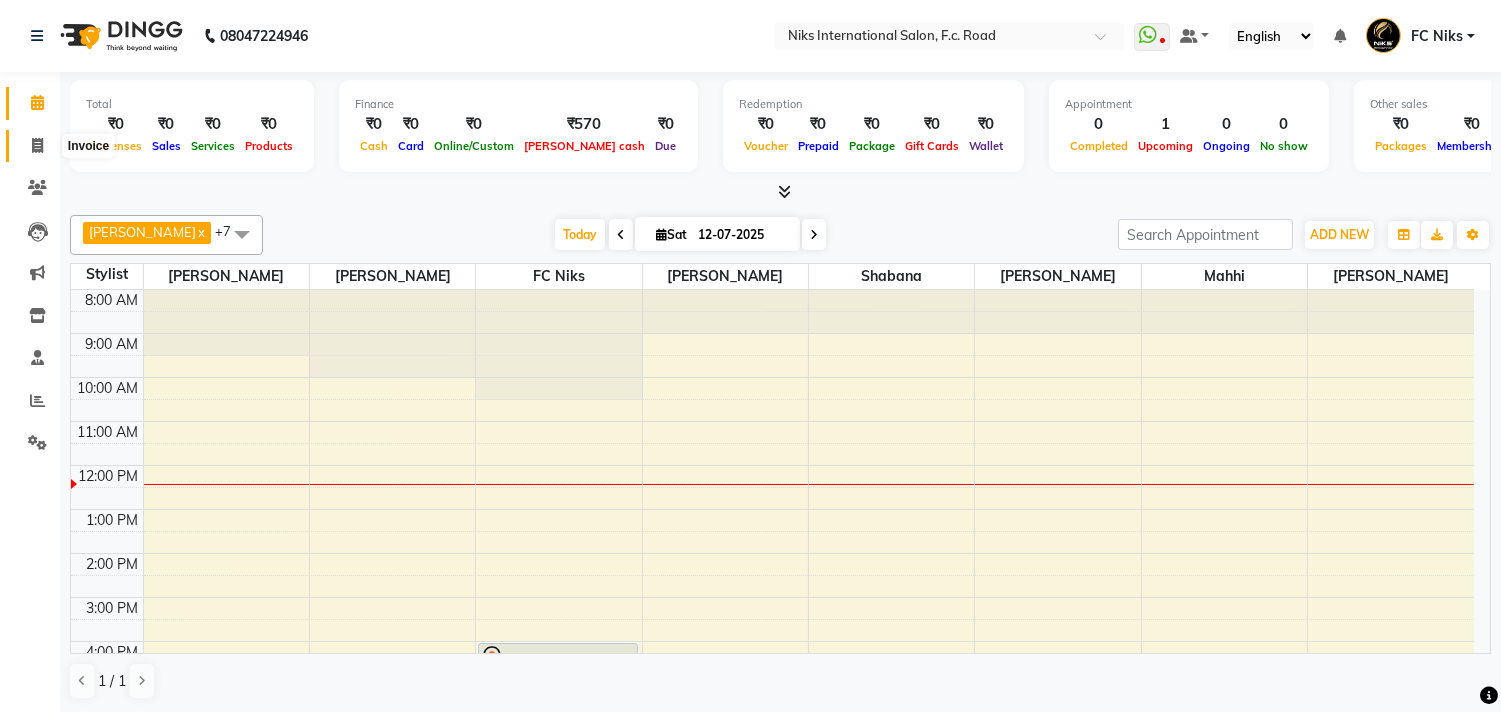 click 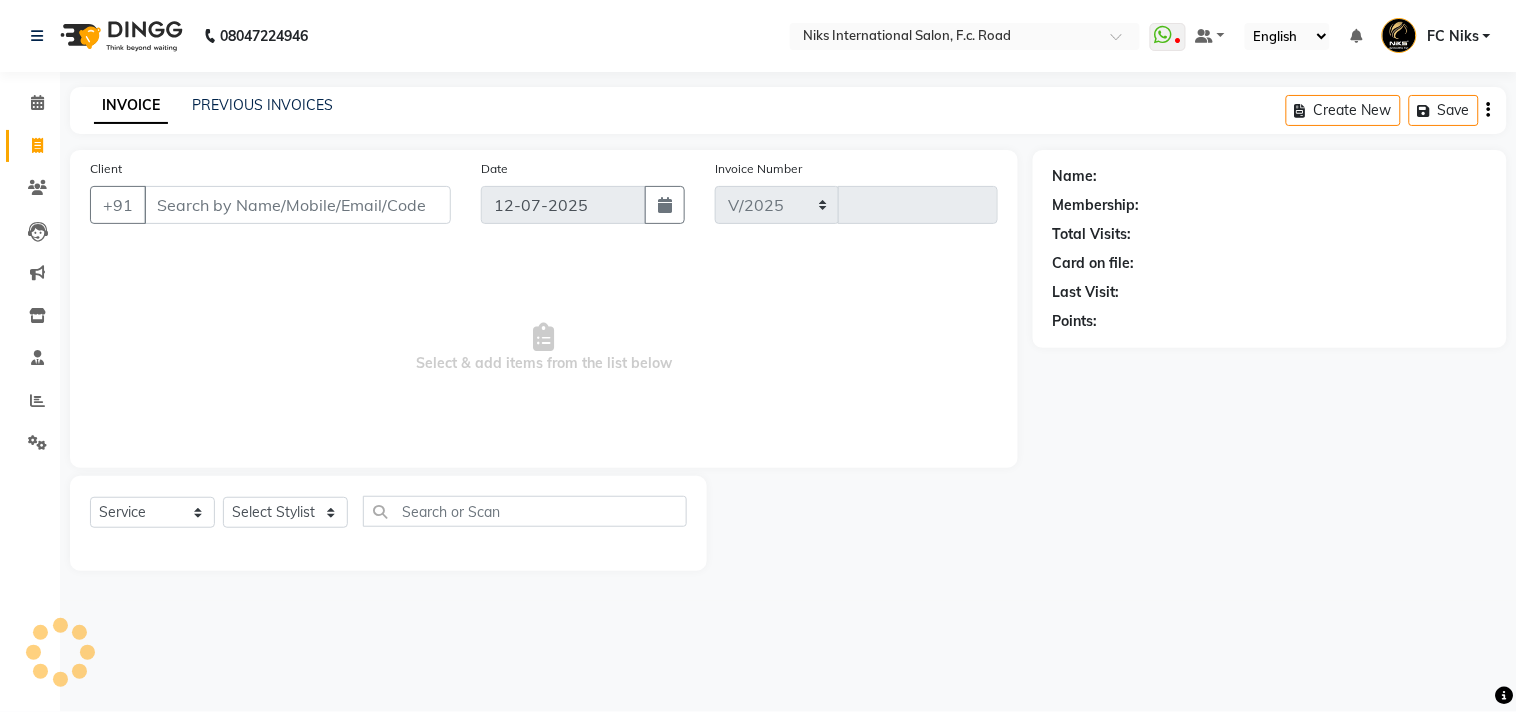 select on "7" 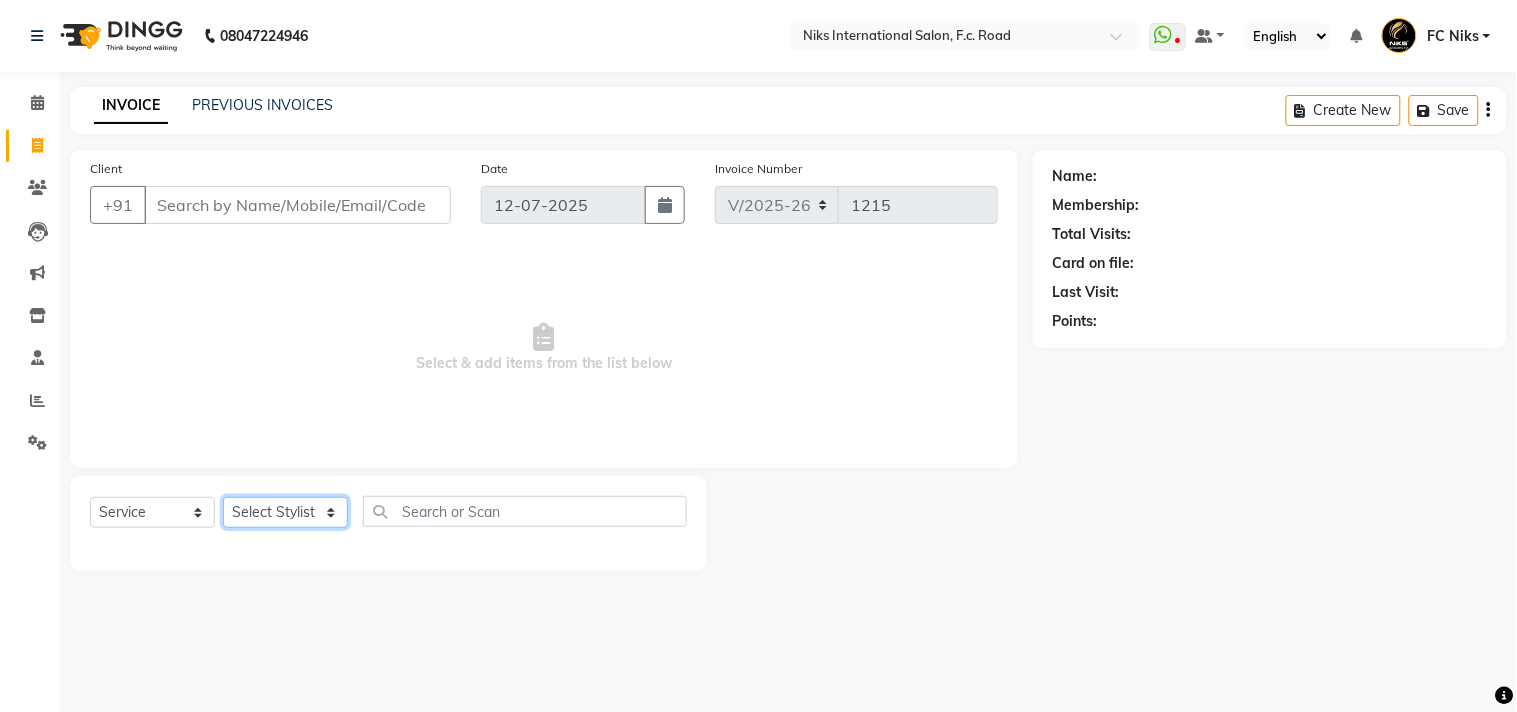 click on "Select Stylist [PERSON_NAME] [PERSON_NAME] CA [PERSON_NAME] Niks [PERSON_NAME] [PERSON_NAME] Krishi Mahhi Nakshatra Nikhil [PERSON_NAME] Savita [PERSON_NAME] [PERSON_NAME] [PERSON_NAME]" 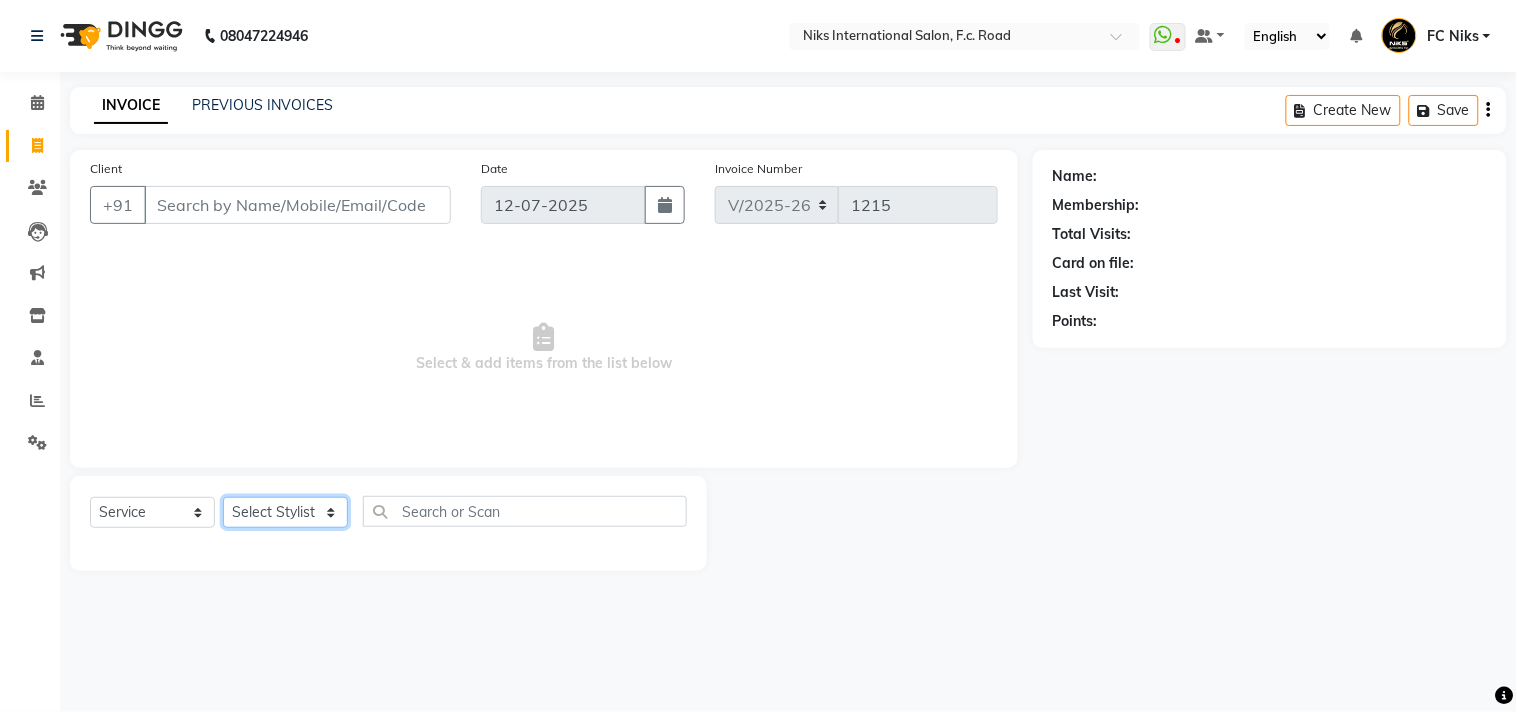 select on "19394" 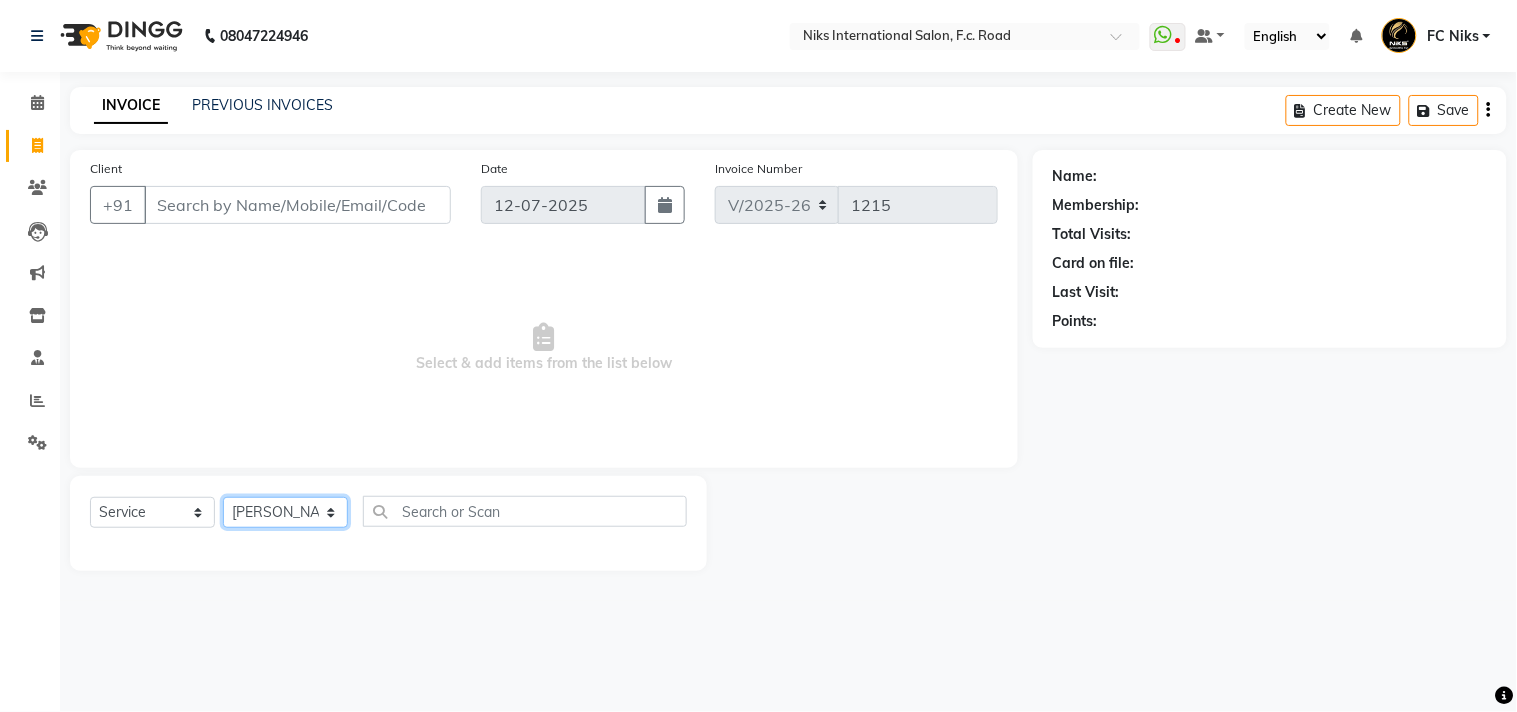 click on "Select Stylist [PERSON_NAME] [PERSON_NAME] CA [PERSON_NAME] Niks [PERSON_NAME] [PERSON_NAME] Krishi Mahhi Nakshatra Nikhil [PERSON_NAME] Savita [PERSON_NAME] [PERSON_NAME] [PERSON_NAME]" 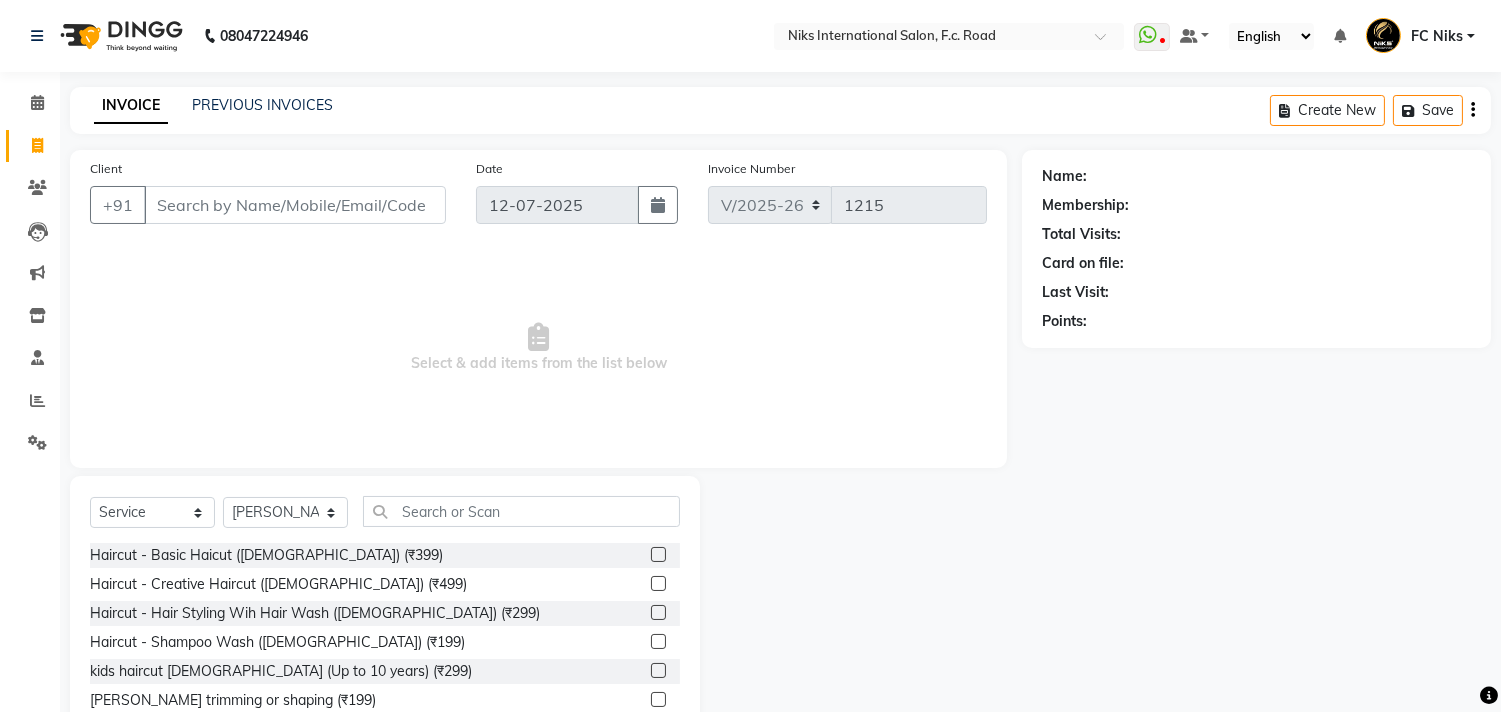 click on "Select  Service  Product  Membership  Package Voucher Prepaid Gift Card  Select Stylist Abhishek Amruta Bhagyashree CA Devkar FC Niks Ishika Kirti Komal Krishi Mahhi Nakshatra Nikhil Rajesh Savita Shabana Shrikant Gaikwad Soham Haircut - Basic Haicut (Male) (₹399)  Haircut - Creative Haircut (Male) (₹499)  Haircut - Hair Styling Wih Hair Wash  (Male) (₹299)  Haircut - Shampoo Wash  (Male) (₹199)  kids haircut male (Up to 10 years) (₹299)  Beard trimming or shaping (₹199)  Head Massage  - Aroma Oil Dandruff/ Hair Fall Oil (Male) (₹699)  Head Massage  - Head Massage With Steam (Male) (₹899)  Head Massage  - Aroma Oil Dandruff/ Hair Fall Oil (Female) (₹799)  Head Massage  - Head Massage With Steam (Female) (₹999)  Hair Treatment  - Loreal Hair Spa (Male) (₹999)  Hair Treatment  - Protein Hair Spa (Male) (₹1499)  Hair Treatment  - Shea Spa/Biotop Spa (Male) (₹1799)  Hair Treatment  - Fibre Plex / Ola Plex (Male) (₹200)  Hair Treatment  - Dandruff Control Treatment  (Male) (₹1799)" 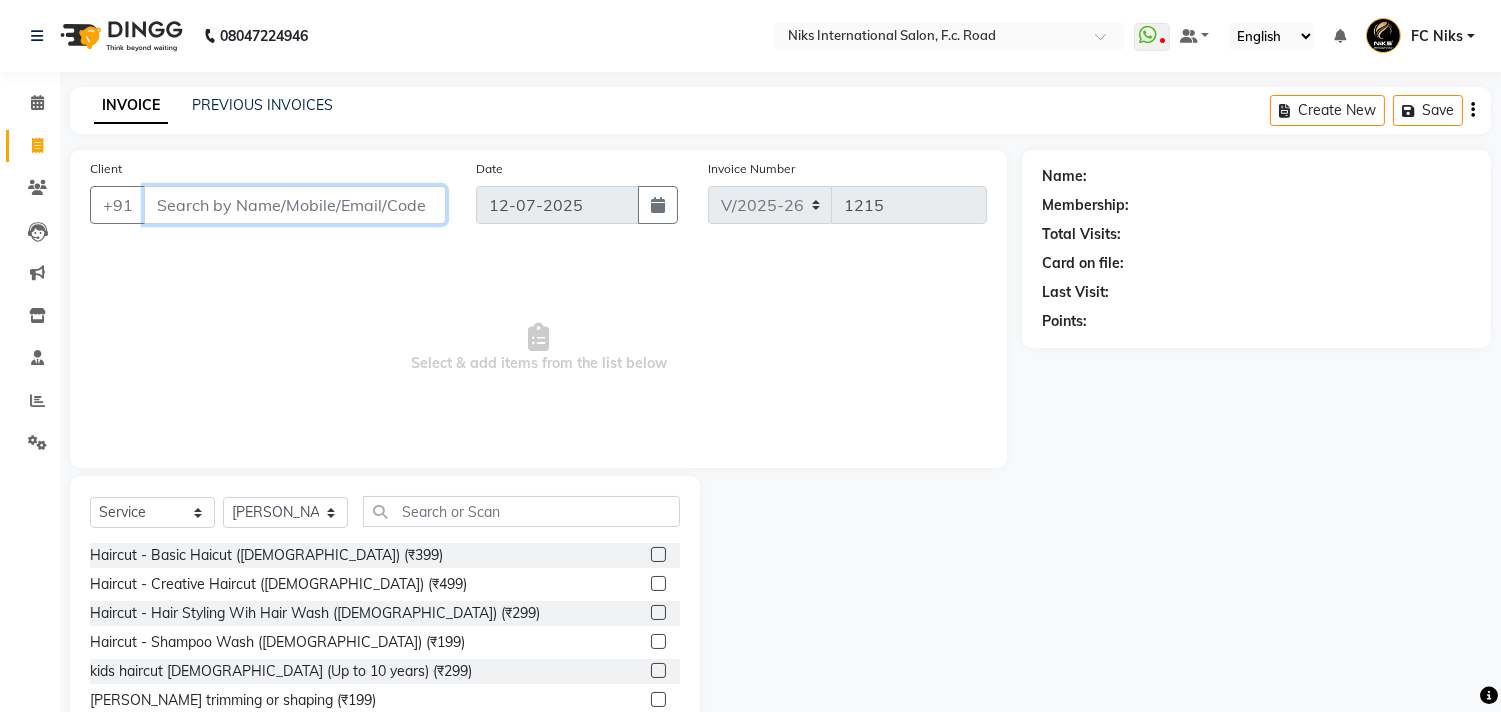 click on "Client" at bounding box center [295, 205] 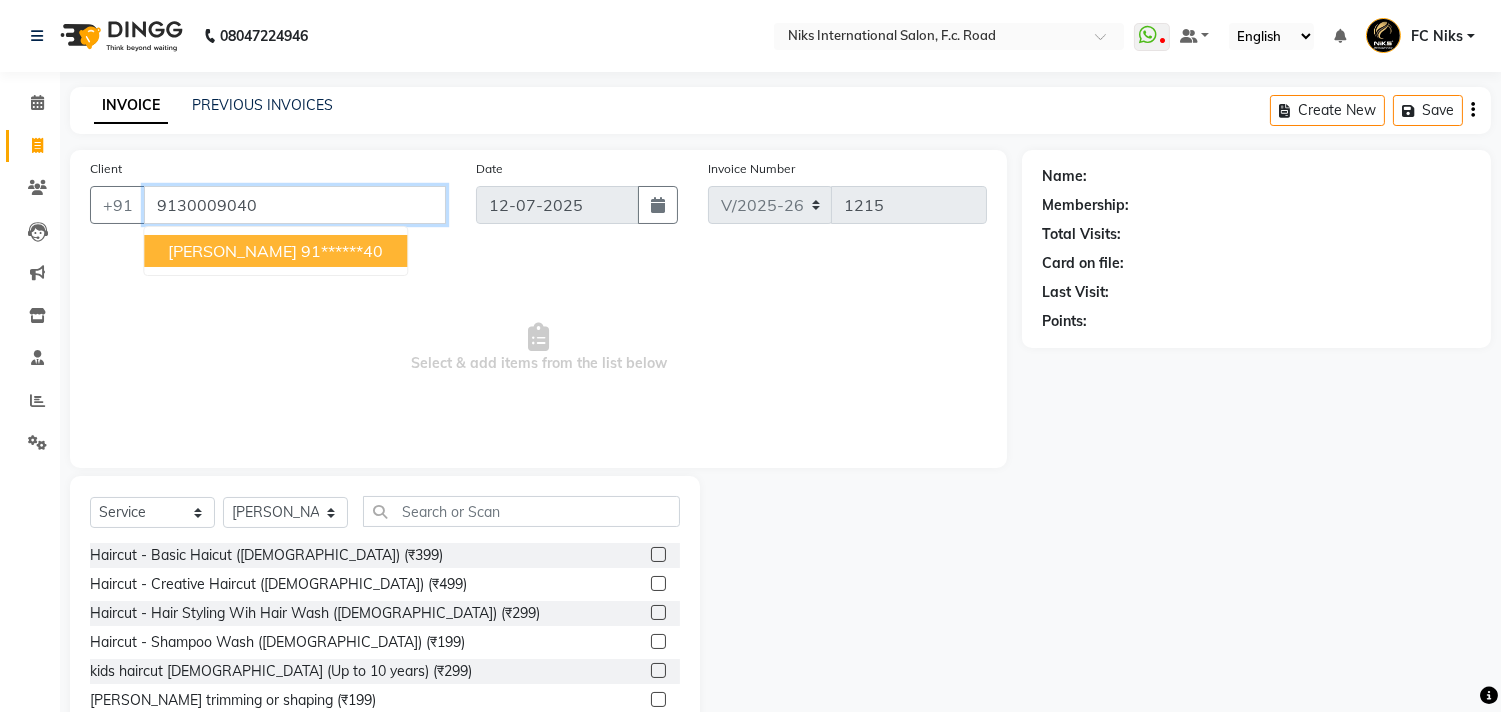 type on "9130009040" 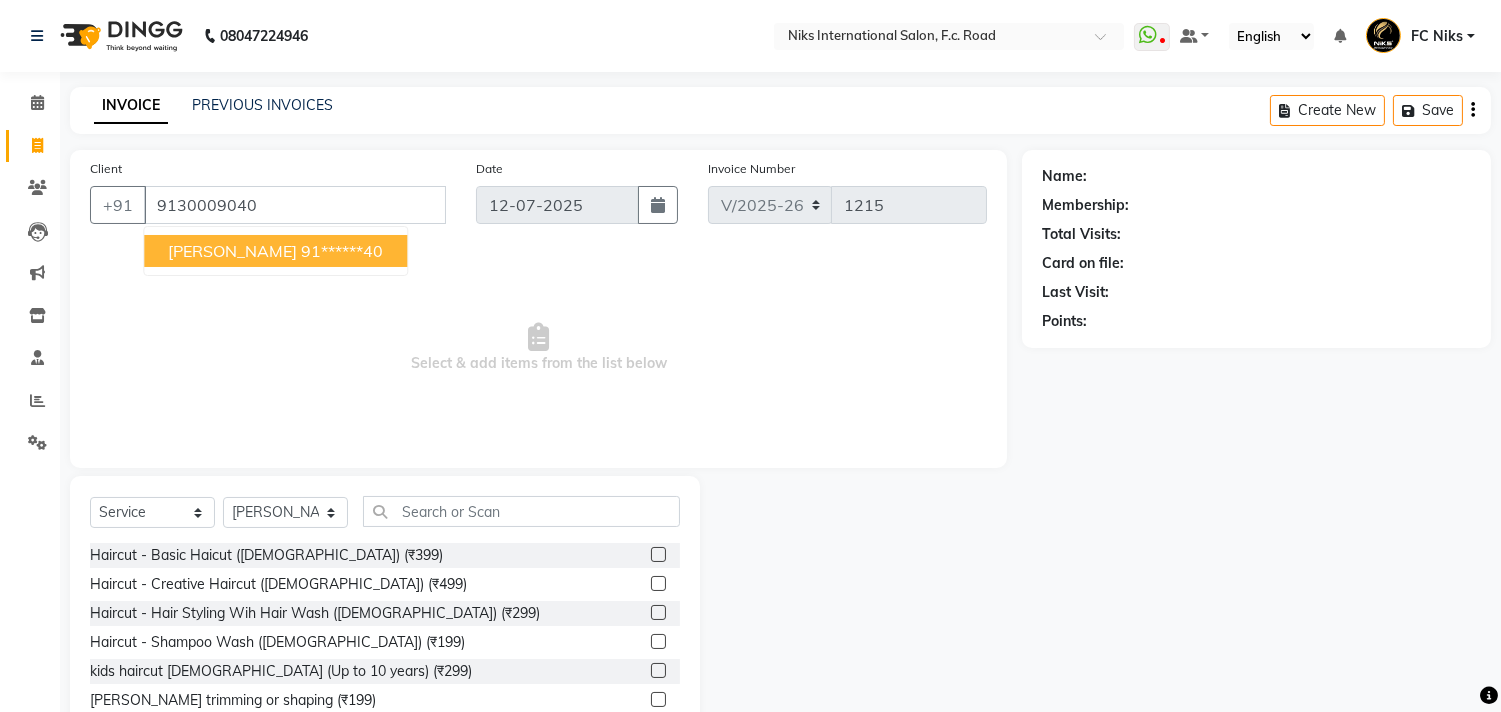 select on "1: Object" 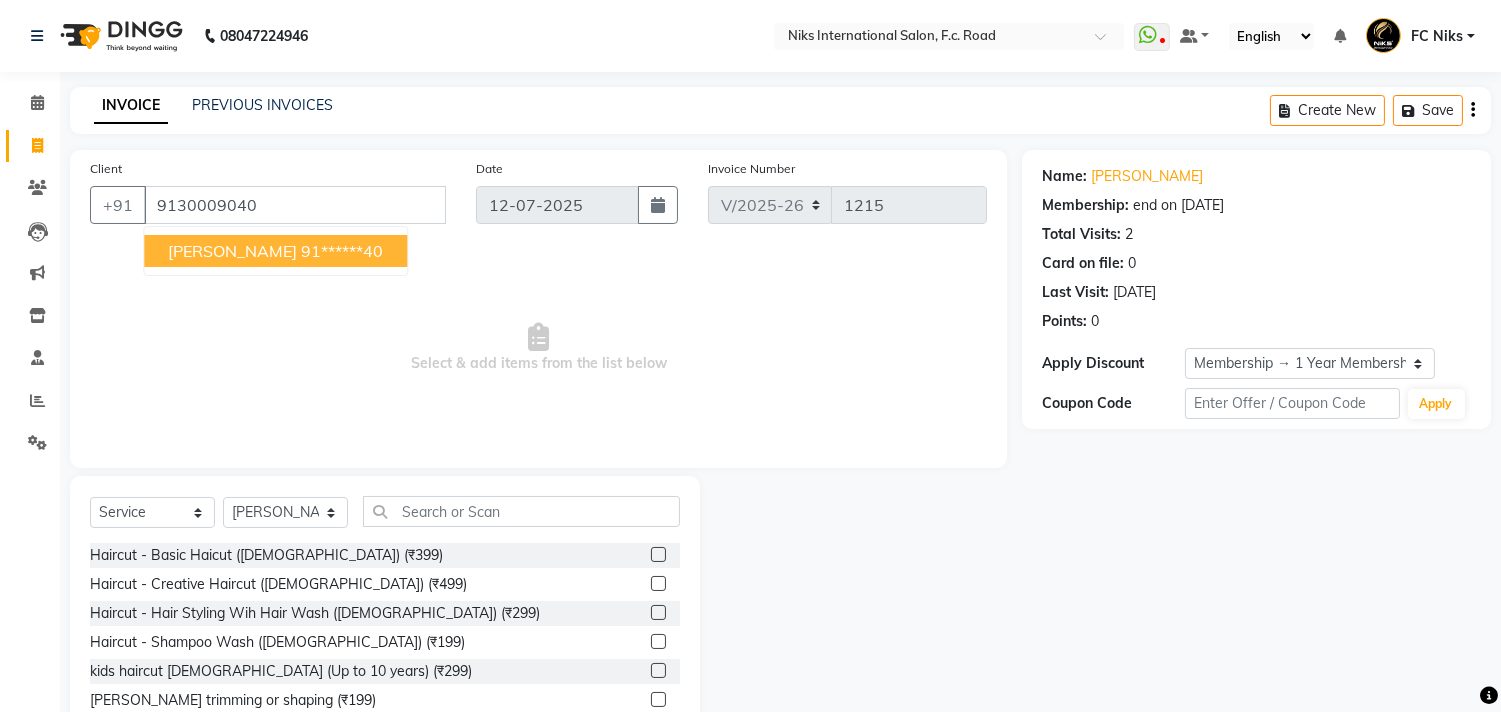 click on "Sneha Bhalekar  91******40" at bounding box center [275, 251] 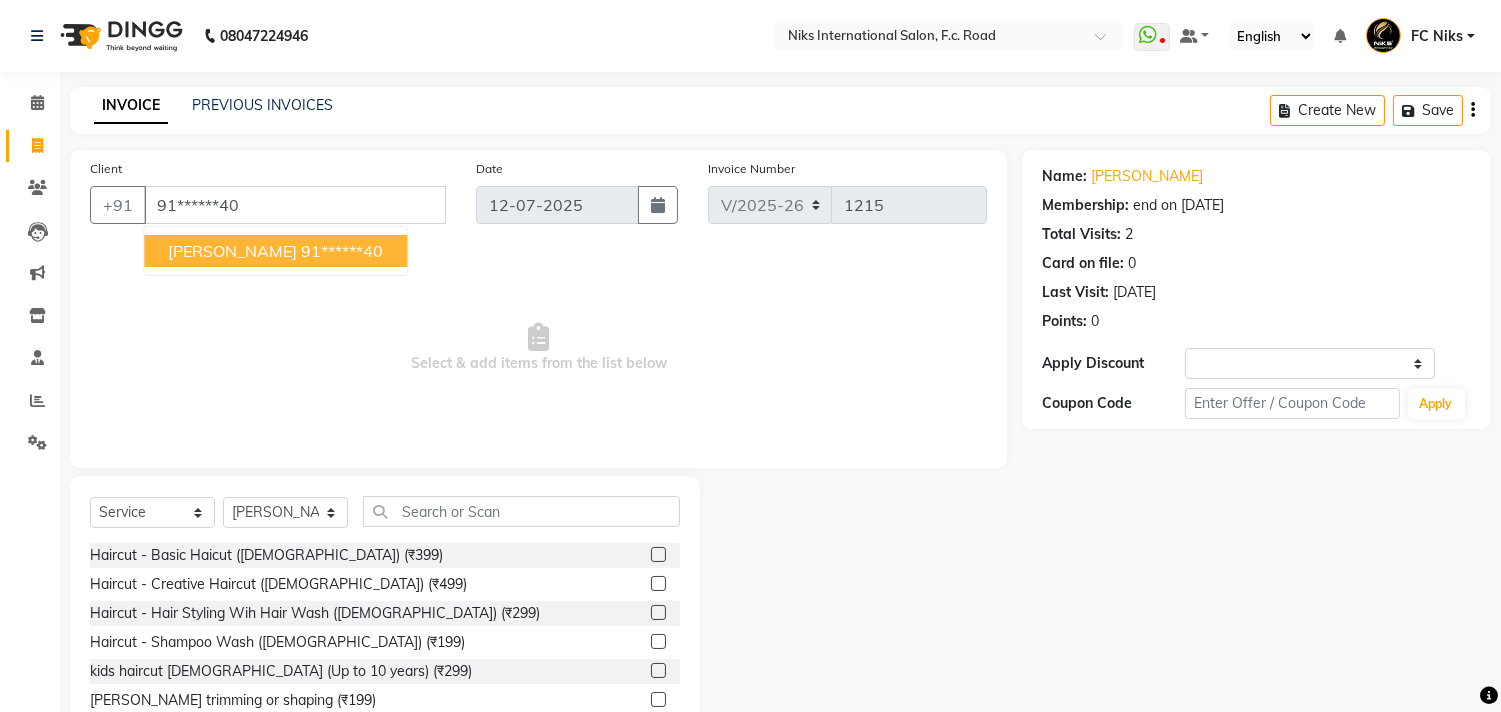 select on "1: Object" 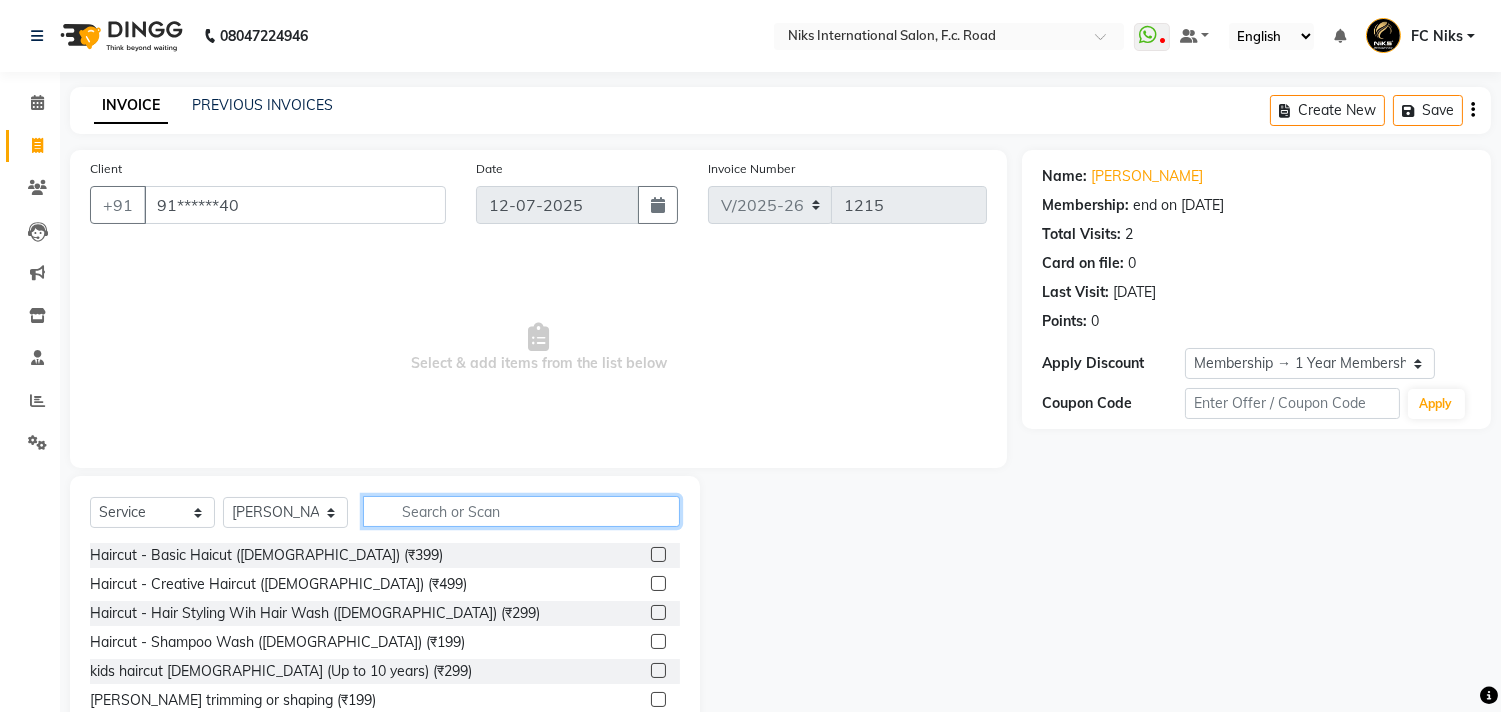 click 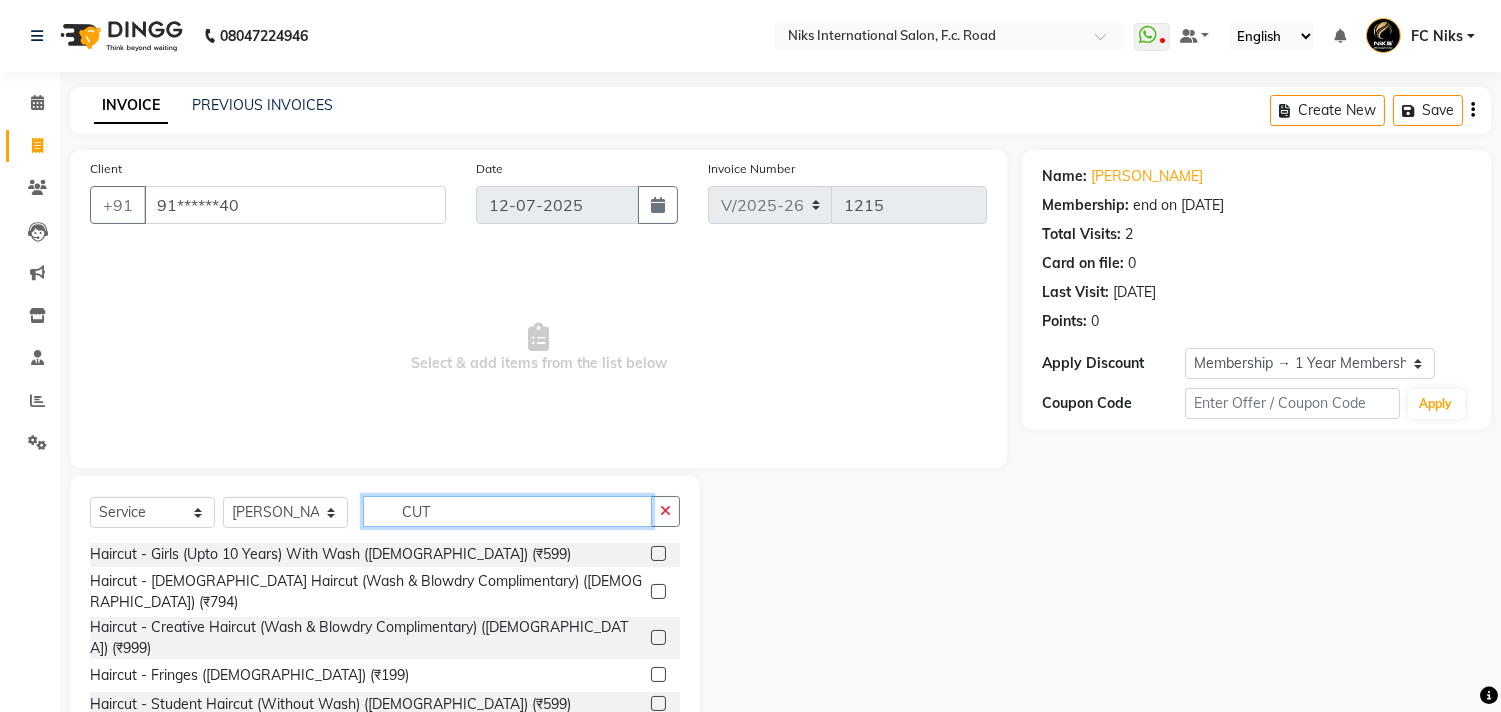 scroll, scrollTop: 176, scrollLeft: 0, axis: vertical 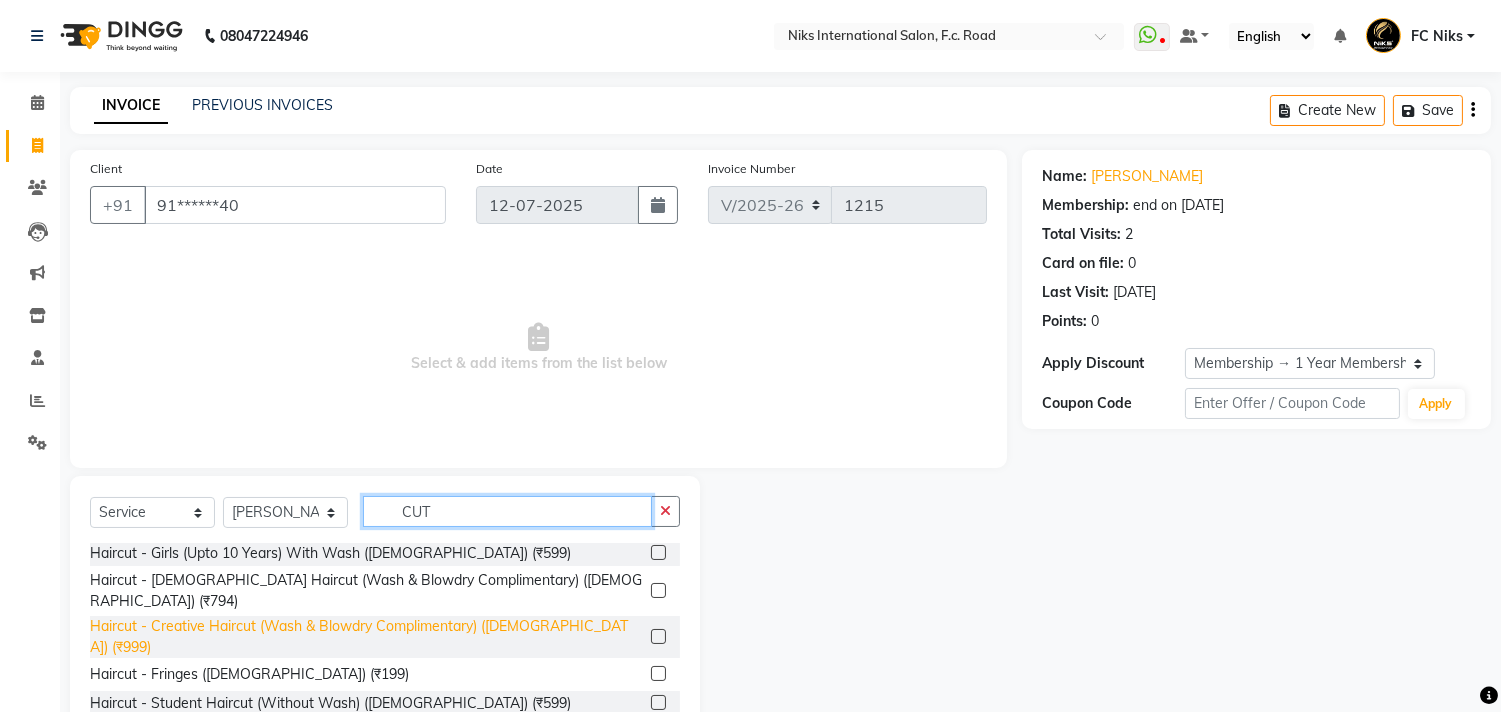 type on "CUT" 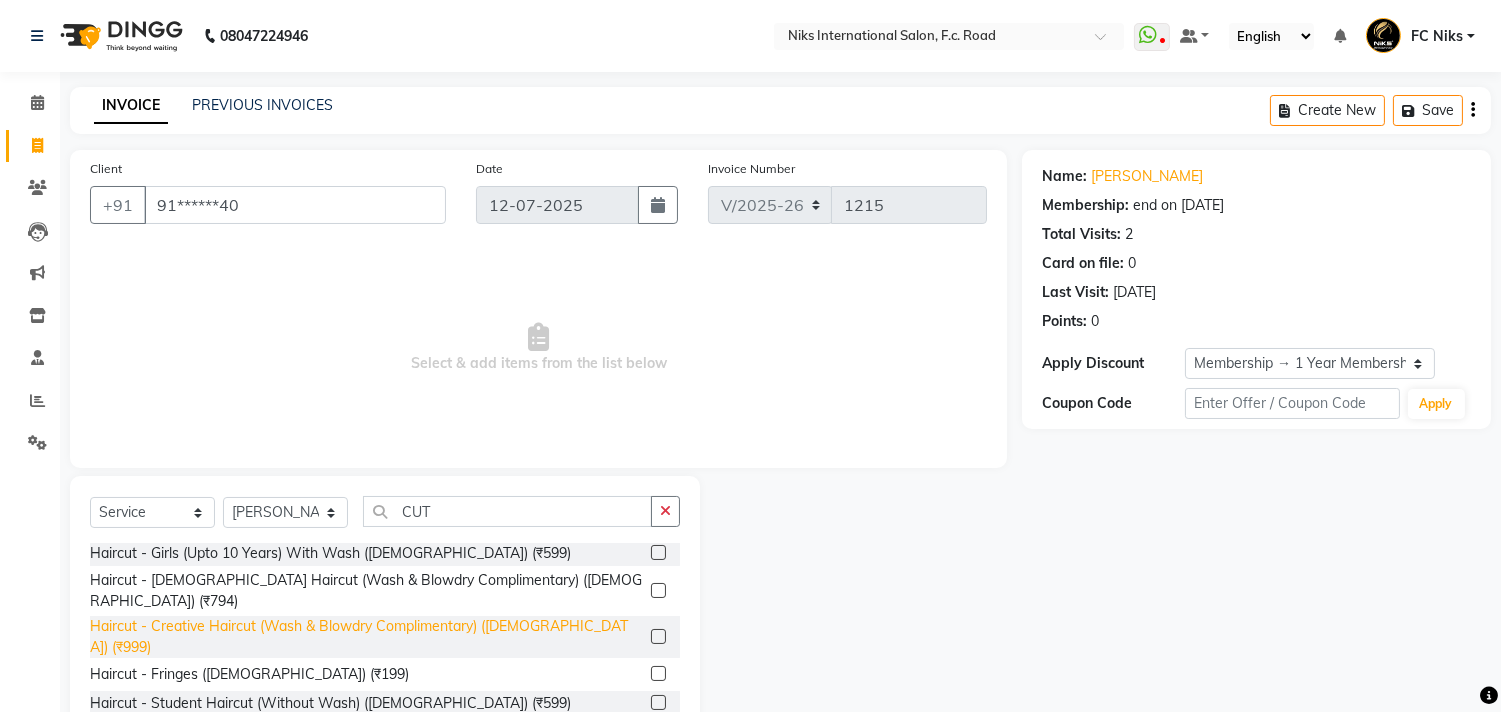 click on "Haircut - Creative Haircut (Wash & Blowdry Complimentary) ([DEMOGRAPHIC_DATA]) (₹999)" 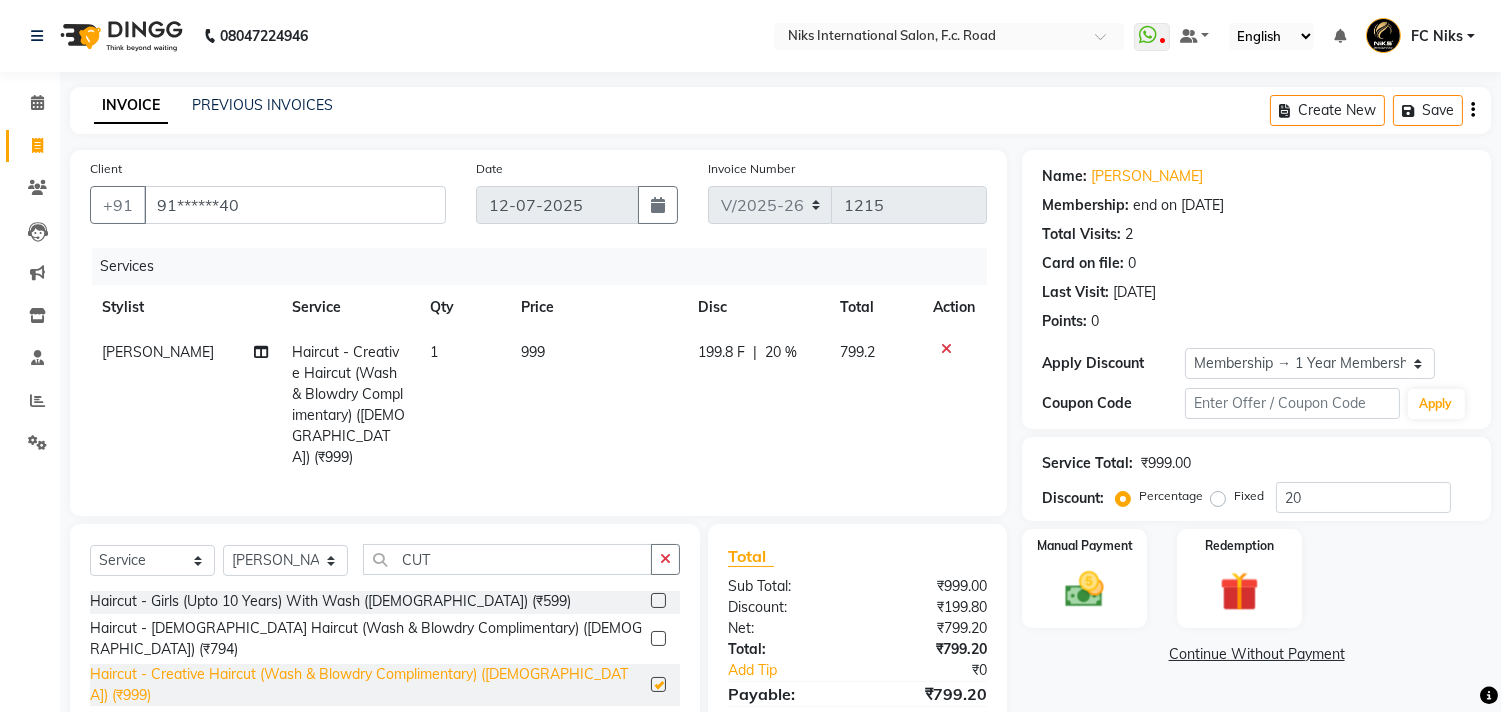 checkbox on "false" 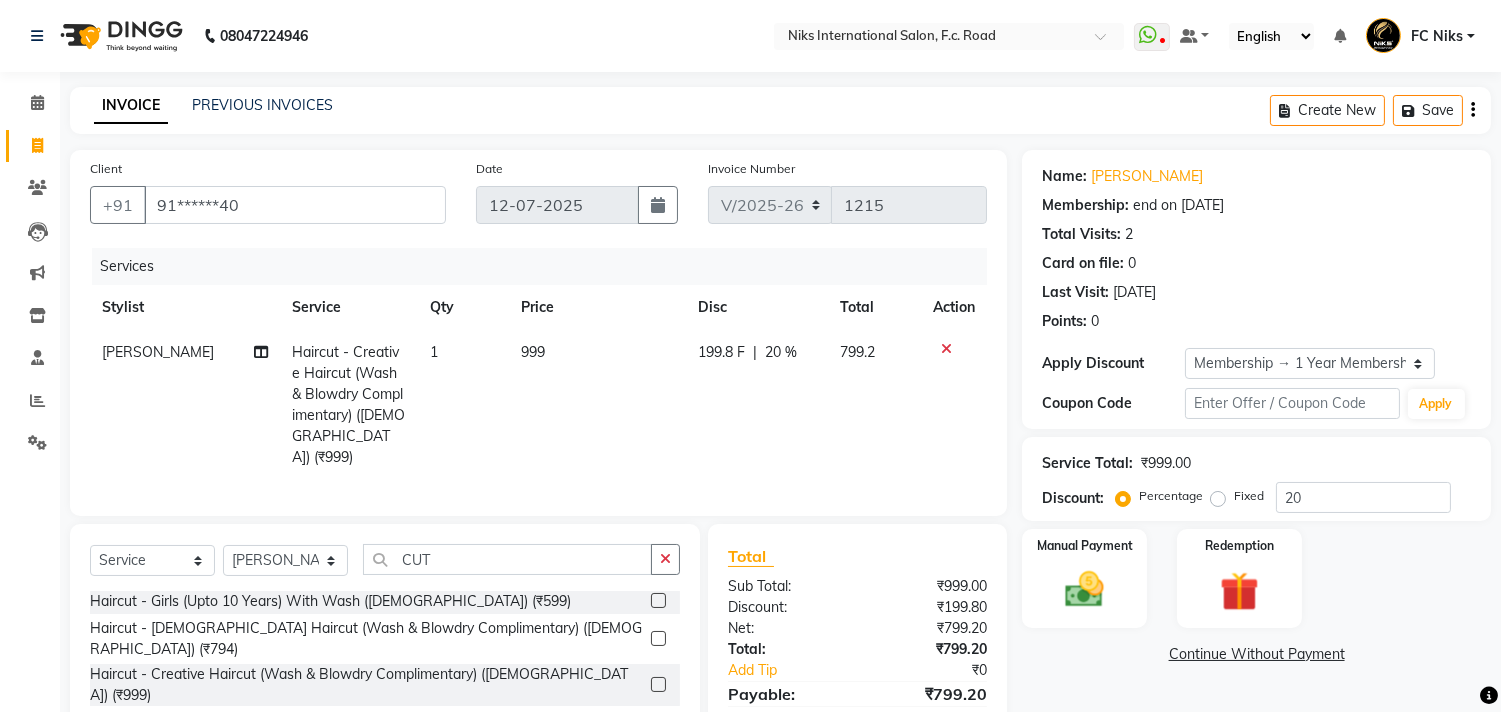 click on "999" 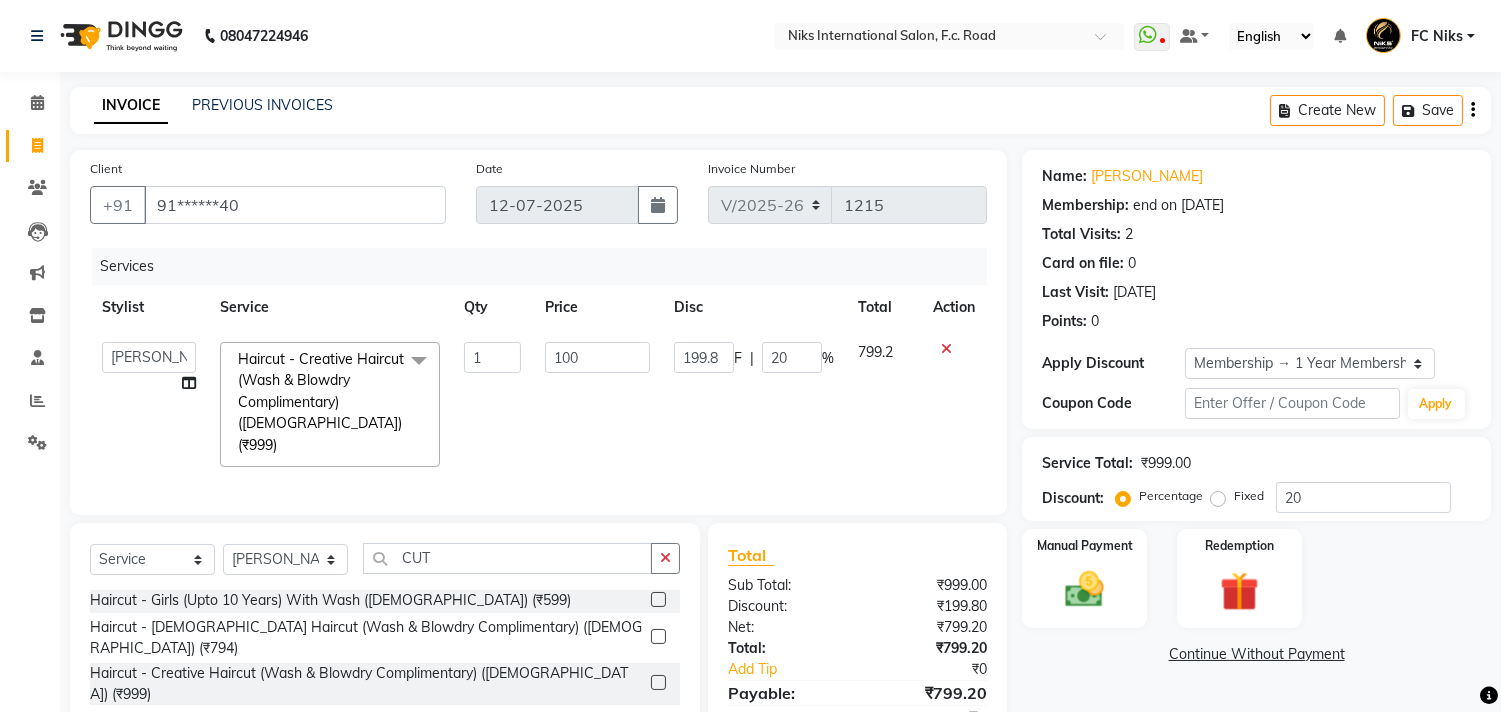 type on "1000" 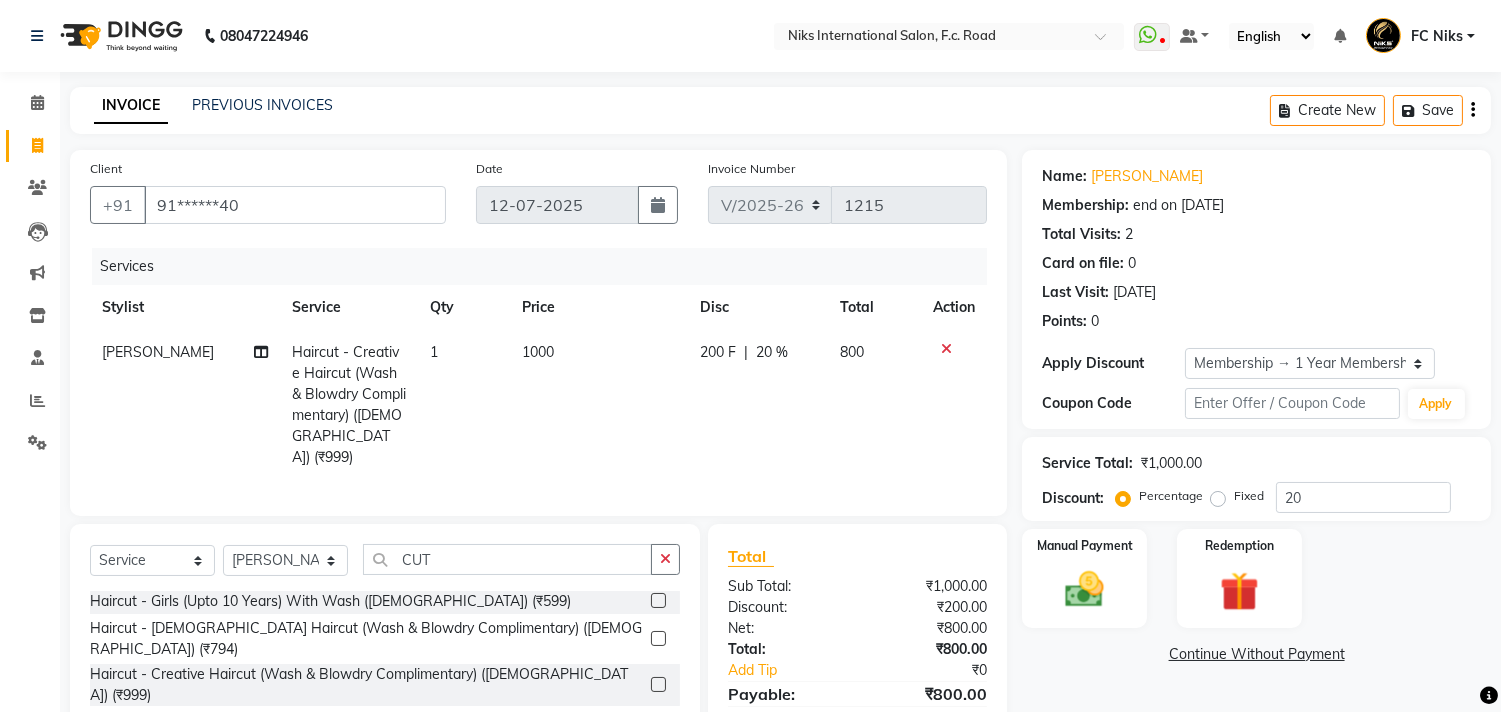 click on "200 F | 20 %" 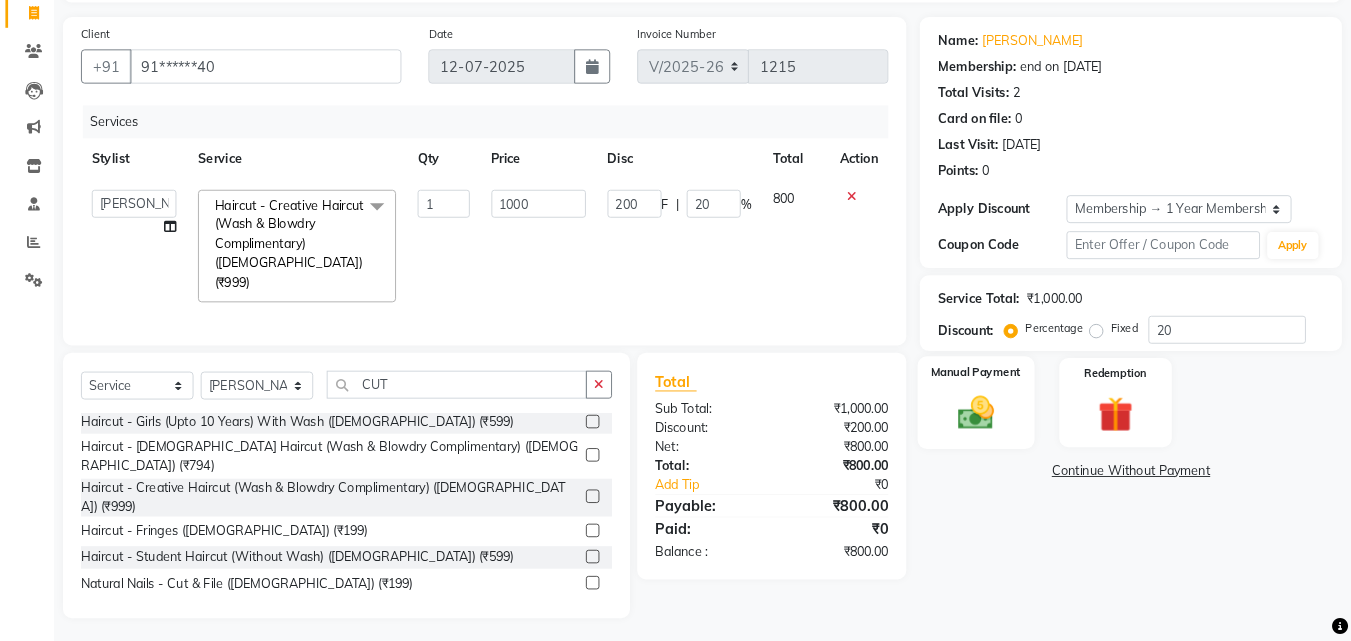 scroll, scrollTop: 0, scrollLeft: 0, axis: both 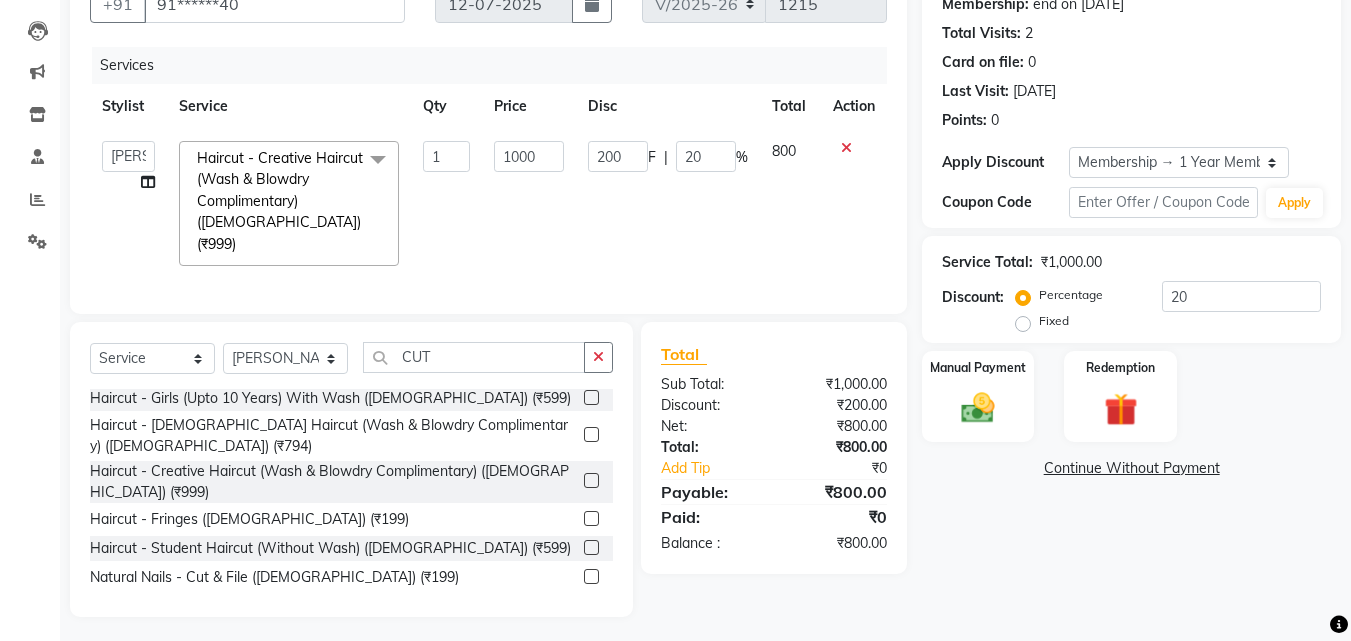 click on "Name: Sneha Bhalekar Membership: end on 01-02-2026 Total Visits:  2 Card on file:  0 Last Visit:   01-02-2025 Points:   0  Apply Discount Select Membership → 1 Year Membership Coupon Code Apply Service Total:  ₹1,000.00  Discount:  Percentage   Fixed  20 Manual Payment Redemption  Continue Without Payment" 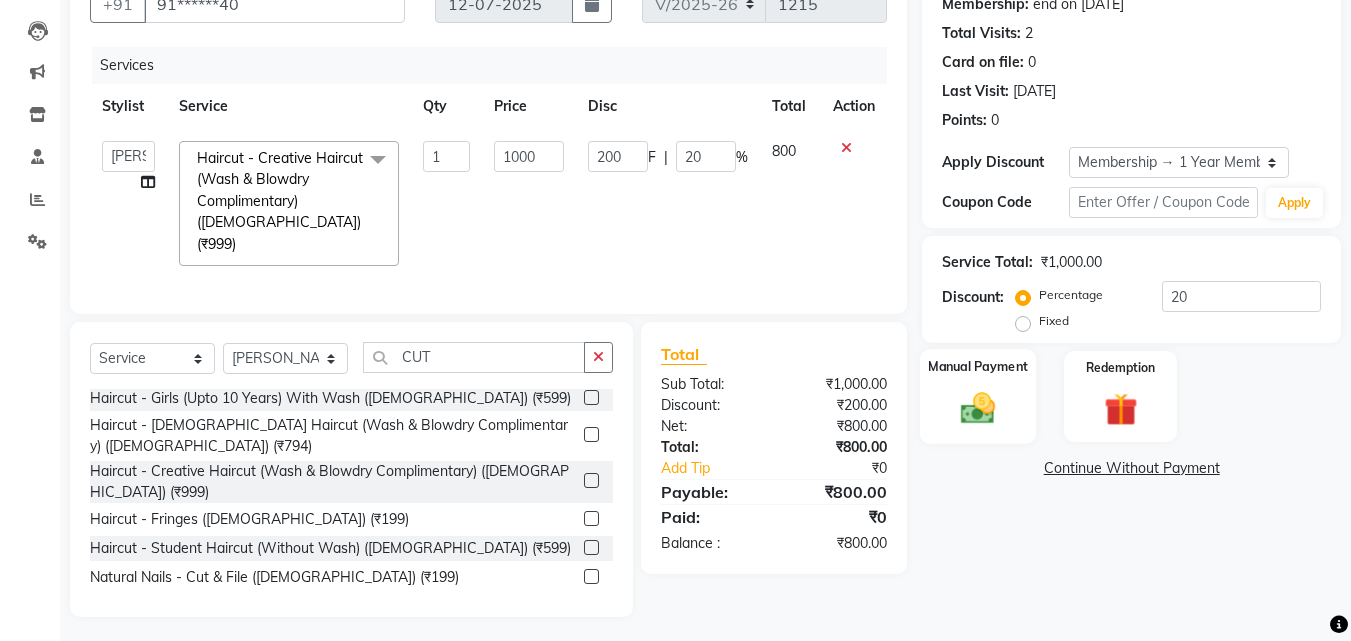 click 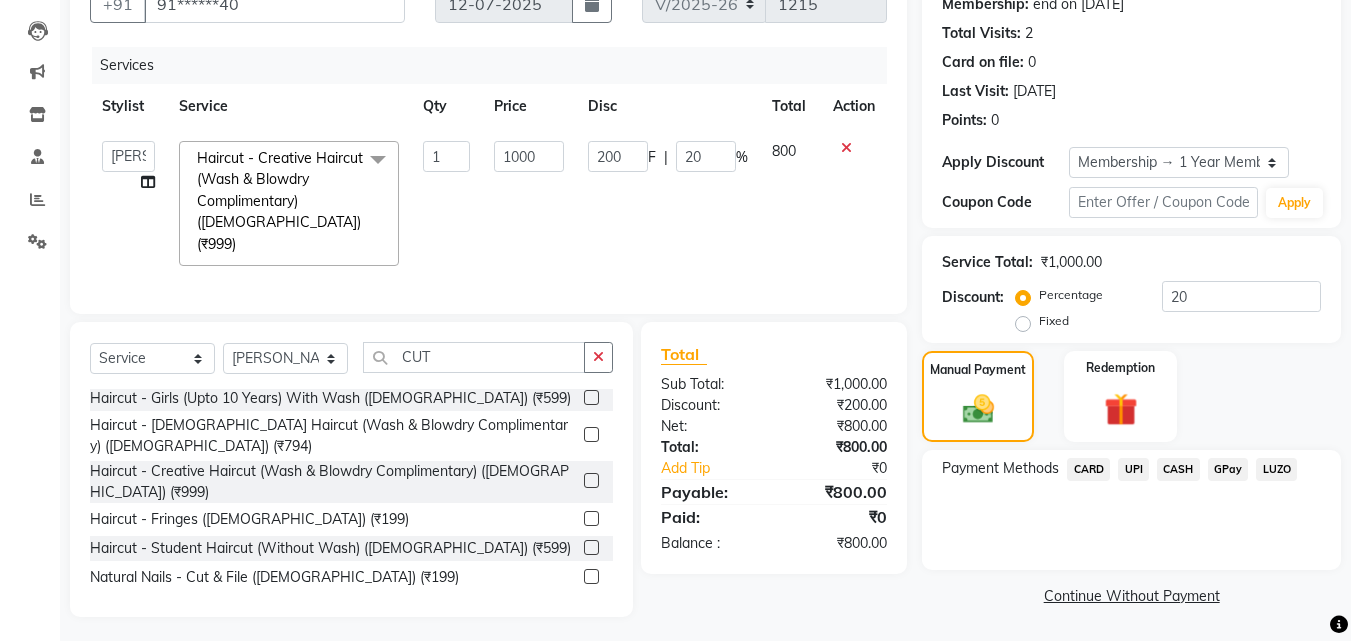 click on "CARD" 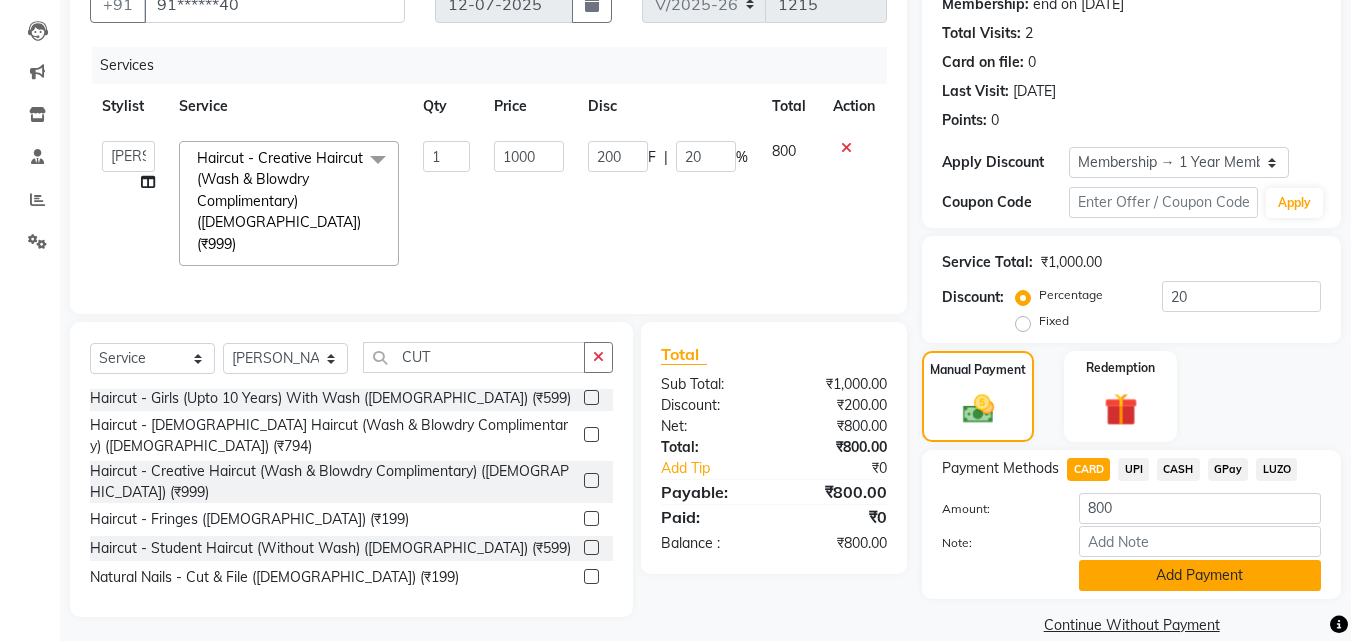 click on "Add Payment" 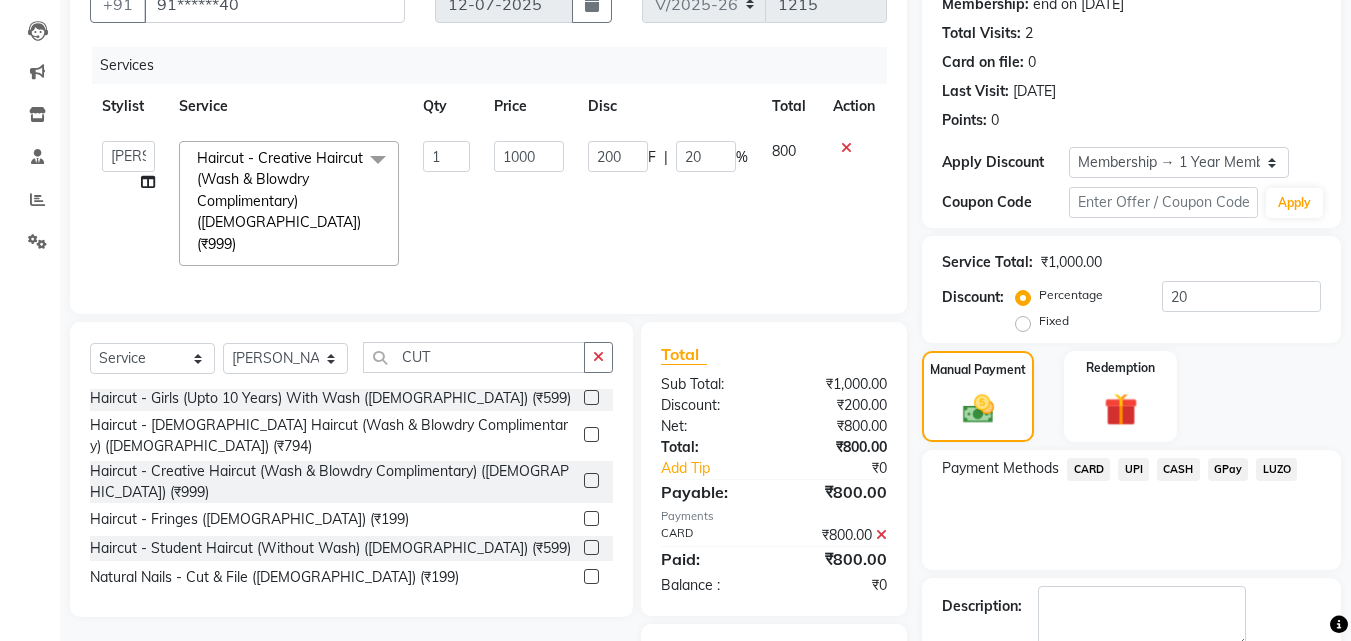 scroll, scrollTop: 314, scrollLeft: 0, axis: vertical 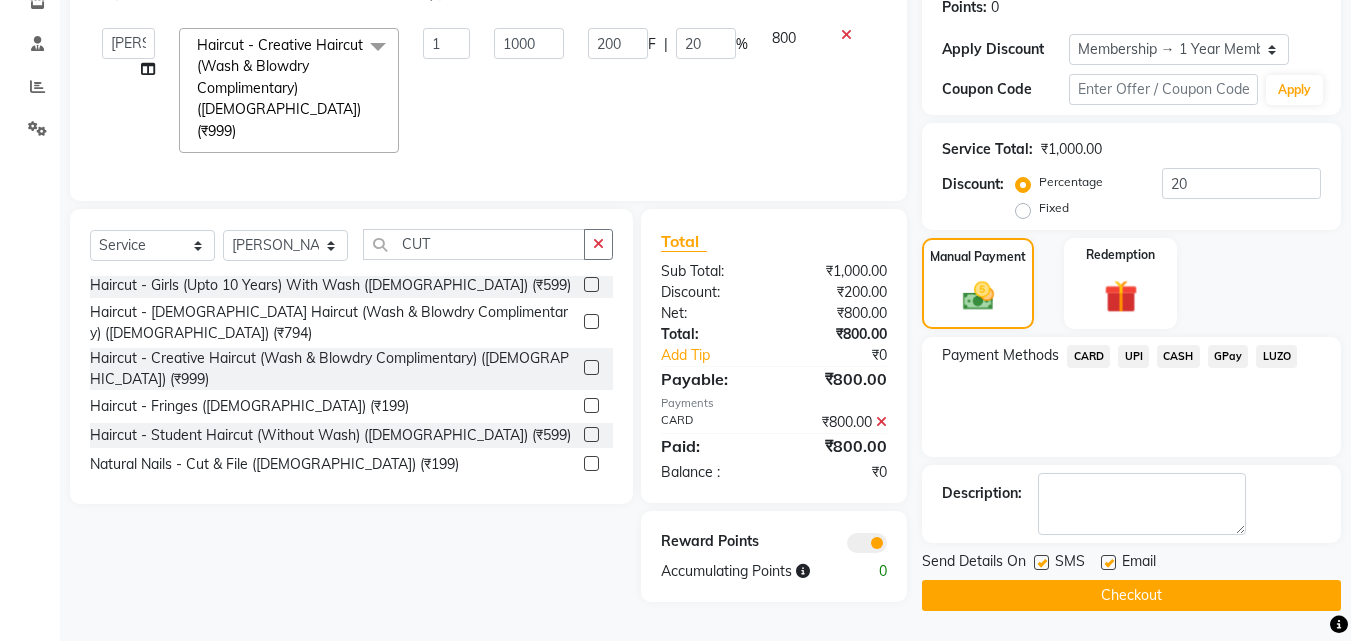 click on "Email" 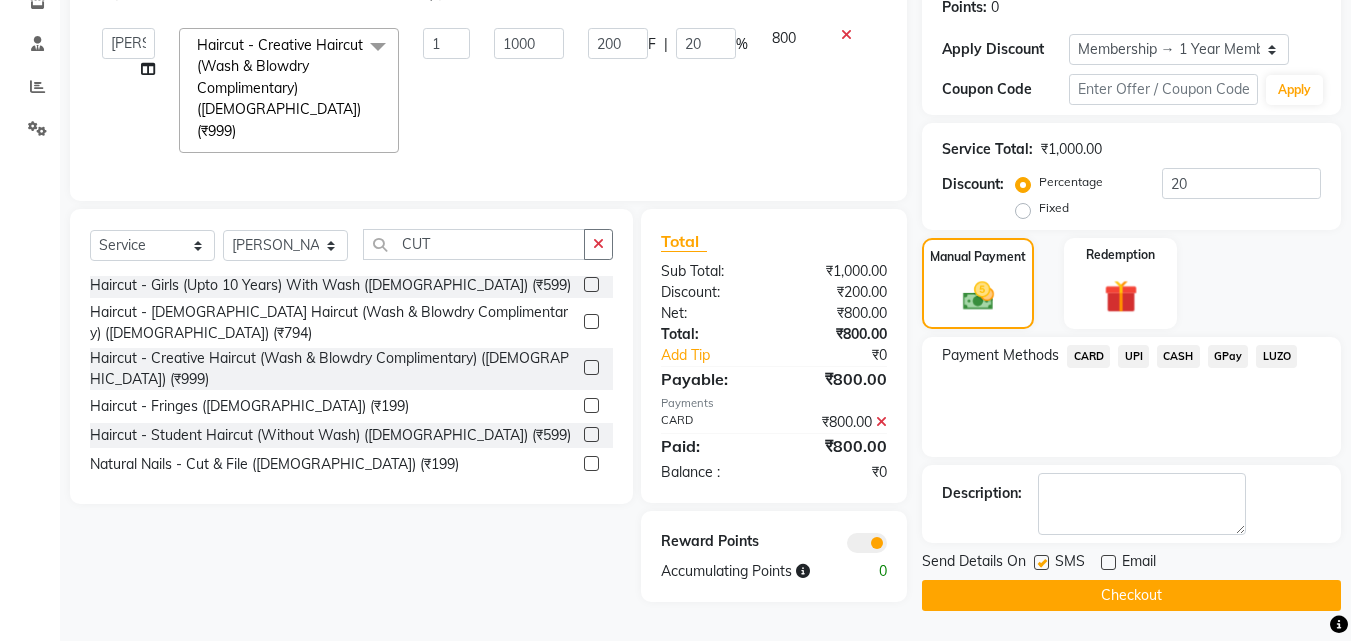 click on "Checkout" 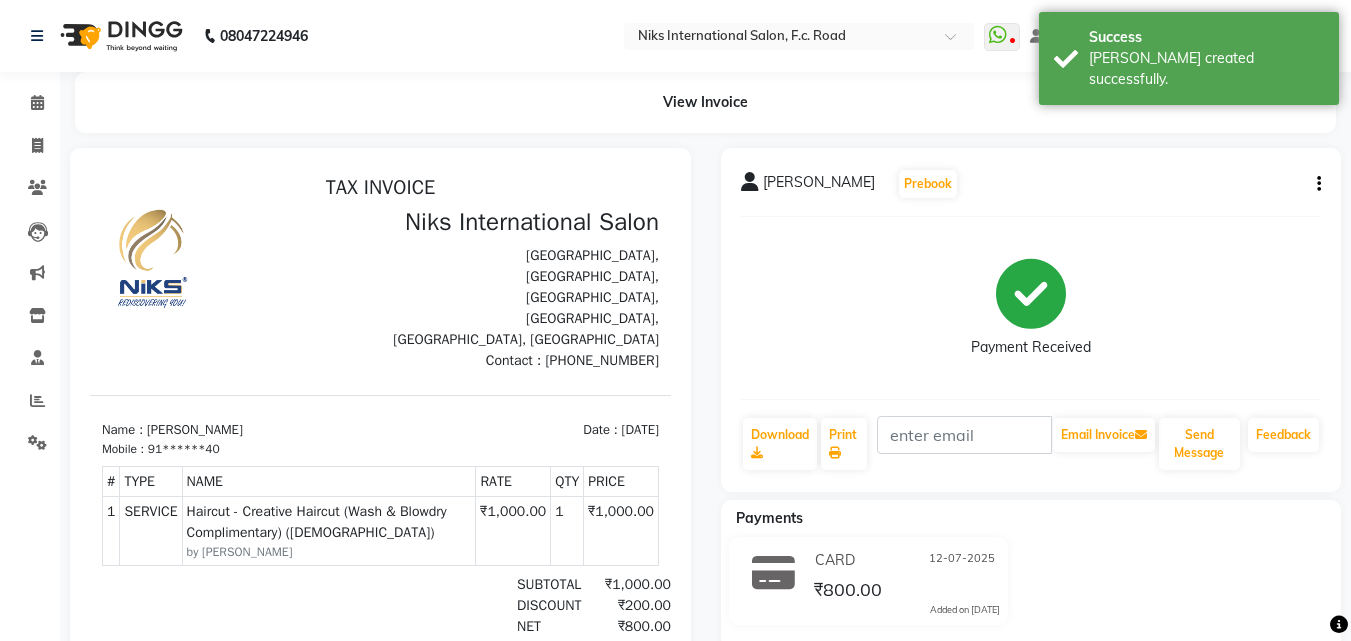 scroll, scrollTop: 0, scrollLeft: 0, axis: both 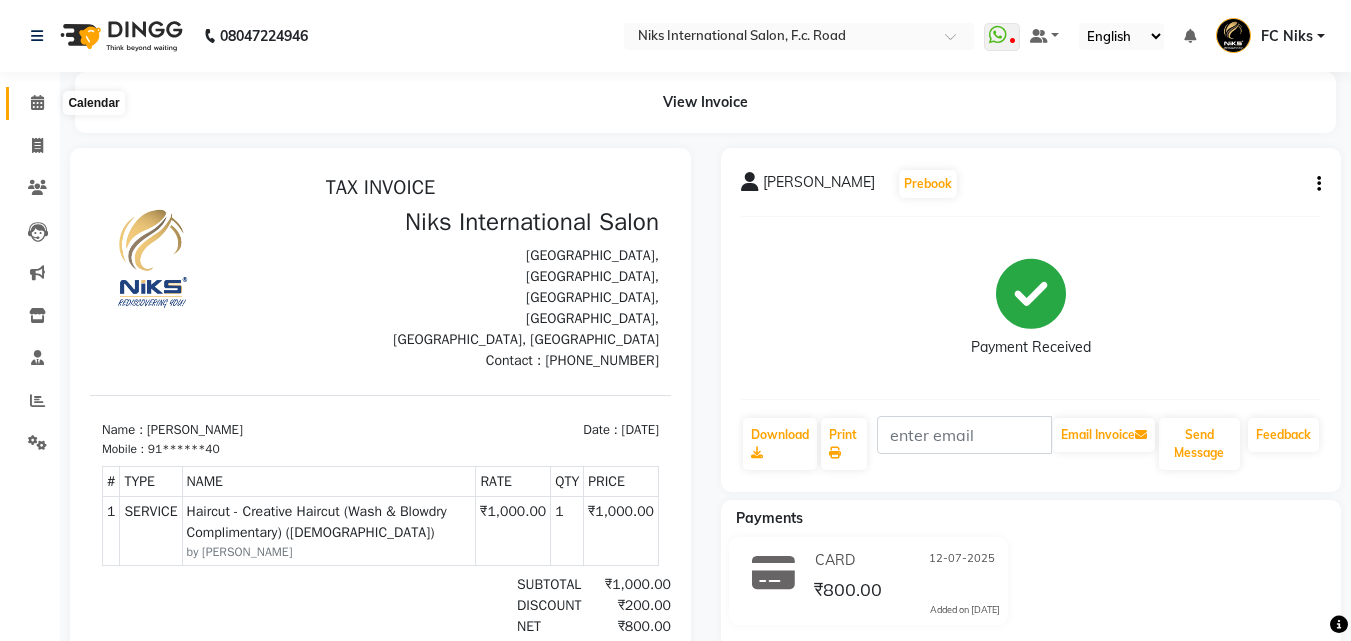 click 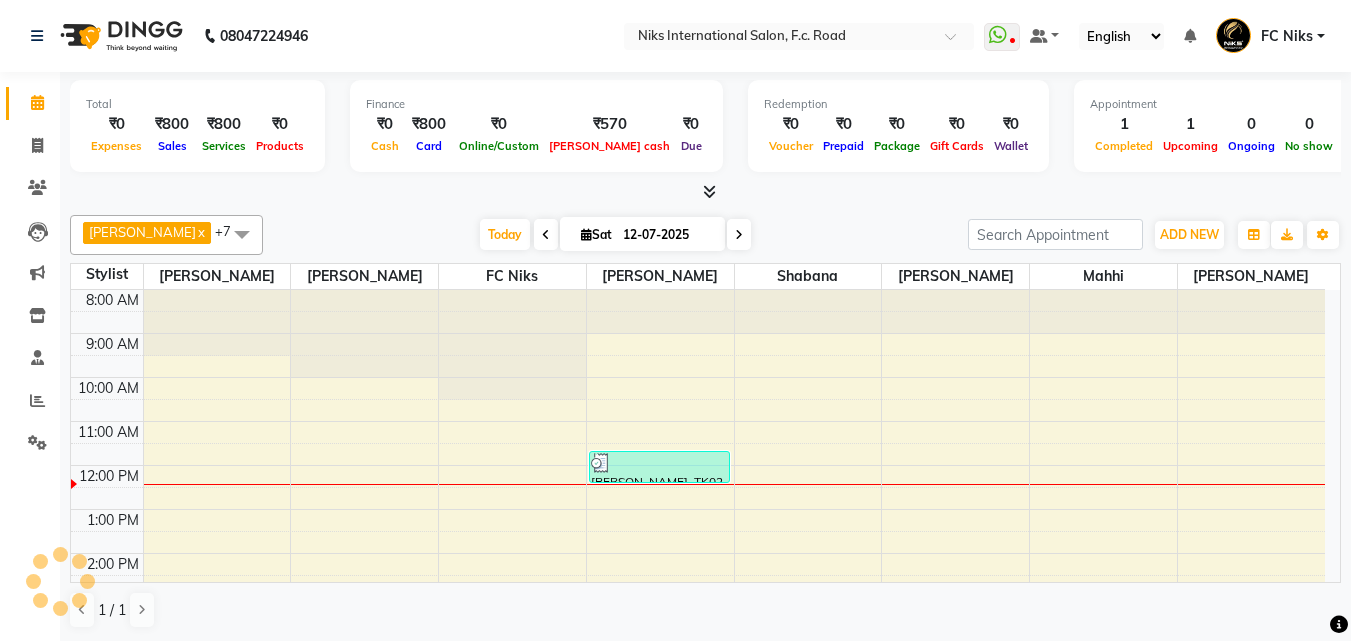 scroll, scrollTop: 0, scrollLeft: 0, axis: both 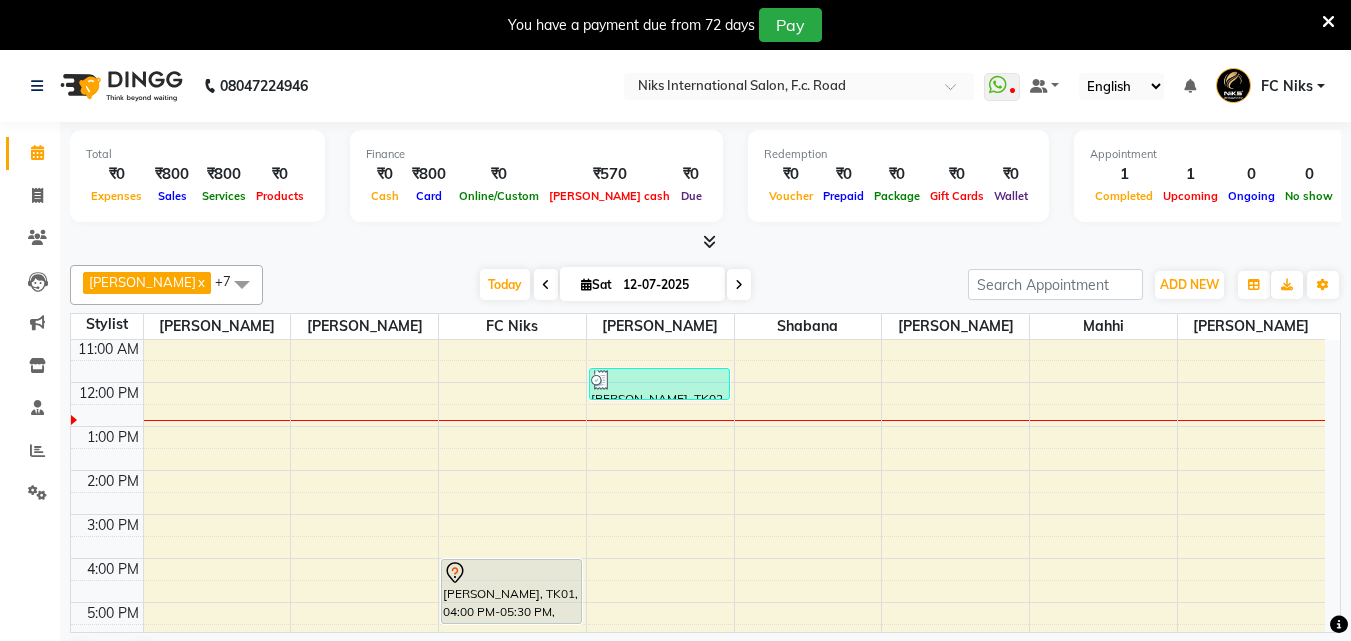 click on "8:00 AM 9:00 AM 10:00 AM 11:00 AM 12:00 PM 1:00 PM 2:00 PM 3:00 PM 4:00 PM 5:00 PM 6:00 PM 7:00 PM 8:00 PM 9:00 PM 10:00 PM             [PERSON_NAME][GEOGRAPHIC_DATA], 04:00 PM-05:30 PM, Hair Treatment  - Protein Hair Spa ([DEMOGRAPHIC_DATA])     [PERSON_NAME], TK02, 11:40 AM-12:25 PM, Haircut - Creative Haircut (Wash & Blowdry Complimentary) ([DEMOGRAPHIC_DATA]) (₹999)" at bounding box center (698, 536) 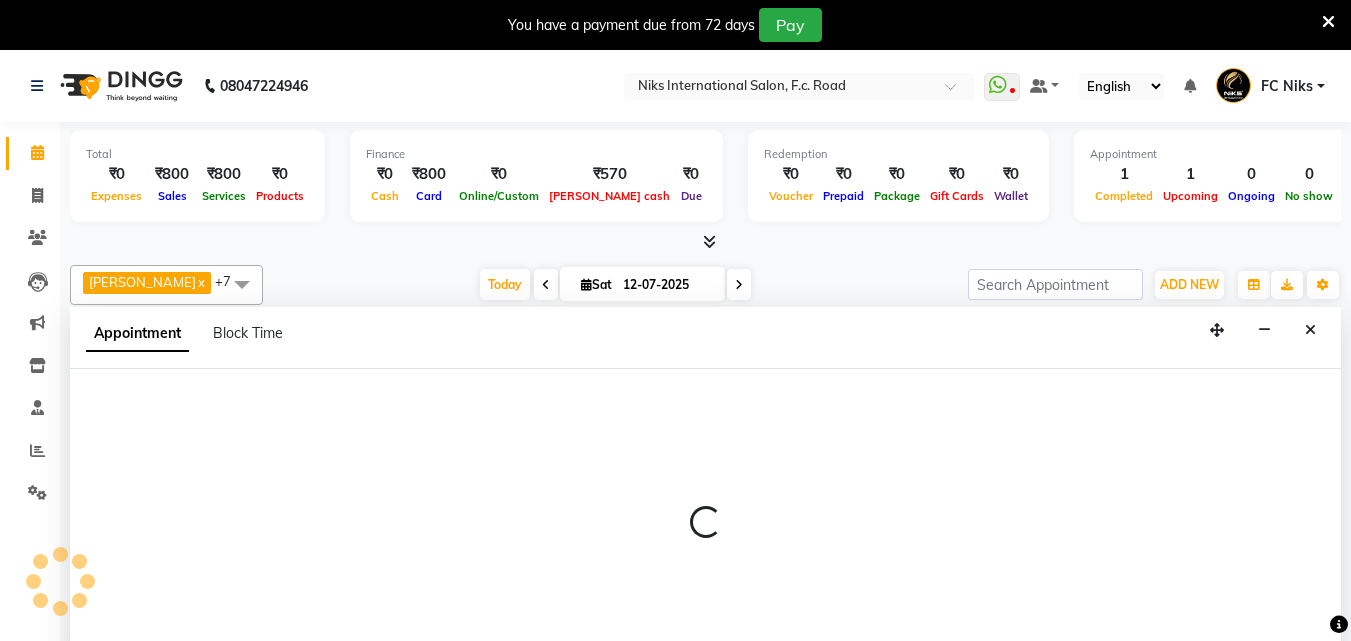 select on "160" 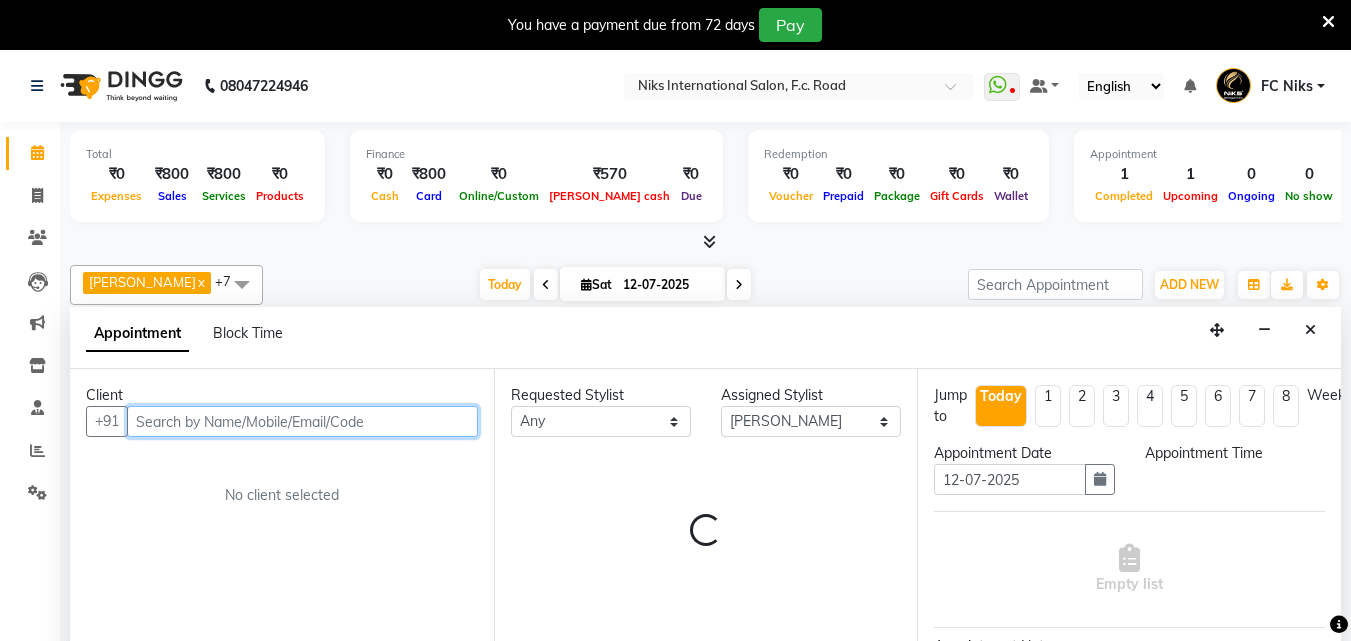 select on "720" 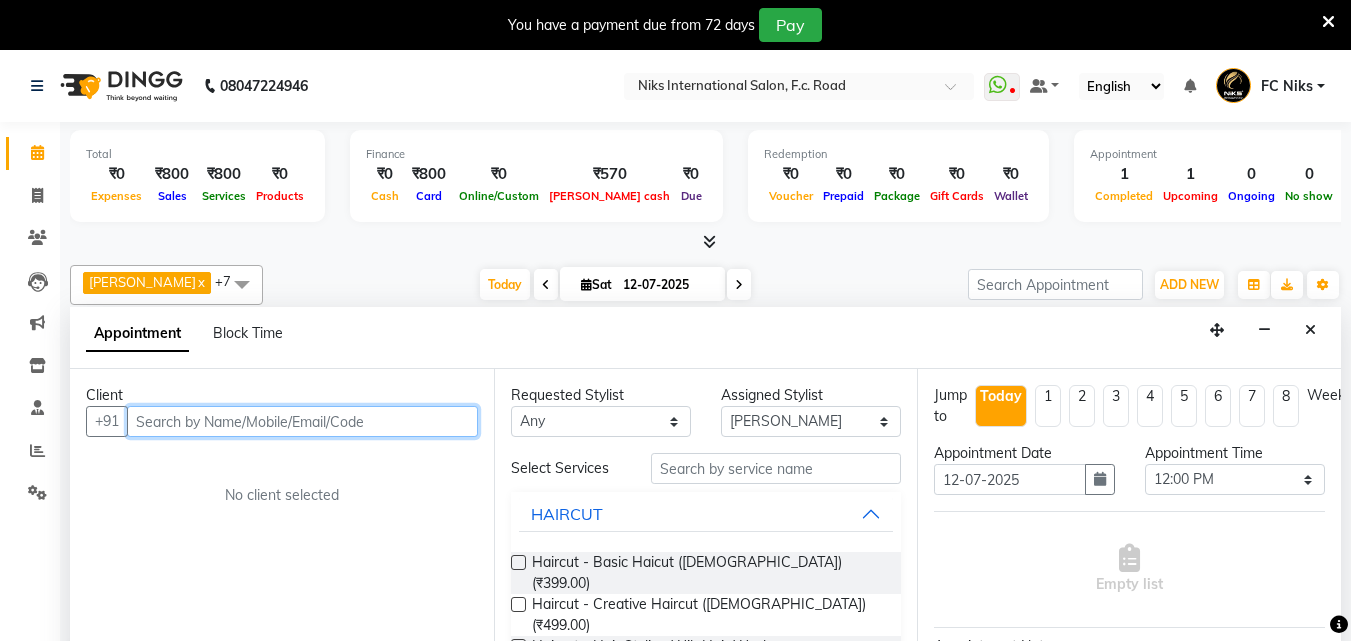 click at bounding box center [302, 421] 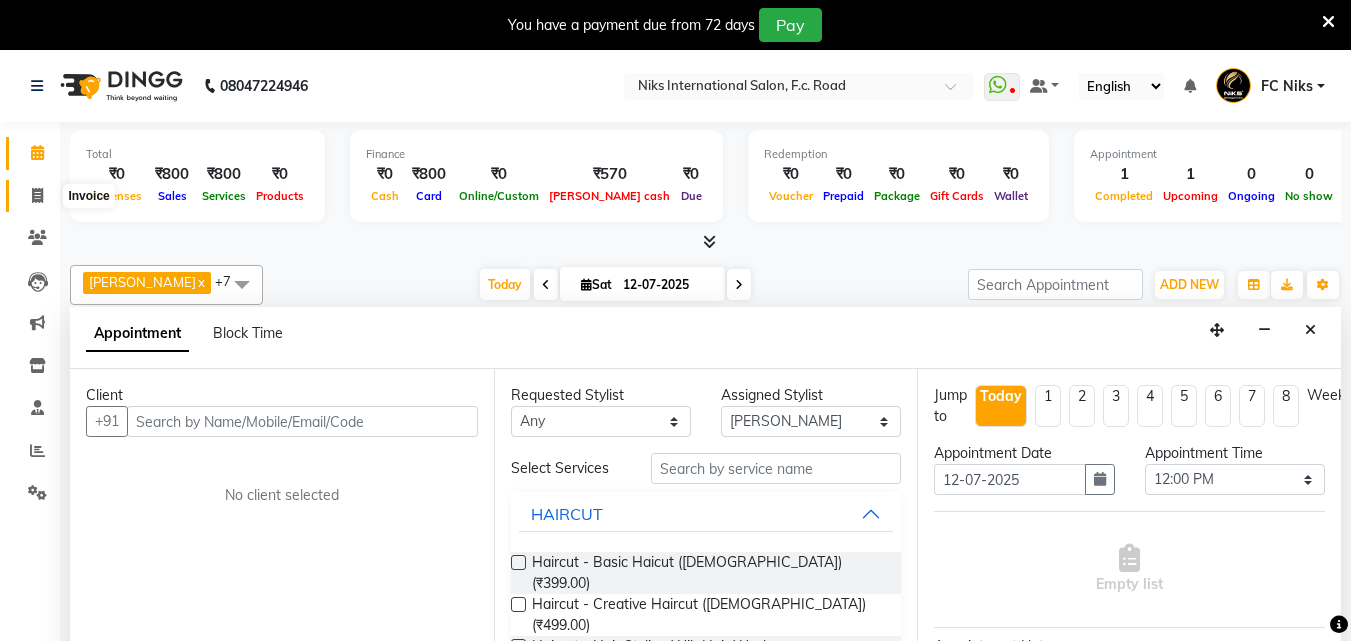 click 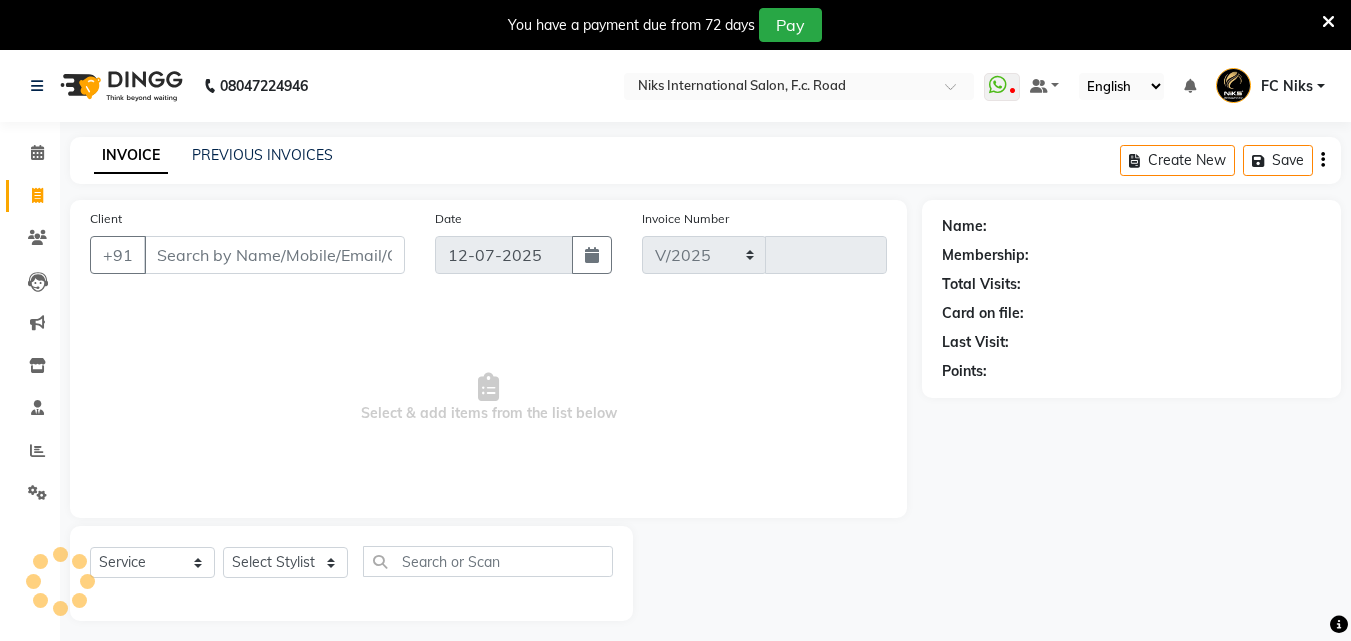 select on "7" 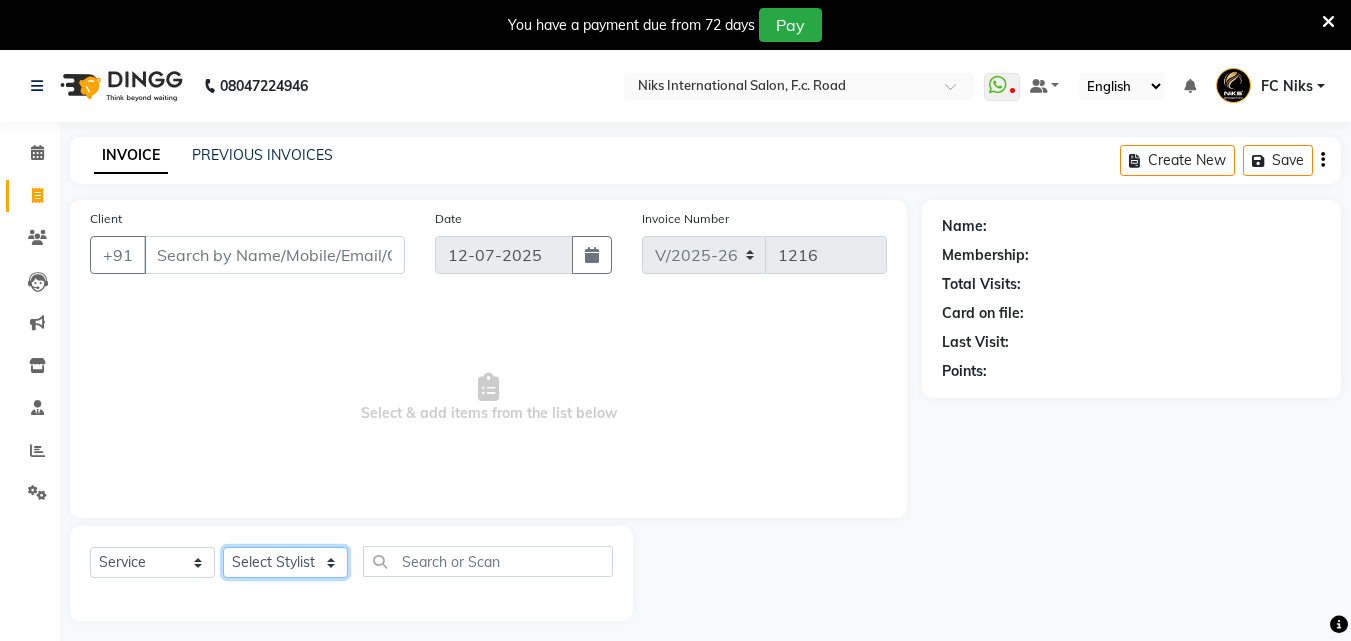 click on "Select Stylist" 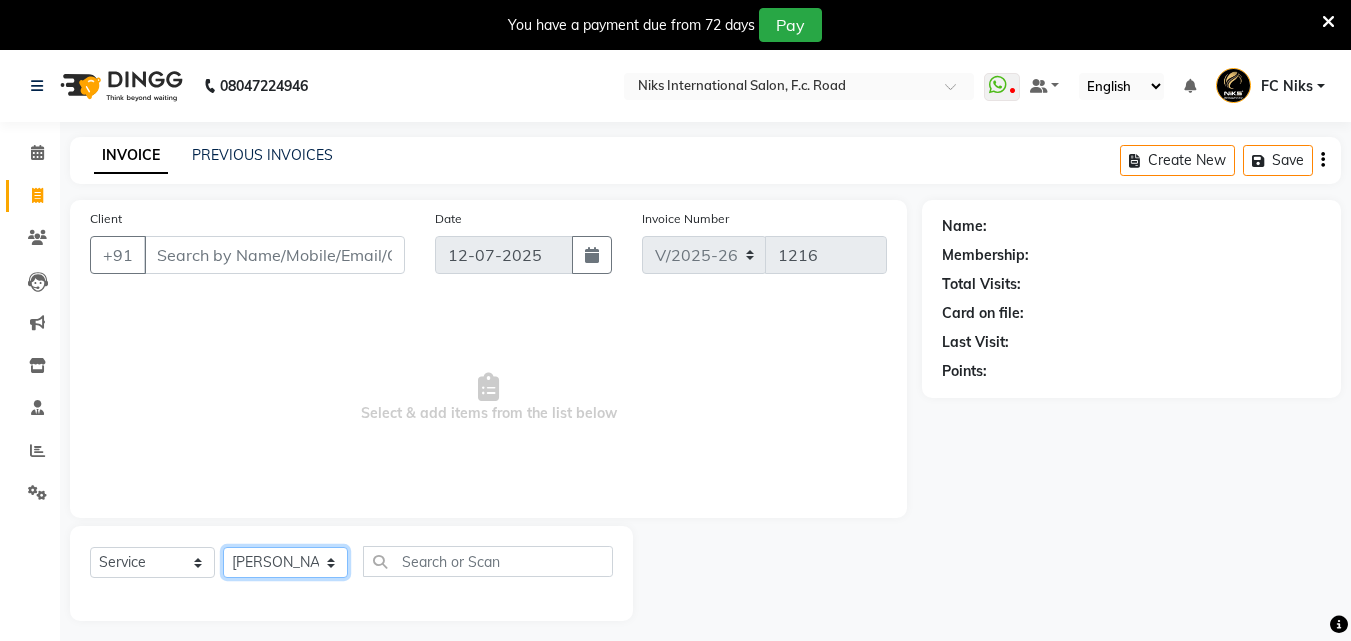 click on "Select Stylist [PERSON_NAME] [PERSON_NAME] CA [PERSON_NAME] Niks [PERSON_NAME] [PERSON_NAME] Krishi Mahhi Nakshatra Nikhil [PERSON_NAME] Savita [PERSON_NAME] [PERSON_NAME] [PERSON_NAME]" 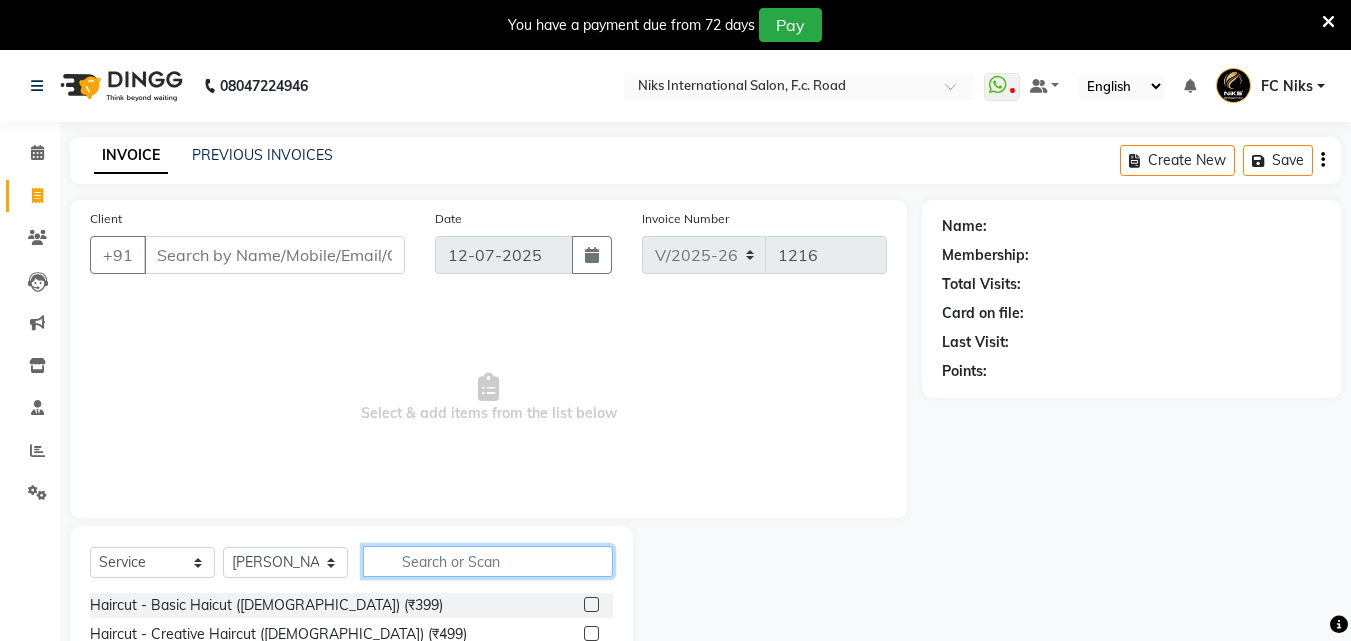click 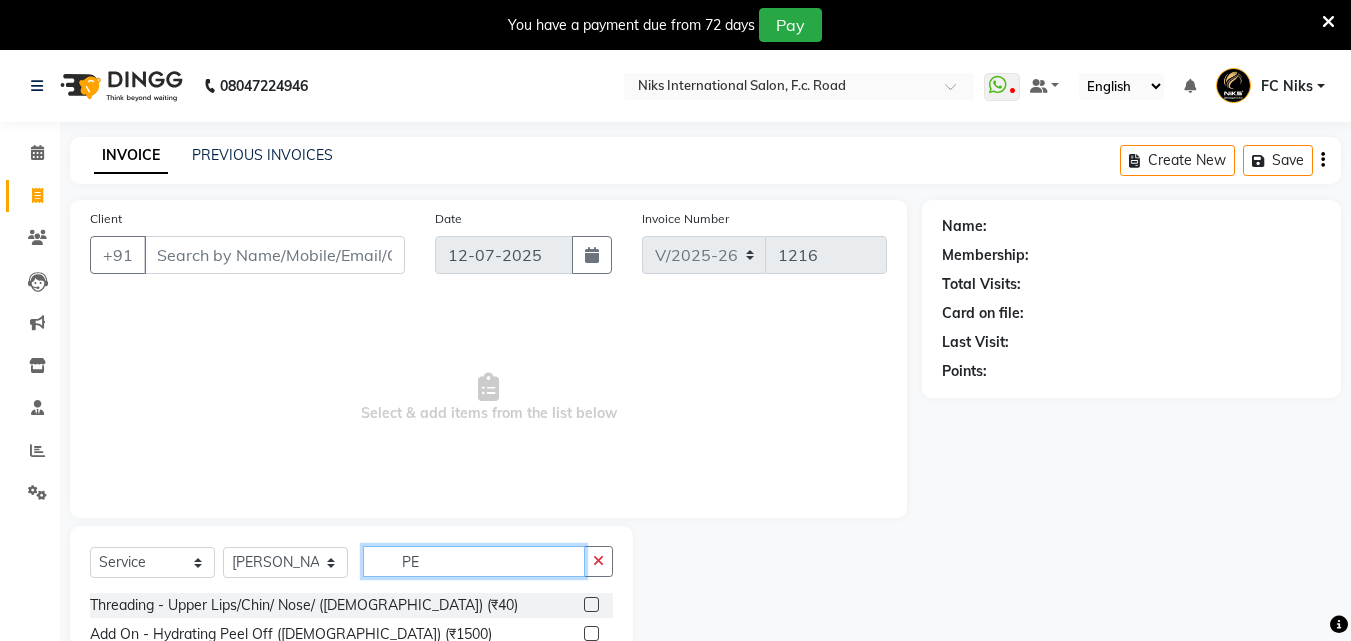 type on "P" 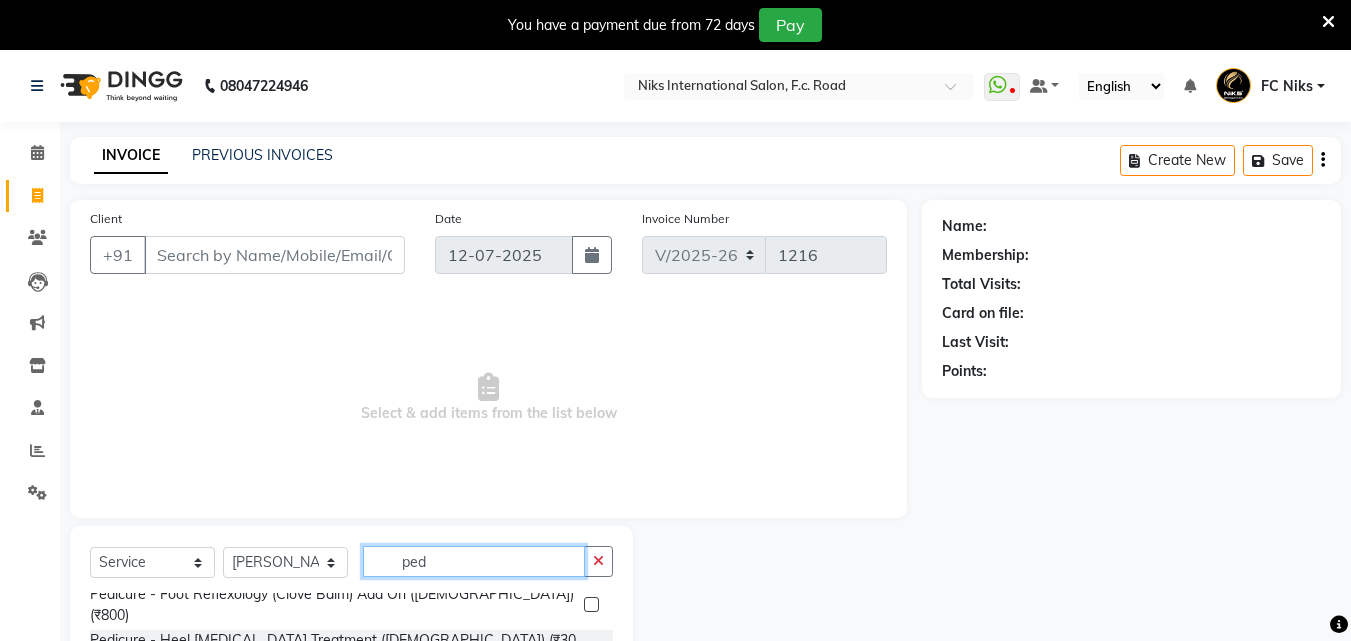 scroll, scrollTop: 223, scrollLeft: 0, axis: vertical 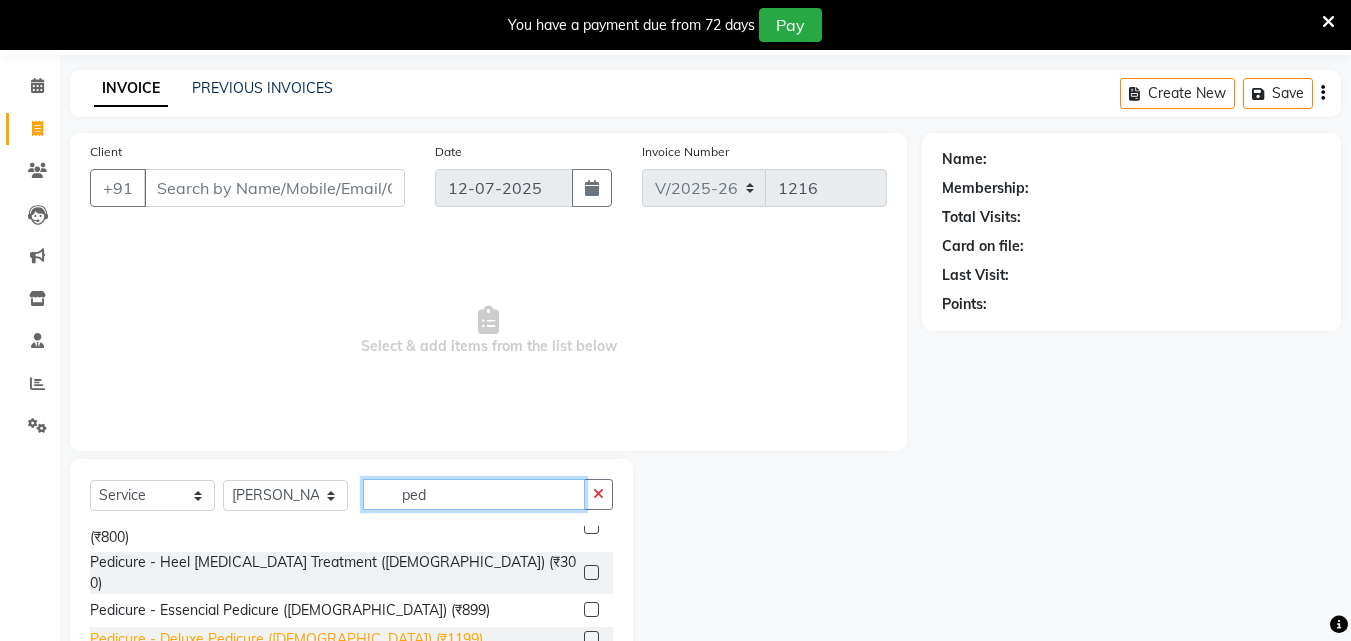 type on "ped" 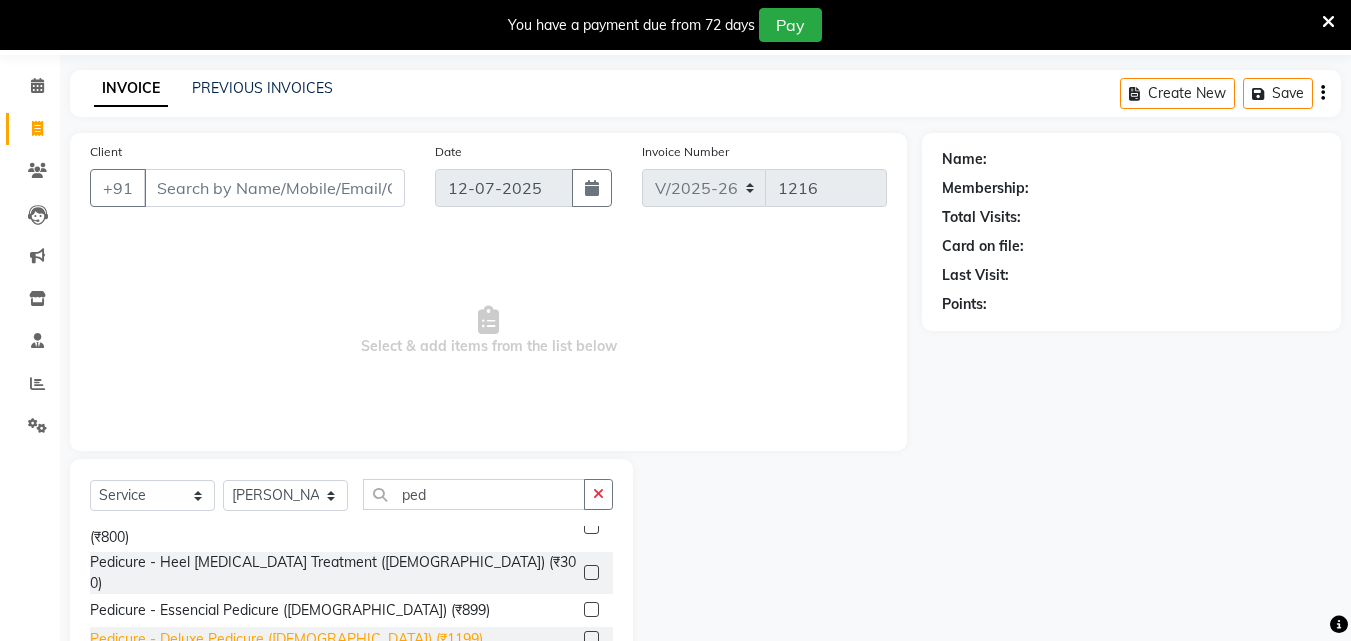 click on "Pedicure - Deluxe Pedicure ([DEMOGRAPHIC_DATA]) (₹1199)" 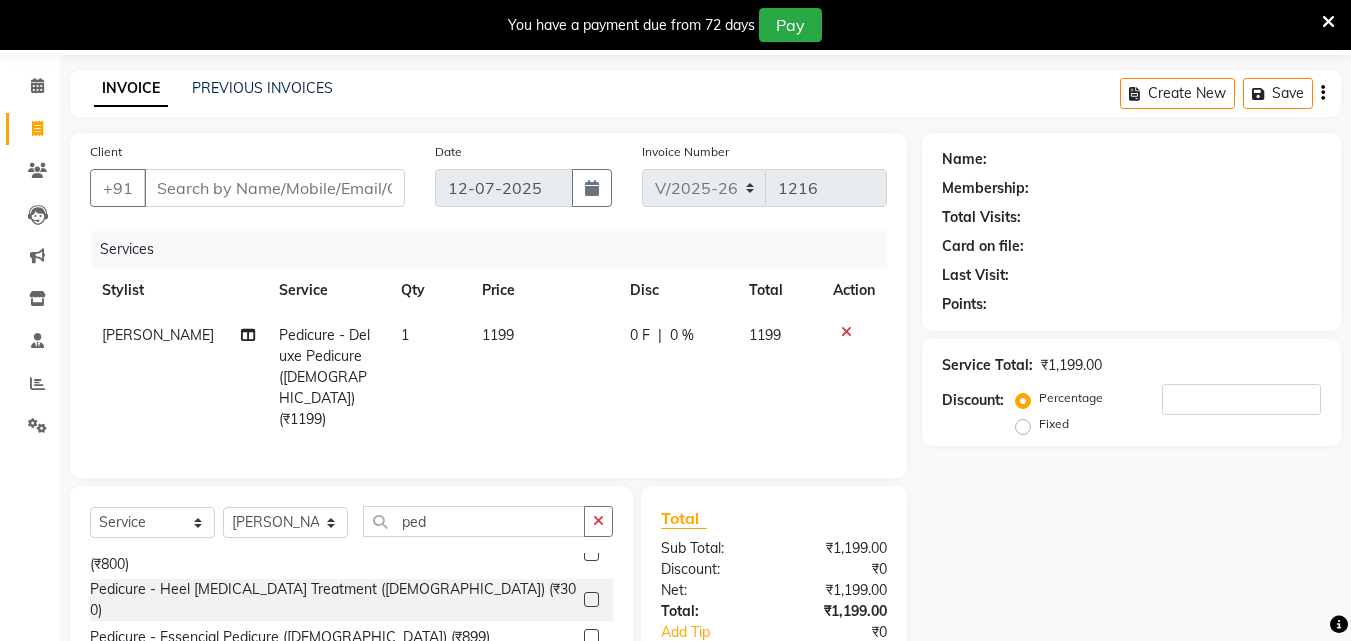 checkbox on "false" 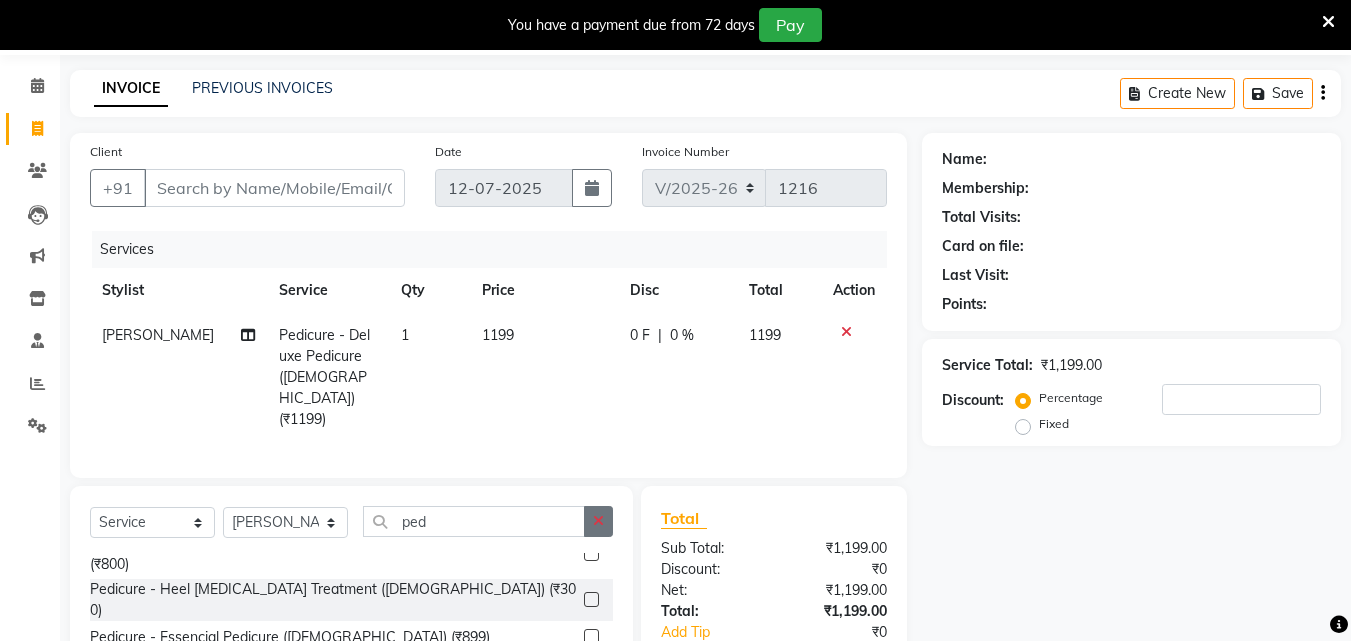 click 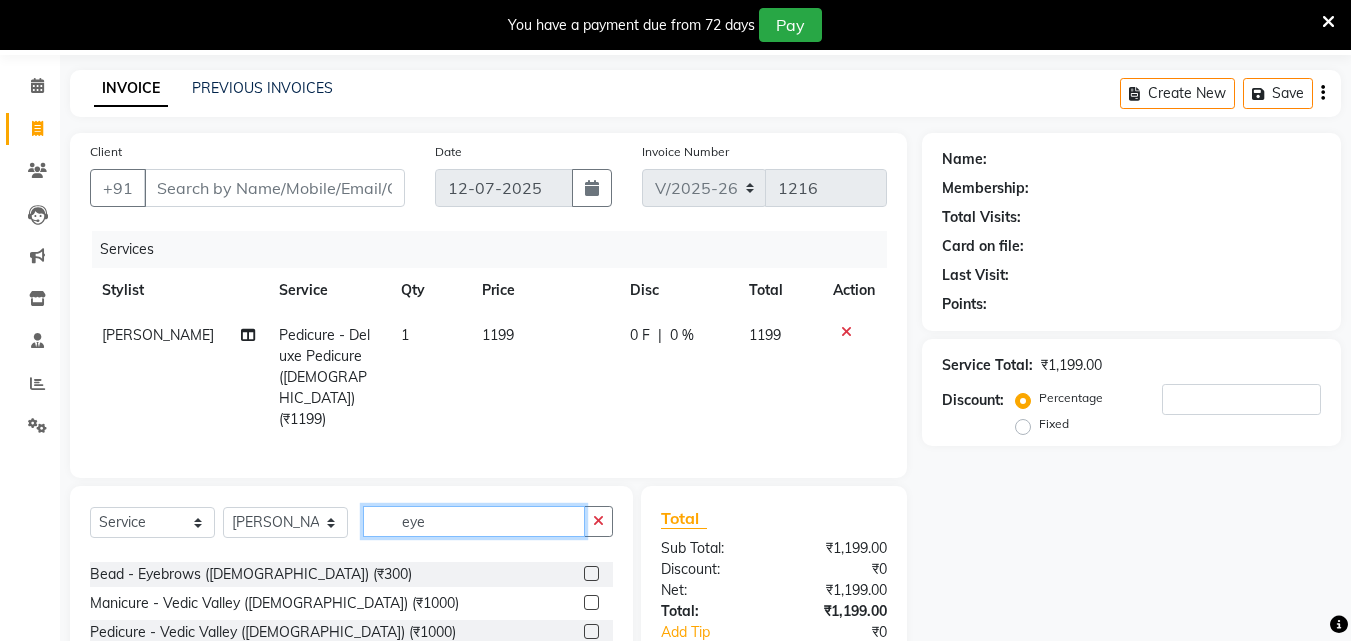scroll, scrollTop: 0, scrollLeft: 0, axis: both 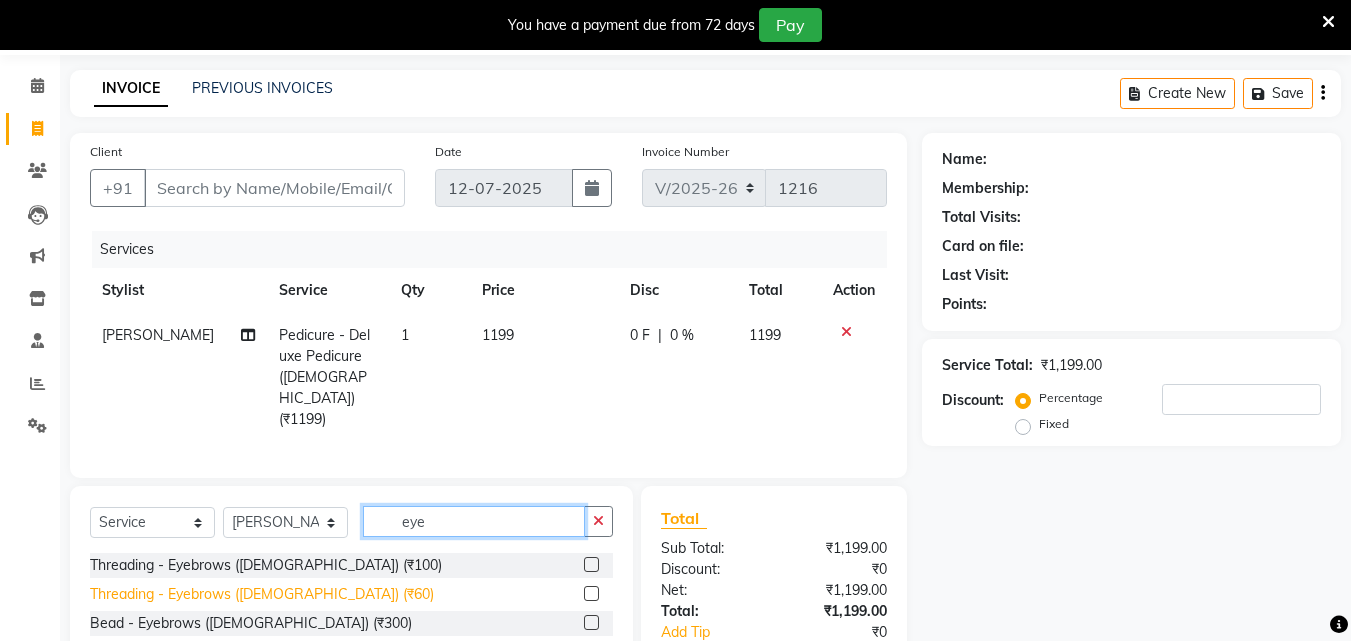 type on "eye" 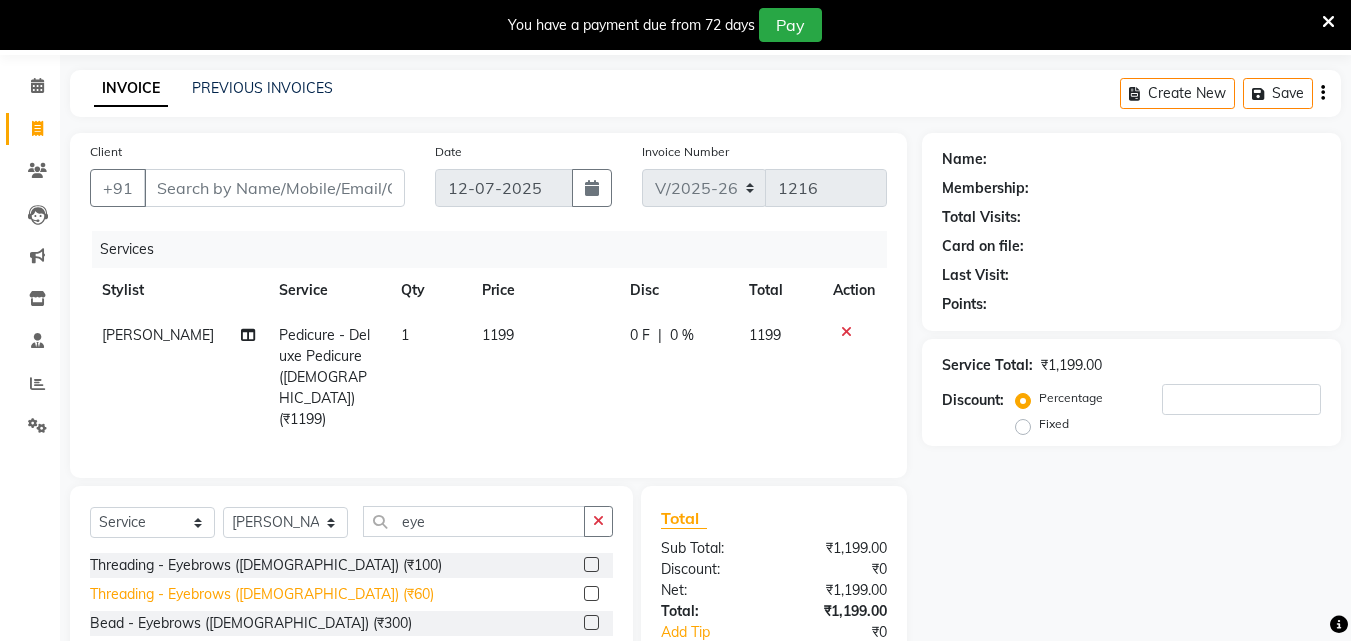 click on "Threading - Eyebrows ([DEMOGRAPHIC_DATA]) (₹60)" 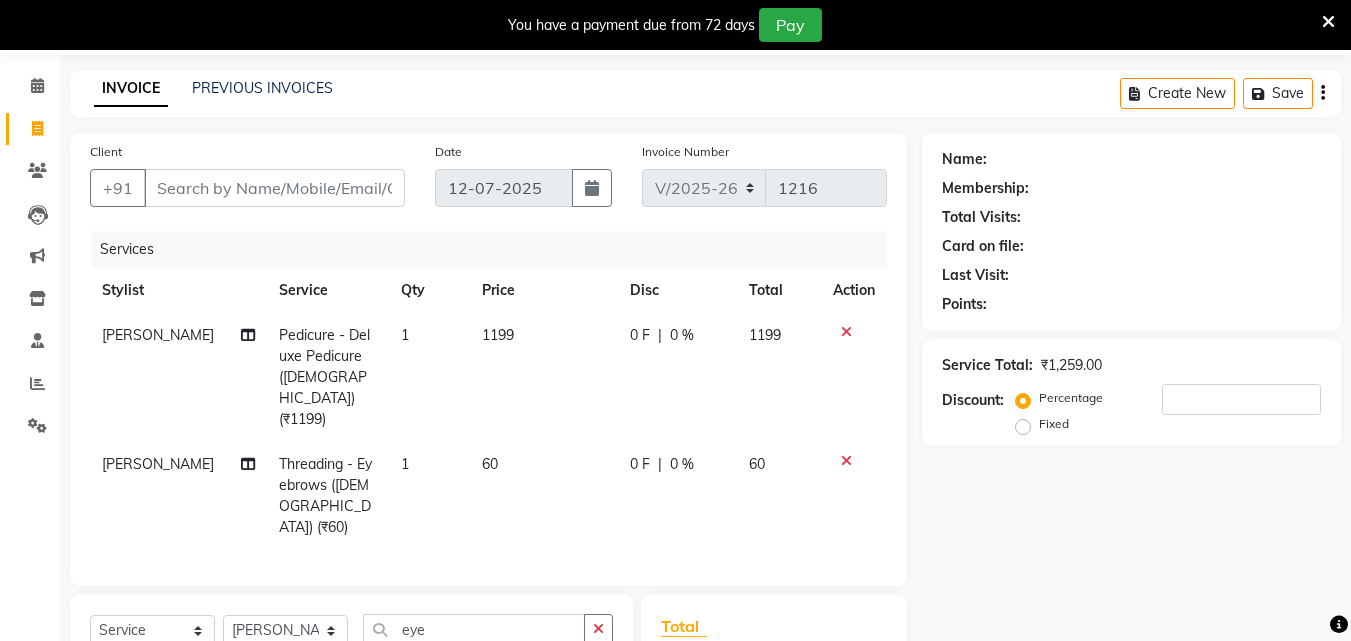 checkbox on "false" 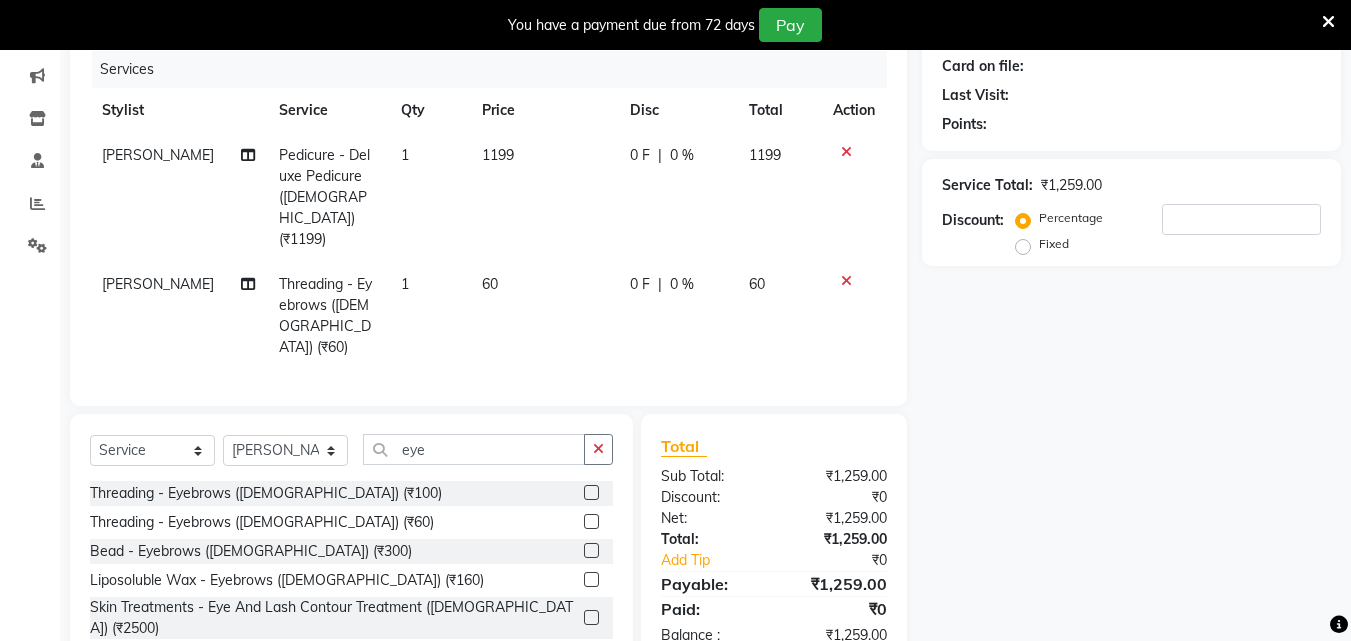 scroll, scrollTop: 288, scrollLeft: 0, axis: vertical 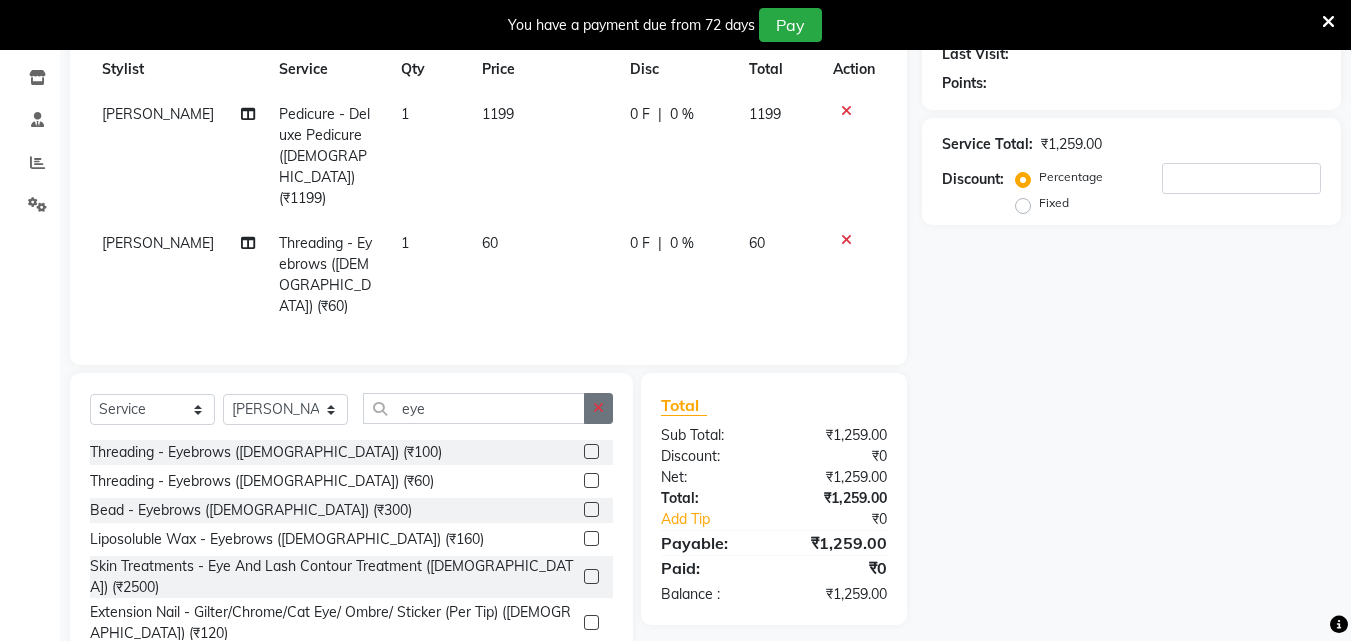 click 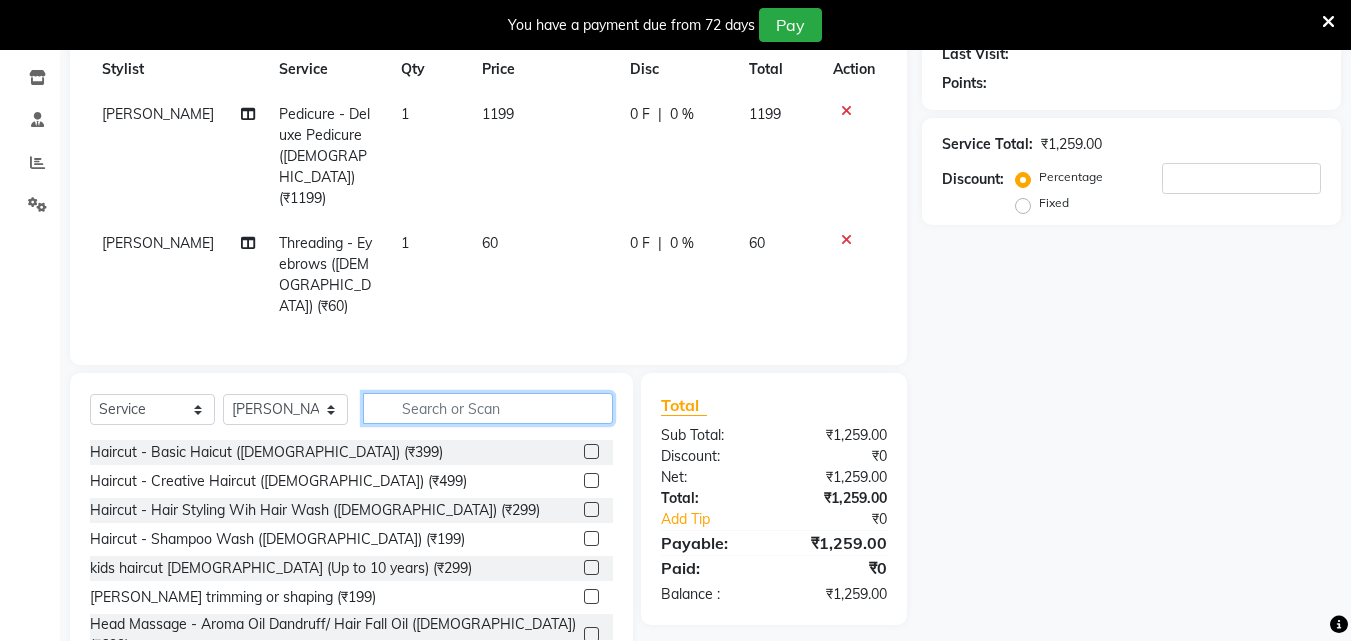 click 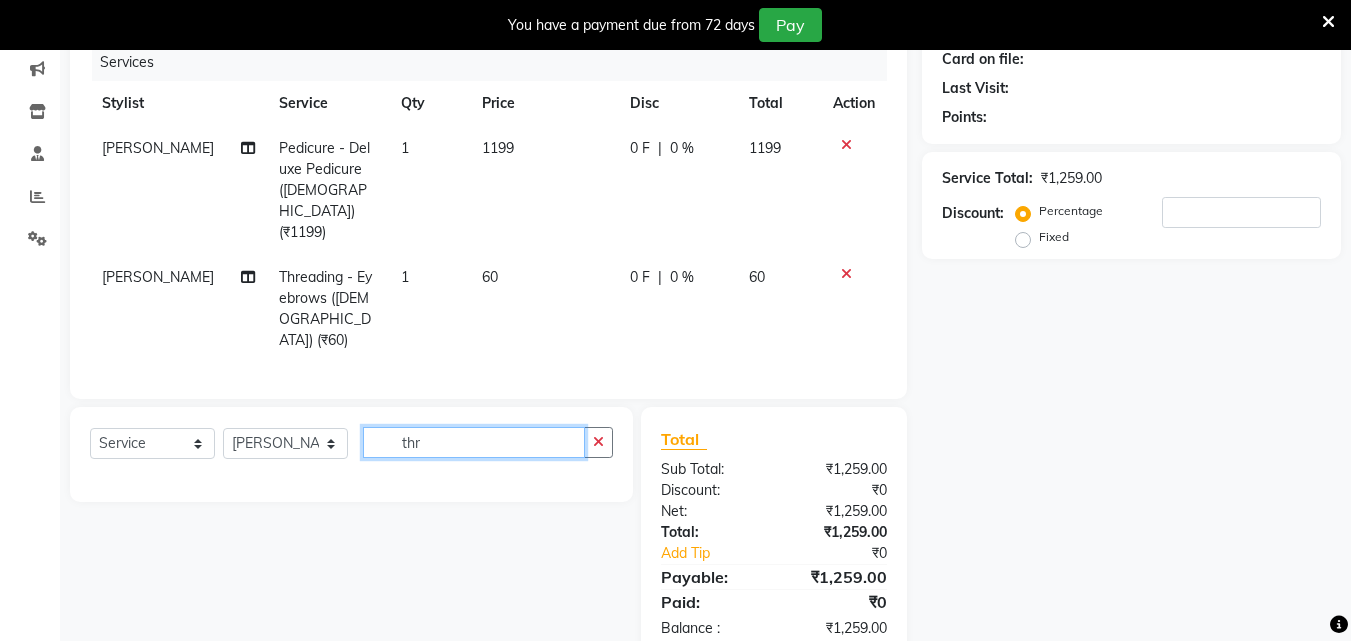 scroll, scrollTop: 271, scrollLeft: 0, axis: vertical 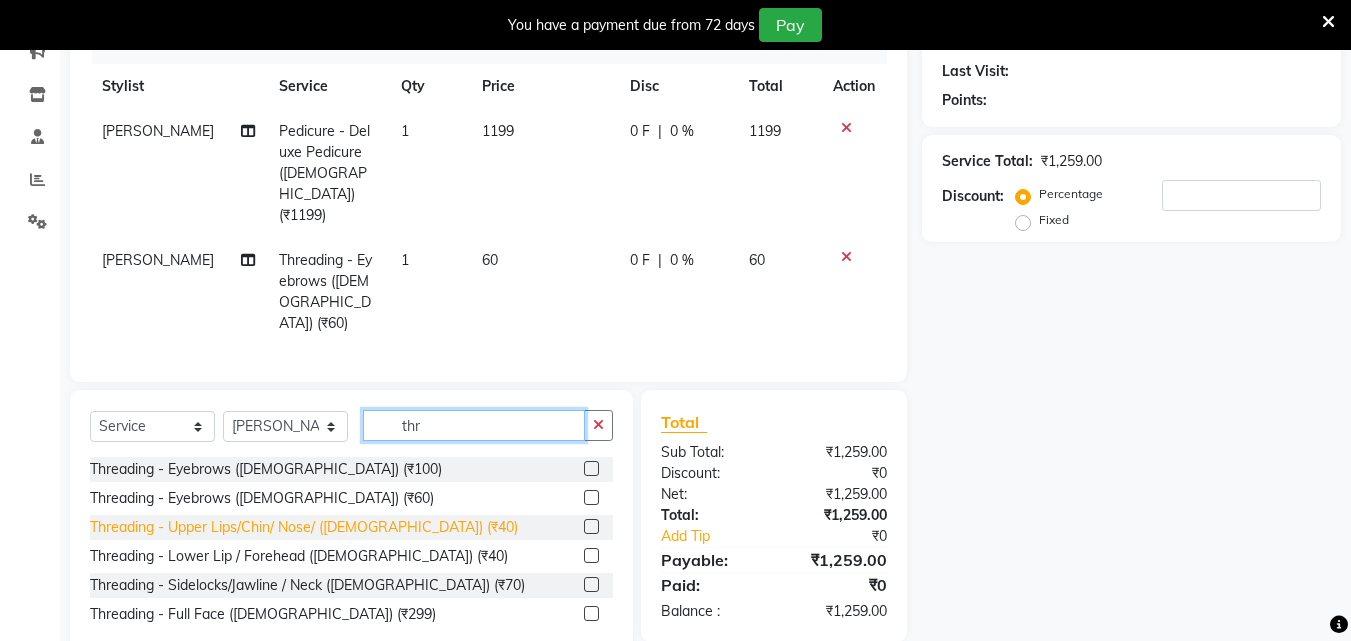 type on "thr" 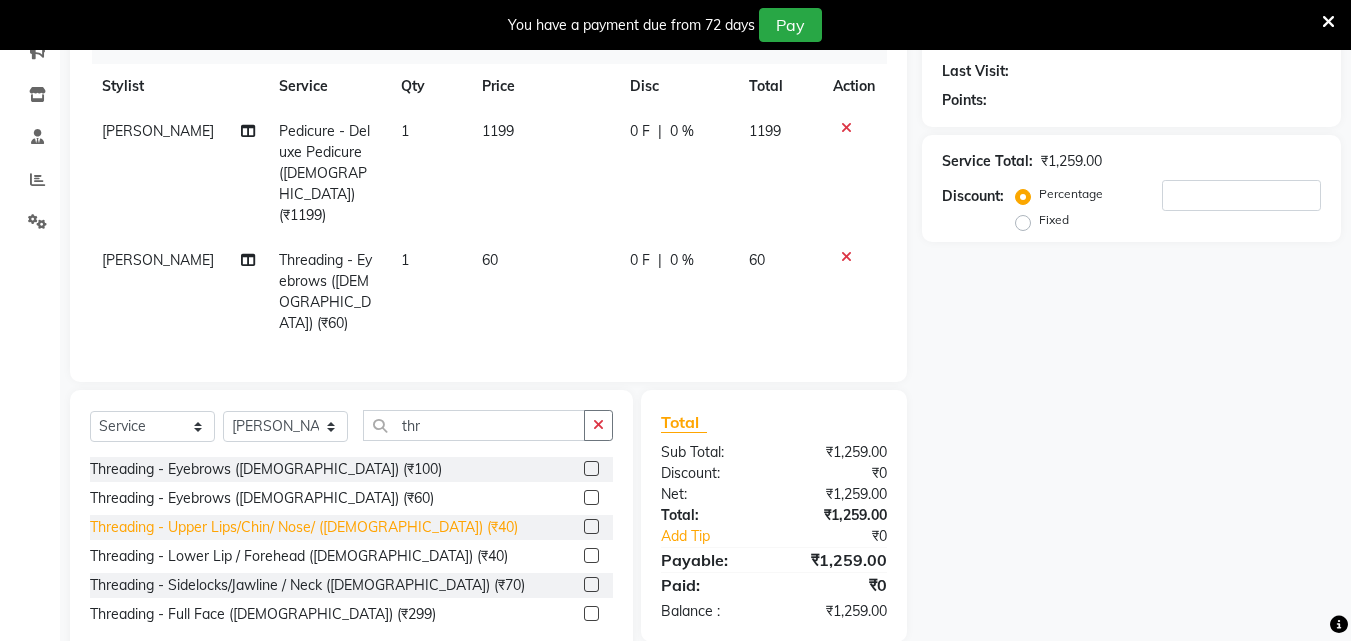 click on "Threading - Upper Lips/Chin/ Nose/ ([DEMOGRAPHIC_DATA]) (₹40)" 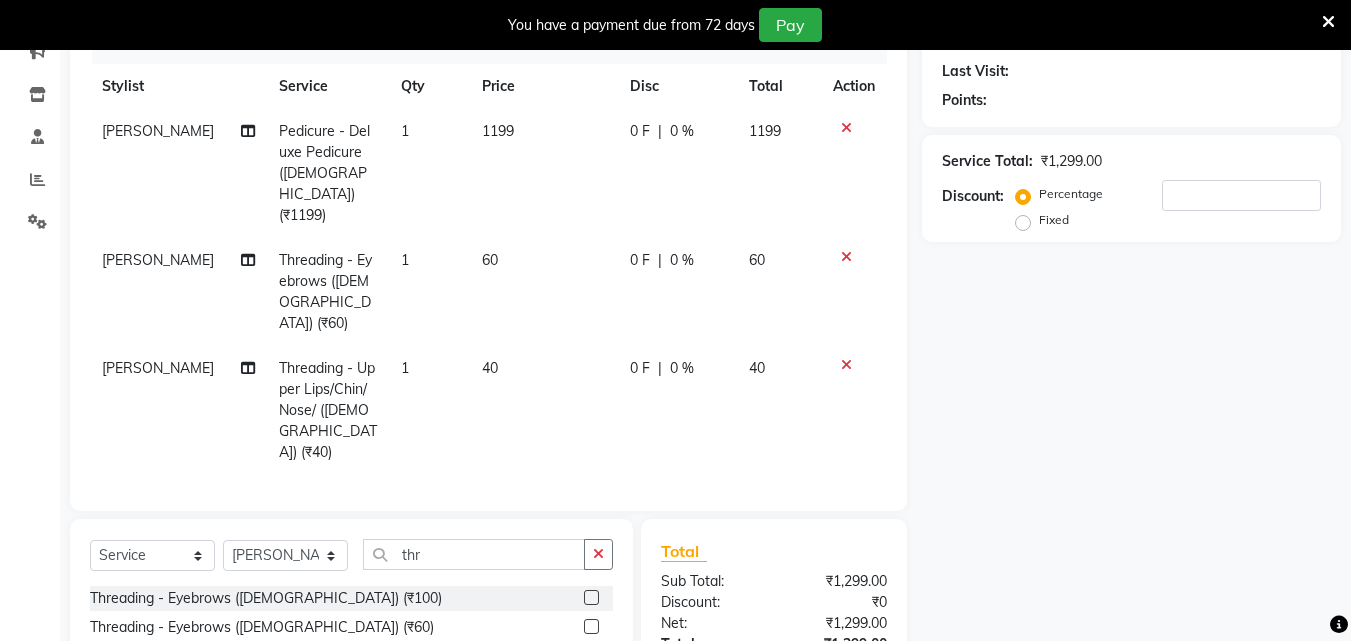 click on "Threading - Upper Lips/Chin/ Nose/ ([DEMOGRAPHIC_DATA]) (₹40)" 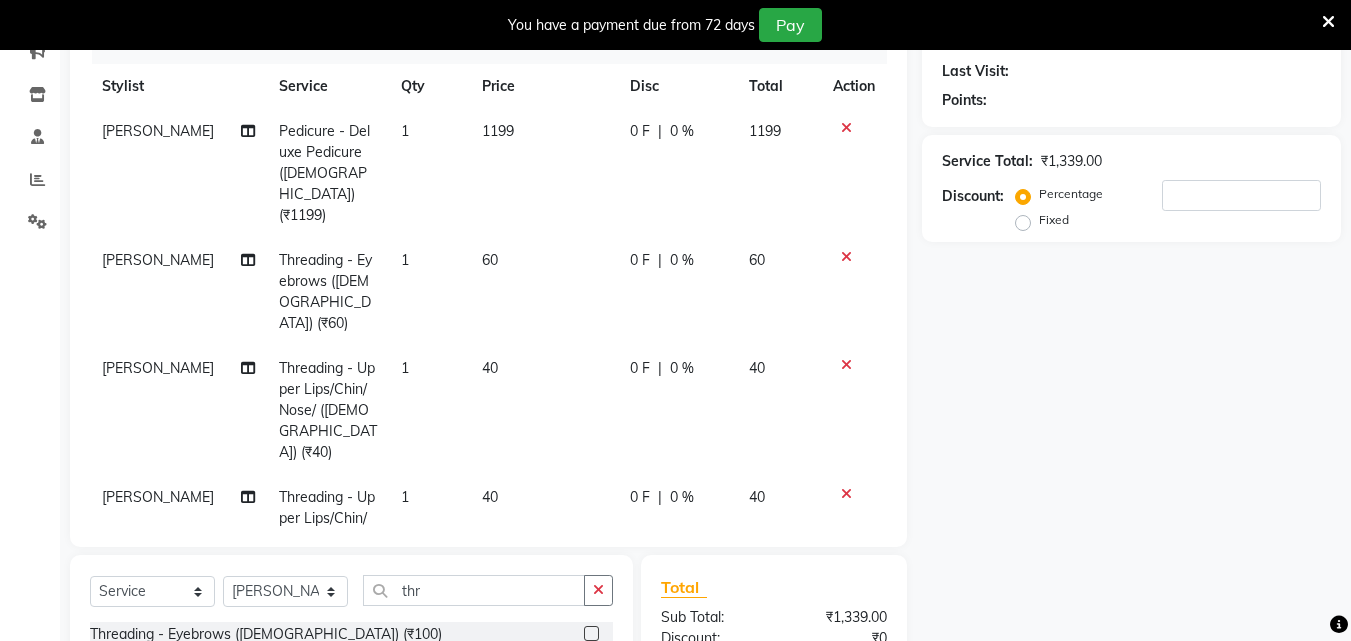 checkbox on "false" 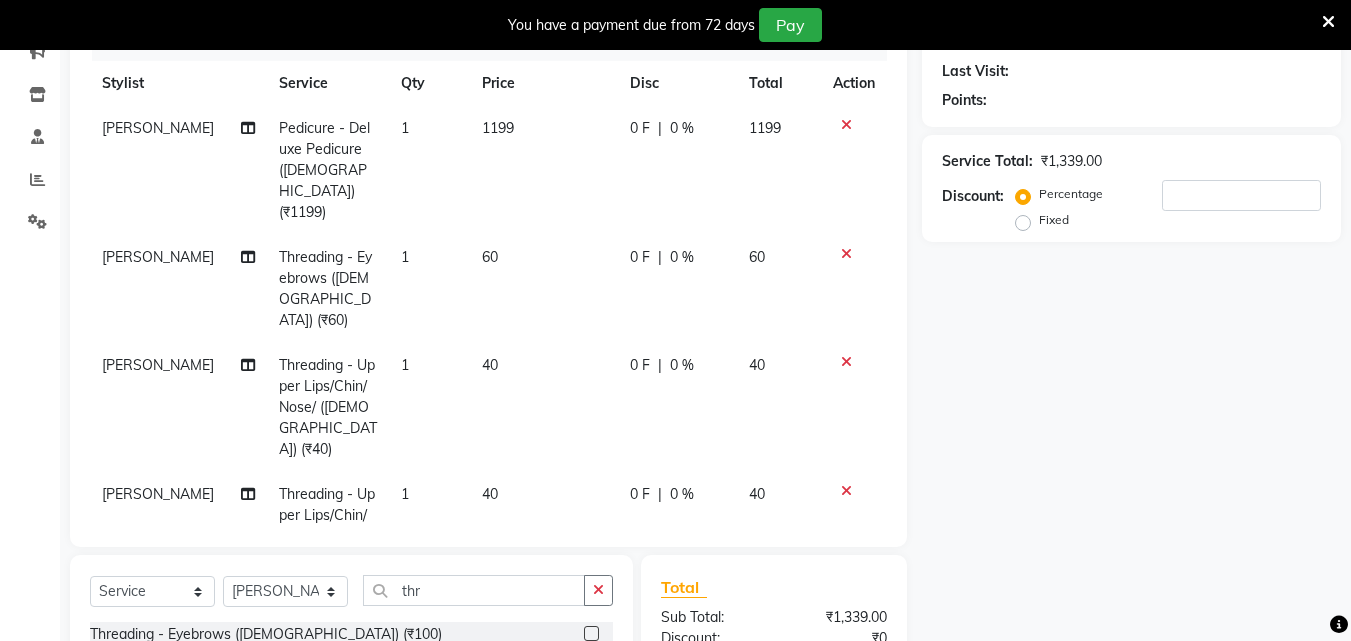 scroll, scrollTop: 0, scrollLeft: 0, axis: both 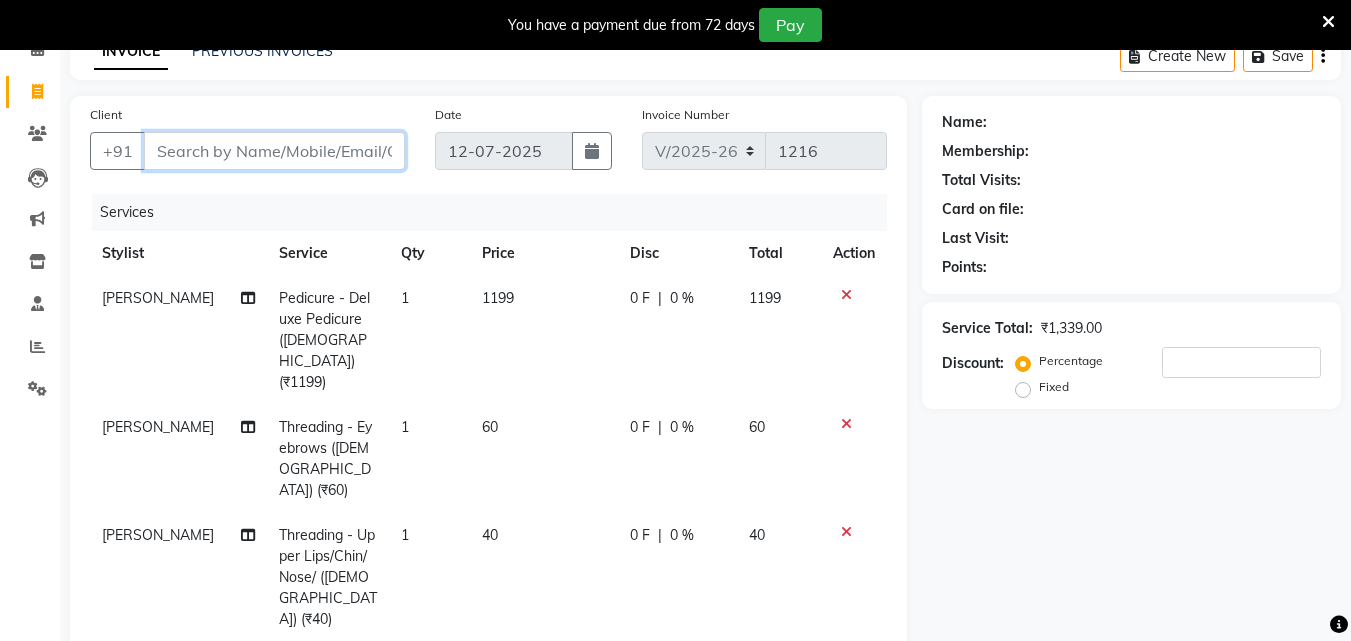 click on "Client" at bounding box center [274, 151] 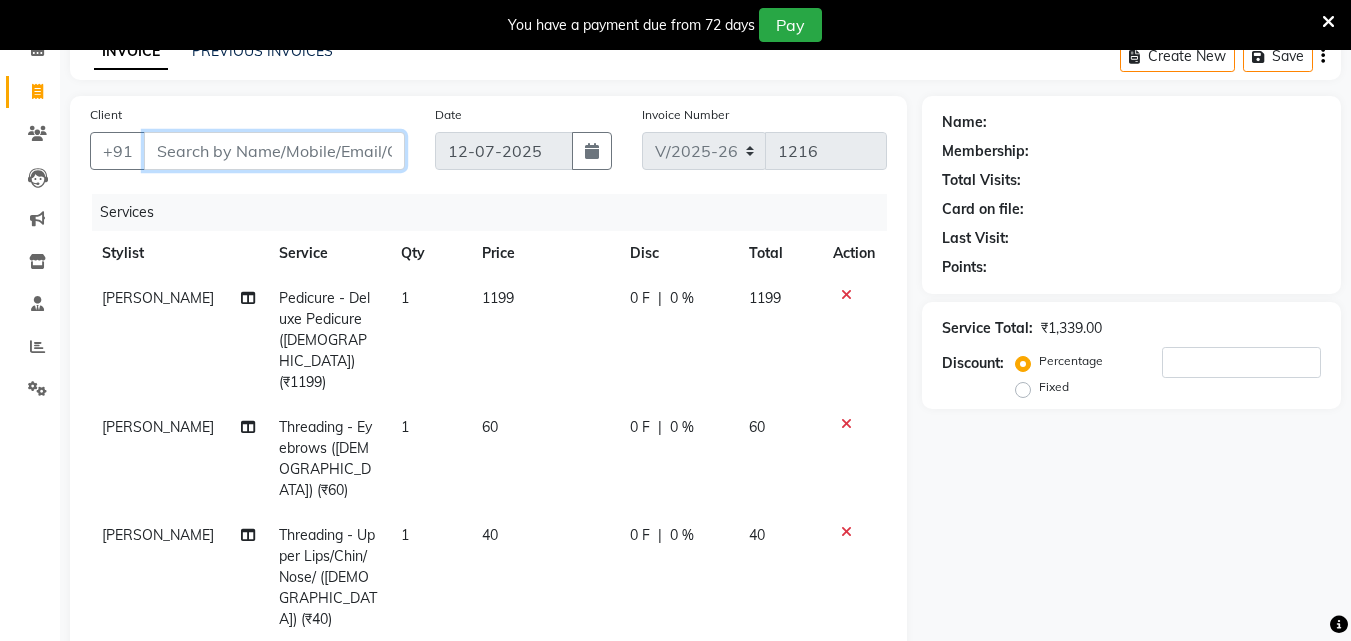 type on "7" 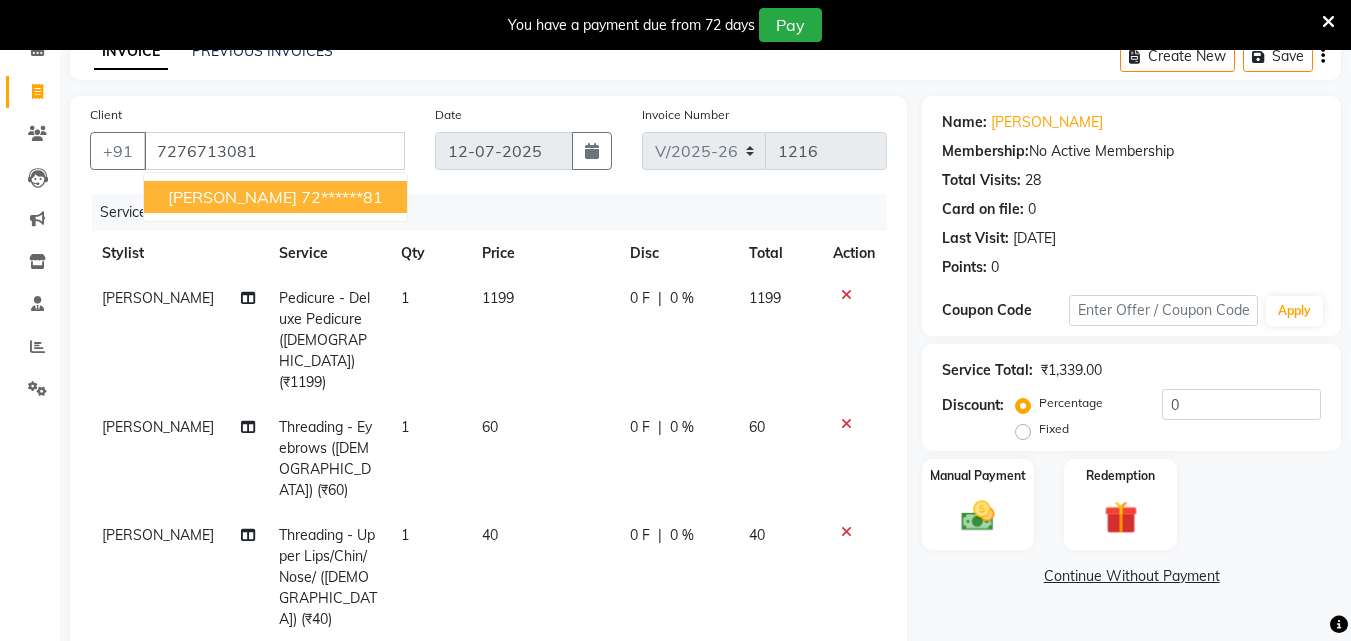 click on "72******81" at bounding box center (342, 197) 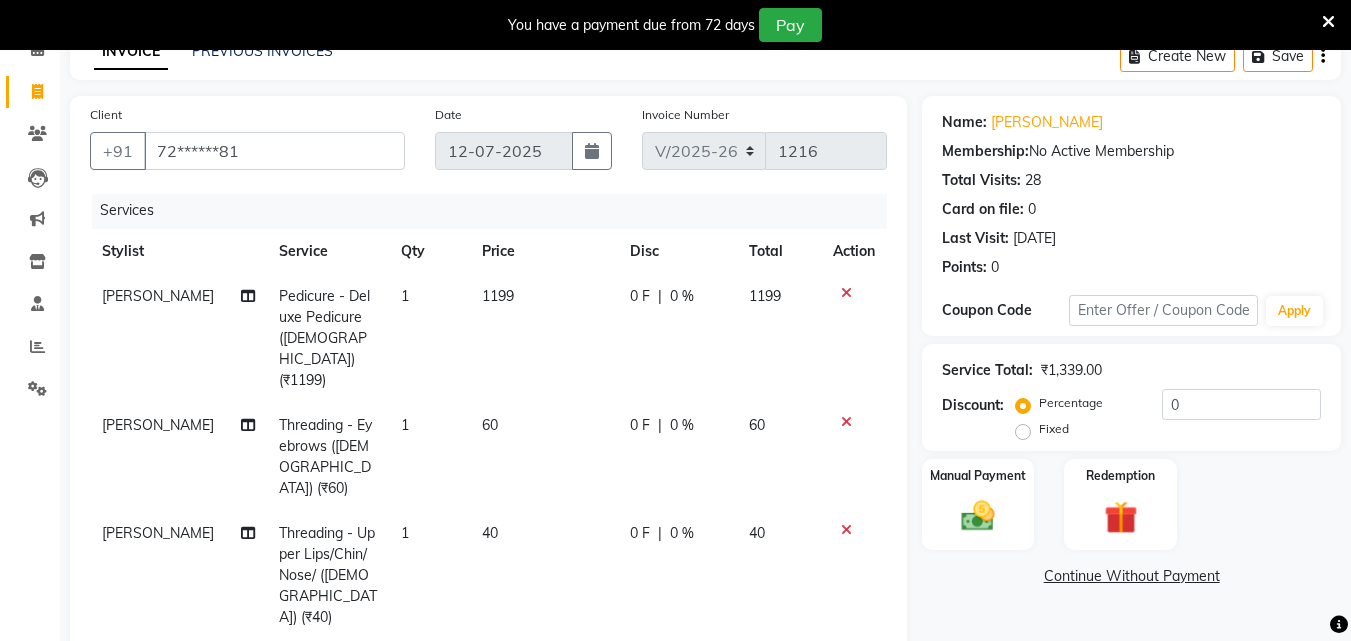 scroll, scrollTop: 3, scrollLeft: 0, axis: vertical 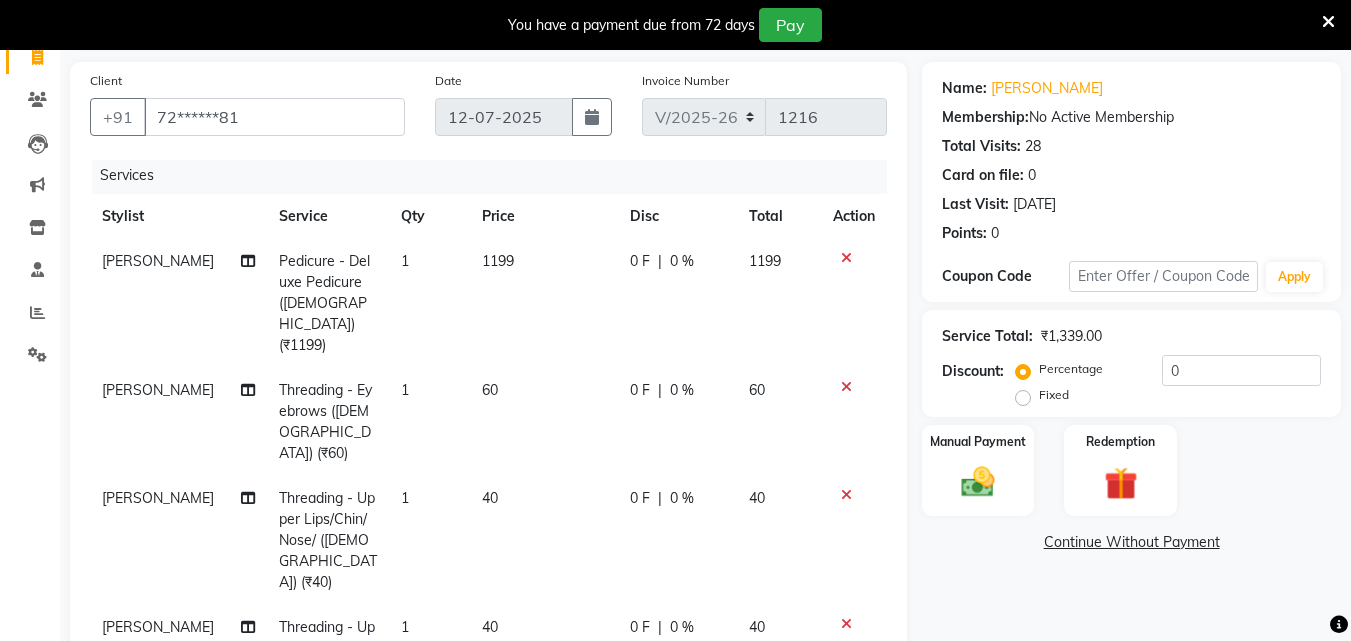 click on "1199" 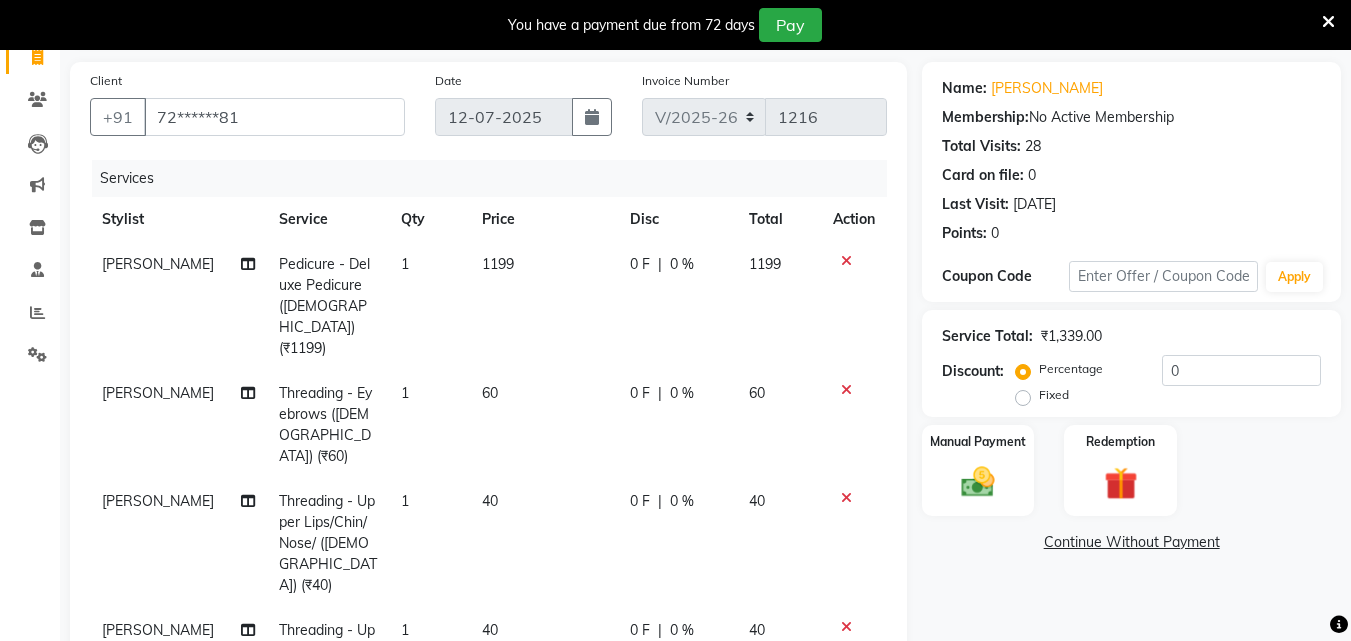 select on "160" 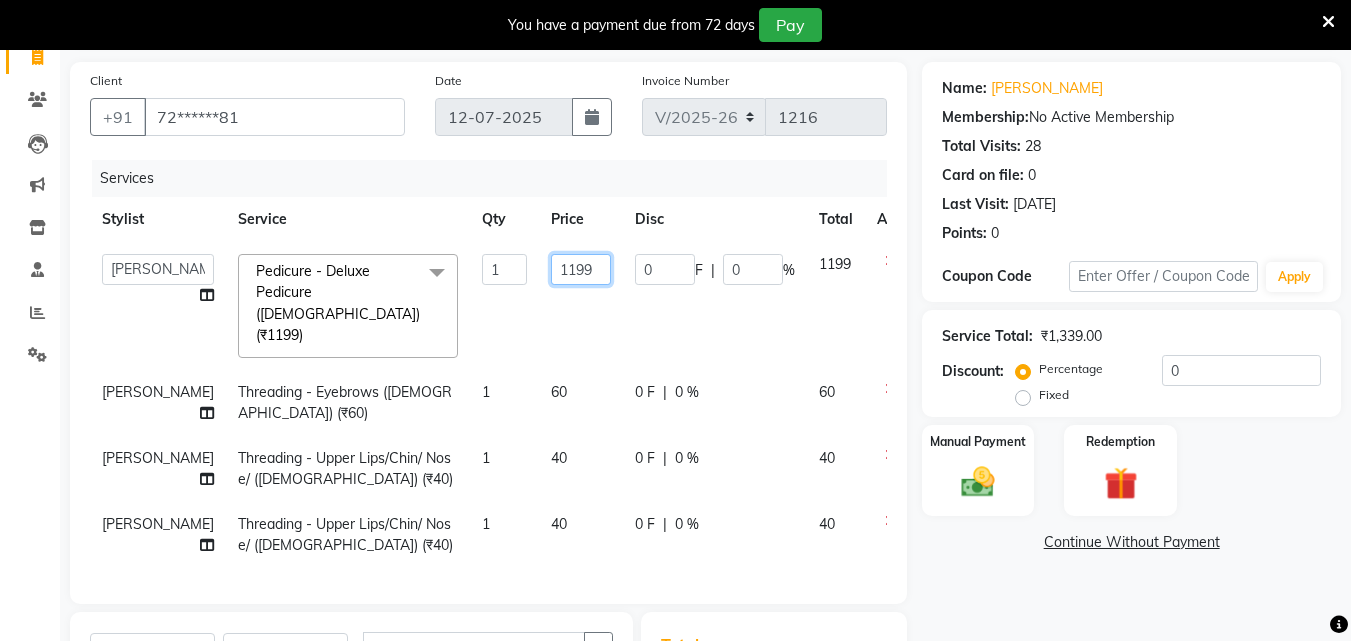 click on "1199" 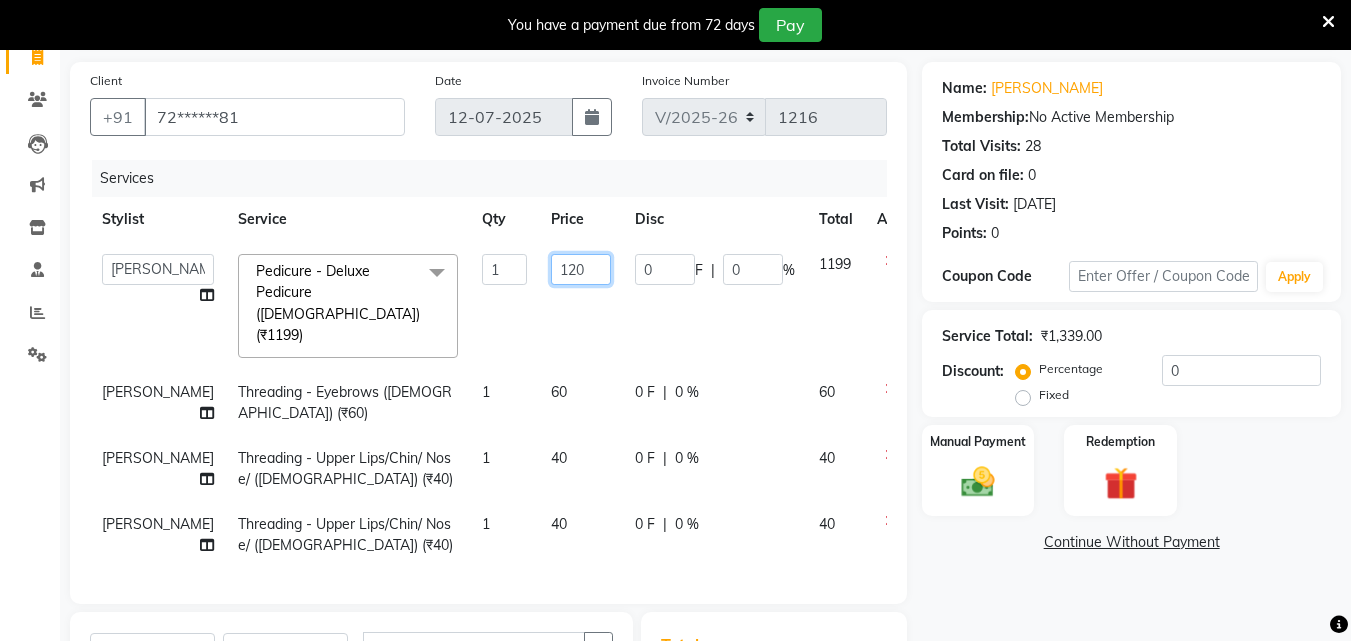 type on "1200" 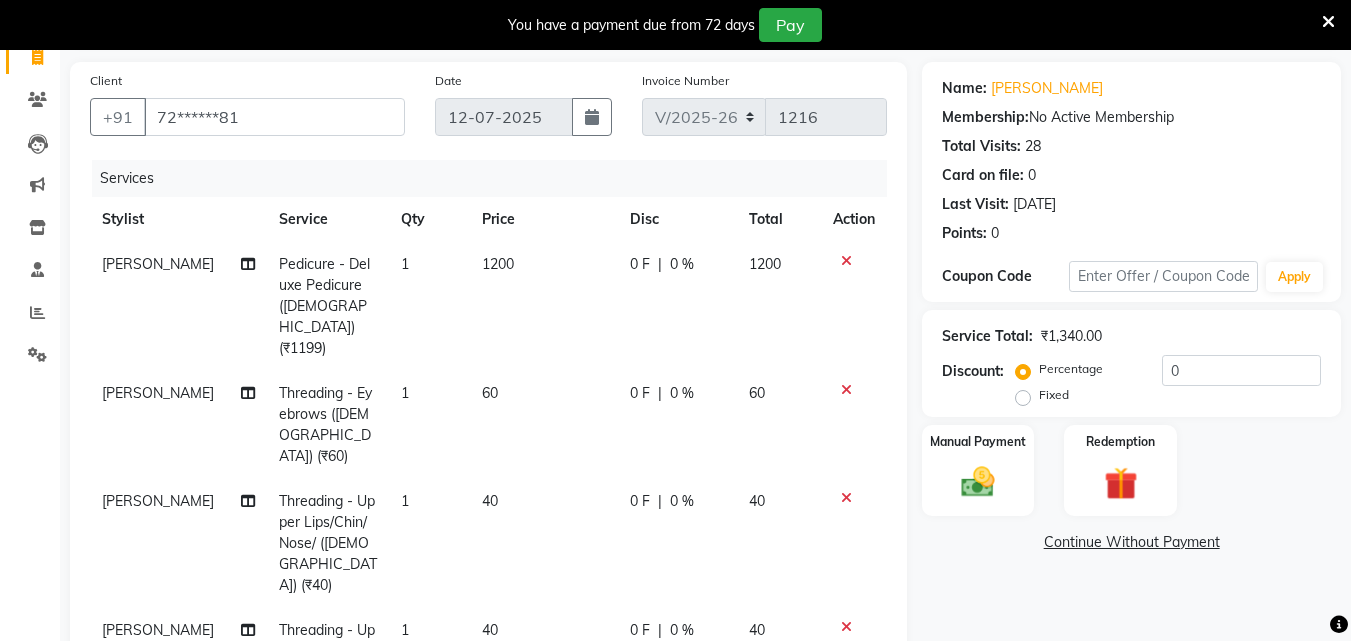 click on "1200" 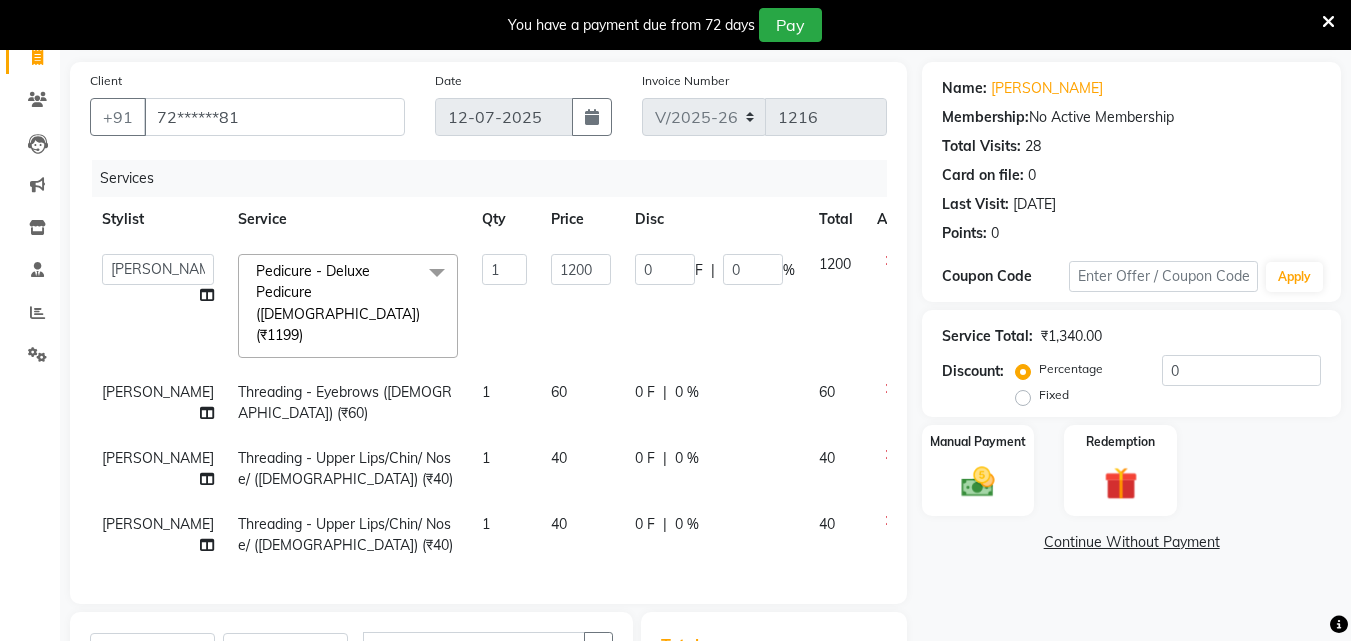 click on "Manual Payment Redemption" 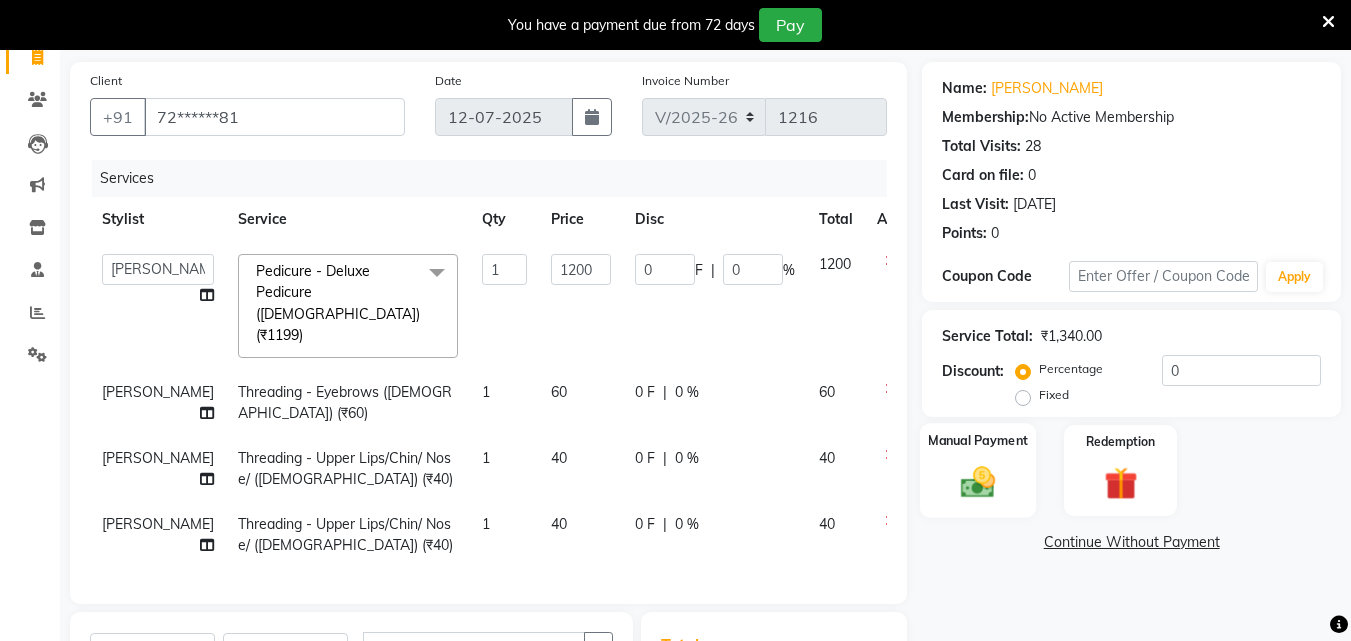 click on "Manual Payment" 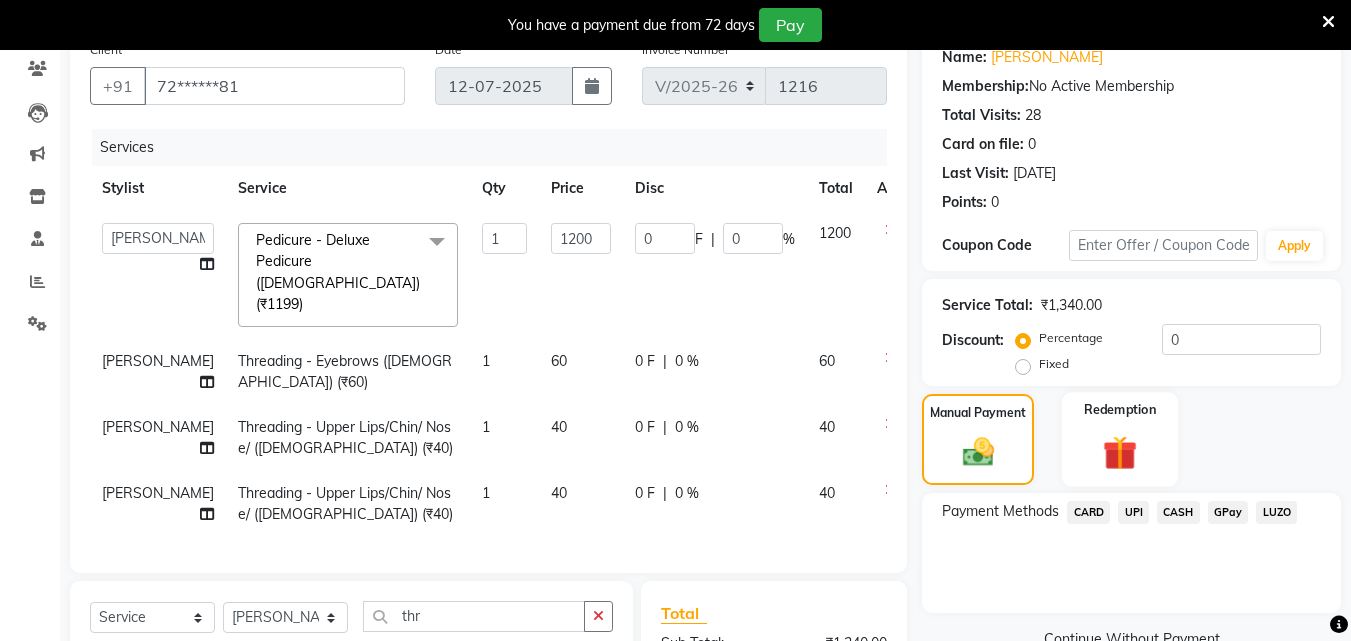 scroll, scrollTop: 171, scrollLeft: 0, axis: vertical 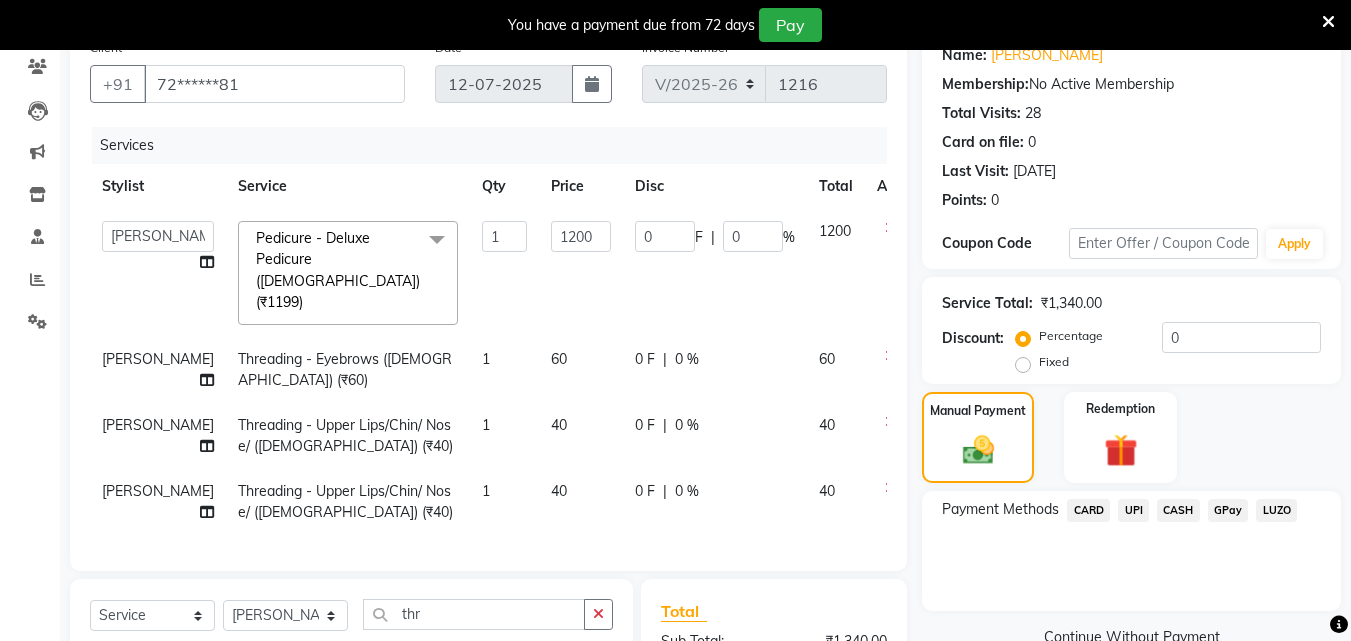 click on "Payment Methods  CARD   UPI   CASH   GPay   LUZO" 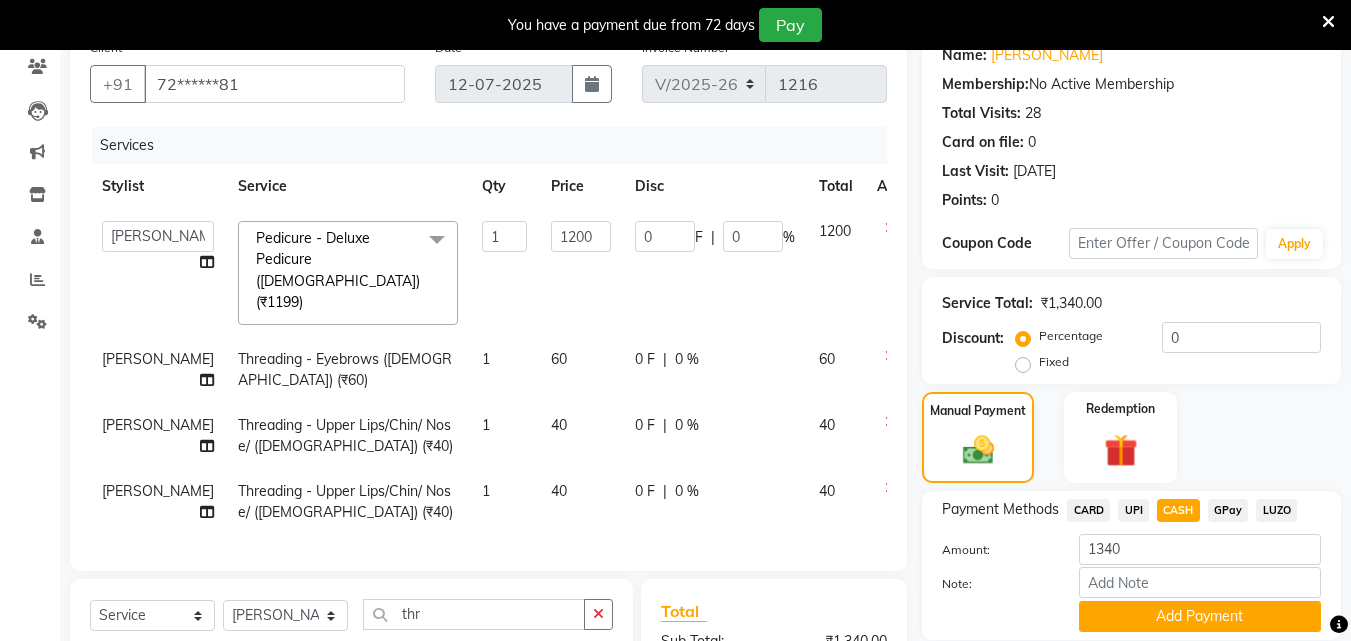 click on "Payment Methods  CARD   UPI   CASH   GPay   LUZO  Amount: 1340 Note: Add Payment" 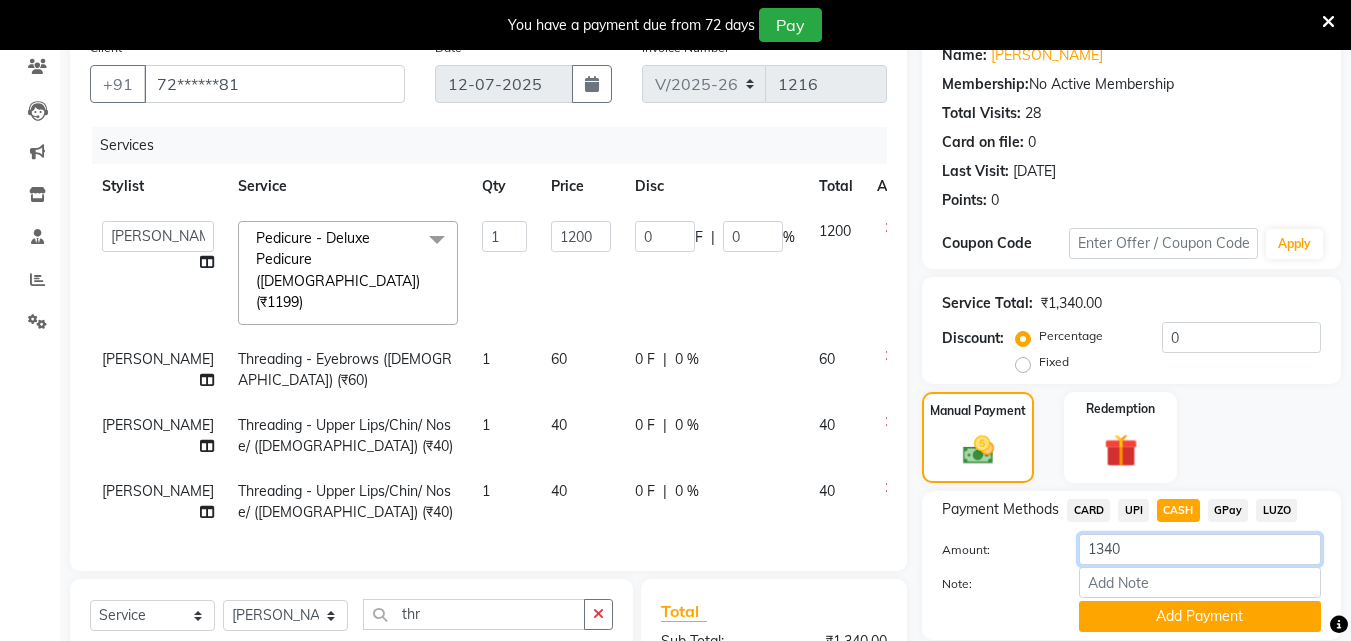 click on "1340" 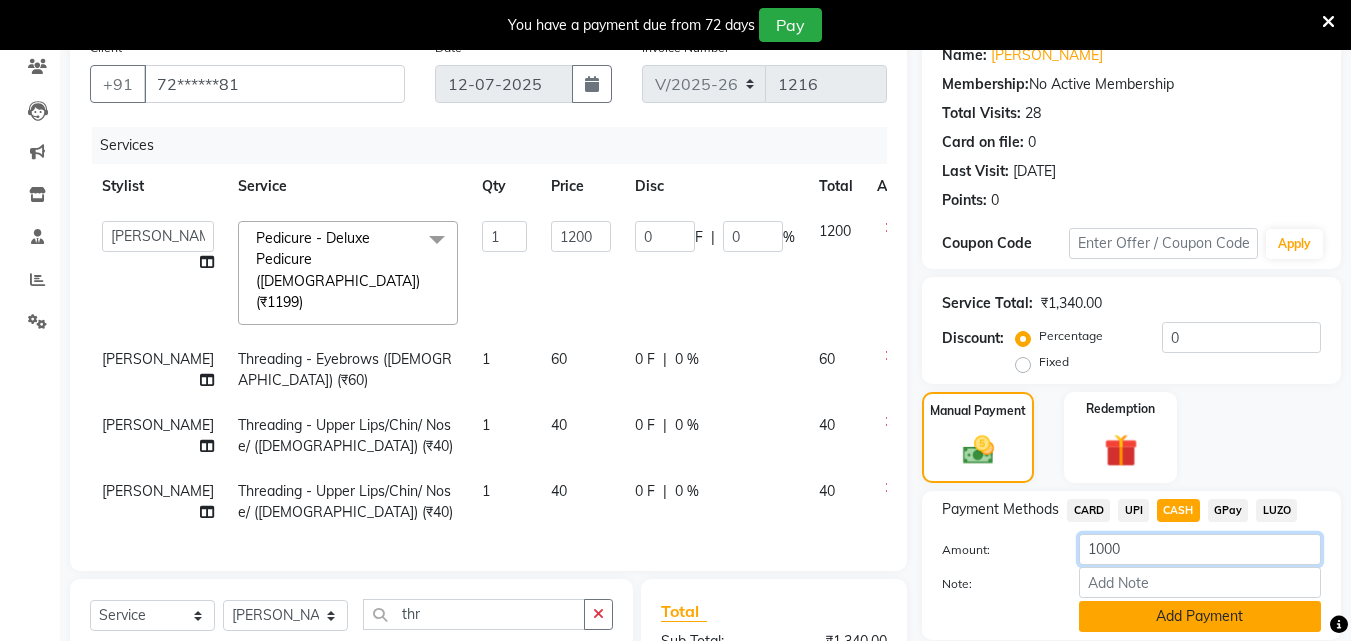 type on "1000" 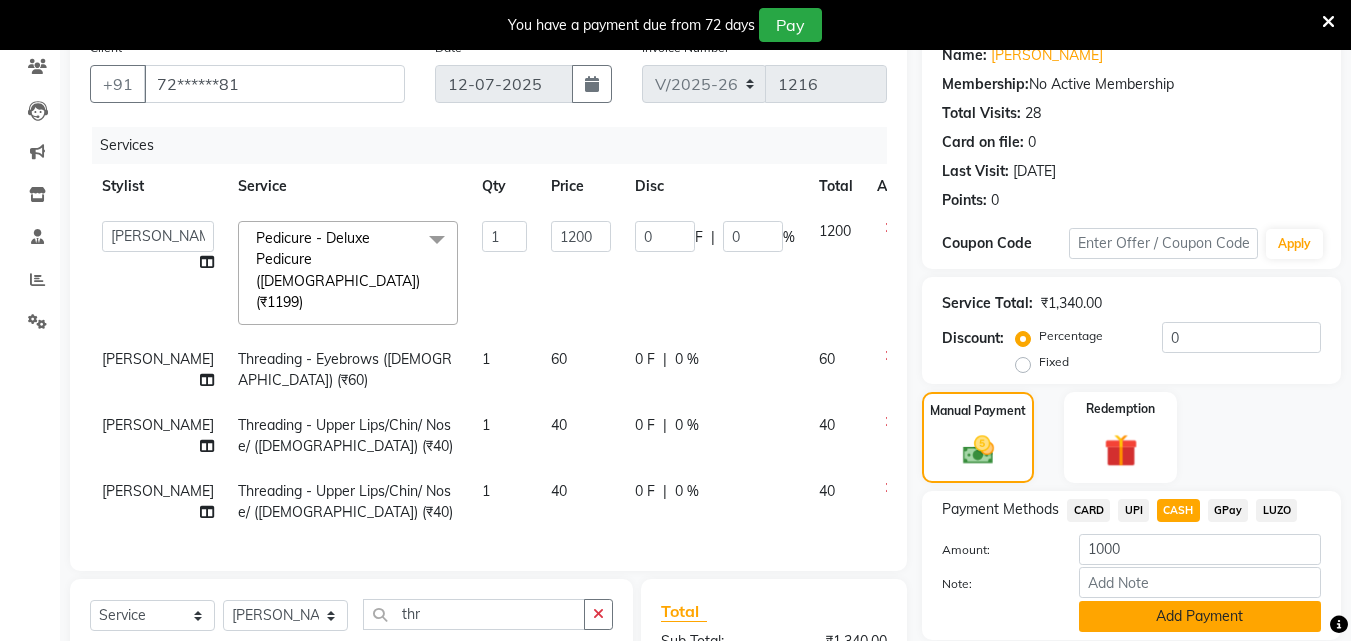click on "Add Payment" 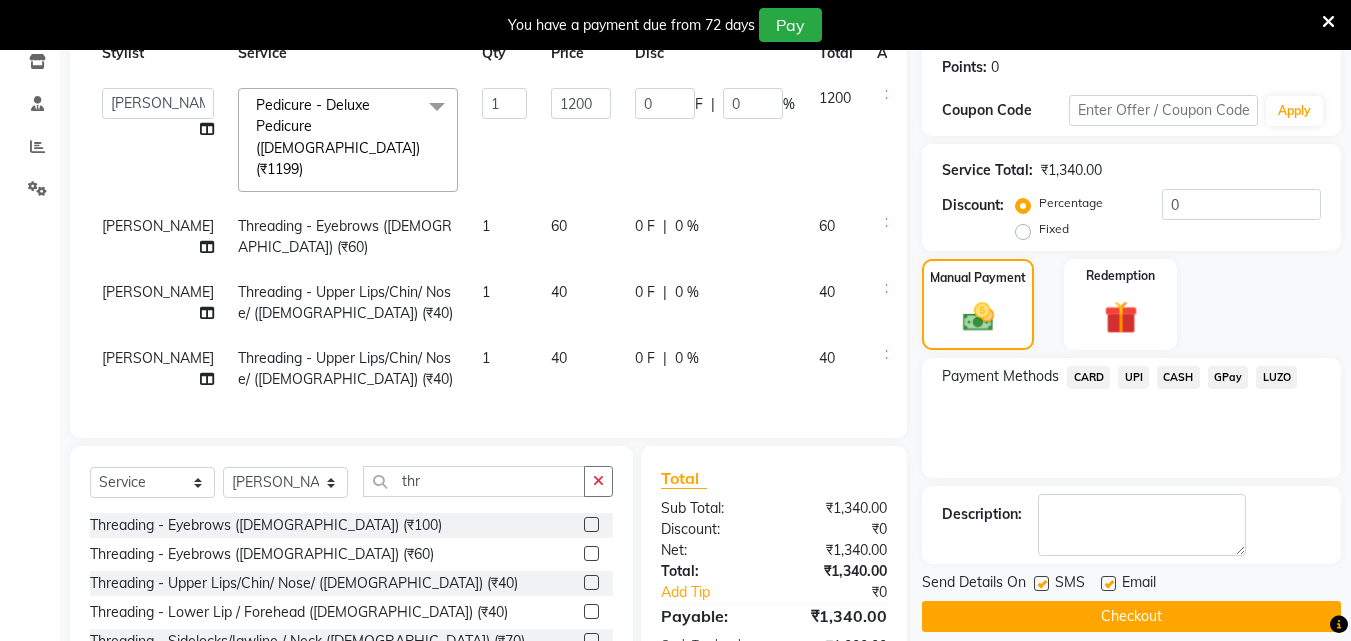 scroll, scrollTop: 338, scrollLeft: 0, axis: vertical 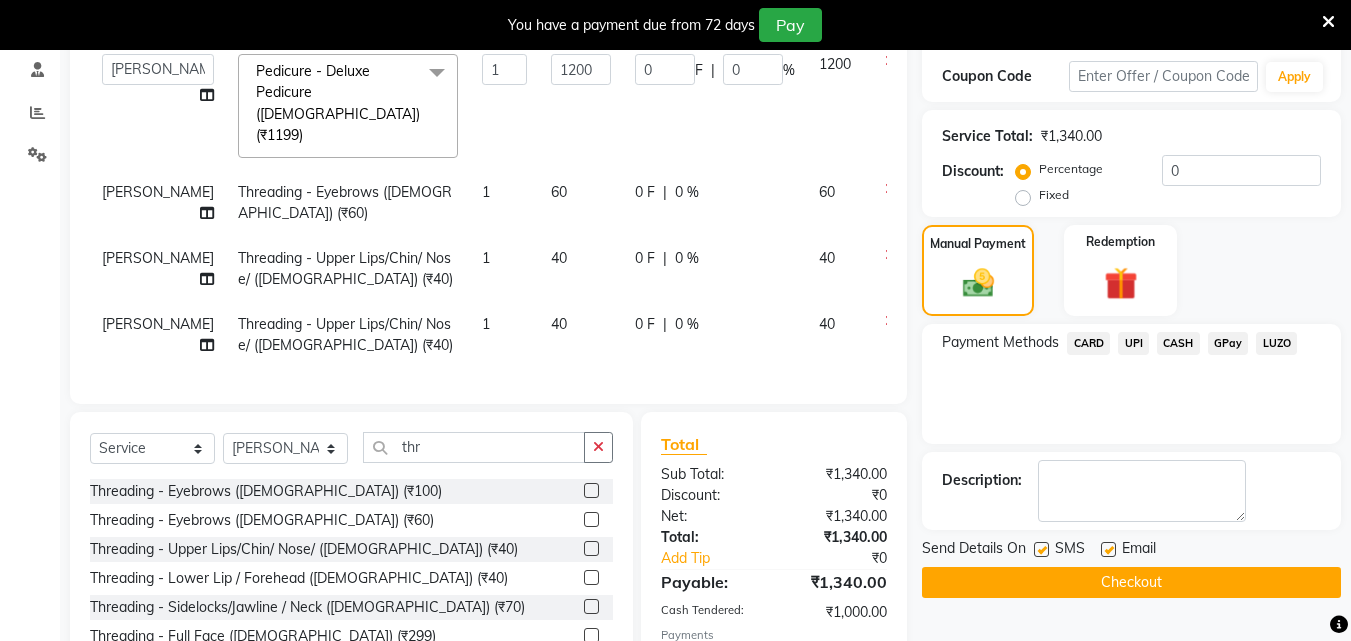 click on "CARD" 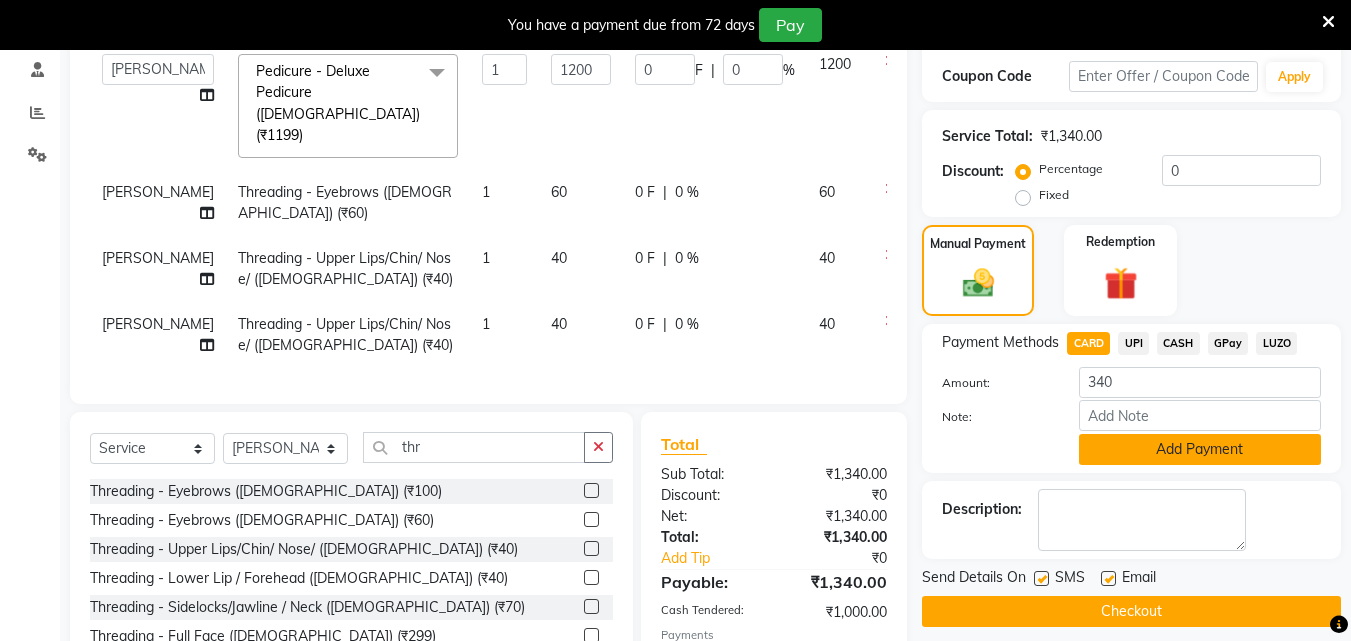 click on "Add Payment" 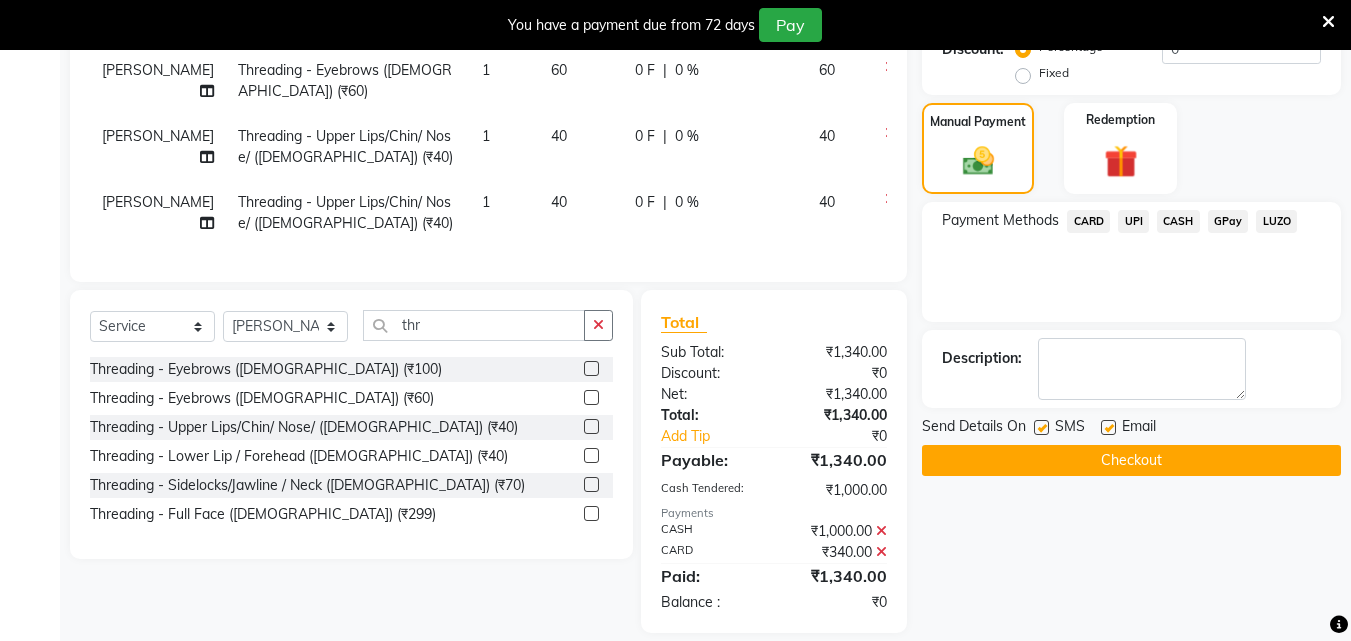 scroll, scrollTop: 461, scrollLeft: 0, axis: vertical 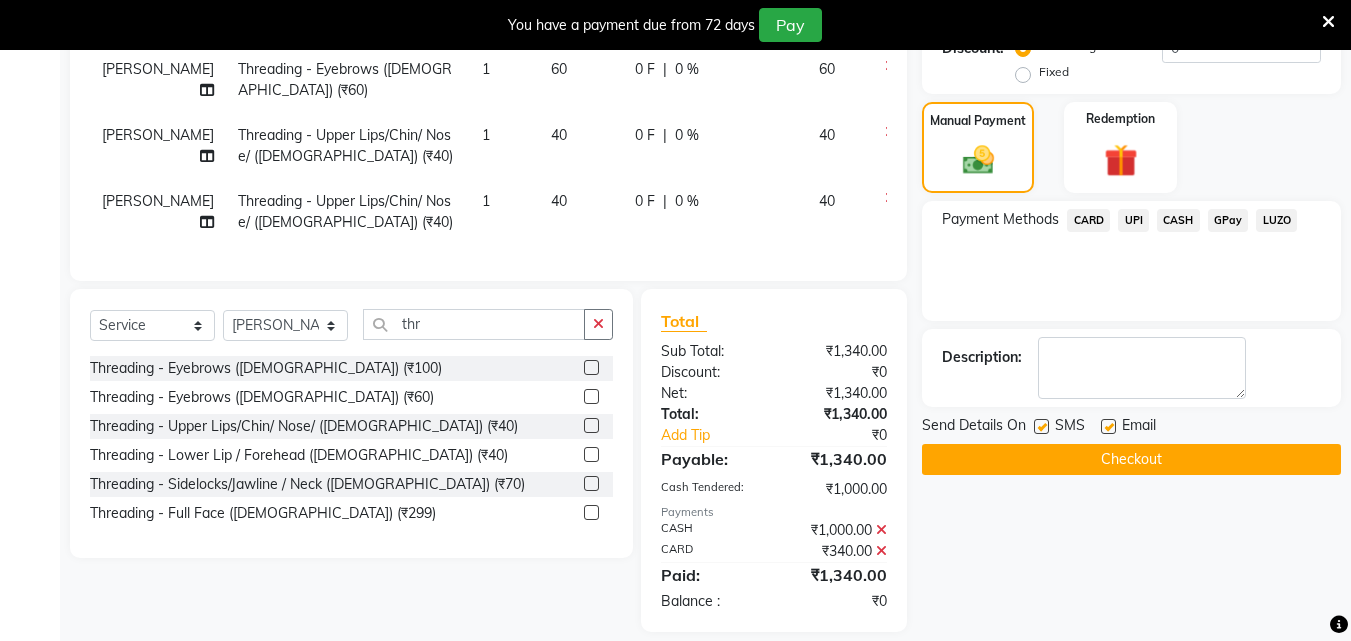 click on "Checkout" 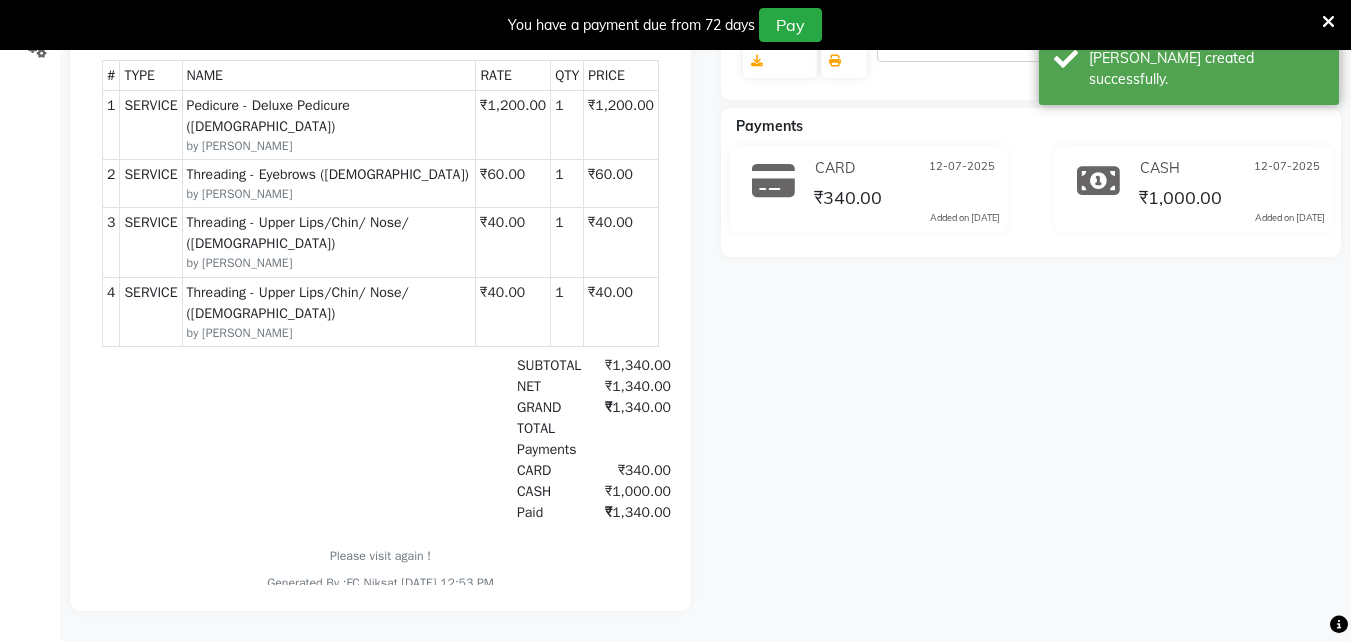 scroll, scrollTop: 0, scrollLeft: 0, axis: both 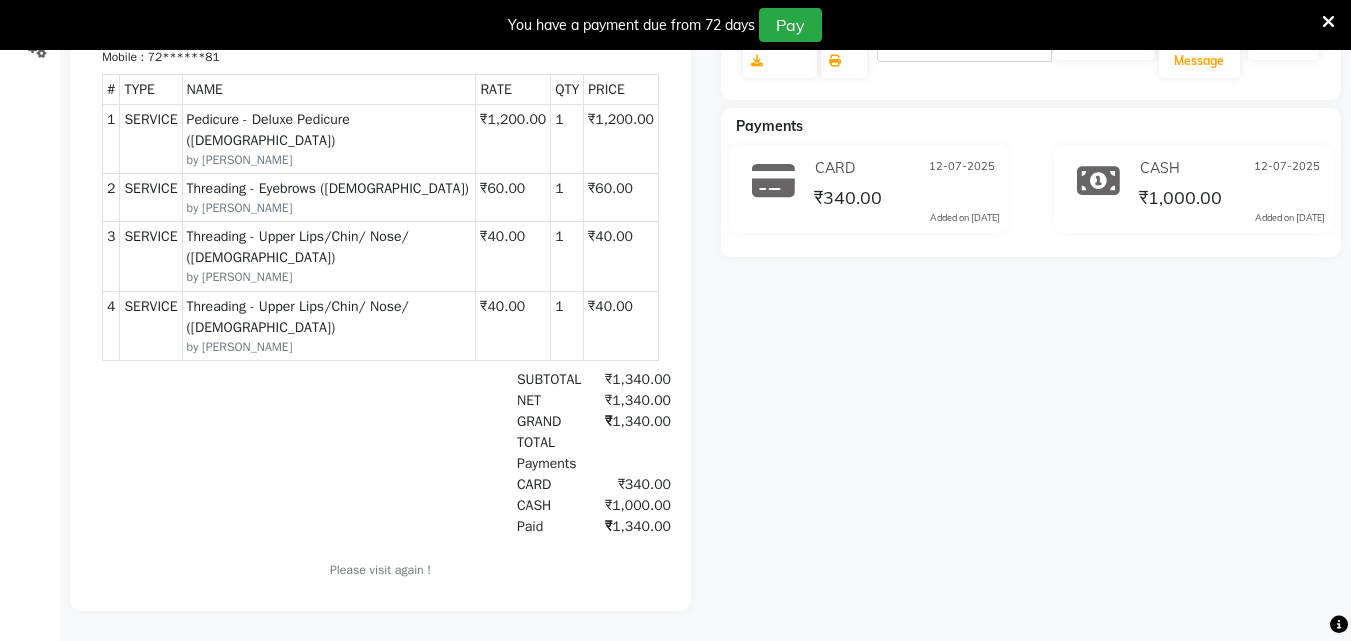 click at bounding box center (1328, 22) 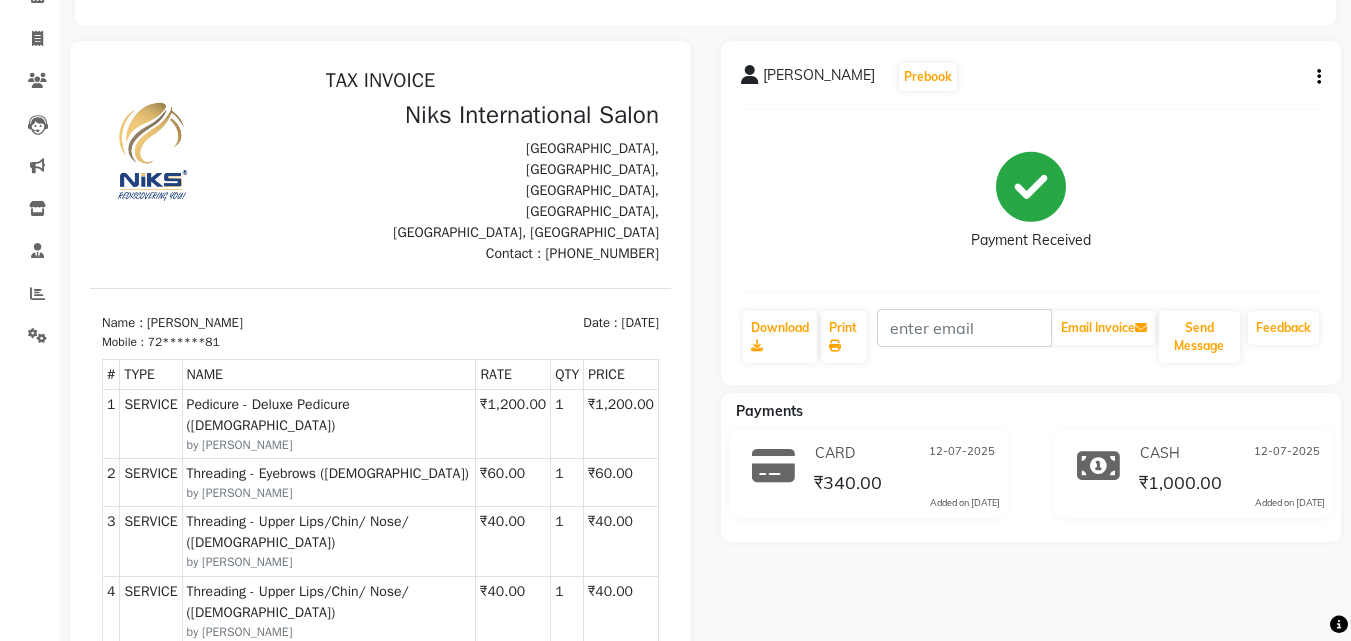 scroll, scrollTop: 7, scrollLeft: 0, axis: vertical 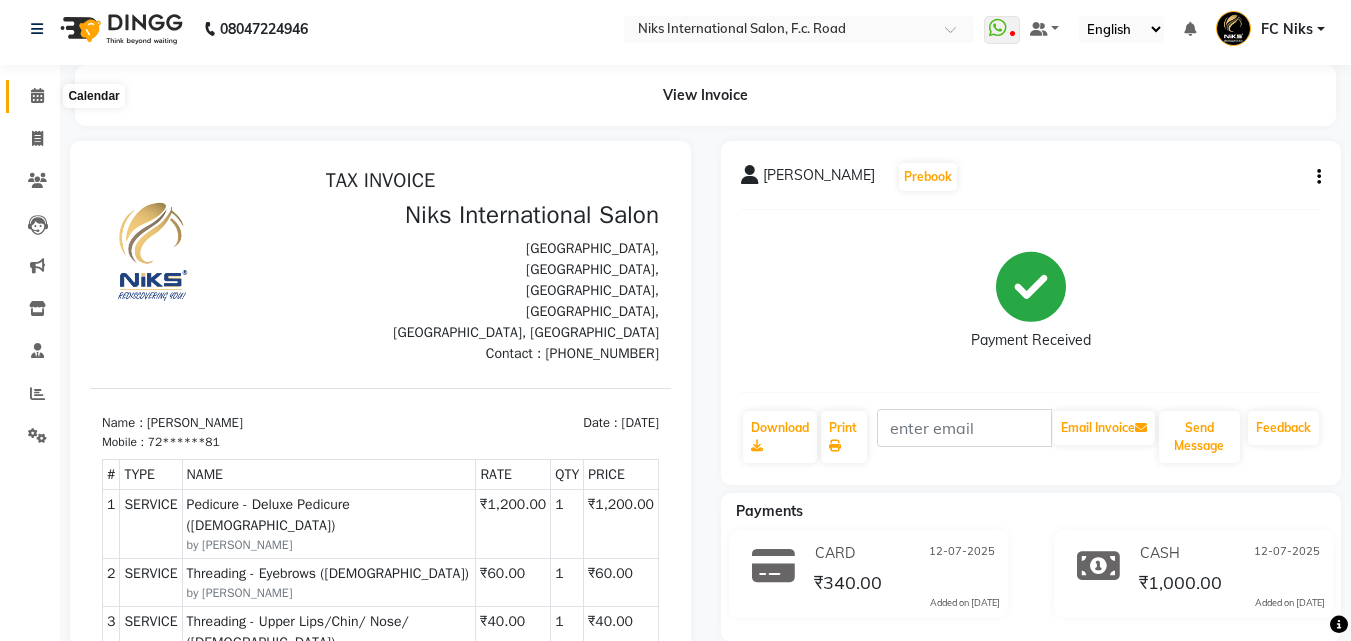 click 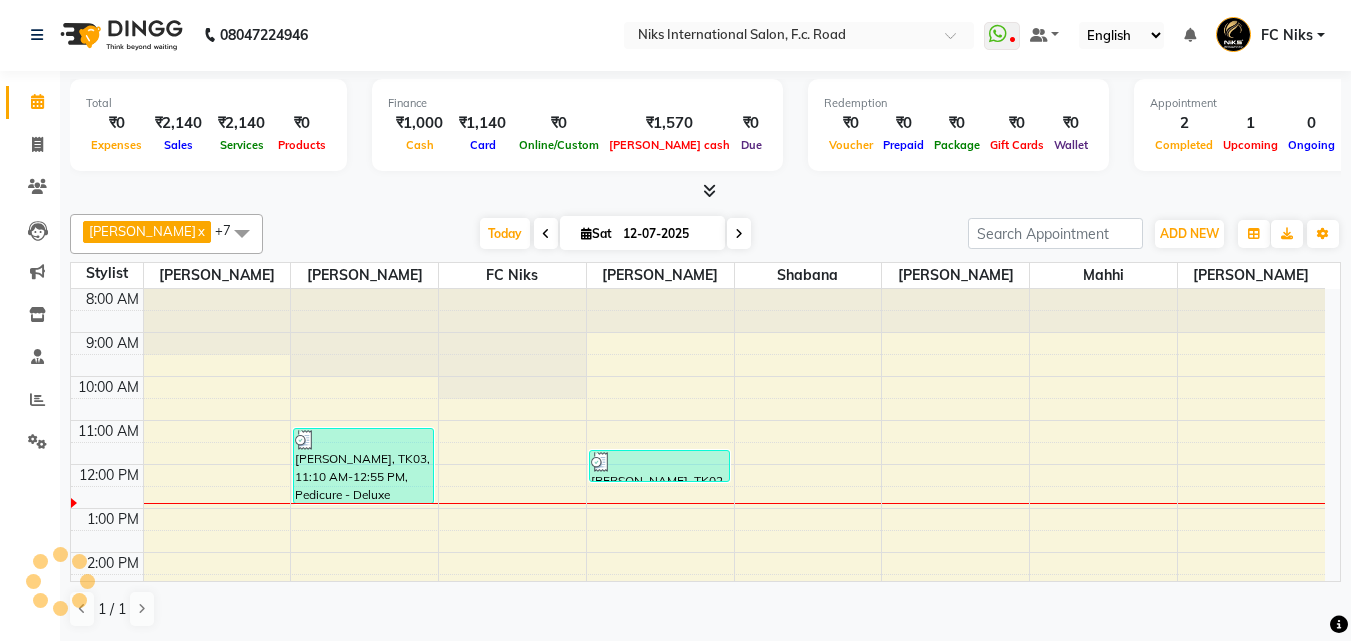 scroll, scrollTop: 0, scrollLeft: 0, axis: both 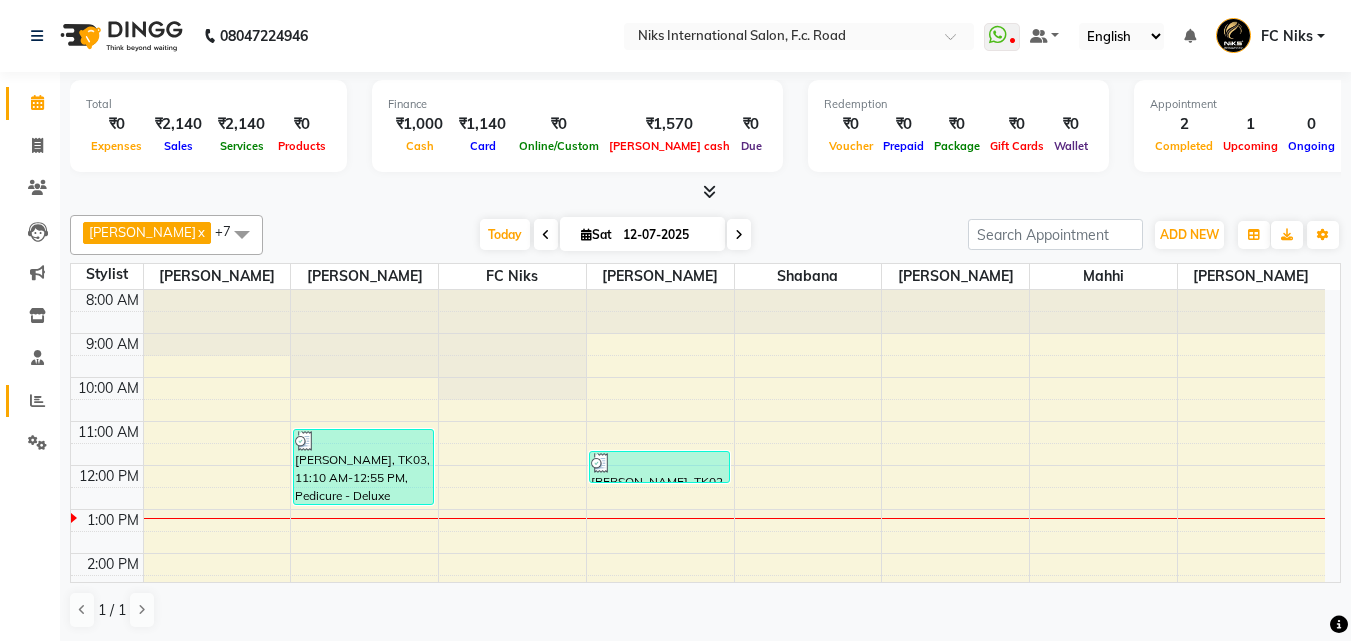 click on "Reports" 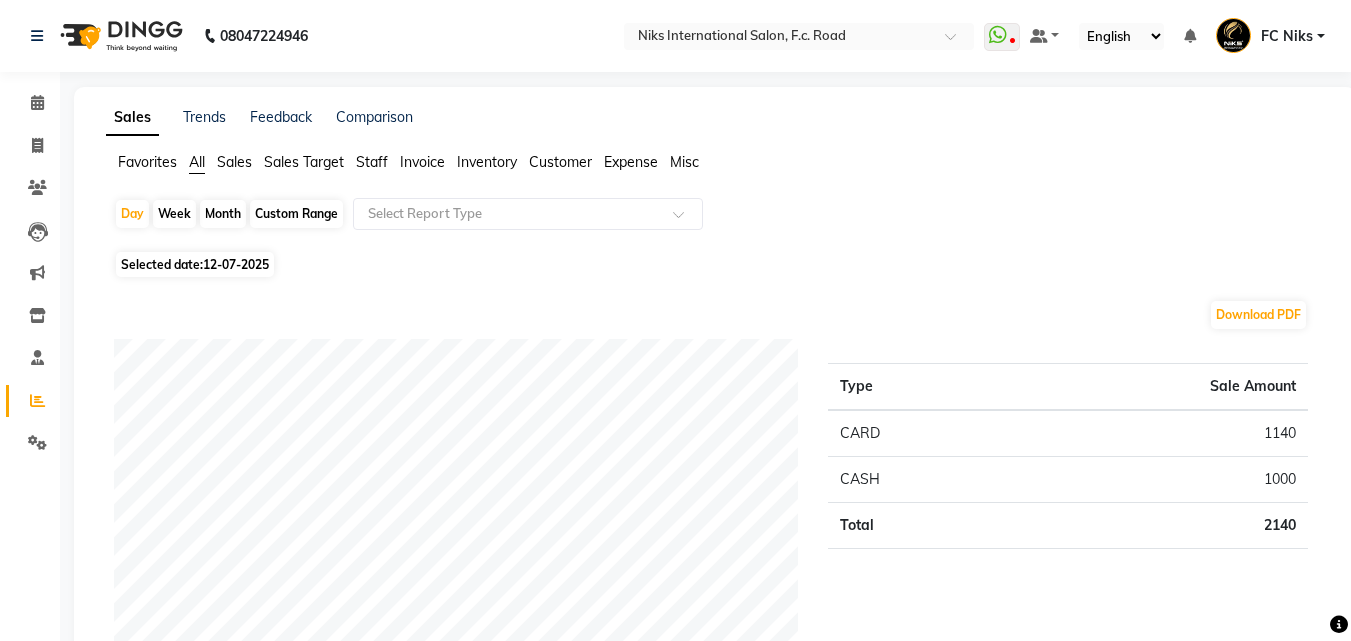 click on "Staff" 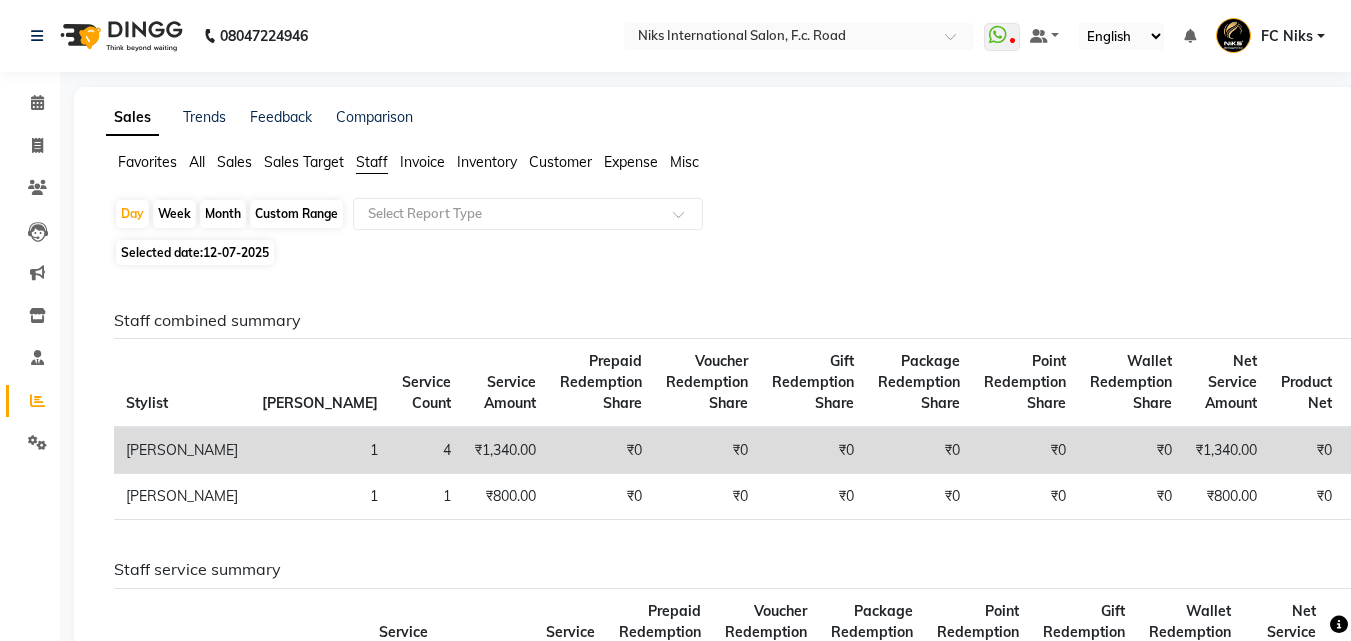 click on "Month" 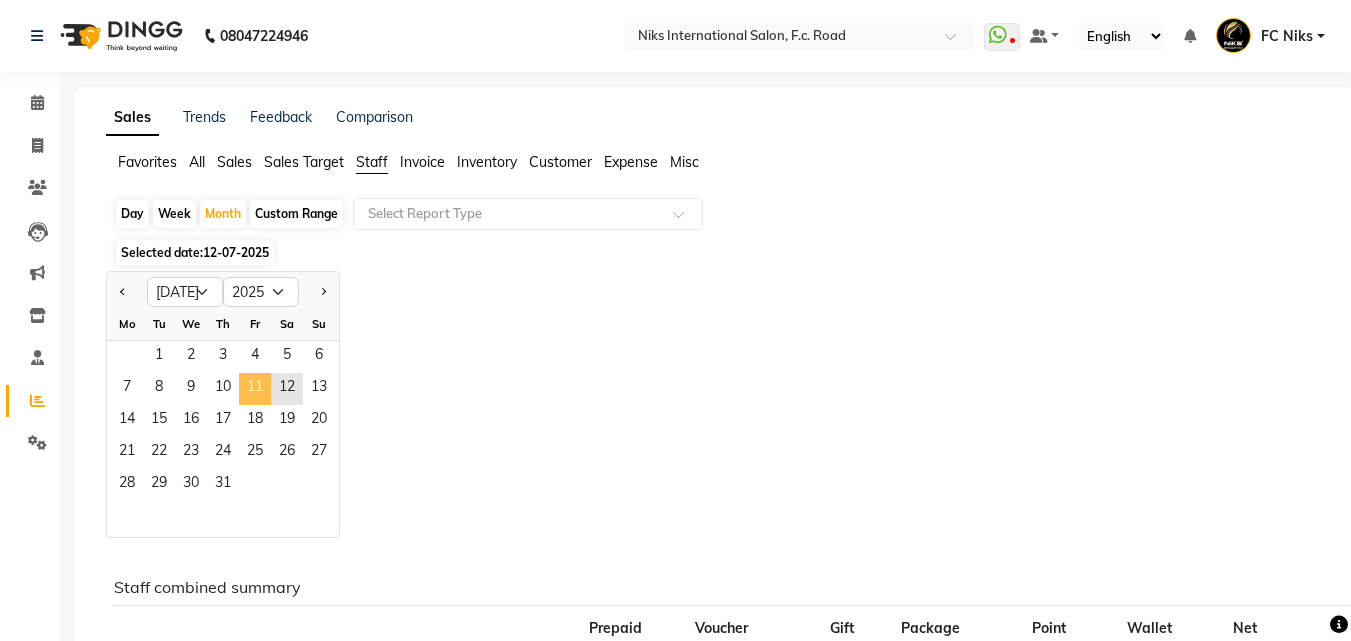 click on "11" 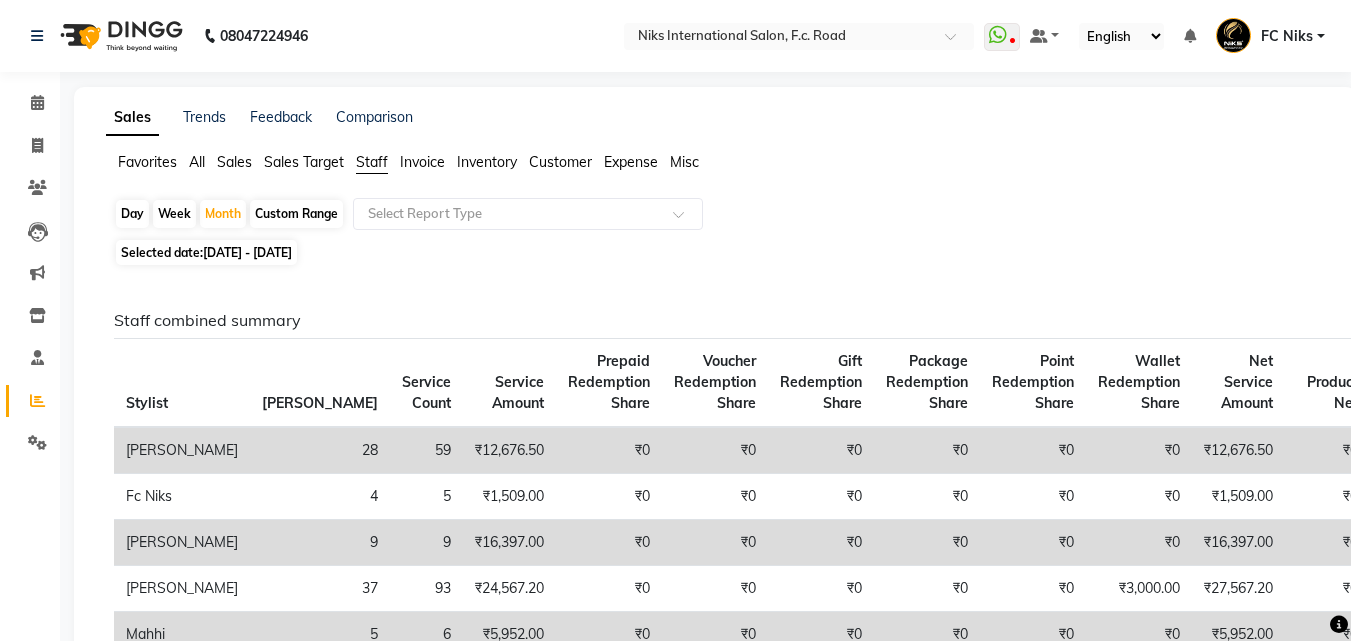 click on "[DATE] - [DATE]" 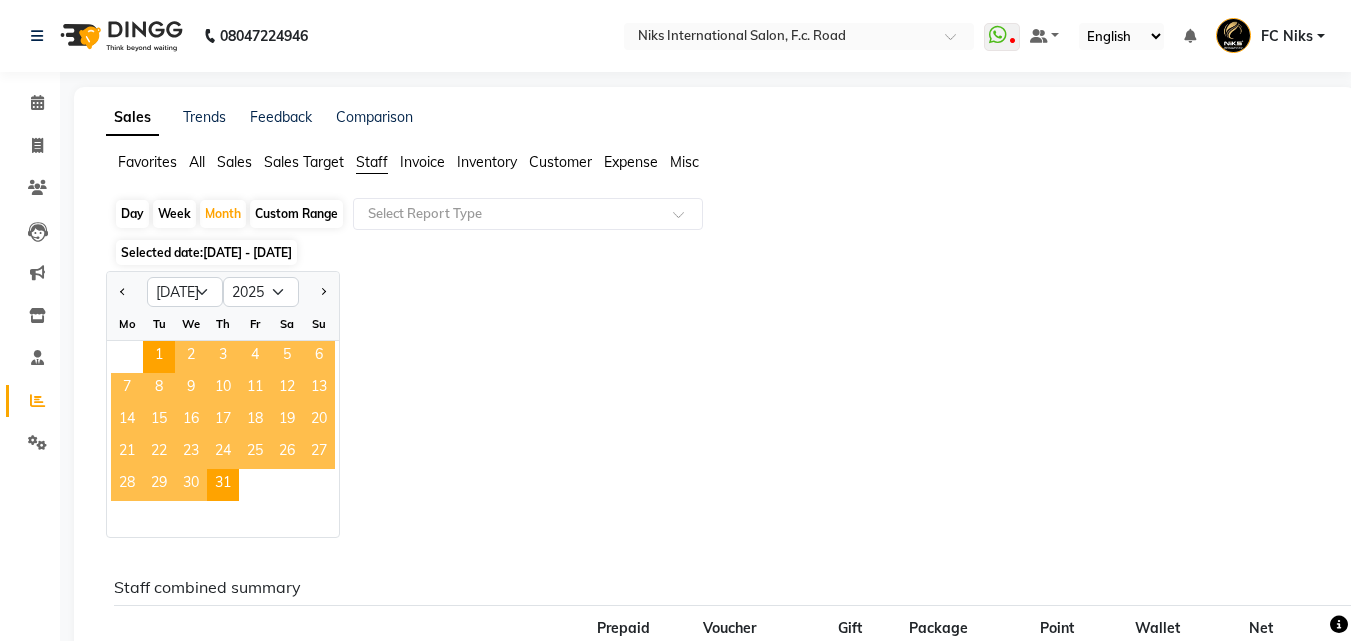 click on "12" 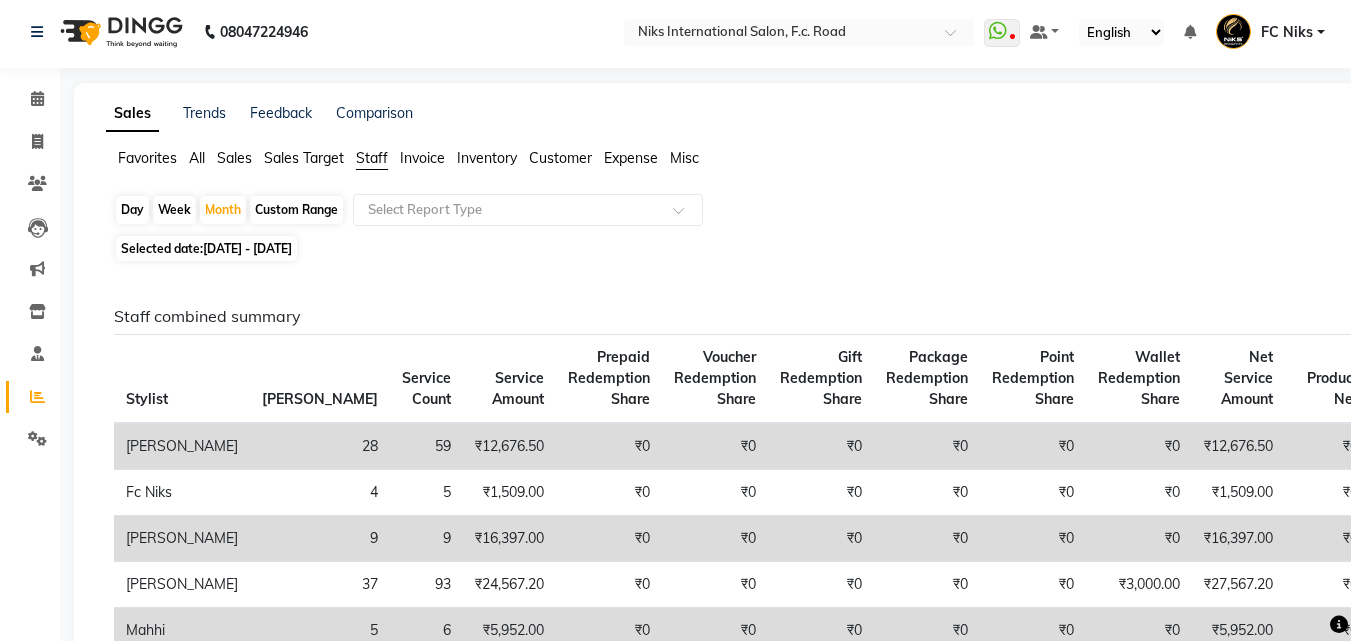 scroll, scrollTop: 0, scrollLeft: 0, axis: both 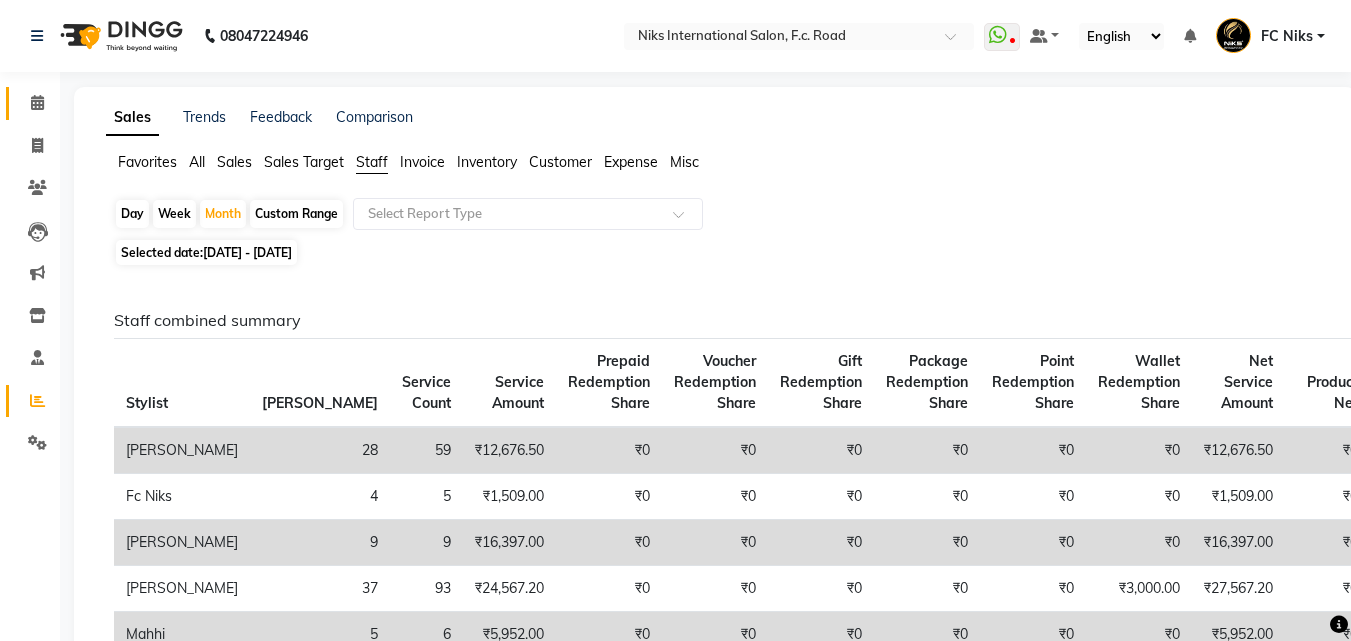 click on "Calendar" 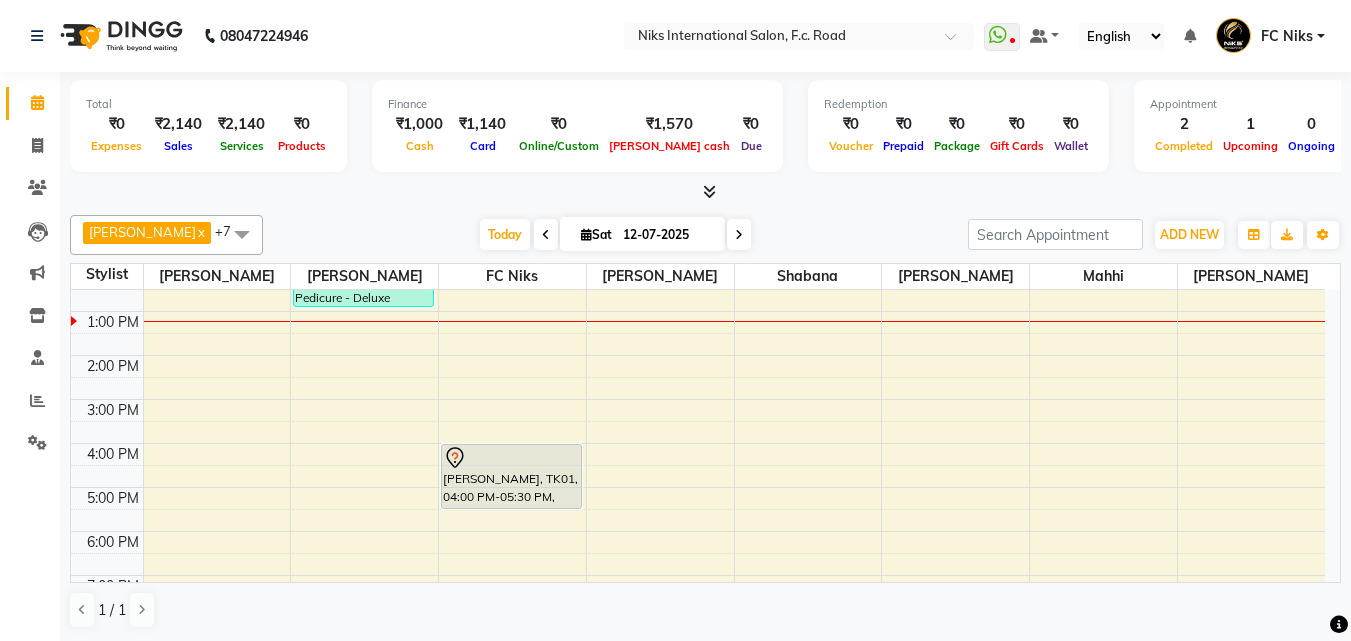 scroll, scrollTop: 200, scrollLeft: 0, axis: vertical 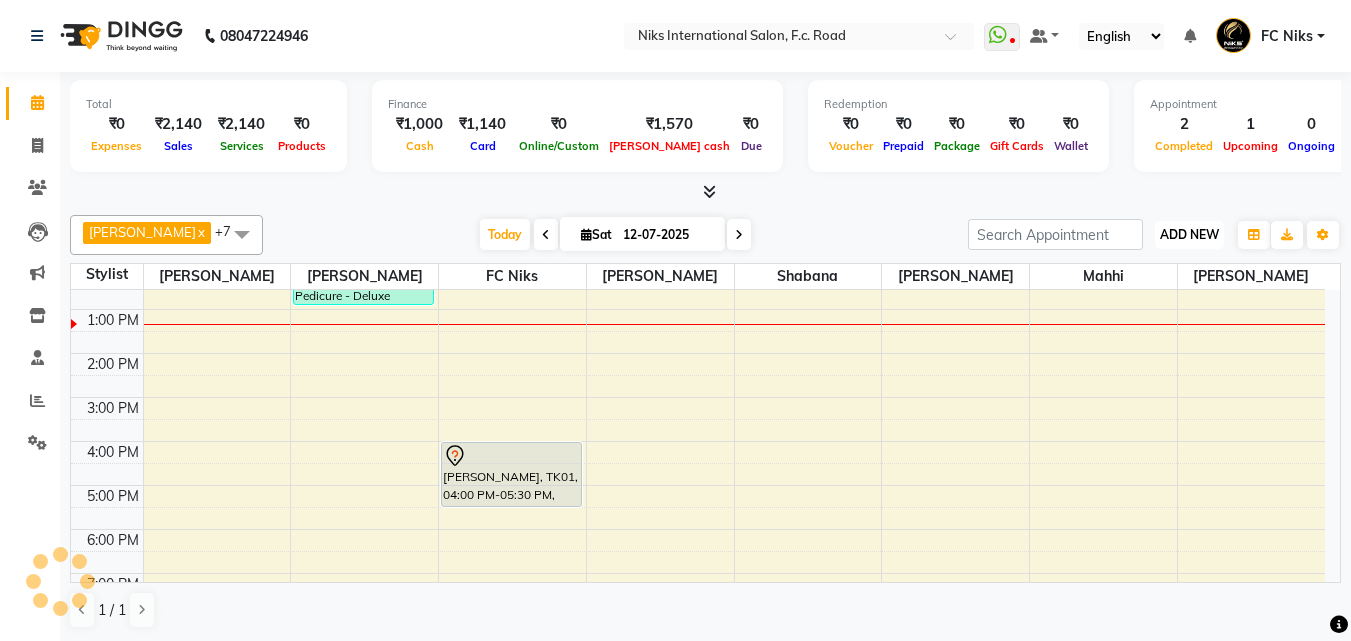 click on "ADD NEW" at bounding box center (1189, 234) 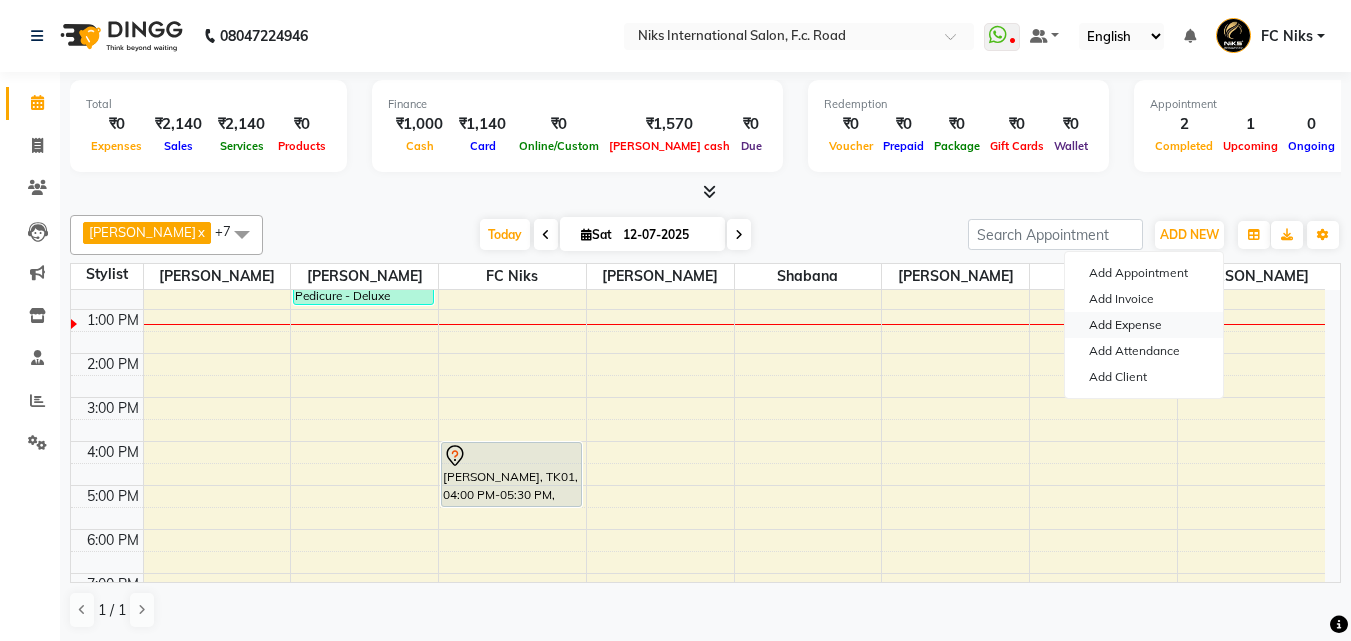 click on "Add Expense" at bounding box center [1144, 325] 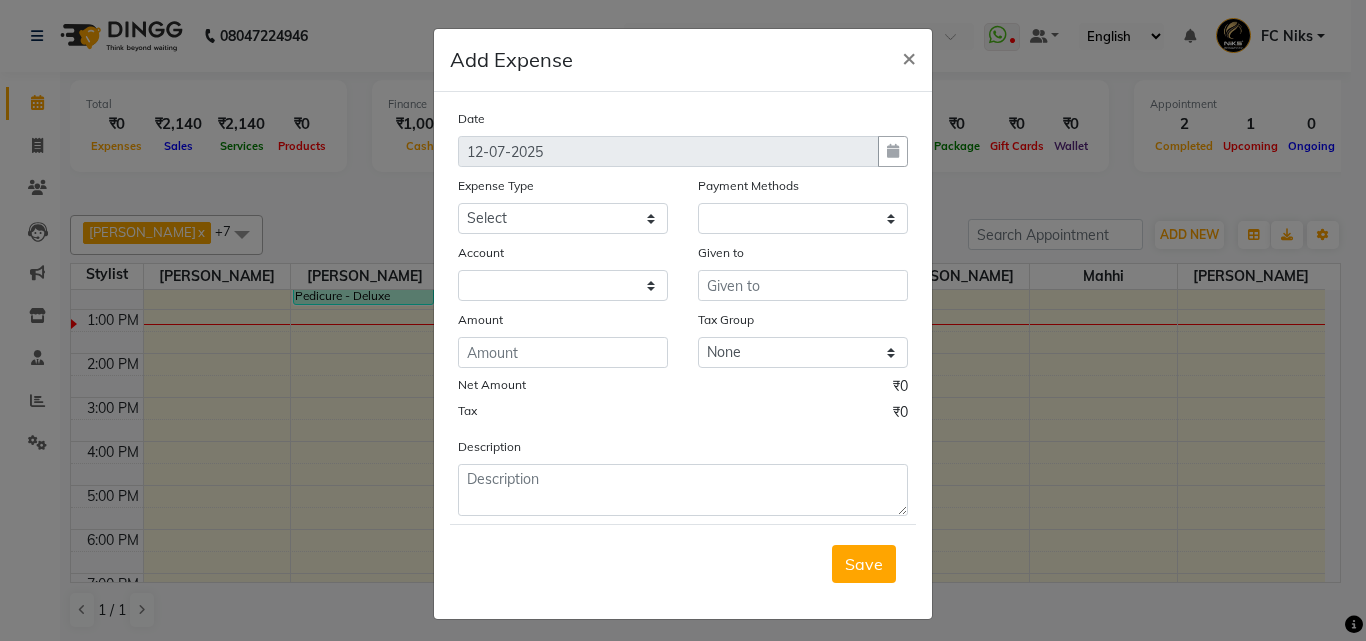 select on "1" 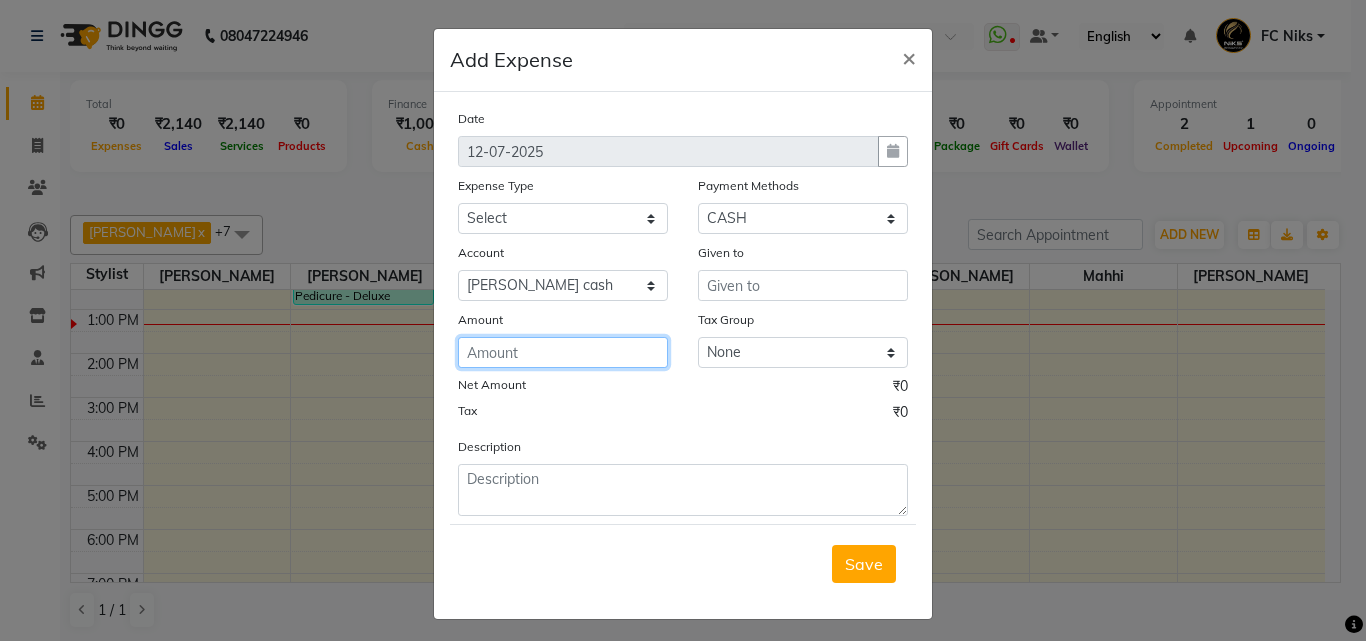 click 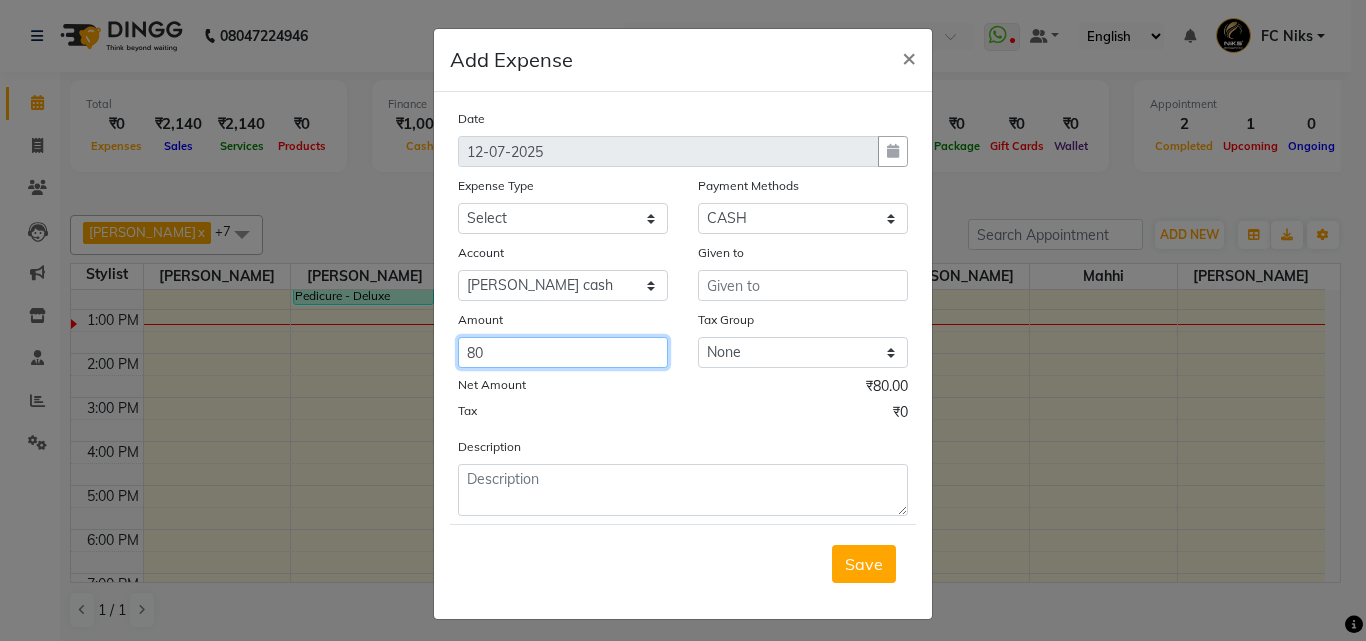 type on "80" 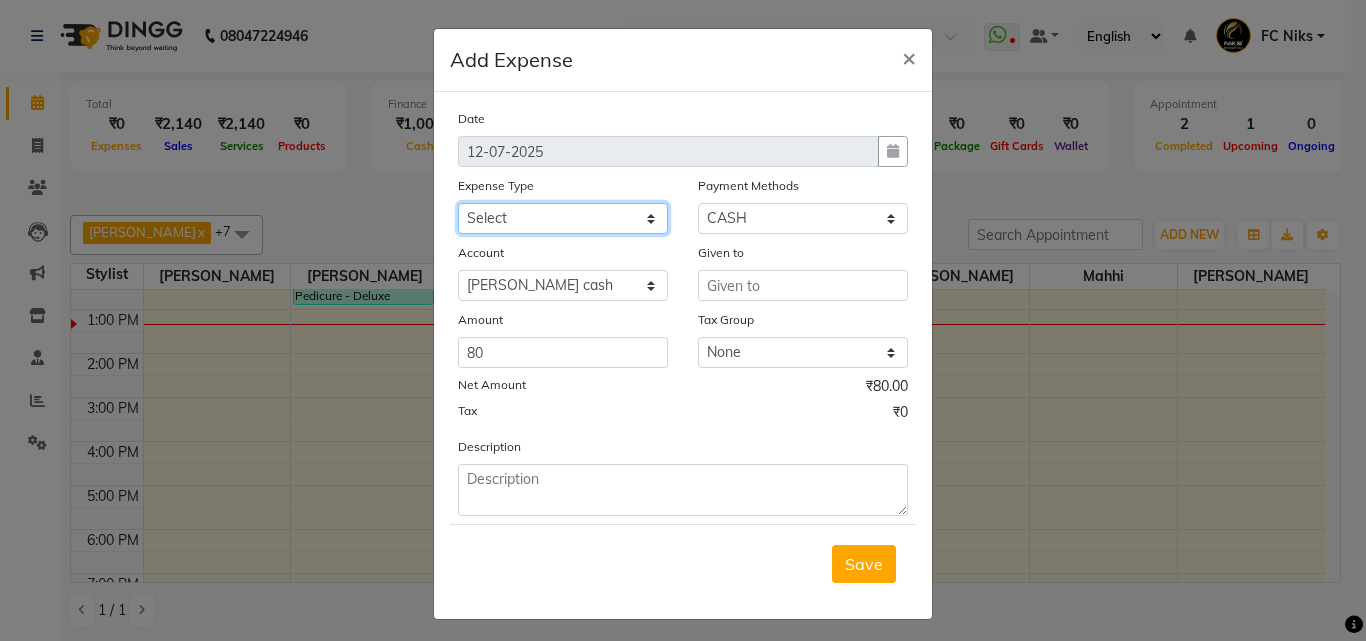 click on "Select Cash transfer to hub Client Snacks Donation Equipment Maintenance Miscellaneous Other Pantry Product Salary Staff Refreshment Tea & Refreshment Travalling" 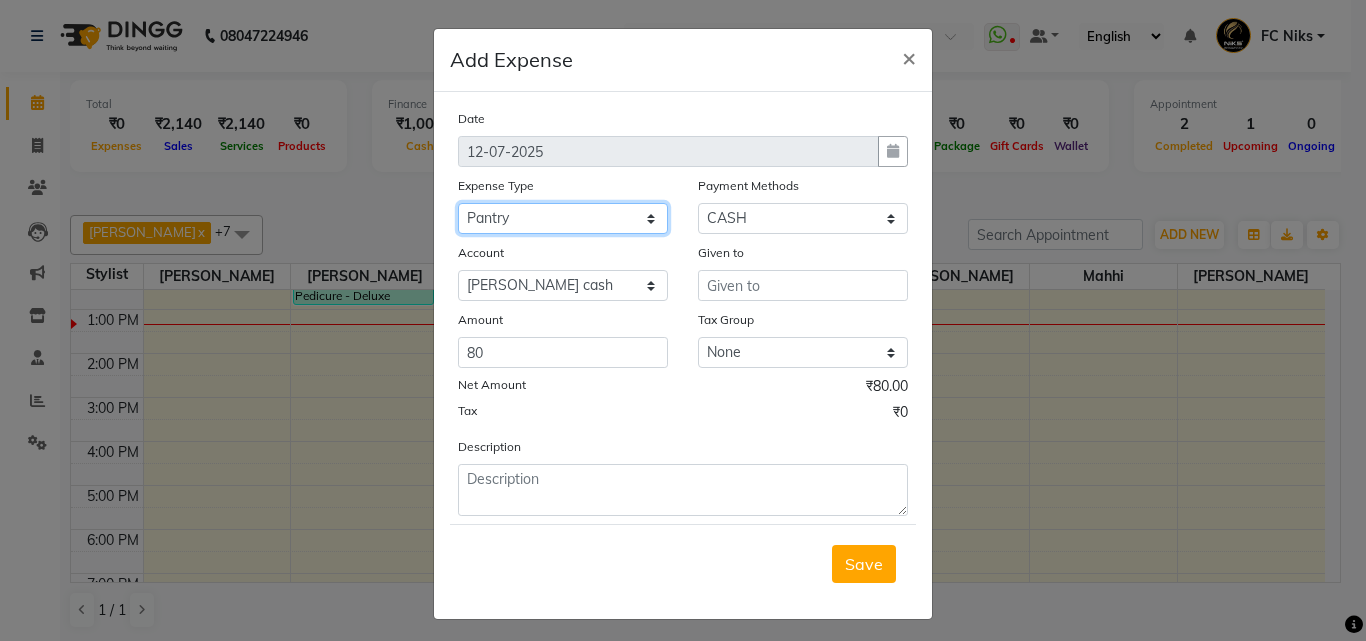 click on "Select Cash transfer to hub Client Snacks Donation Equipment Maintenance Miscellaneous Other Pantry Product Salary Staff Refreshment Tea & Refreshment Travalling" 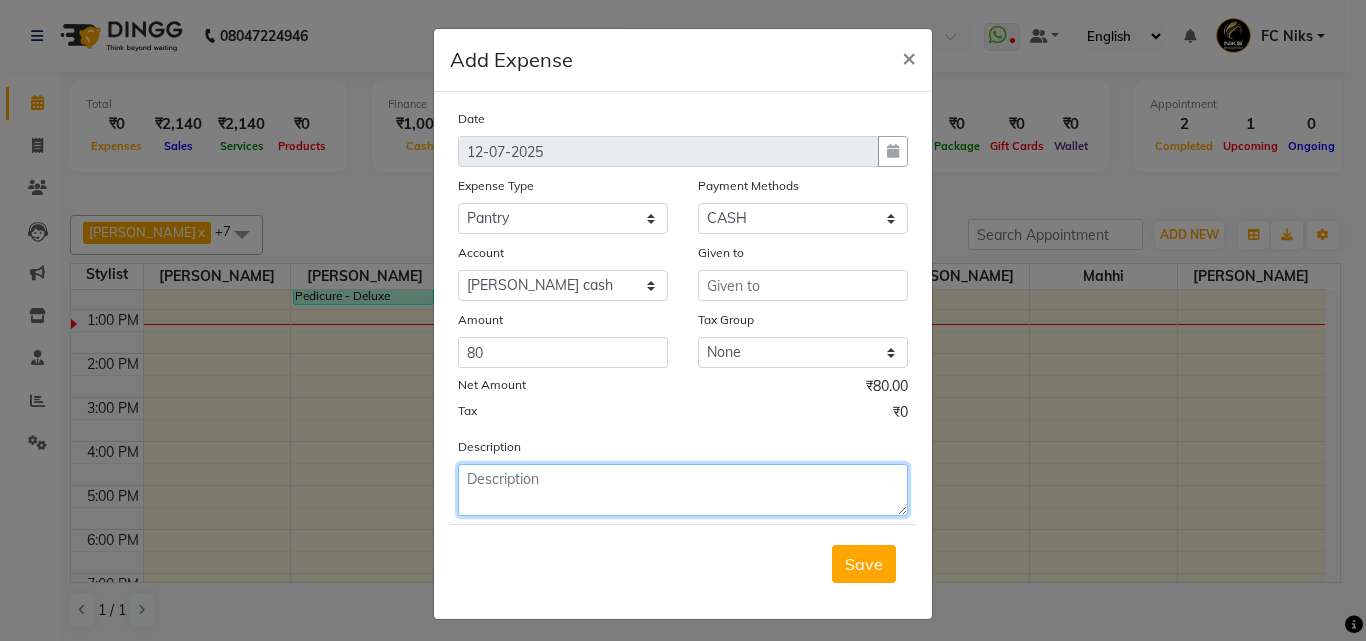 click 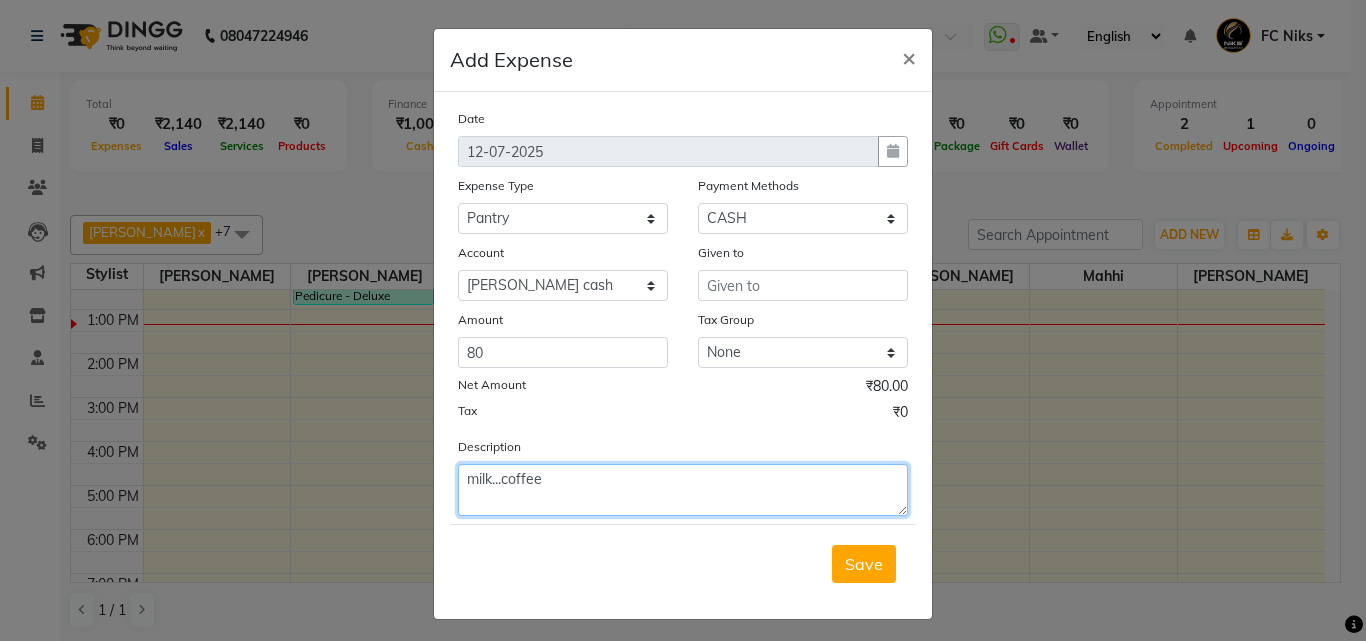 click on "milk...coffee" 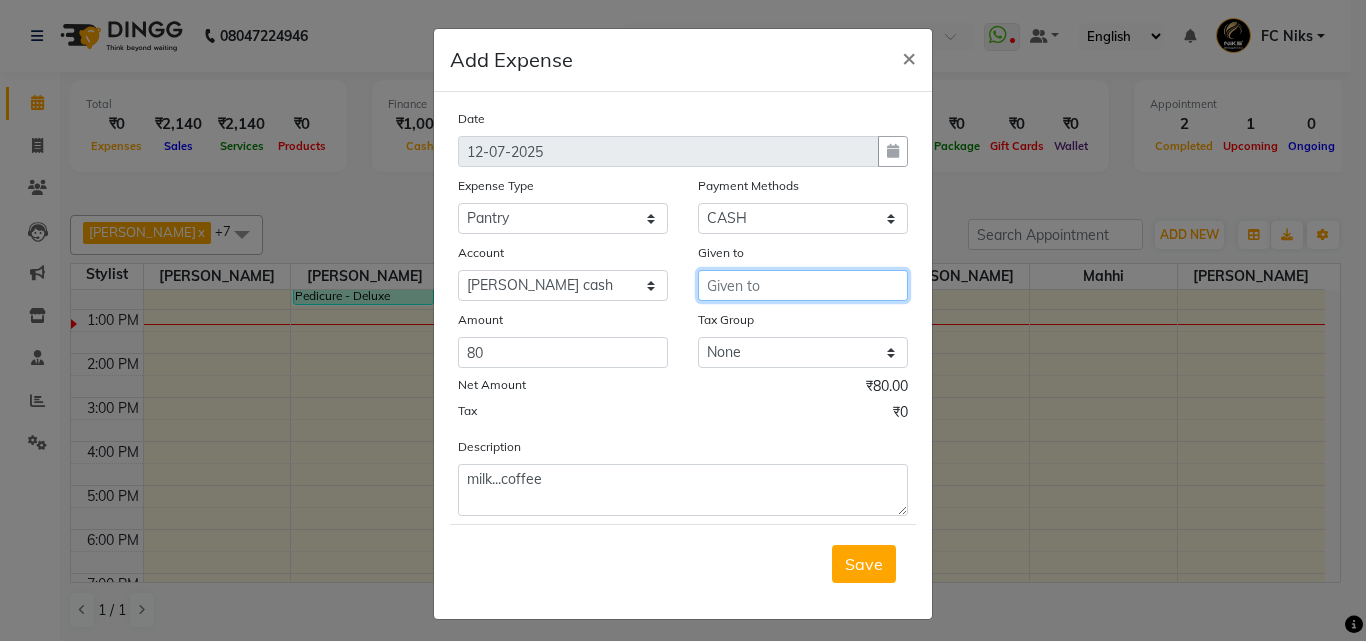 click at bounding box center [803, 285] 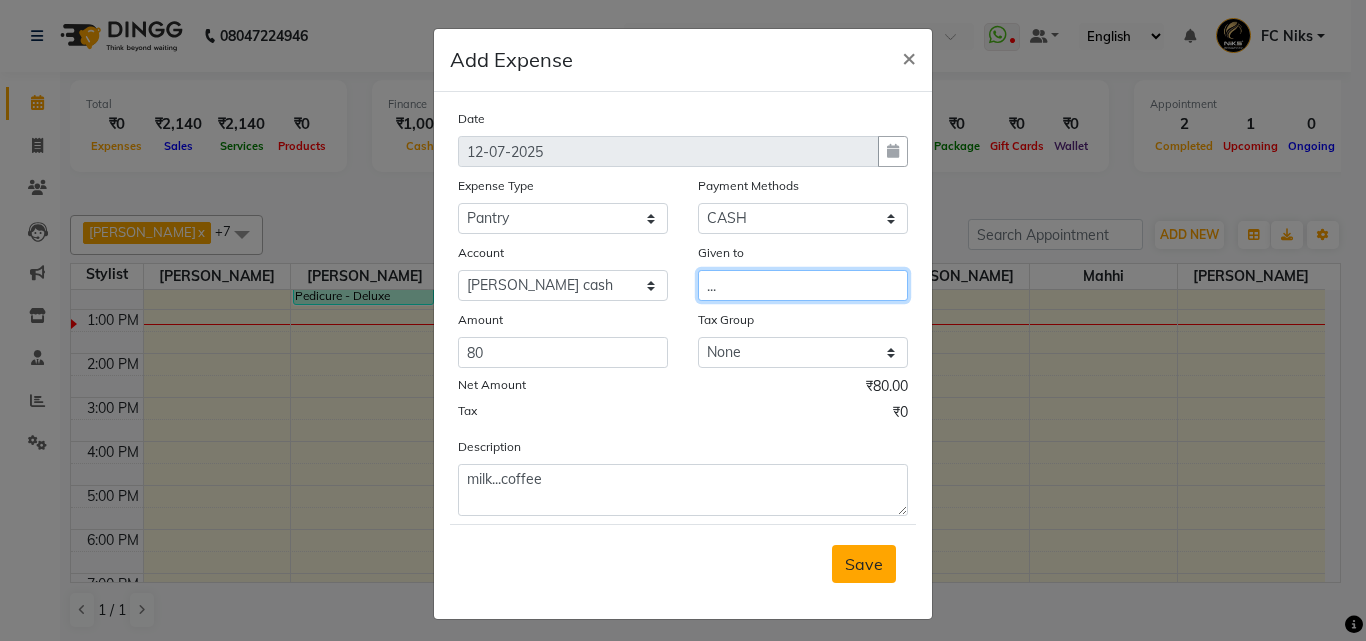 type on "..." 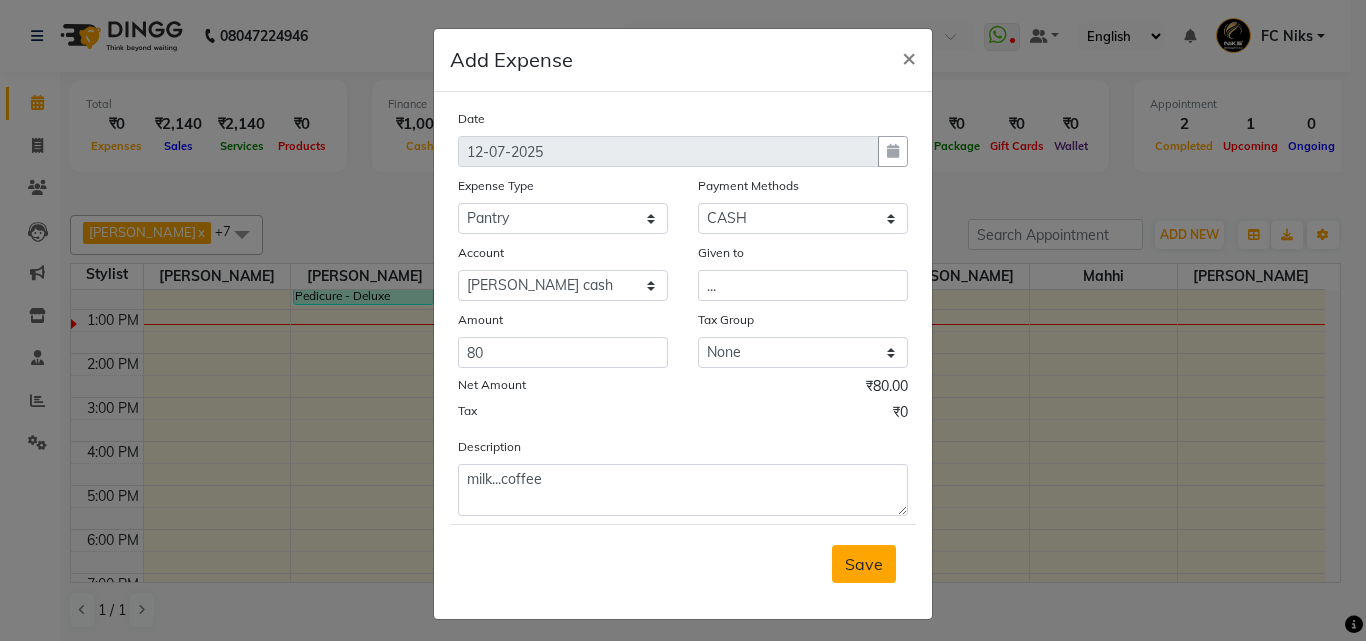 click on "Save" at bounding box center [864, 564] 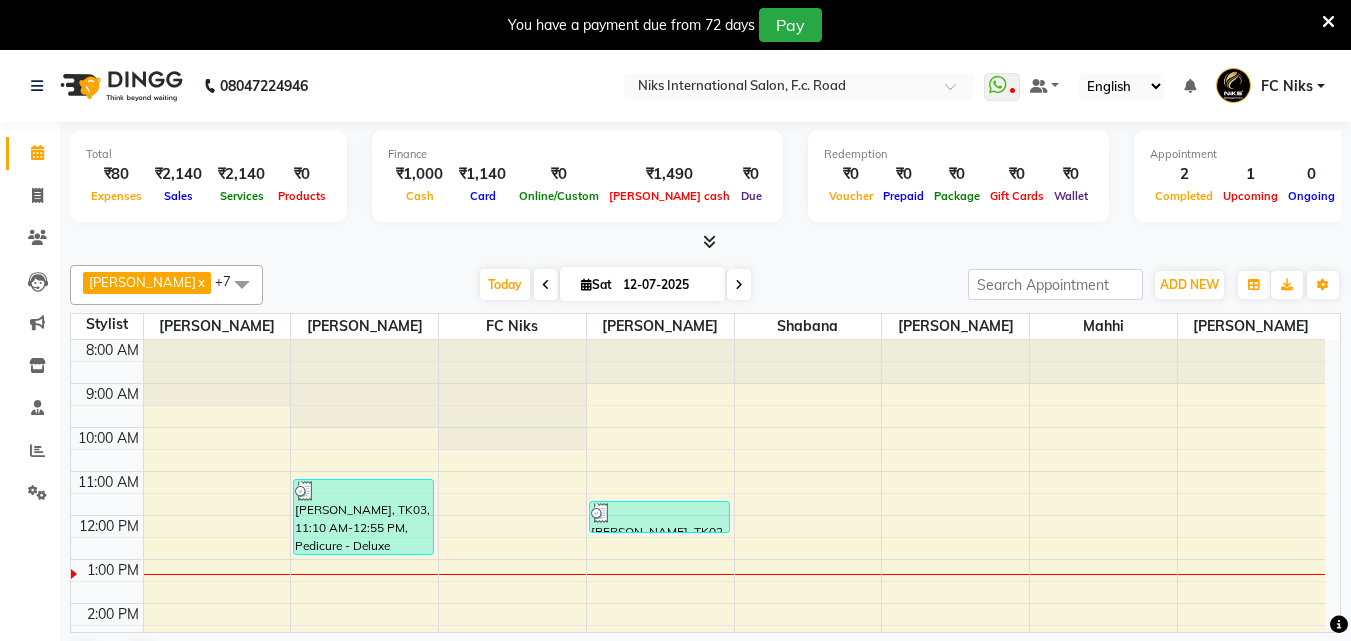 scroll, scrollTop: 0, scrollLeft: 0, axis: both 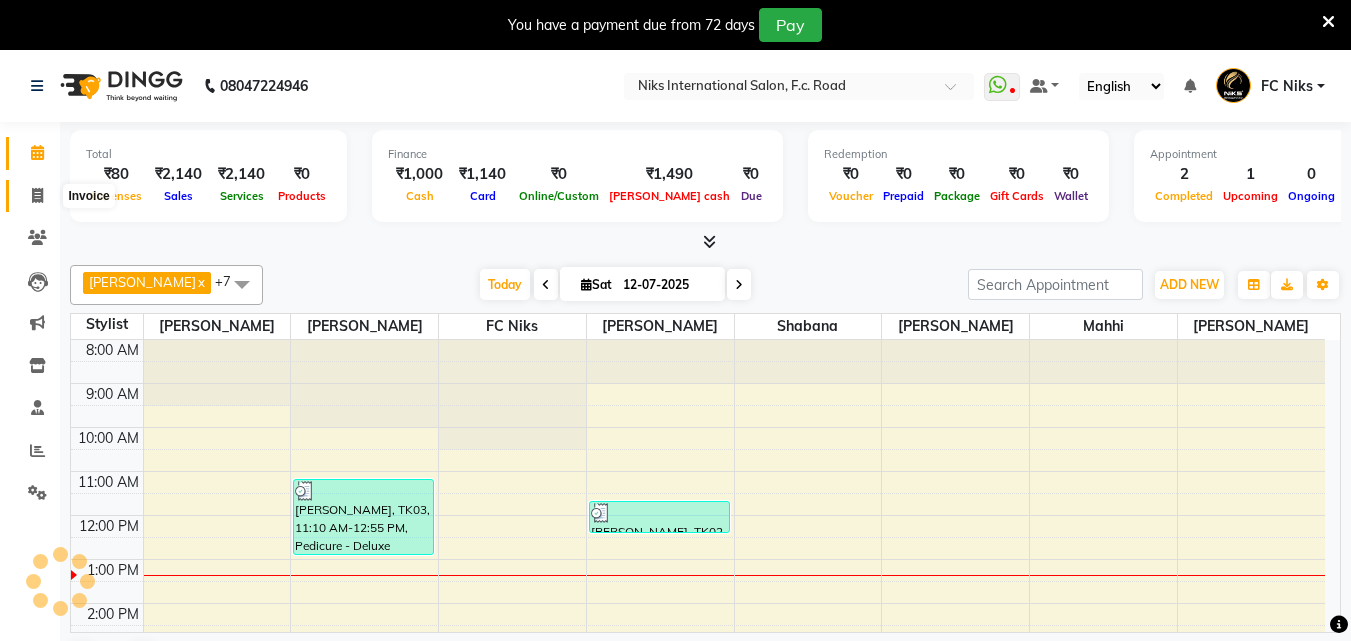 click 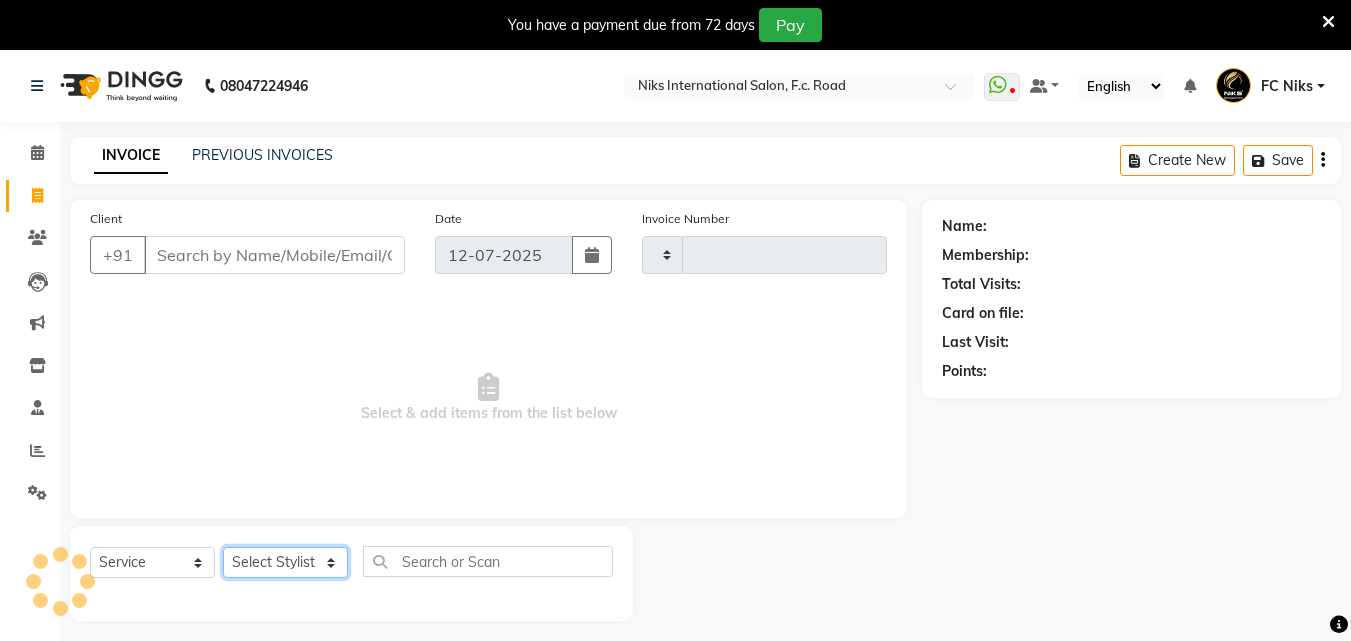 click on "Select Stylist [PERSON_NAME] [PERSON_NAME] CA [PERSON_NAME] Niks [PERSON_NAME] [PERSON_NAME] Krishi Mahhi Nakshatra Nikhil [PERSON_NAME] Savita [PERSON_NAME] [PERSON_NAME] [PERSON_NAME]" 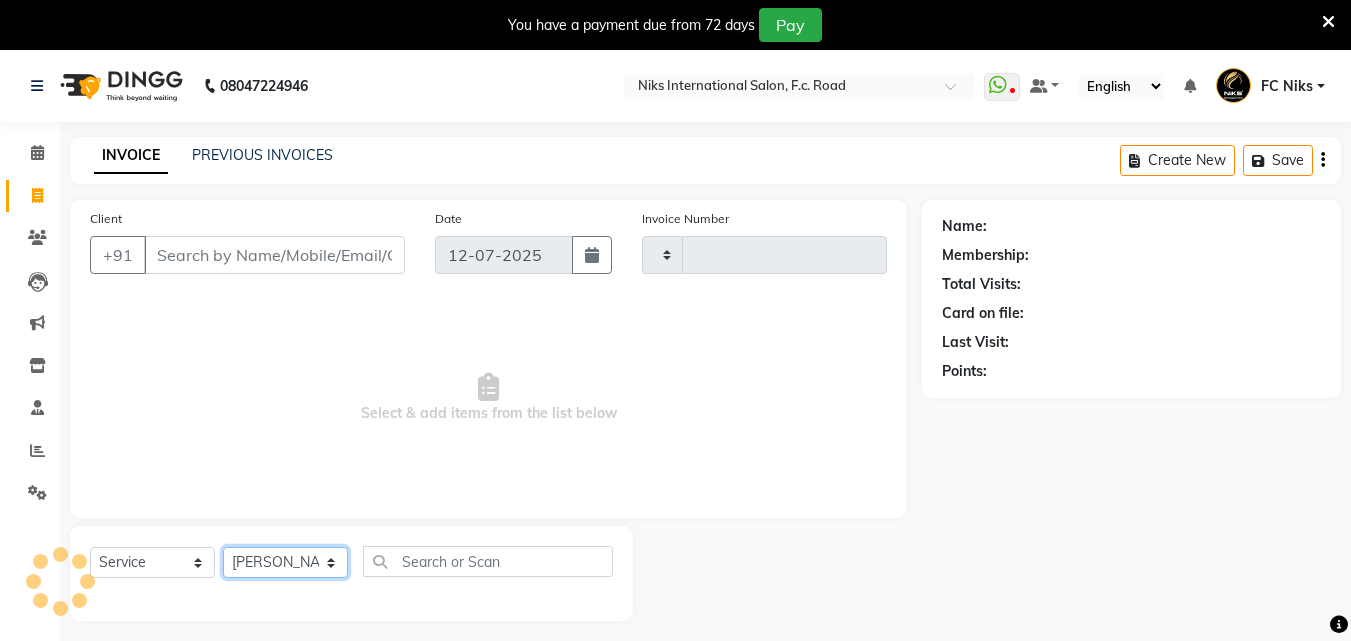 click on "Select Stylist [PERSON_NAME] [PERSON_NAME] CA [PERSON_NAME] Niks [PERSON_NAME] [PERSON_NAME] Krishi Mahhi Nakshatra Nikhil [PERSON_NAME] Savita [PERSON_NAME] [PERSON_NAME] [PERSON_NAME]" 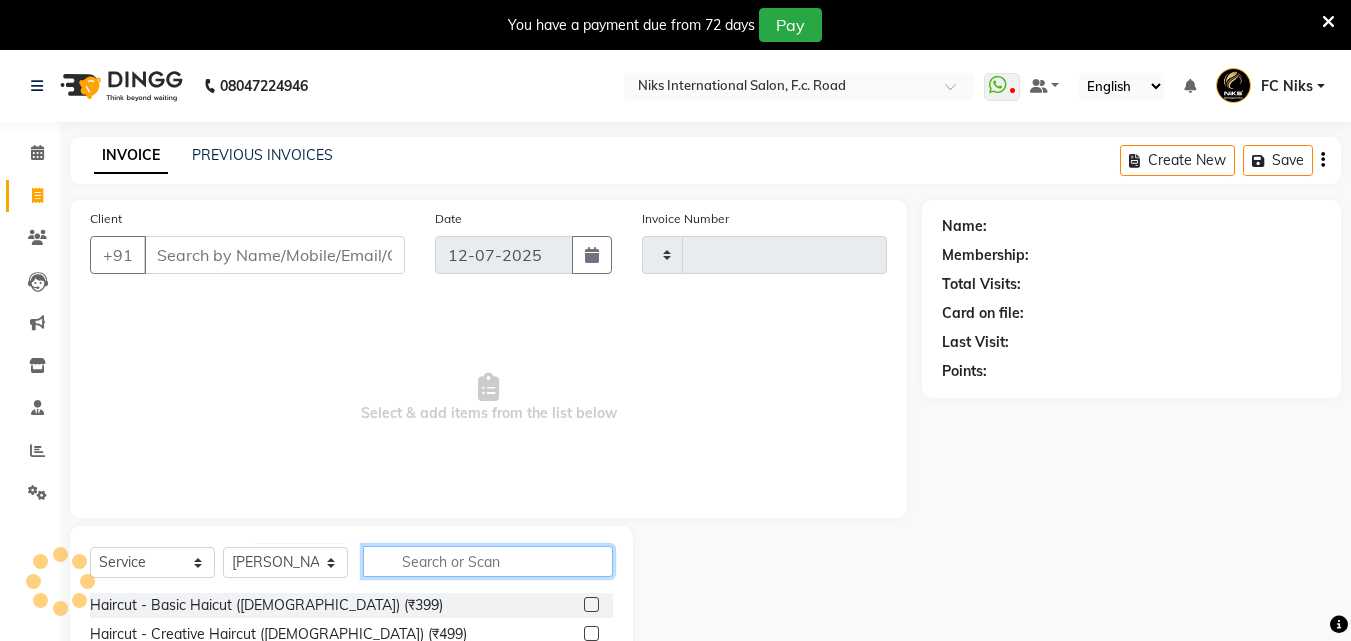 click 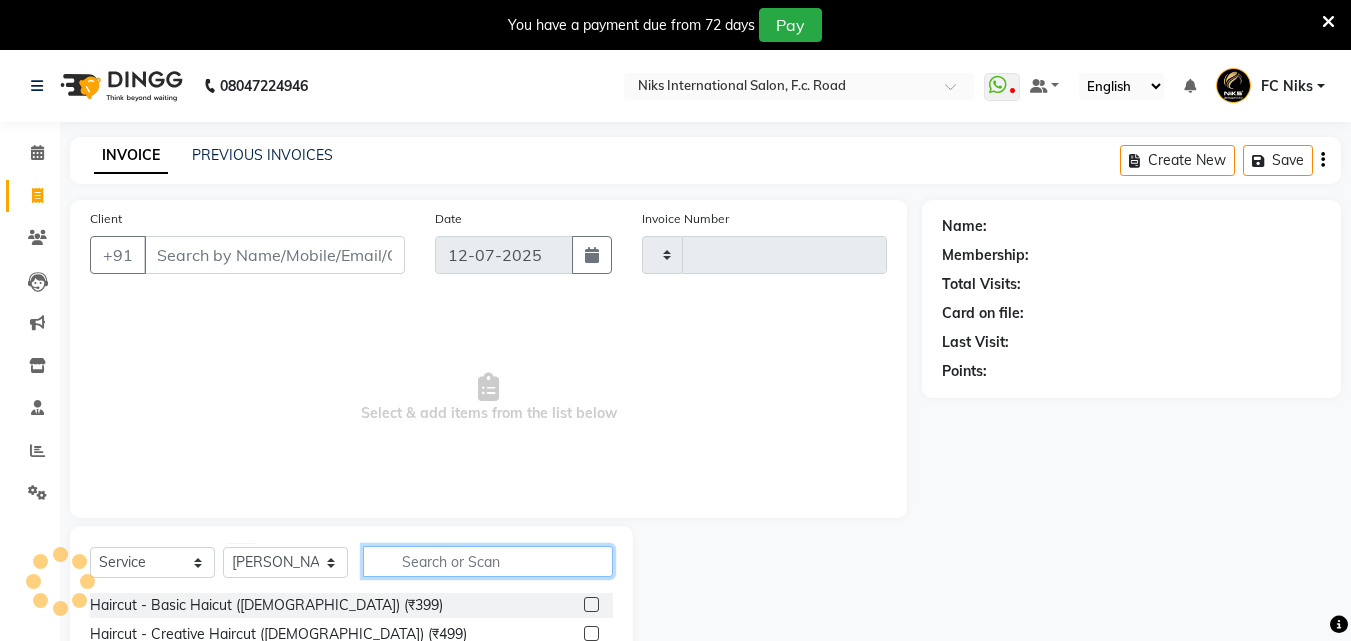 type on "1217" 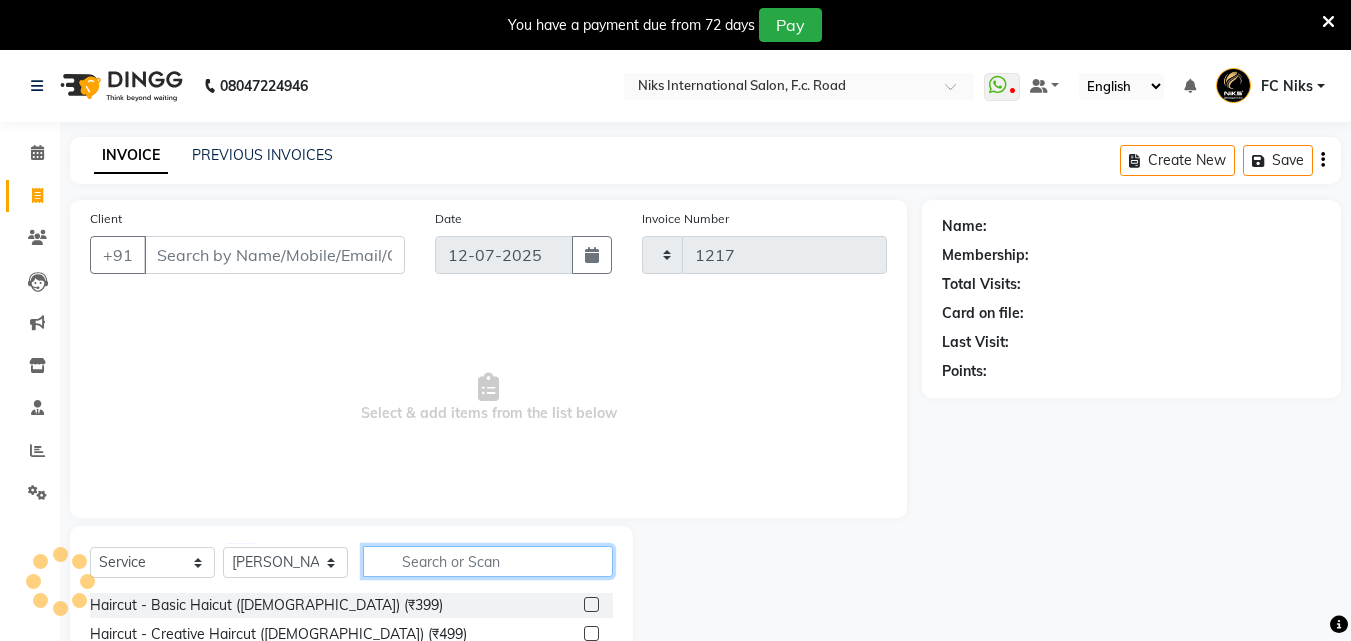select on "7" 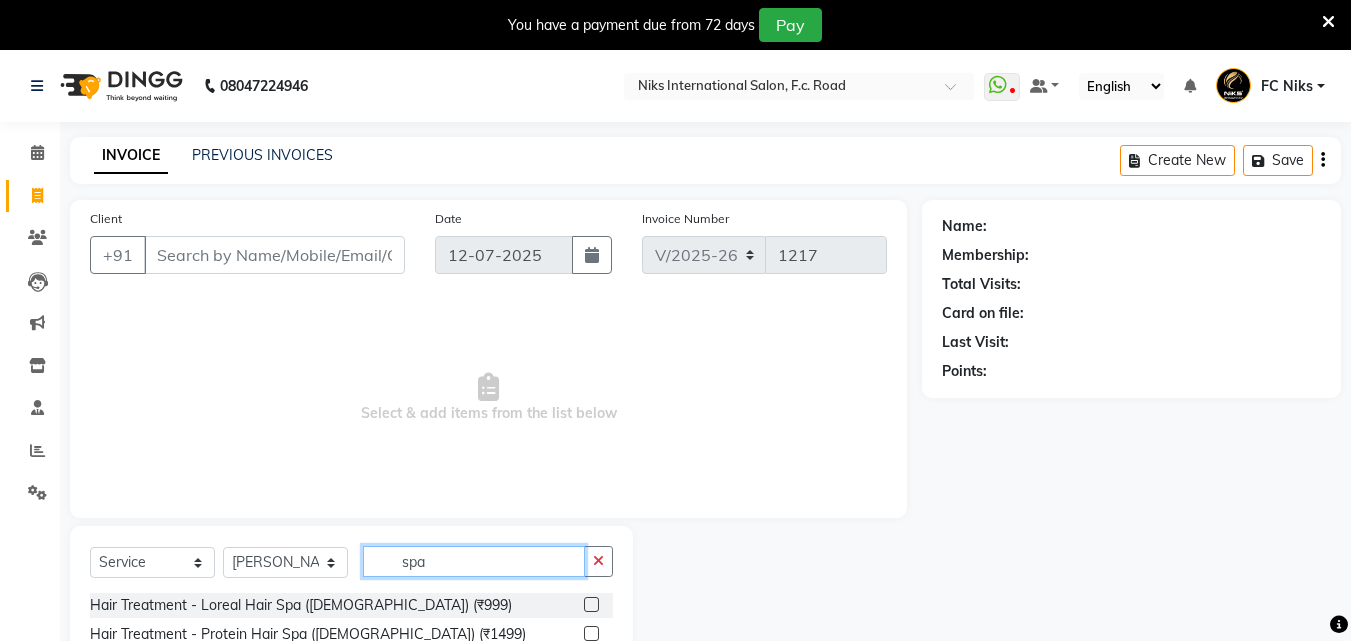 type on "spa" 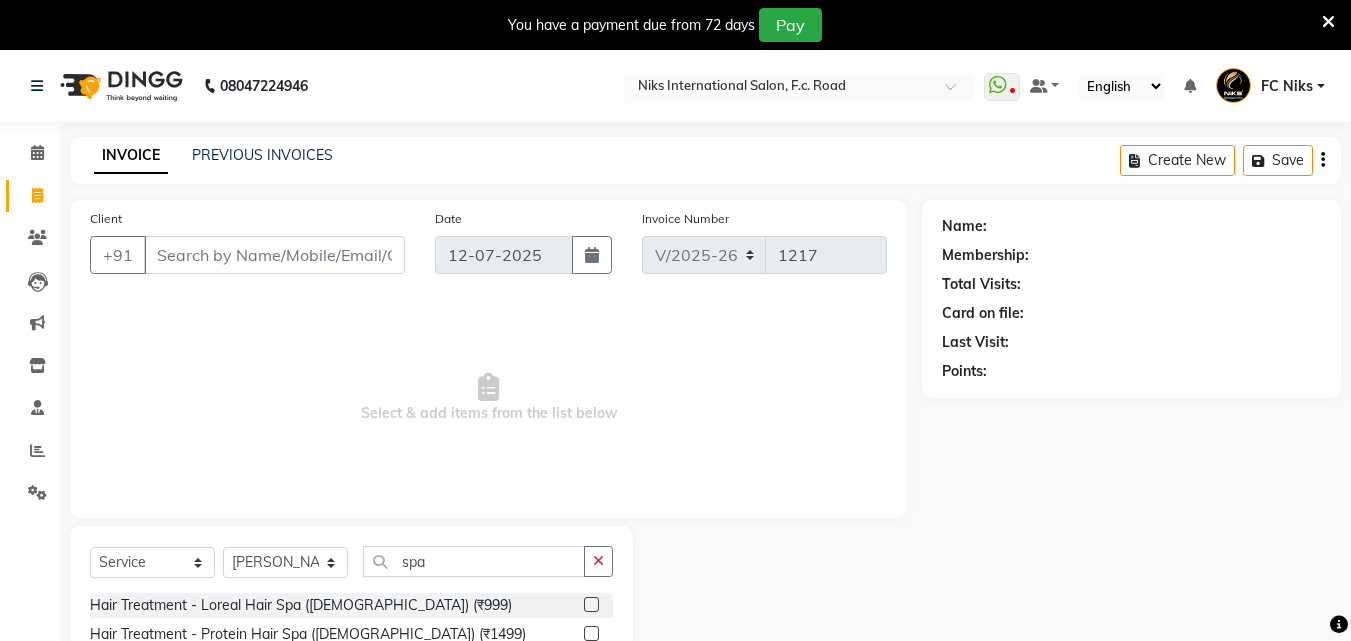 click at bounding box center (1328, 21) 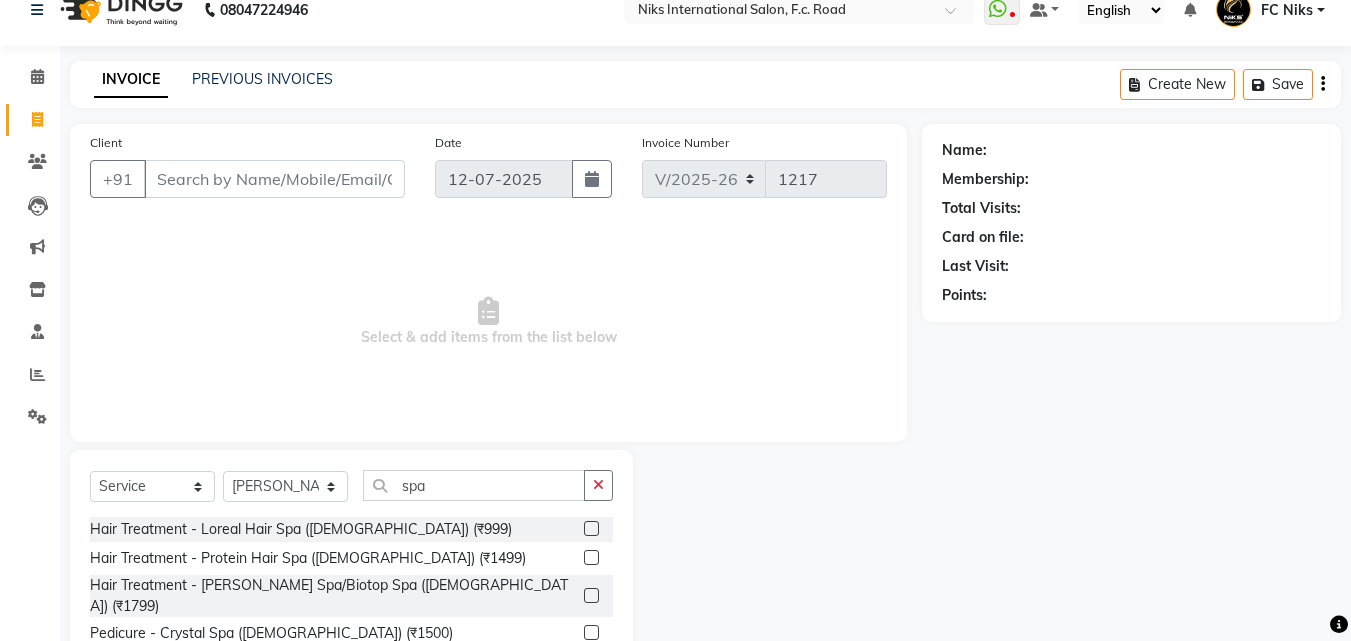 scroll, scrollTop: 33, scrollLeft: 0, axis: vertical 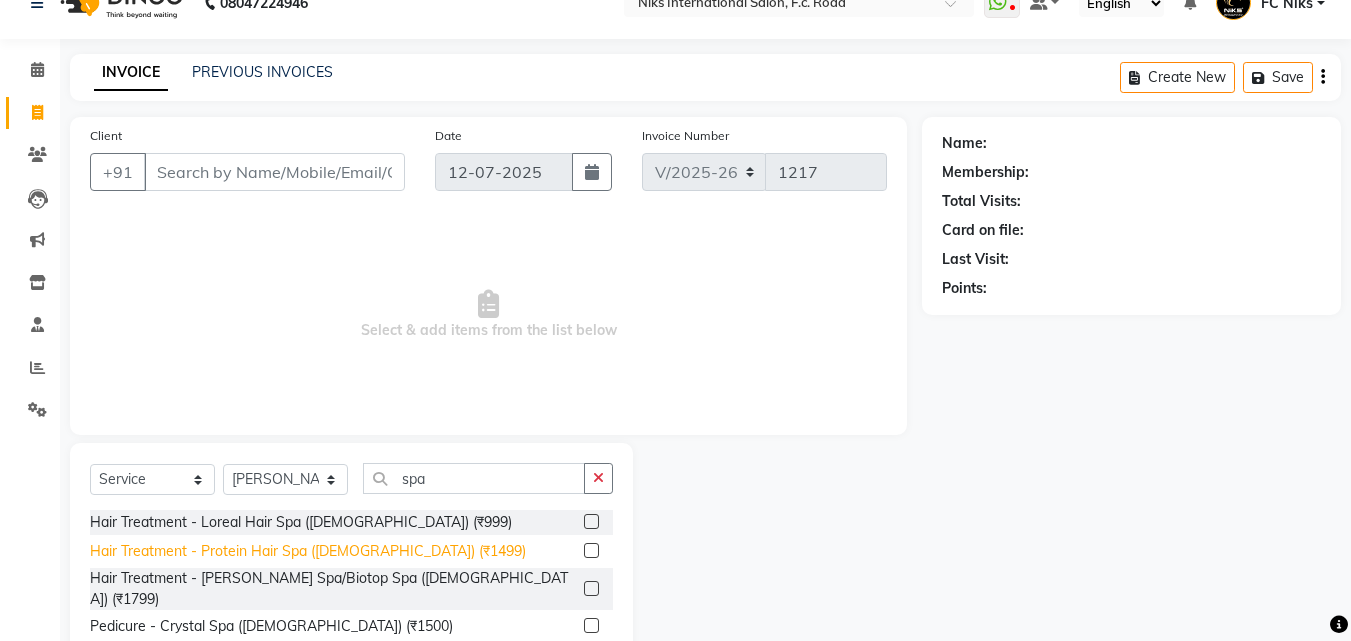 click on "Hair Treatment  - Protein Hair Spa ([DEMOGRAPHIC_DATA]) (₹1499)" 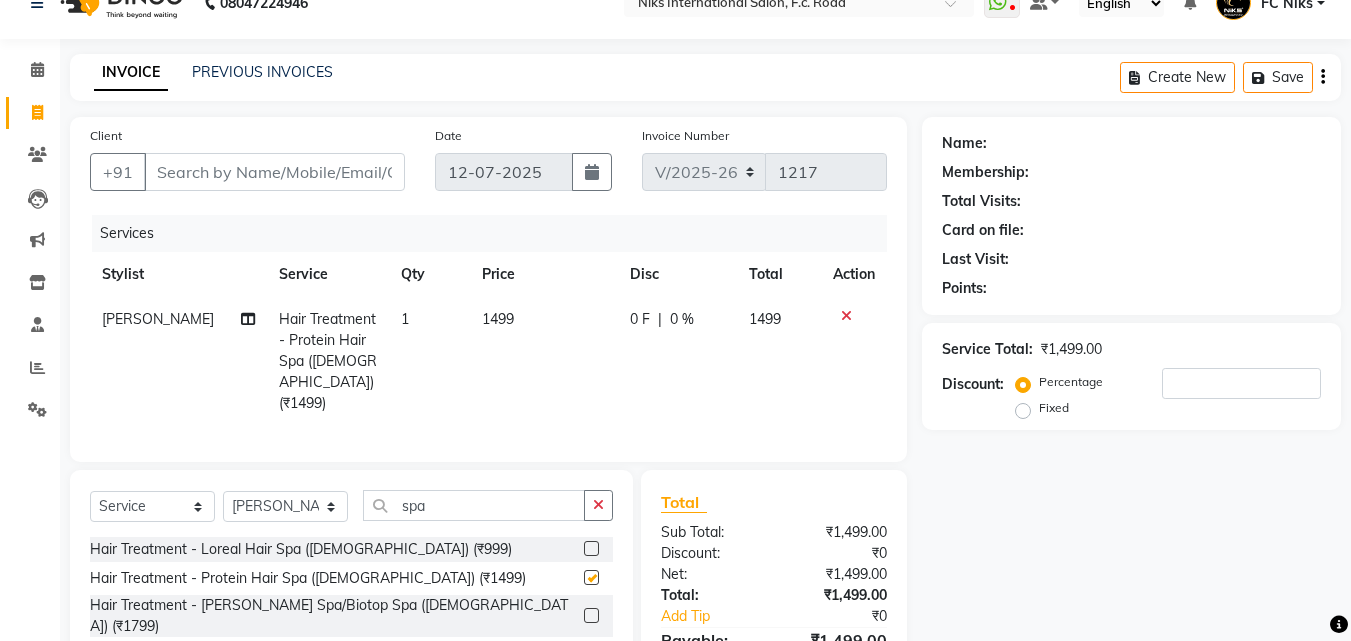 checkbox on "false" 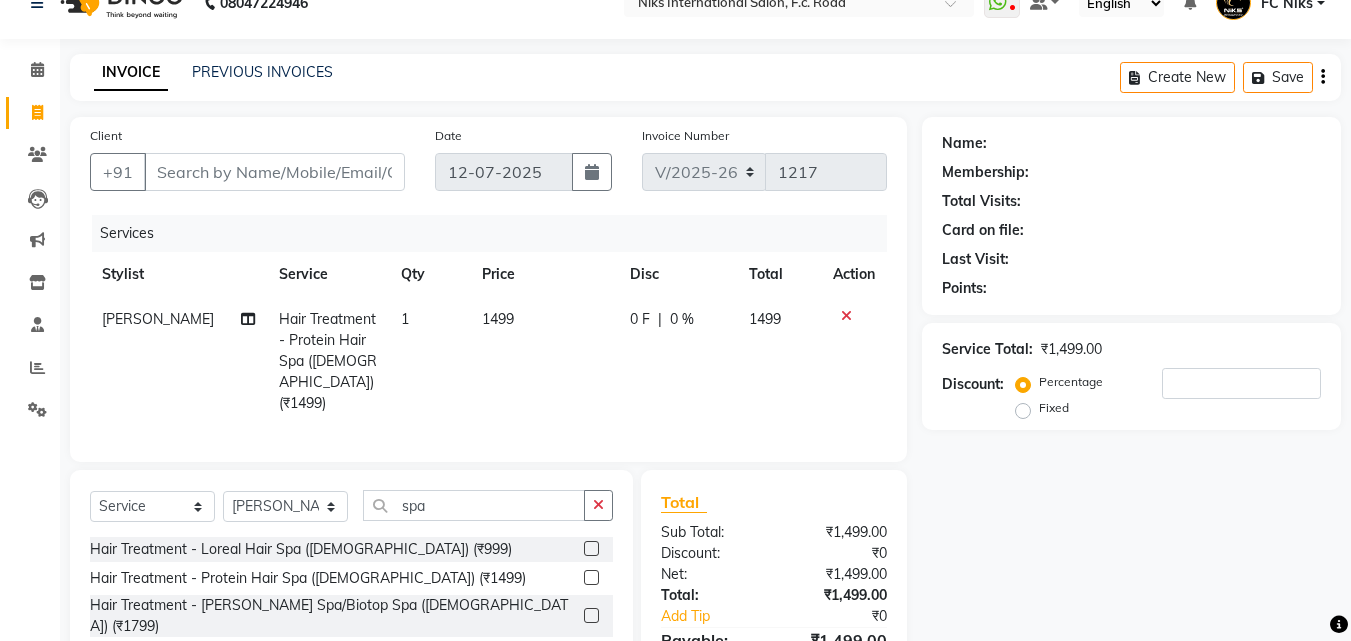 click on "1499" 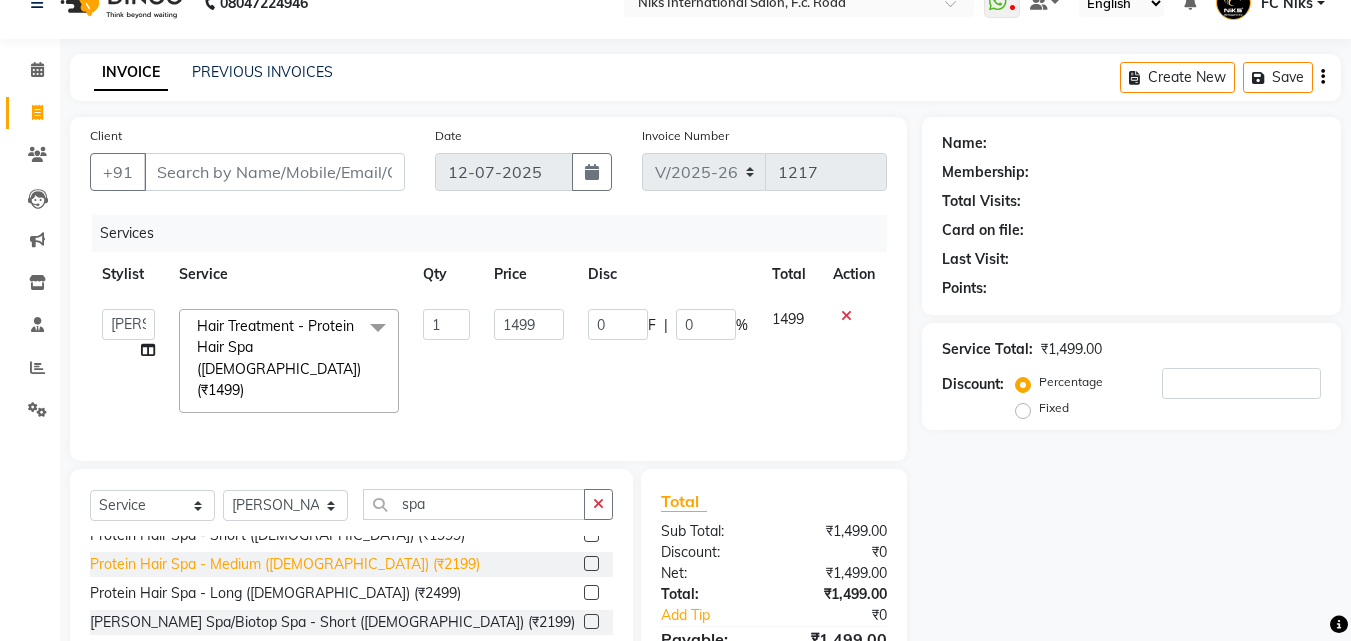 scroll, scrollTop: 235, scrollLeft: 0, axis: vertical 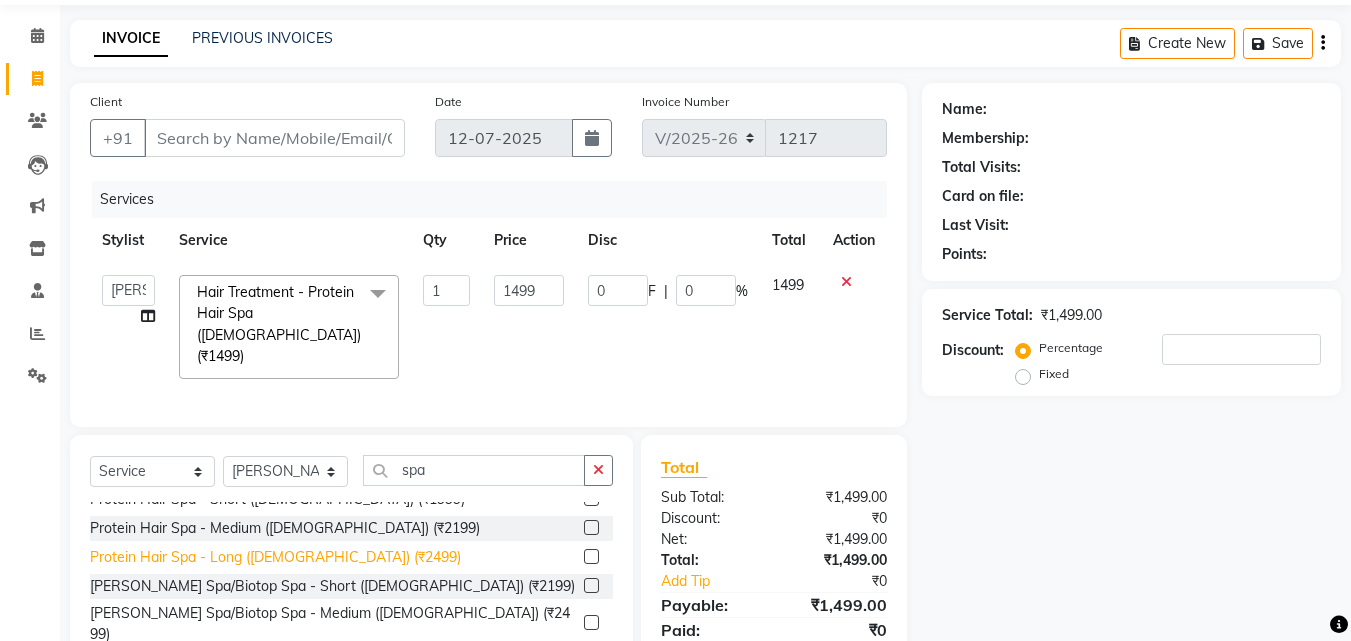 click on "Protein Hair Spa - Long ([DEMOGRAPHIC_DATA]) (₹2499)" 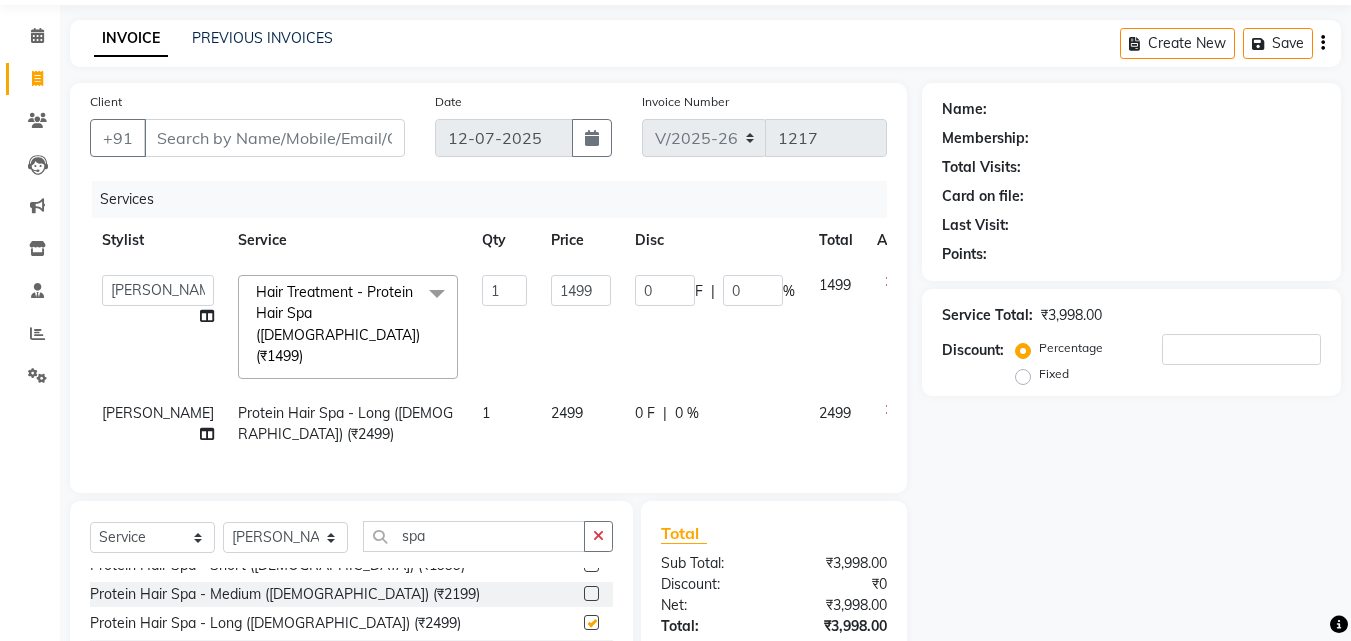 checkbox on "false" 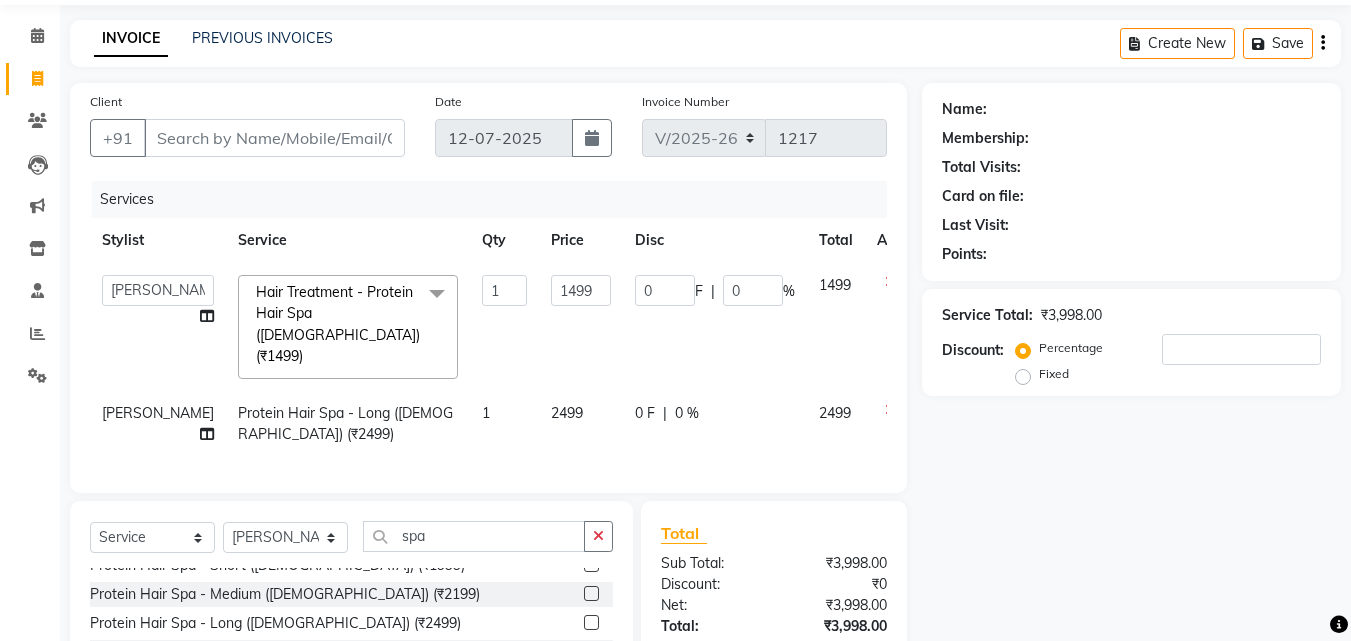 click 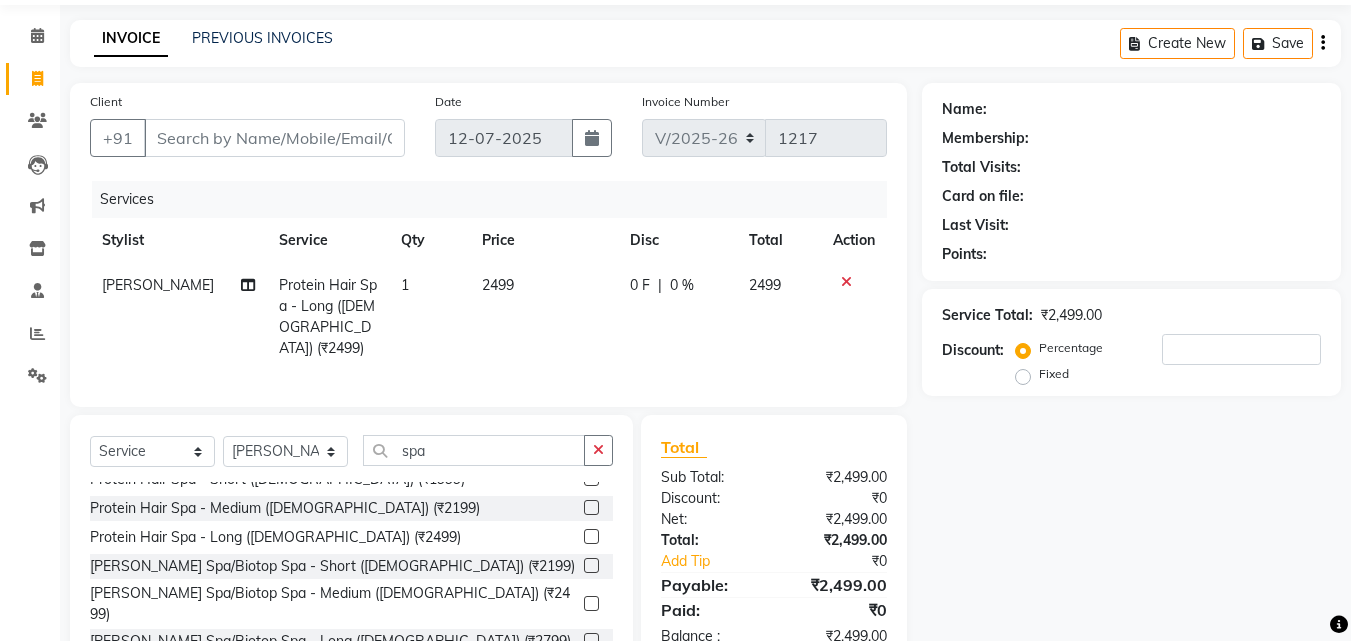 click on "2499" 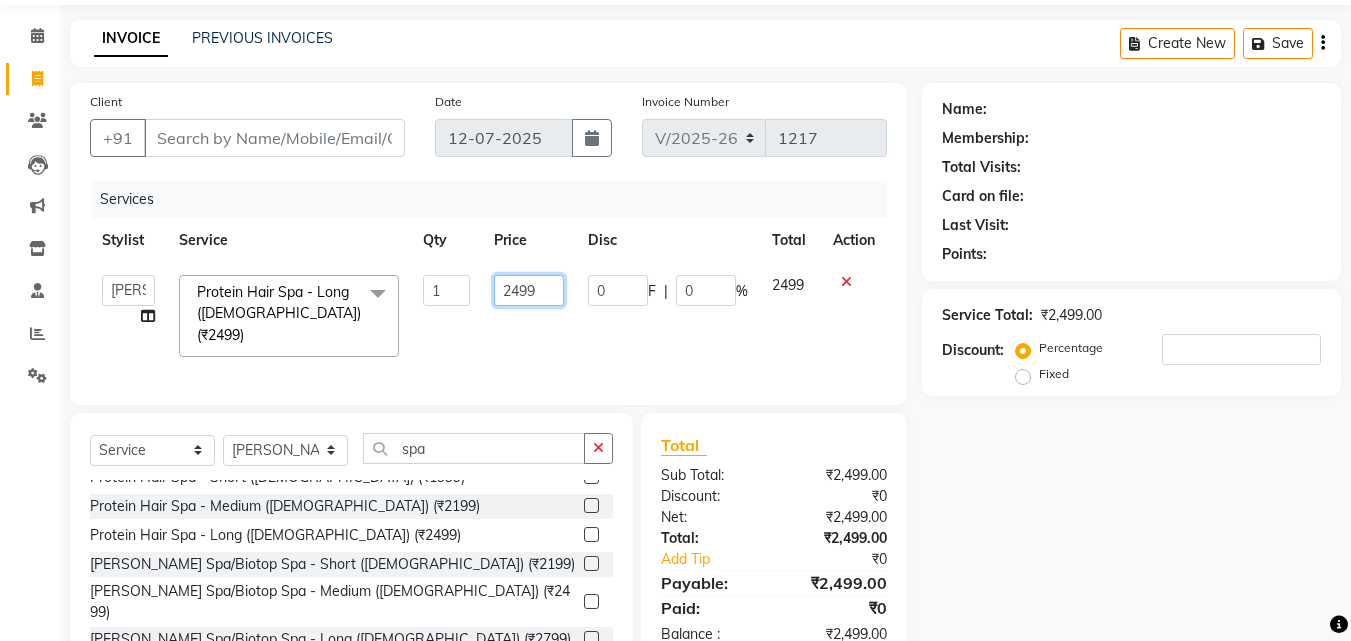 drag, startPoint x: 559, startPoint y: 273, endPoint x: 508, endPoint y: 274, distance: 51.009804 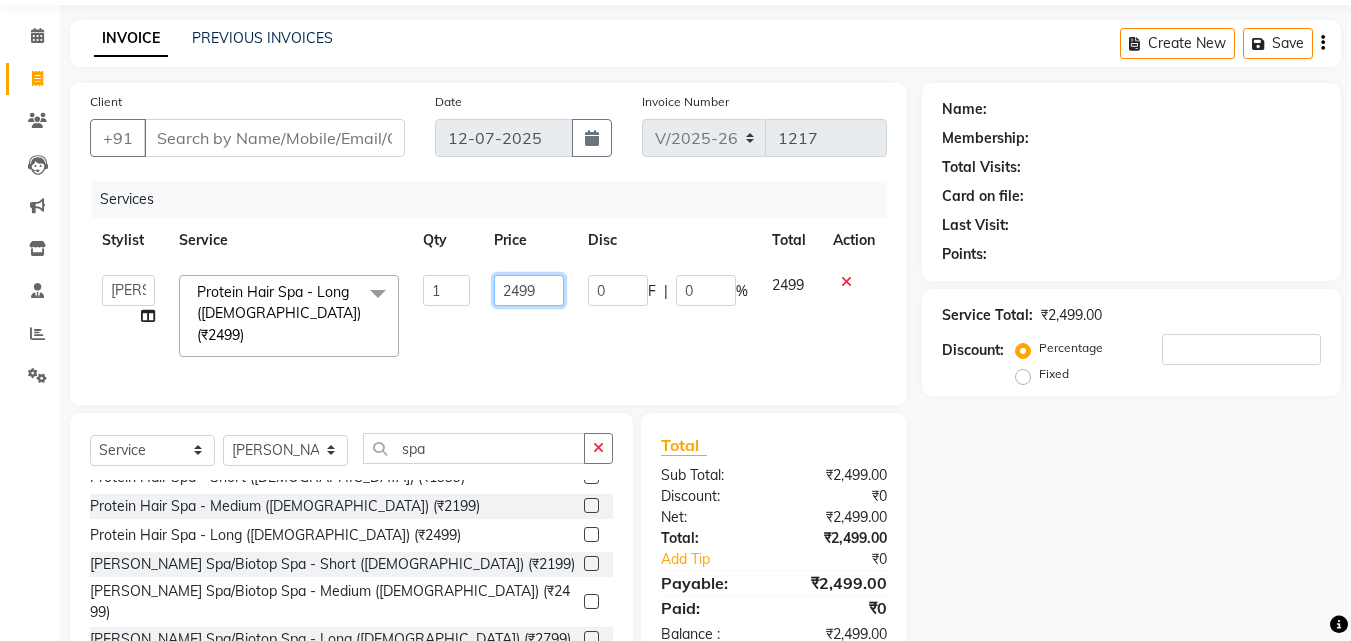 click on "2499" 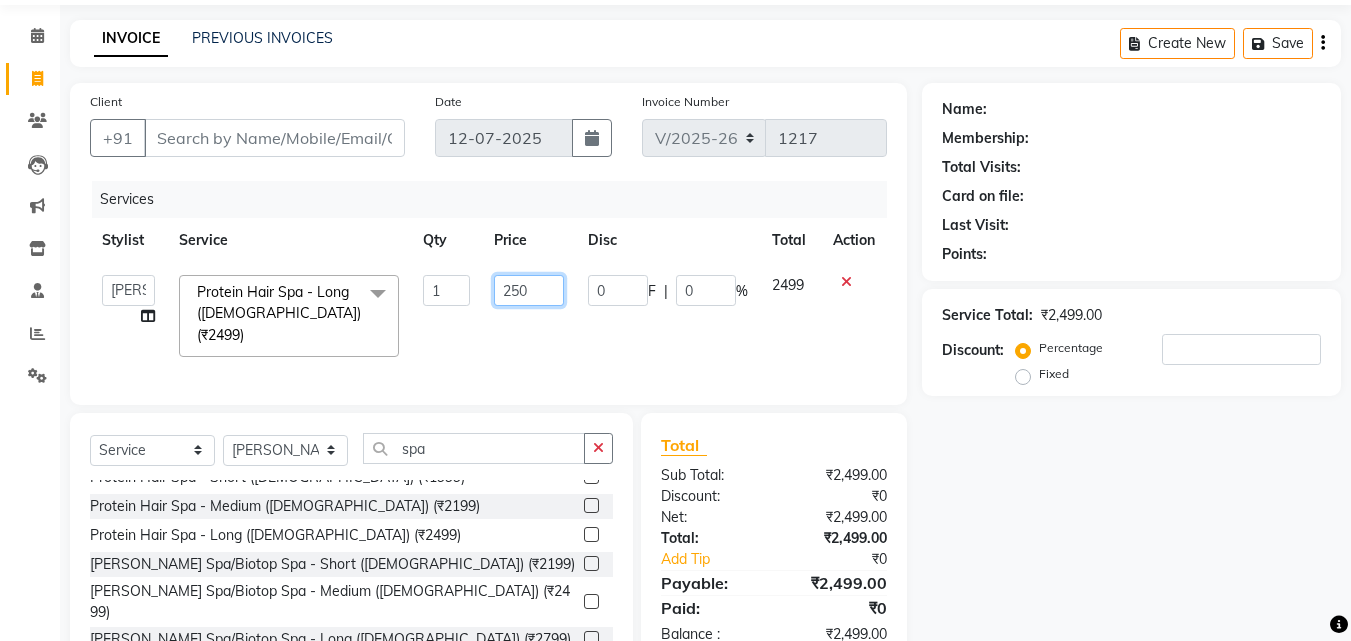 type on "2500" 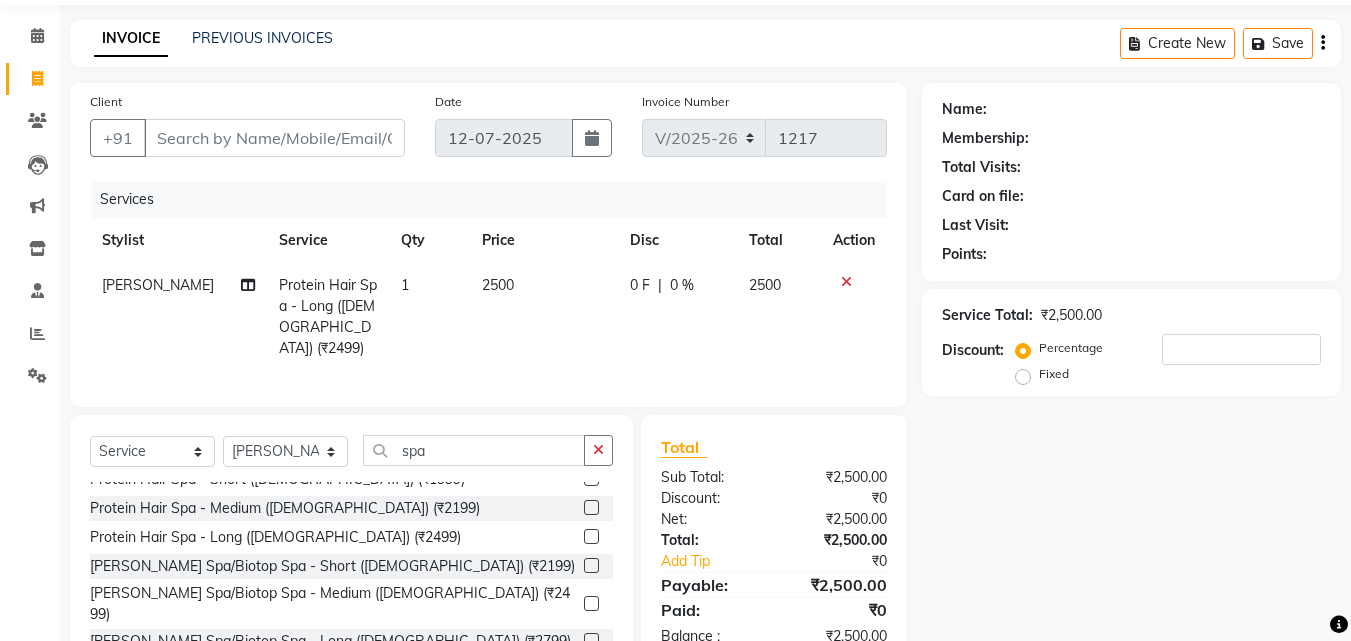 click on "Shrikant Gaikwad Protein Hair Spa - Long (Female) (₹2499) 1 2500 0 F | 0 % 2500" 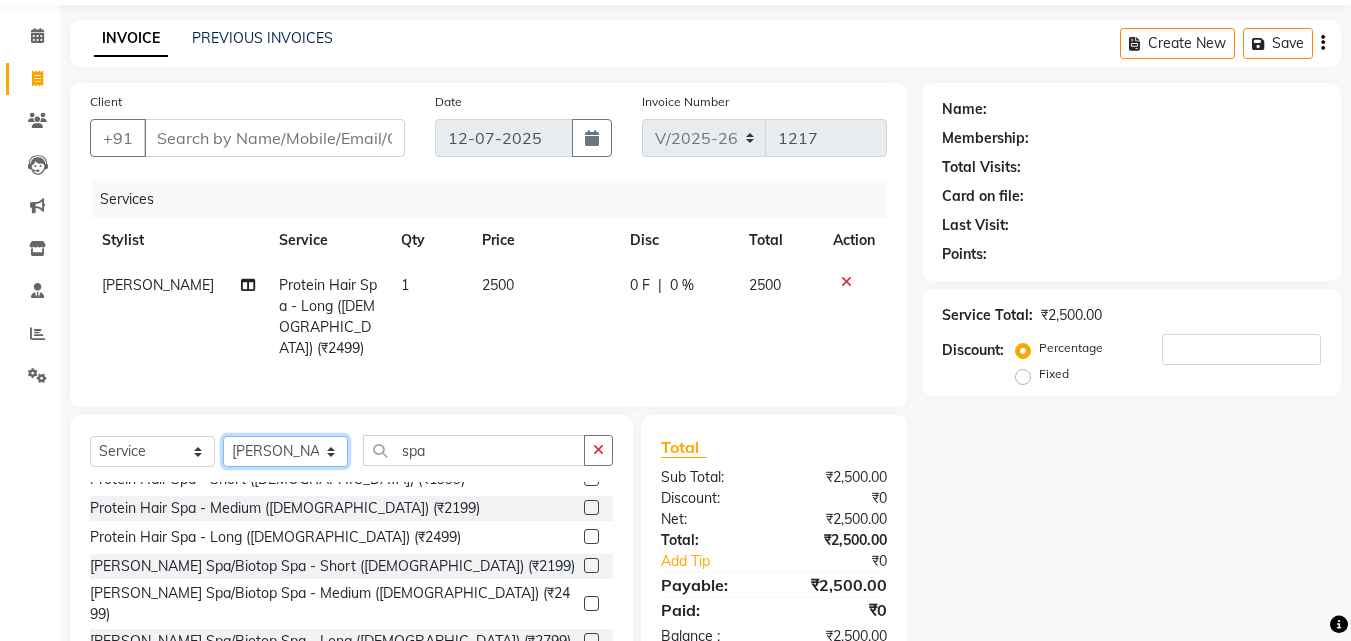click on "Select Stylist [PERSON_NAME] [PERSON_NAME] CA [PERSON_NAME] Niks [PERSON_NAME] [PERSON_NAME] Krishi Mahhi Nakshatra Nikhil [PERSON_NAME] Savita [PERSON_NAME] [PERSON_NAME] [PERSON_NAME]" 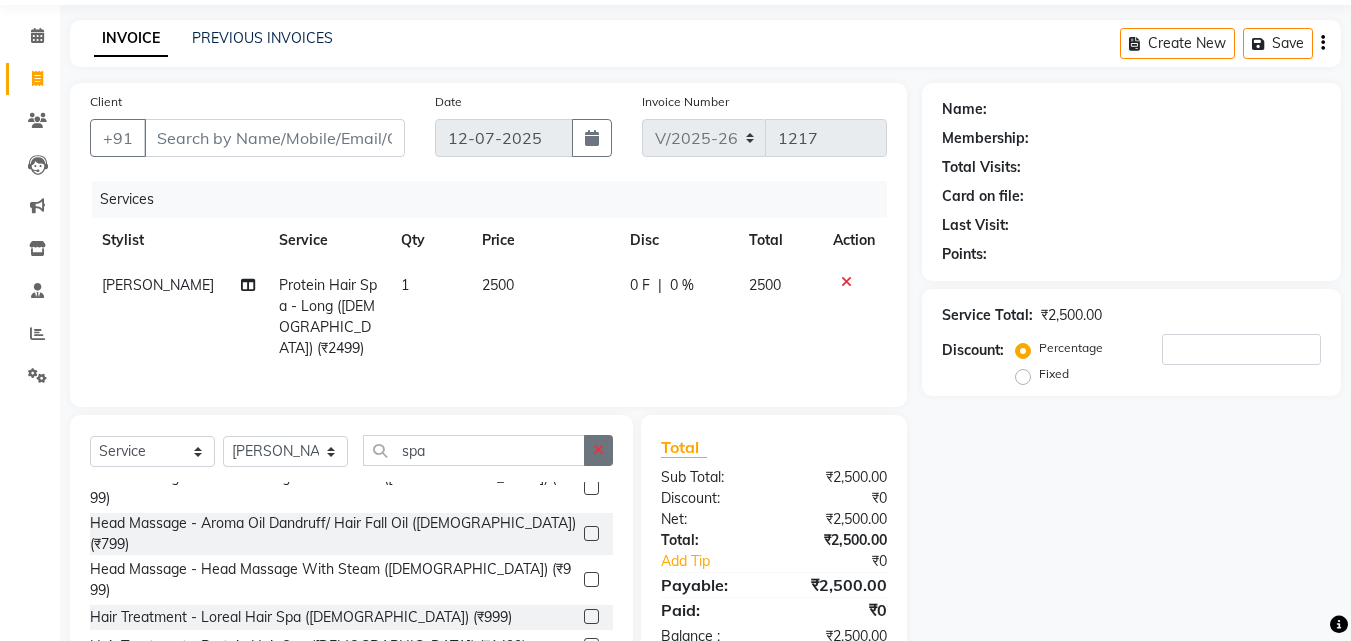 click 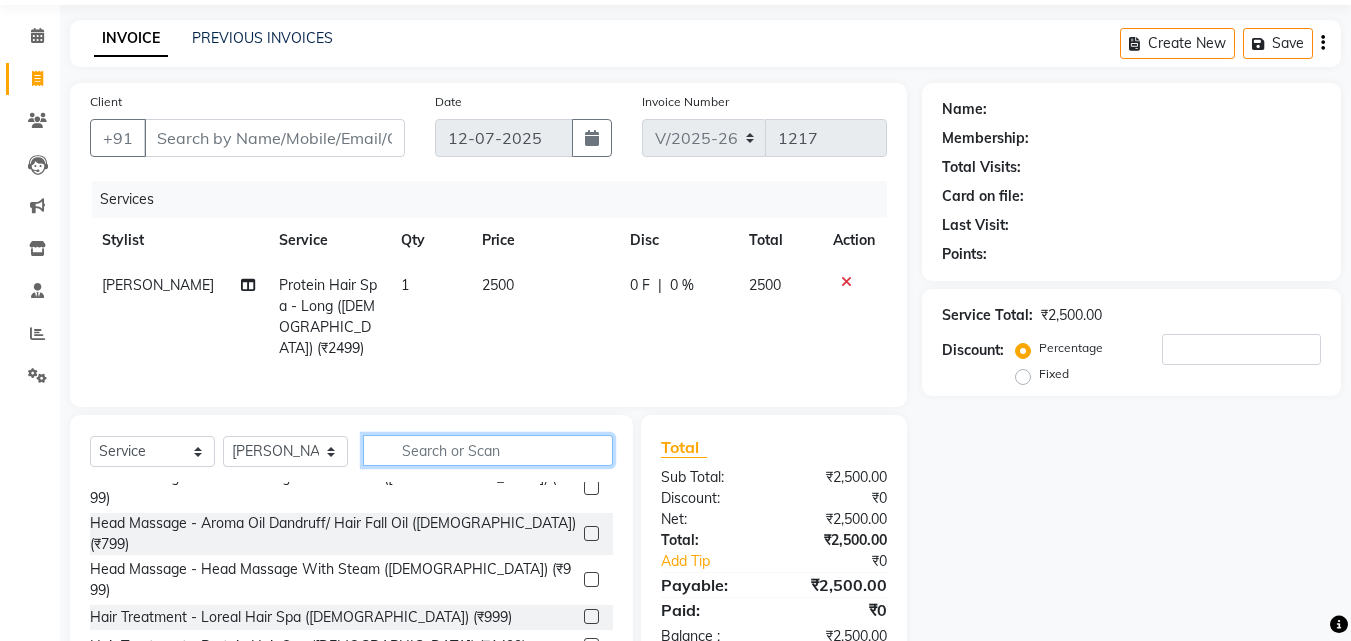 click 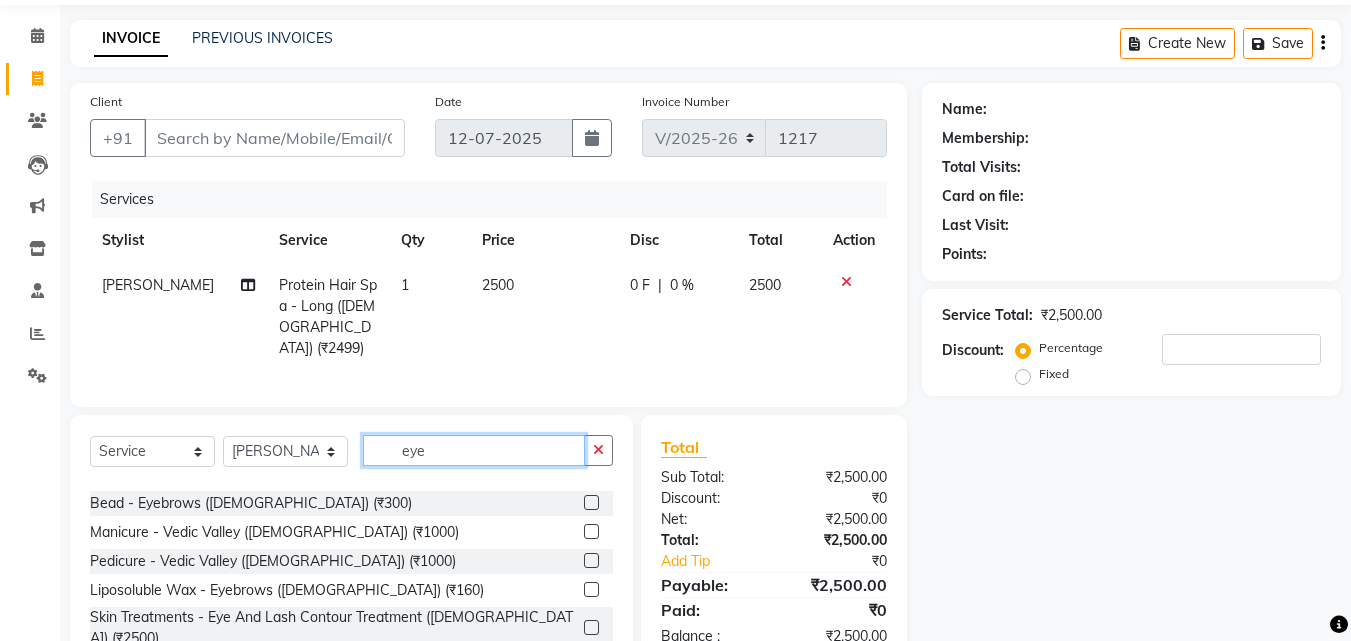 scroll, scrollTop: 0, scrollLeft: 0, axis: both 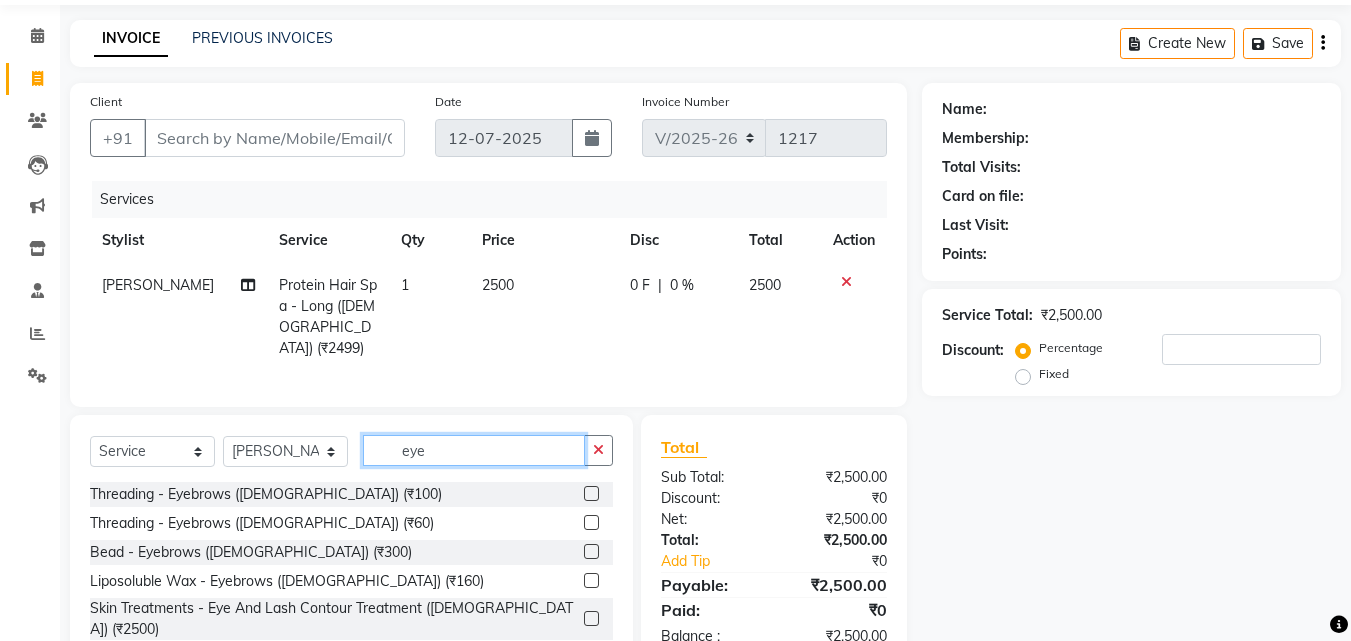 type on "eye" 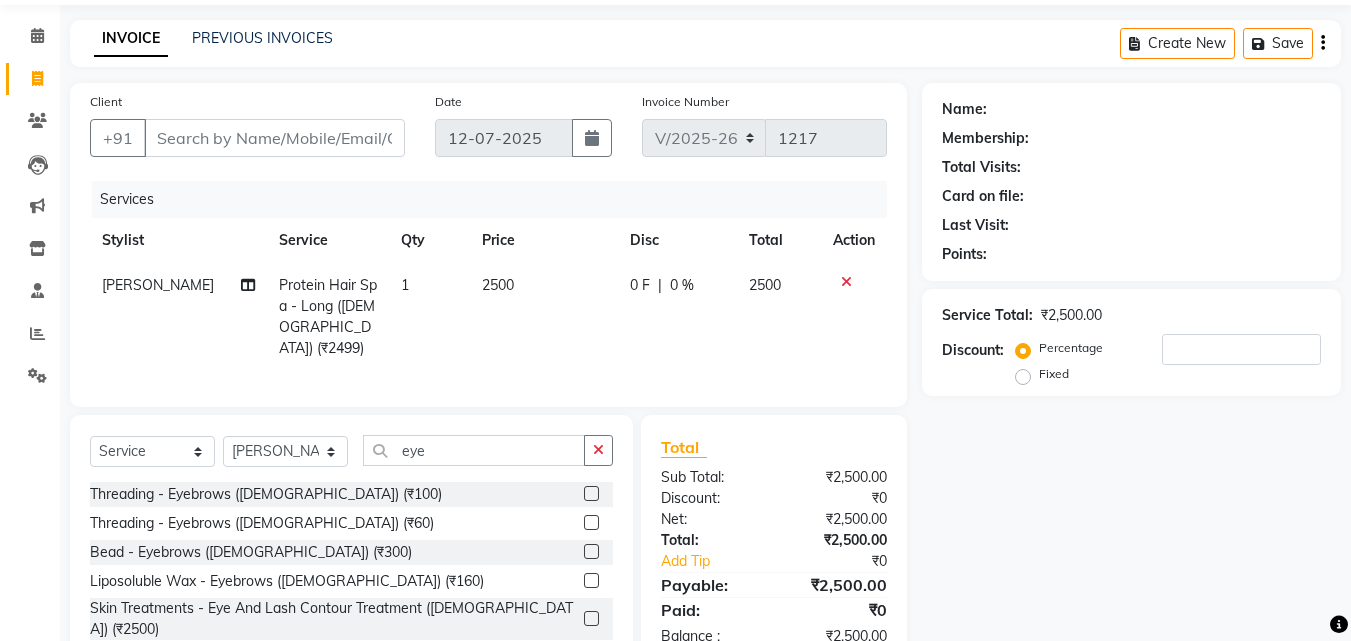 click on "Threading - Eyebrows ([DEMOGRAPHIC_DATA]) (₹60)" 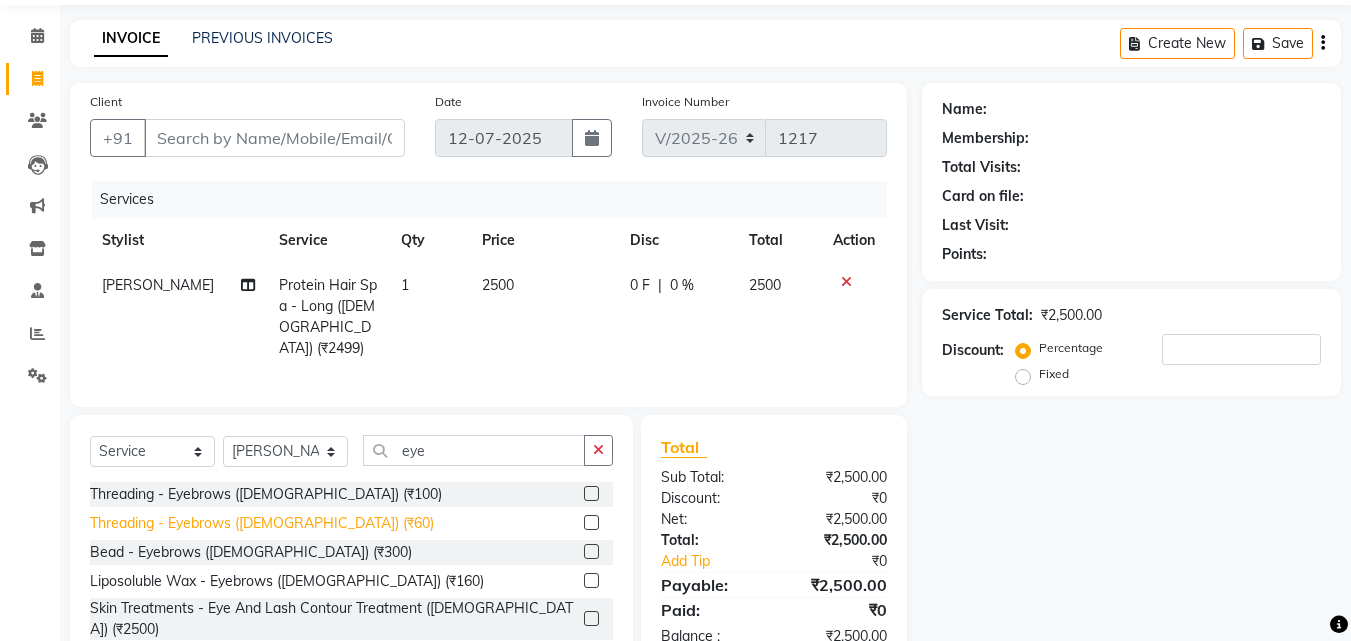 click on "Threading - Eyebrows ([DEMOGRAPHIC_DATA]) (₹60)" 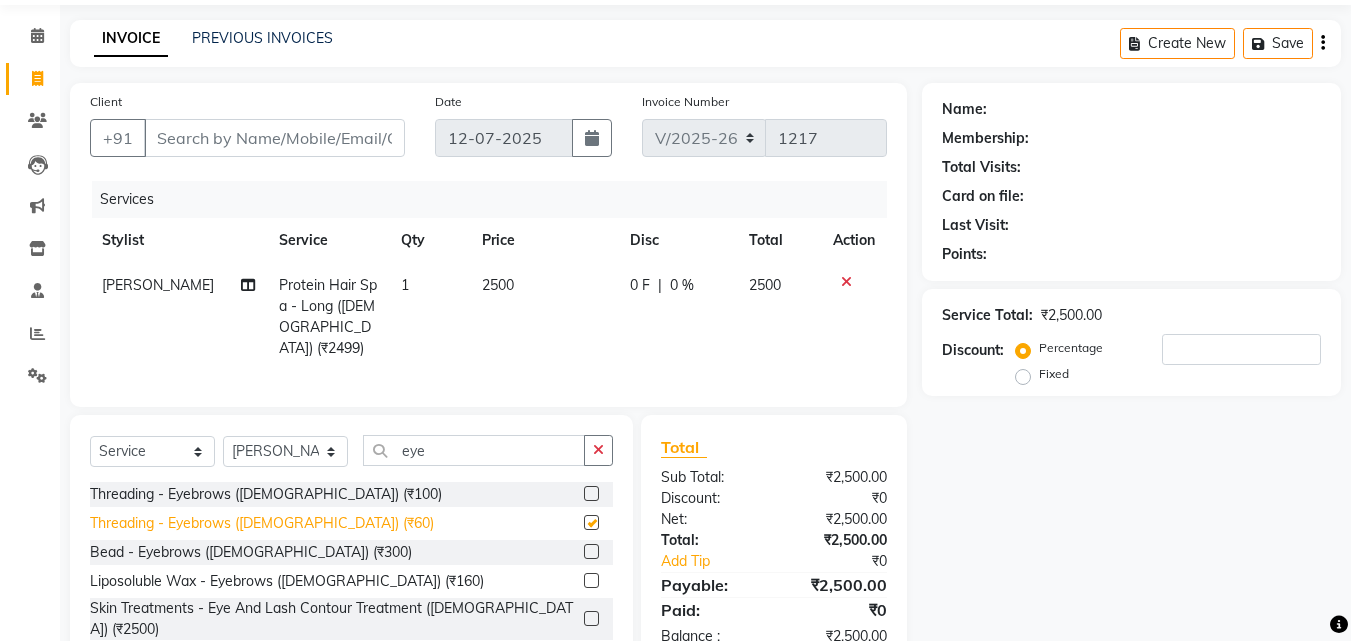 checkbox on "false" 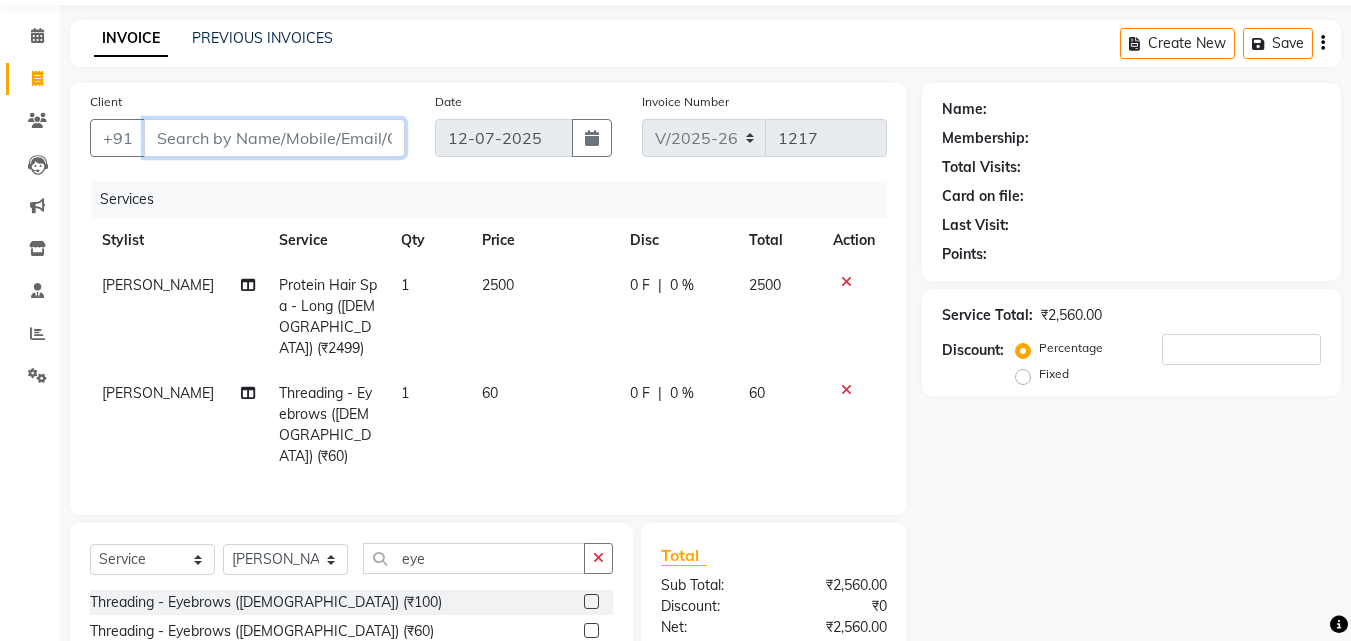 click on "Client" at bounding box center [274, 138] 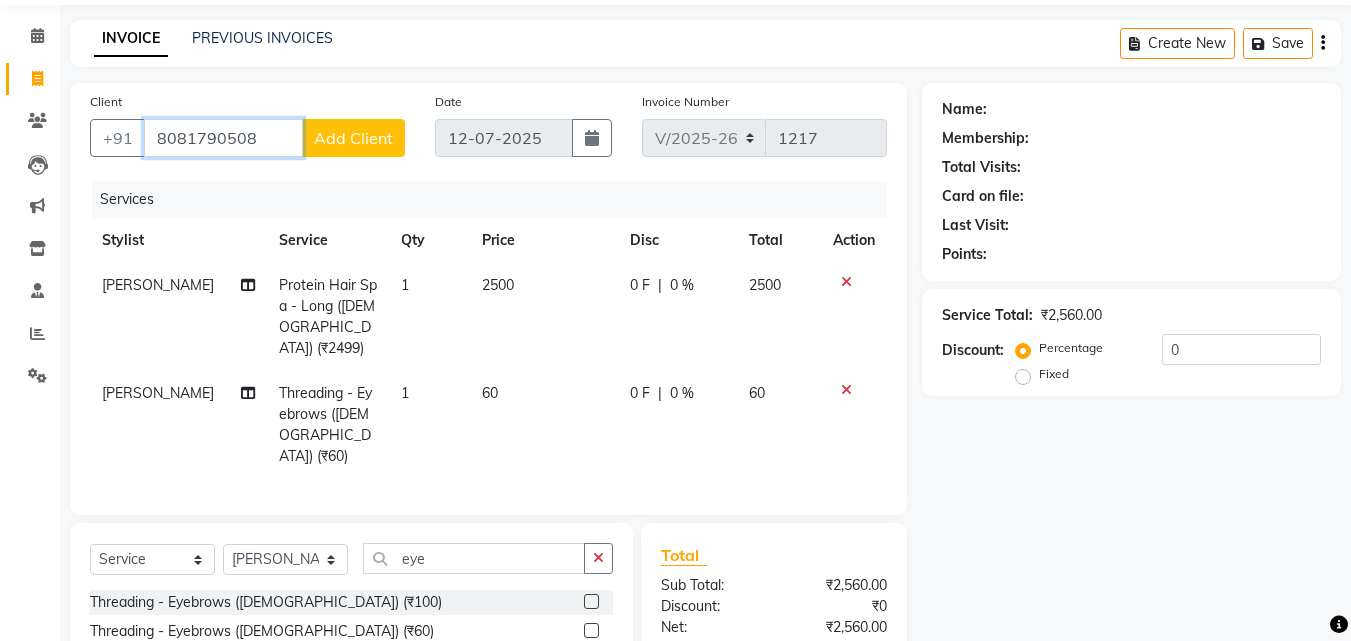click on "8081790508" at bounding box center (223, 138) 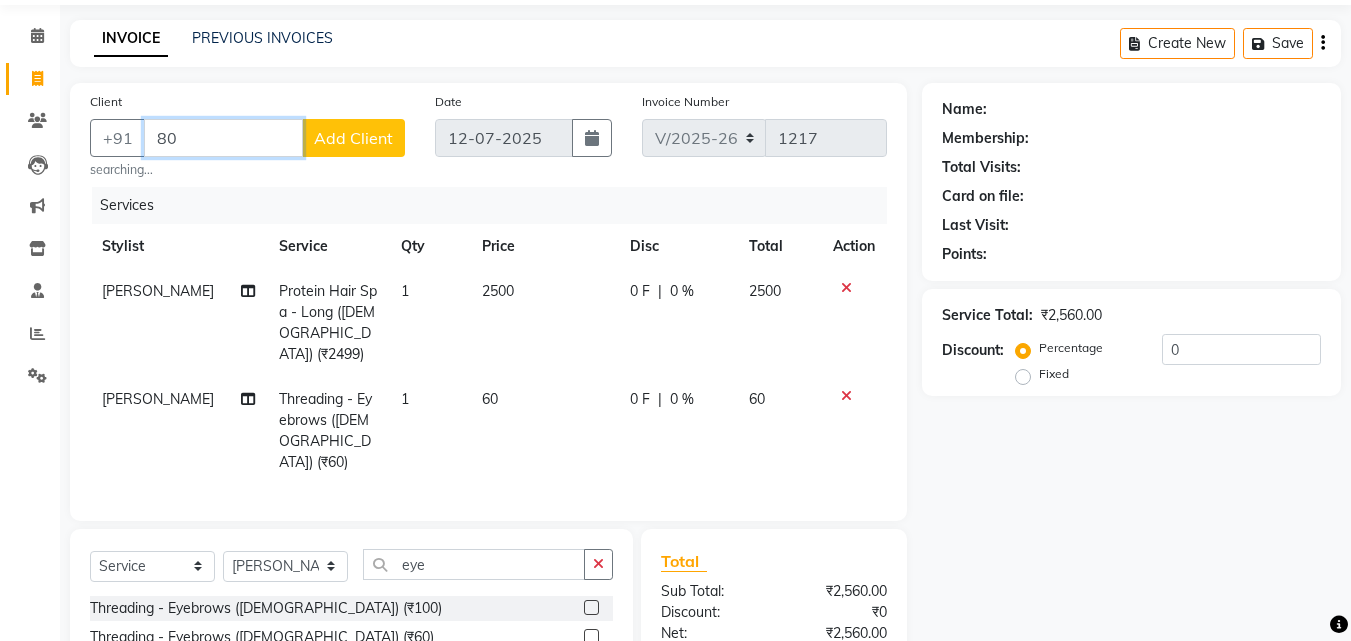 type on "8" 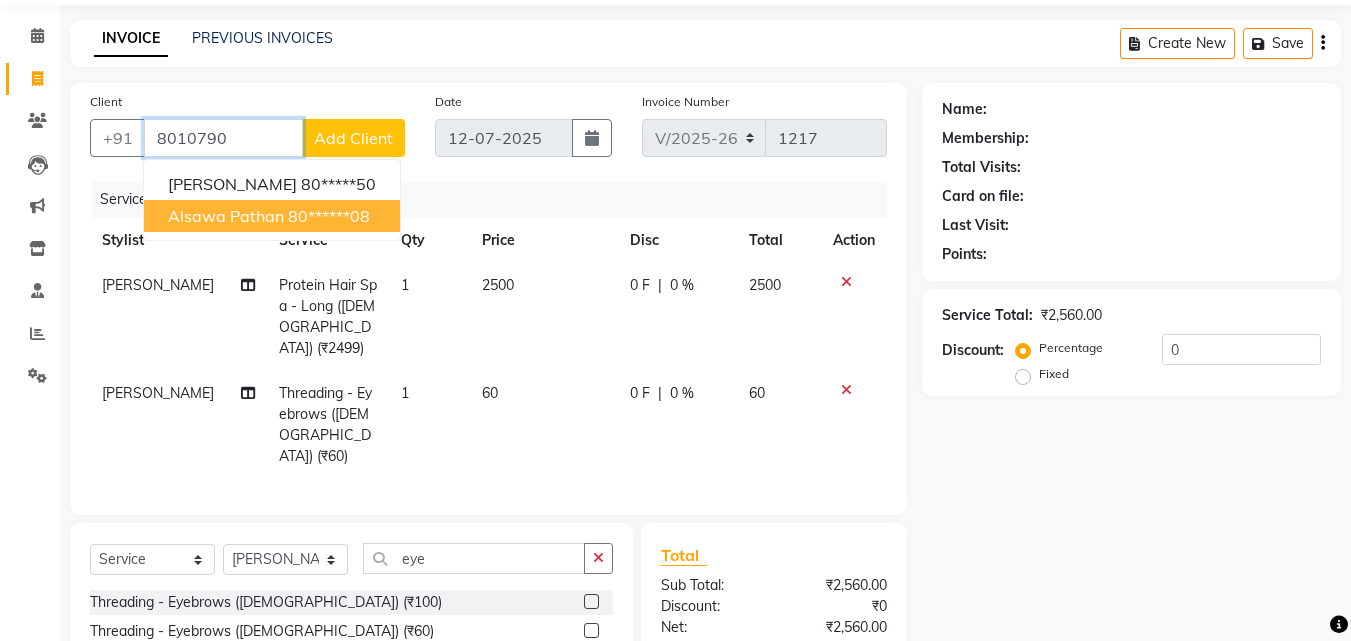 click on "80******08" at bounding box center [329, 216] 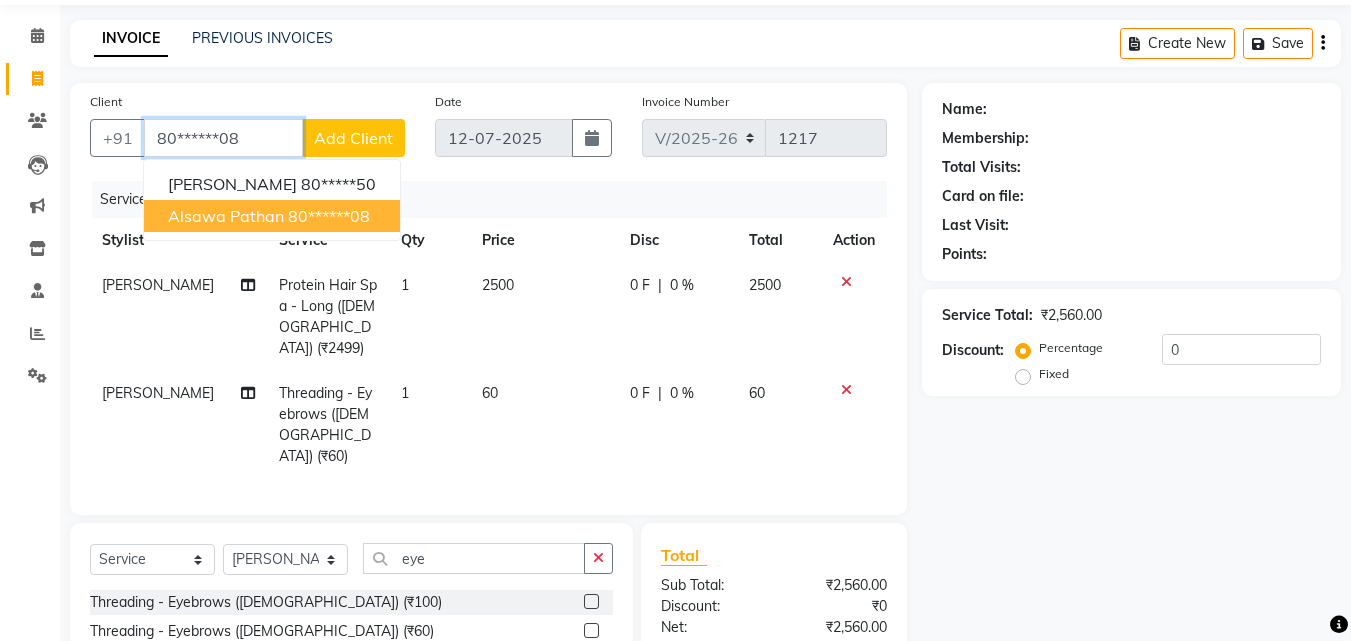 type on "80******08" 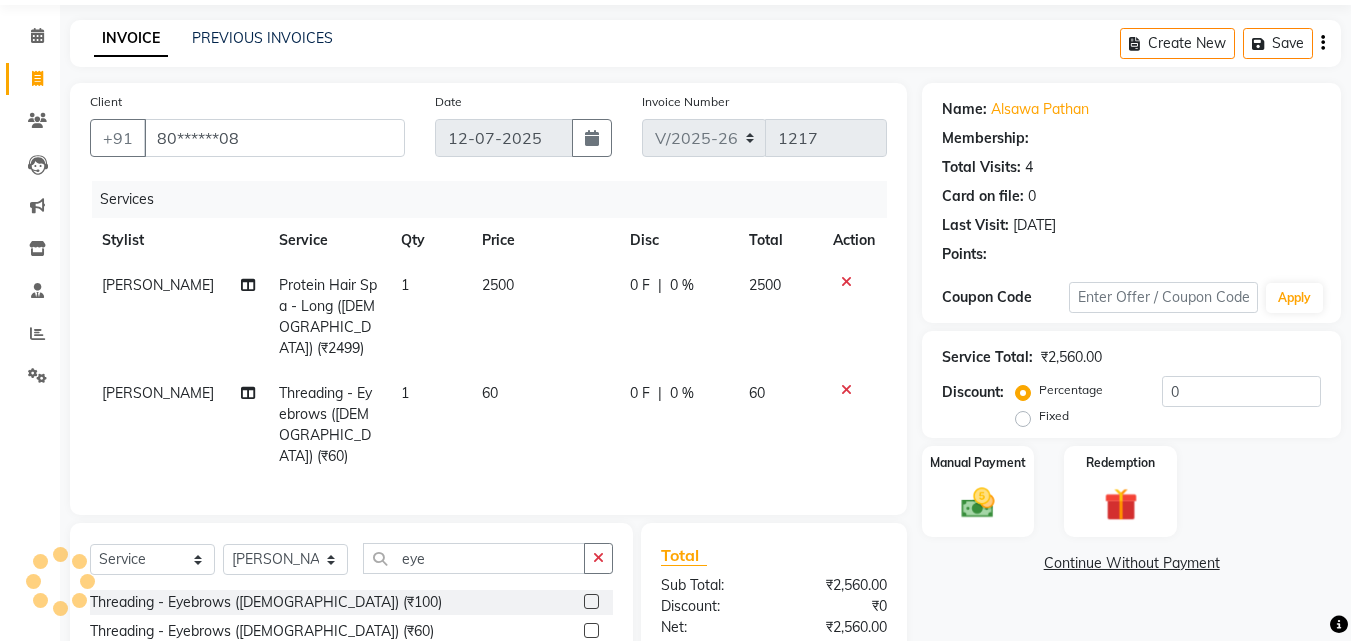 type on "20" 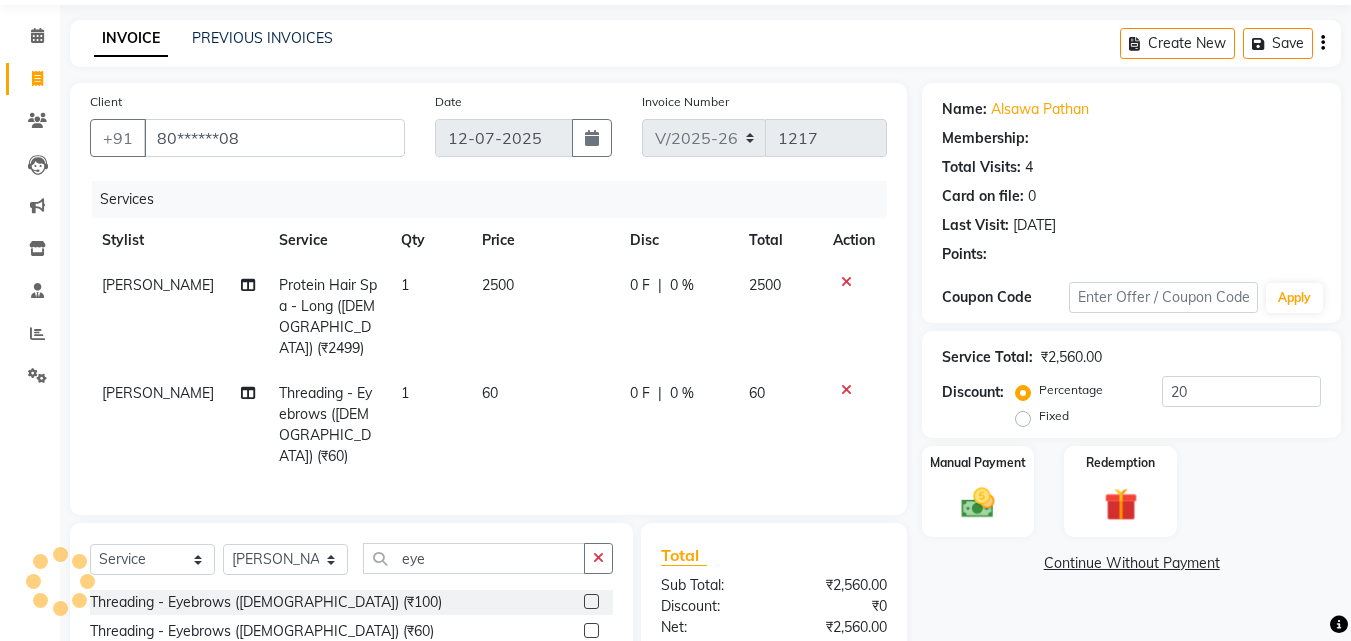 select on "1: Object" 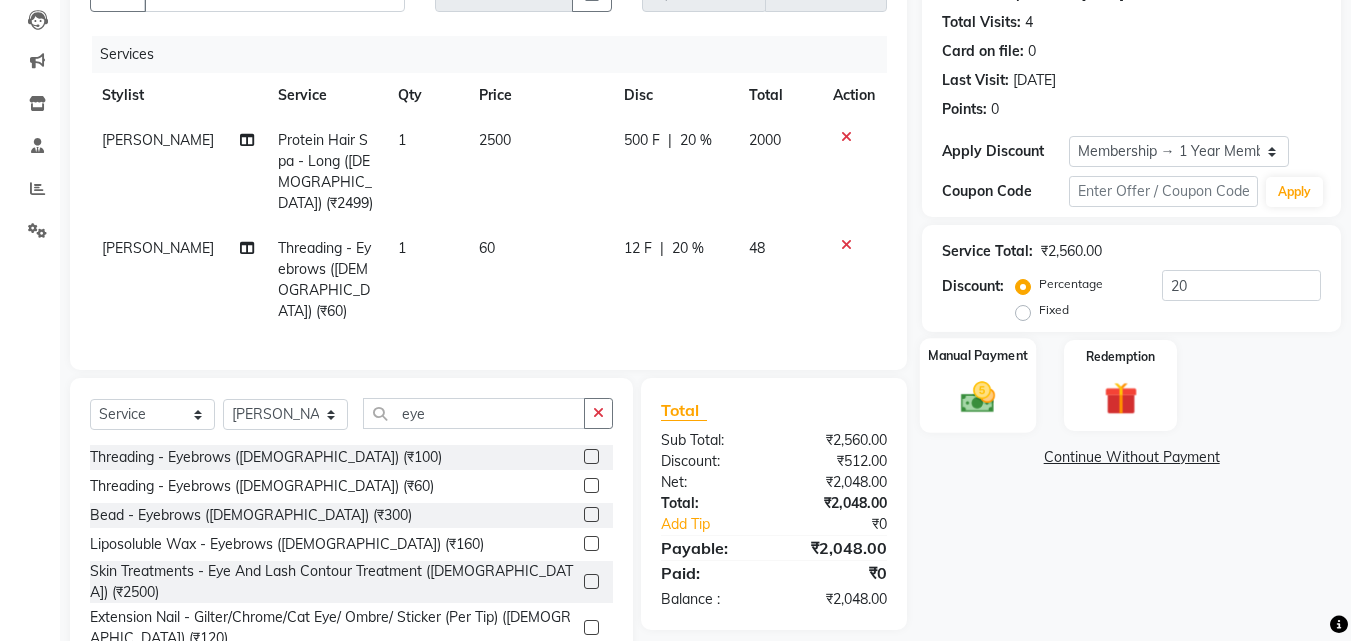 scroll, scrollTop: 205, scrollLeft: 0, axis: vertical 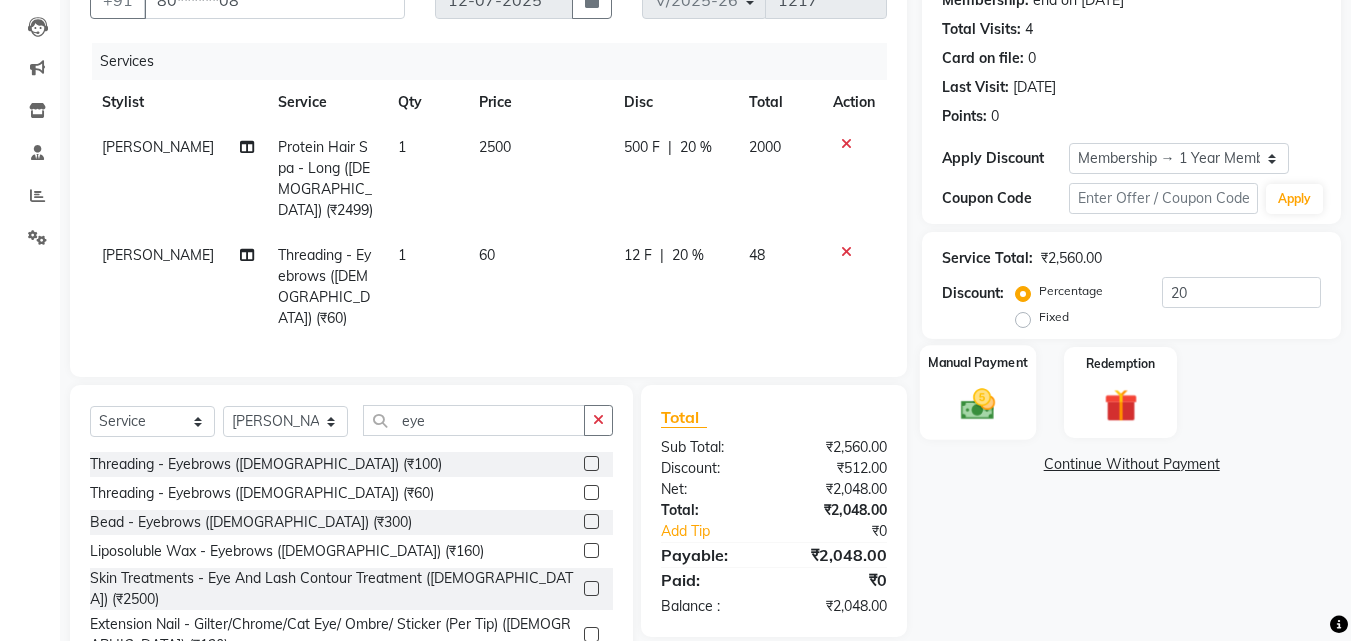 click on "Manual Payment" 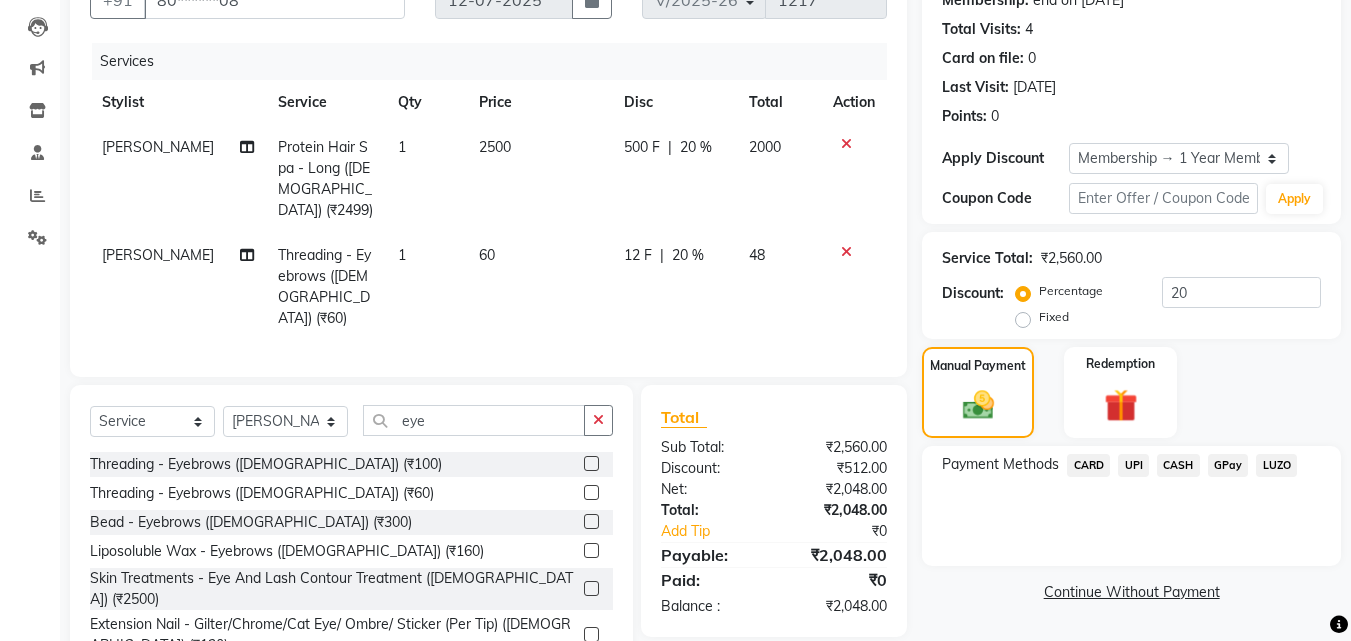 click on "CARD" 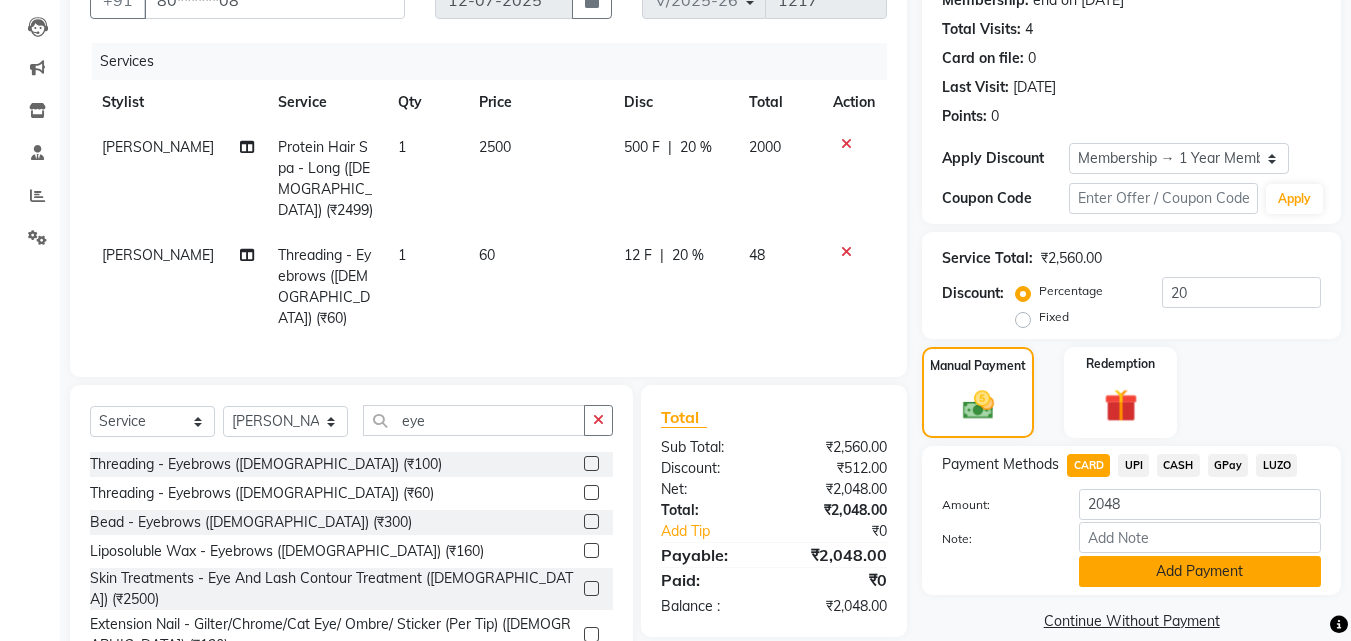 click on "Add Payment" 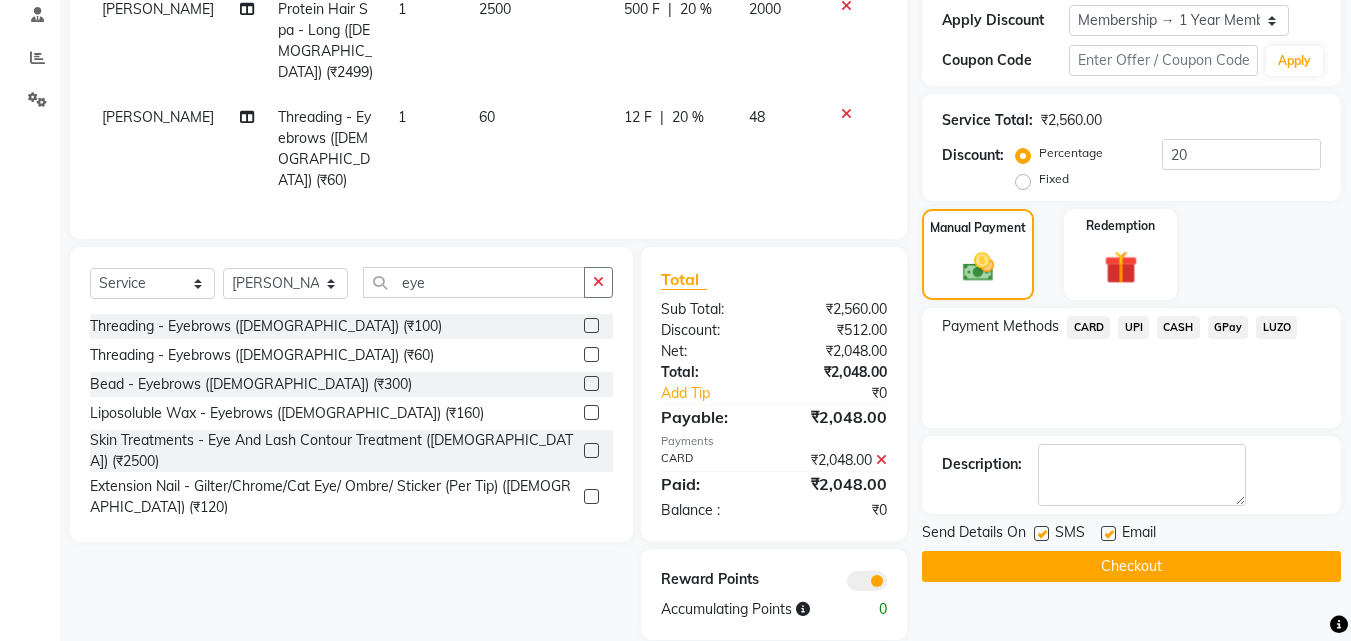 scroll, scrollTop: 345, scrollLeft: 0, axis: vertical 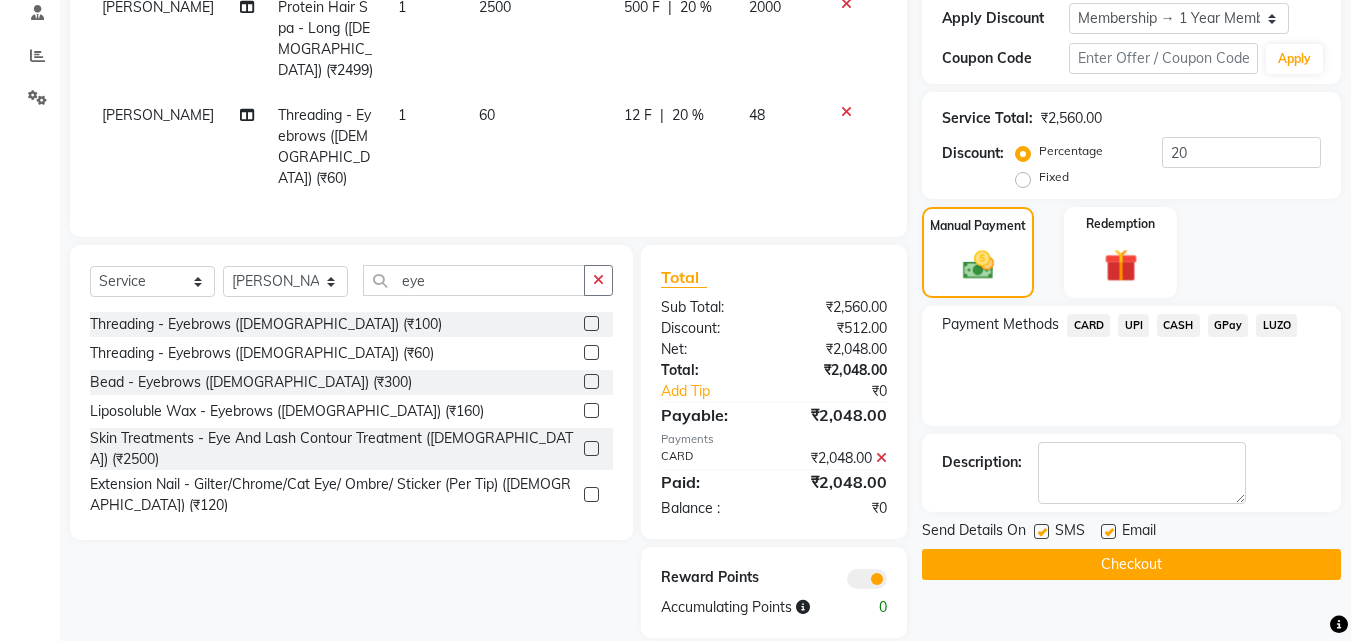 click on "Checkout" 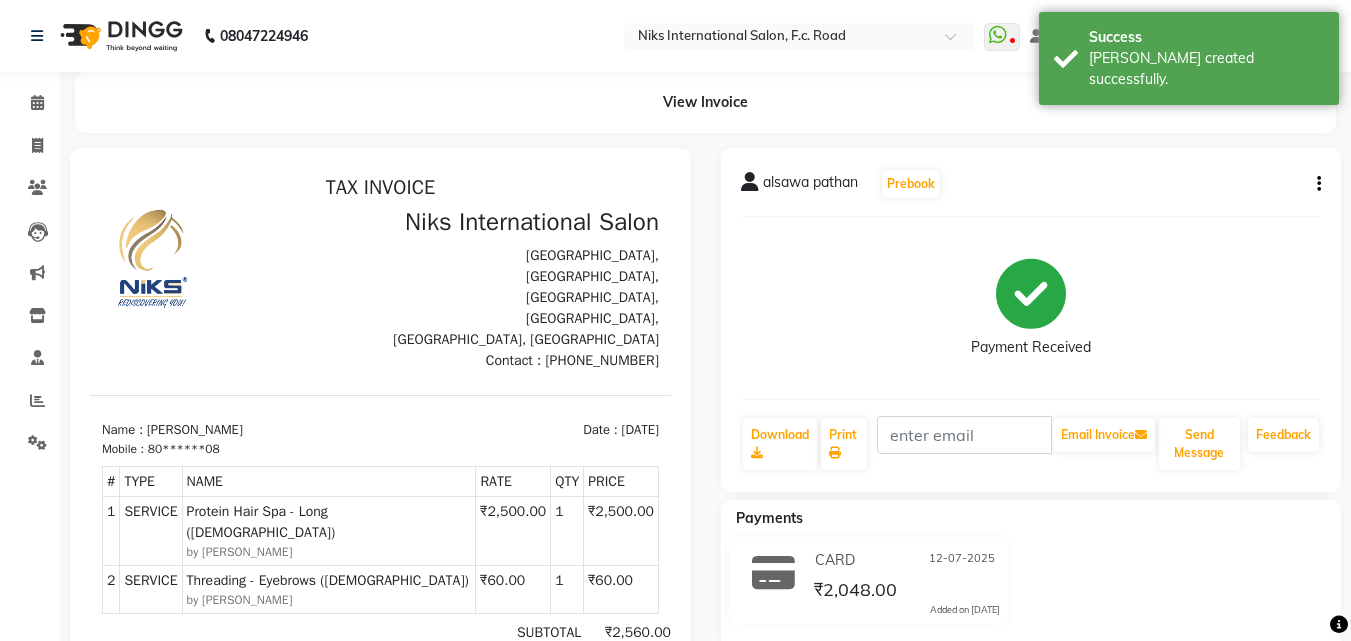 scroll, scrollTop: 0, scrollLeft: 0, axis: both 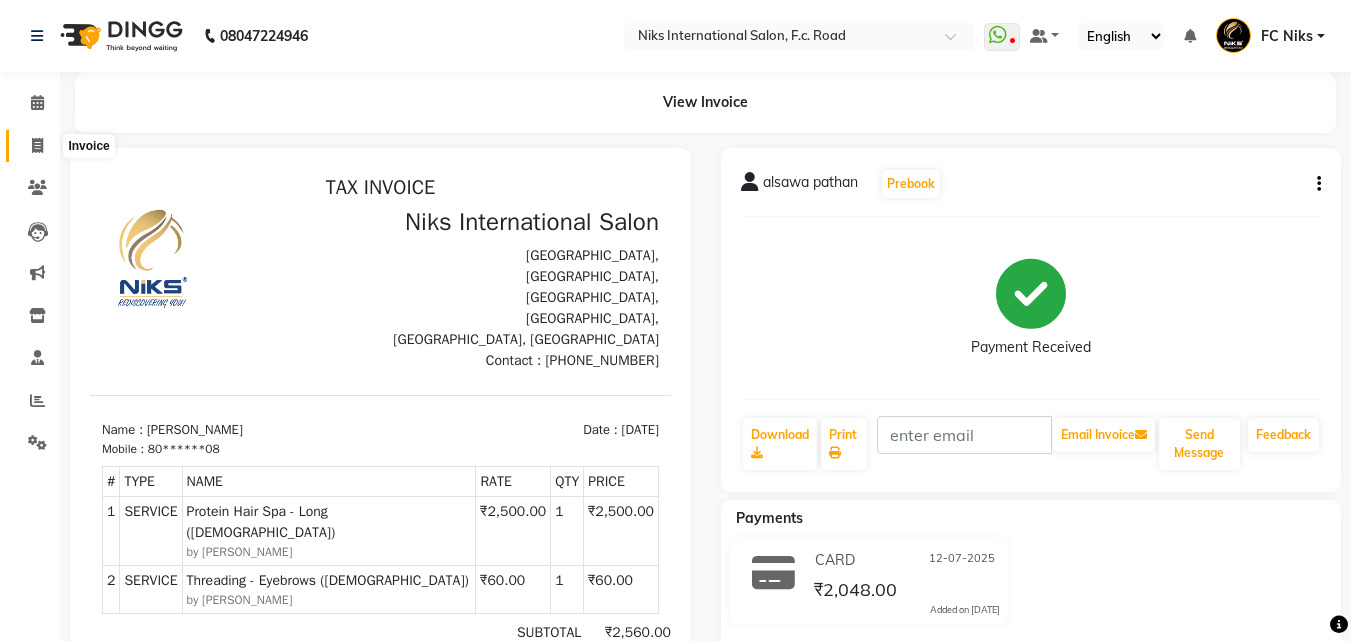 click 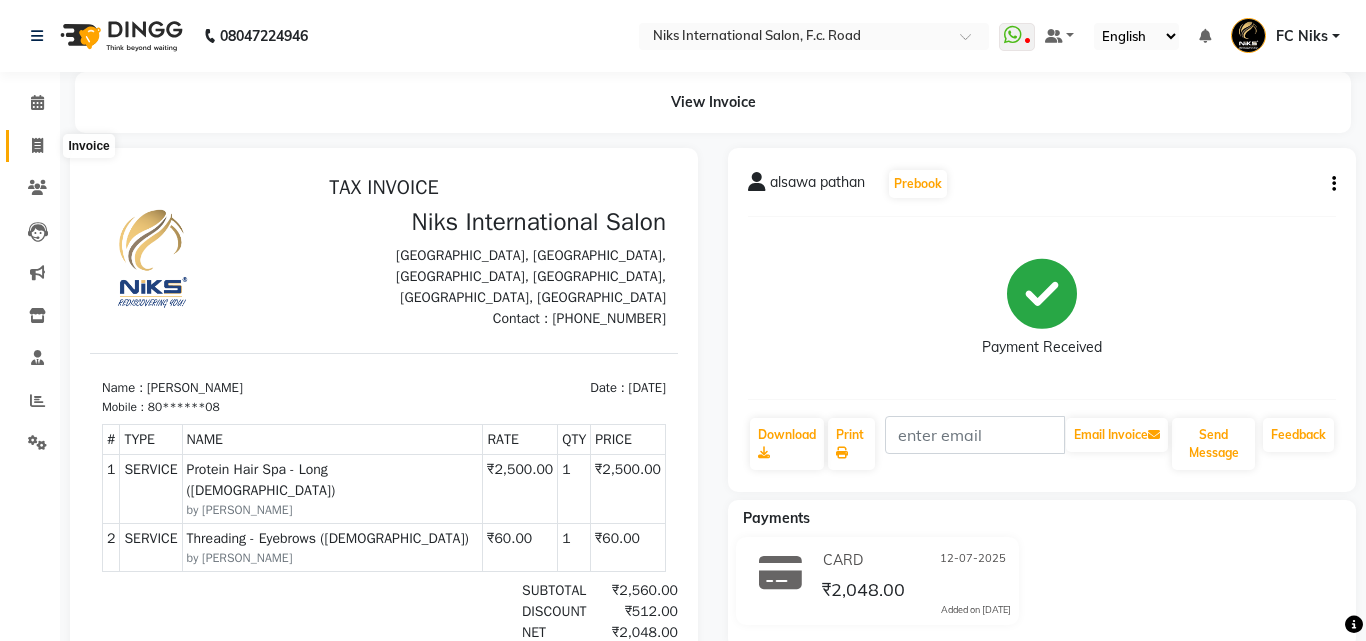 select on "7" 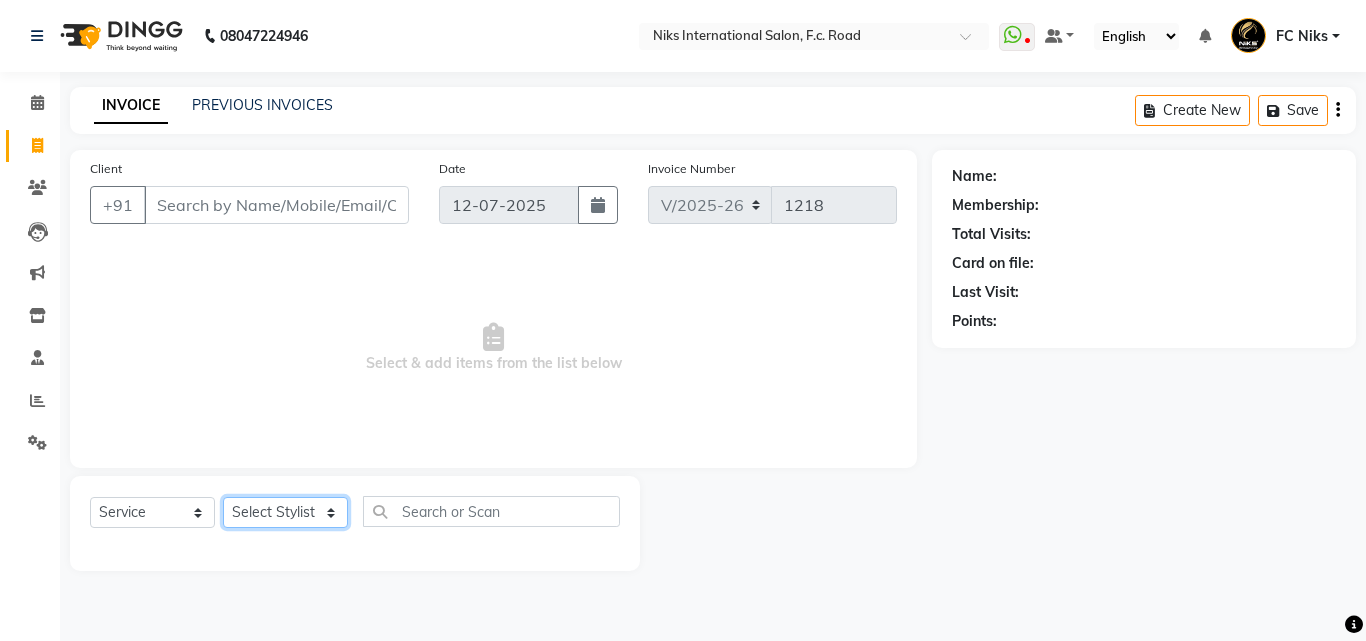 click on "Select Stylist [PERSON_NAME] [PERSON_NAME] CA [PERSON_NAME] Niks [PERSON_NAME] [PERSON_NAME] Krishi Mahhi Nakshatra Nikhil [PERSON_NAME] Savita [PERSON_NAME] [PERSON_NAME] [PERSON_NAME]" 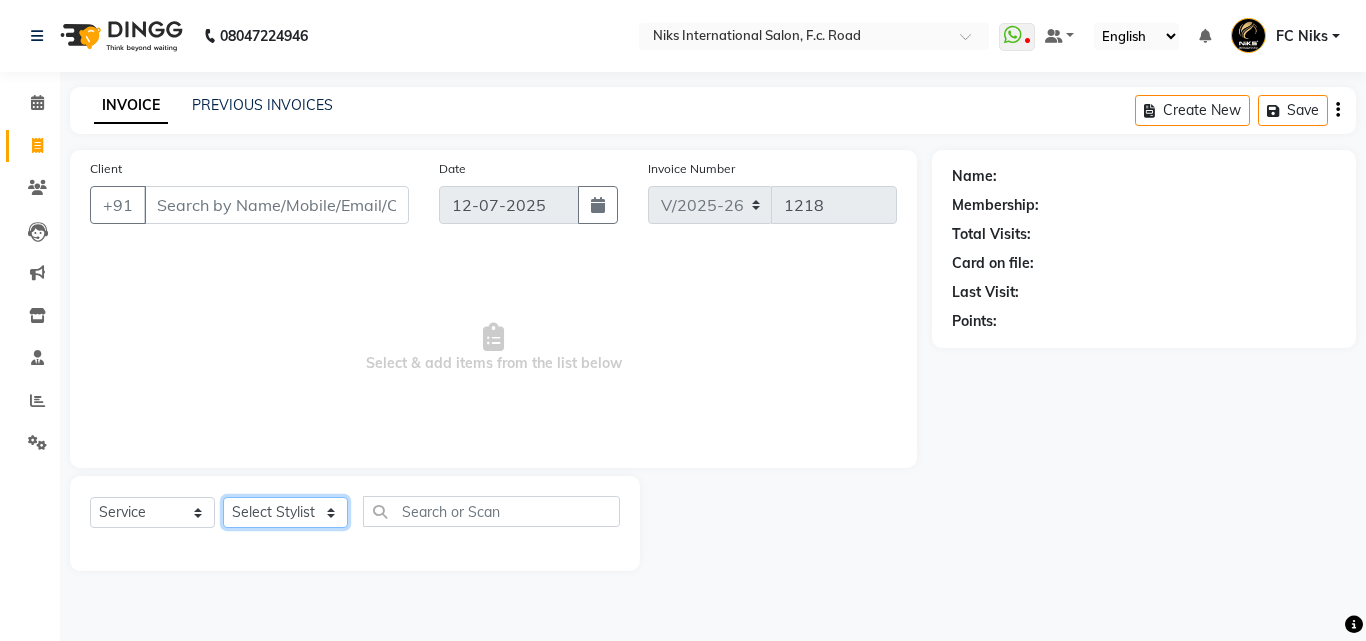 select on "160" 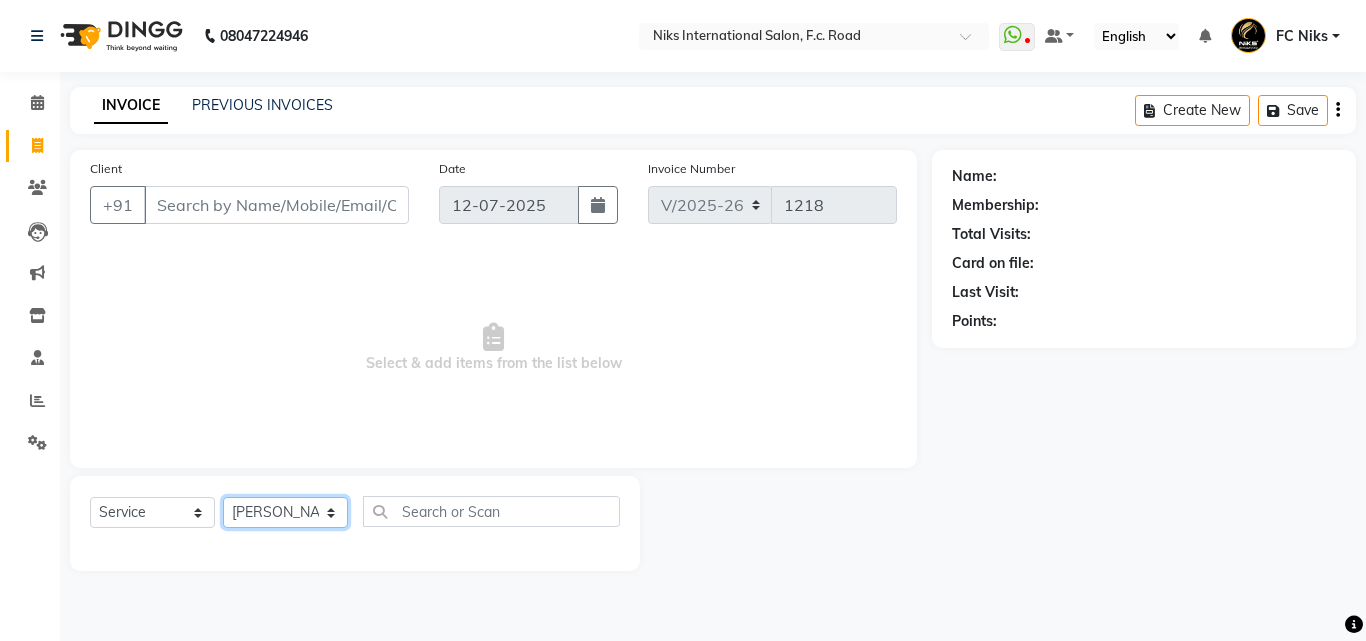 click on "Select Stylist [PERSON_NAME] [PERSON_NAME] CA [PERSON_NAME] Niks [PERSON_NAME] [PERSON_NAME] Krishi Mahhi Nakshatra Nikhil [PERSON_NAME] Savita [PERSON_NAME] [PERSON_NAME] [PERSON_NAME]" 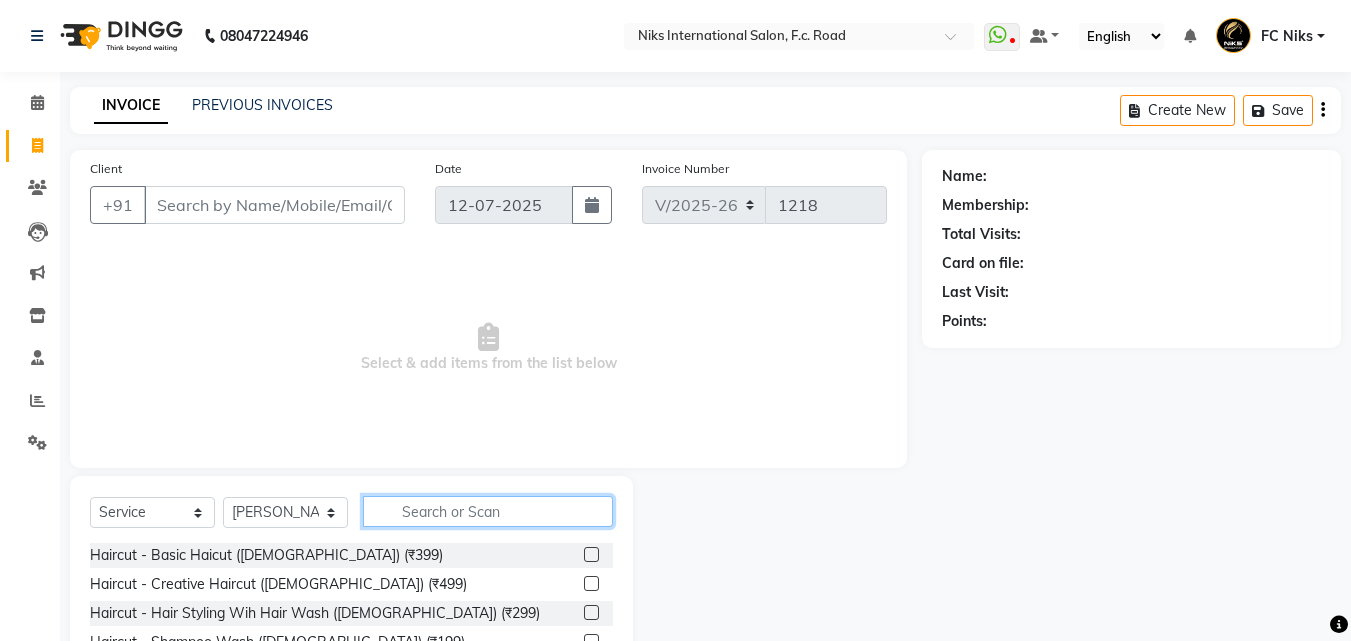 click 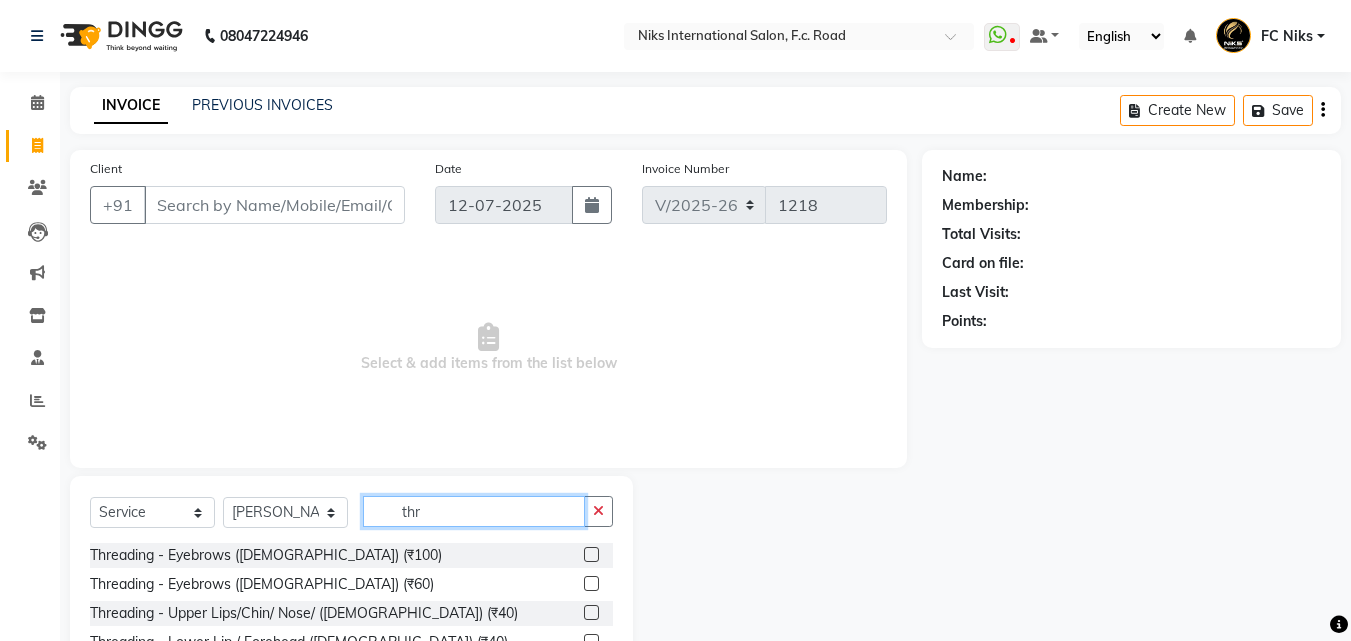type on "thr" 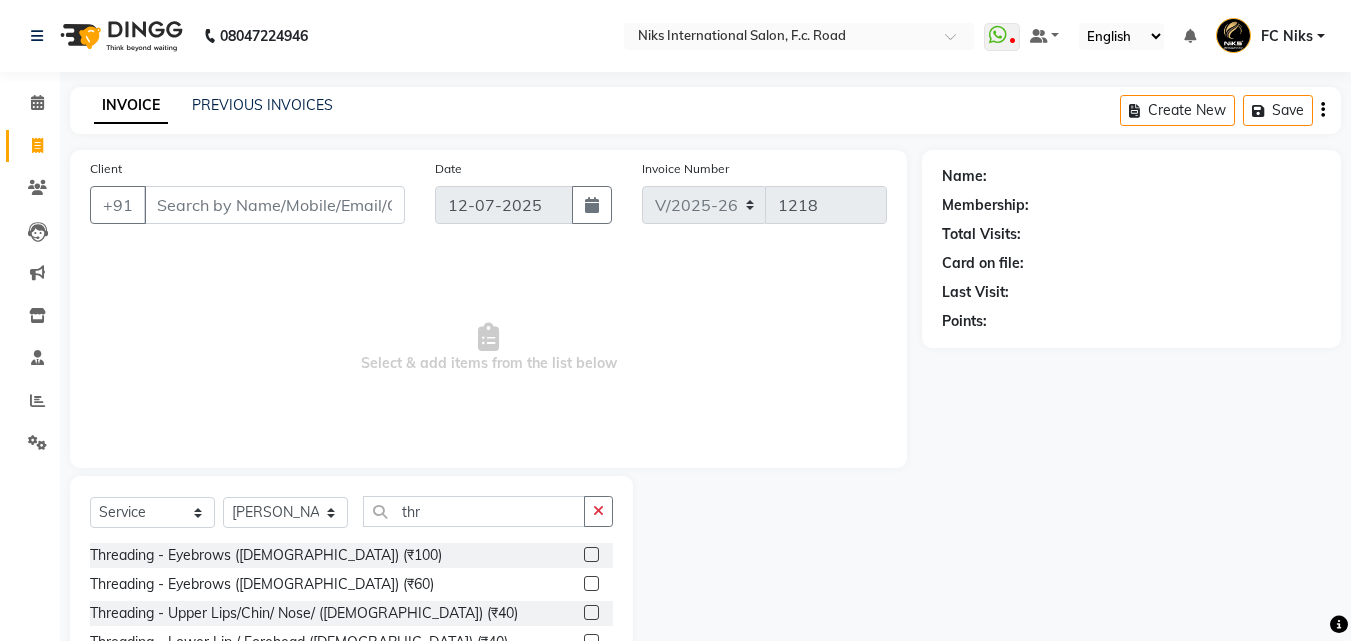 click on "Threading - Eyebrows ([DEMOGRAPHIC_DATA]) (₹60)" 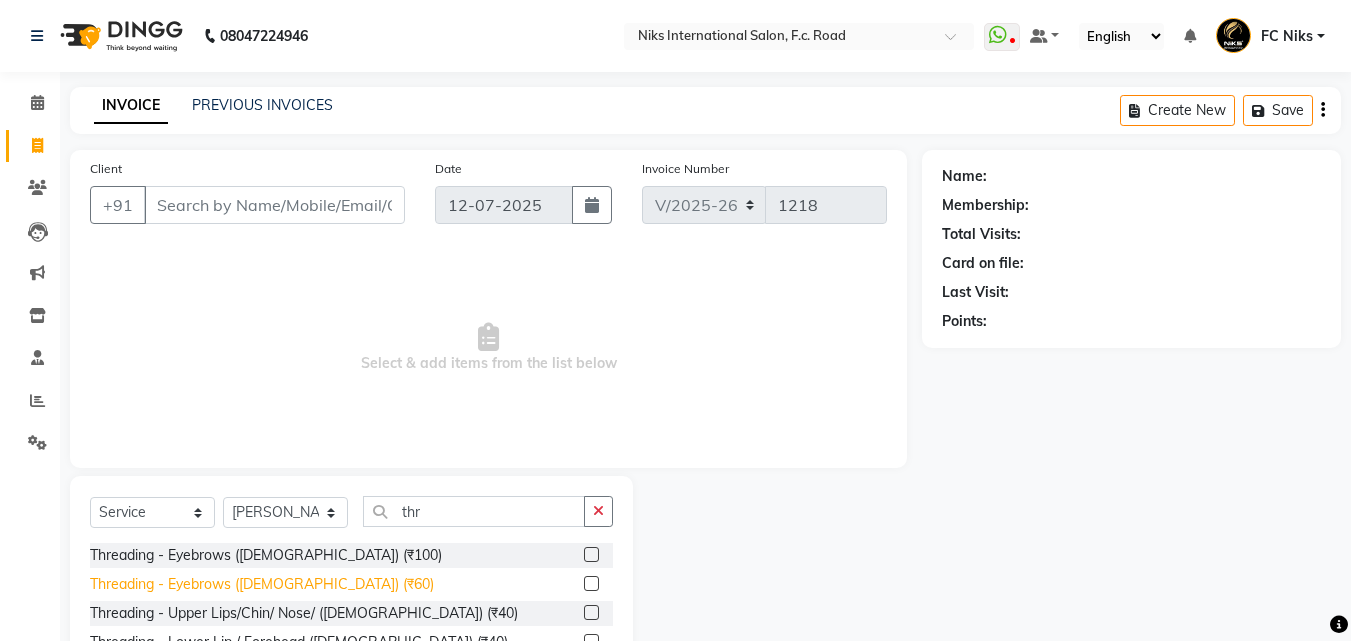 click on "Threading - Eyebrows ([DEMOGRAPHIC_DATA]) (₹60)" 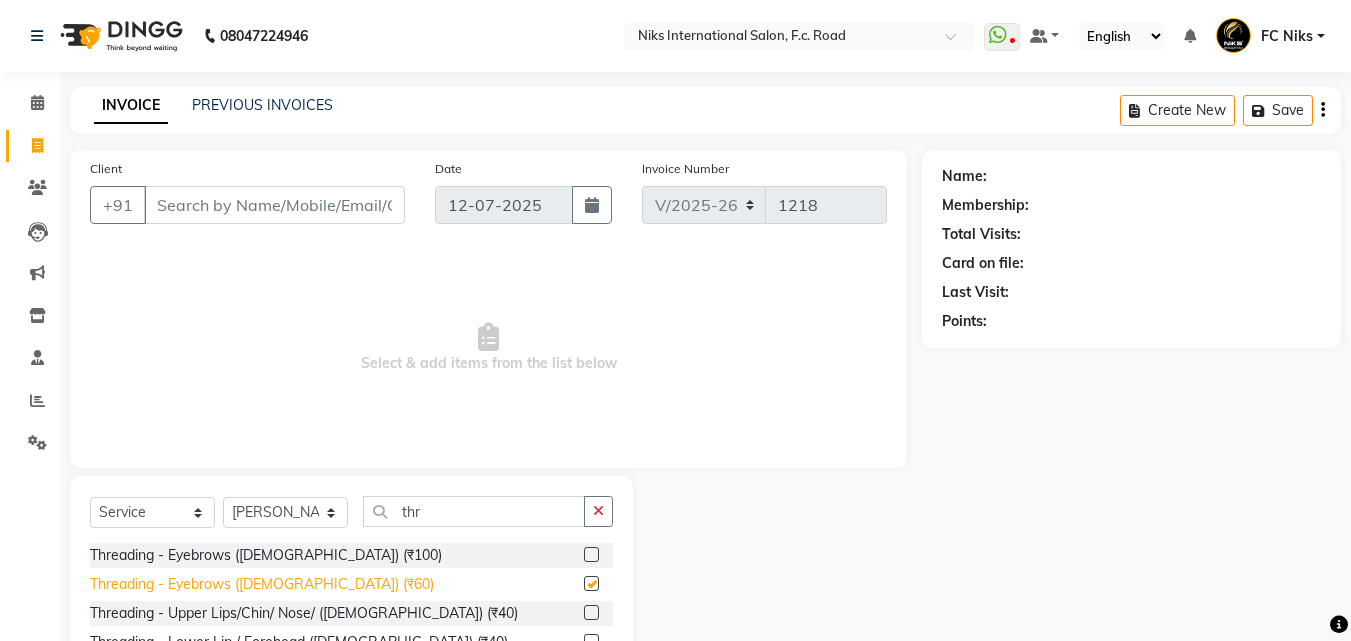 checkbox on "false" 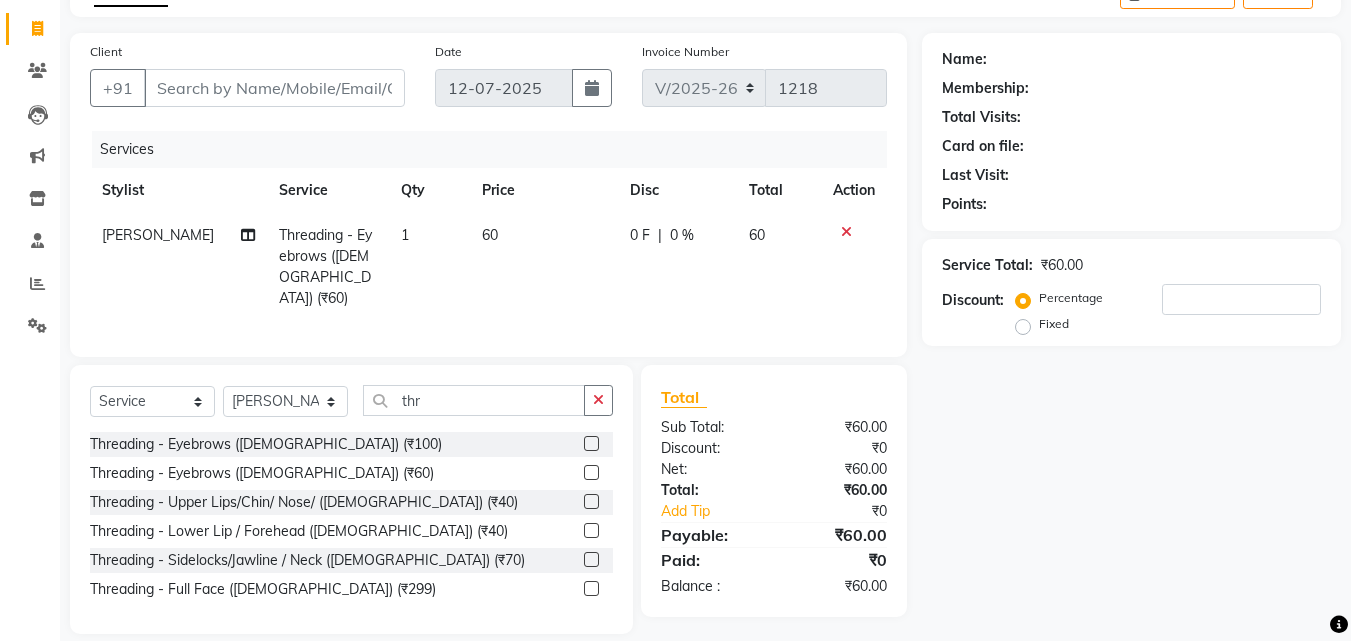scroll, scrollTop: 133, scrollLeft: 0, axis: vertical 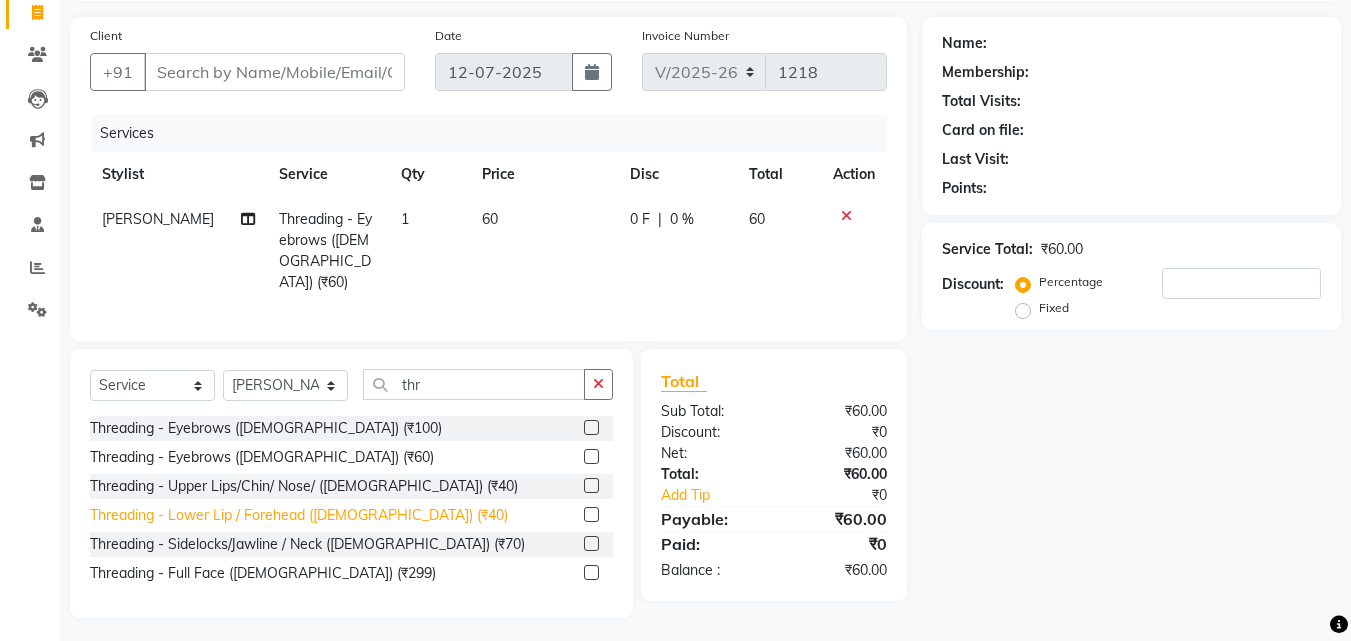 click on "Threading - Lower Lip / Forehead ([DEMOGRAPHIC_DATA]) (₹40)" 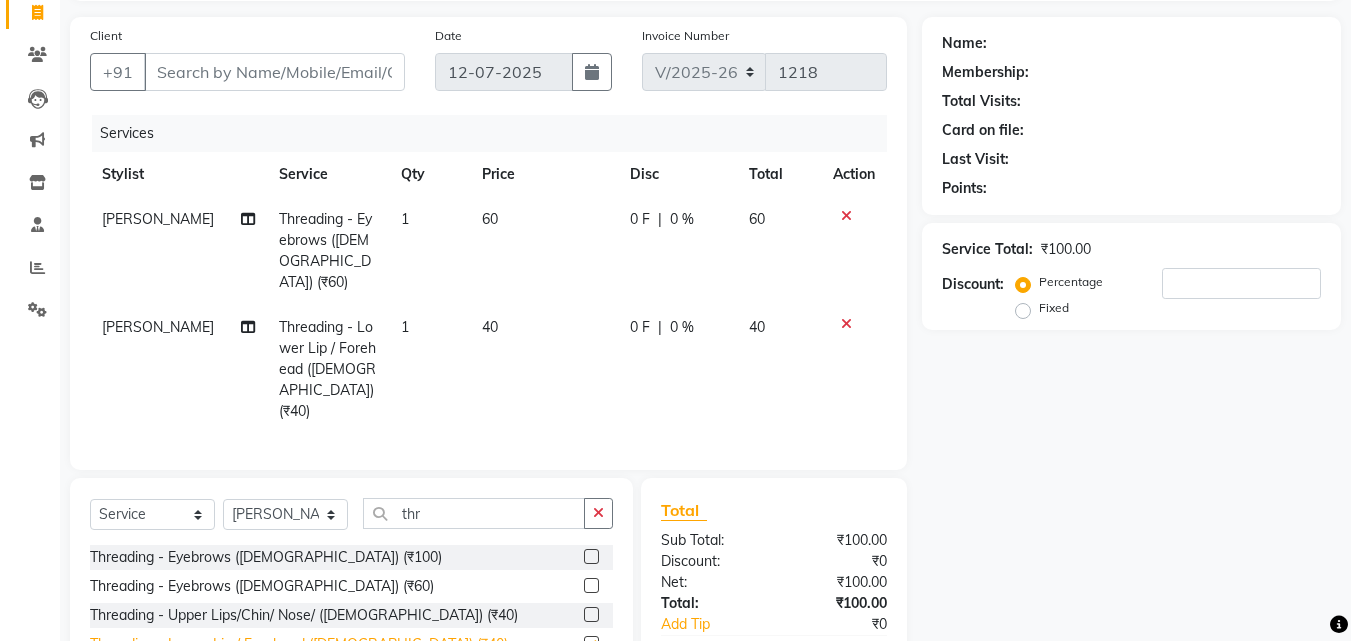 checkbox on "false" 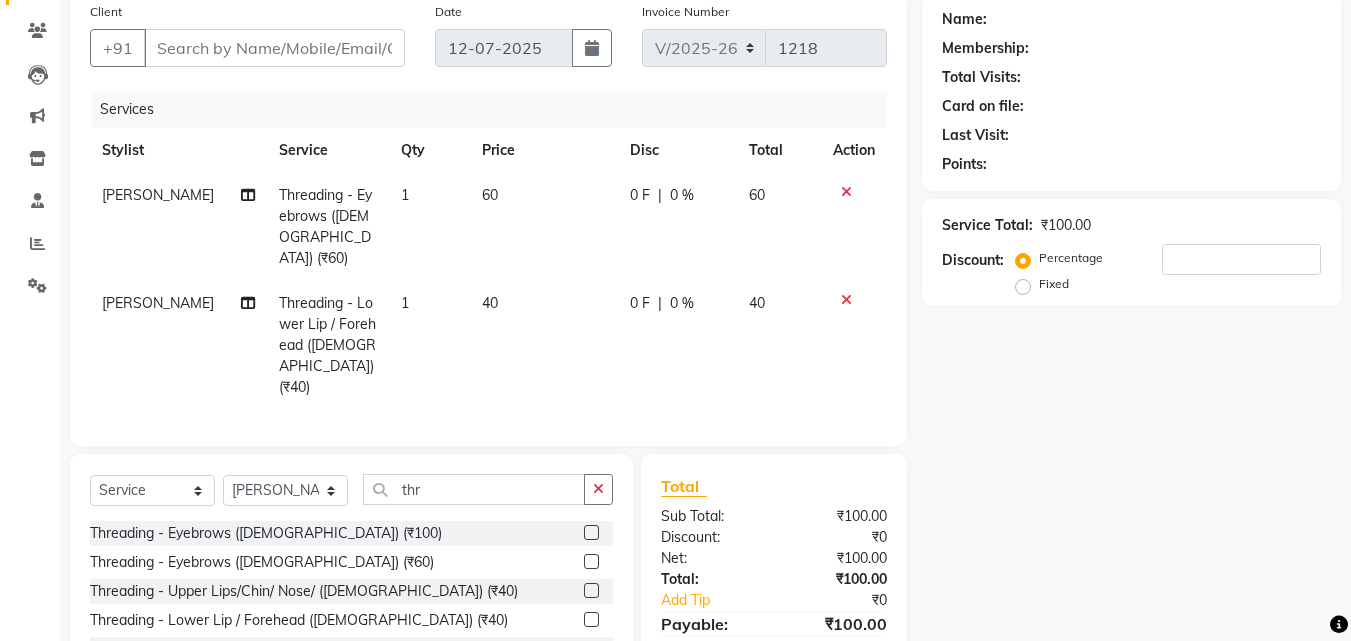 scroll, scrollTop: 167, scrollLeft: 0, axis: vertical 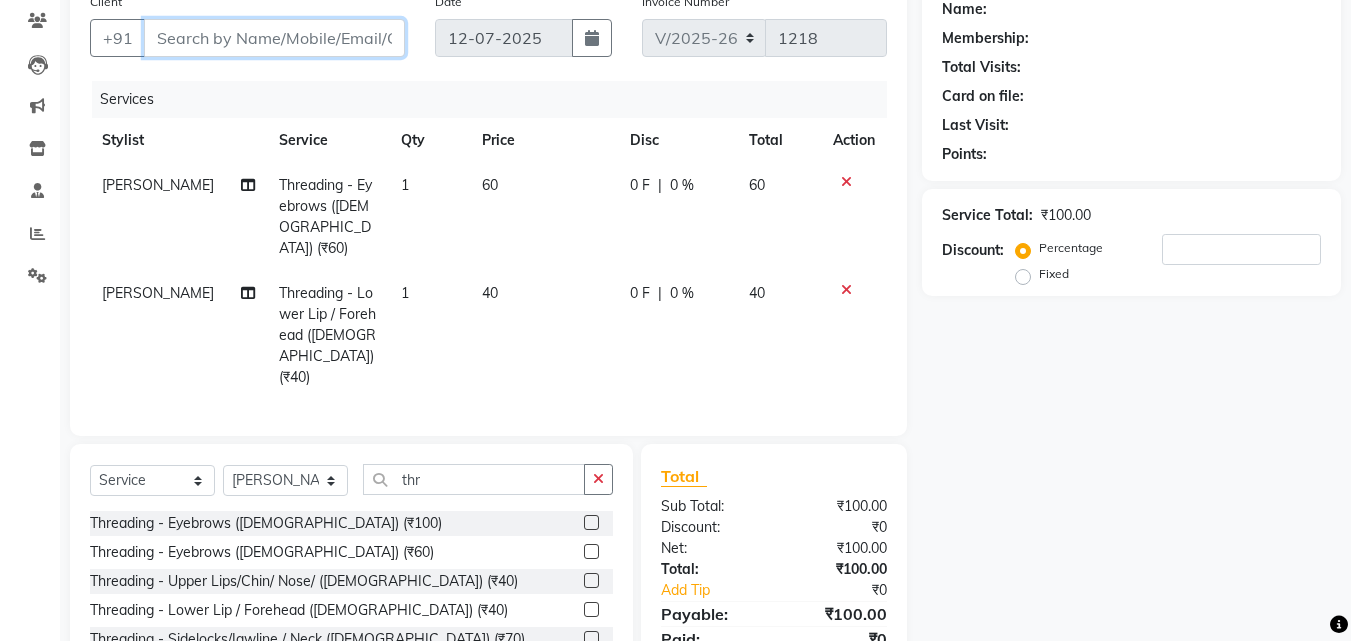 click on "Client" at bounding box center (274, 38) 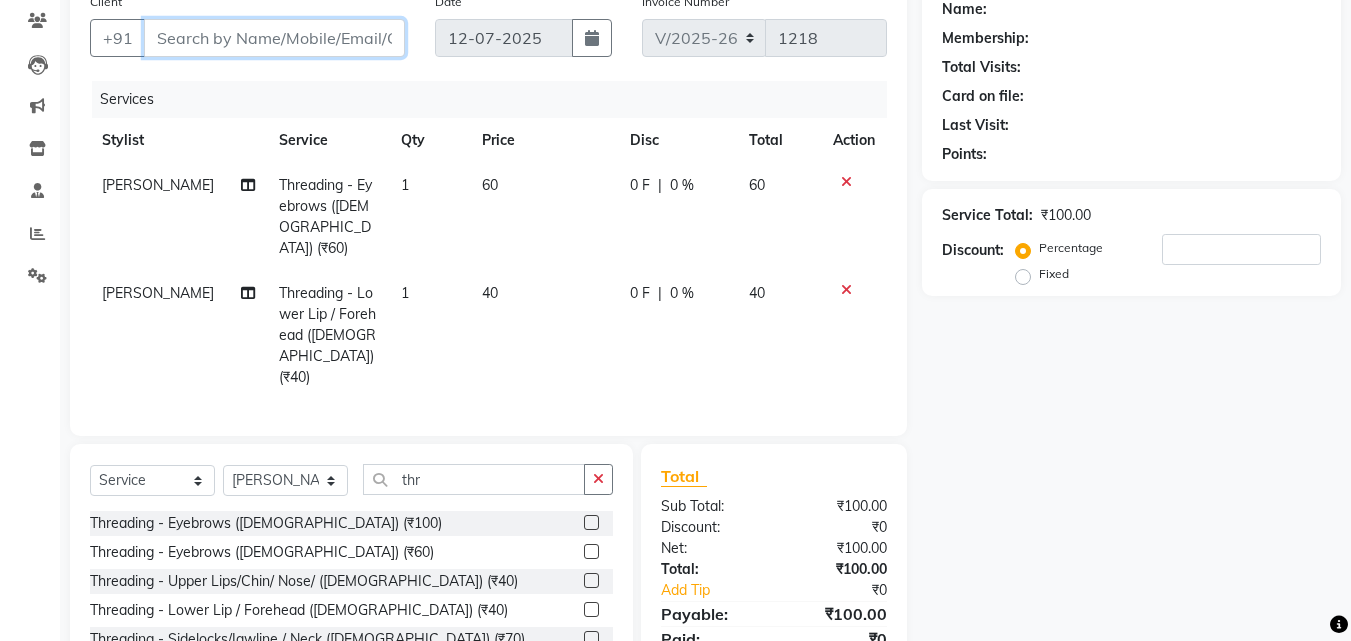 type on "8" 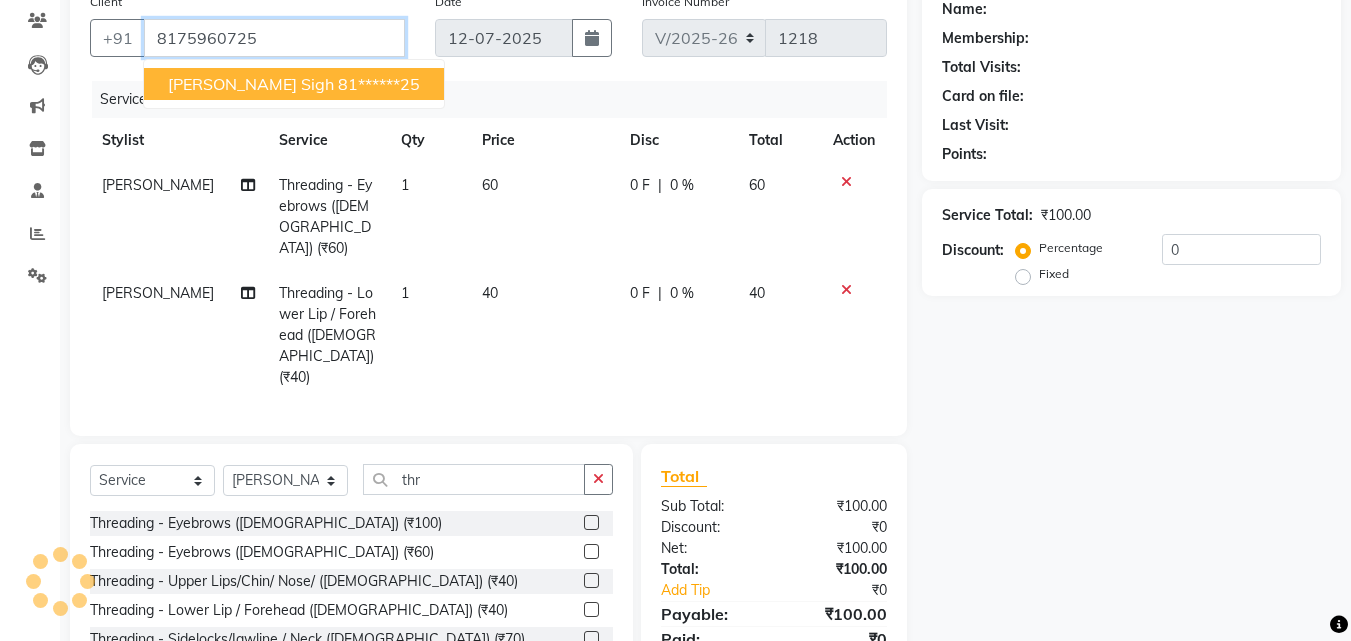 click on "trisha sigh" at bounding box center [251, 84] 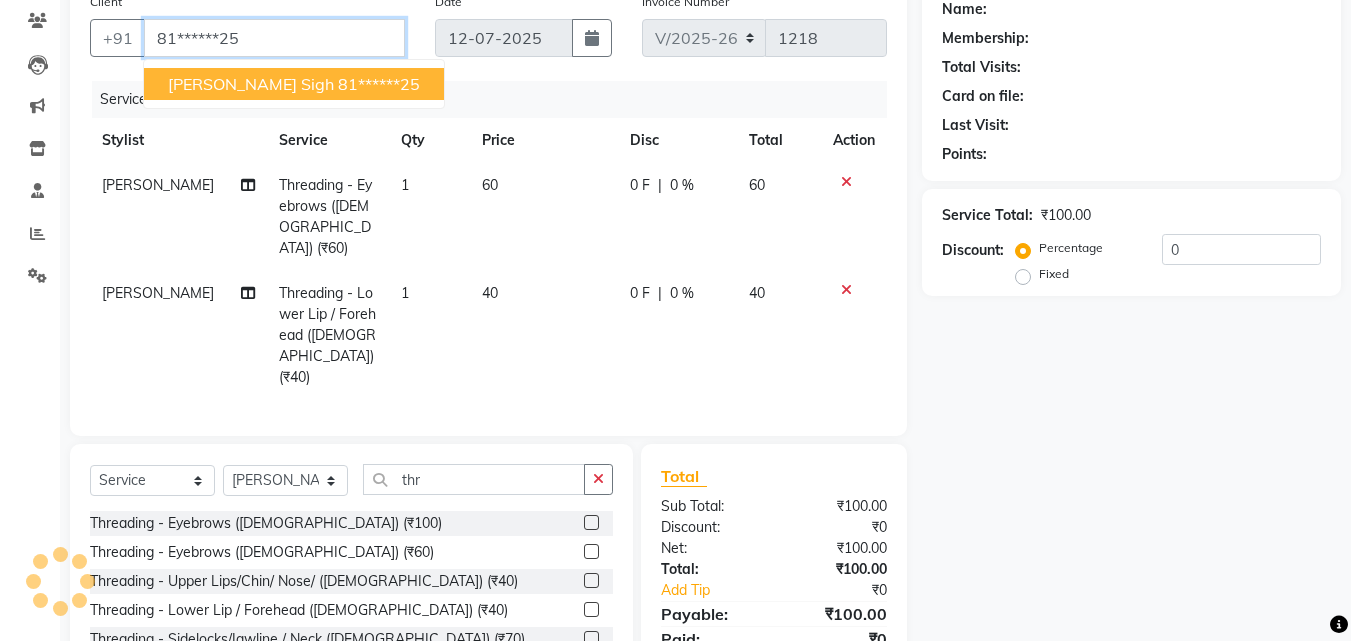 type on "81******25" 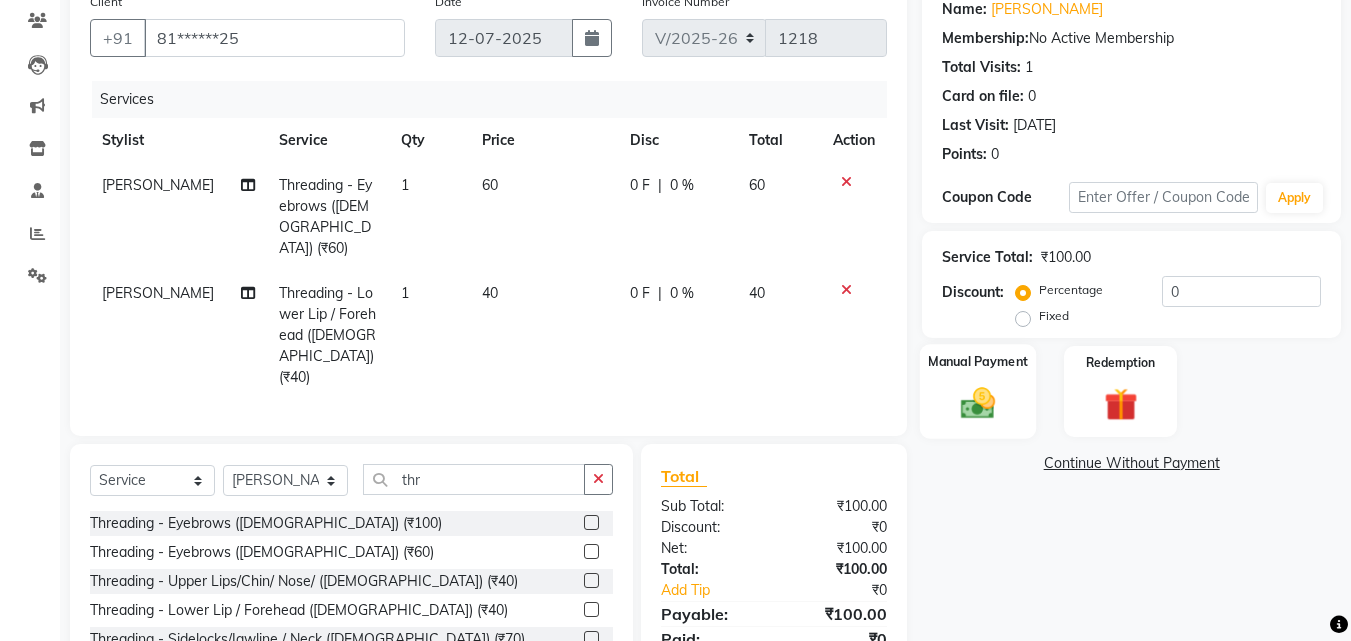 click on "Manual Payment" 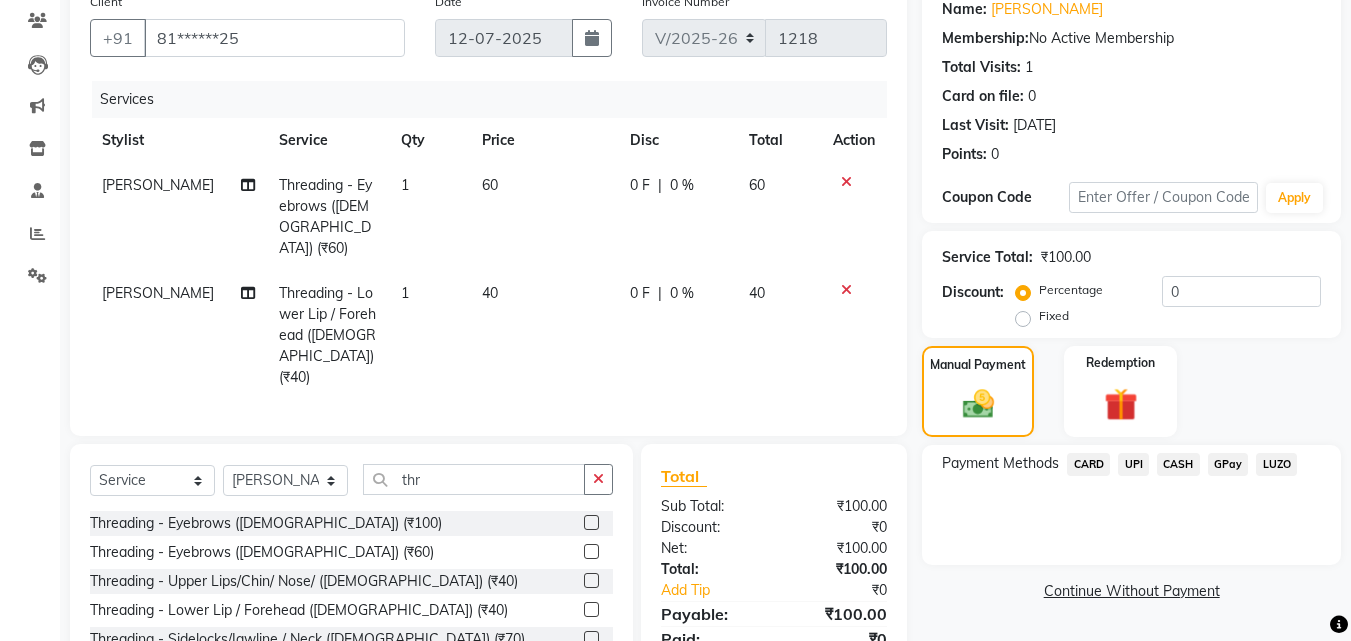 click on "CARD" 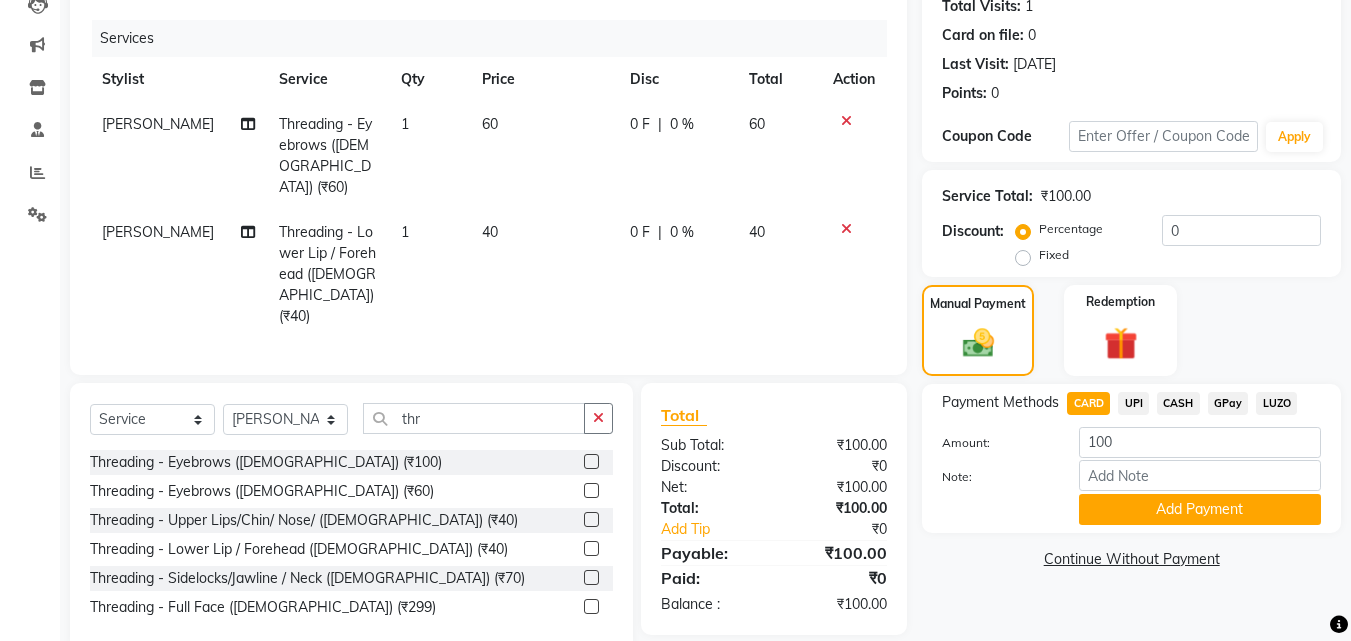 scroll, scrollTop: 233, scrollLeft: 0, axis: vertical 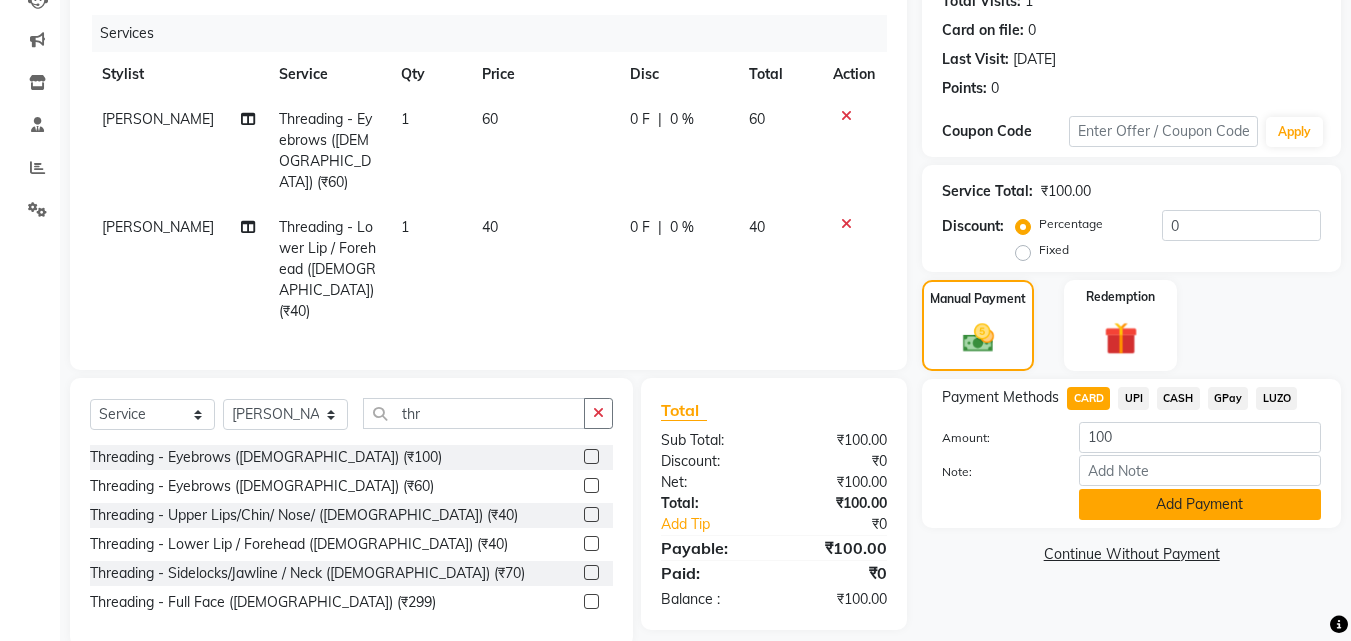 click on "Add Payment" 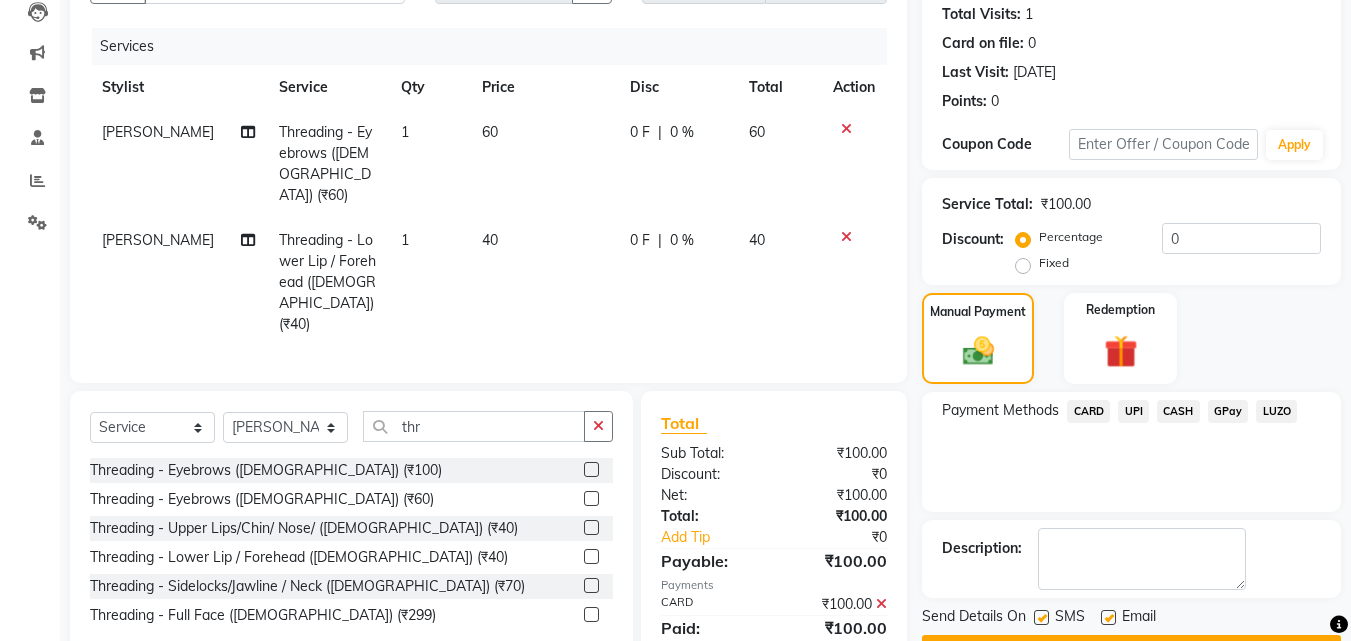 scroll, scrollTop: 242, scrollLeft: 0, axis: vertical 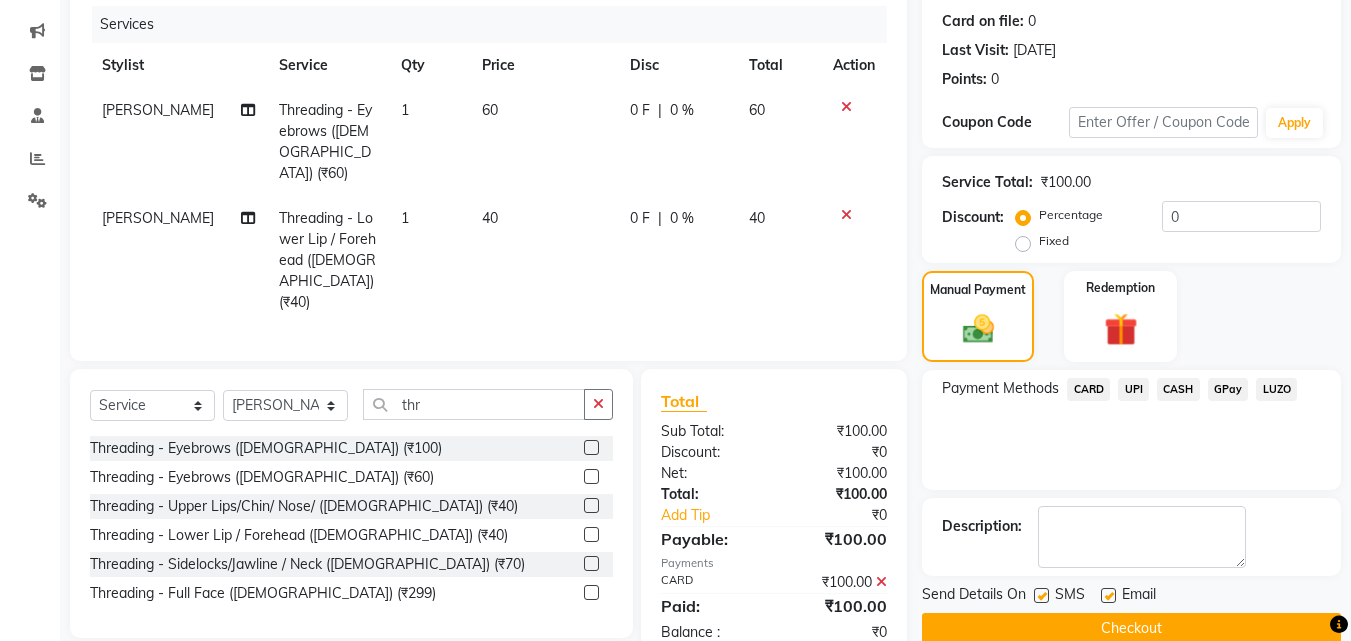 click on "Payment Methods  CARD   UPI   CASH   GPay   LUZO" 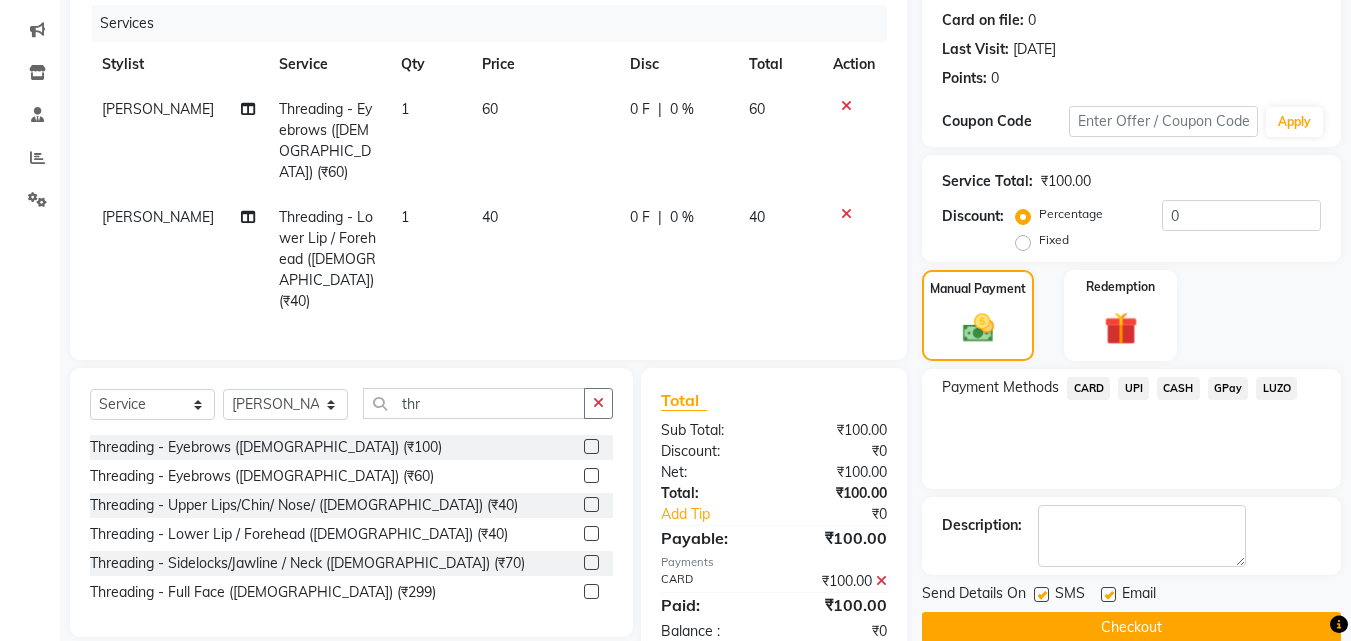scroll, scrollTop: 242, scrollLeft: 0, axis: vertical 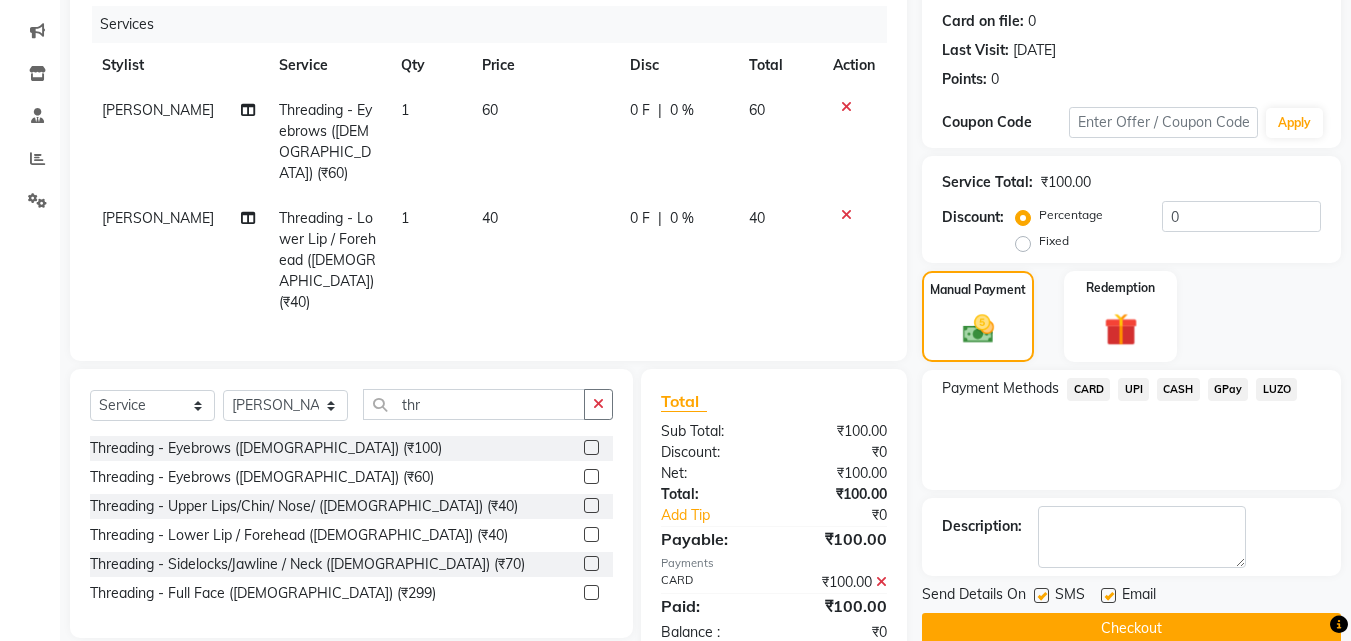 click on "Checkout" 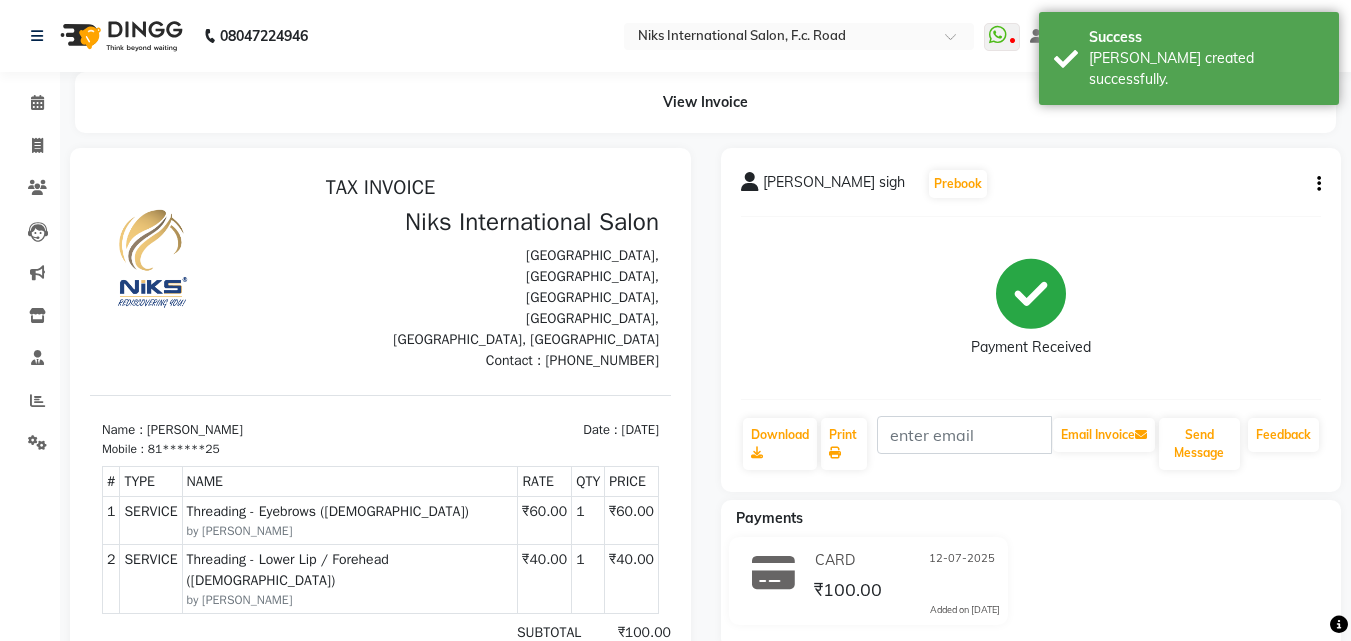 scroll, scrollTop: 0, scrollLeft: 0, axis: both 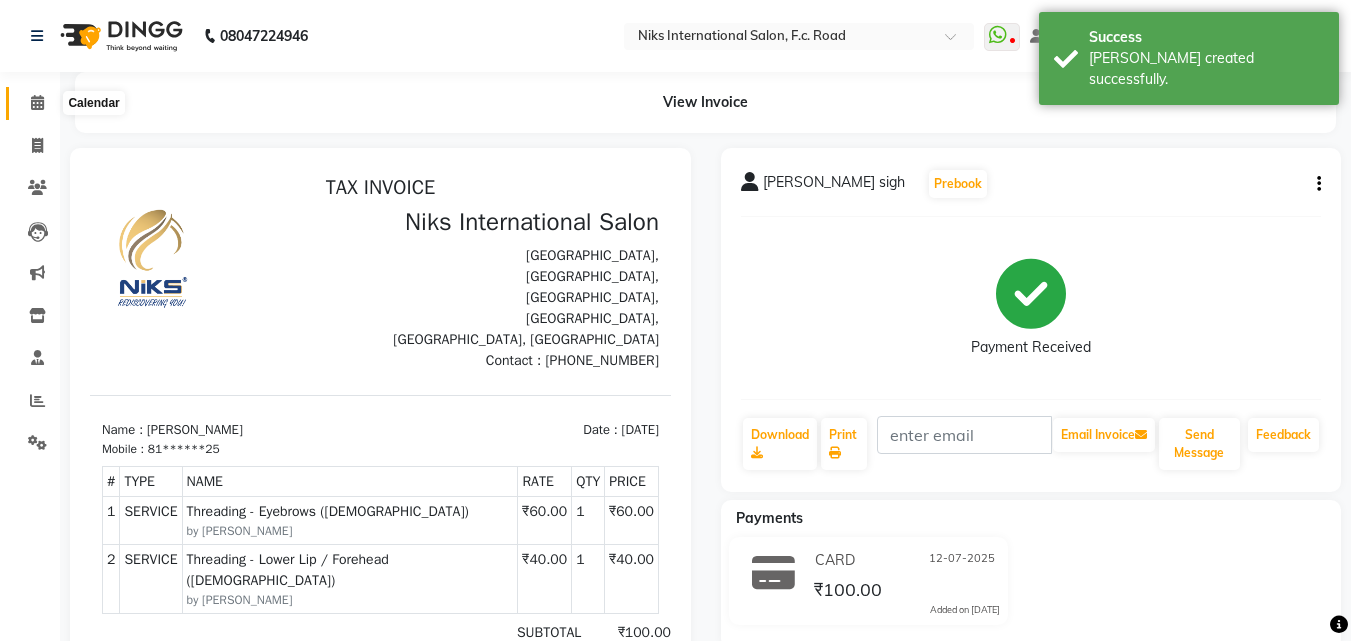 click 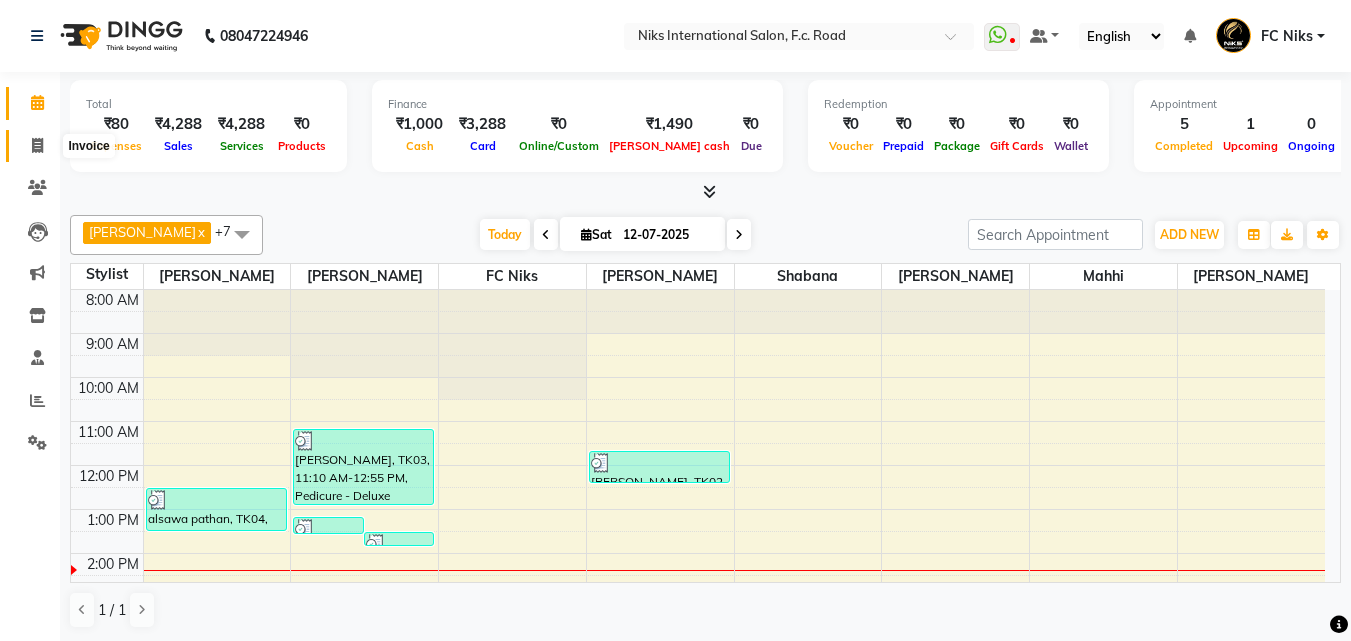 click on "Invoice" 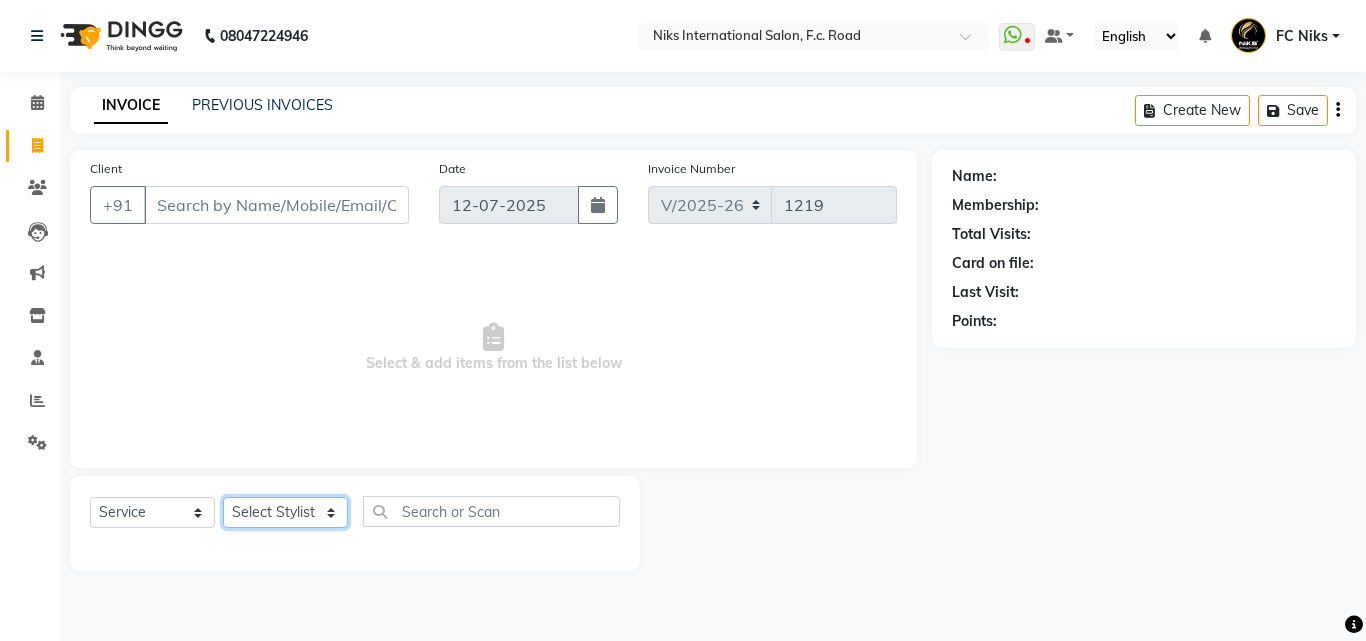 click on "Select Stylist" 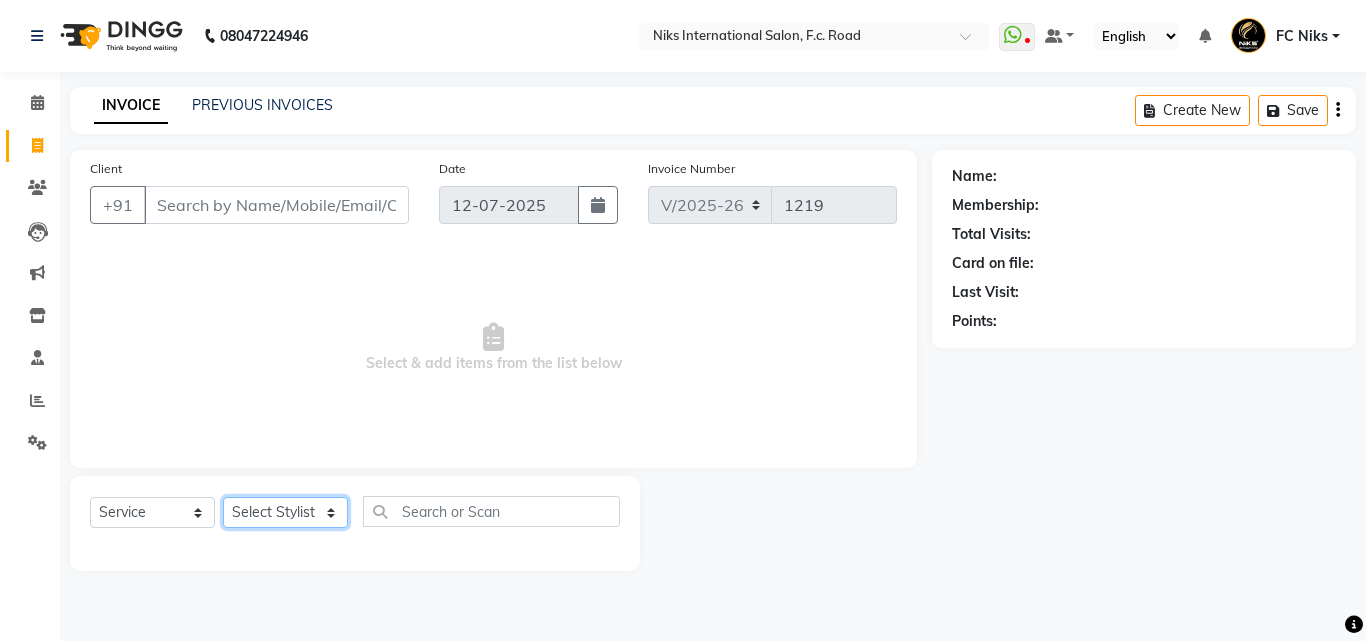 select on "802" 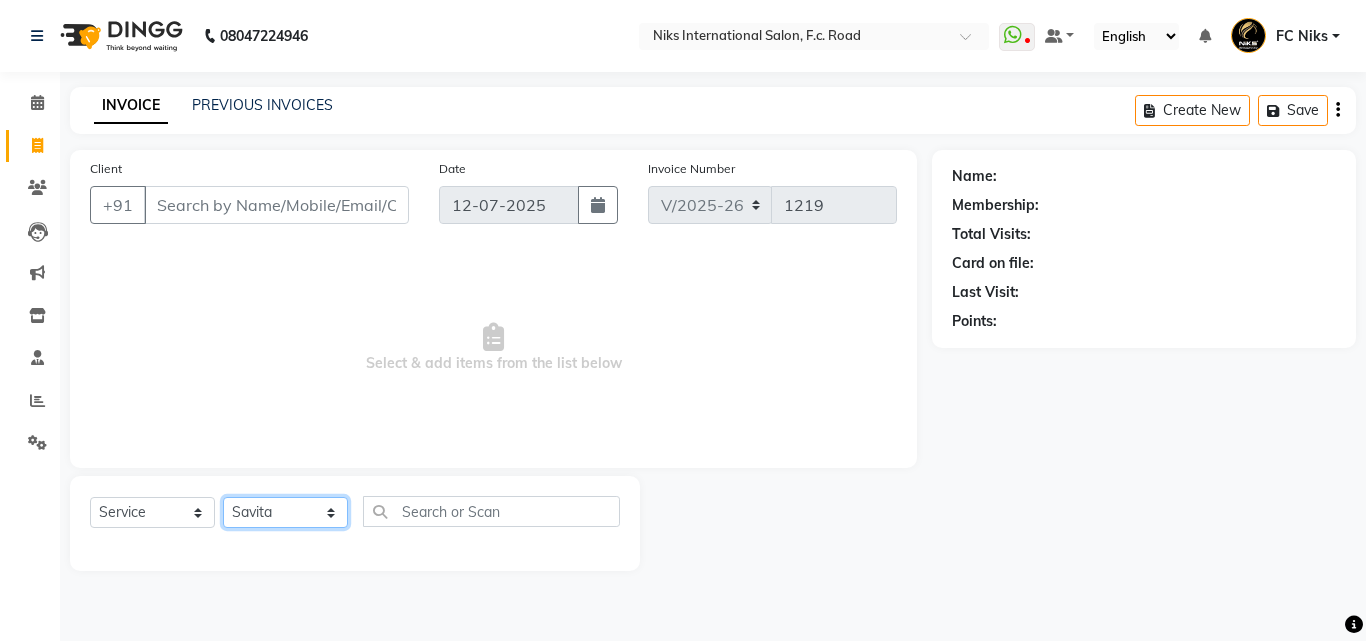 click on "Select Stylist Abhishek Amruta Bhagyashree CA Devkar FC Niks Ishika Kirti Komal Krishi Mahhi Nakshatra Nikhil Rajesh Savita Shabana Shrikant Gaikwad Soham" 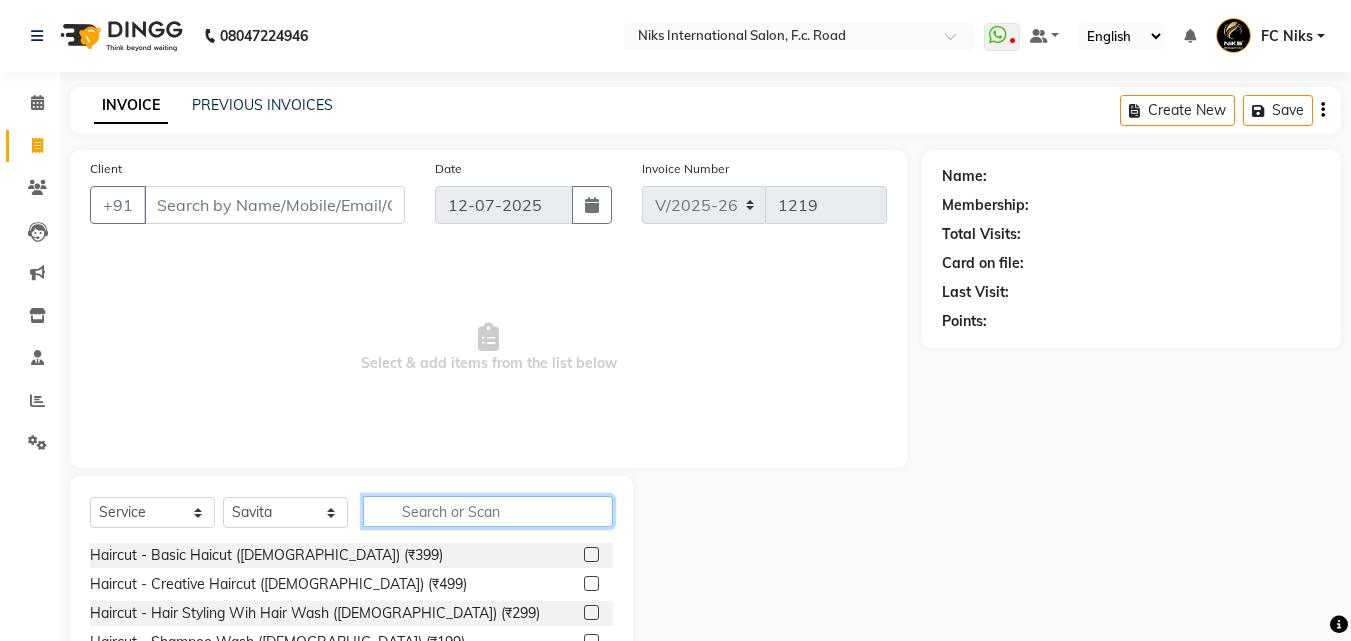 click 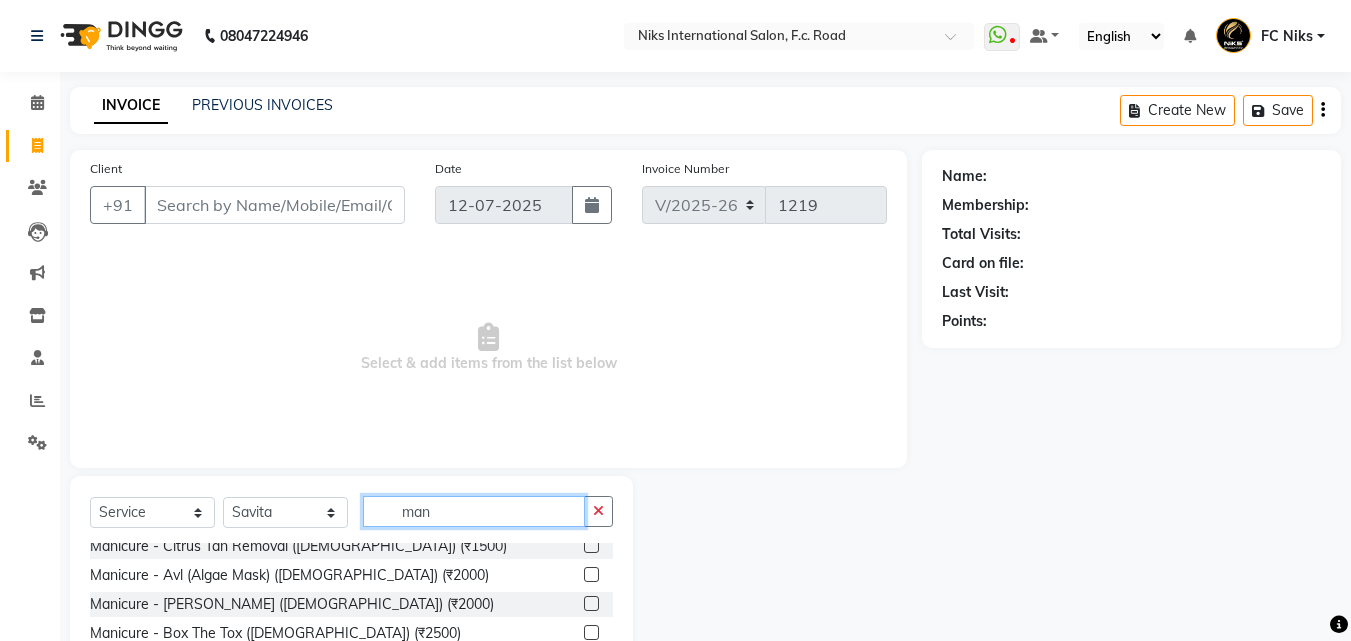 scroll, scrollTop: 90, scrollLeft: 0, axis: vertical 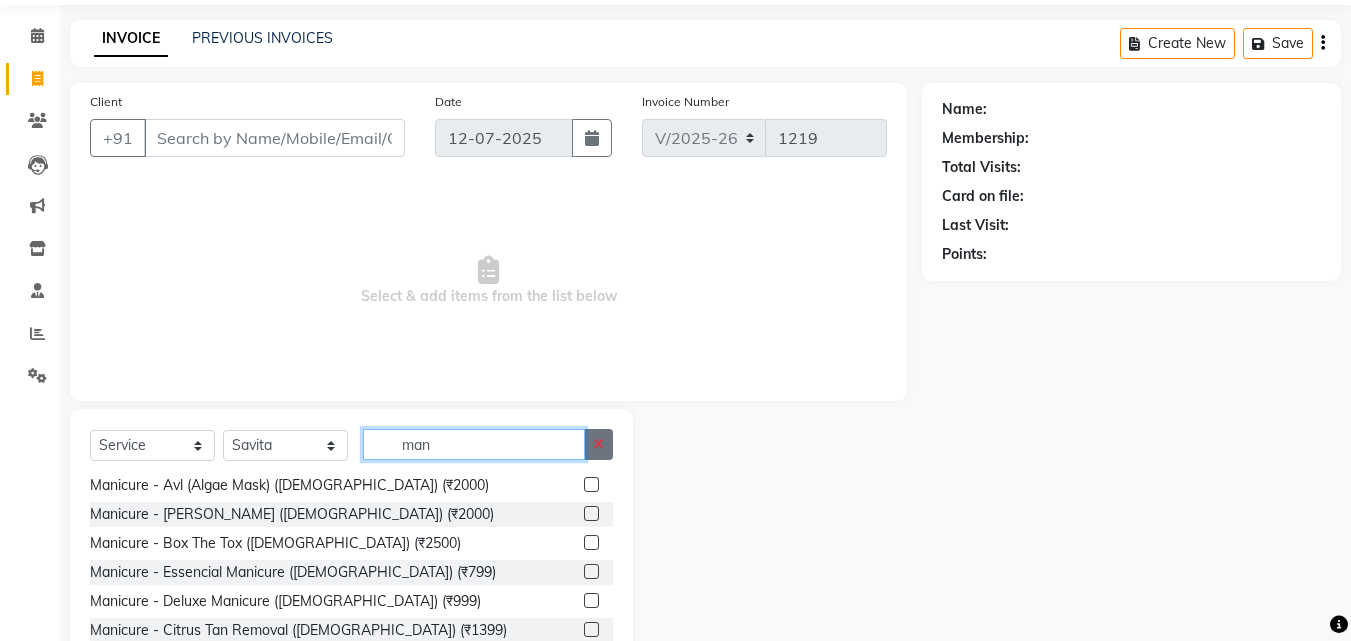 type on "man" 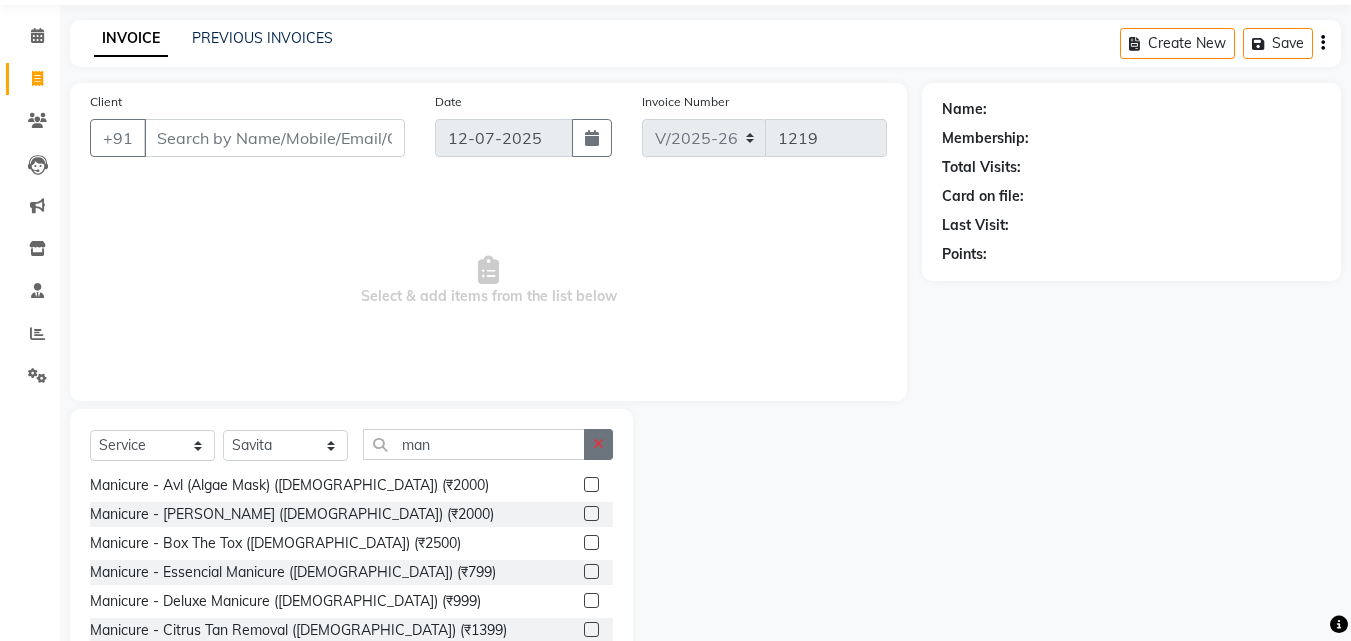 click 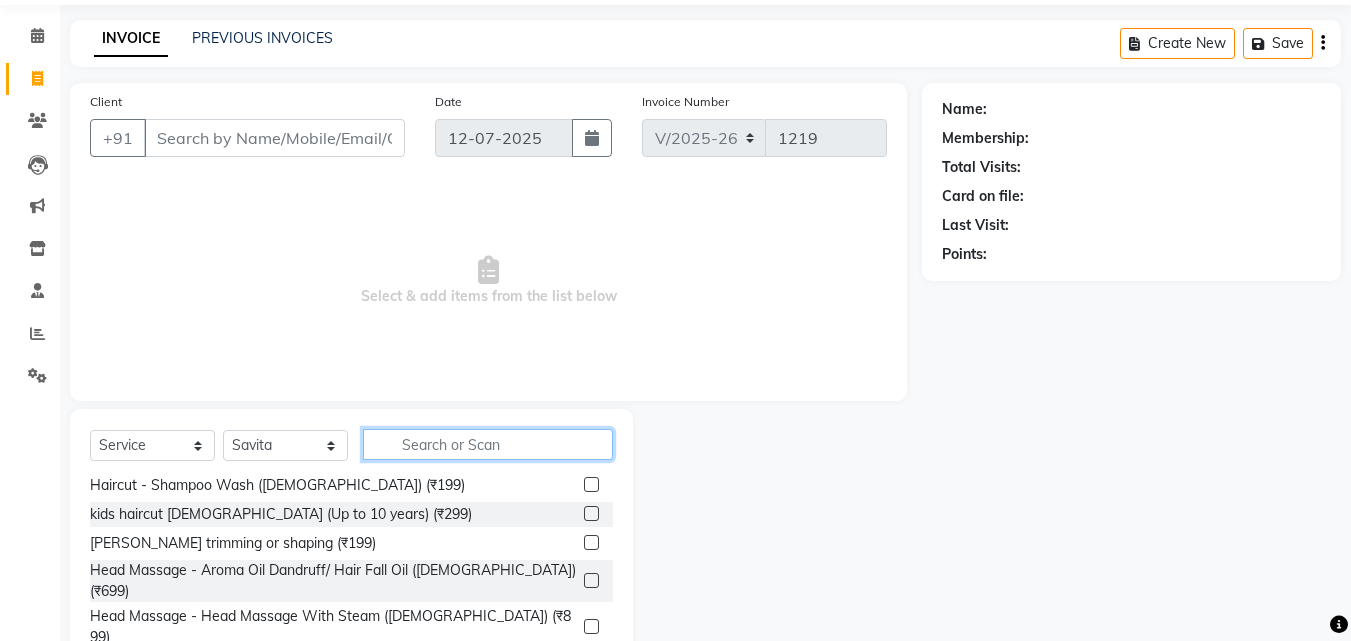 click 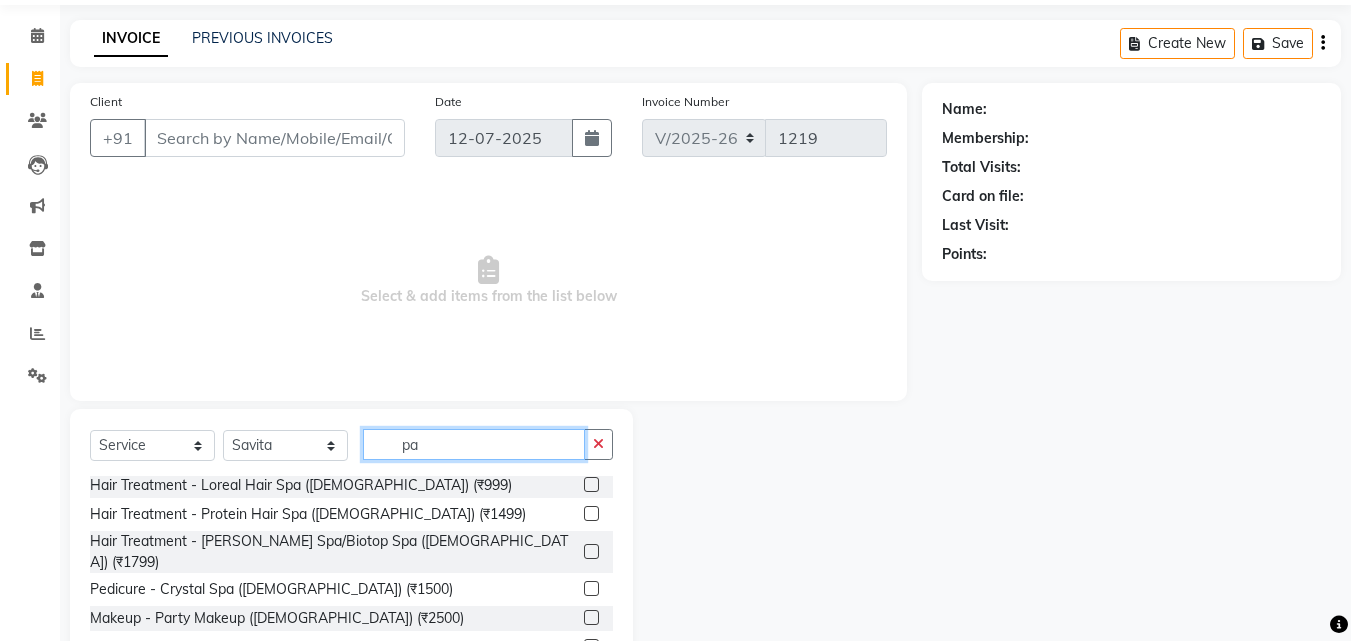 scroll, scrollTop: 0, scrollLeft: 0, axis: both 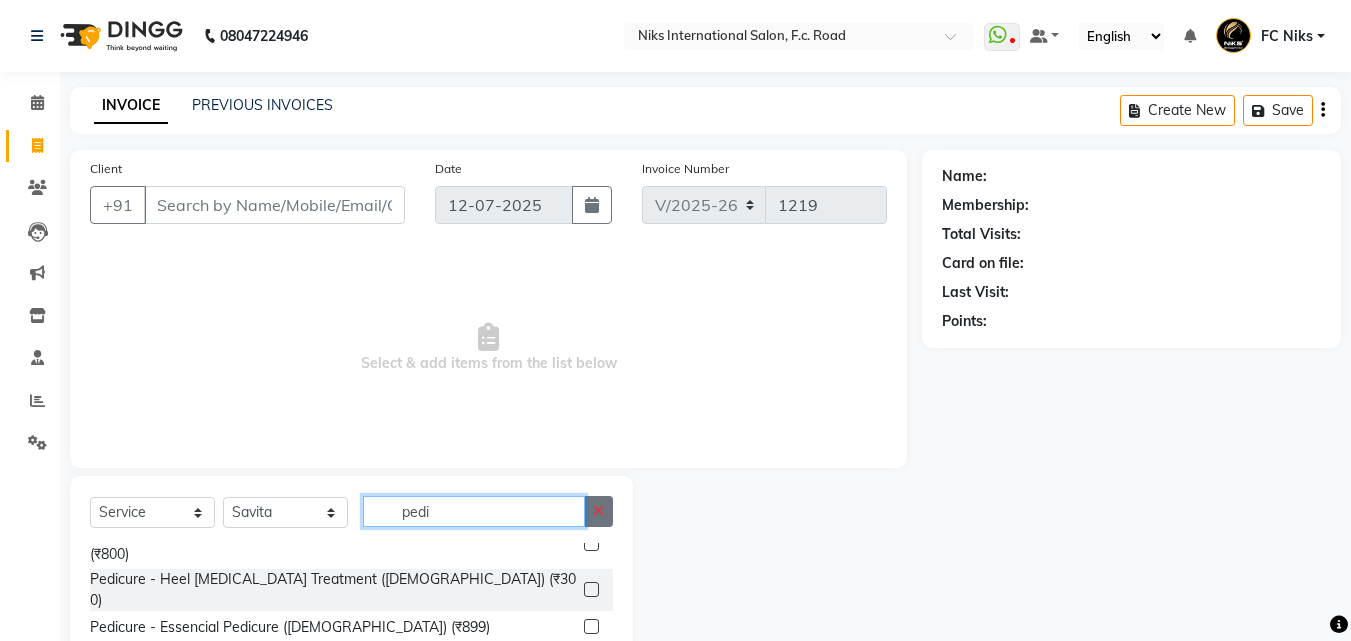 type on "pedi" 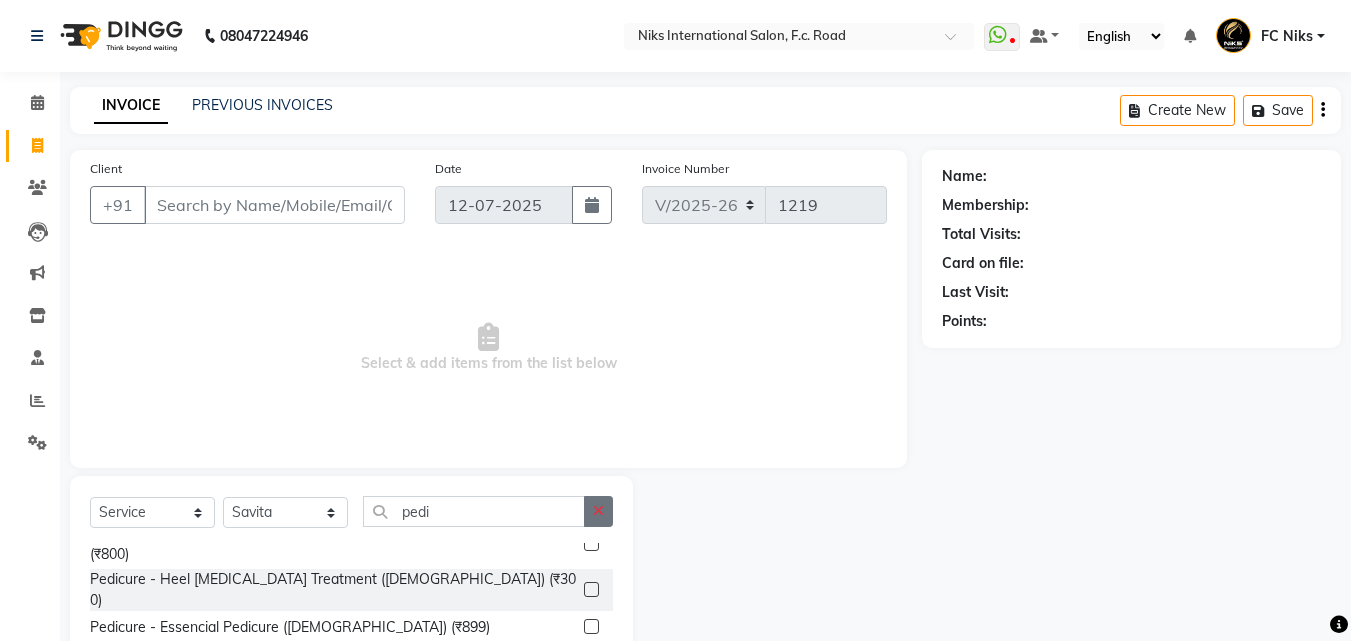click 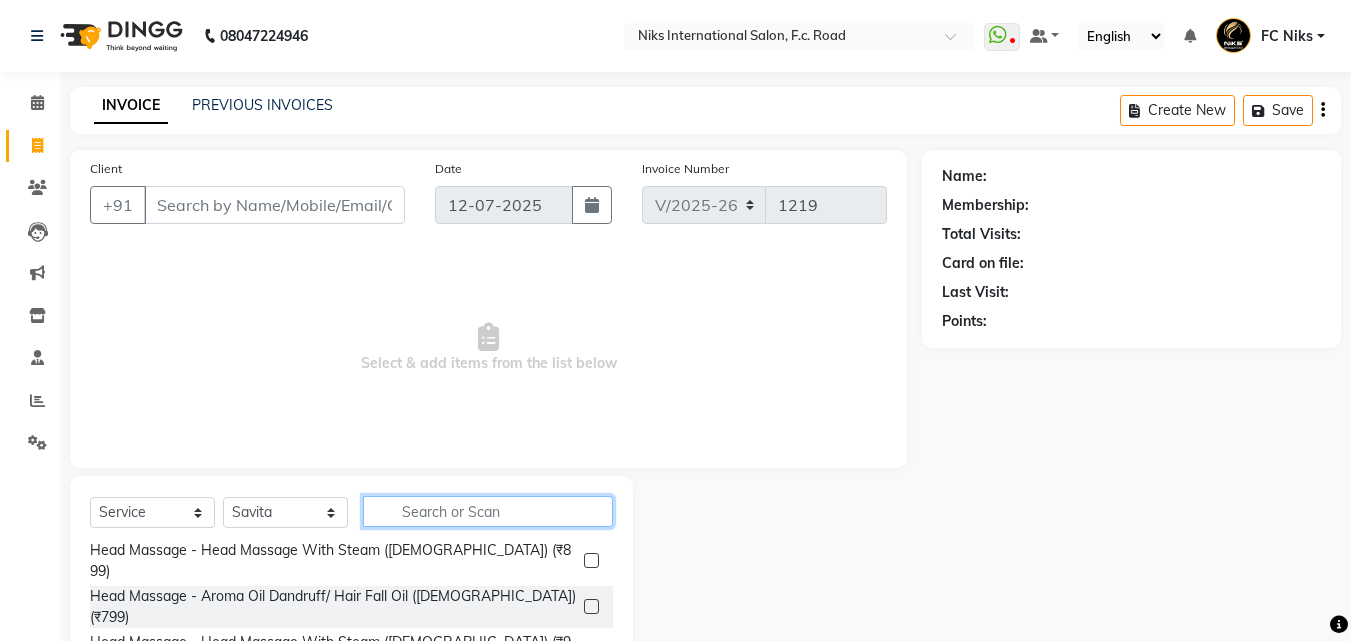 click 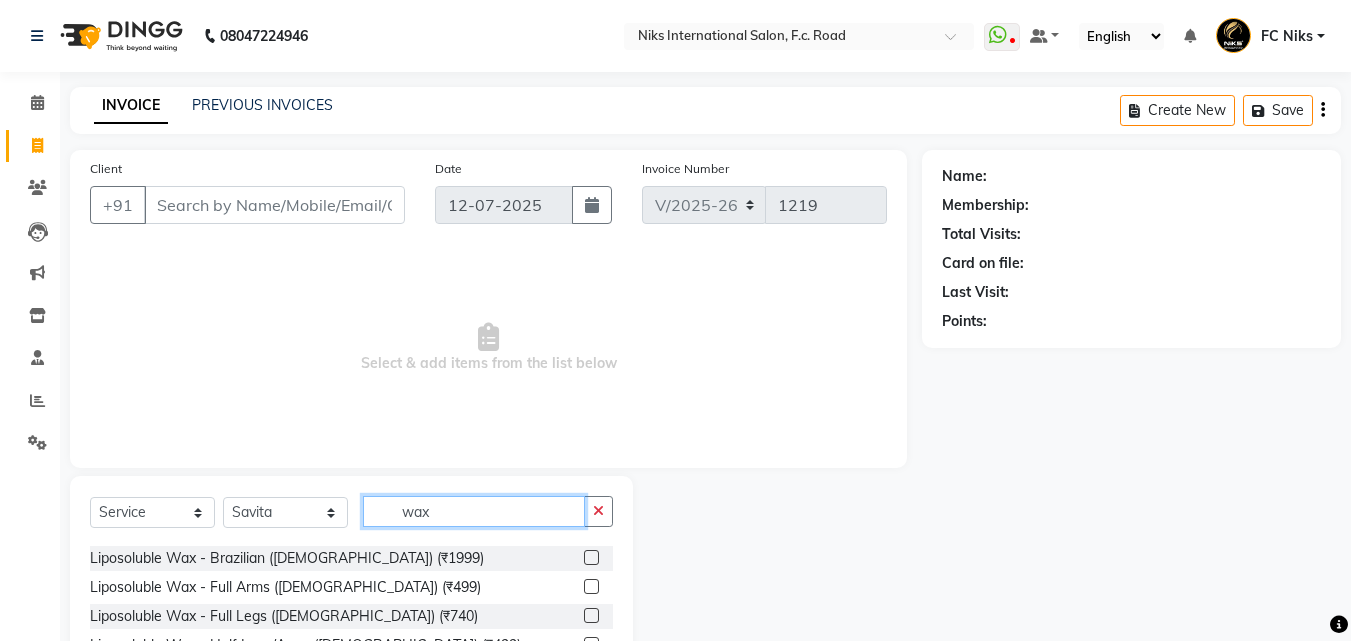 scroll, scrollTop: 206, scrollLeft: 0, axis: vertical 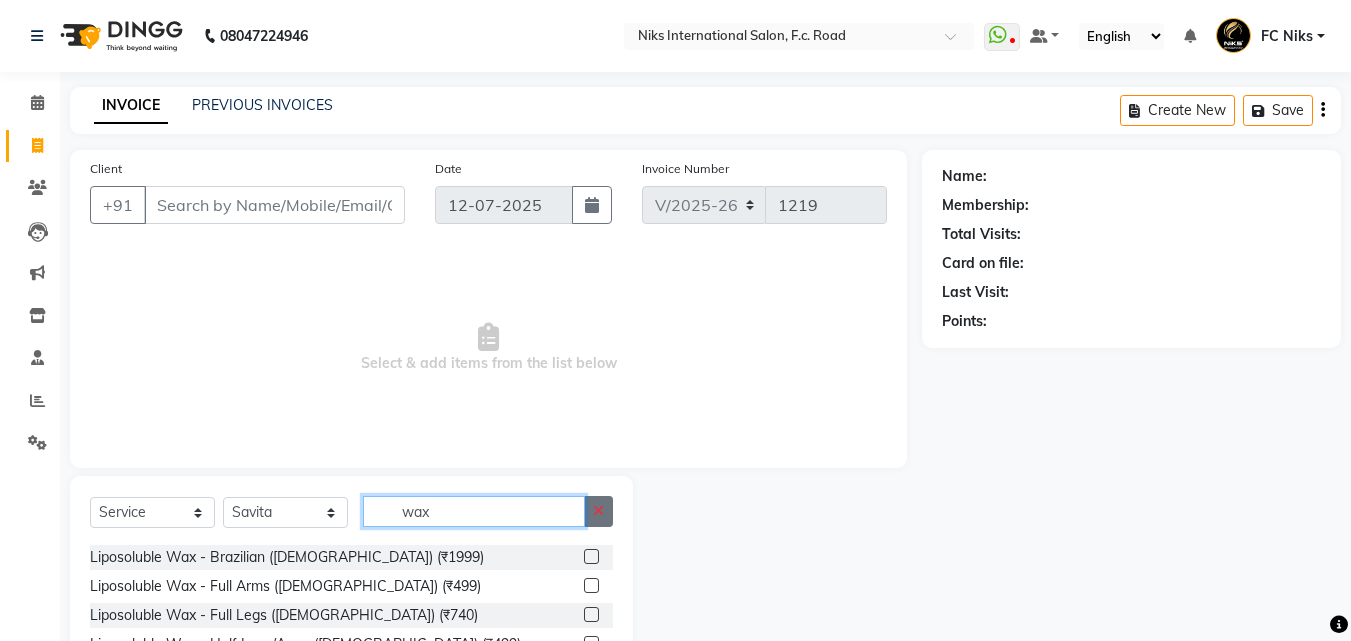 type on "wax" 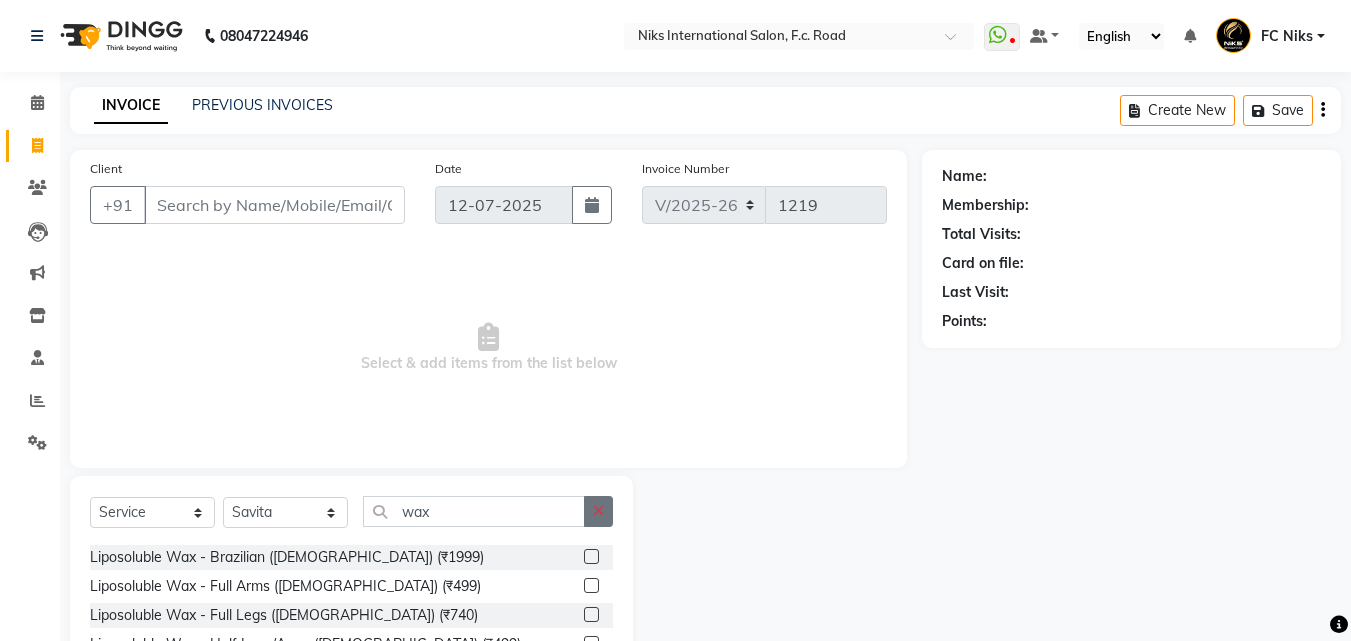 click 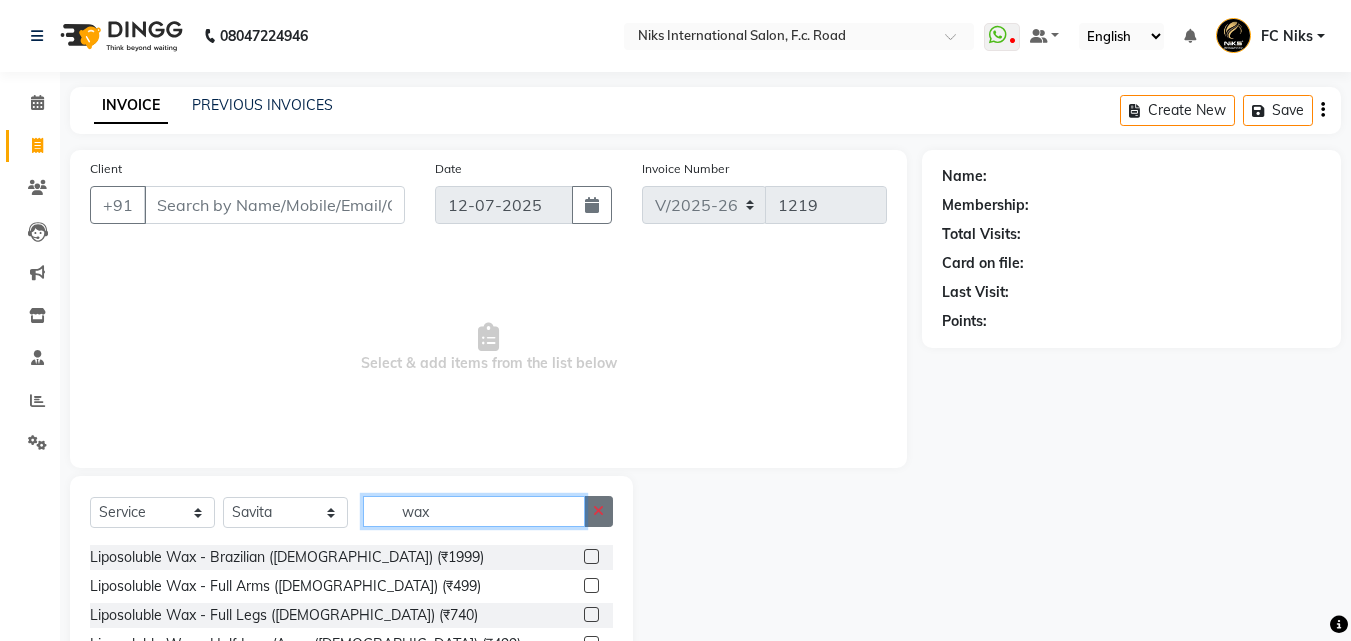 type 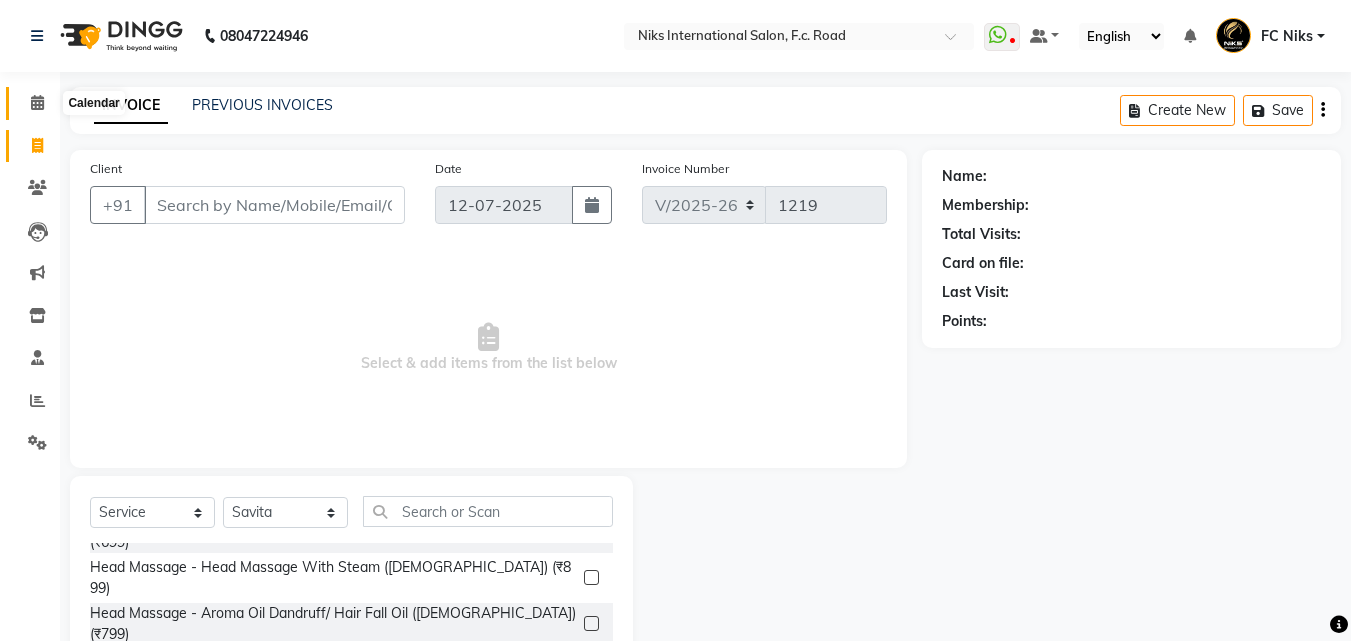 click 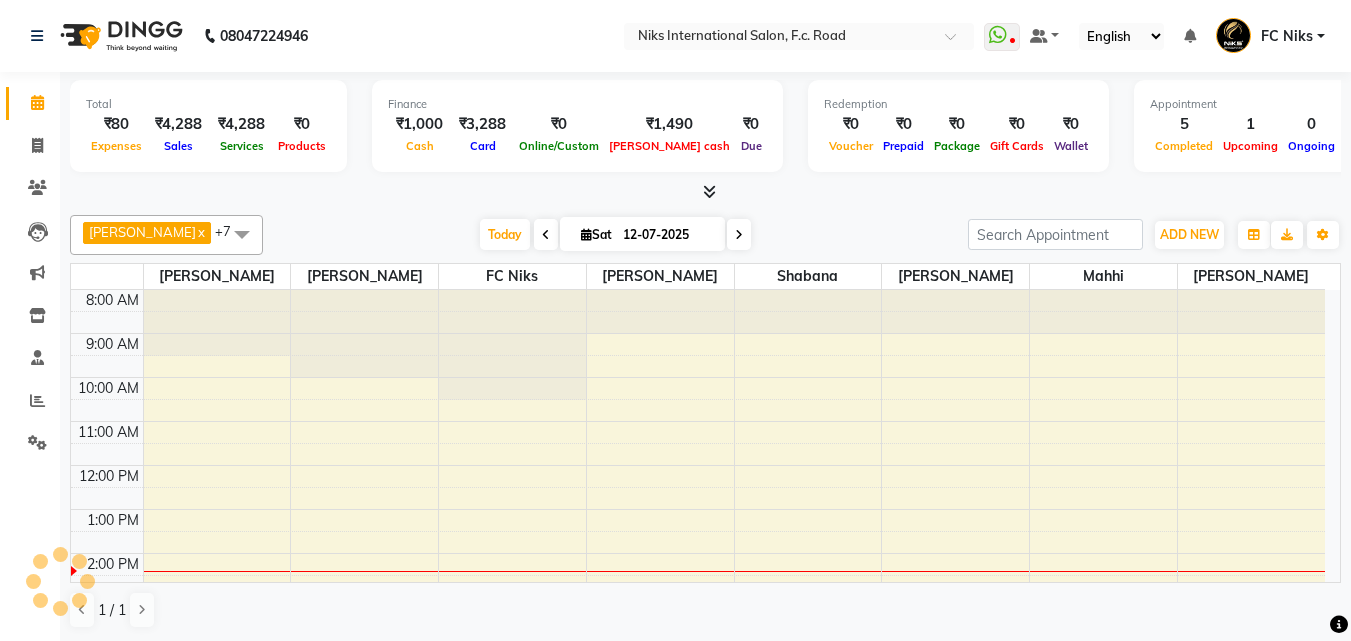 scroll, scrollTop: 0, scrollLeft: 0, axis: both 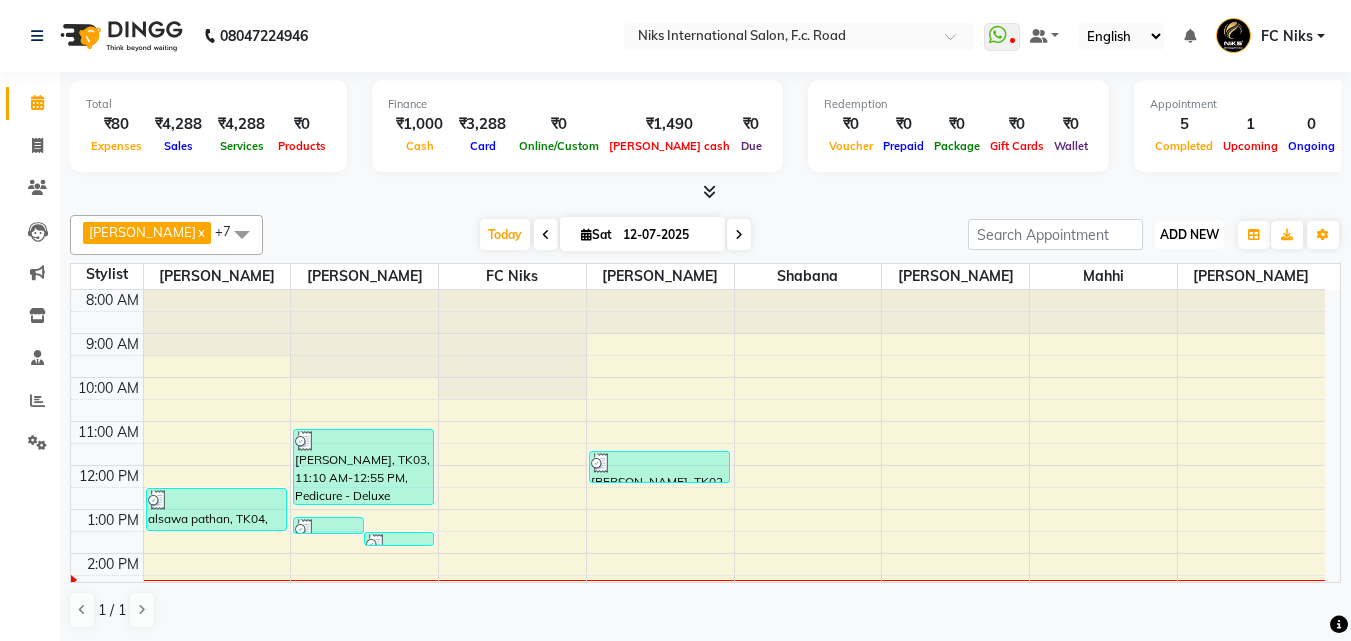 click on "ADD NEW" at bounding box center [1189, 234] 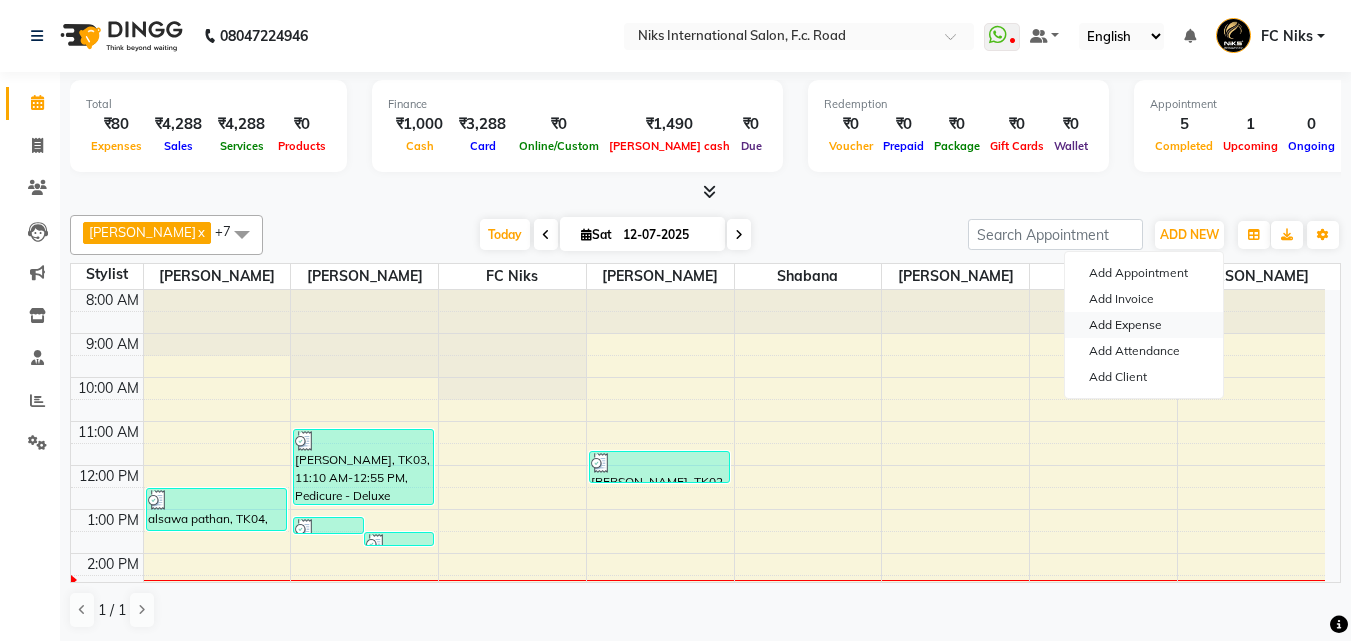 click on "Add Expense" at bounding box center [1144, 325] 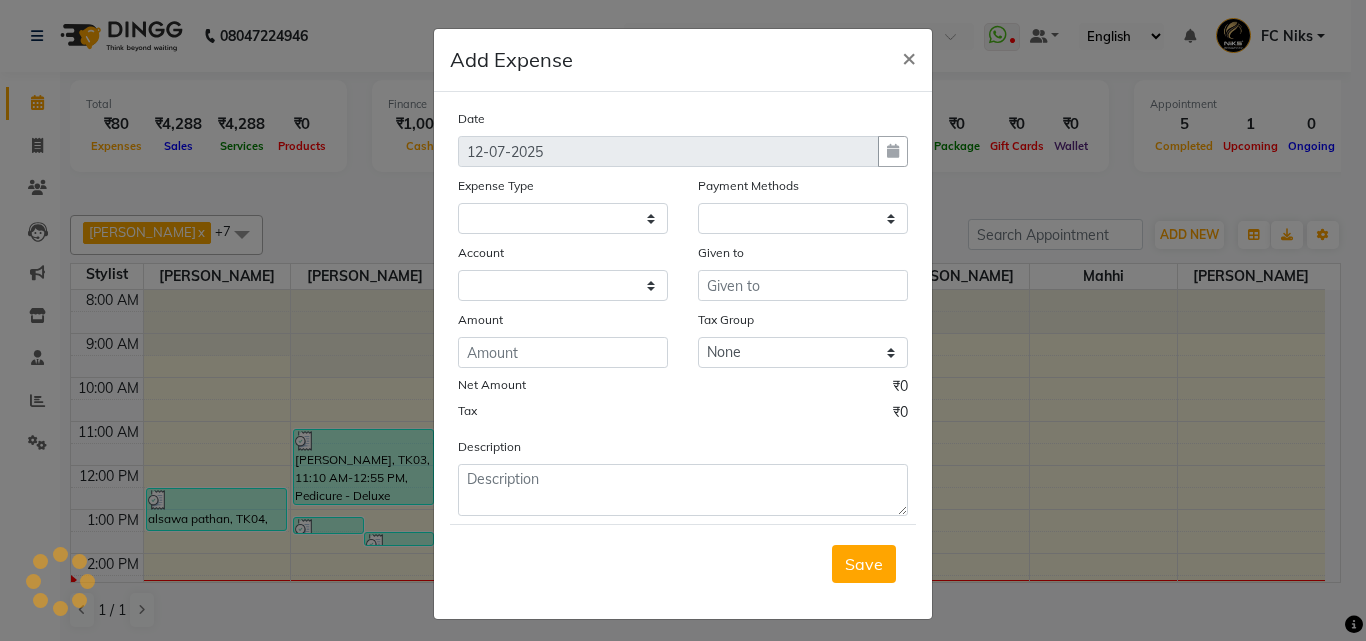 select 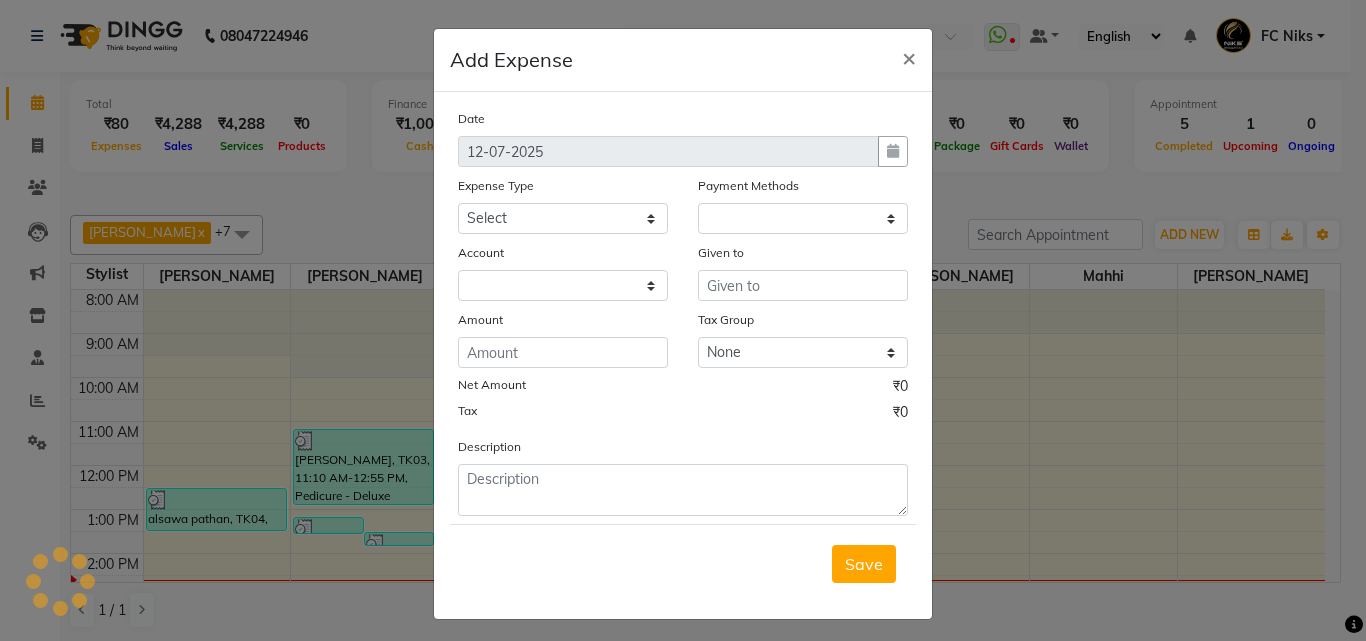 select on "1" 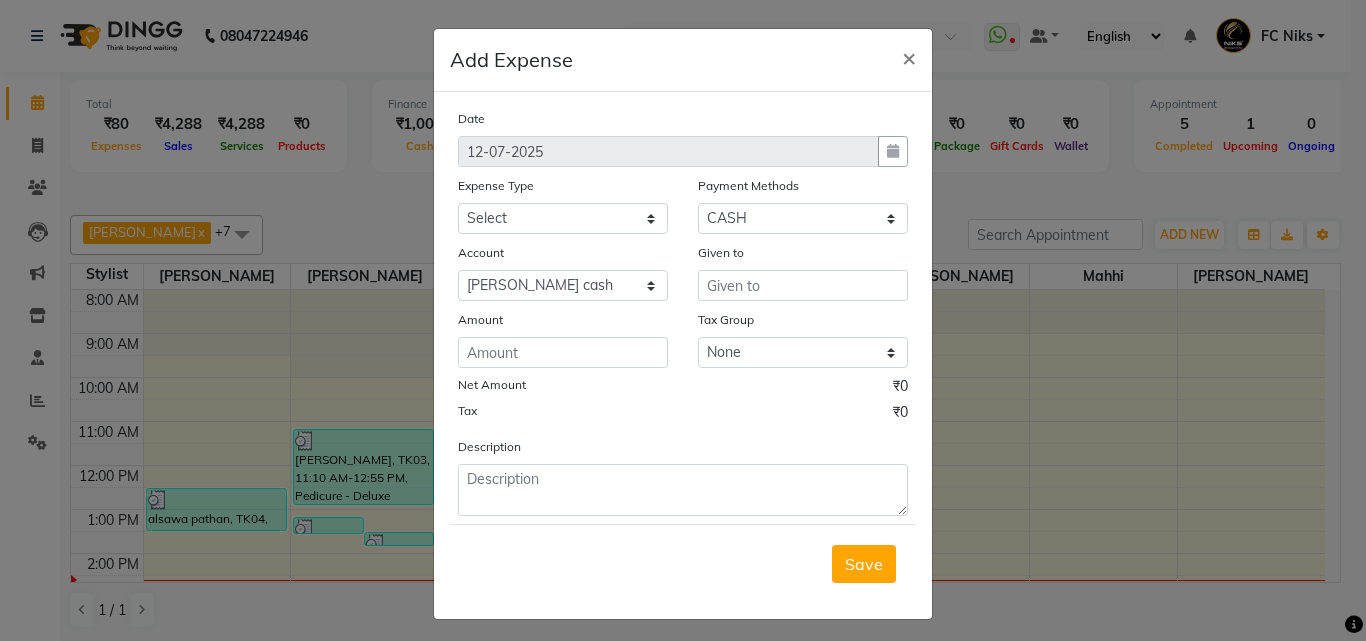 click on "Amount" 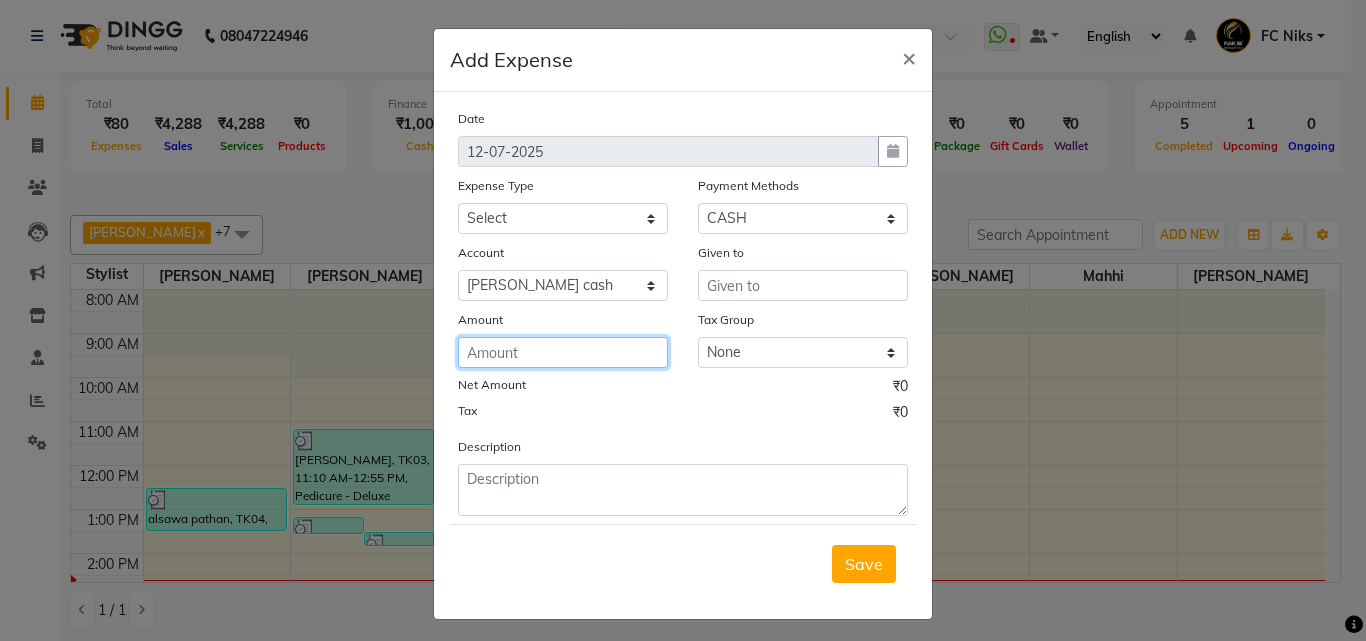 click 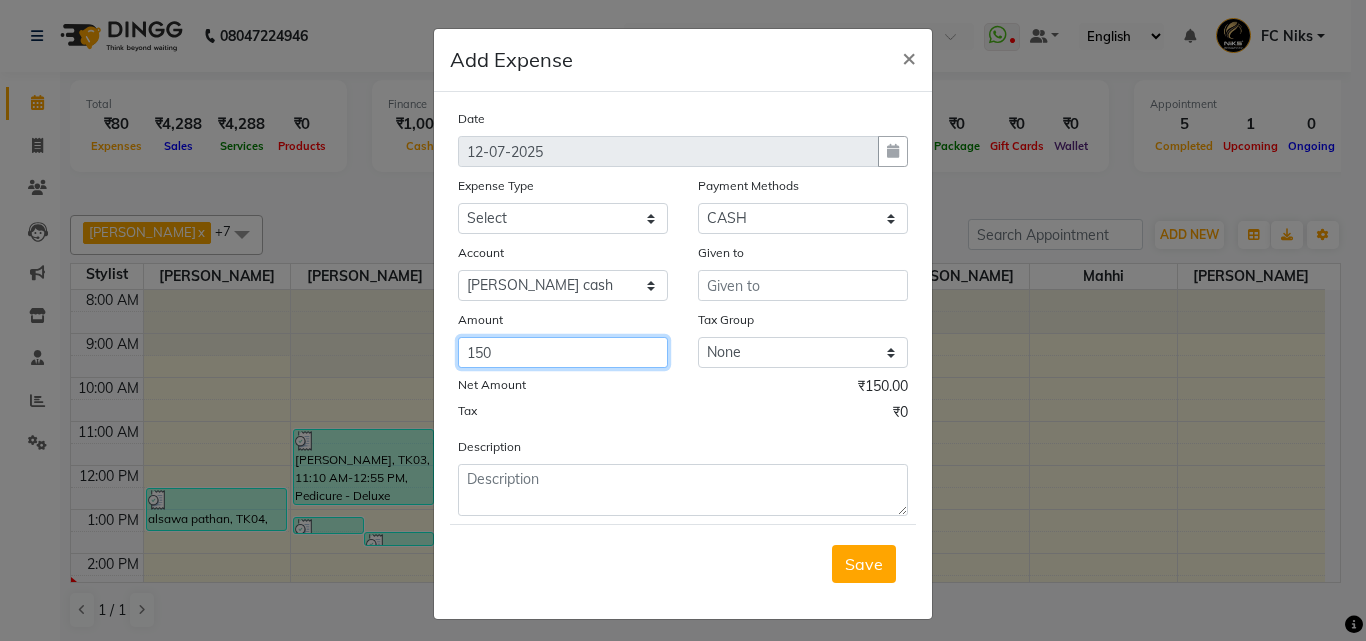 click on "150" 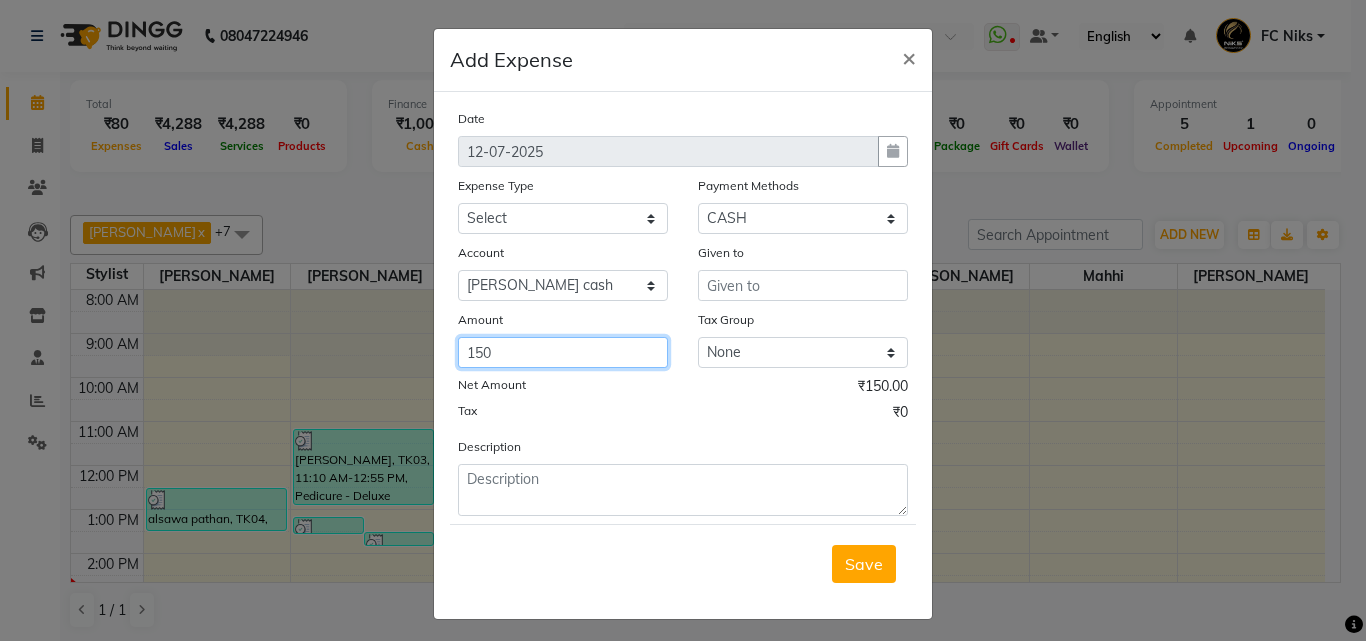 type on "150" 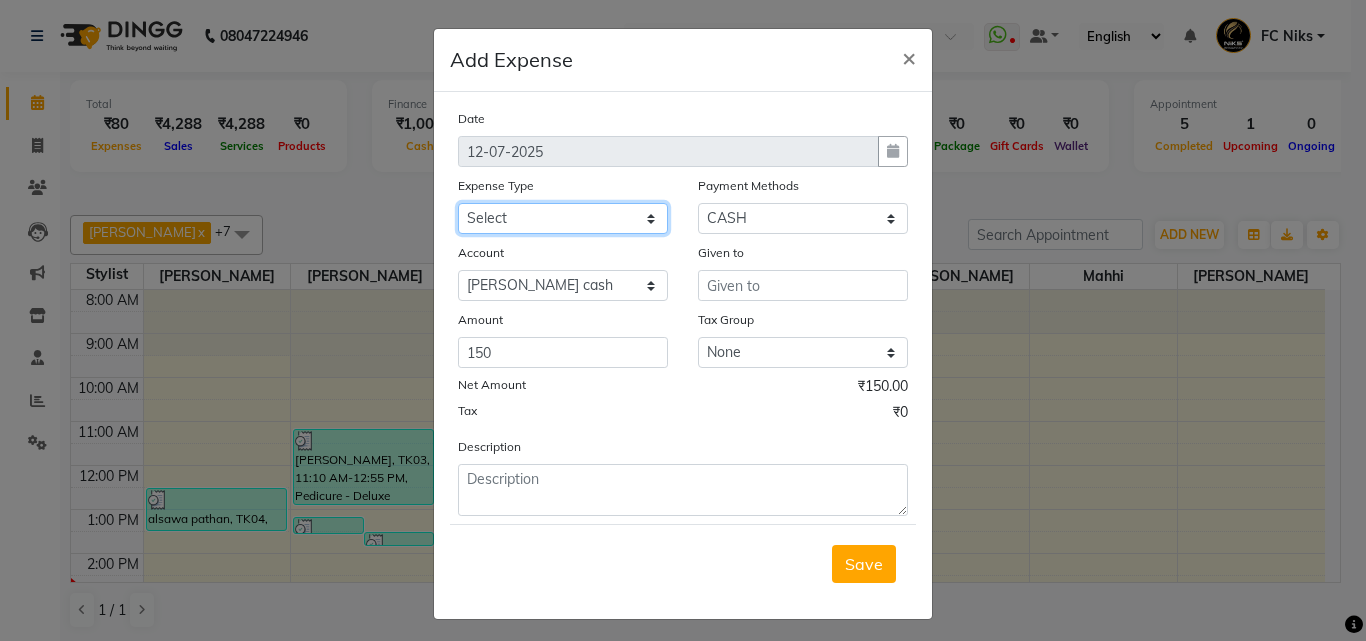 click on "Select Cash transfer to hub Client Snacks Donation Equipment Maintenance Miscellaneous Other Pantry Product Salary Staff Refreshment Tea & Refreshment Travalling" 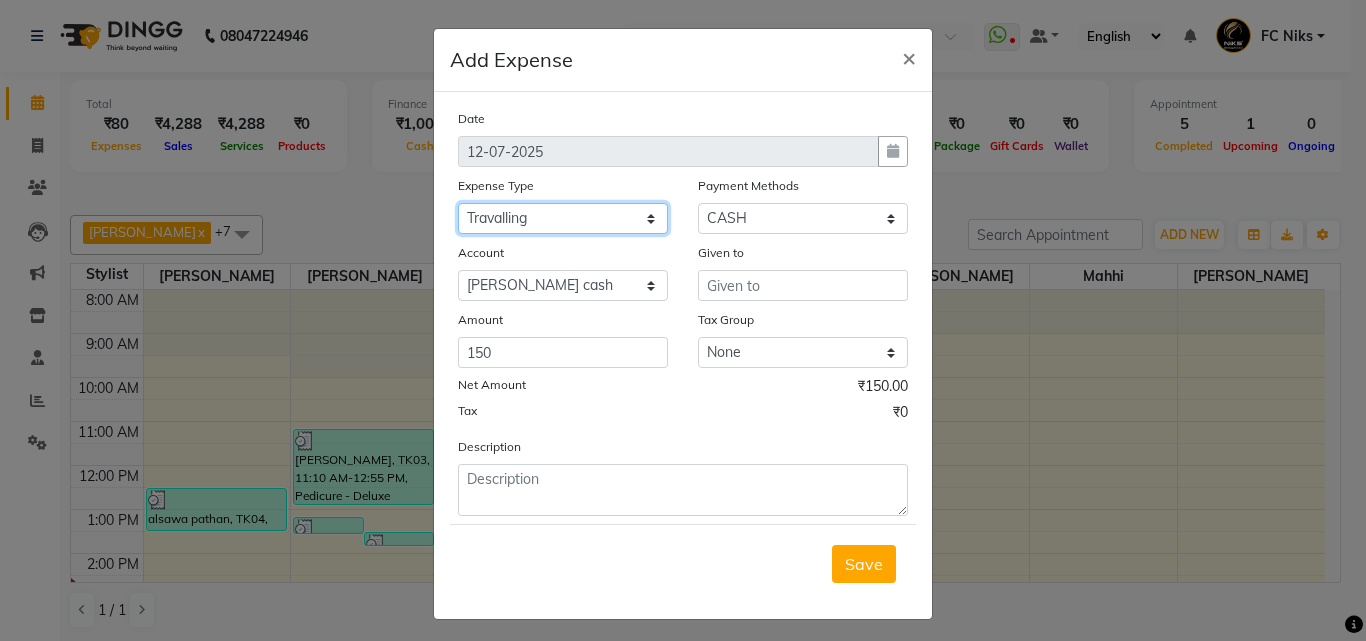 click on "Select Cash transfer to hub Client Snacks Donation Equipment Maintenance Miscellaneous Other Pantry Product Salary Staff Refreshment Tea & Refreshment Travalling" 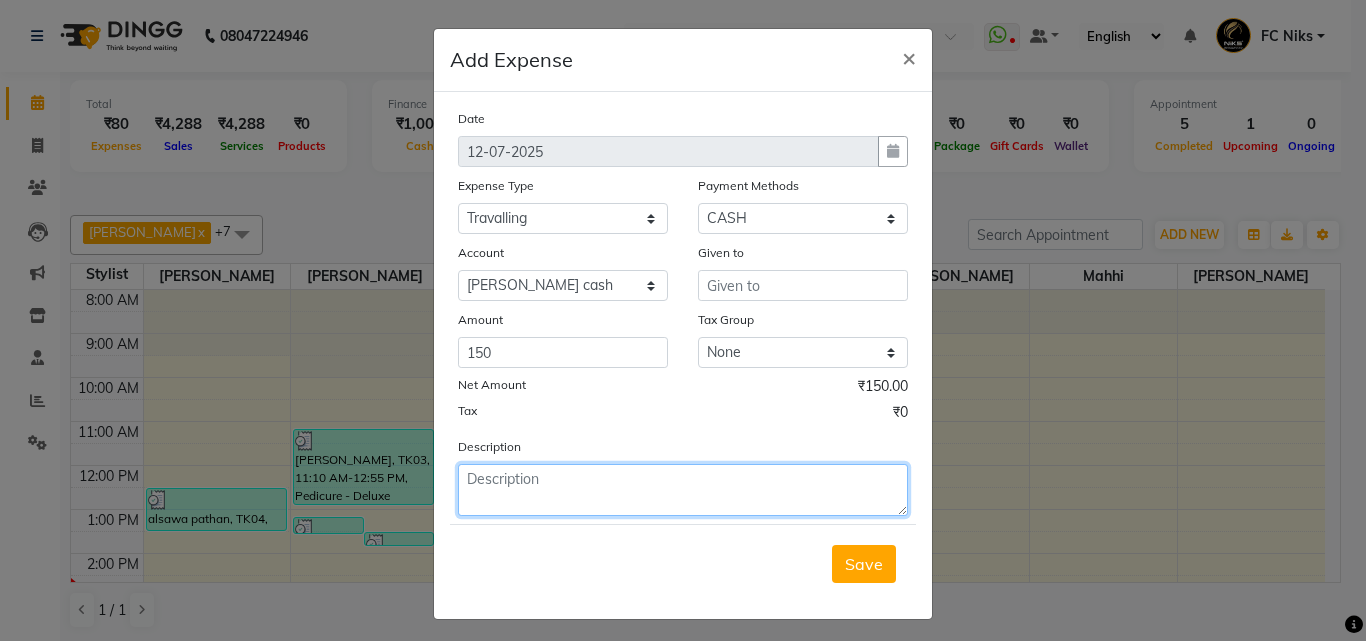 click 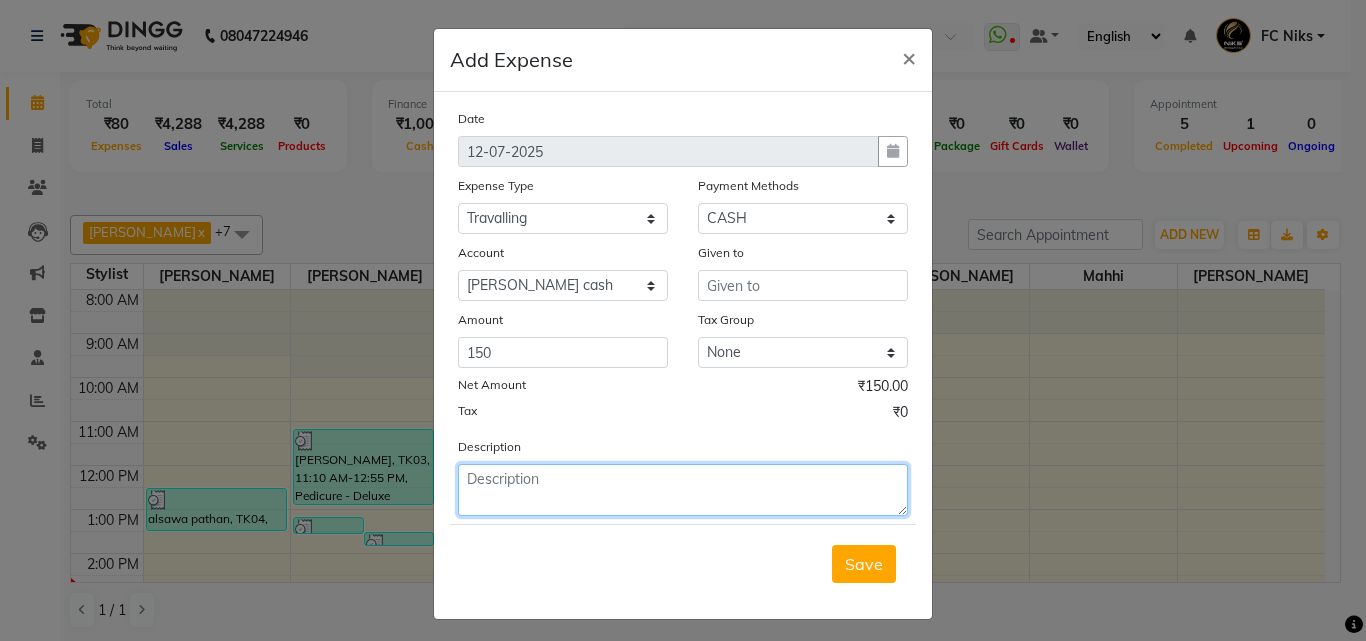 click 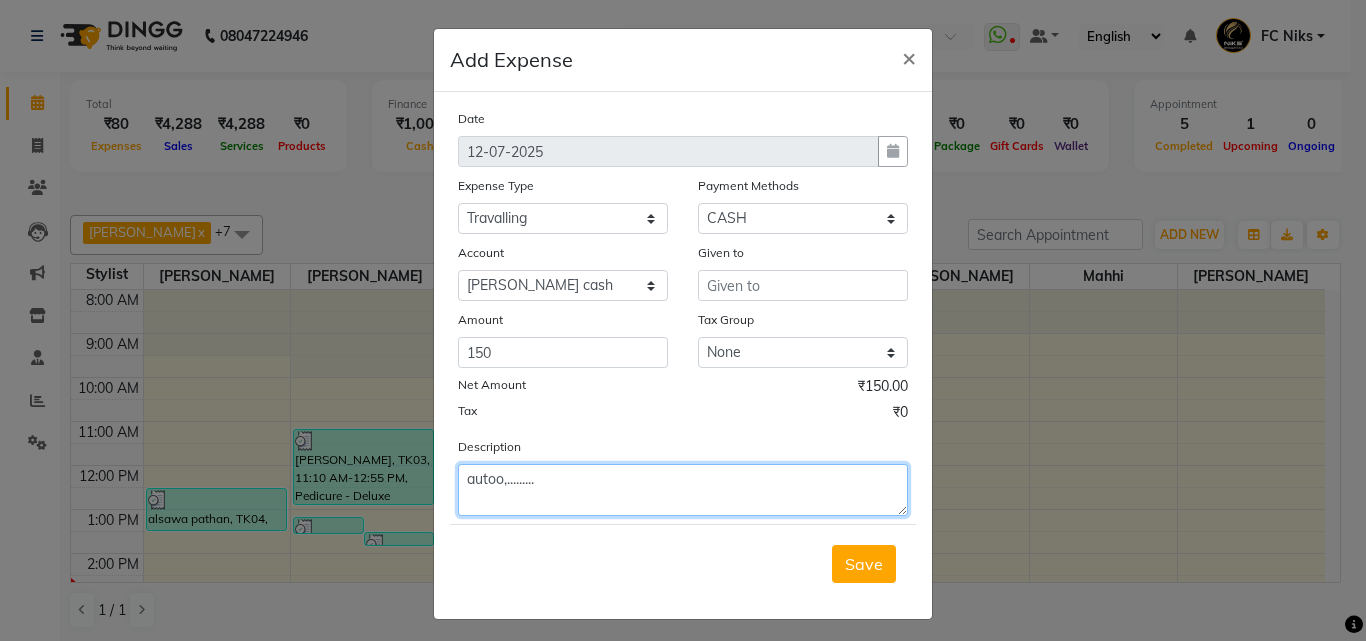 type on "autoo,........." 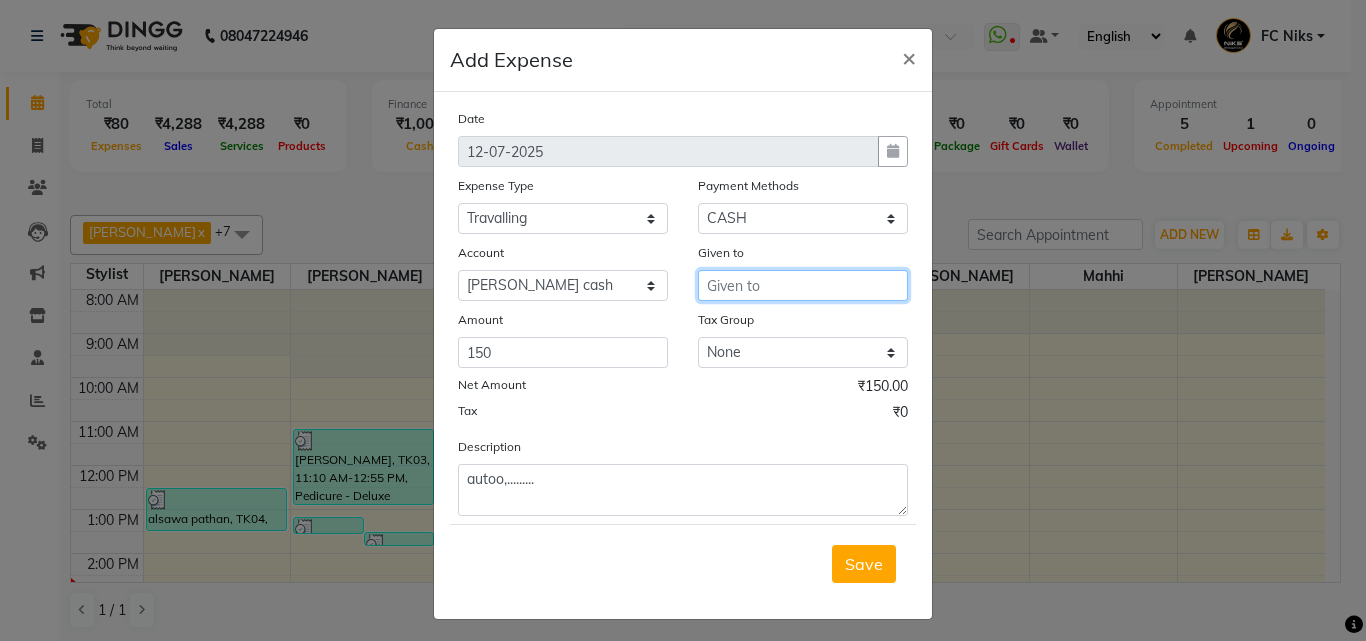 drag, startPoint x: 874, startPoint y: 272, endPoint x: 870, endPoint y: 282, distance: 10.770329 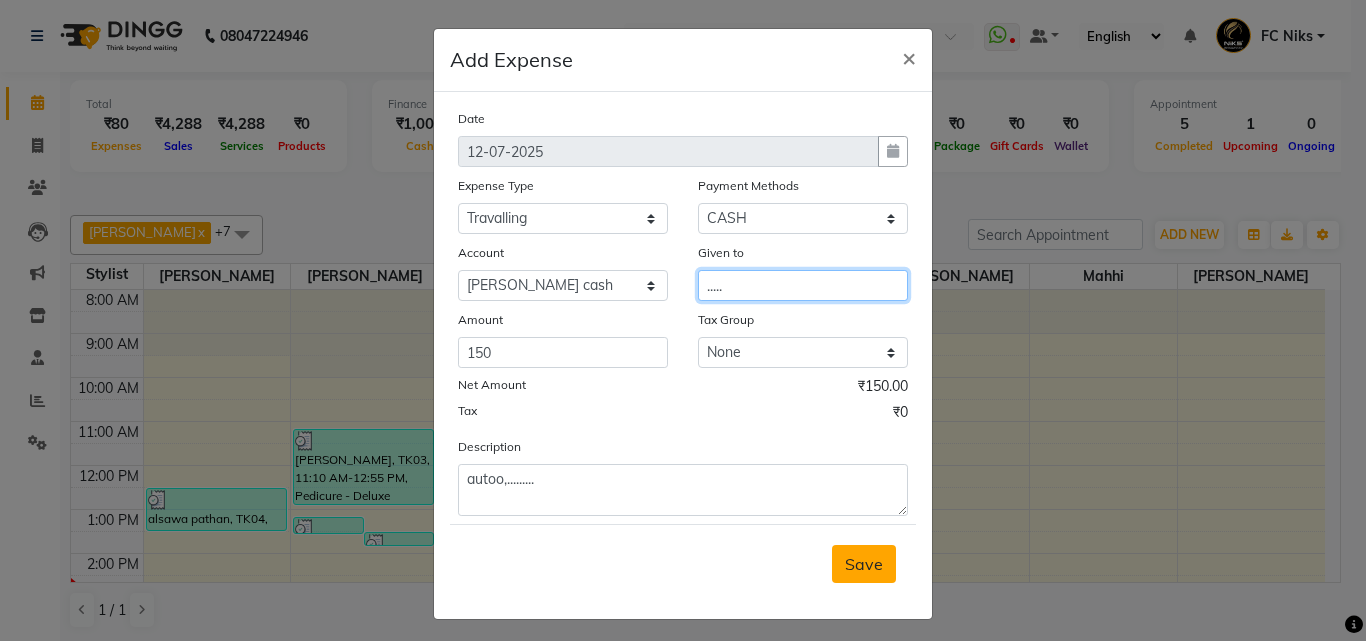 type on "....." 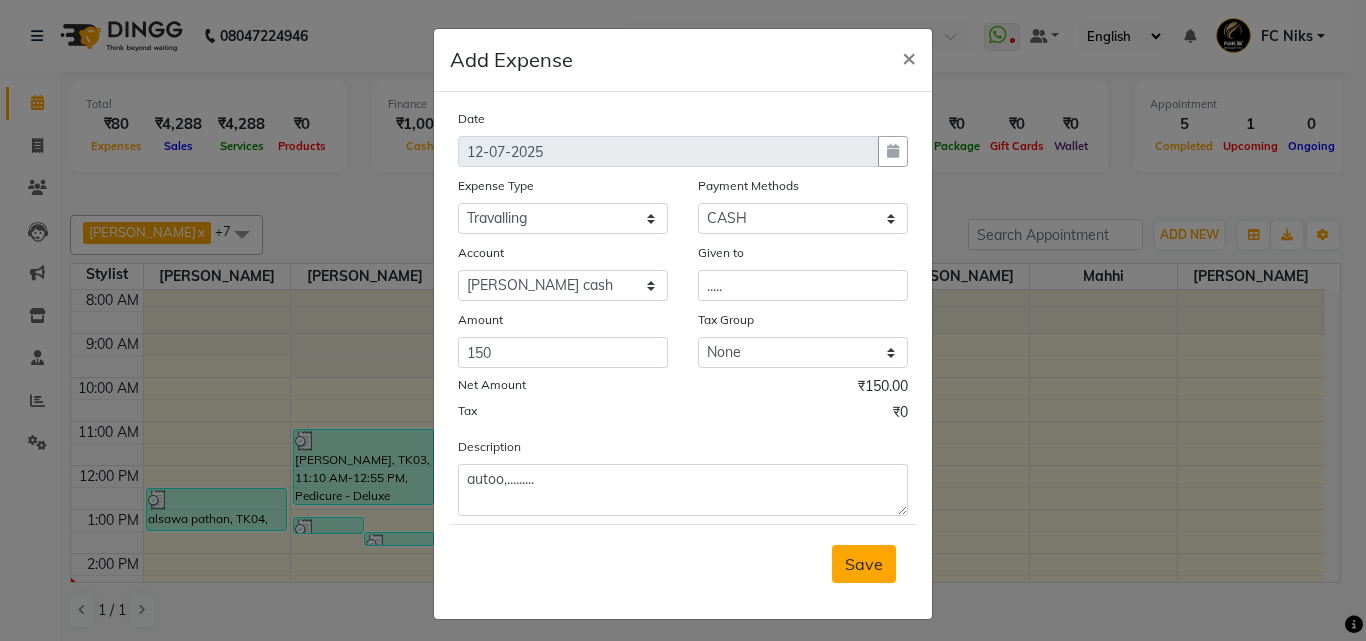 drag, startPoint x: 875, startPoint y: 582, endPoint x: 839, endPoint y: 553, distance: 46.227695 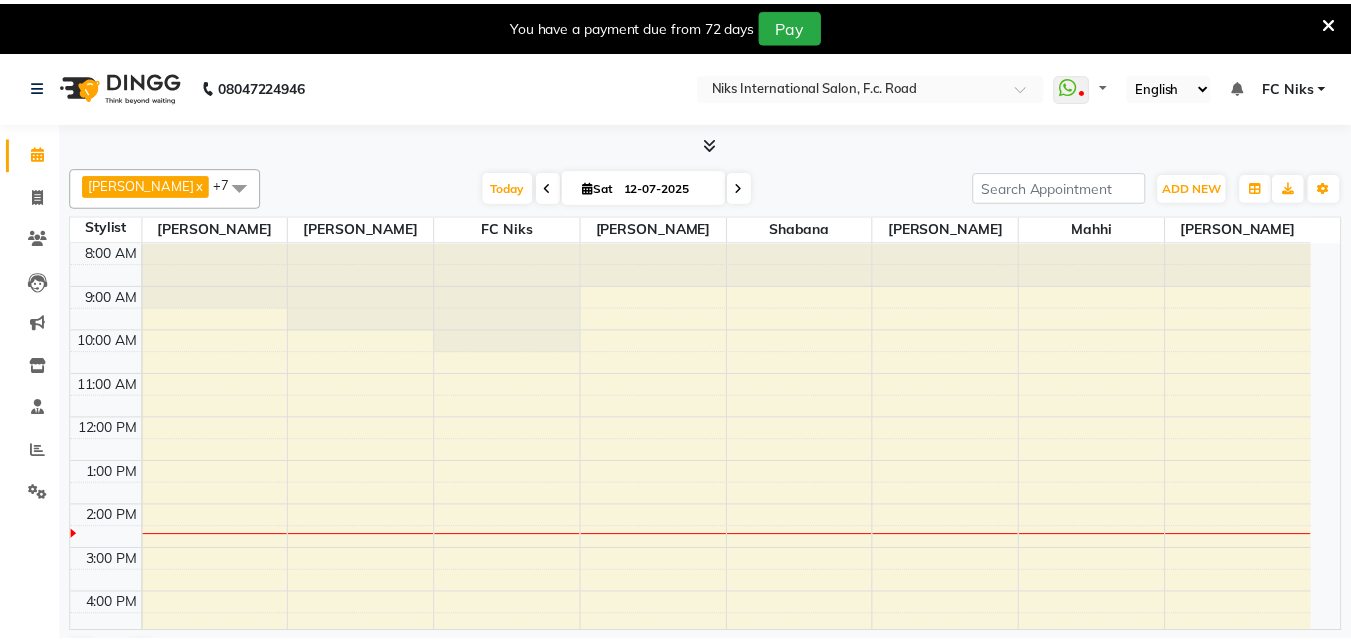 scroll, scrollTop: 0, scrollLeft: 0, axis: both 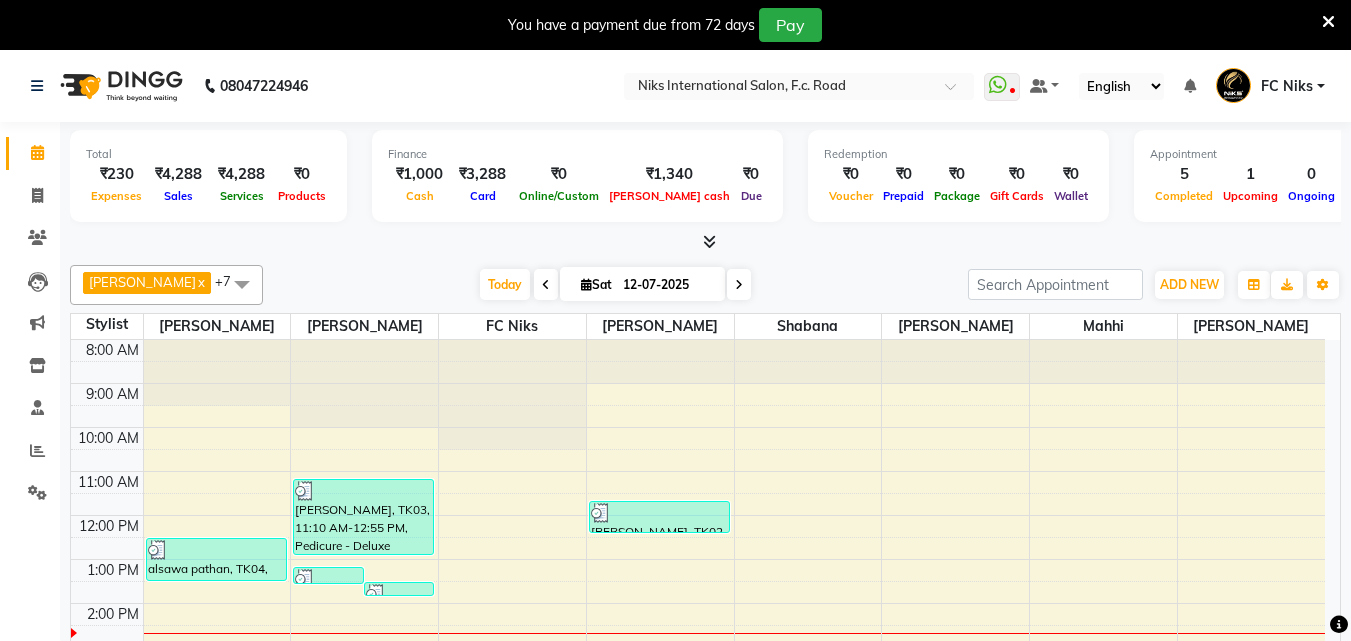 click at bounding box center [1328, 22] 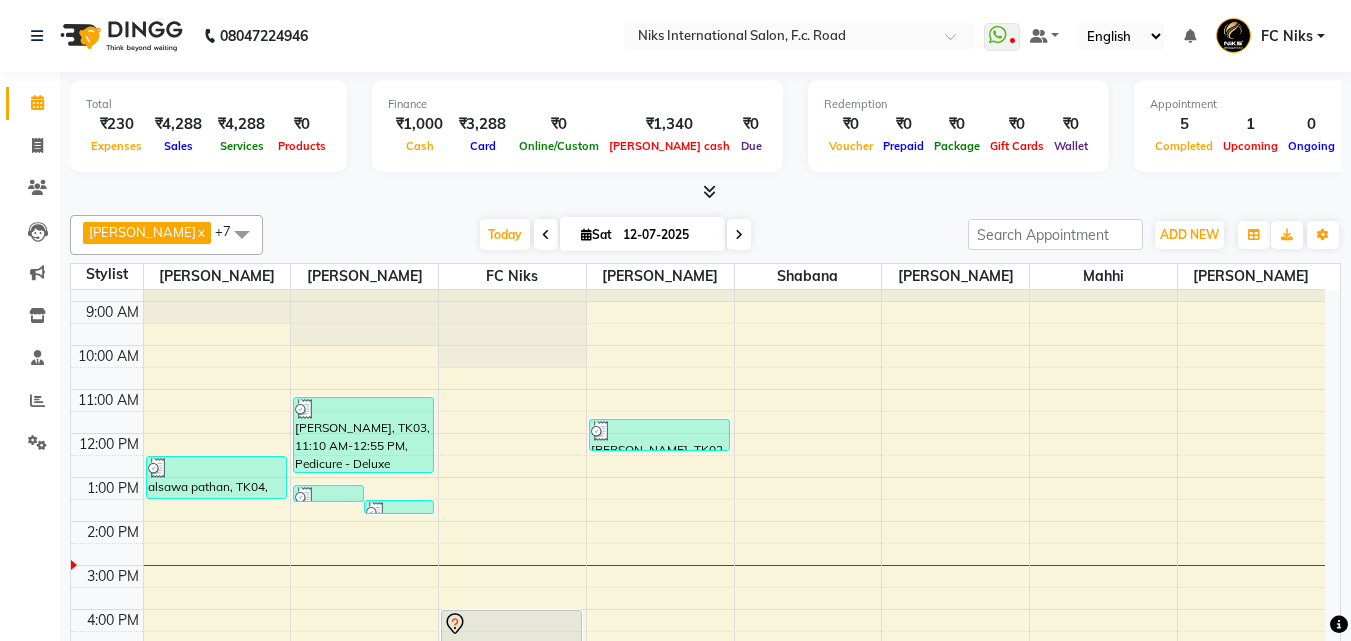 scroll, scrollTop: 0, scrollLeft: 0, axis: both 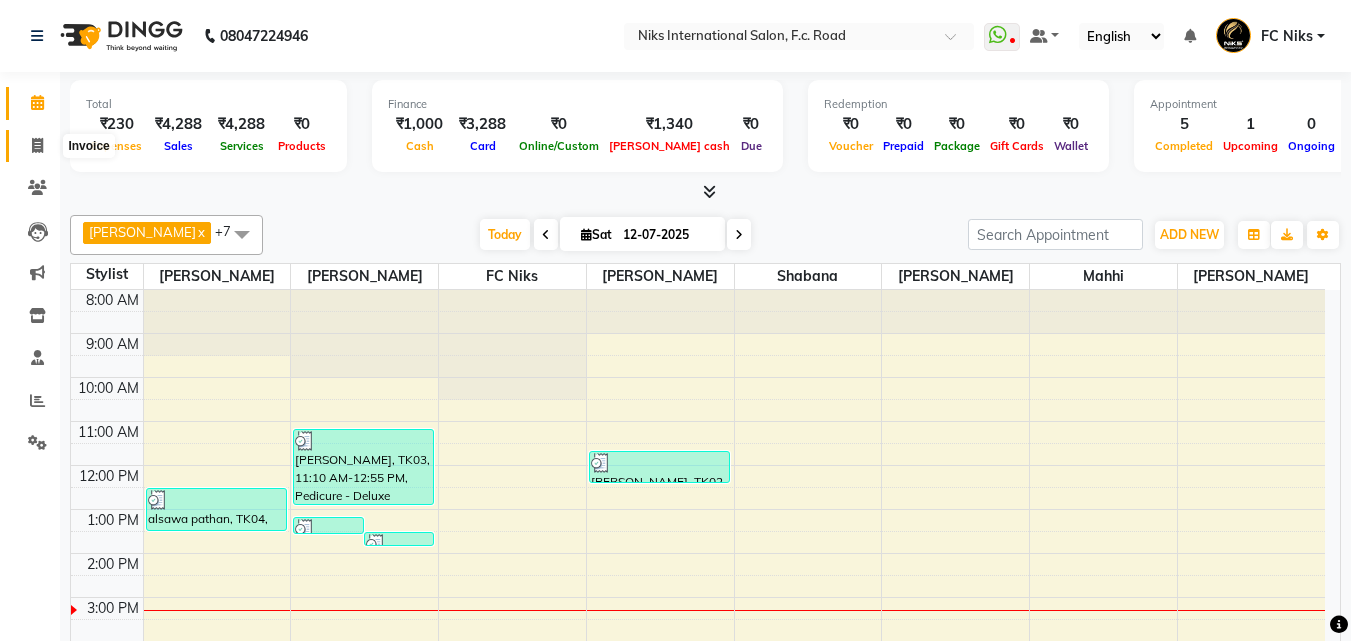 click 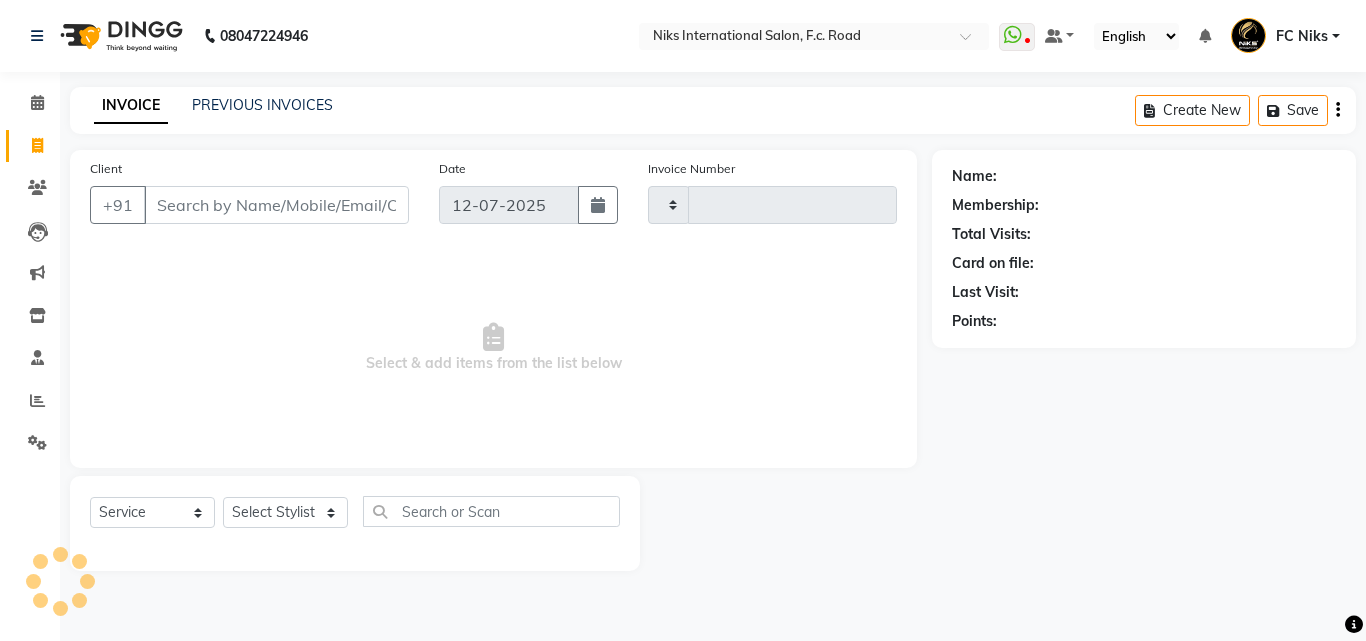 type on "1219" 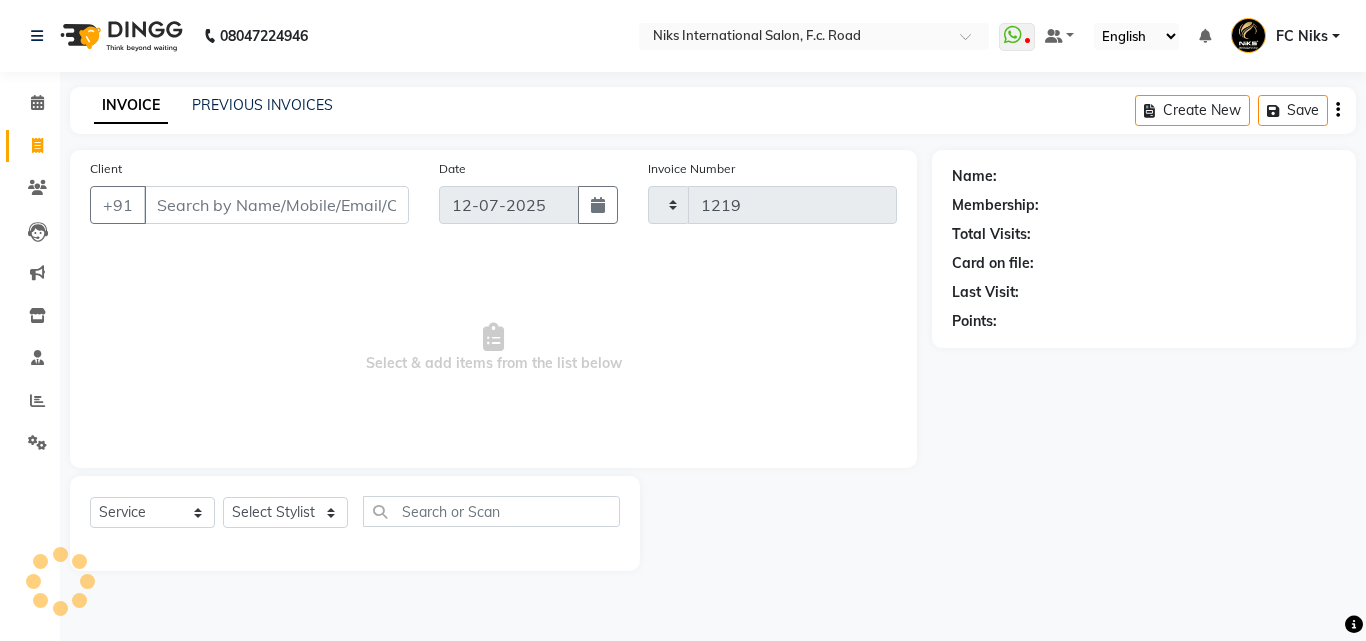 select on "7" 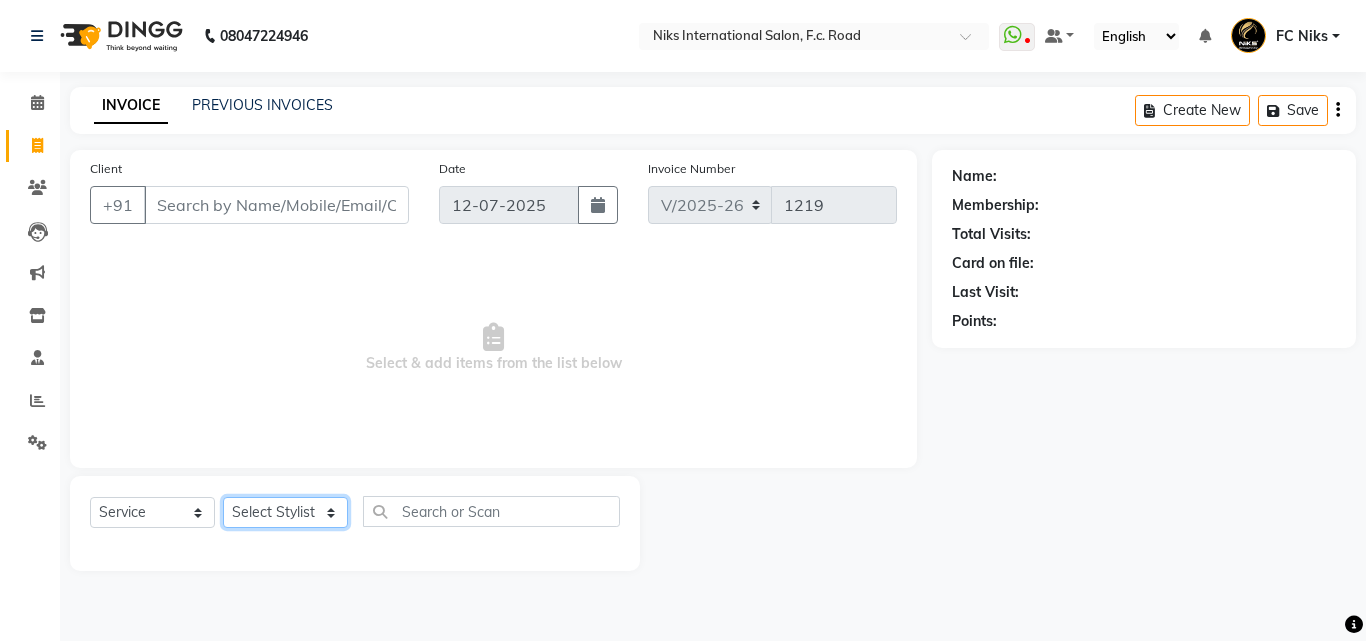 click on "Select Stylist [PERSON_NAME] [PERSON_NAME] CA [PERSON_NAME] Niks [PERSON_NAME] [PERSON_NAME] Krishi Mahhi Nakshatra Nikhil [PERSON_NAME] Savita [PERSON_NAME] [PERSON_NAME] [PERSON_NAME]" 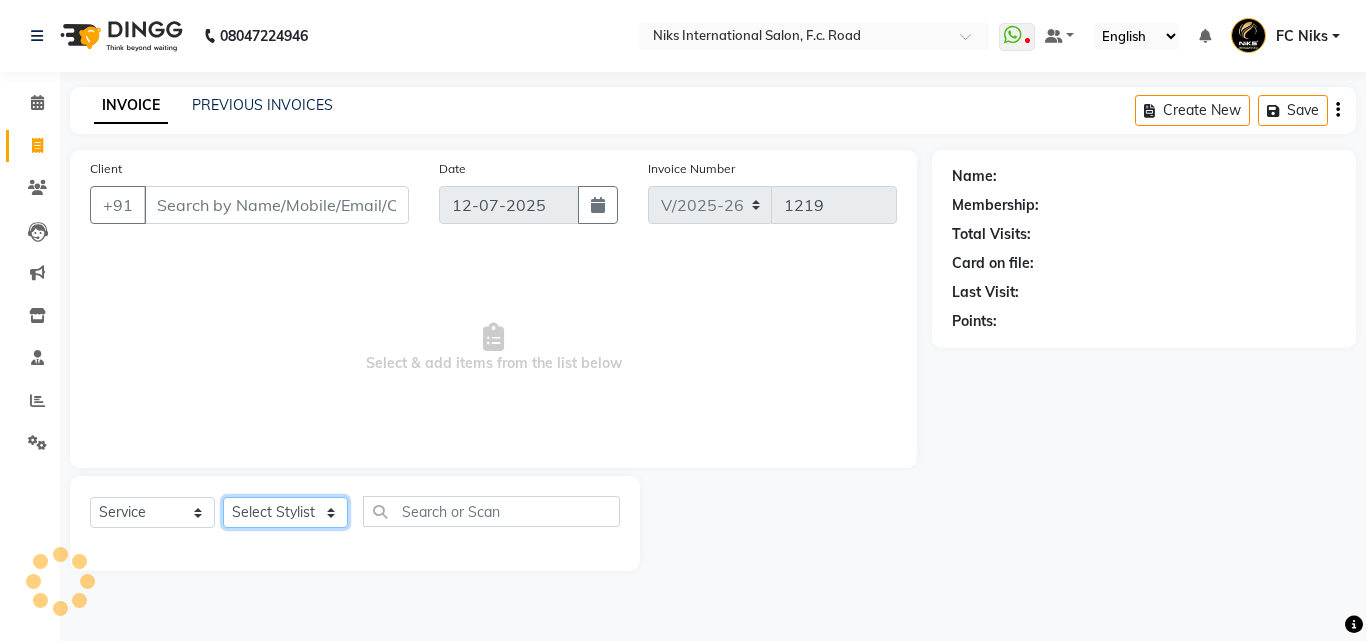 select on "159" 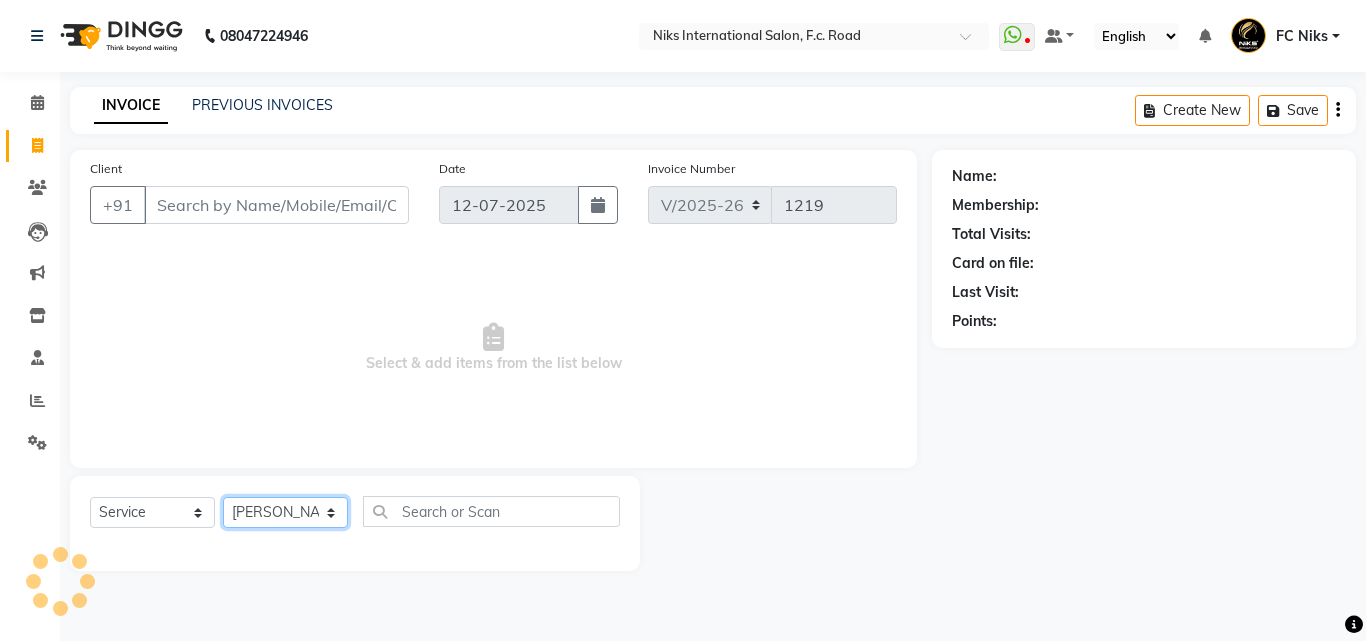 click on "Select Stylist [PERSON_NAME] [PERSON_NAME] CA [PERSON_NAME] Niks [PERSON_NAME] [PERSON_NAME] Krishi Mahhi Nakshatra Nikhil [PERSON_NAME] Savita [PERSON_NAME] [PERSON_NAME] [PERSON_NAME]" 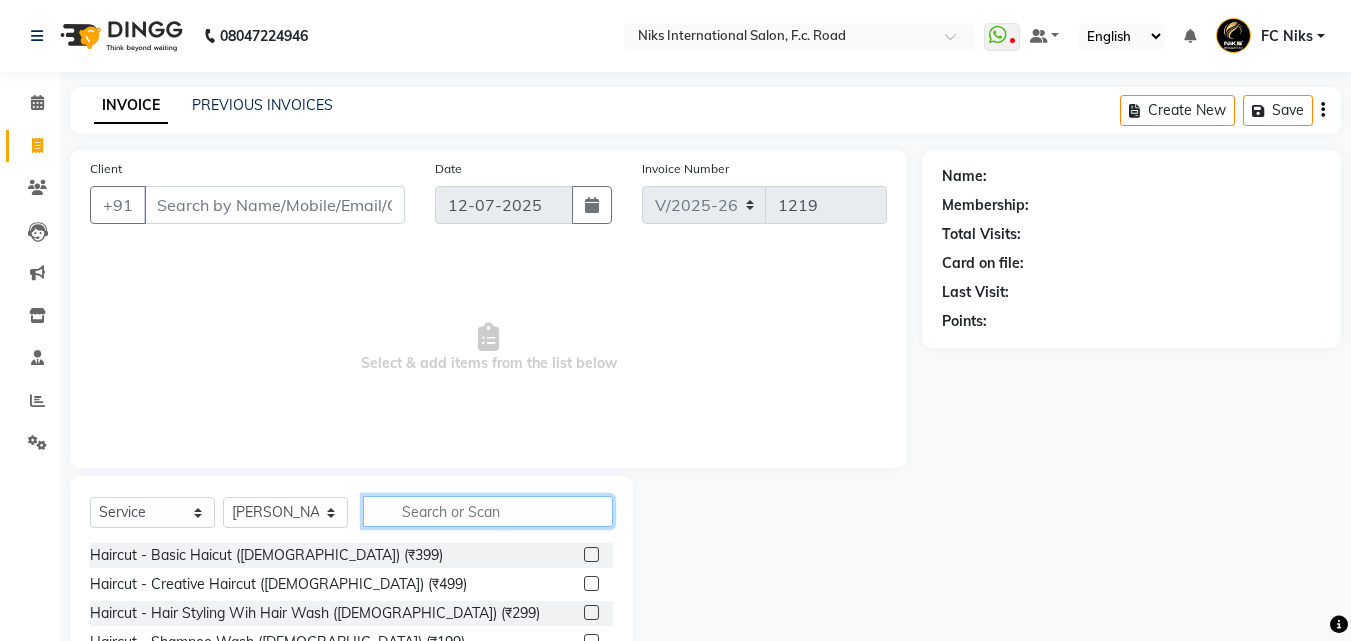 click 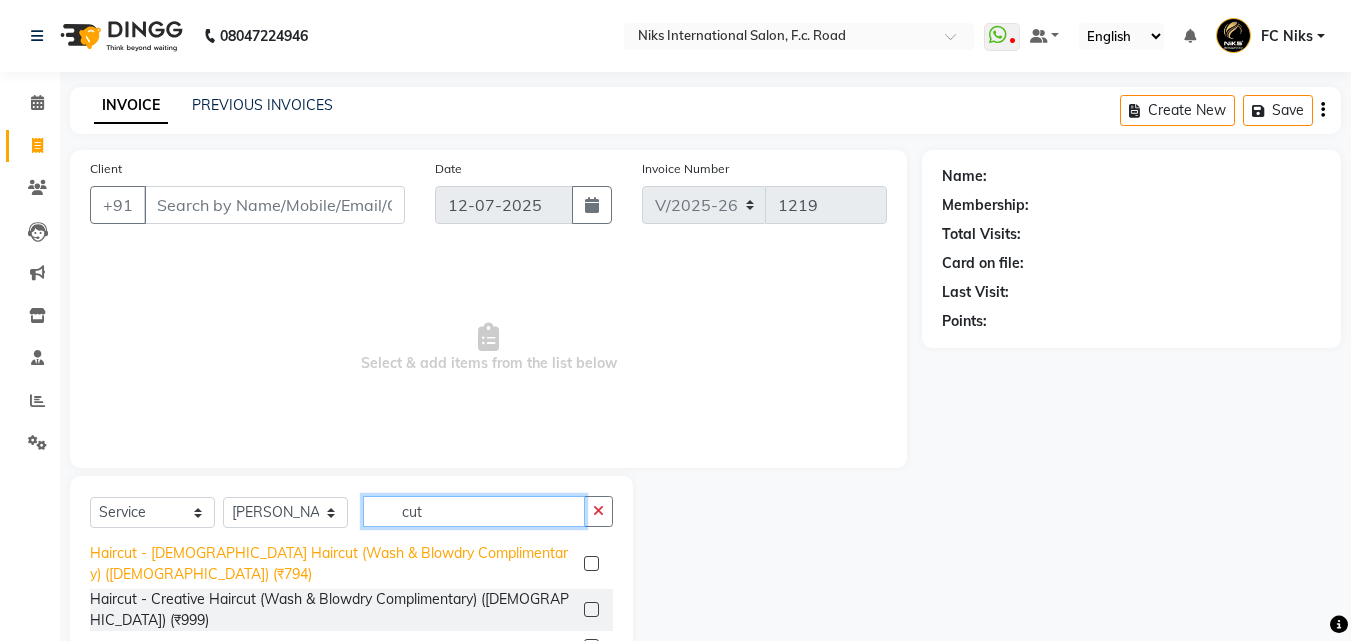 scroll, scrollTop: 211, scrollLeft: 0, axis: vertical 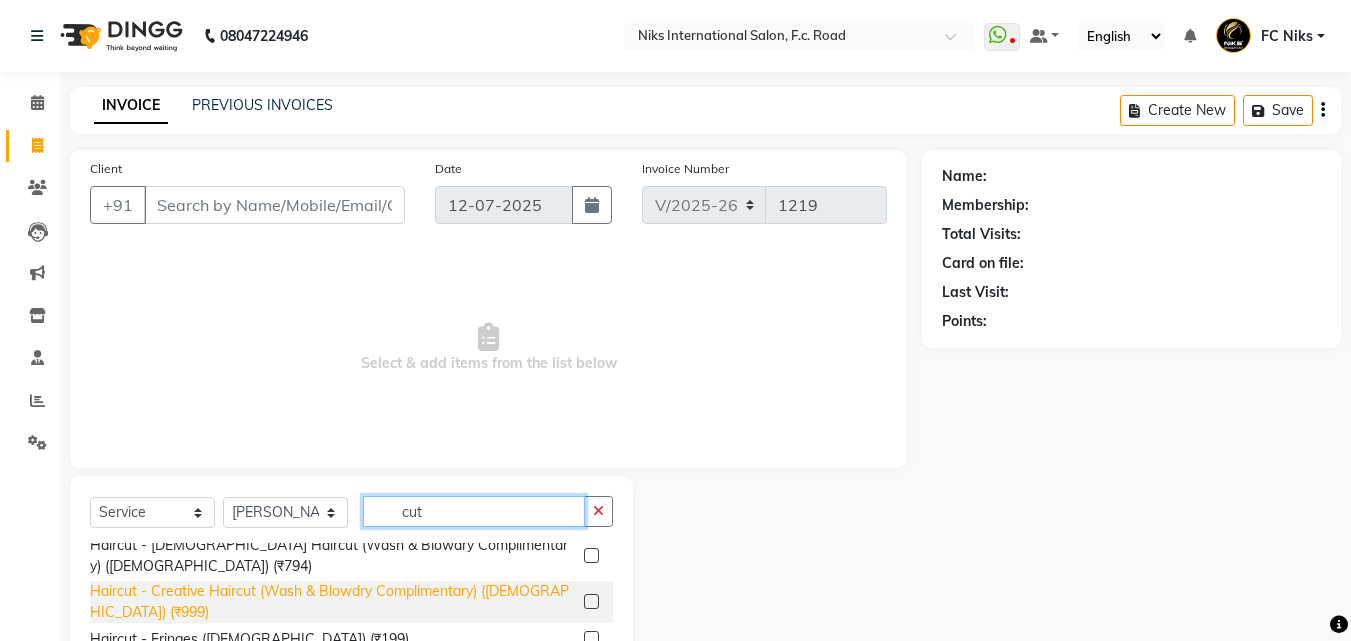 type on "cut" 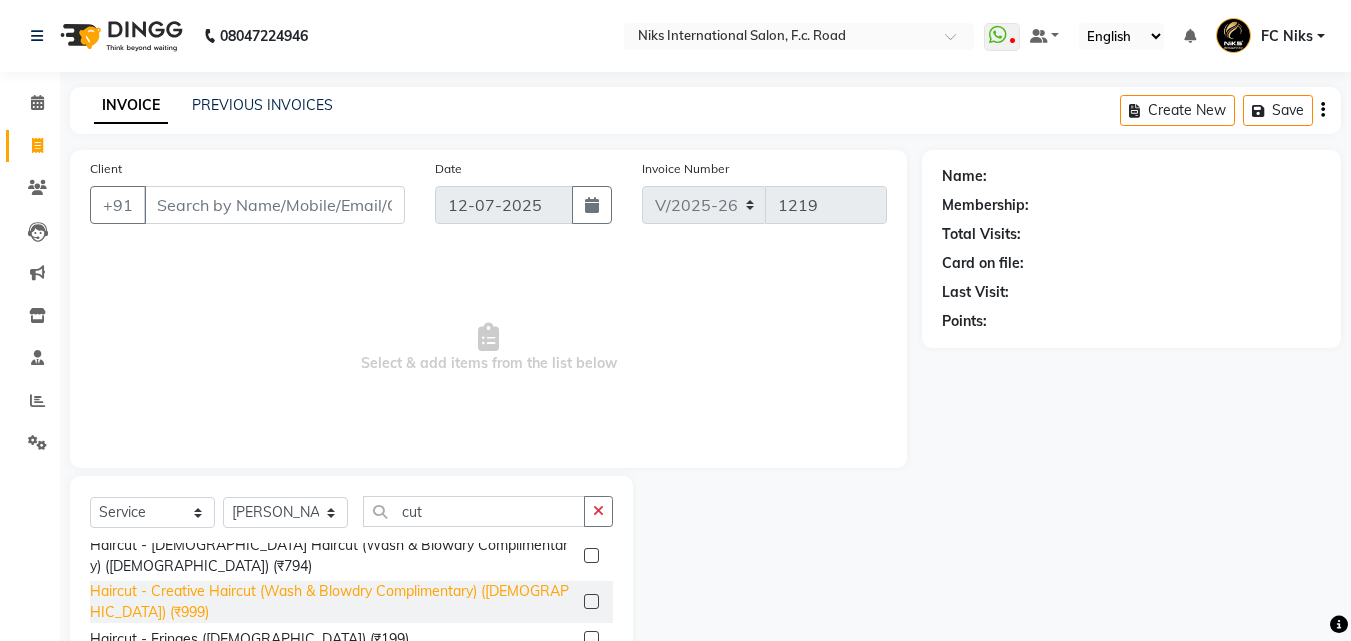 click on "Haircut - Creative Haircut (Wash & Blowdry Complimentary) ([DEMOGRAPHIC_DATA]) (₹999)" 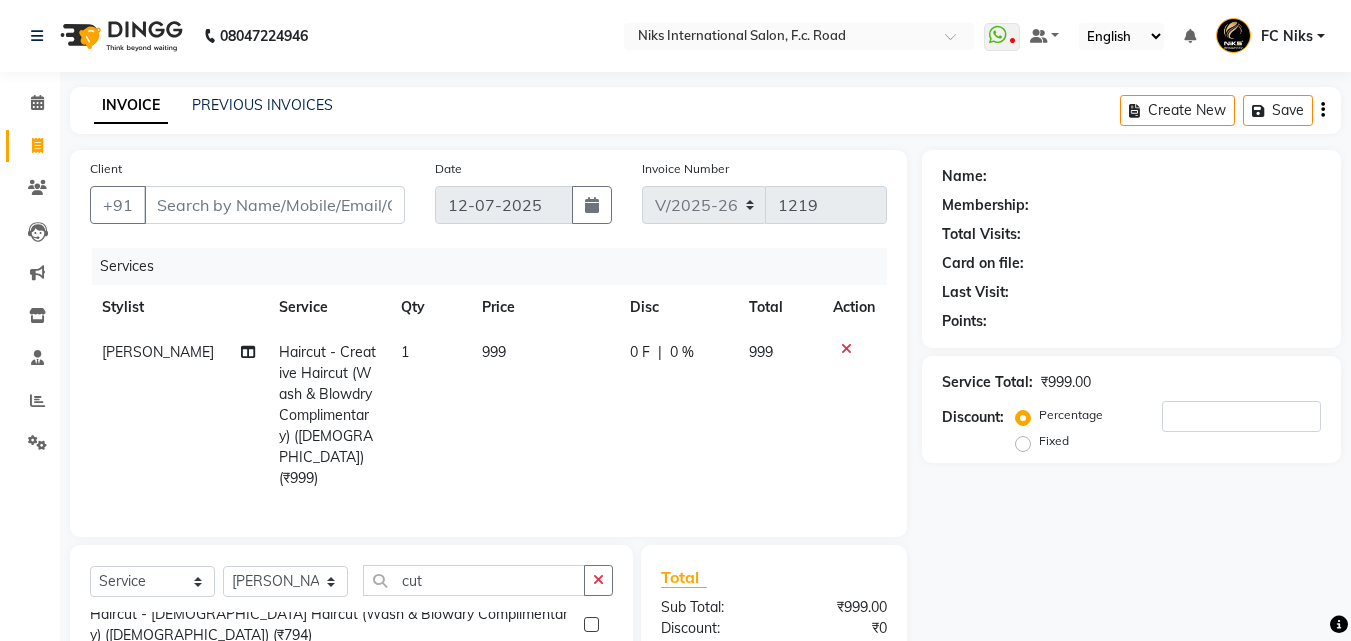 checkbox on "false" 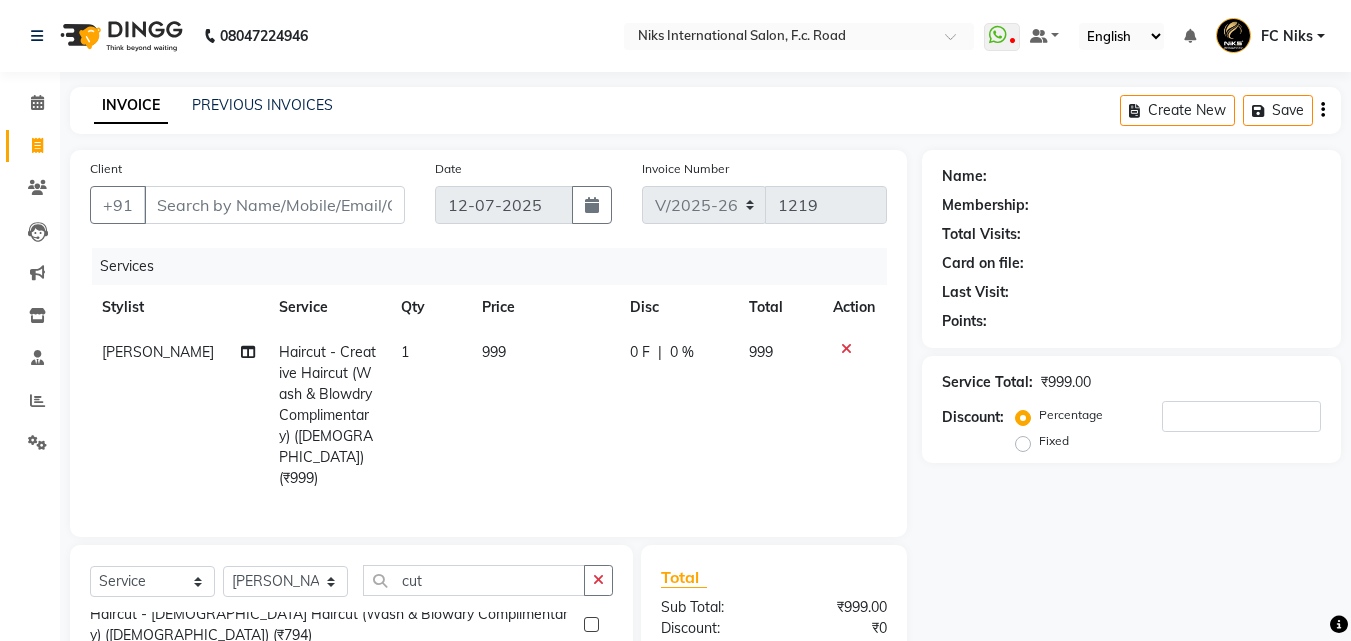 click on "999" 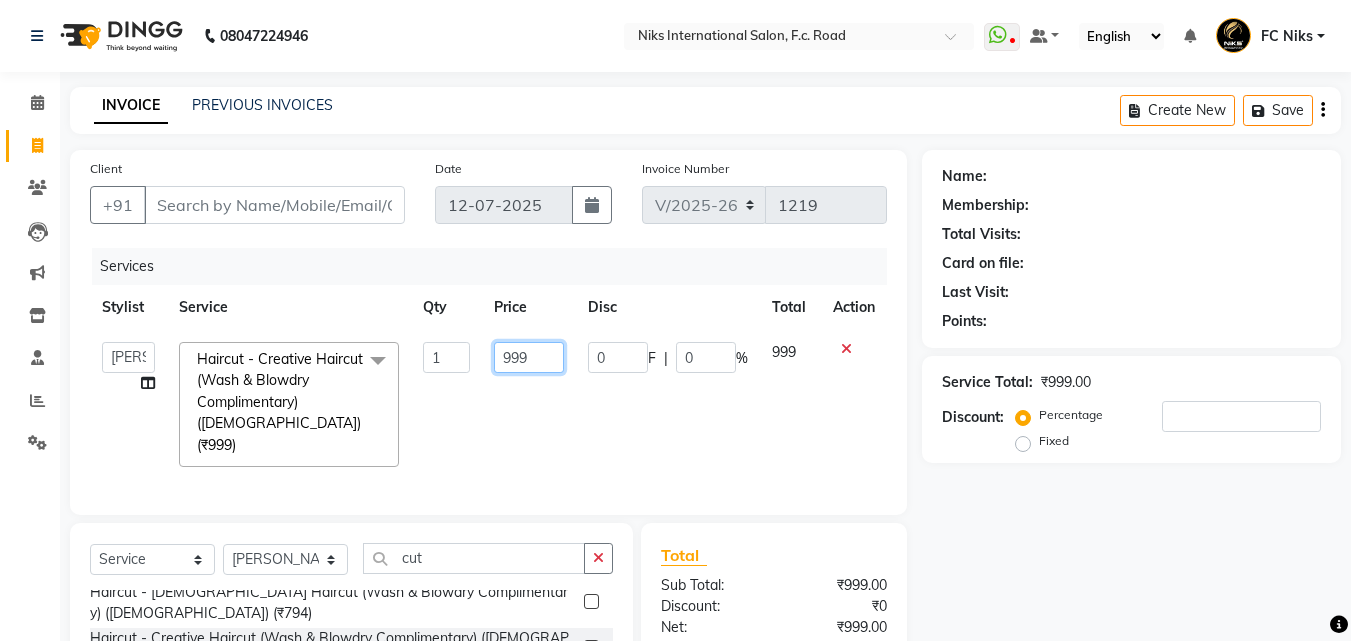 click on "999" 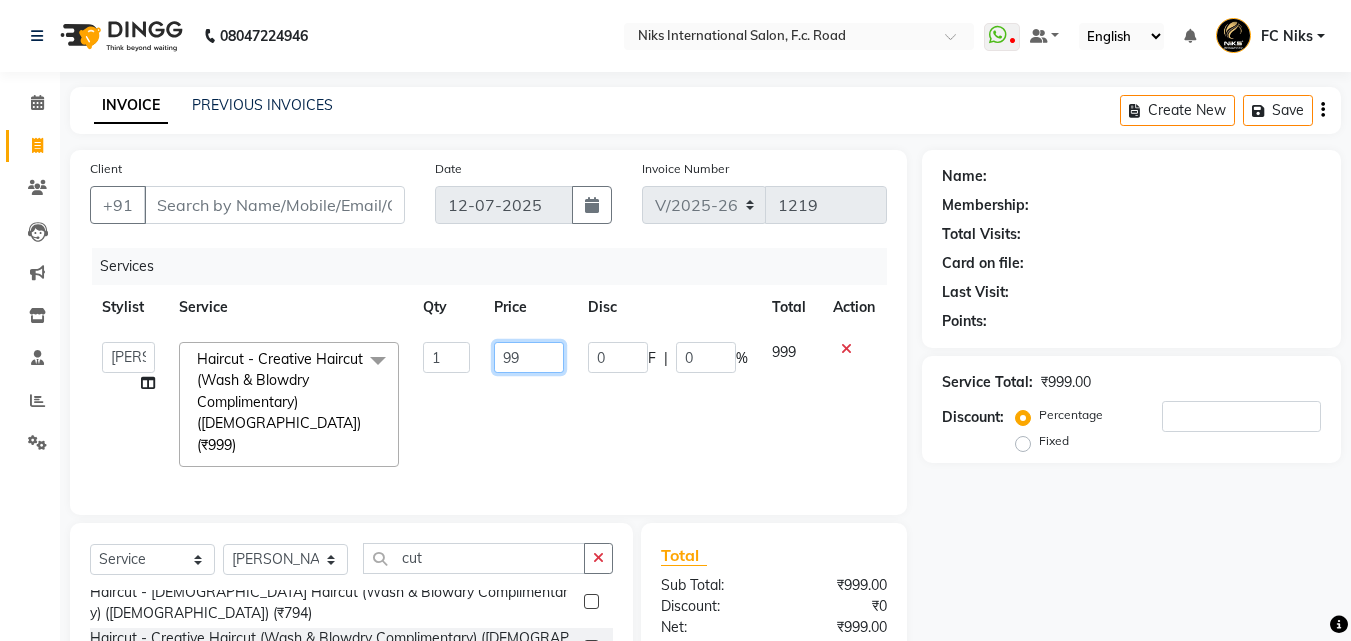 type on "9" 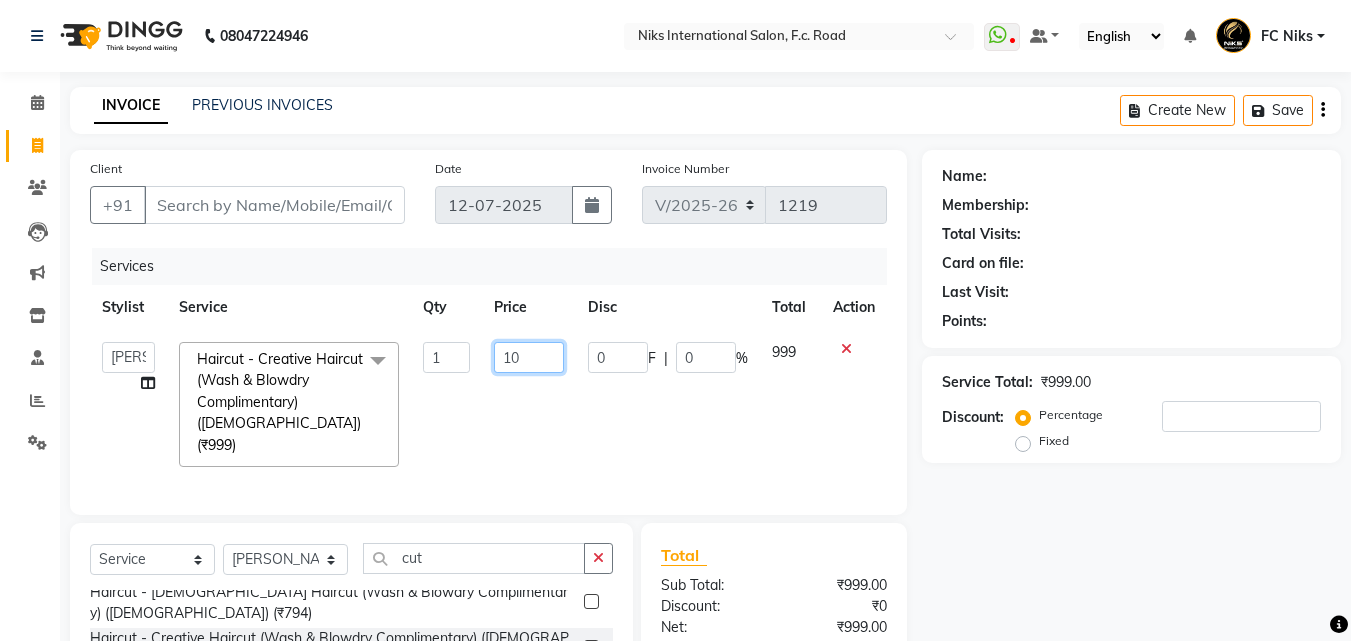 type on "100" 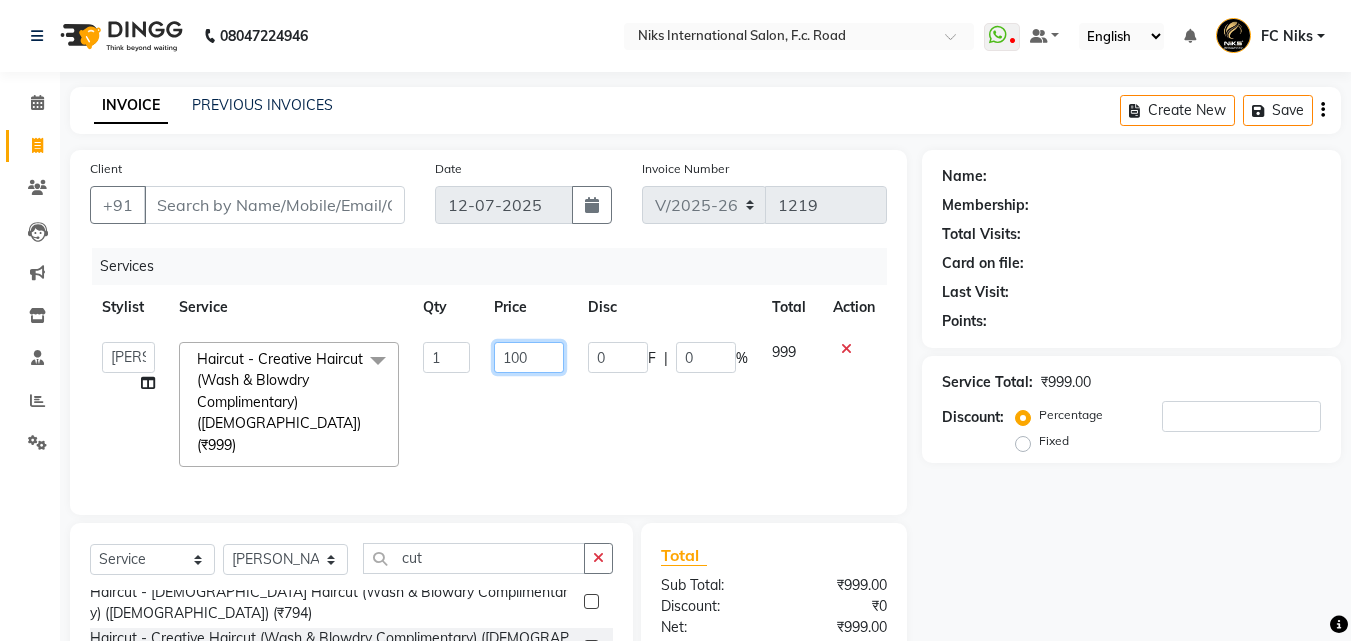 type on "1000" 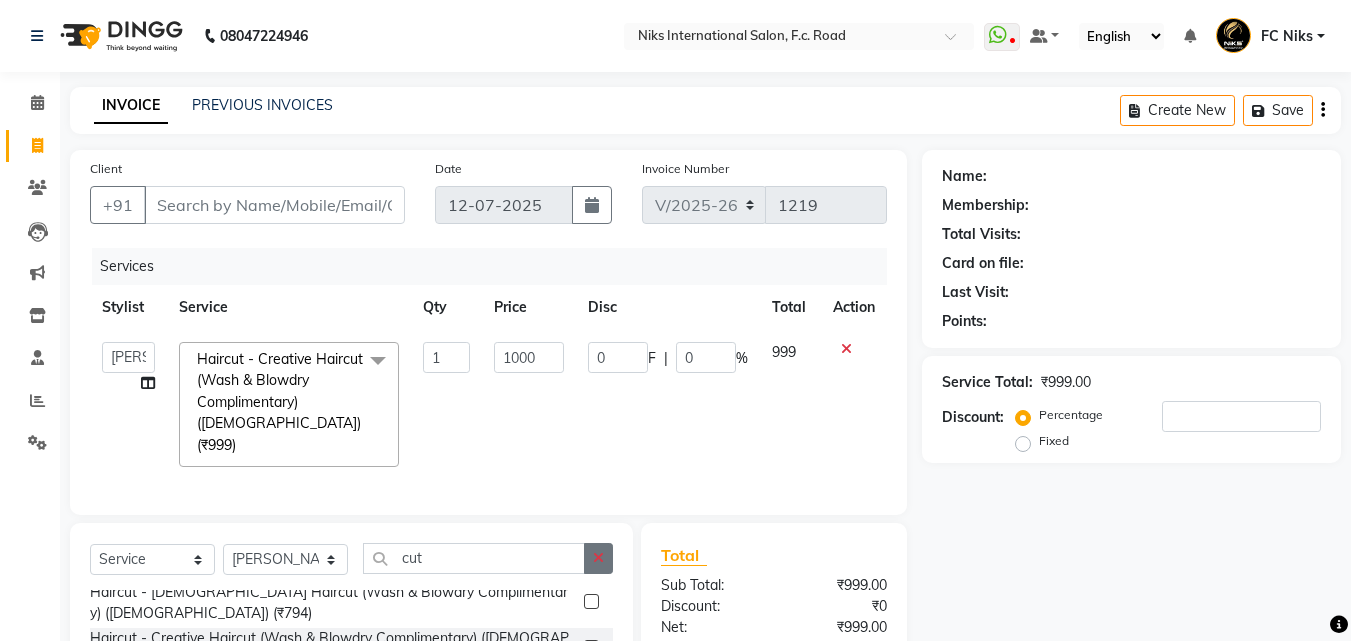 click on "Select  Service  Product  Membership  Package Voucher Prepaid Gift Card  Select Stylist Abhishek Amruta Bhagyashree CA Devkar FC Niks Ishika Kirti Komal Krishi Mahhi Nakshatra Nikhil Rajesh Savita Shabana Shrikant Gaikwad Soham cut Haircut - Basic Haicut (Male) (₹399)  Haircut - Creative Haircut (Male) (₹499)  Haircut - Hair Styling Wih Hair Wash  (Male) (₹299)  Haircut - Shampoo Wash  (Male) (₹199)  kids haircut male (Up to 10 years) (₹299)  Haircut - Girls (Upto 10 Years) (Female) (₹450)  Haircut - Girls (Upto 10 Years) With Wash (Female) (₹599)  Haircut - Female Haircut (Wash & Blowdry Complimentary) (Female) (₹794)  Haircut - Creative Haircut (Wash & Blowdry Complimentary) (Female) (₹999)  Haircut - Fringes (Female) (₹199)  Haircut - Student Haircut (Without Wash) (Female) (₹599)  Natural Nails - Cut & File  (Female) (₹199)  combo Spa + Haircut (₹1999)" 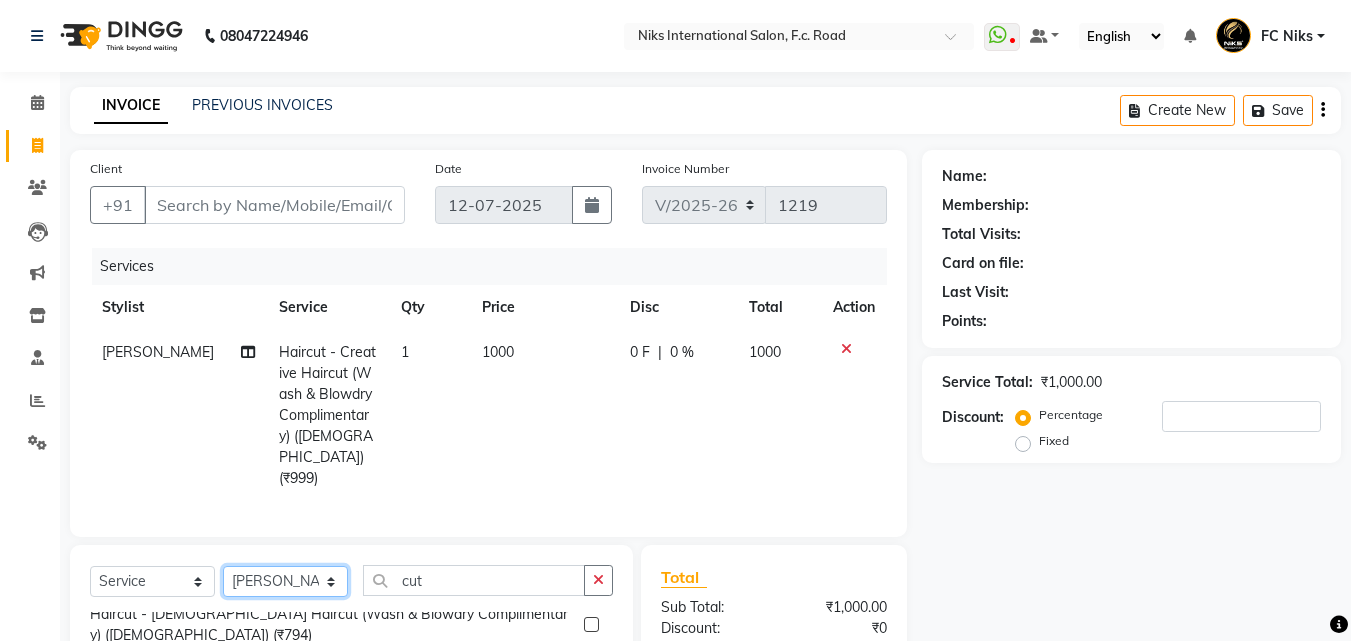 click on "Select Stylist [PERSON_NAME] [PERSON_NAME] CA [PERSON_NAME] Niks [PERSON_NAME] [PERSON_NAME] Krishi Mahhi Nakshatra Nikhil [PERSON_NAME] Savita [PERSON_NAME] [PERSON_NAME] [PERSON_NAME]" 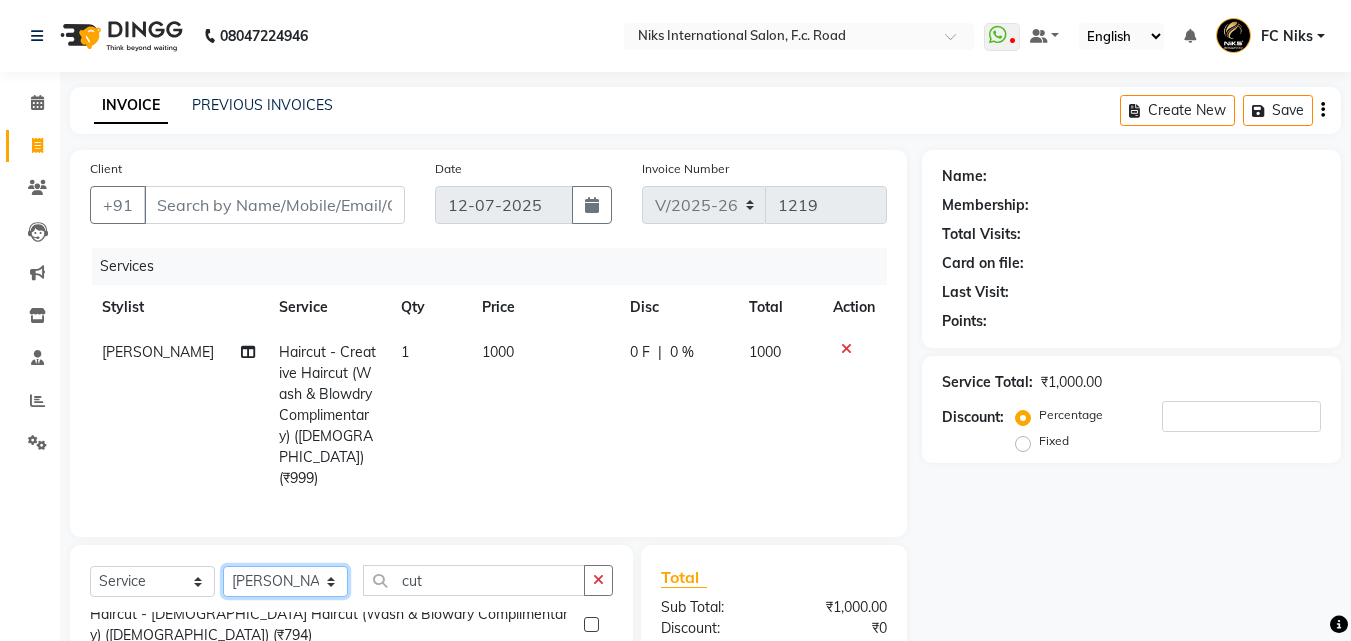select on "160" 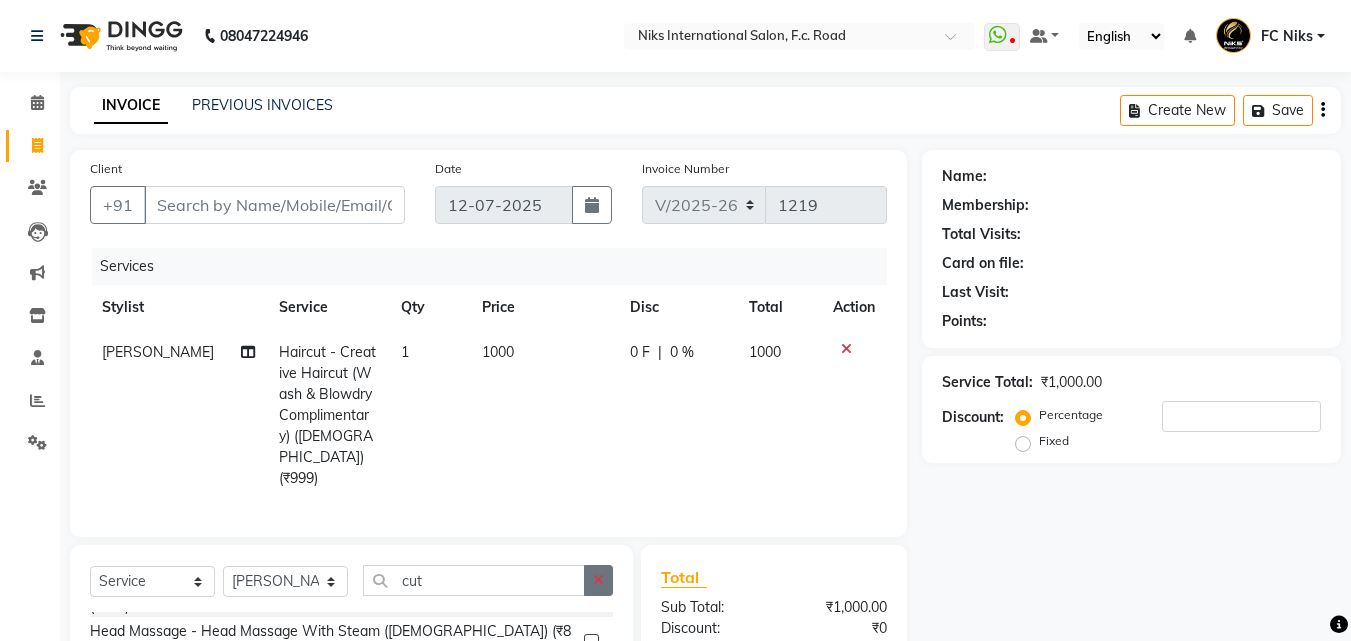 click 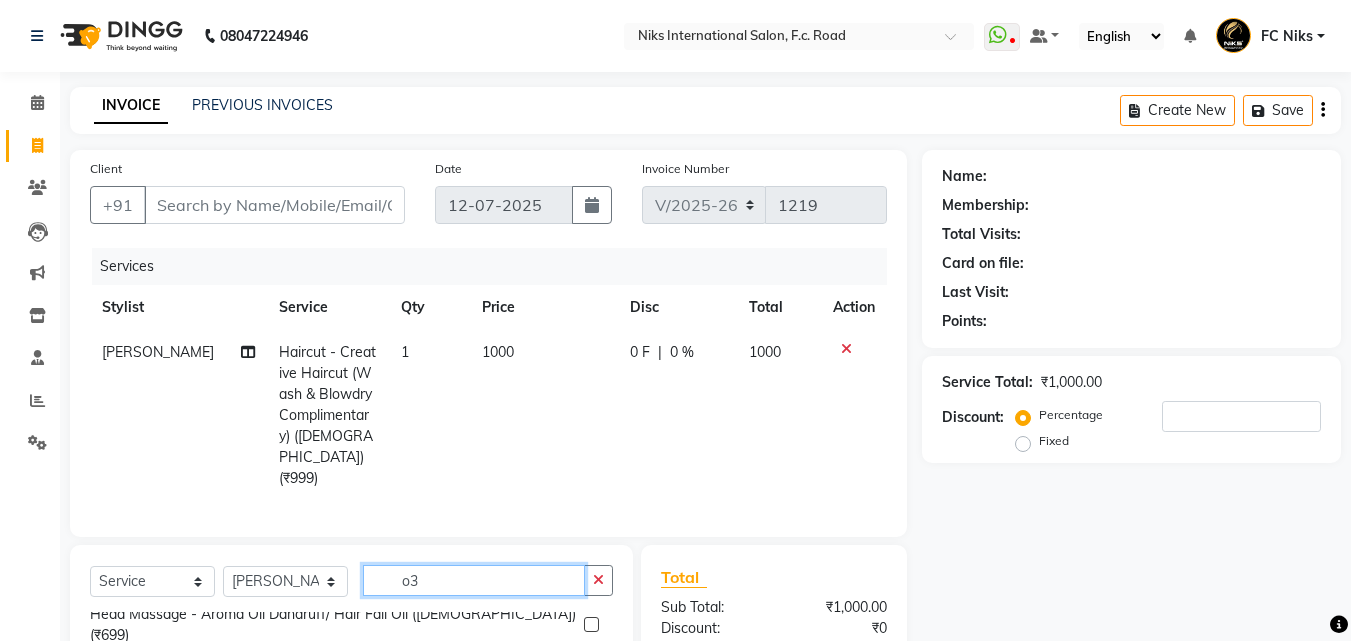 scroll, scrollTop: 0, scrollLeft: 0, axis: both 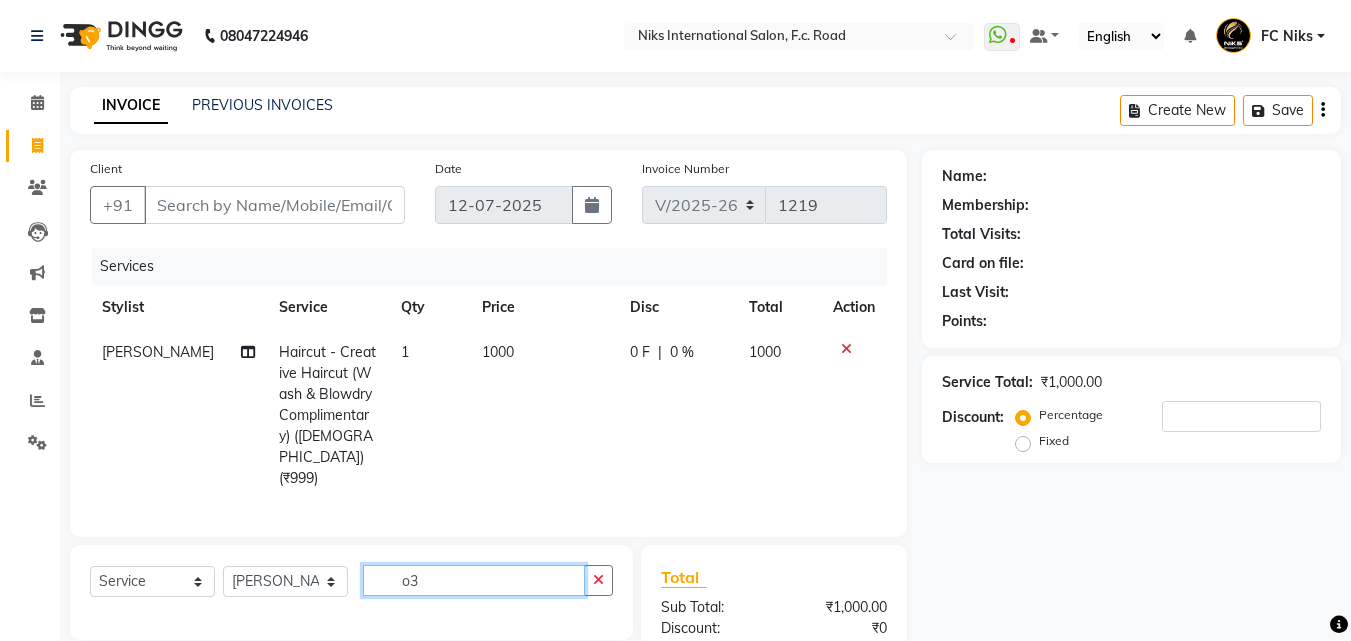 type on "o" 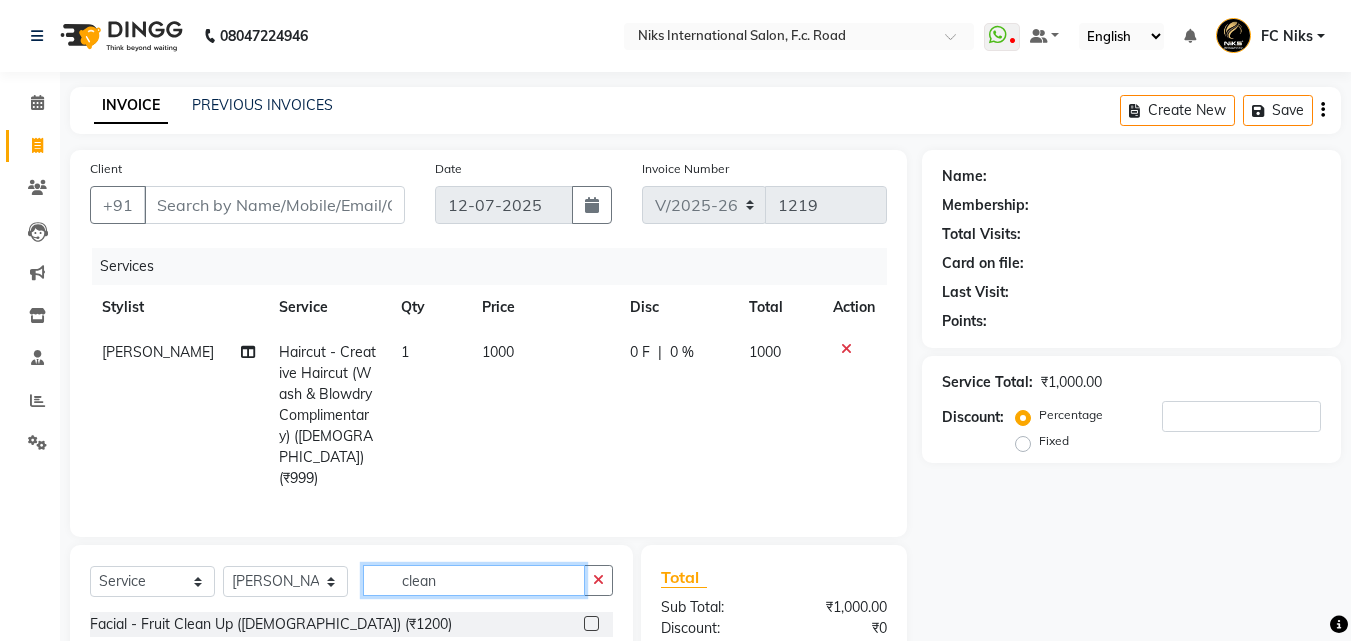 scroll, scrollTop: 67, scrollLeft: 0, axis: vertical 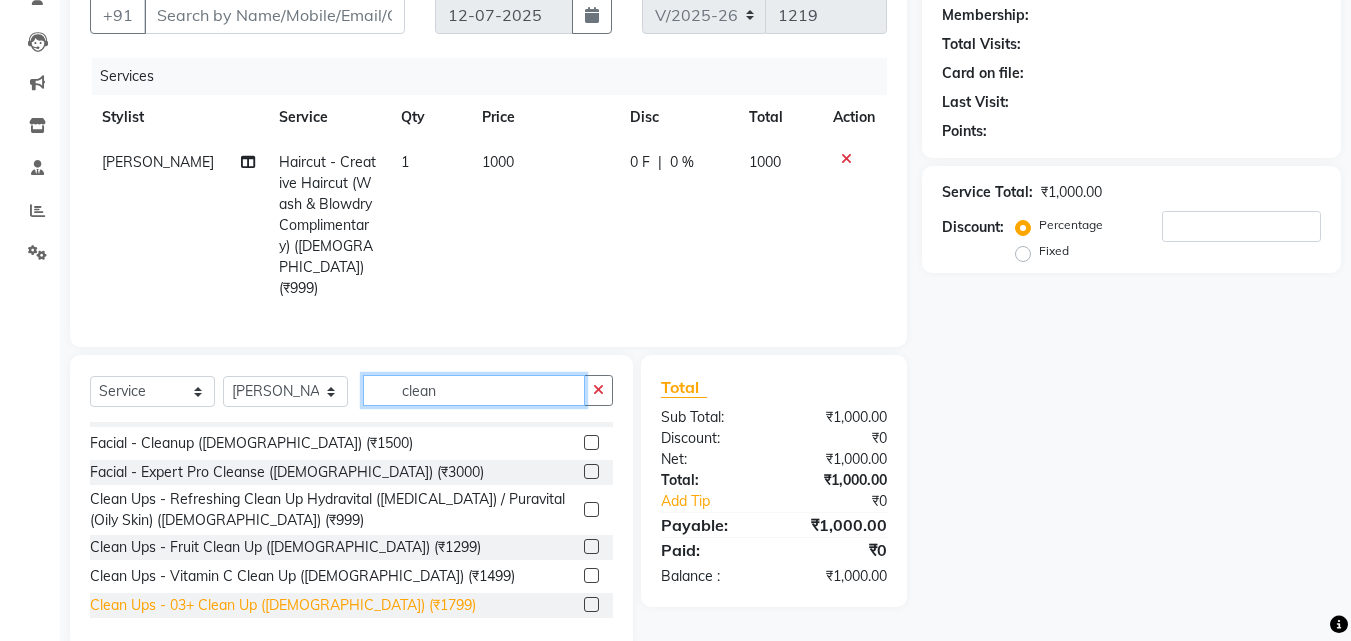 type on "clean" 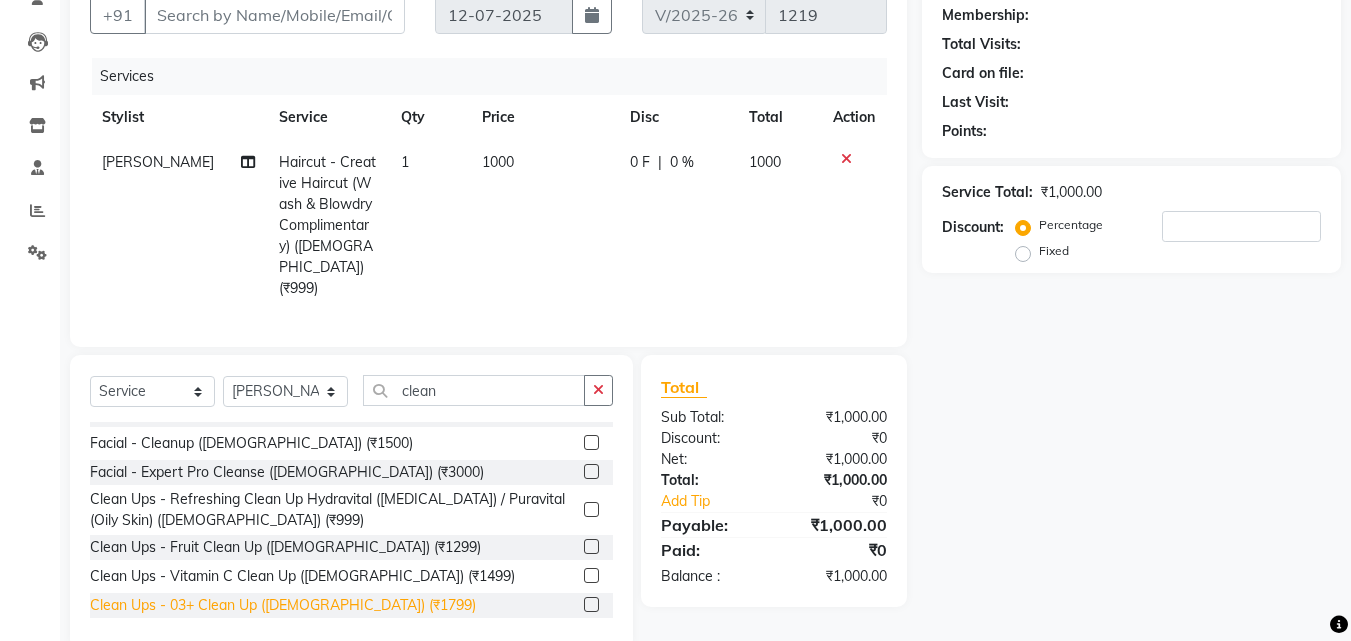 click on "Clean Ups - 03+ Clean Up ([DEMOGRAPHIC_DATA]) (₹1799)" 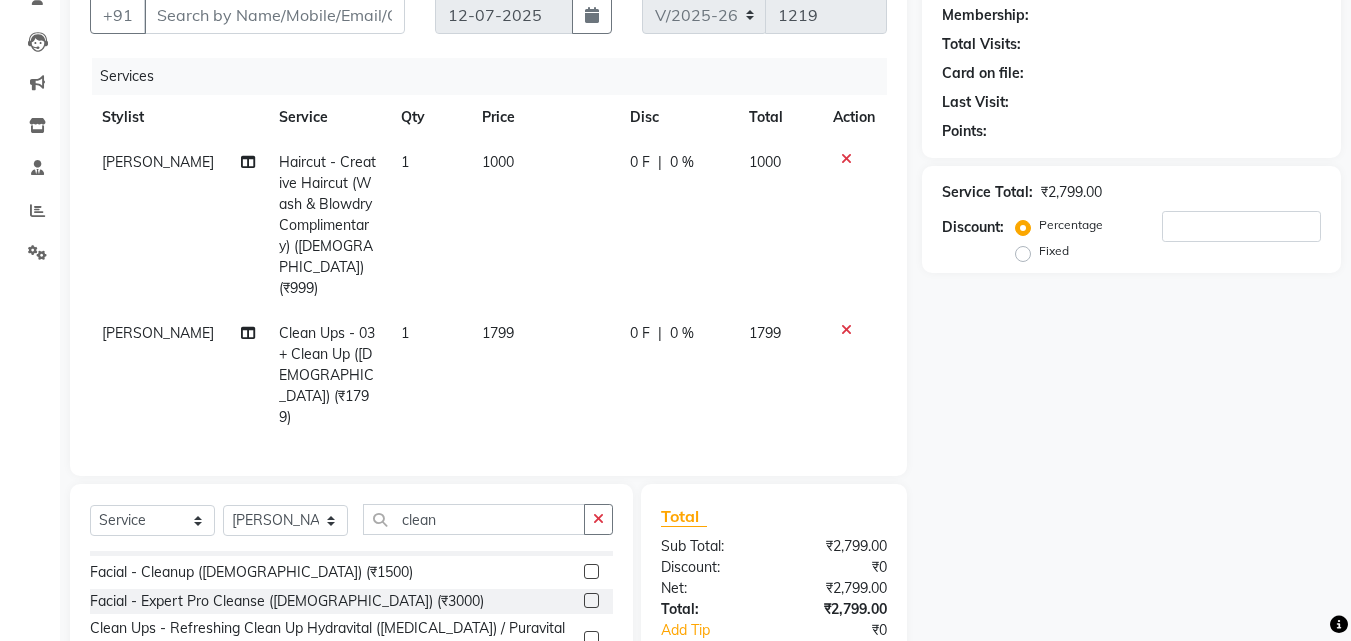 checkbox on "false" 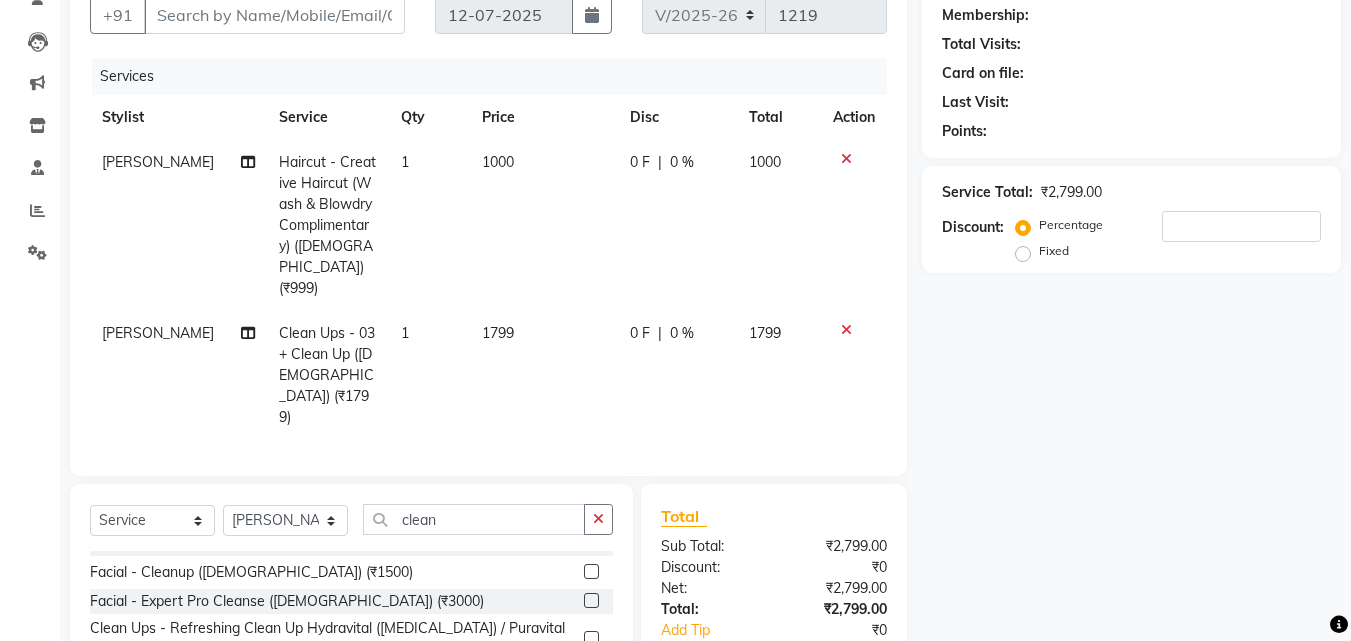 click on "1799" 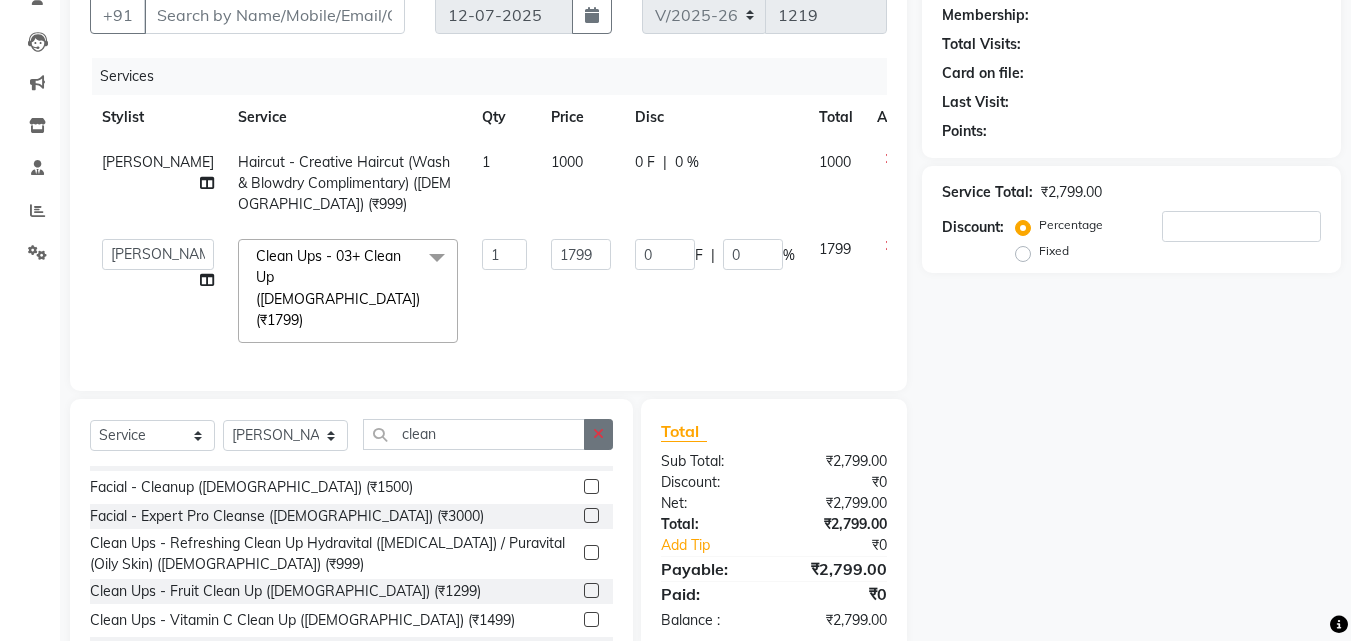 click 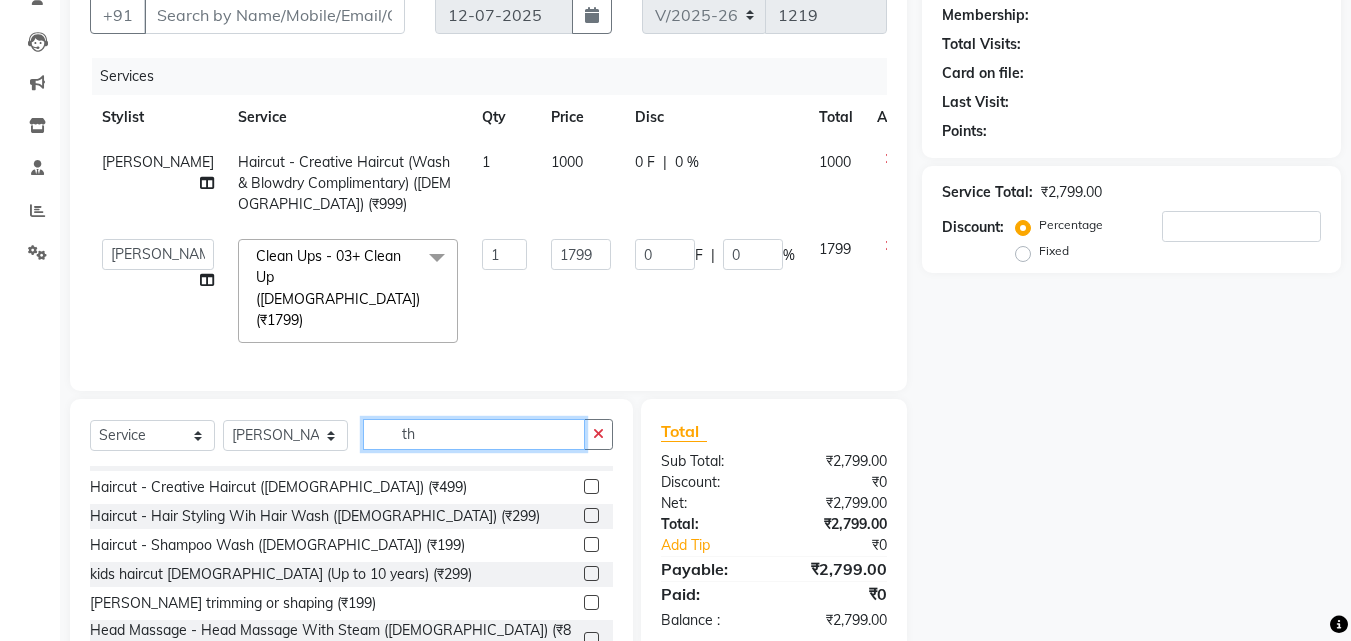 scroll, scrollTop: 0, scrollLeft: 0, axis: both 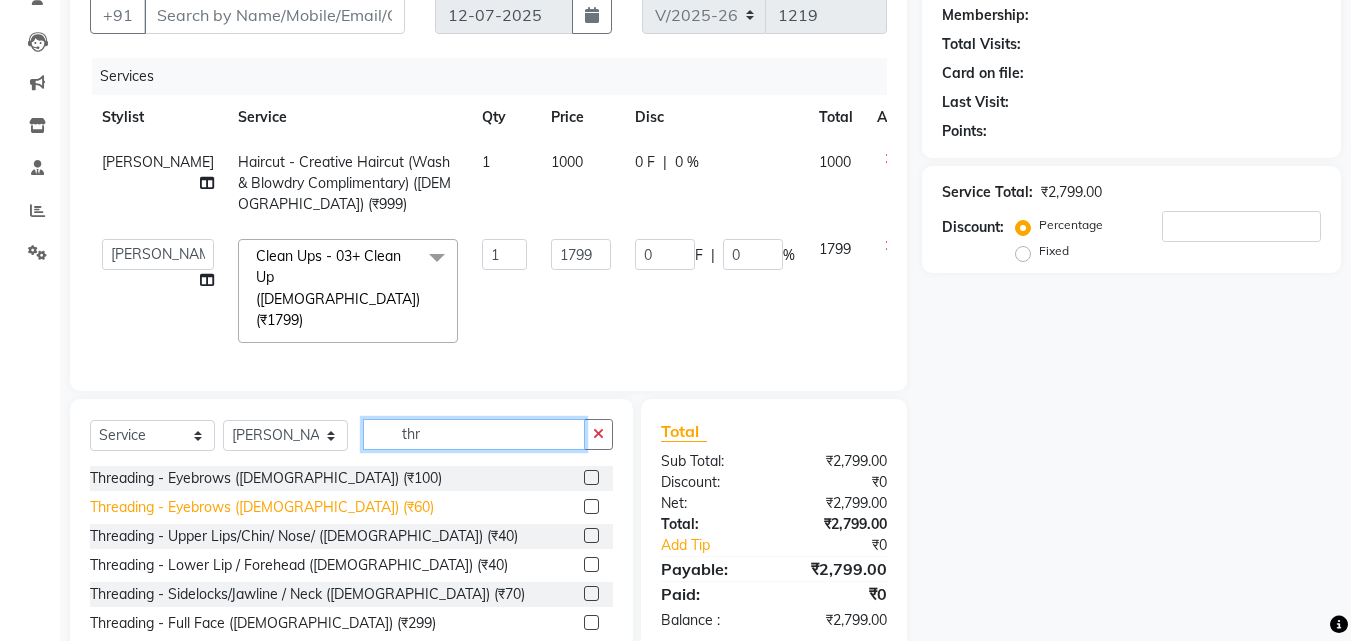 type on "thr" 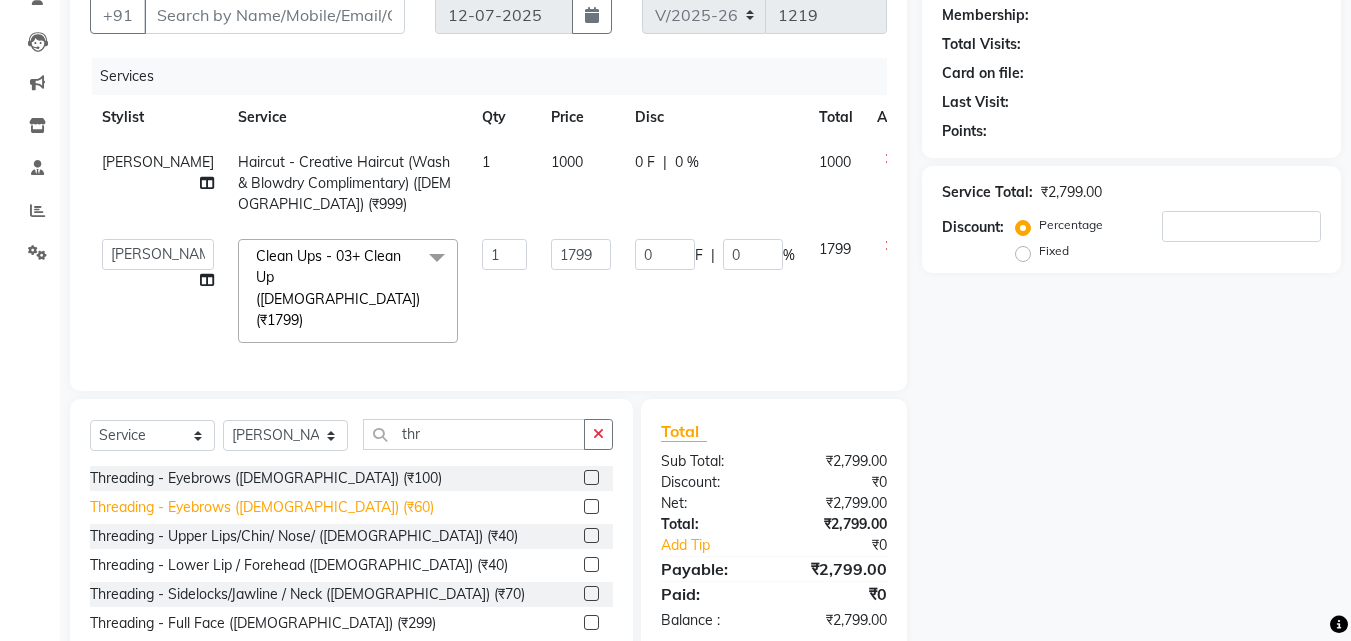 click on "Threading - Eyebrows ([DEMOGRAPHIC_DATA]) (₹60)" 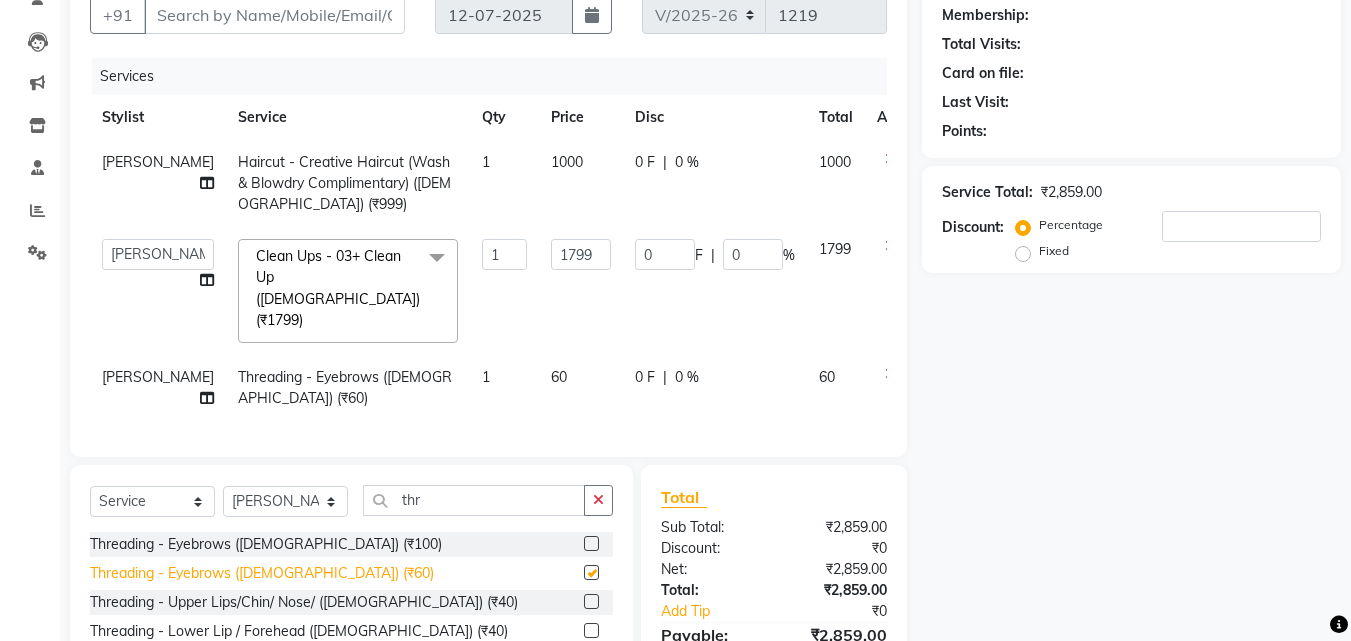 checkbox on "false" 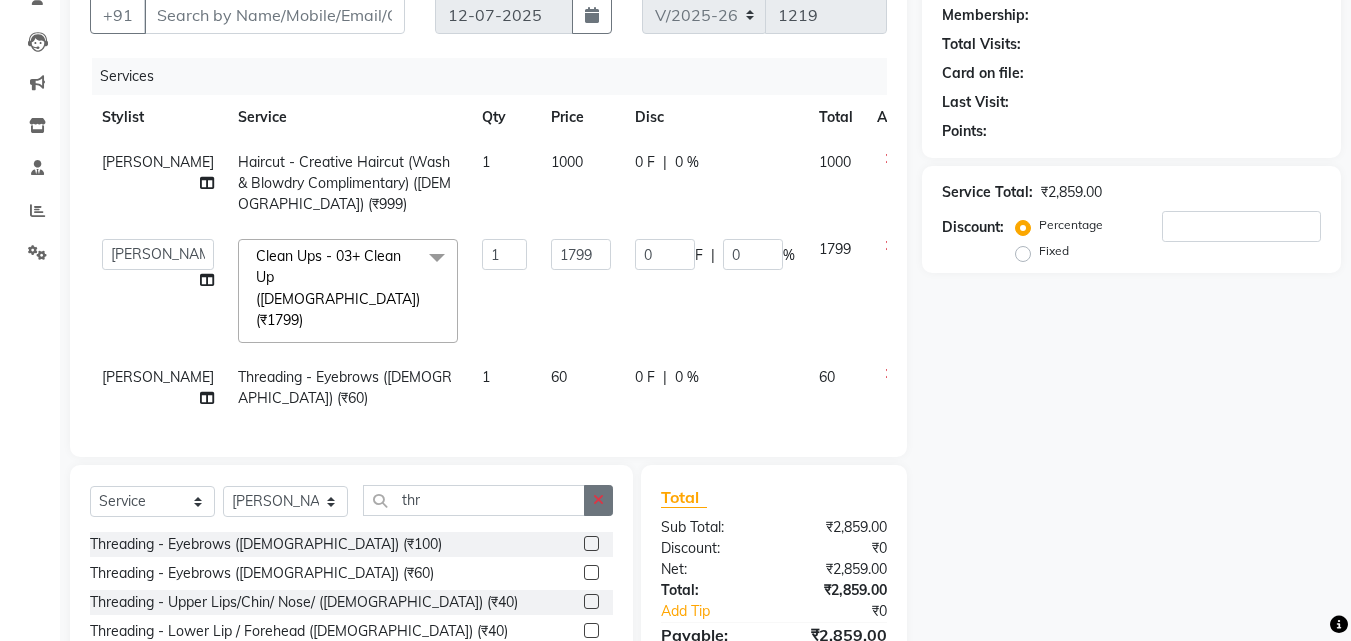 click 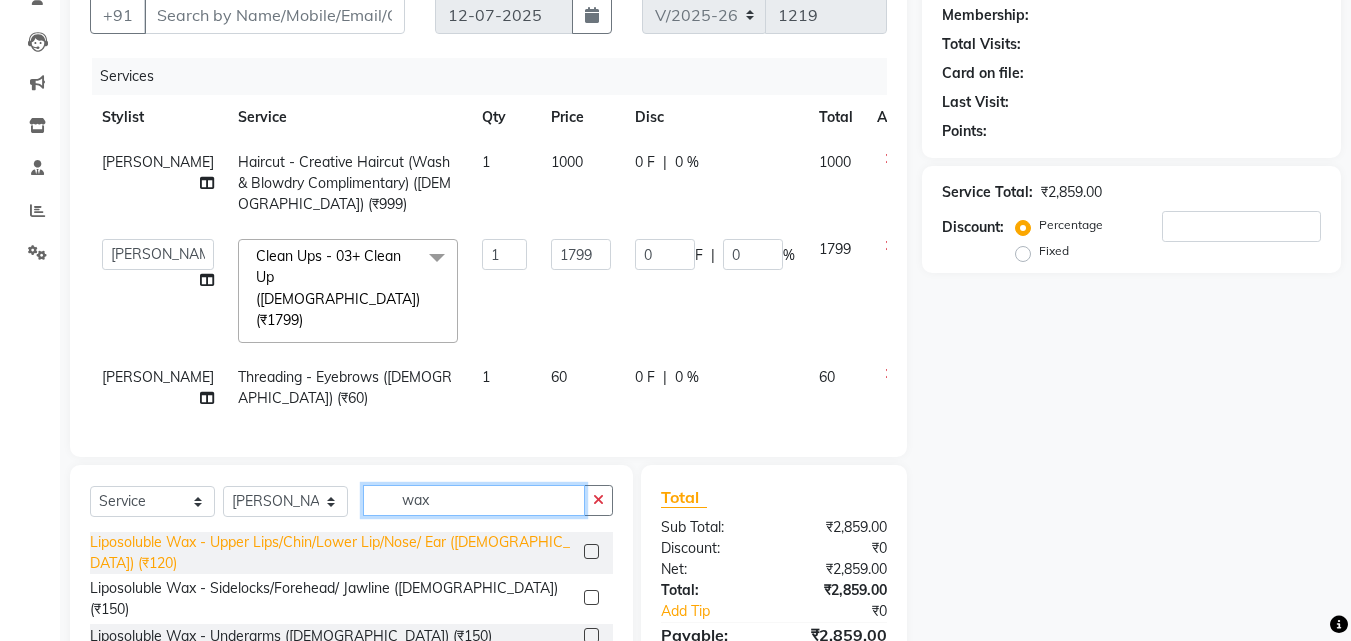type on "wax" 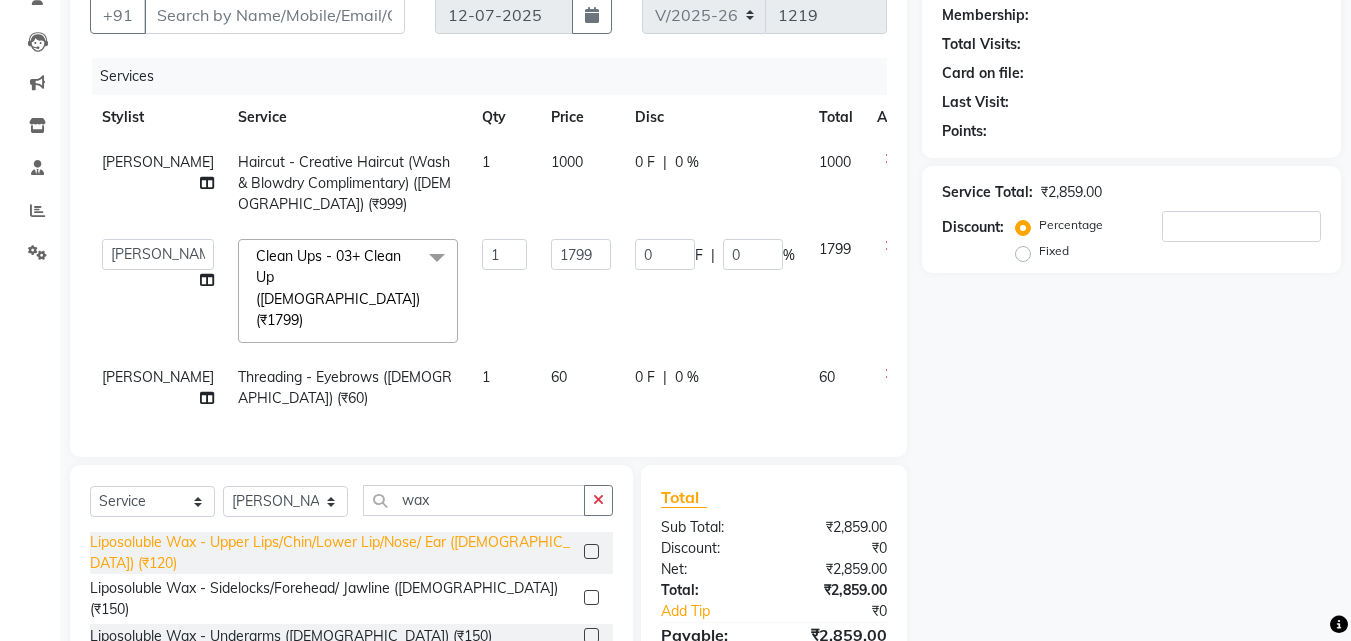 click on "Liposoluble Wax - Upper Lips/Chin/Lower Lip/Nose/ Ear ([DEMOGRAPHIC_DATA]) (₹120)" 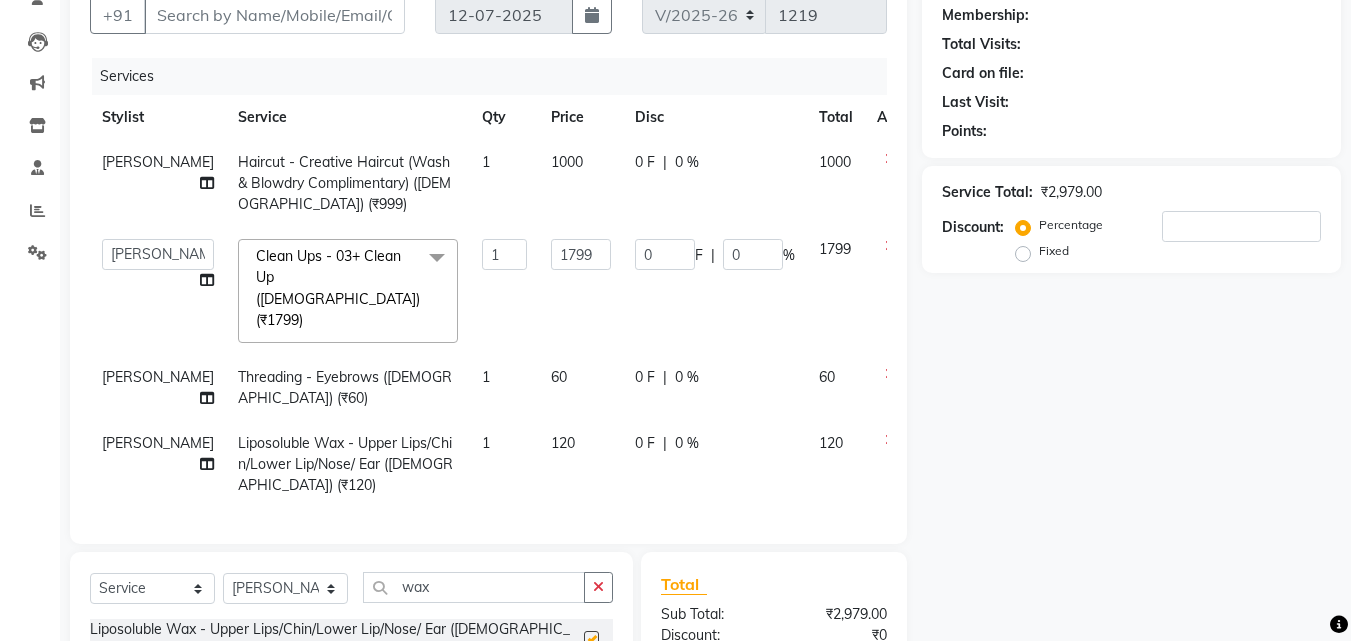 checkbox on "false" 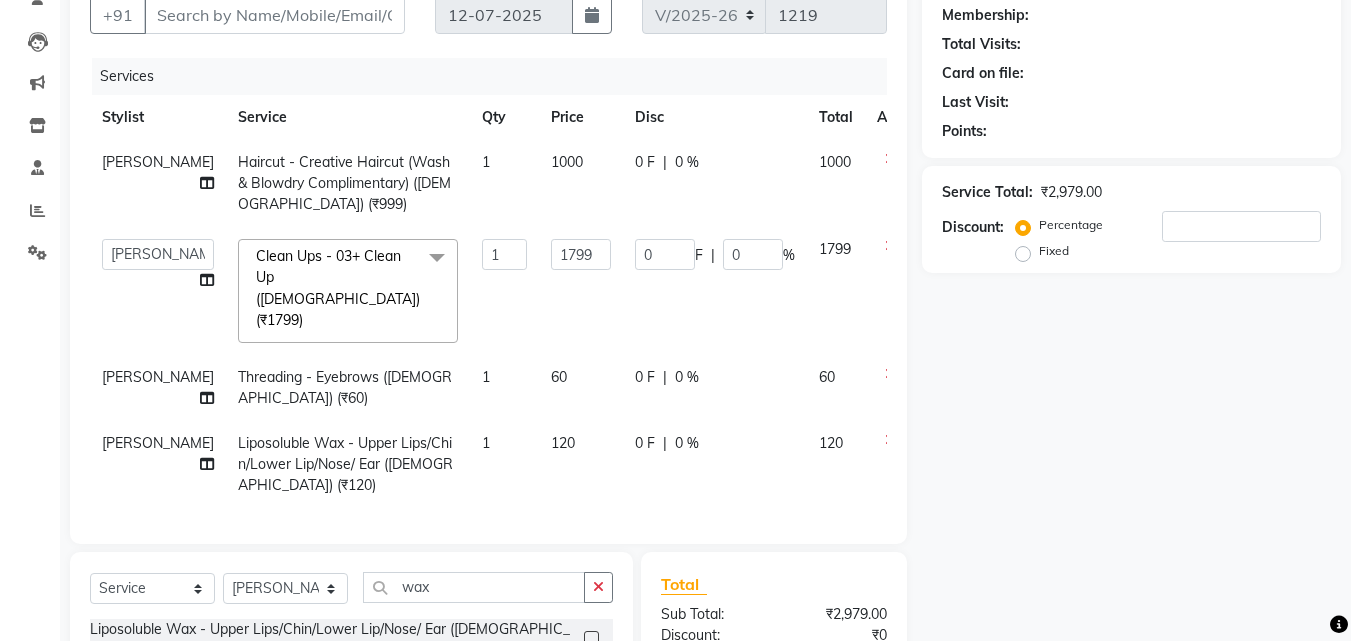 click on "Liposoluble Wax - Sidelocks/Forehead/ Jawline ([DEMOGRAPHIC_DATA]) (₹150)" 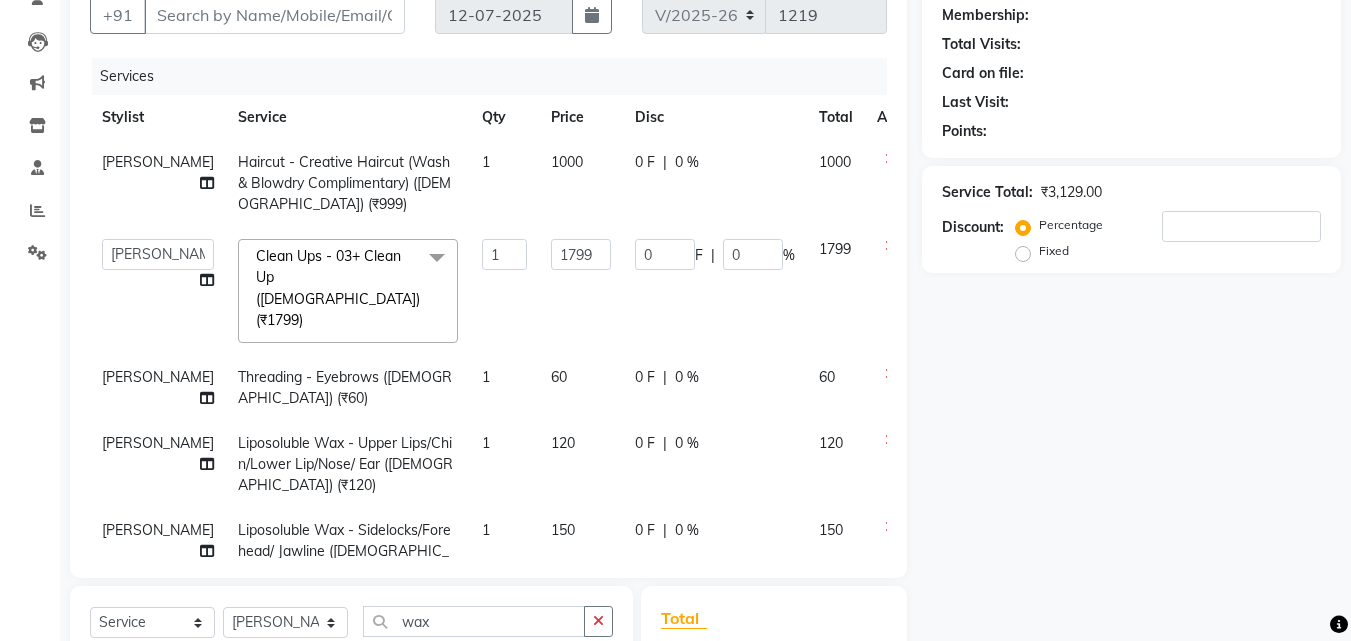 checkbox on "false" 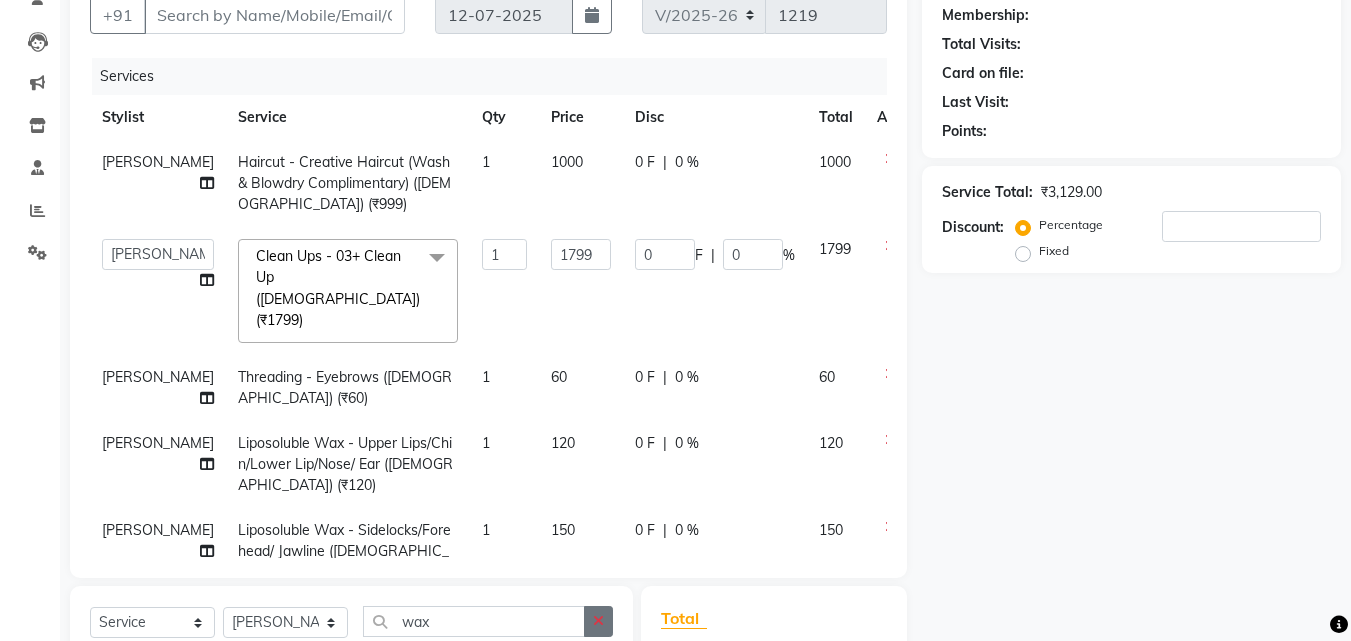 click 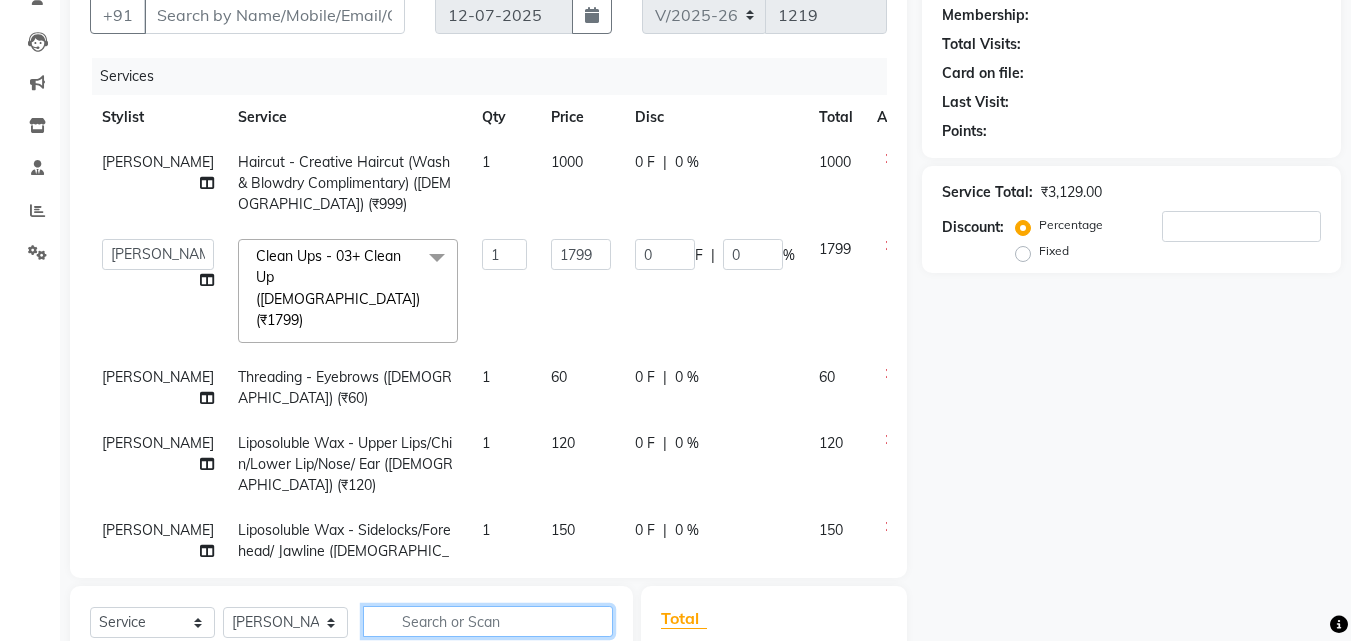 click 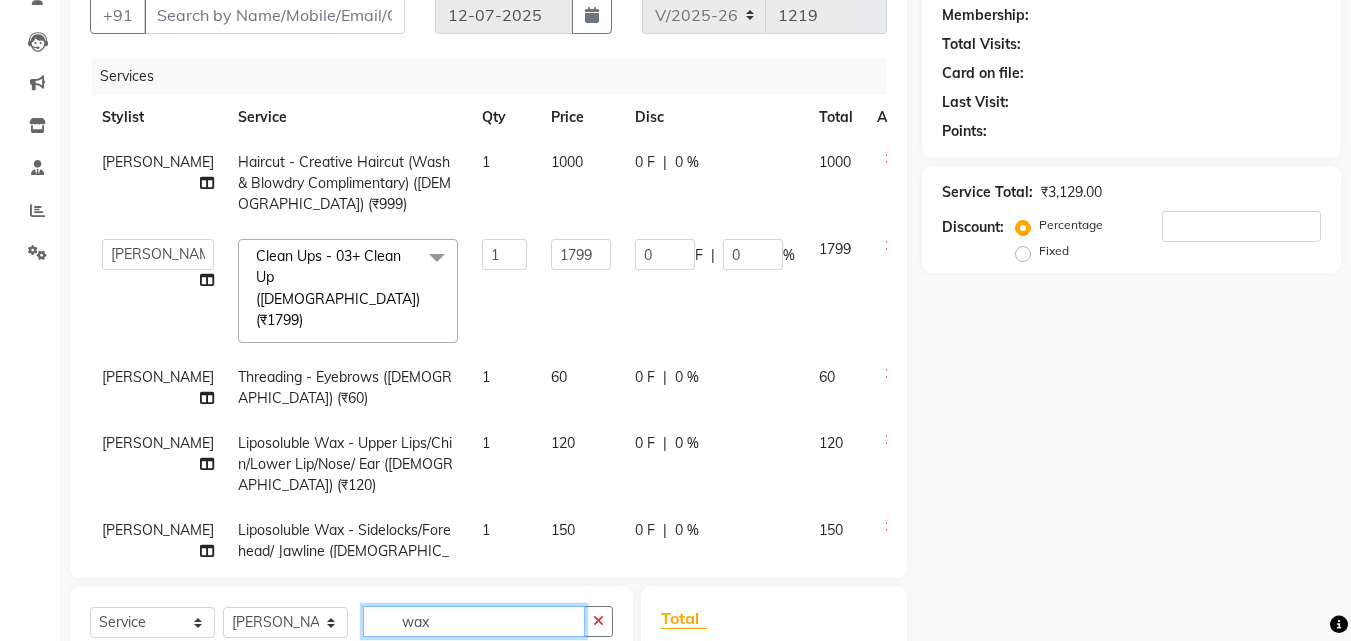 scroll, scrollTop: 4, scrollLeft: 0, axis: vertical 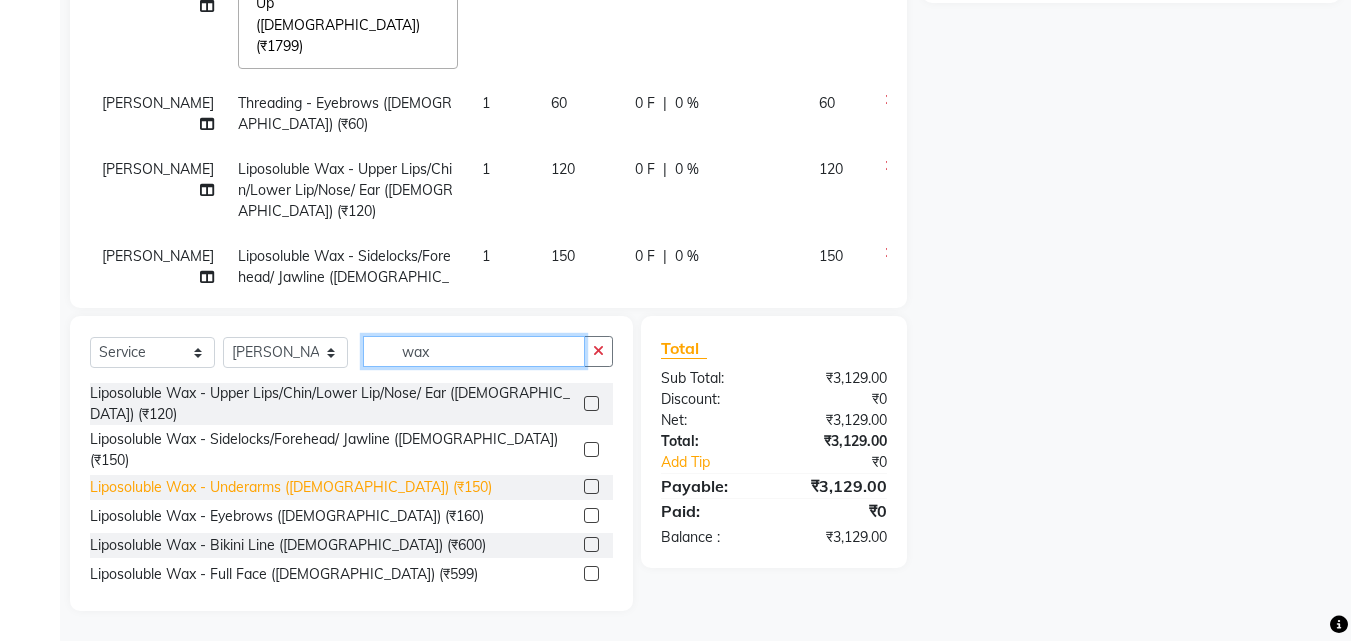 type on "wax" 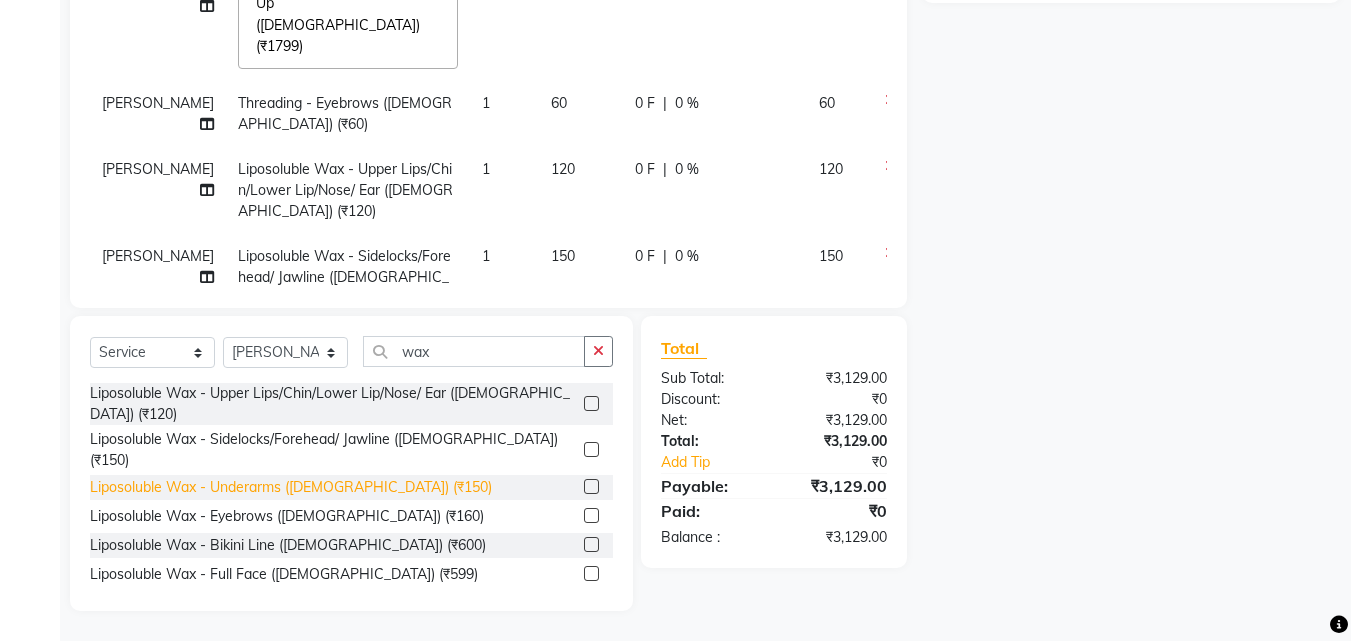 click on "Liposoluble Wax - Underarms ([DEMOGRAPHIC_DATA]) (₹150)" 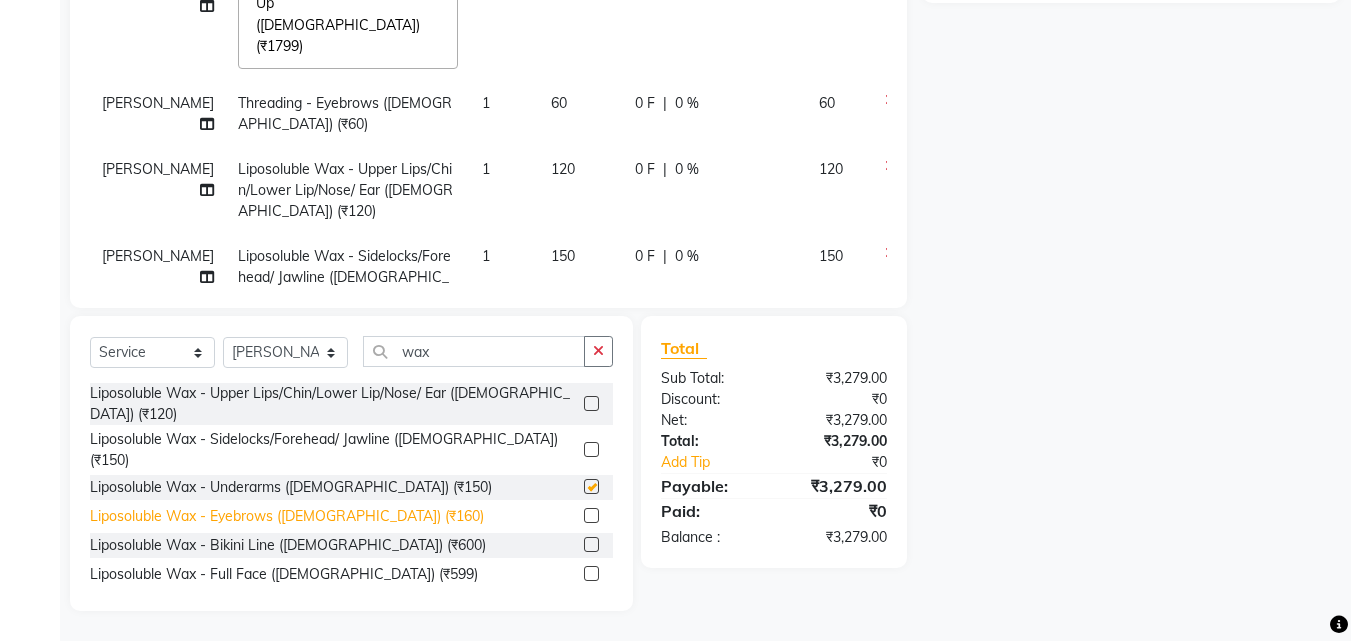 checkbox on "false" 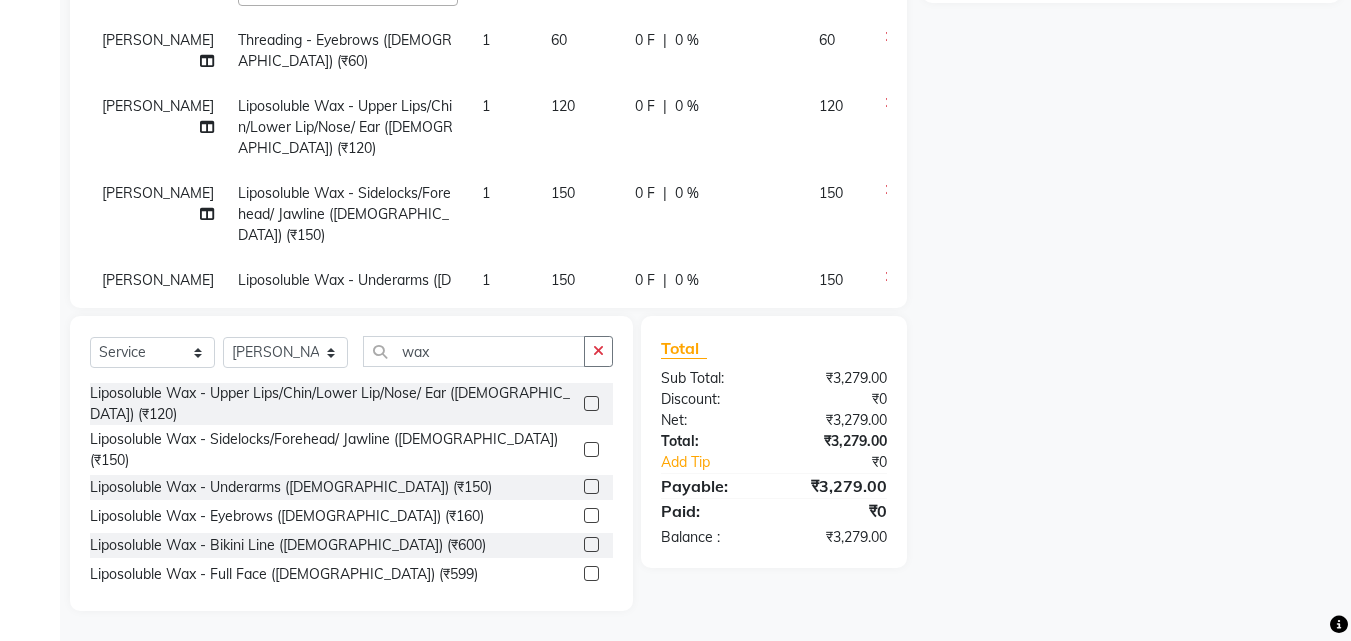 scroll, scrollTop: 70, scrollLeft: 0, axis: vertical 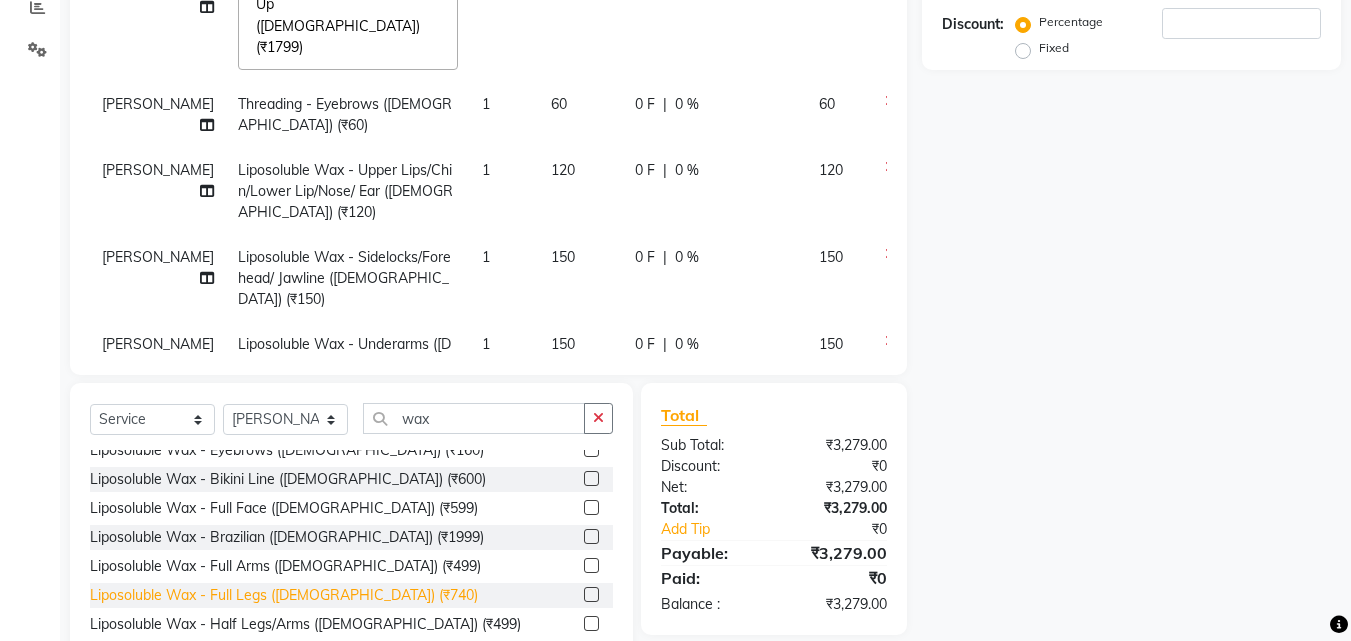click on "Liposoluble Wax - Full Legs ([DEMOGRAPHIC_DATA]) (₹740)" 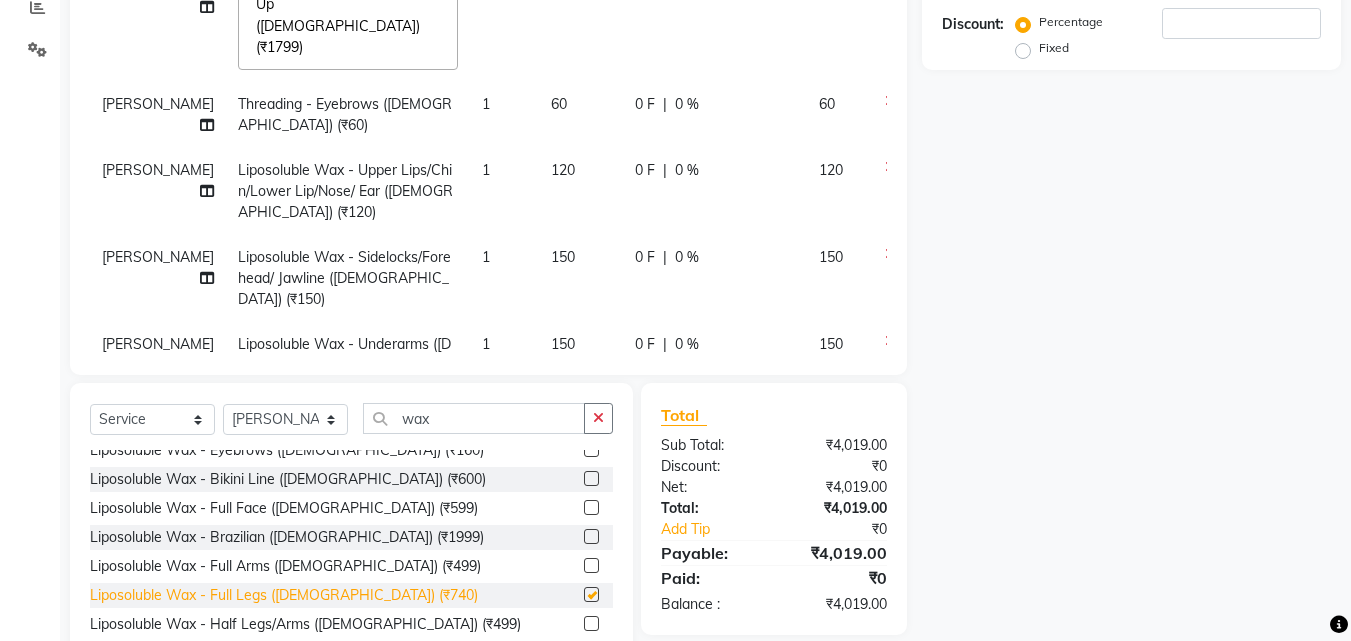 checkbox on "false" 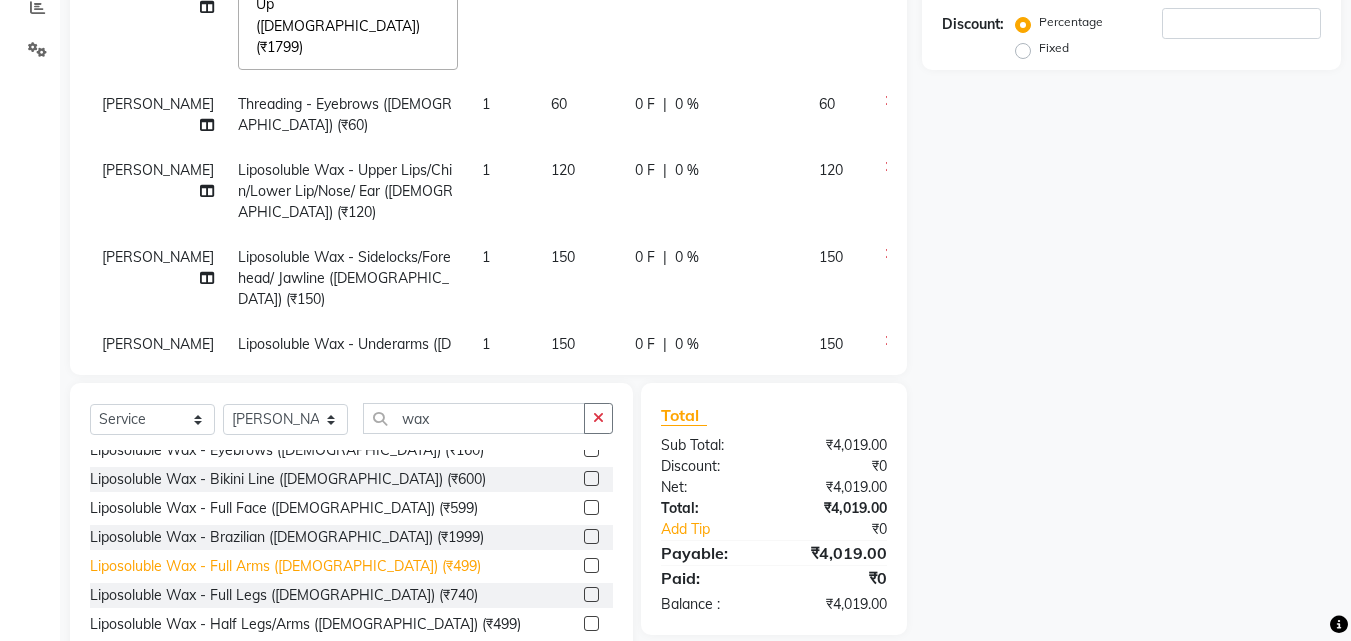click on "Liposoluble Wax - Full Arms ([DEMOGRAPHIC_DATA]) (₹499)" 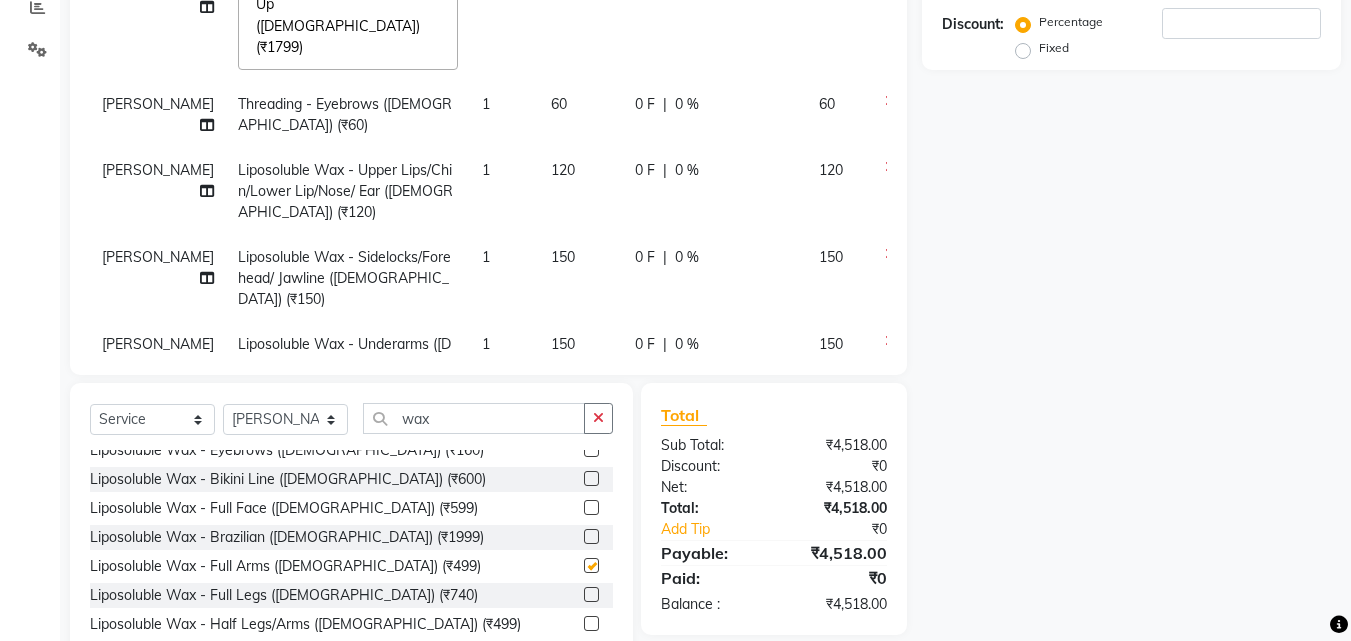 checkbox on "false" 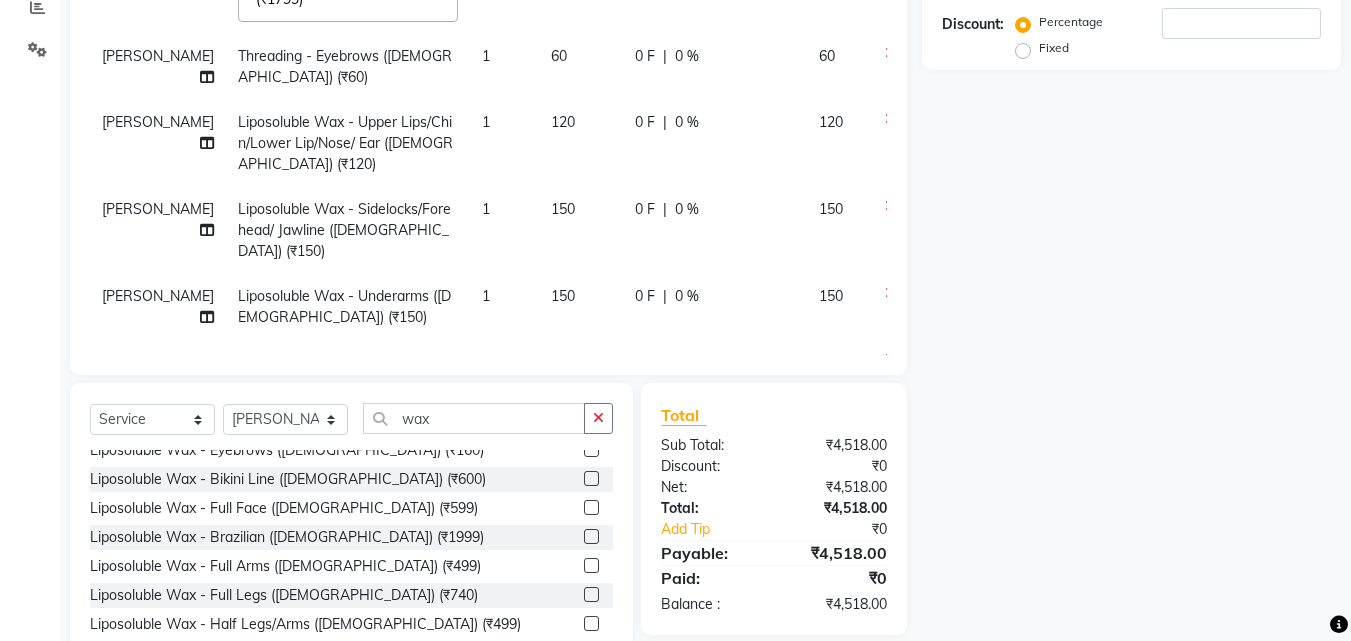 scroll, scrollTop: 133, scrollLeft: 0, axis: vertical 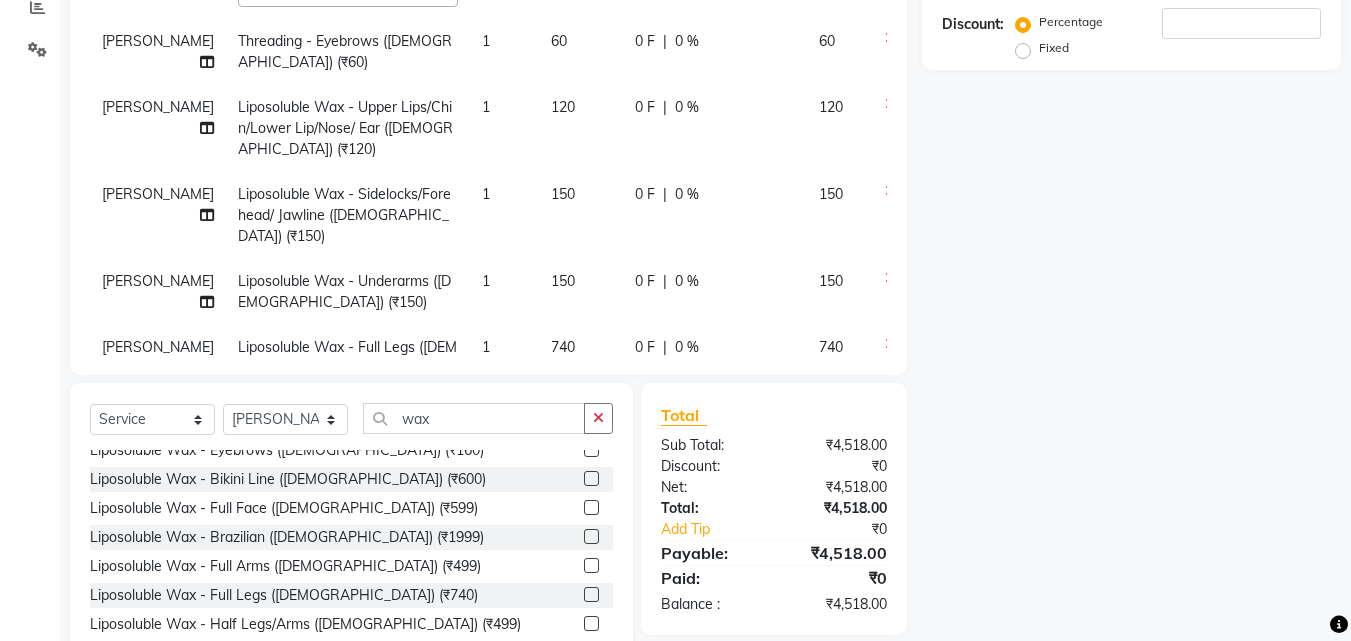 click 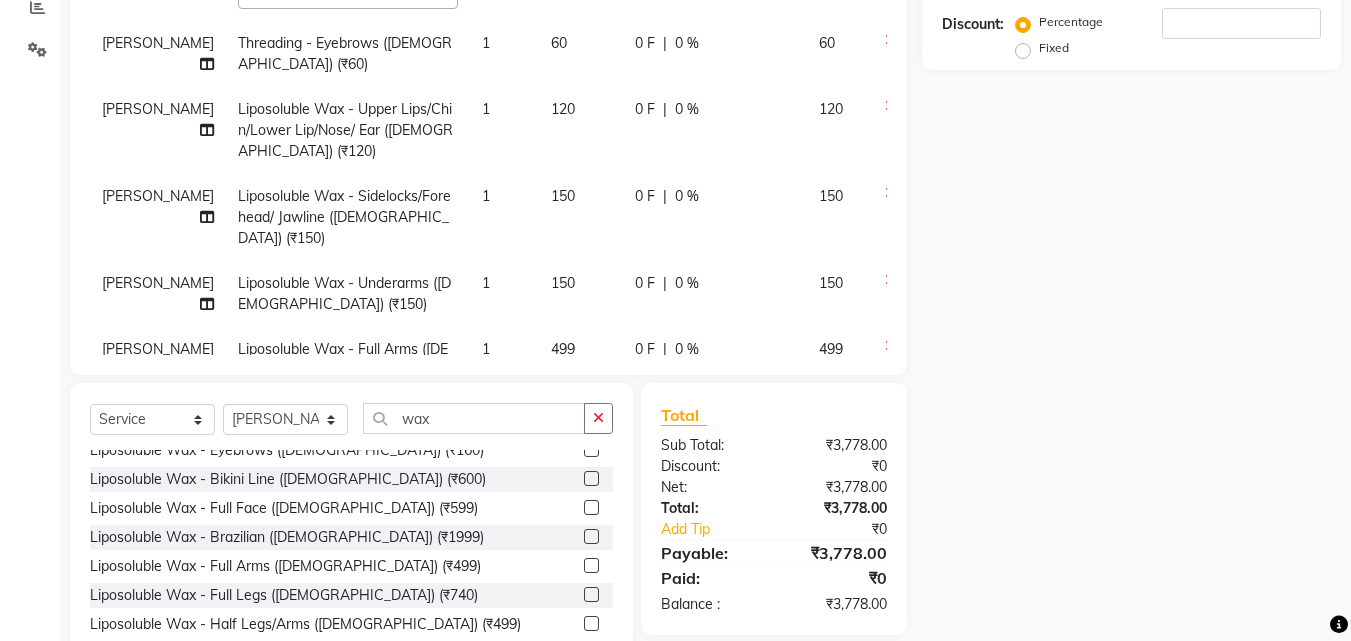 scroll, scrollTop: 136, scrollLeft: 0, axis: vertical 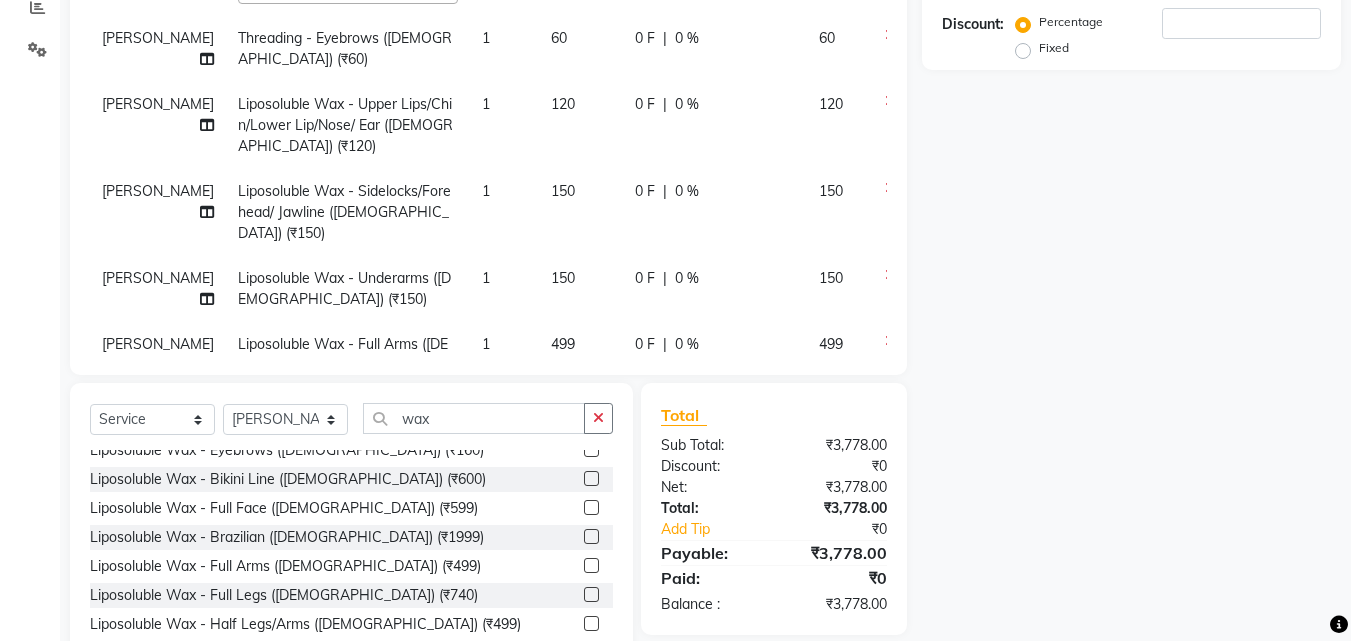 click on "499" 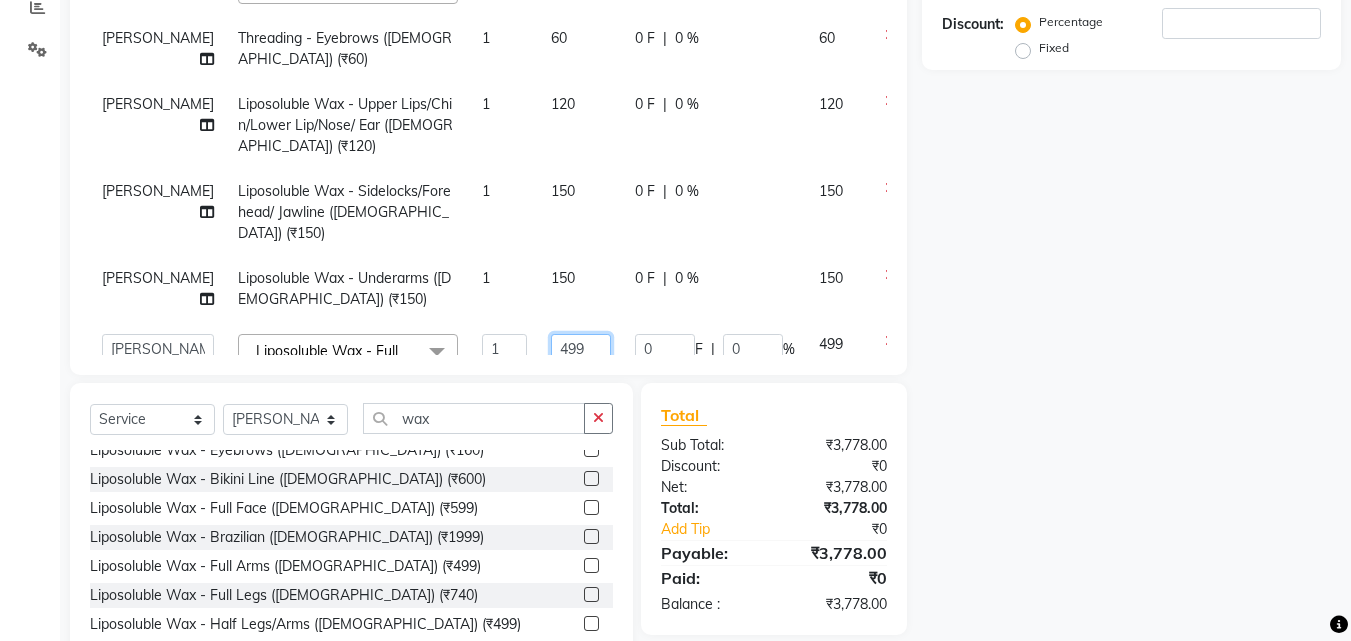 click on "499" 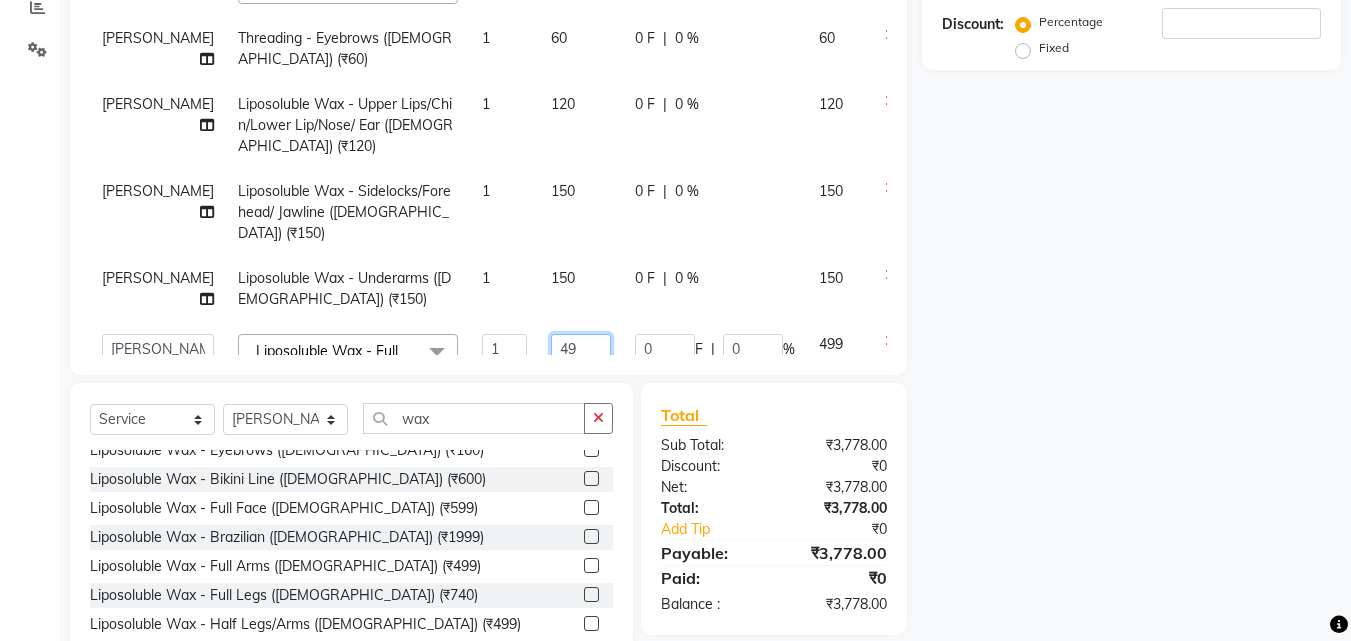 type on "4" 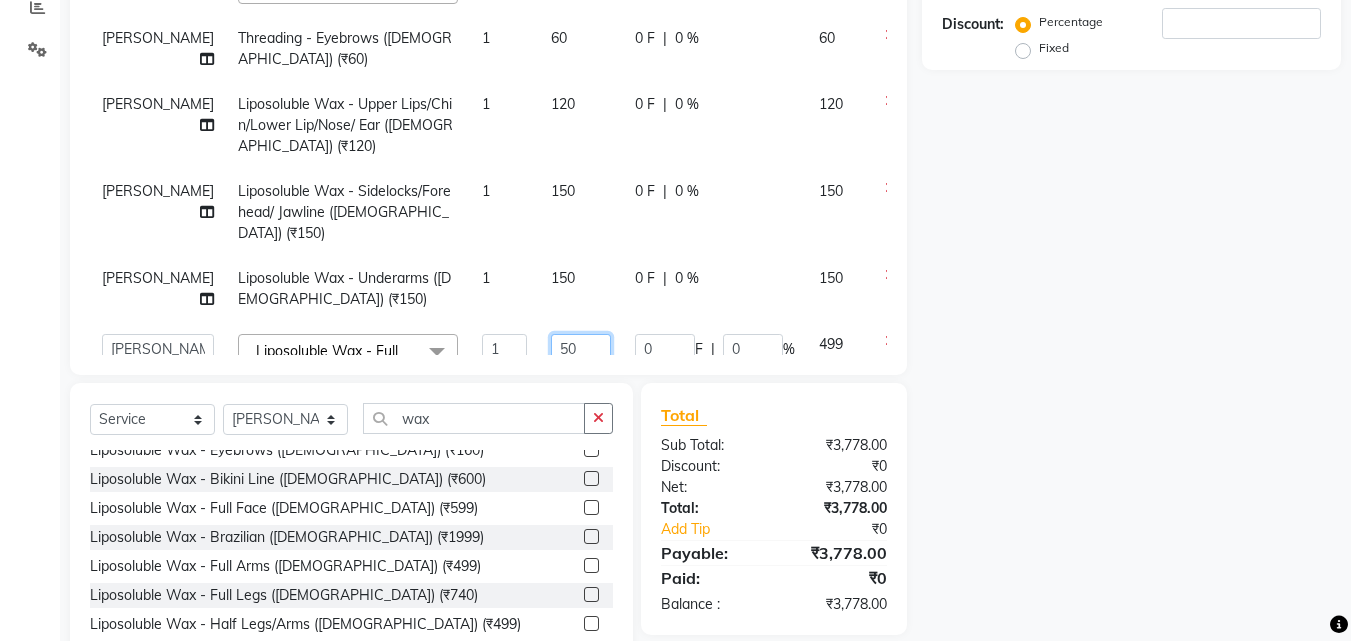 type on "500" 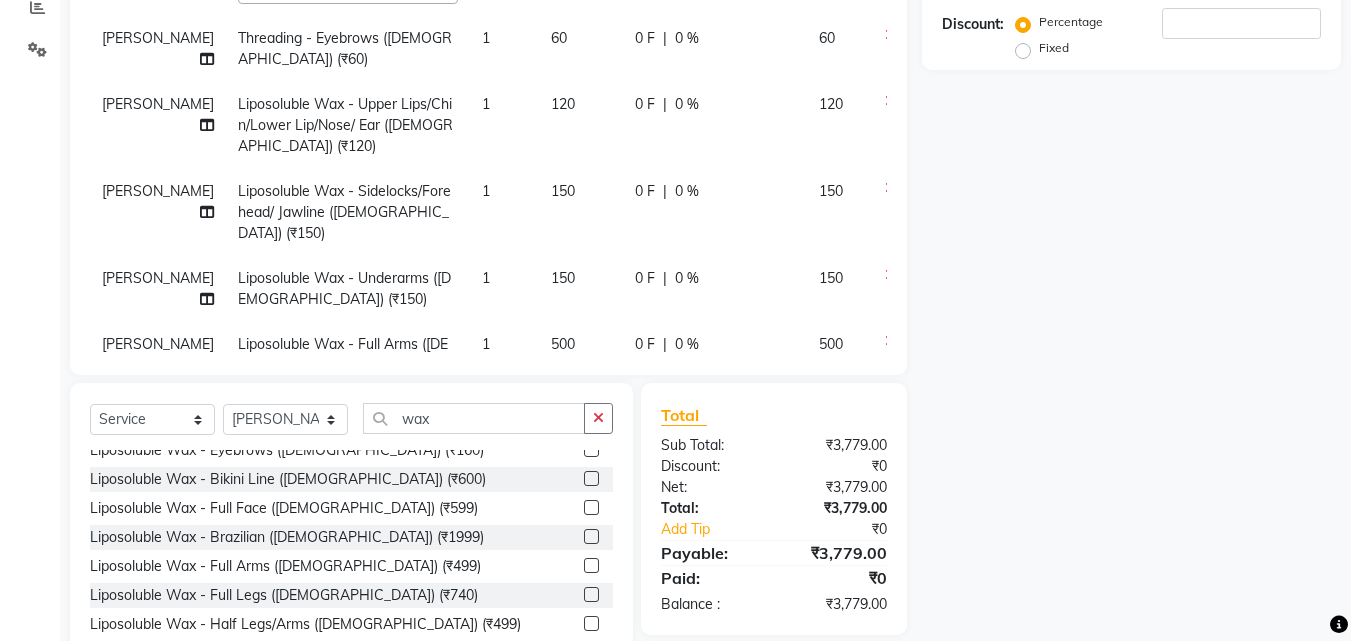 click on "Name: Membership: Total Visits: Card on file: Last Visit:  Points:  Service Total:  ₹3,779.00  Discount:  Percentage   Fixed" 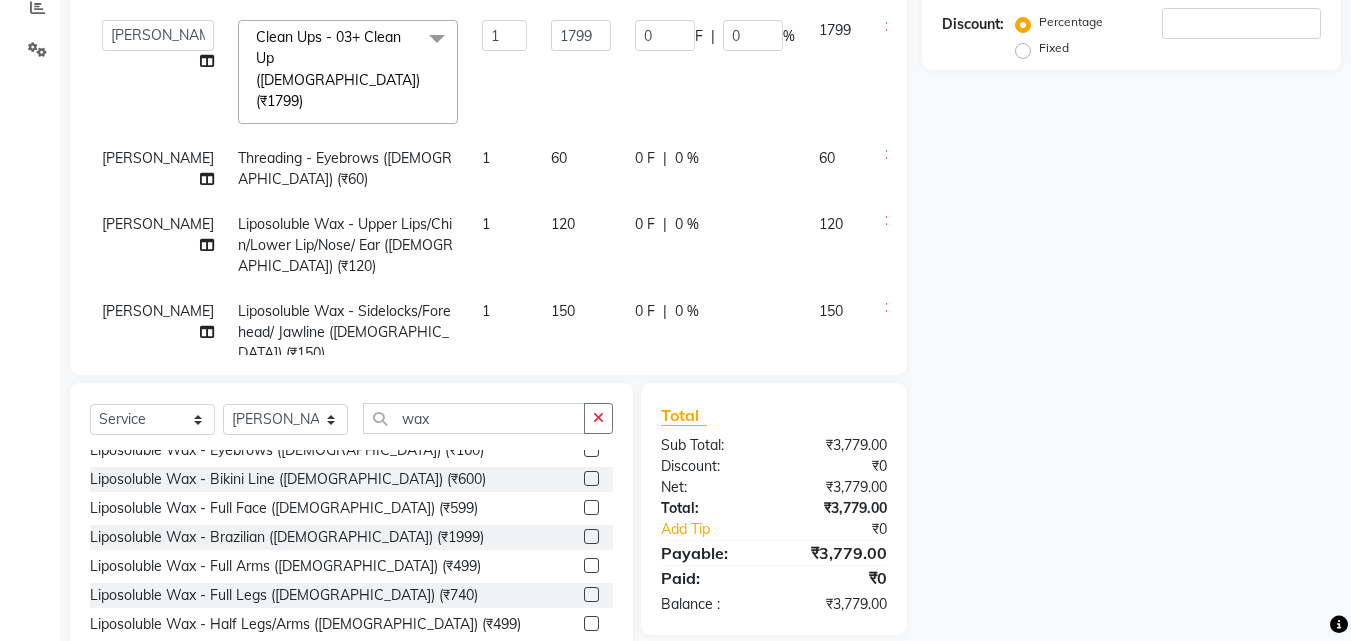scroll, scrollTop: 0, scrollLeft: 0, axis: both 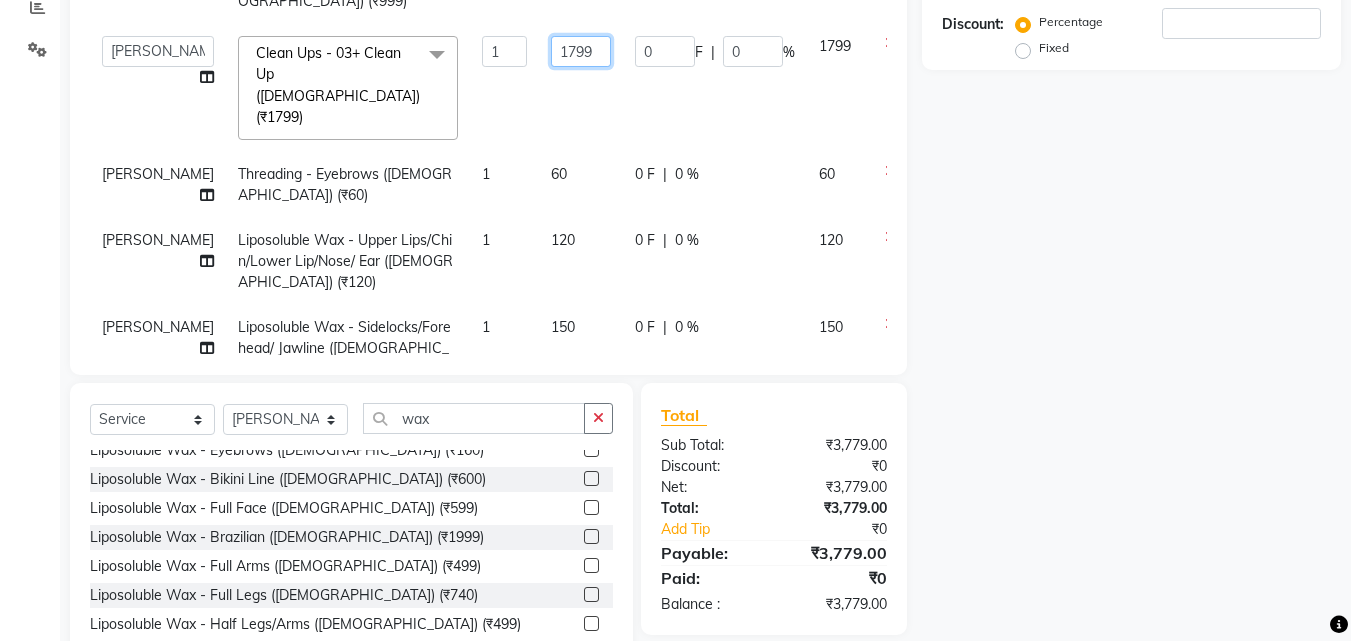click on "1799" 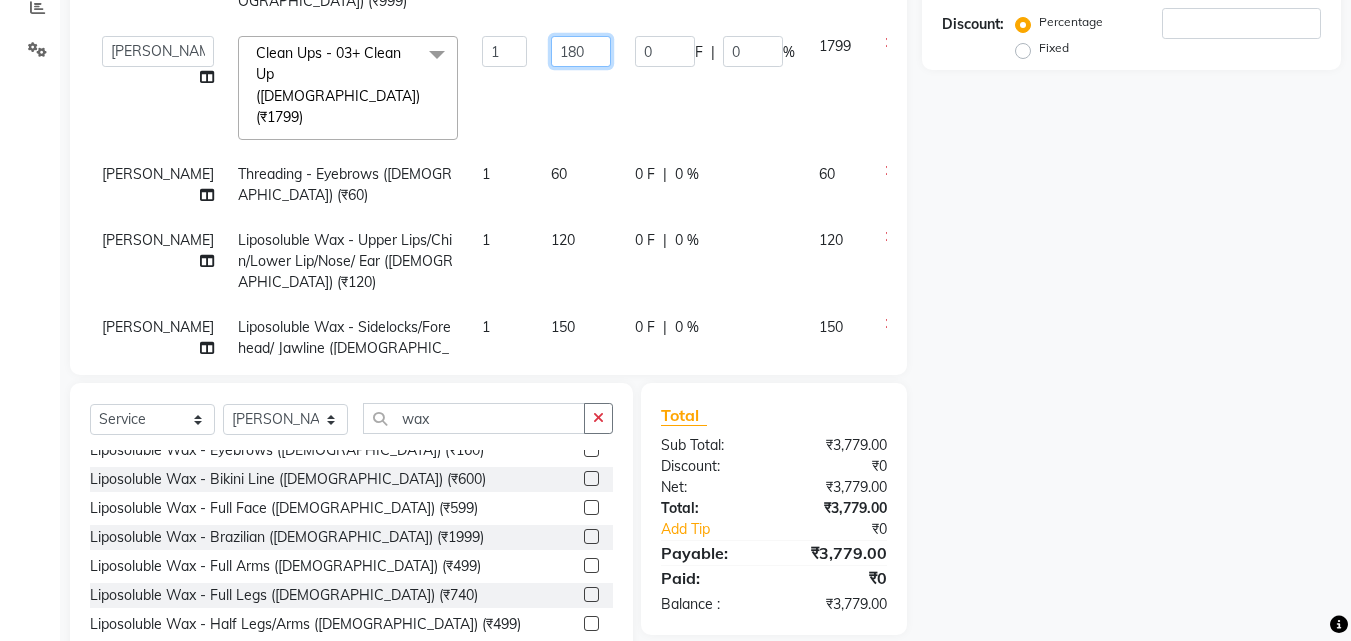 type on "1800" 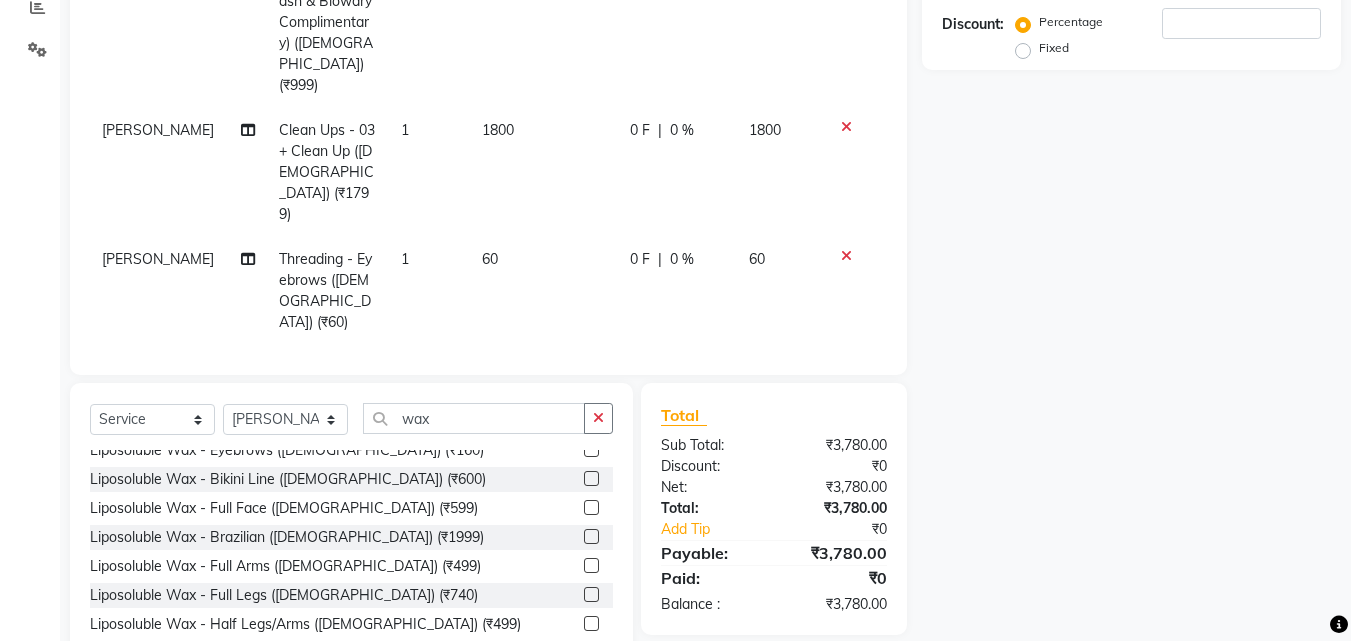 drag, startPoint x: 988, startPoint y: 191, endPoint x: 968, endPoint y: 179, distance: 23.323807 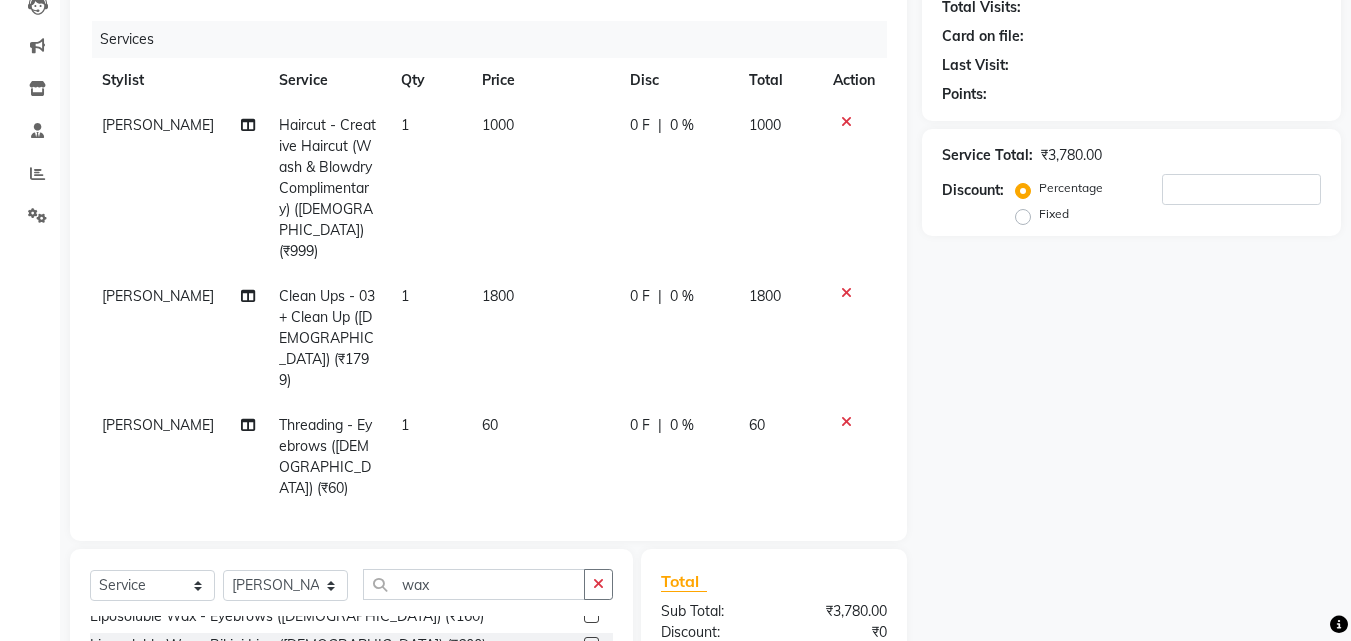 scroll, scrollTop: 0, scrollLeft: 0, axis: both 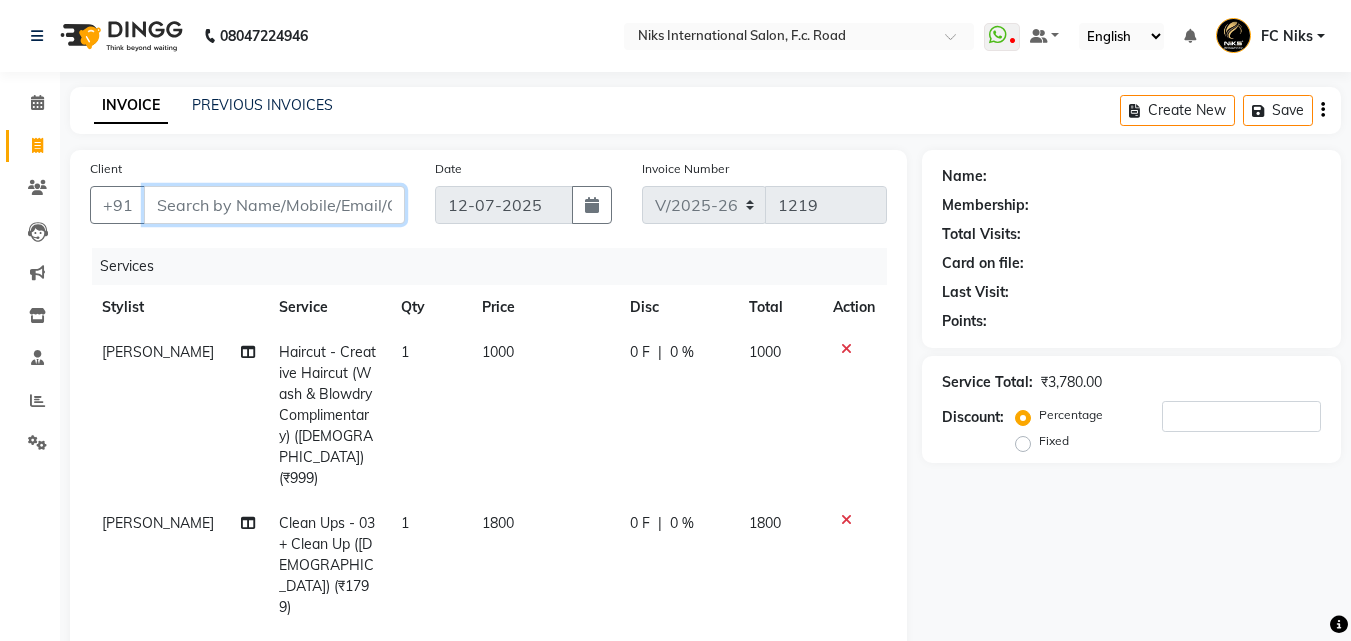 click on "Client" at bounding box center (274, 205) 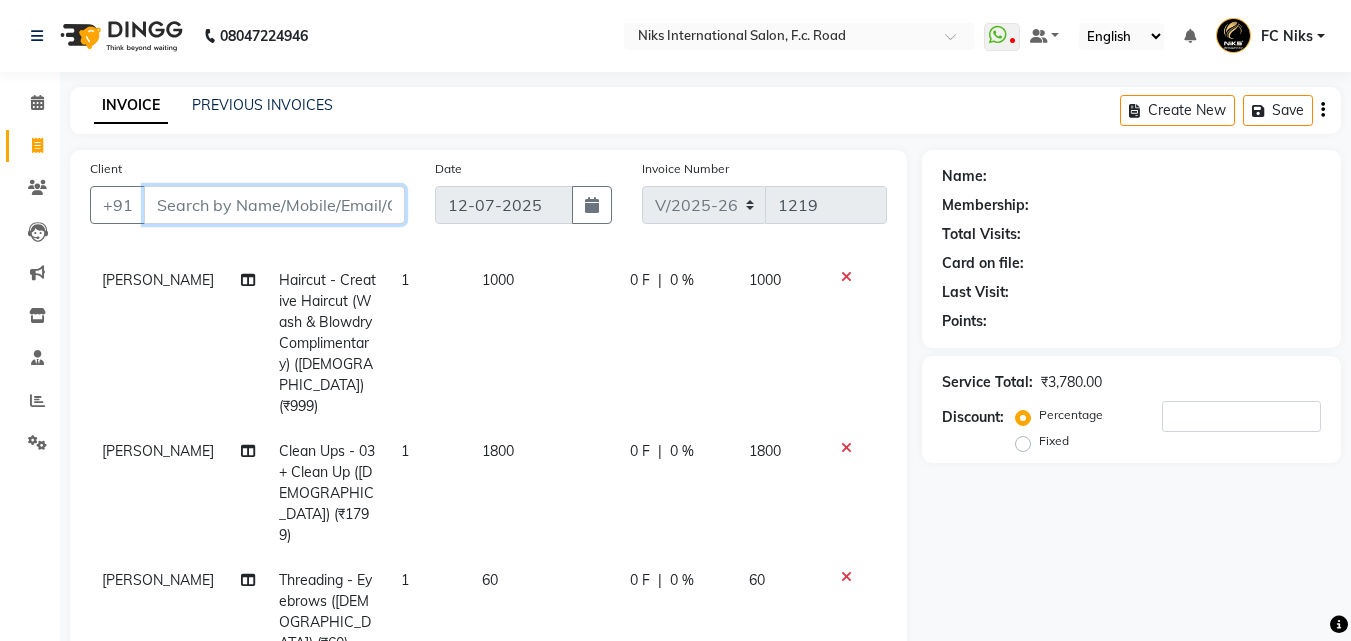 scroll, scrollTop: 33, scrollLeft: 0, axis: vertical 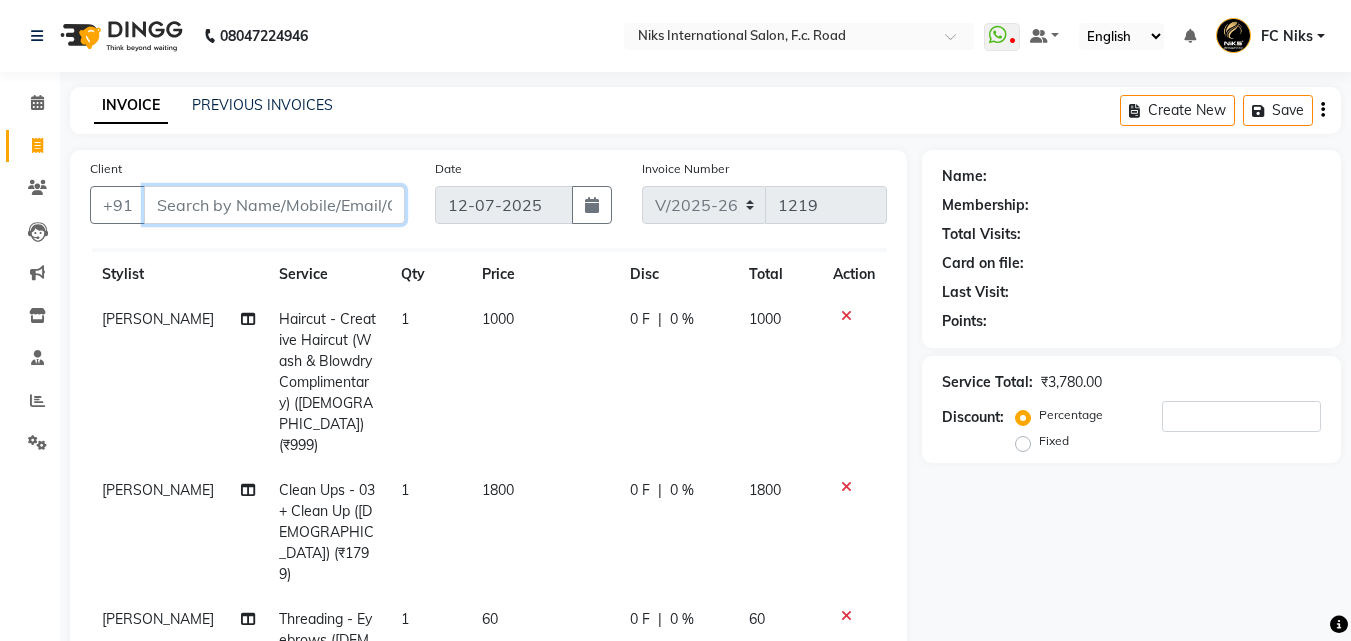 click on "Client" at bounding box center (274, 205) 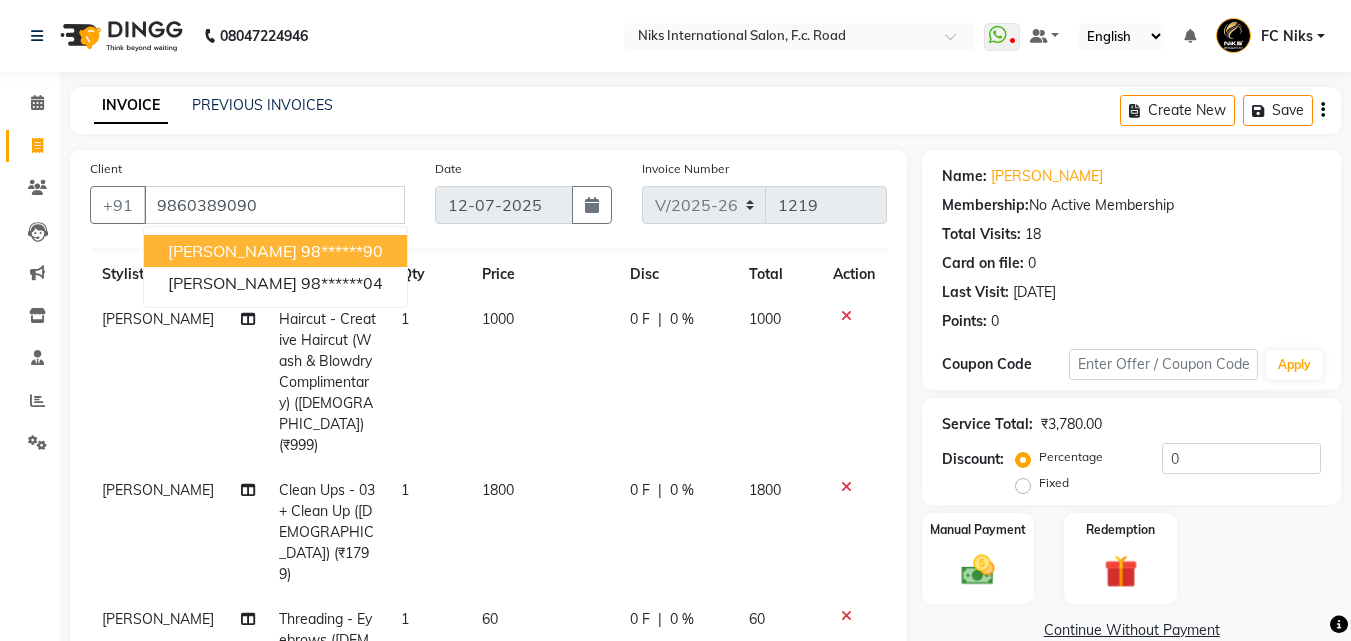 click on "Priyanka Bhange" at bounding box center (232, 251) 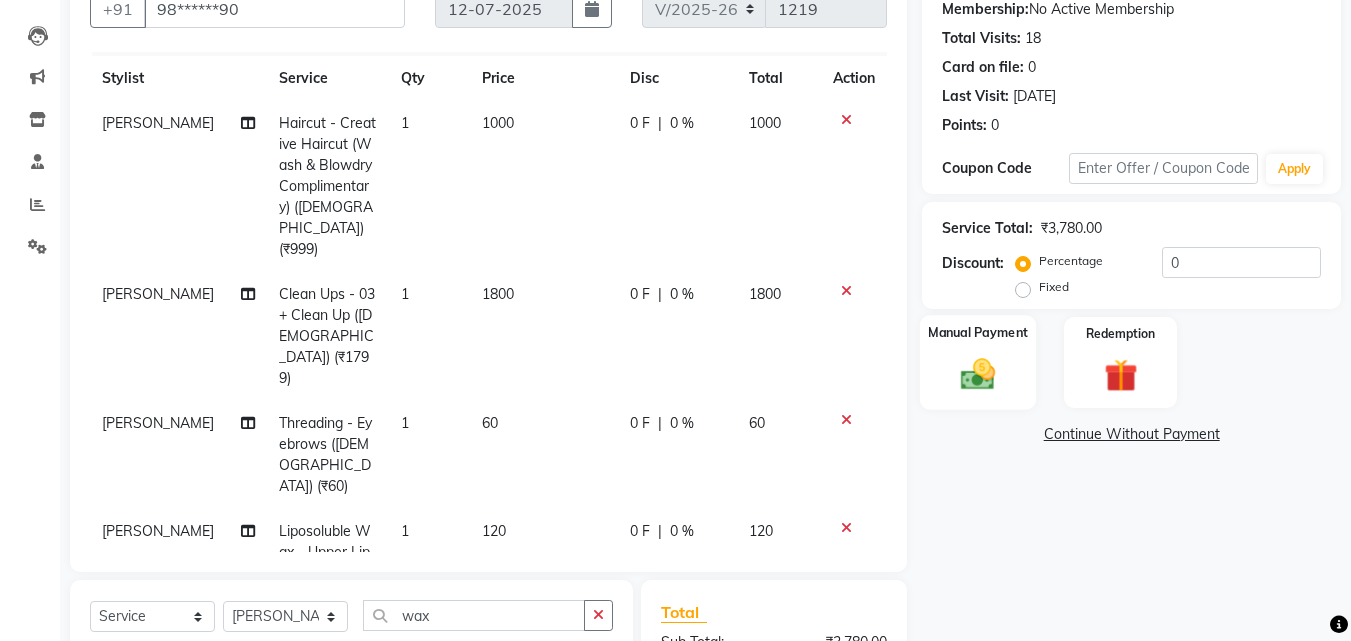 scroll, scrollTop: 200, scrollLeft: 0, axis: vertical 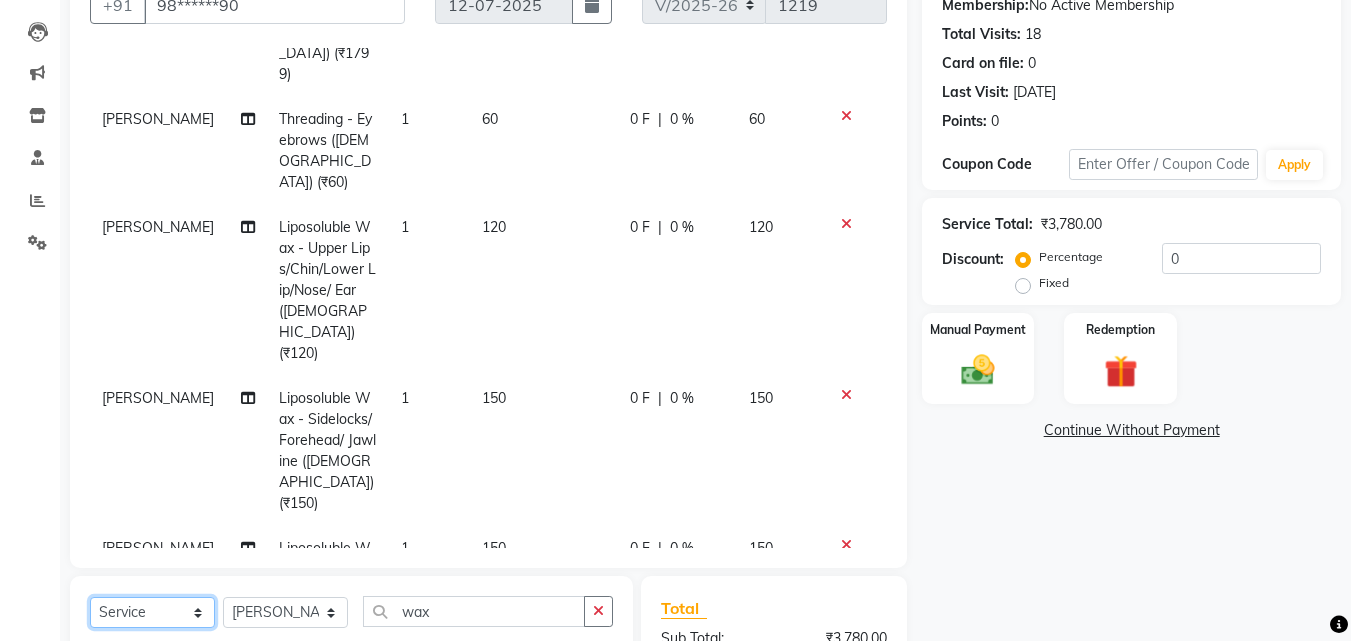 click on "Select  Service  Product  Membership  Package Voucher Prepaid Gift Card" 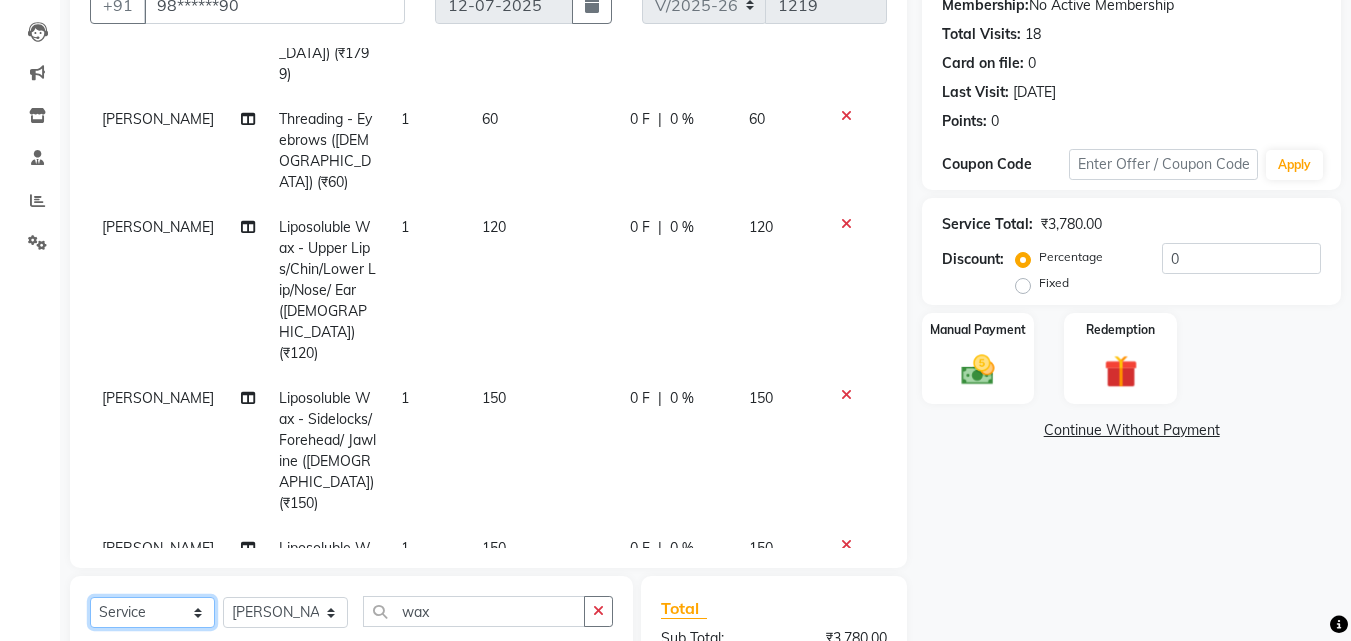 select on "membership" 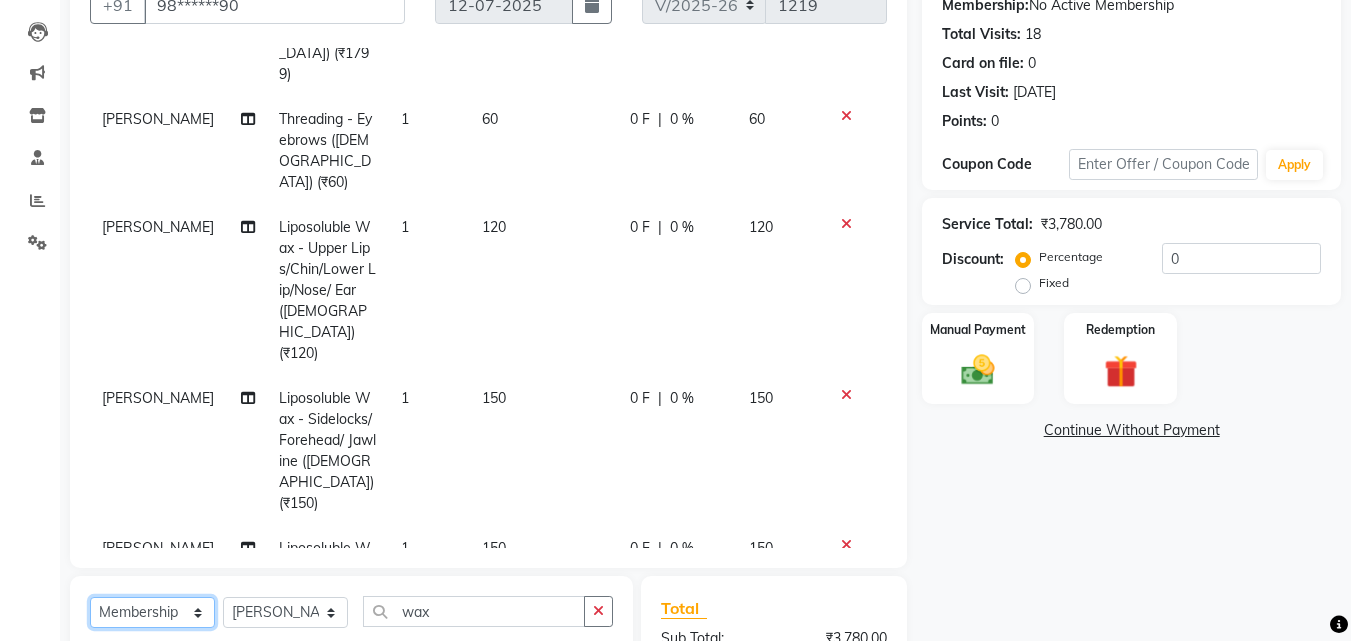 click on "Select  Service  Product  Membership  Package Voucher Prepaid Gift Card" 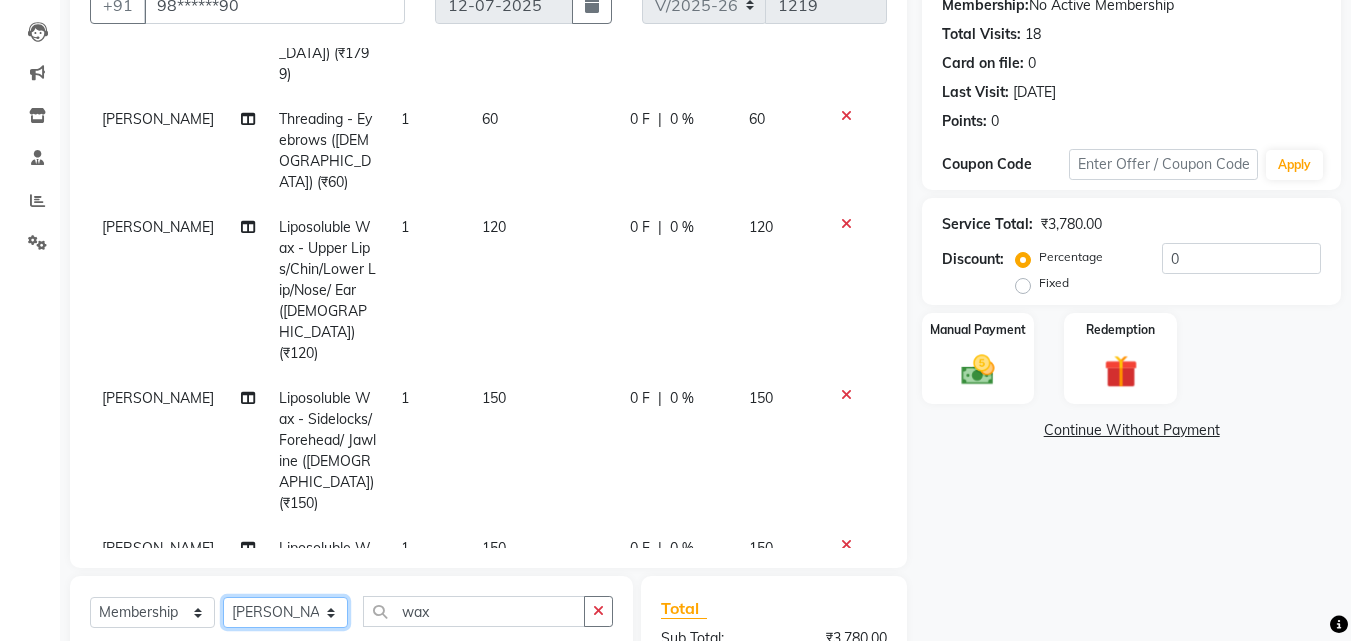 click on "Select Stylist [PERSON_NAME] [PERSON_NAME] CA [PERSON_NAME] Niks [PERSON_NAME] [PERSON_NAME] Krishi Mahhi Nakshatra Nikhil [PERSON_NAME] Savita [PERSON_NAME] [PERSON_NAME] [PERSON_NAME]" 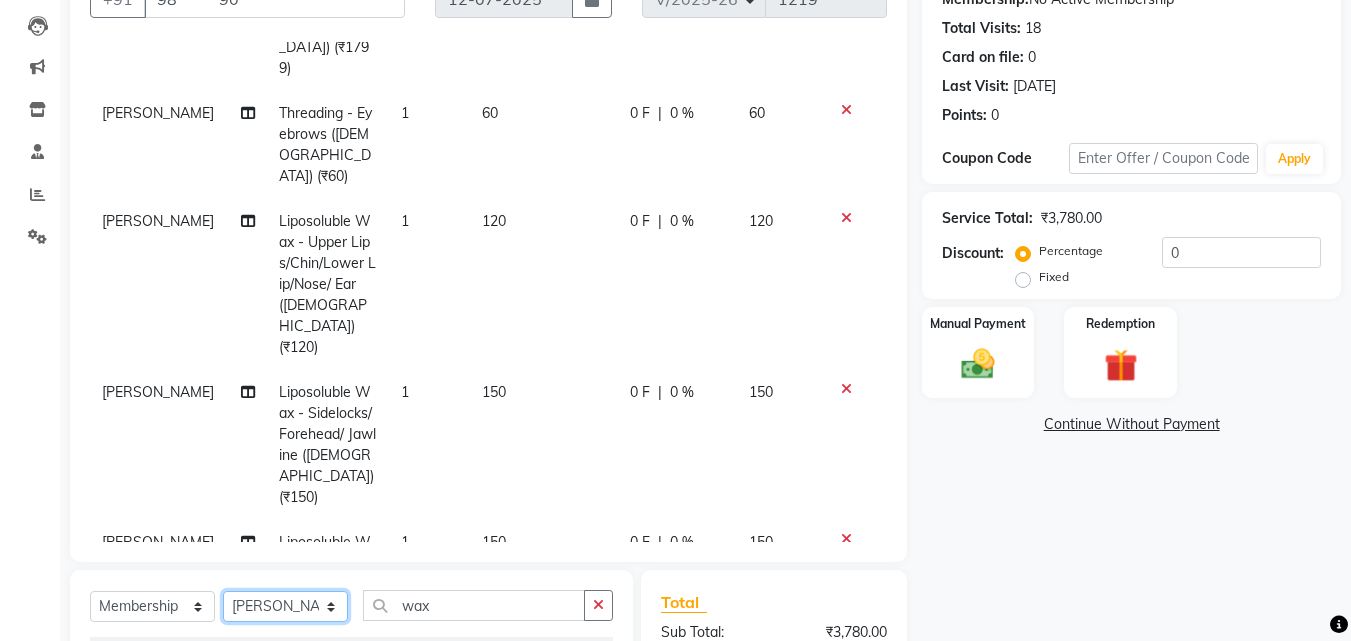 scroll, scrollTop: 167, scrollLeft: 0, axis: vertical 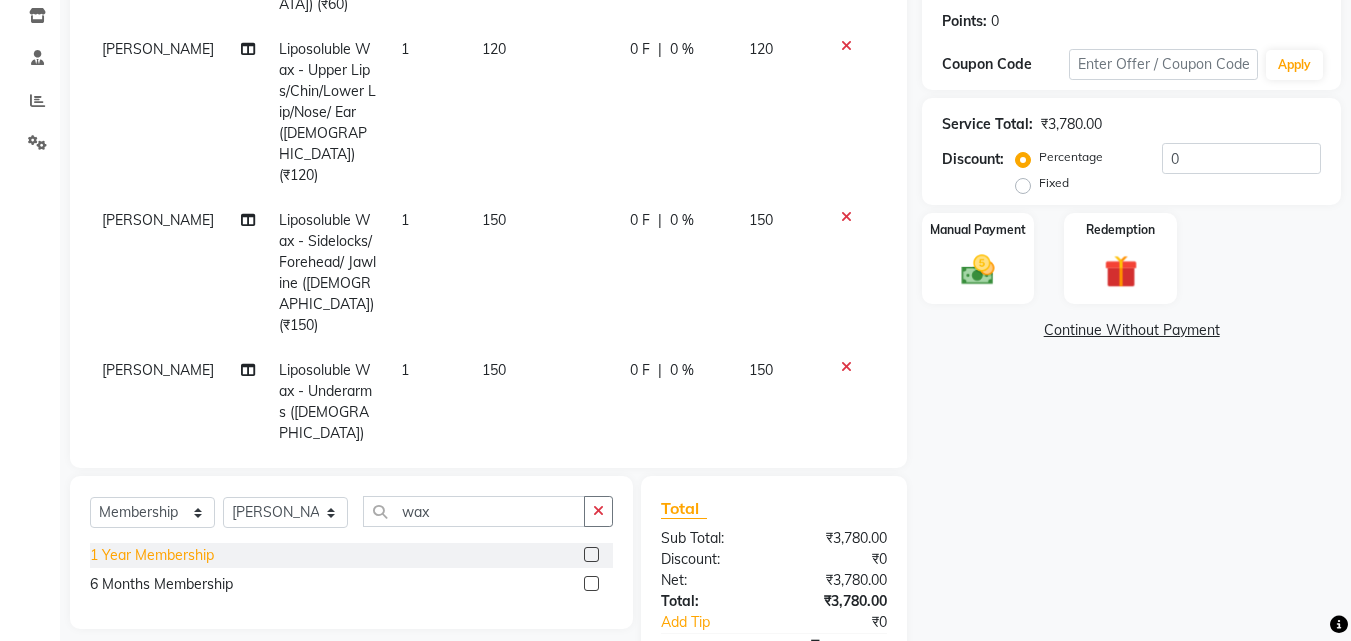 click on "1 Year Membership" 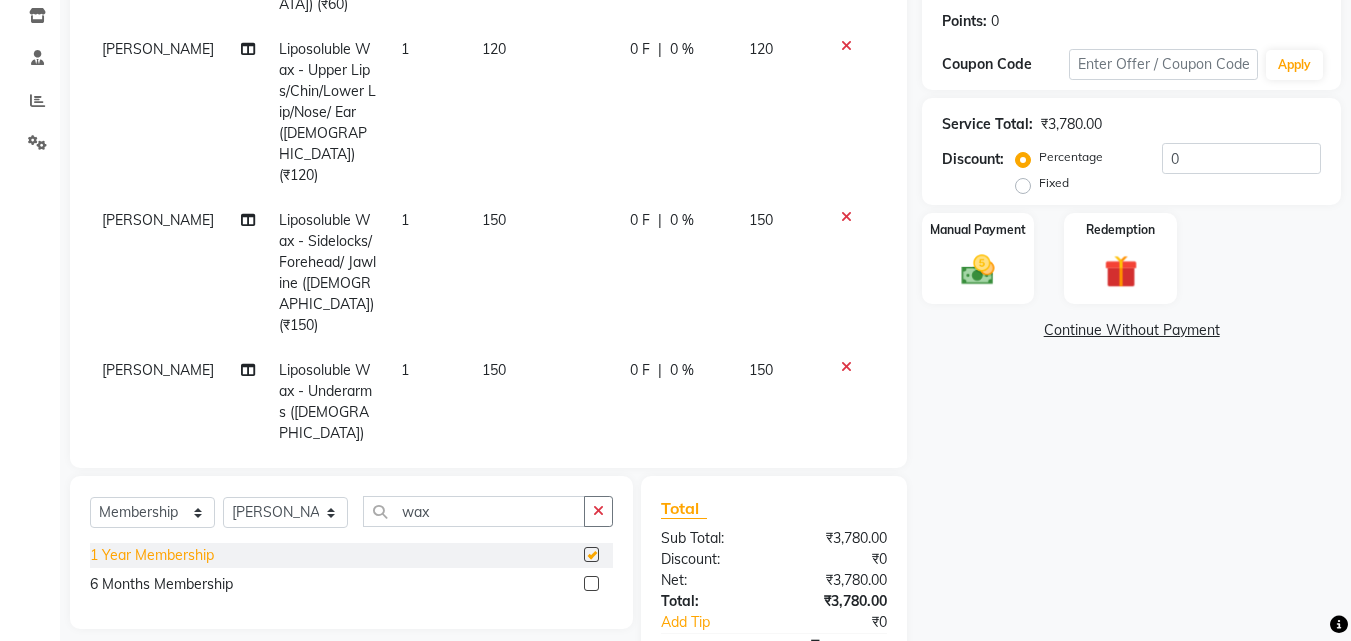 select on "select" 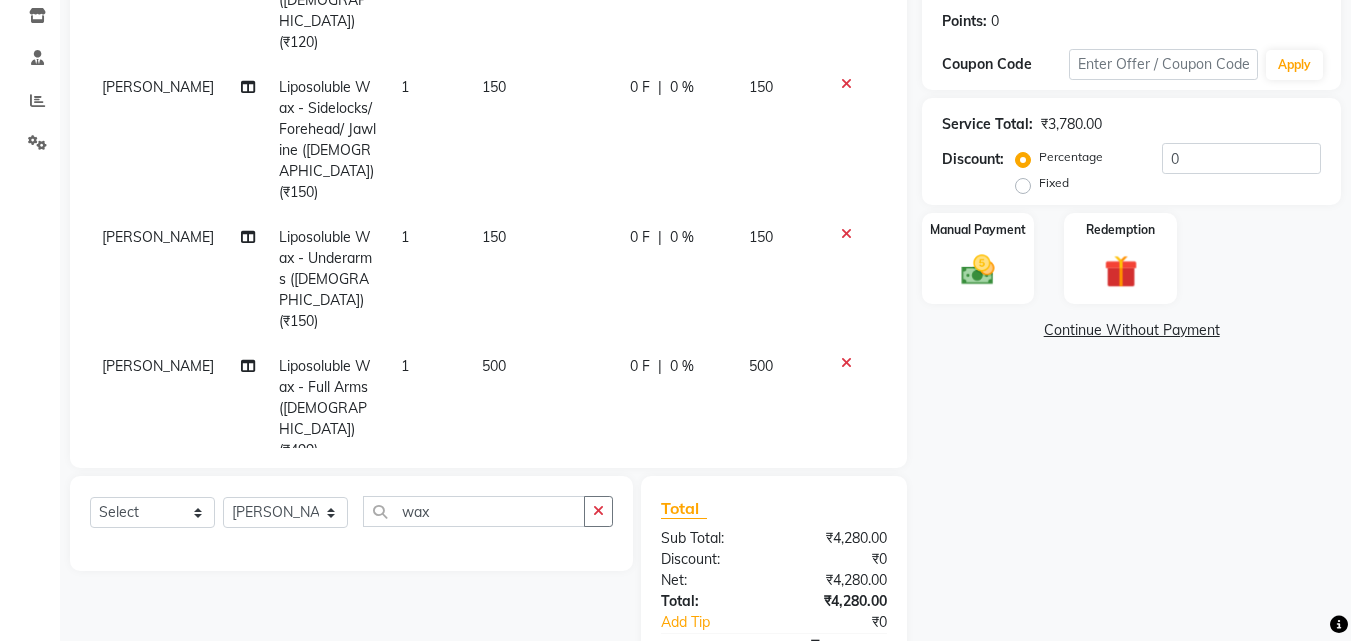 scroll, scrollTop: 554, scrollLeft: 0, axis: vertical 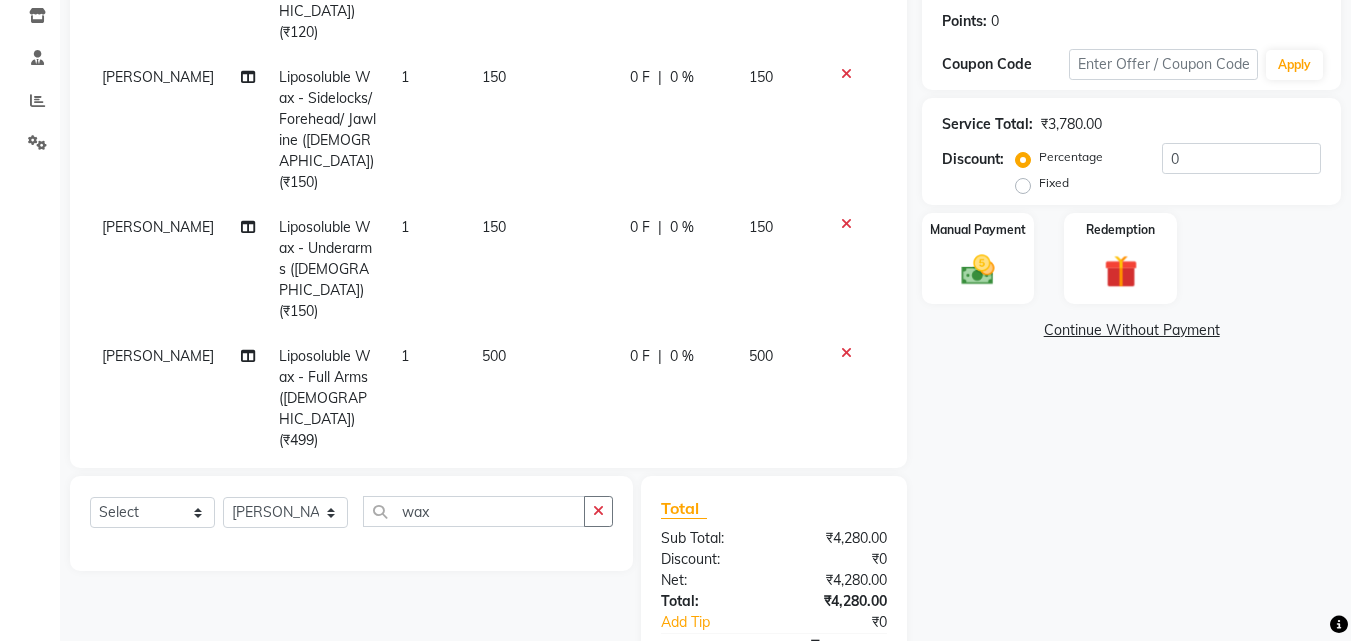 click on "500" 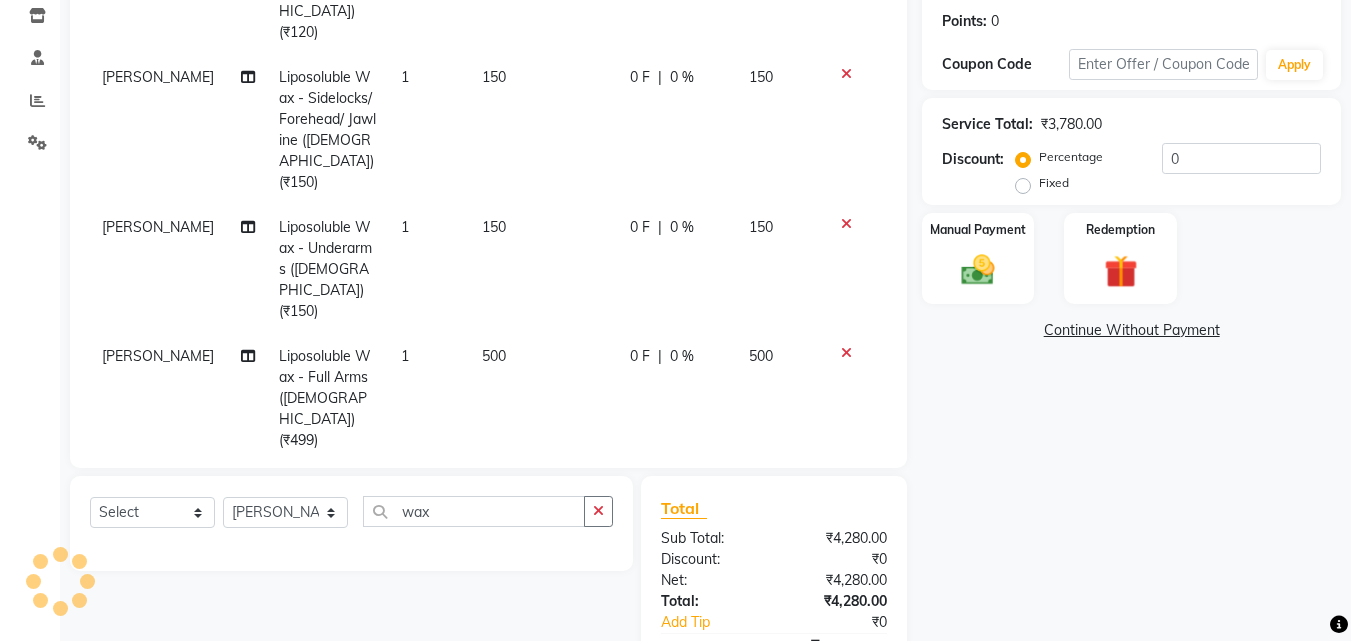 type on "1" 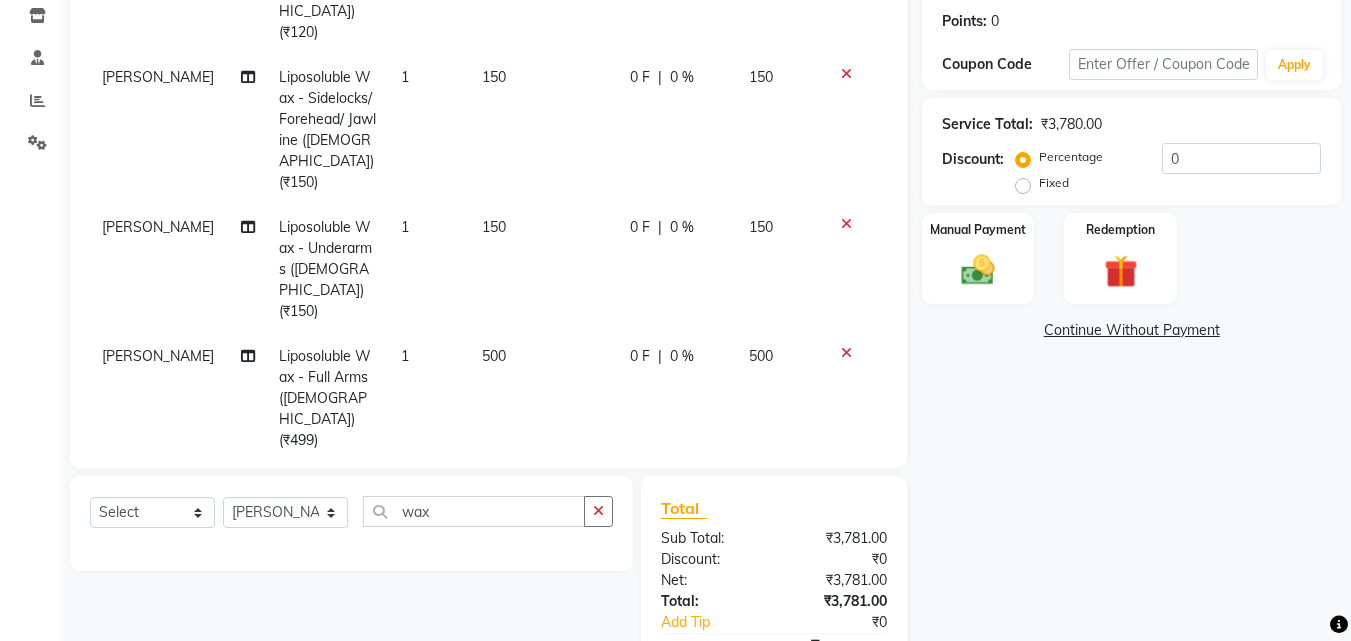 click on "Memberships" 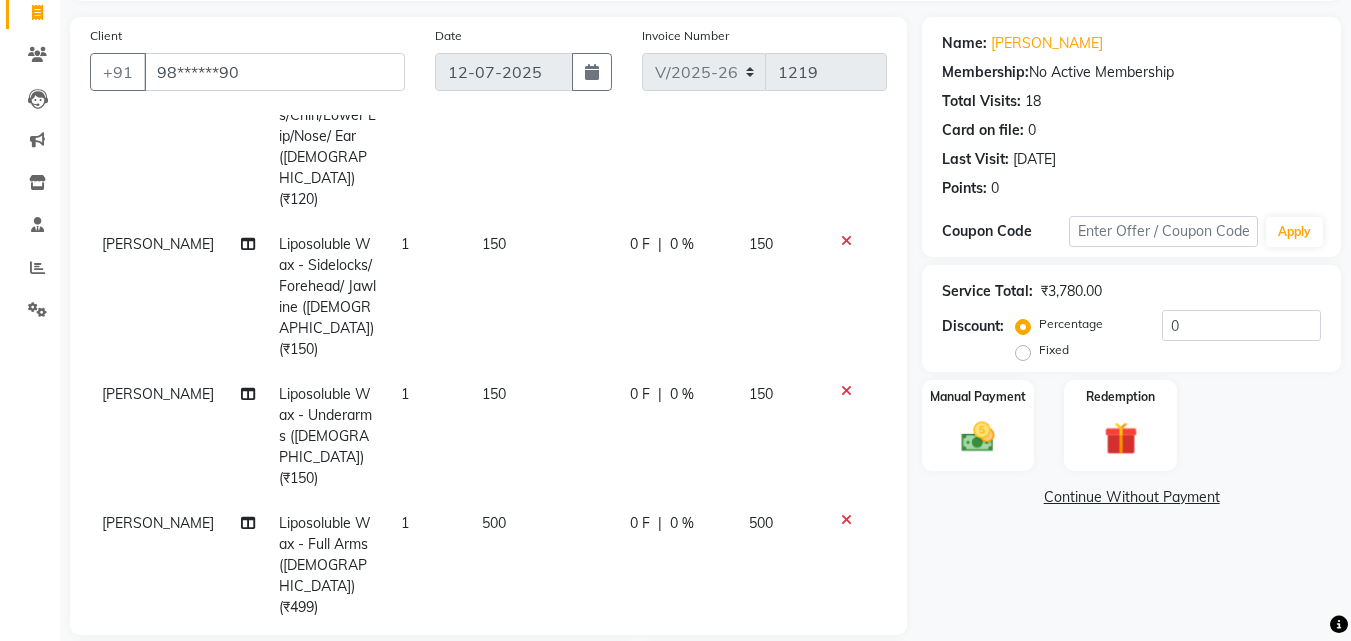 scroll, scrollTop: 100, scrollLeft: 0, axis: vertical 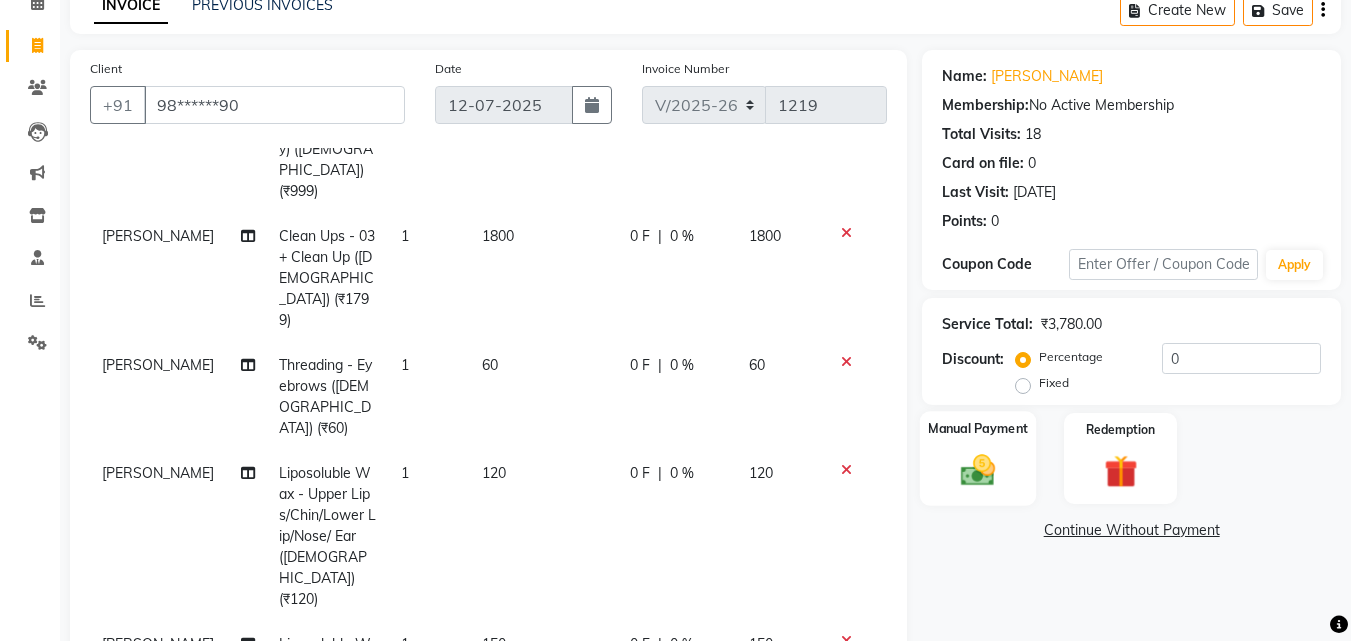 click 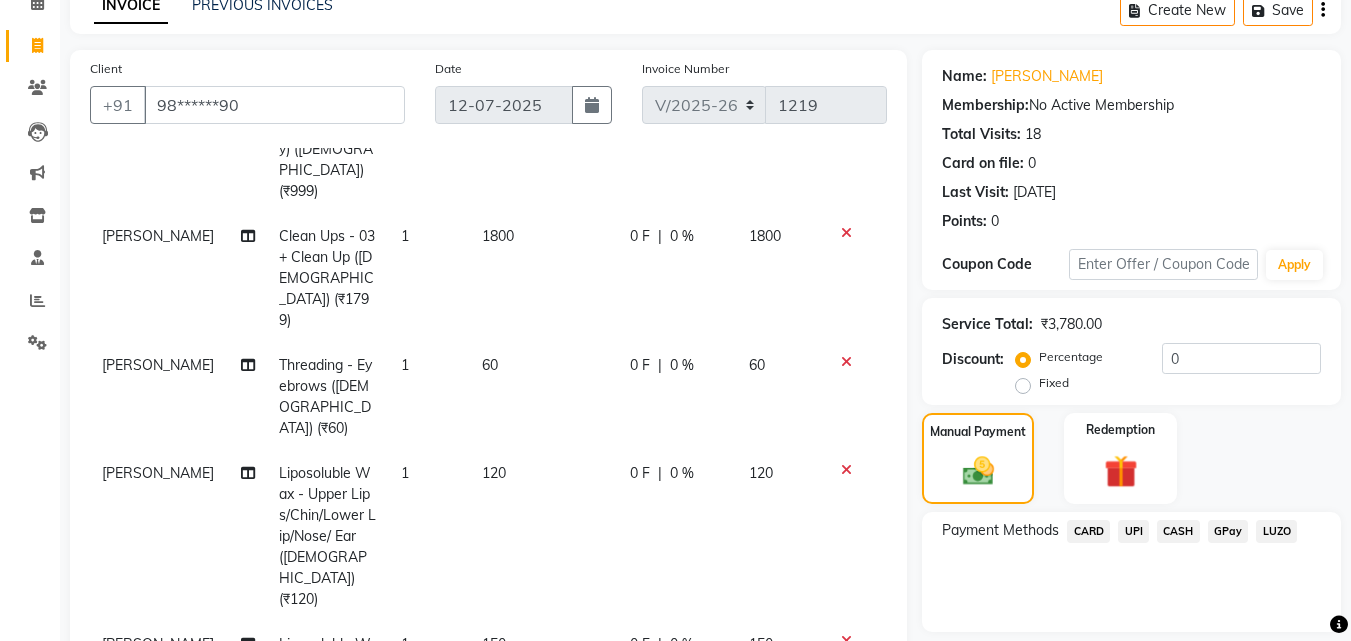 click on "CARD" 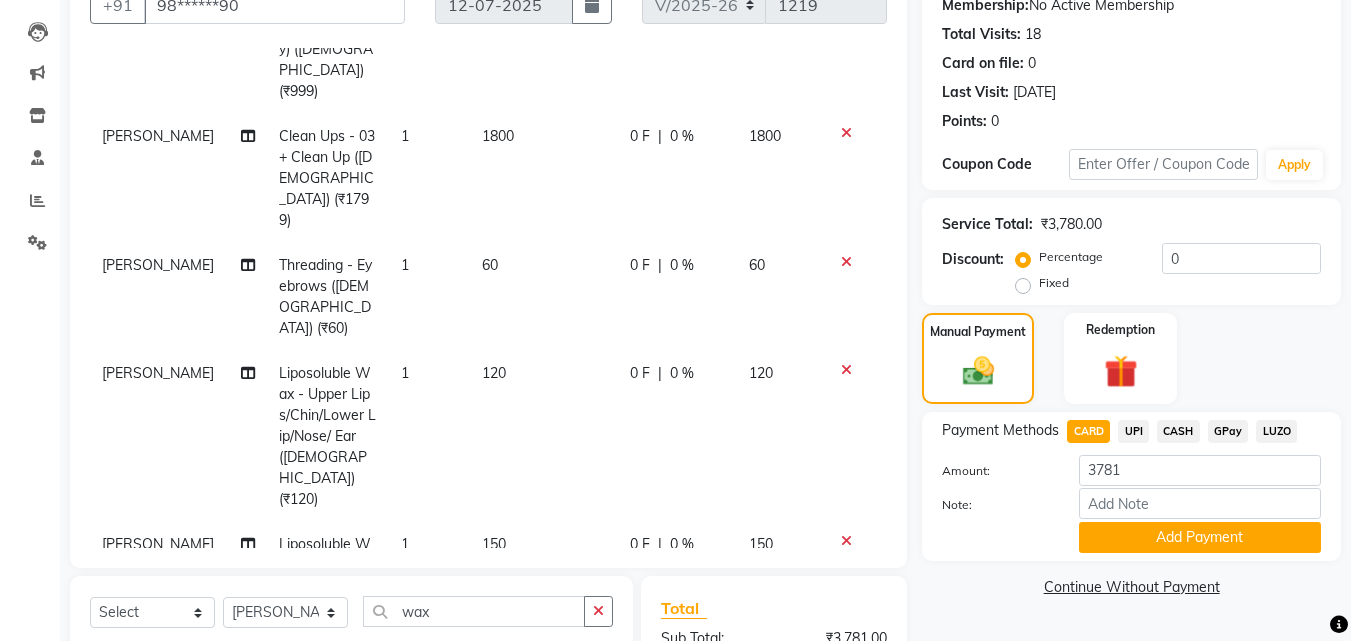 scroll, scrollTop: 267, scrollLeft: 0, axis: vertical 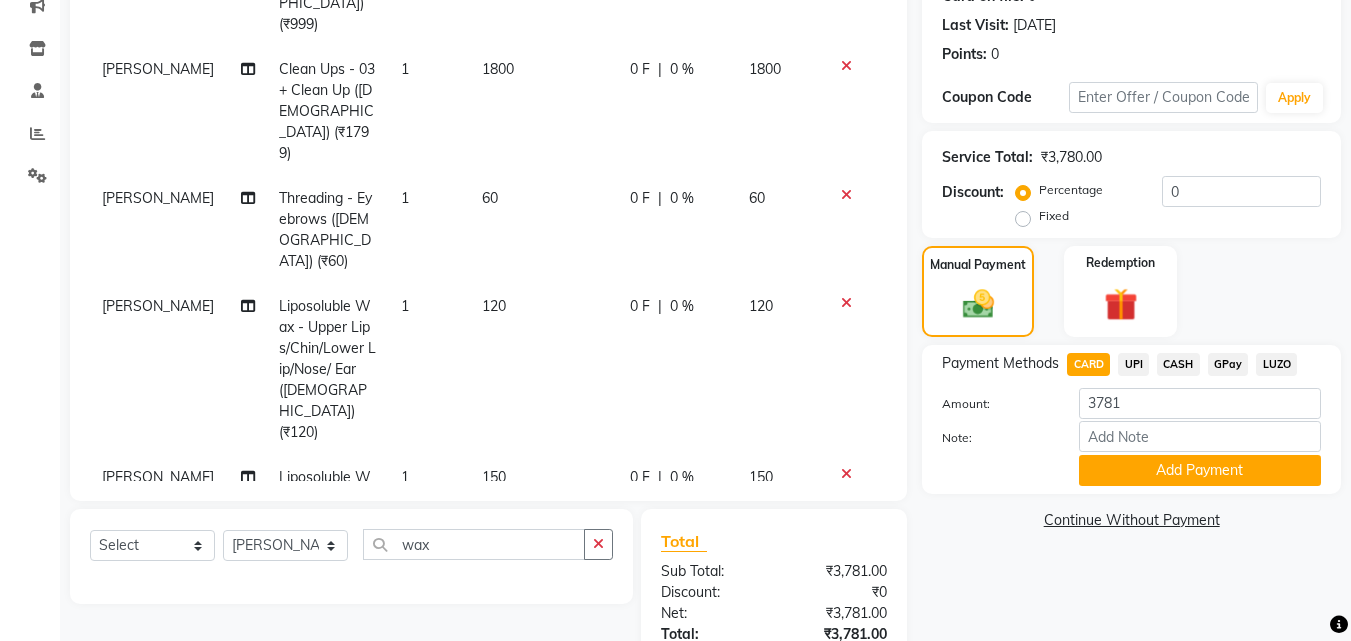 click on "Add Payment" 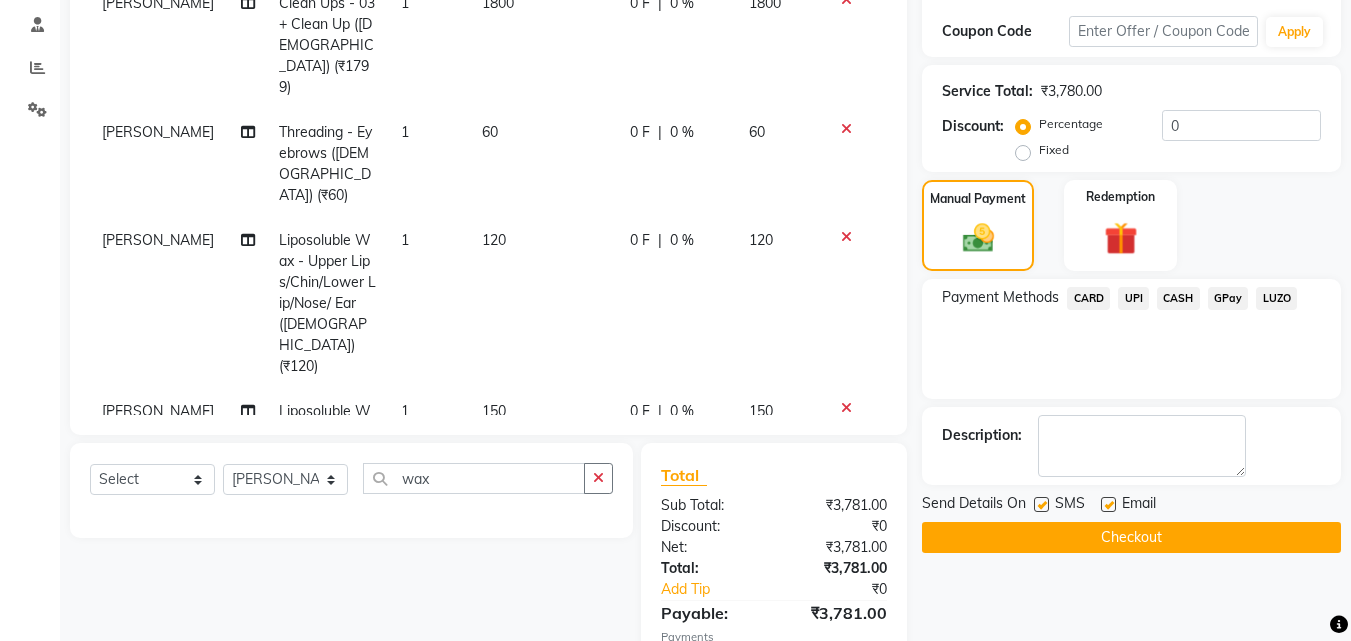 scroll, scrollTop: 433, scrollLeft: 0, axis: vertical 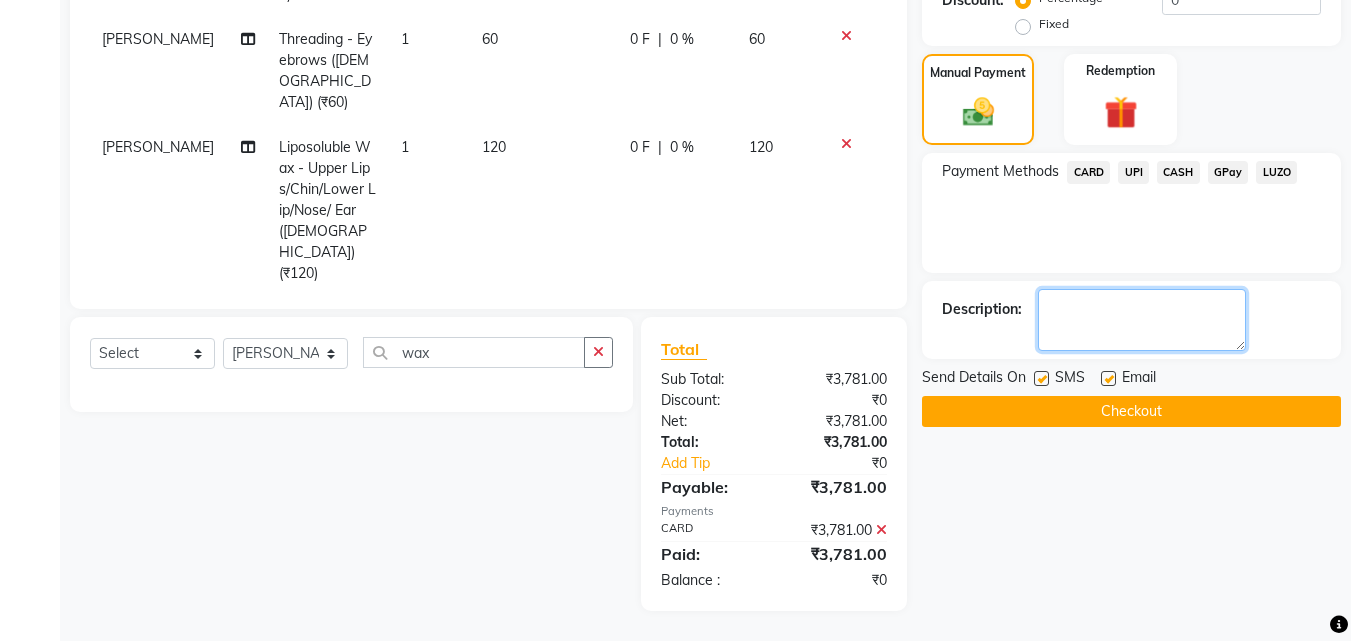 click 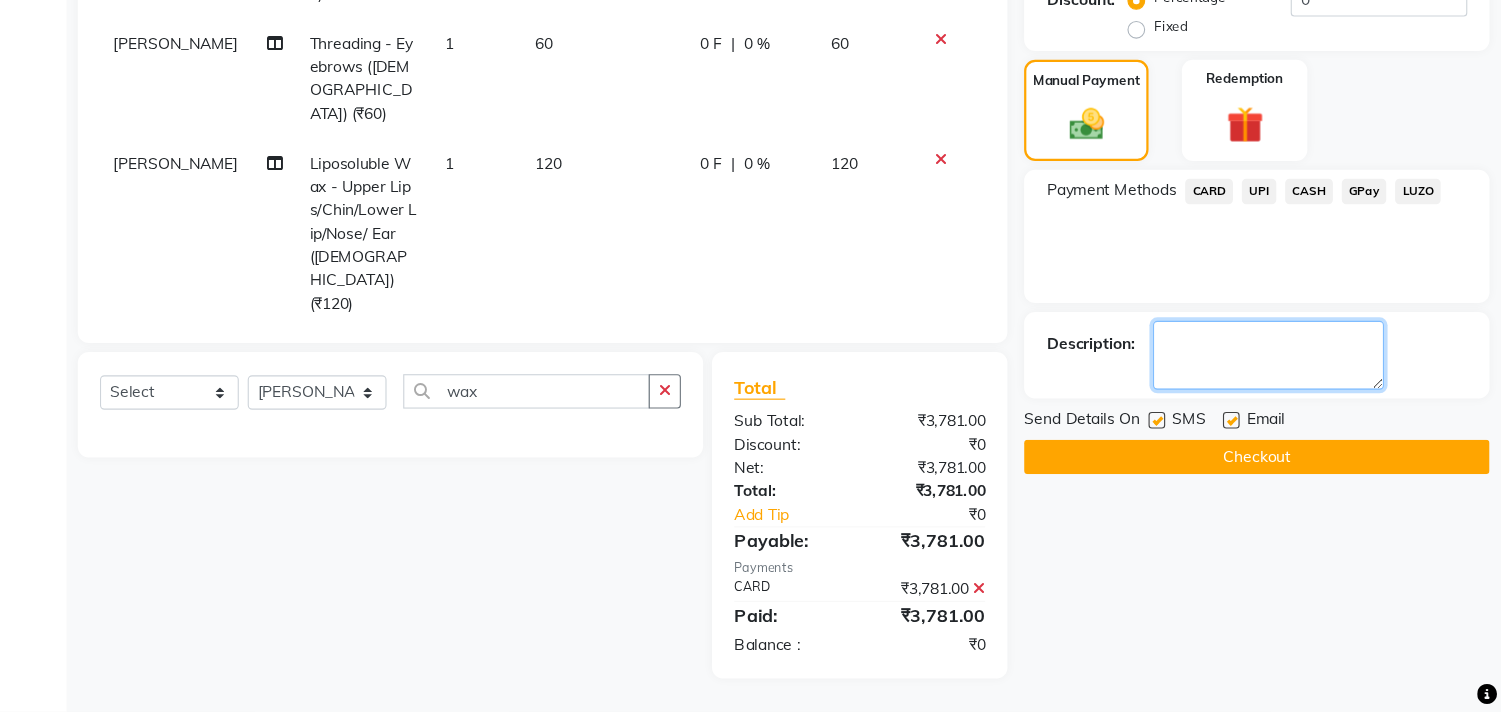 scroll, scrollTop: 387, scrollLeft: 0, axis: vertical 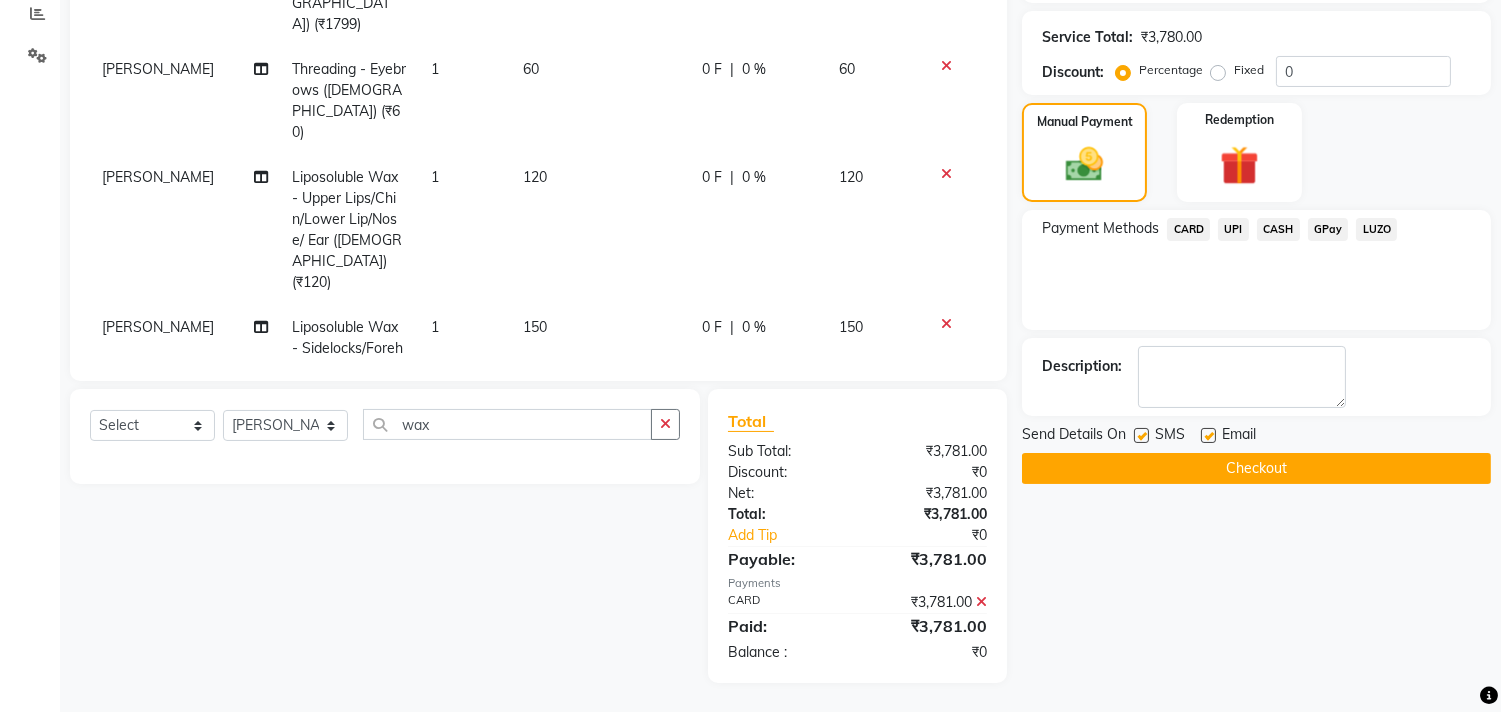 click on "Checkout" 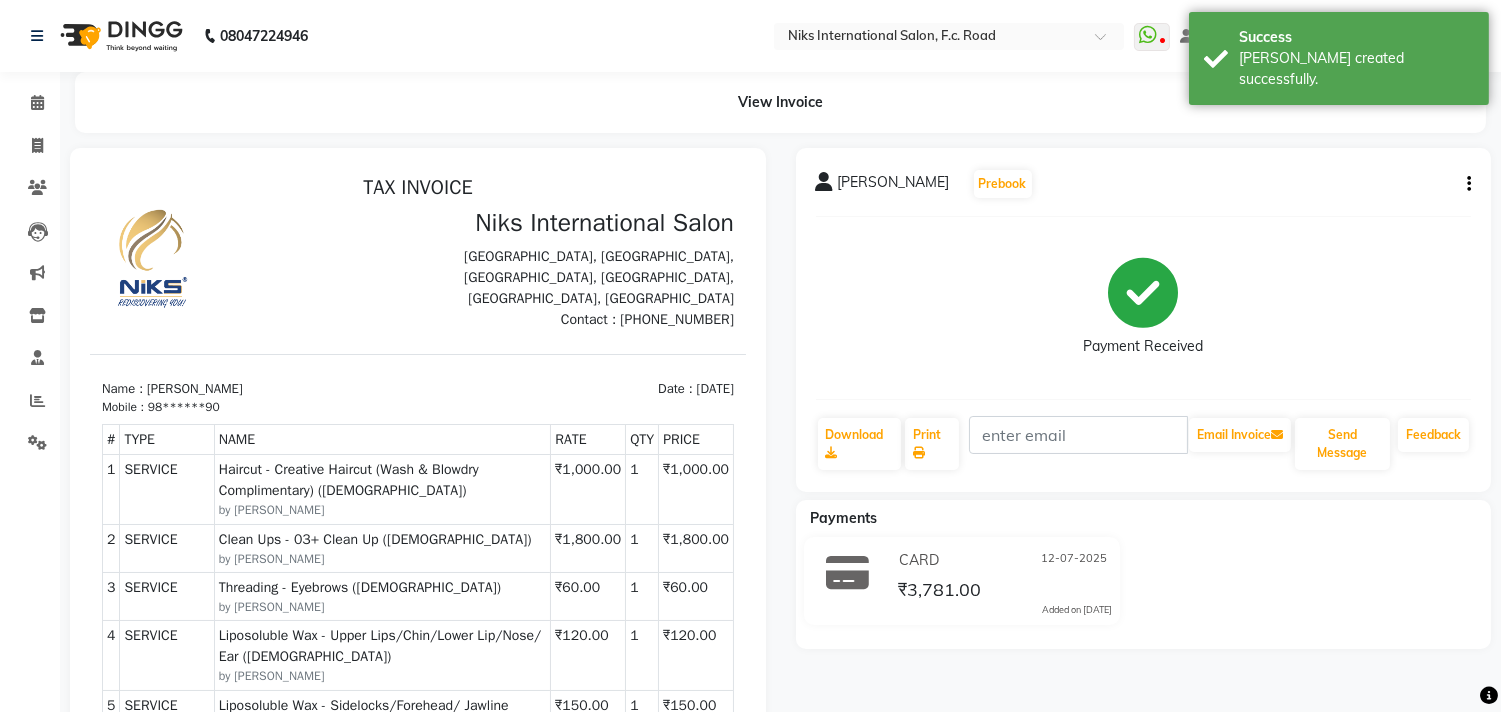scroll, scrollTop: 0, scrollLeft: 0, axis: both 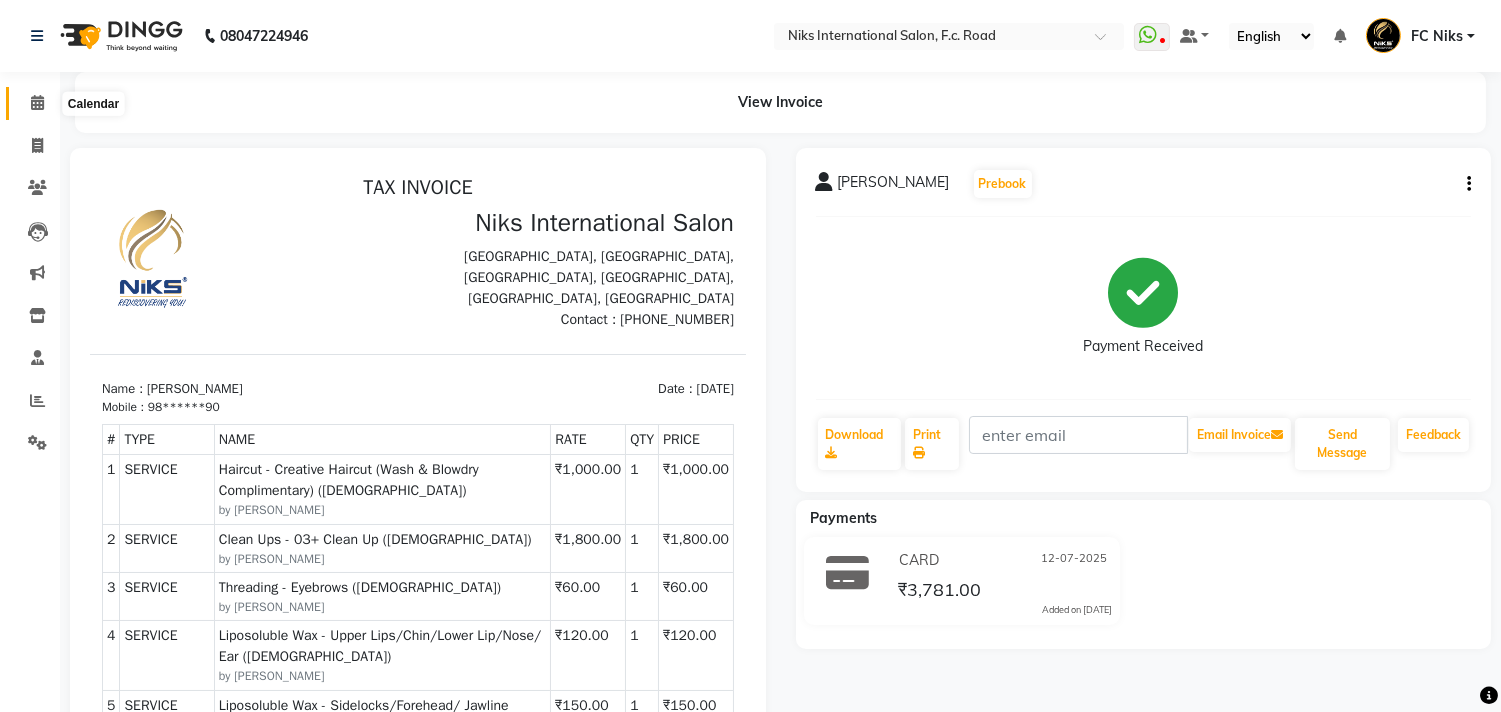 click 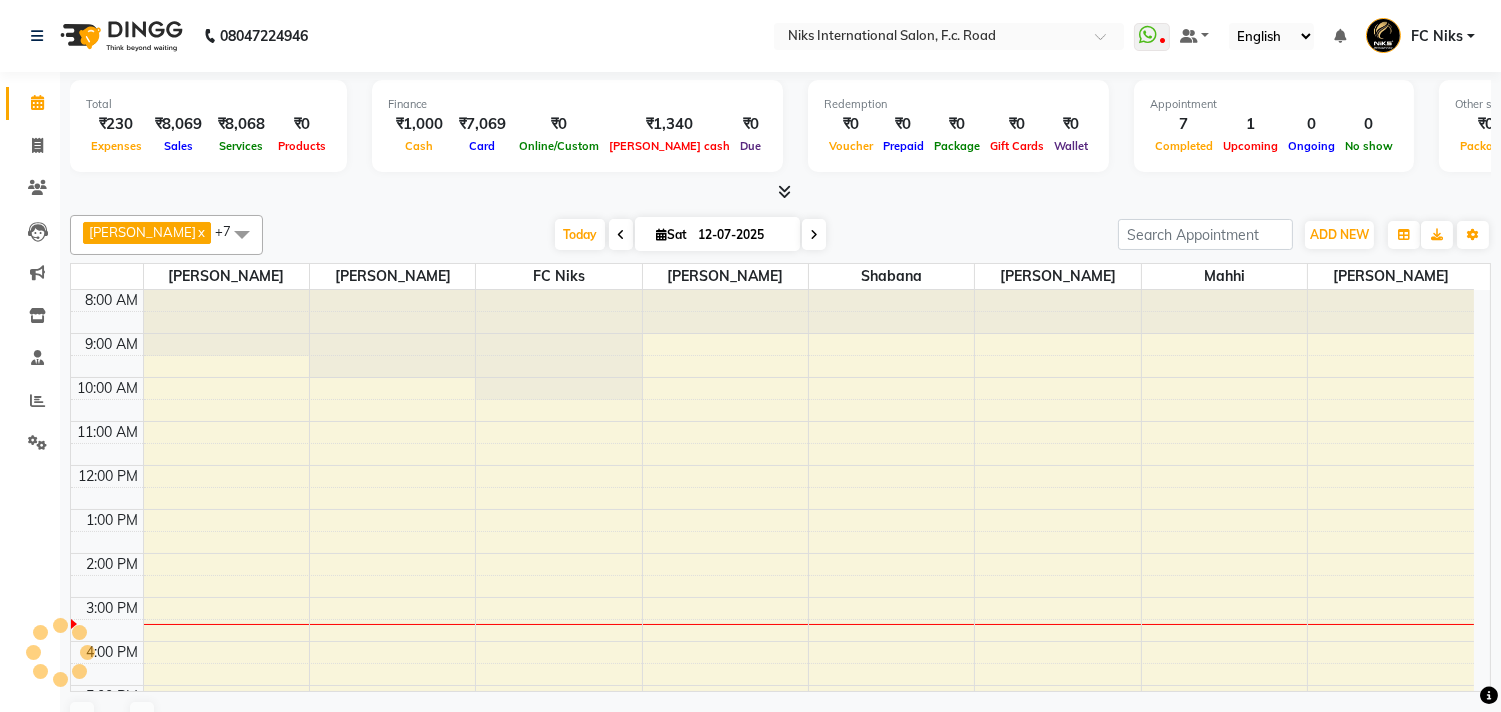 click 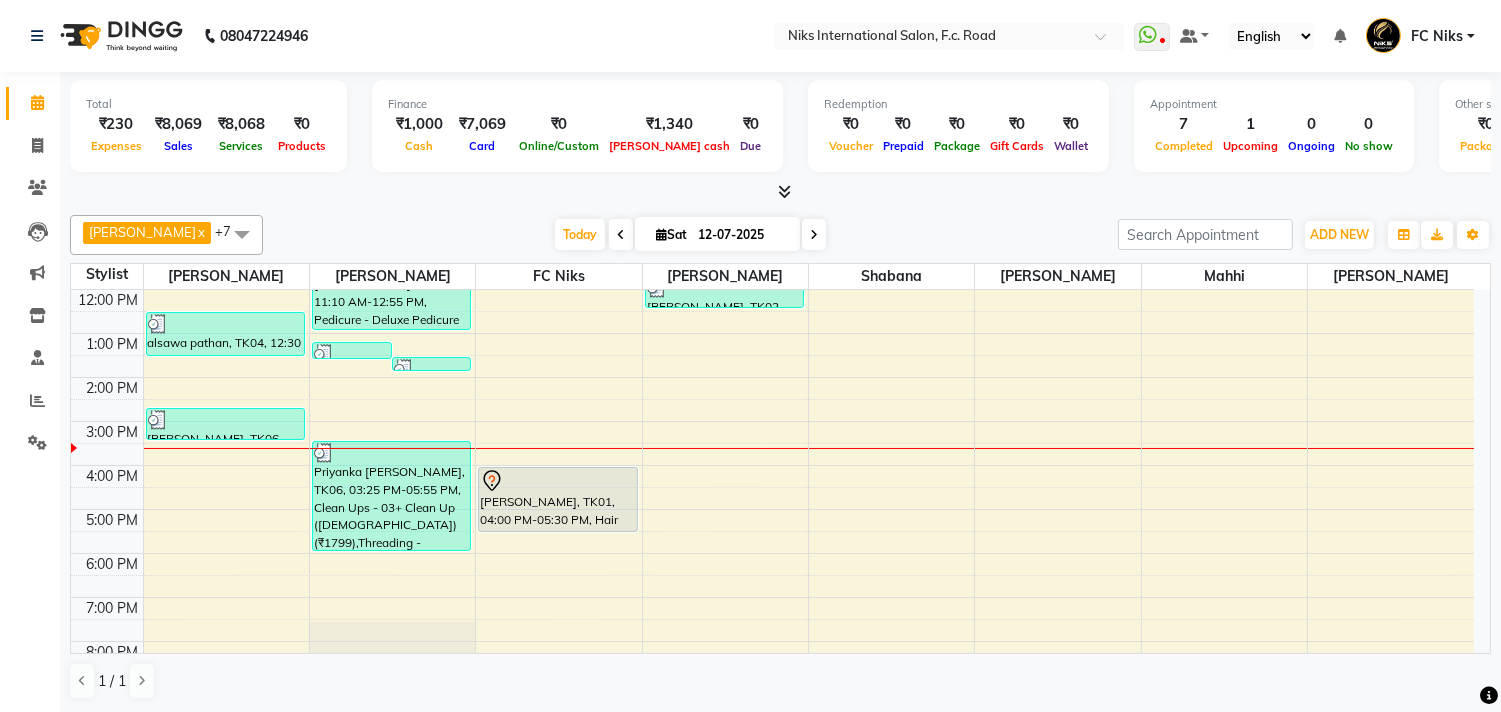 scroll, scrollTop: 185, scrollLeft: 0, axis: vertical 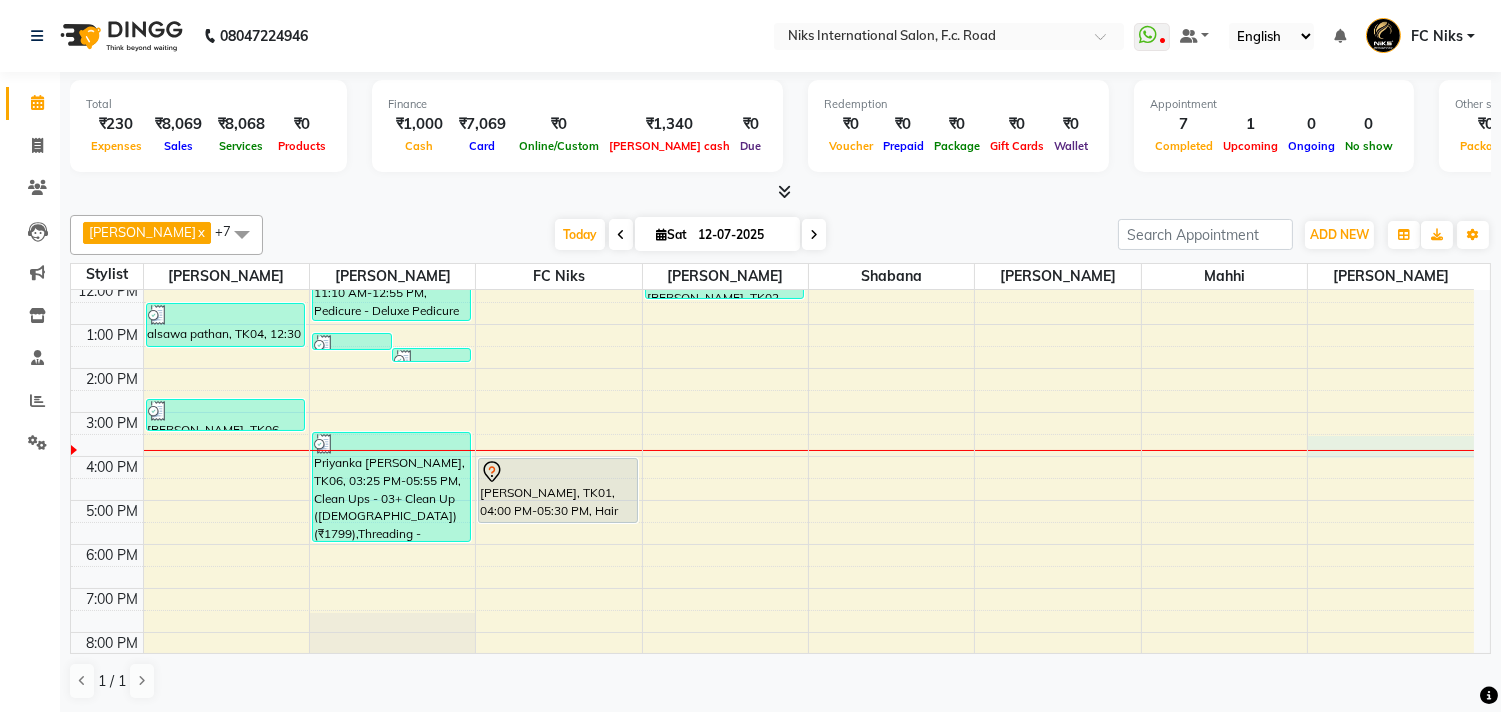 click on "8:00 AM 9:00 AM 10:00 AM 11:00 AM 12:00 PM 1:00 PM 2:00 PM 3:00 PM 4:00 PM 5:00 PM 6:00 PM 7:00 PM 8:00 PM 9:00 PM 10:00 PM     alsawa pathan, TK04, 12:30 PM-01:30 PM, Protein Hair Spa - Long (Female) (₹2499)     Priyanka Bhange, TK06, 02:40 PM-03:25 PM, Haircut - Creative Haircut (Wash & Blowdry Complimentary) (Female) (₹999)     trisha sigh, TK05, 01:10 PM-01:35 PM, Threading - Eyebrows (Female) (₹60),Threading - Lower Lip / Forehead (Female) (₹40)     alsawa pathan, TK04, 01:30 PM-01:45 PM, Threading - Eyebrows (Female) (₹60)     RAJANI, TK03, 11:10 AM-12:55 PM, Pedicure - Deluxe Pedicure (Female) (₹1199),Threading - Eyebrows (Female) (₹60),Threading - Upper Lips/Chin/ Nose/ (Female) (₹40),Threading - Upper Lips/Chin/ Nose/ (Female) (₹40)                 Sakshi Daga, TK01, 04:00 PM-05:30 PM, Hair Treatment  - Protein Hair Spa (Male)     Sneha Bhalekar, TK02, 11:40 AM-12:25 PM, Haircut - Creative Haircut (Wash & Blowdry Complimentary) (Female) (₹999)" at bounding box center [772, 434] 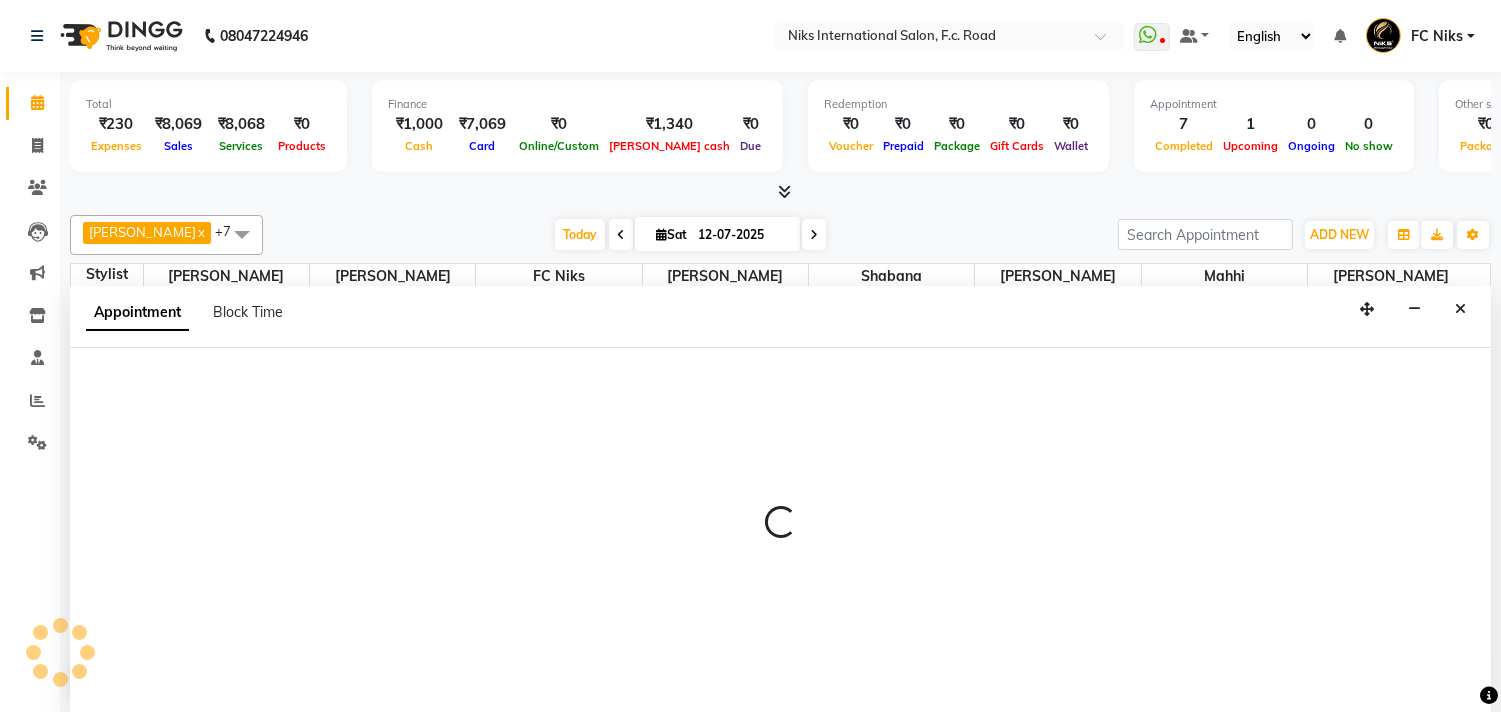 scroll, scrollTop: 1, scrollLeft: 0, axis: vertical 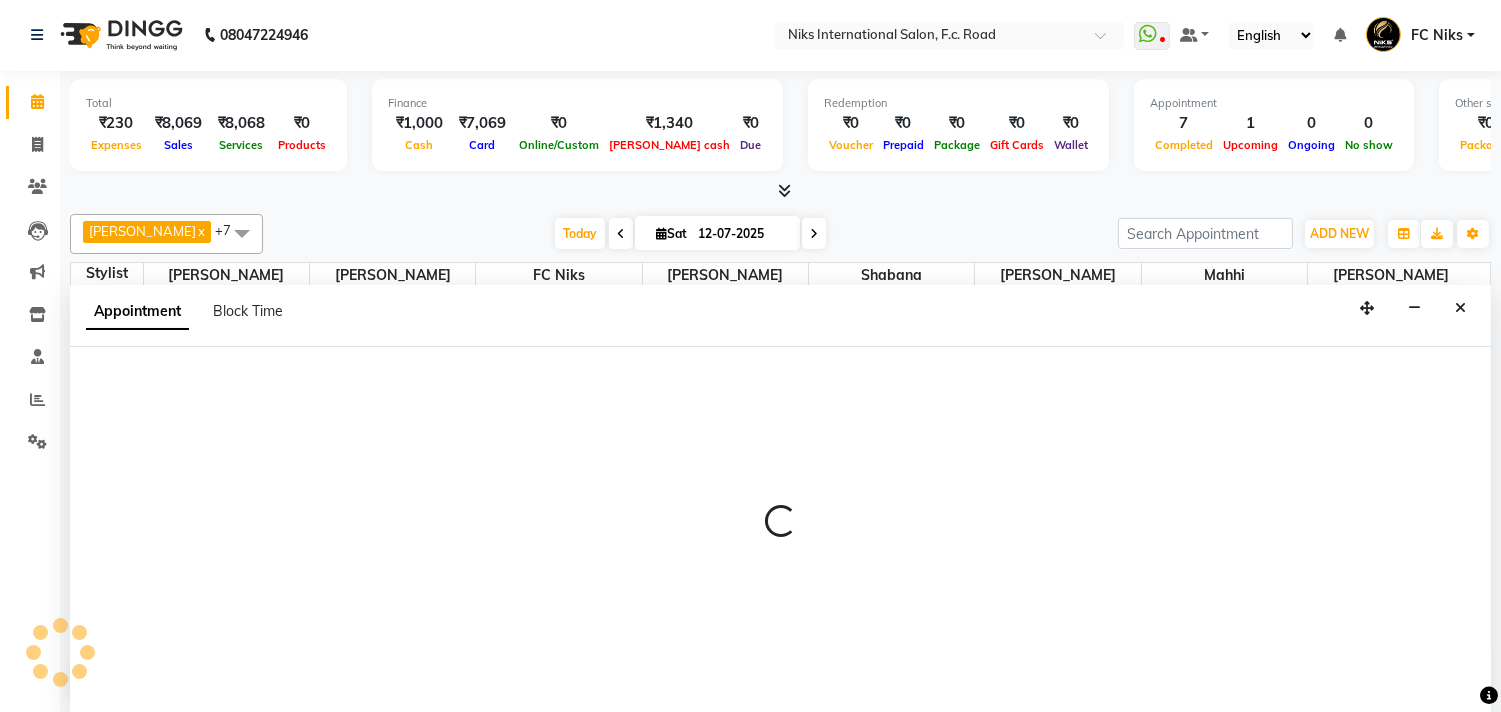 select on "82852" 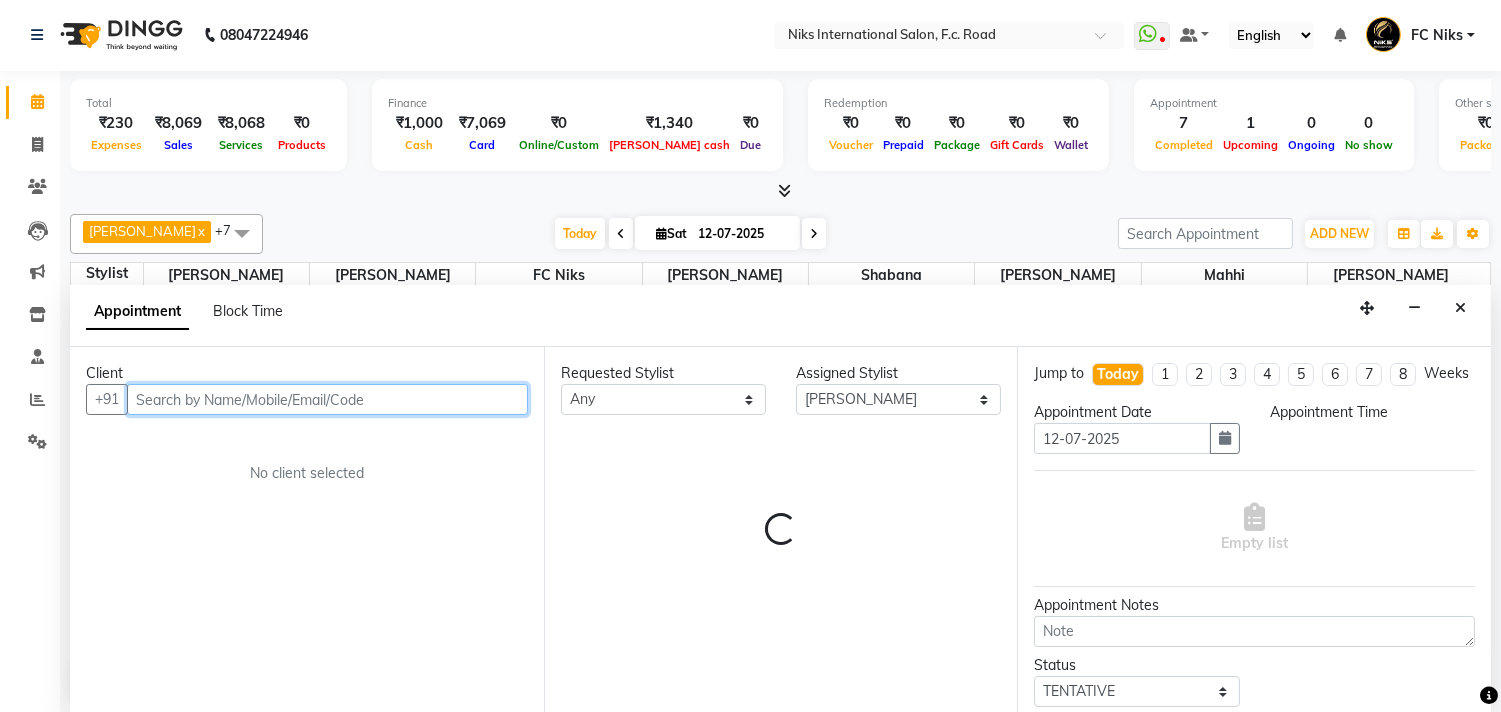 select on "930" 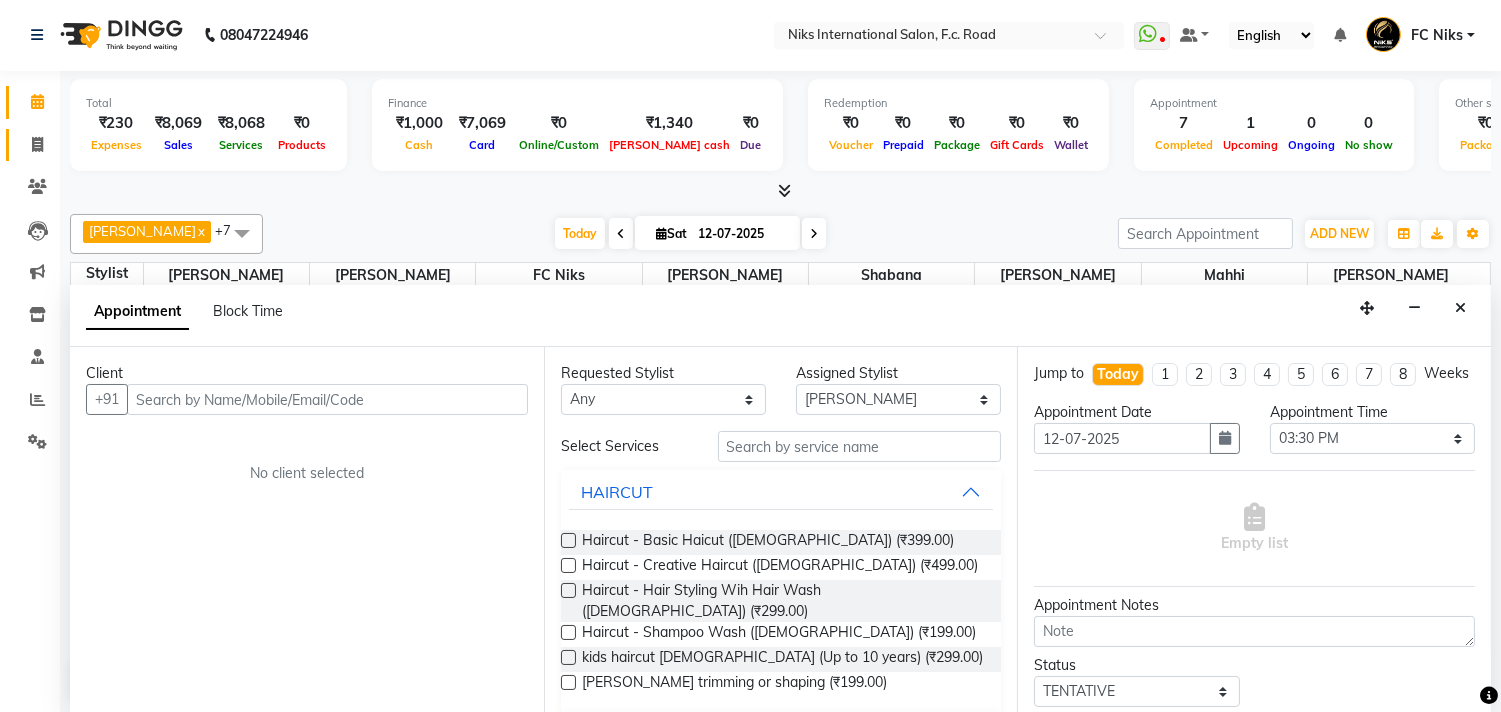 click on "Invoice" 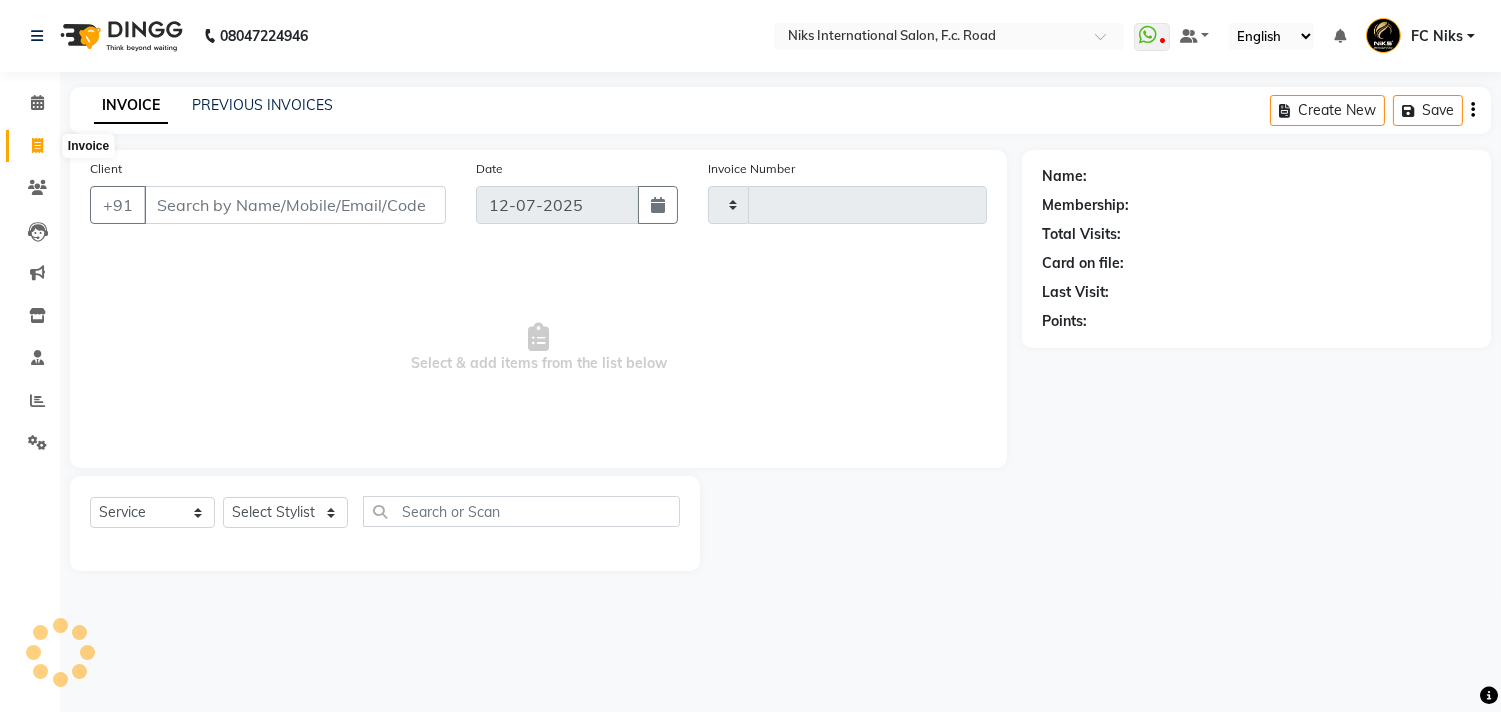 type on "1220" 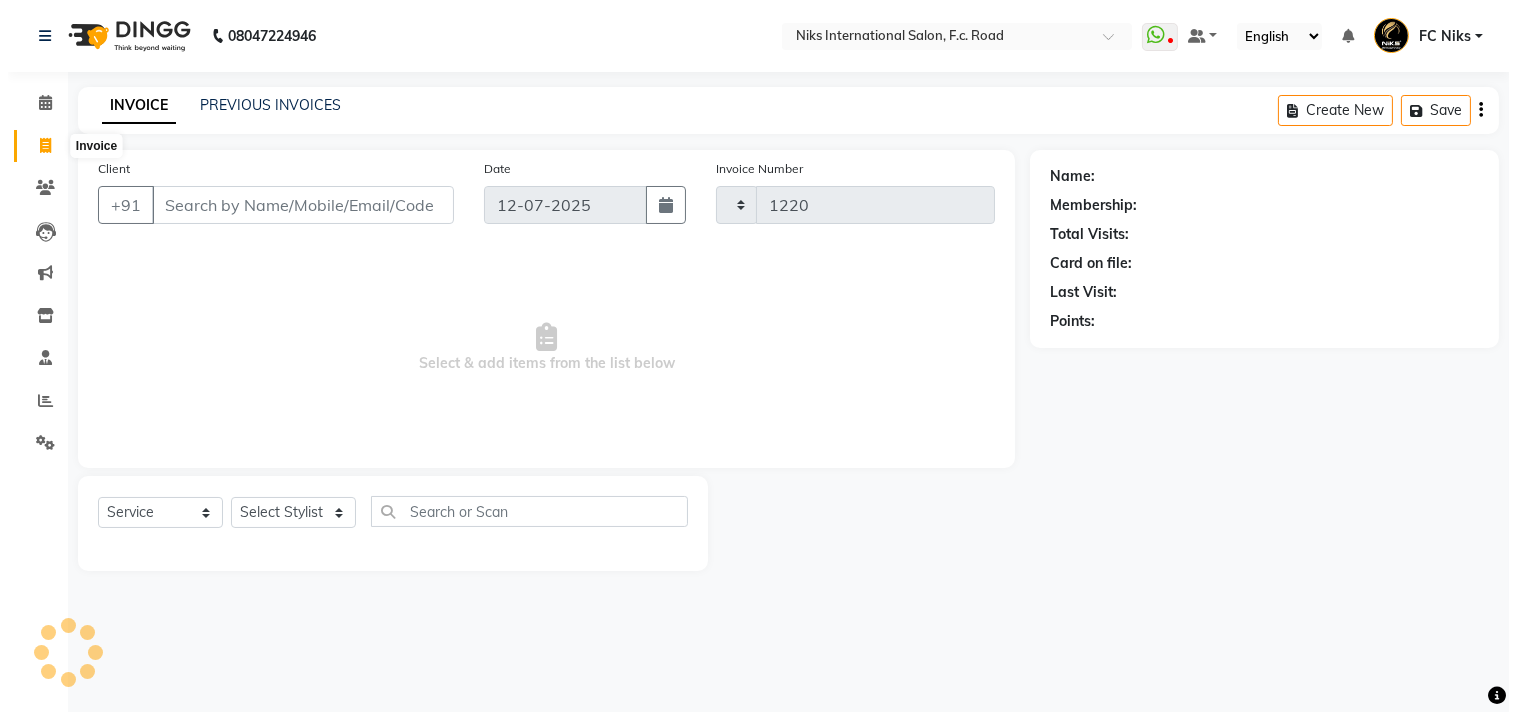 scroll, scrollTop: 0, scrollLeft: 0, axis: both 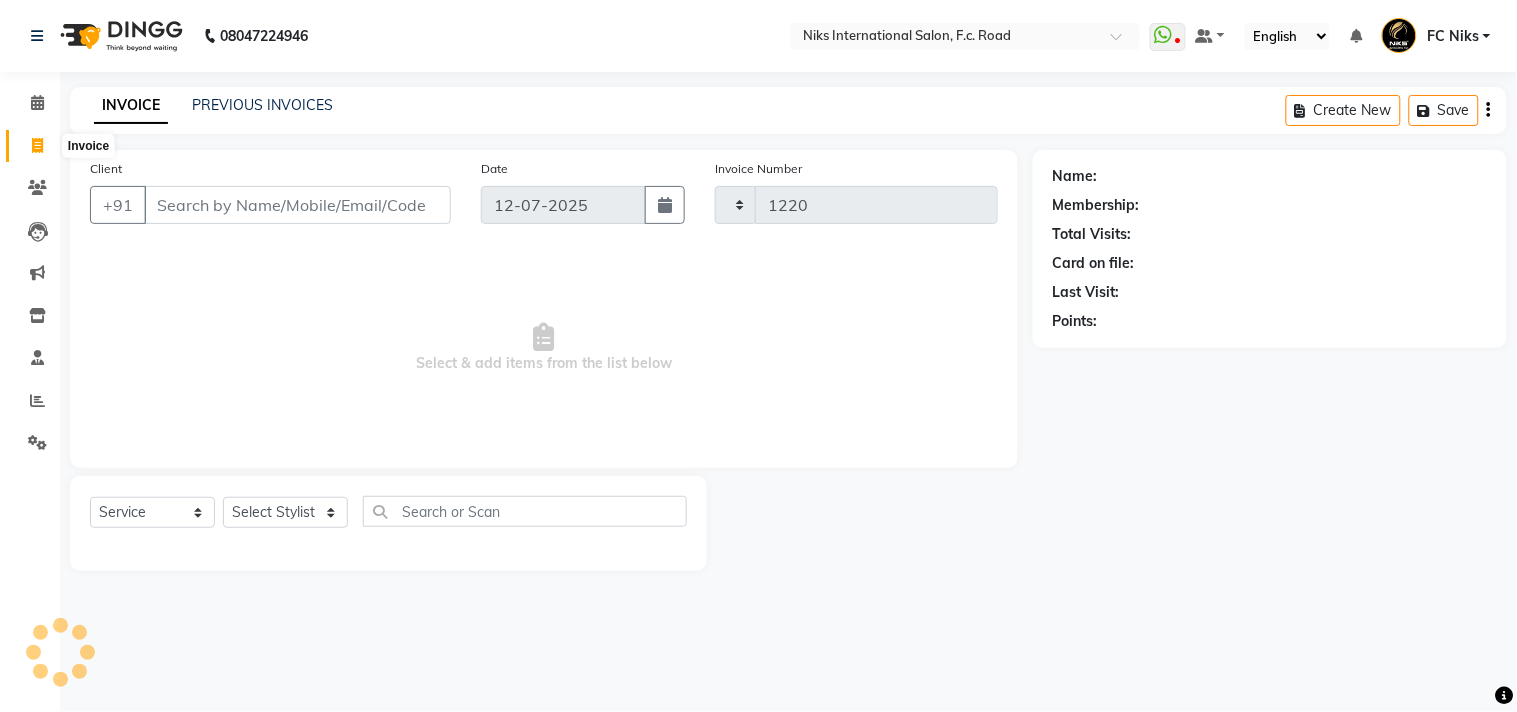 select on "7" 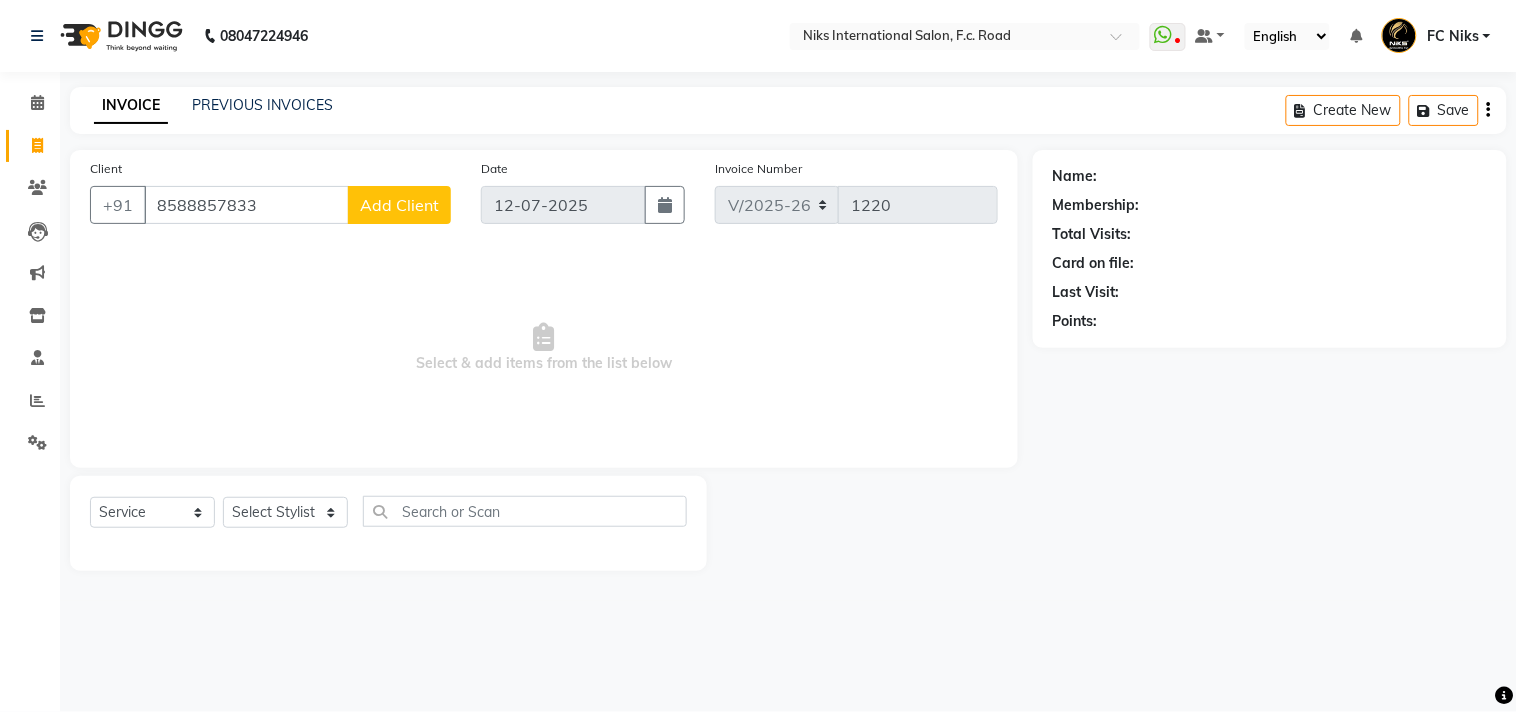 type on "8588857833" 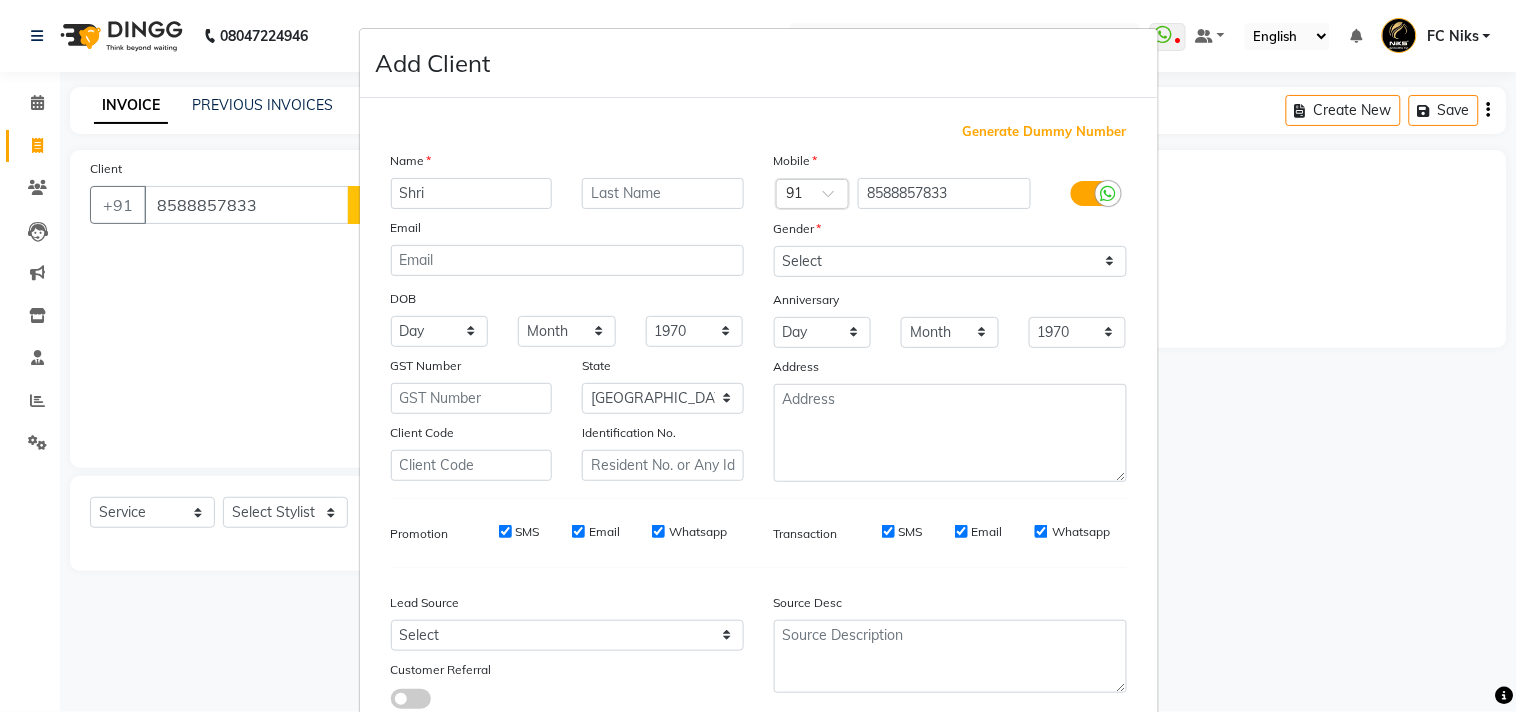 type on "Shri" 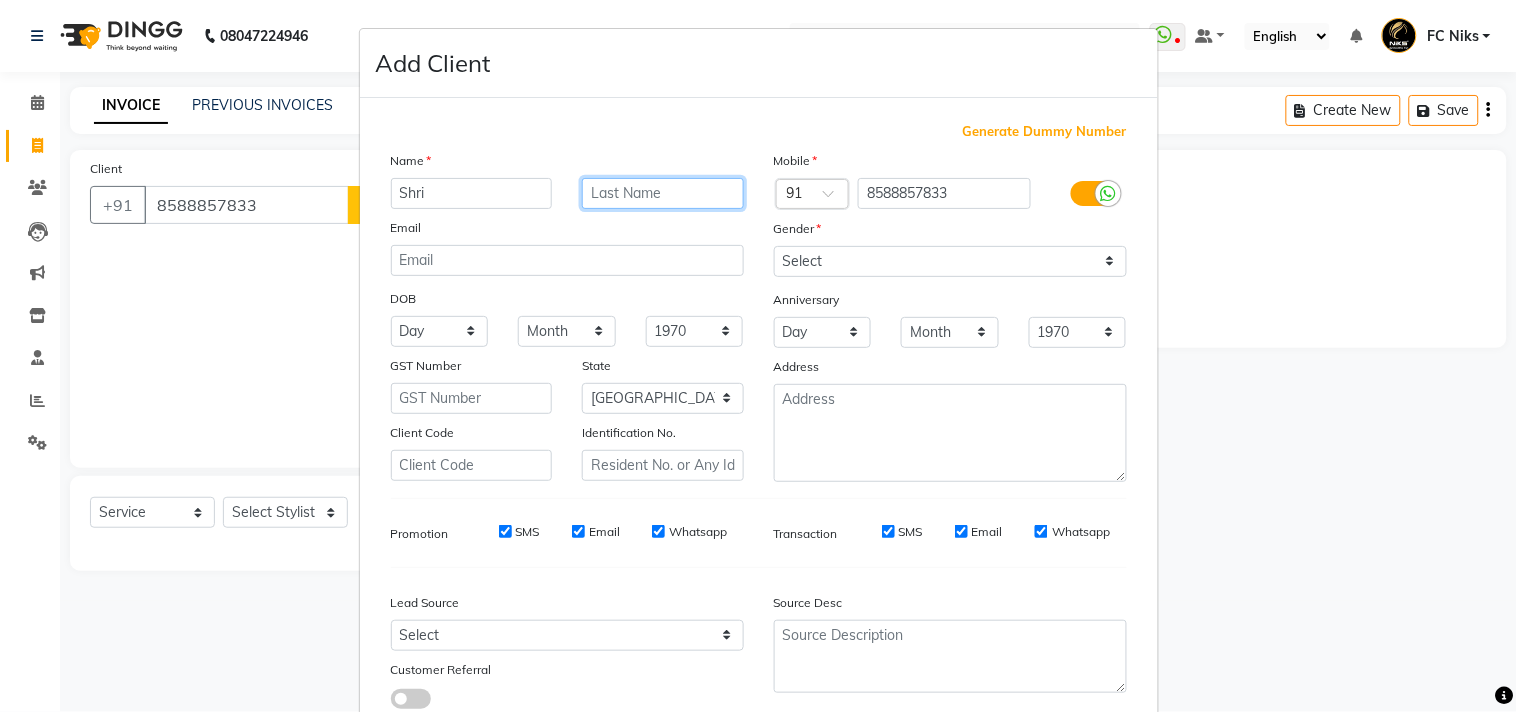 click at bounding box center (663, 193) 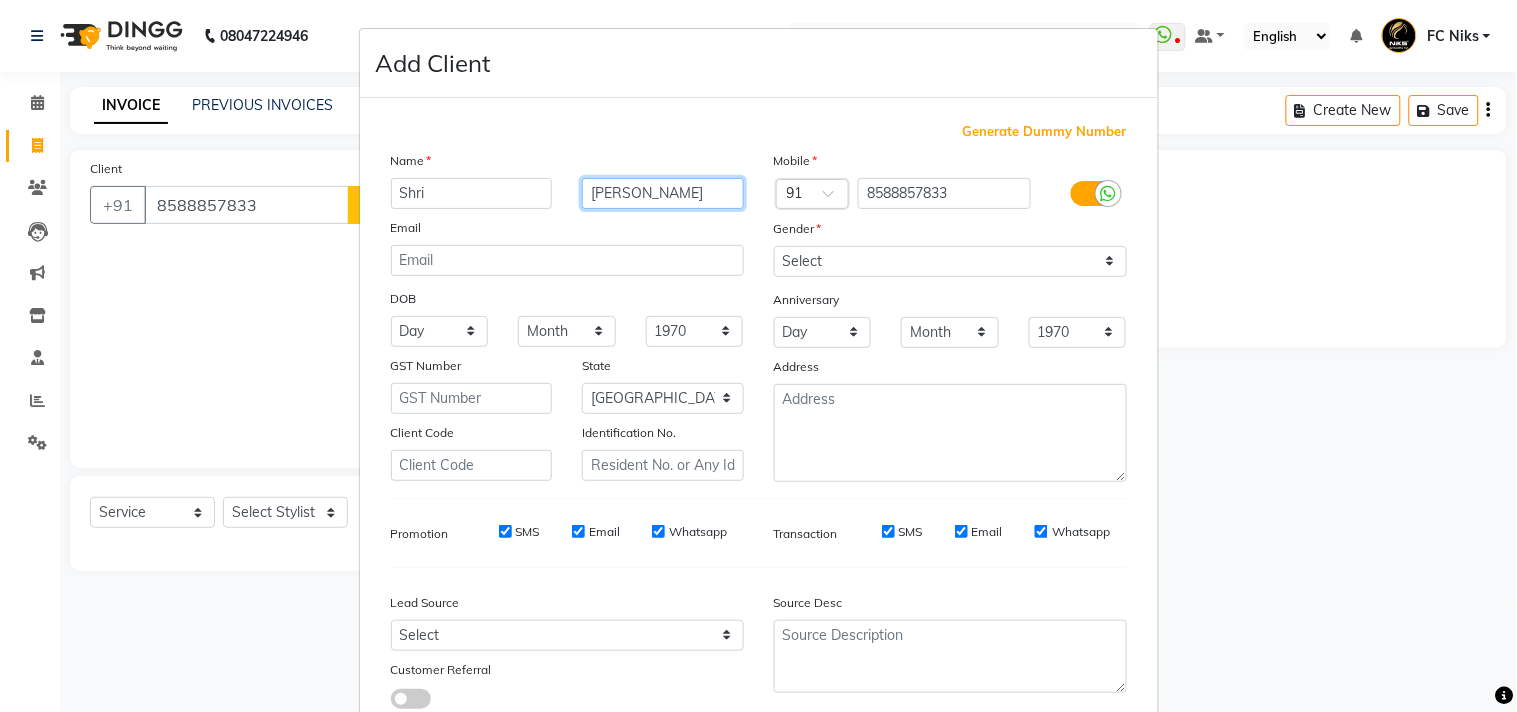 type on "[PERSON_NAME]" 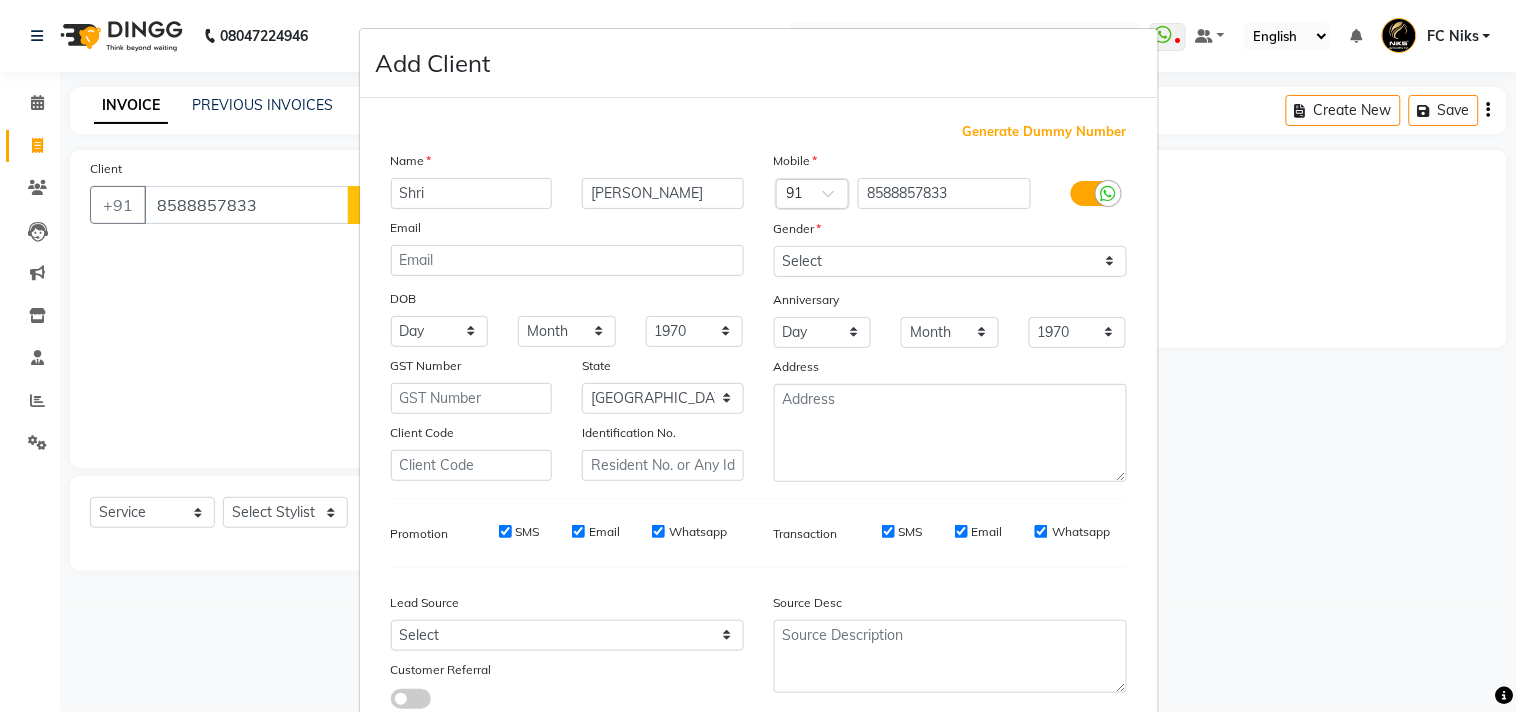 click on "Gender" at bounding box center (950, 232) 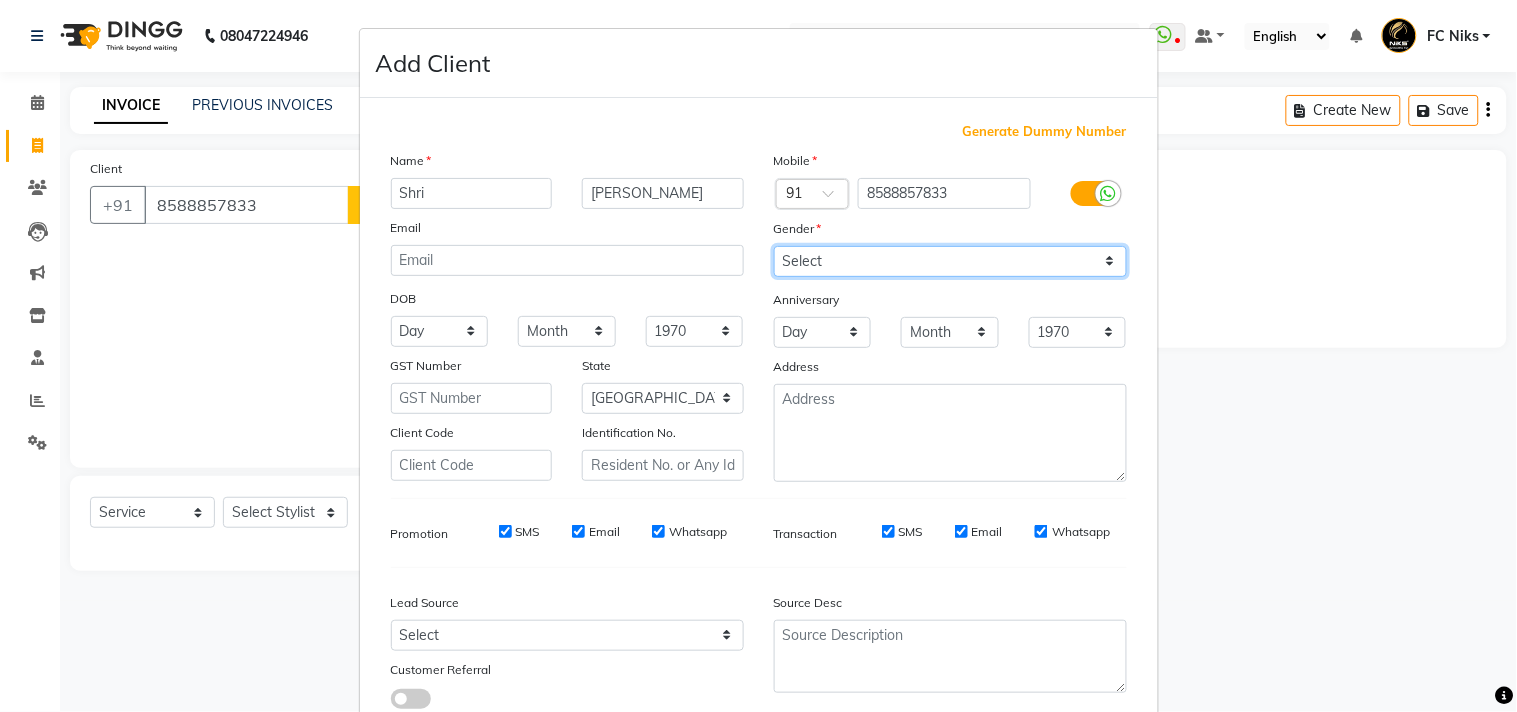 click on "Select Male Female Other Prefer Not To Say" at bounding box center (950, 261) 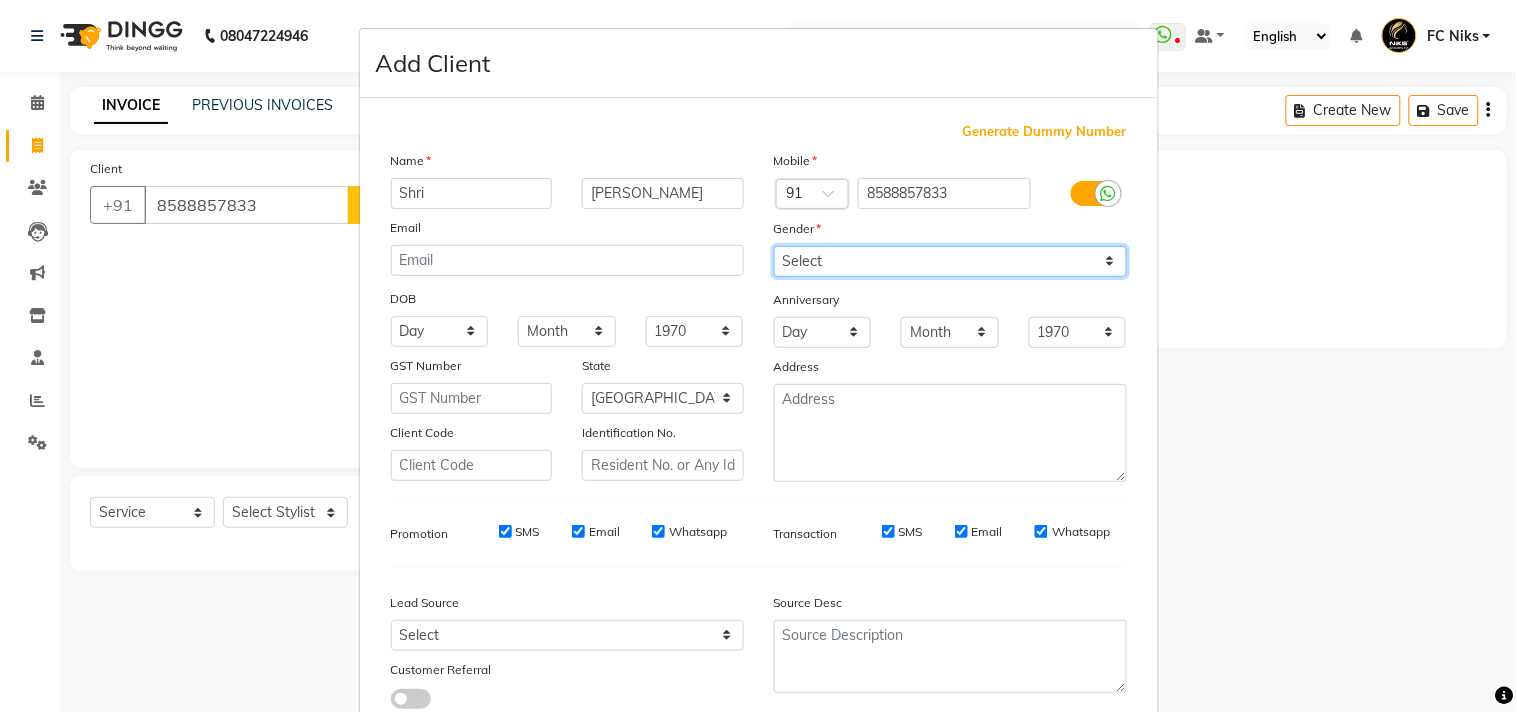 select on "[DEMOGRAPHIC_DATA]" 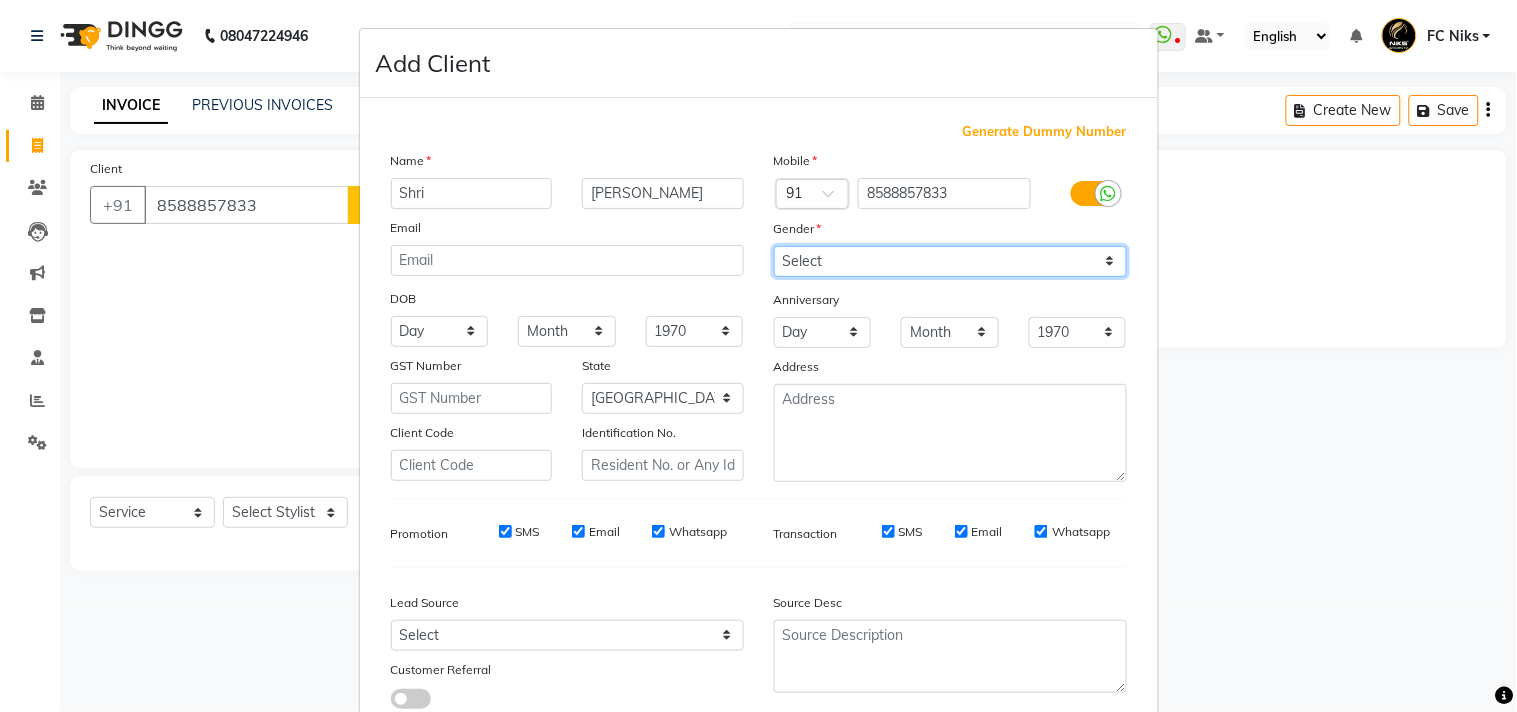 click on "Select Male Female Other Prefer Not To Say" at bounding box center [950, 261] 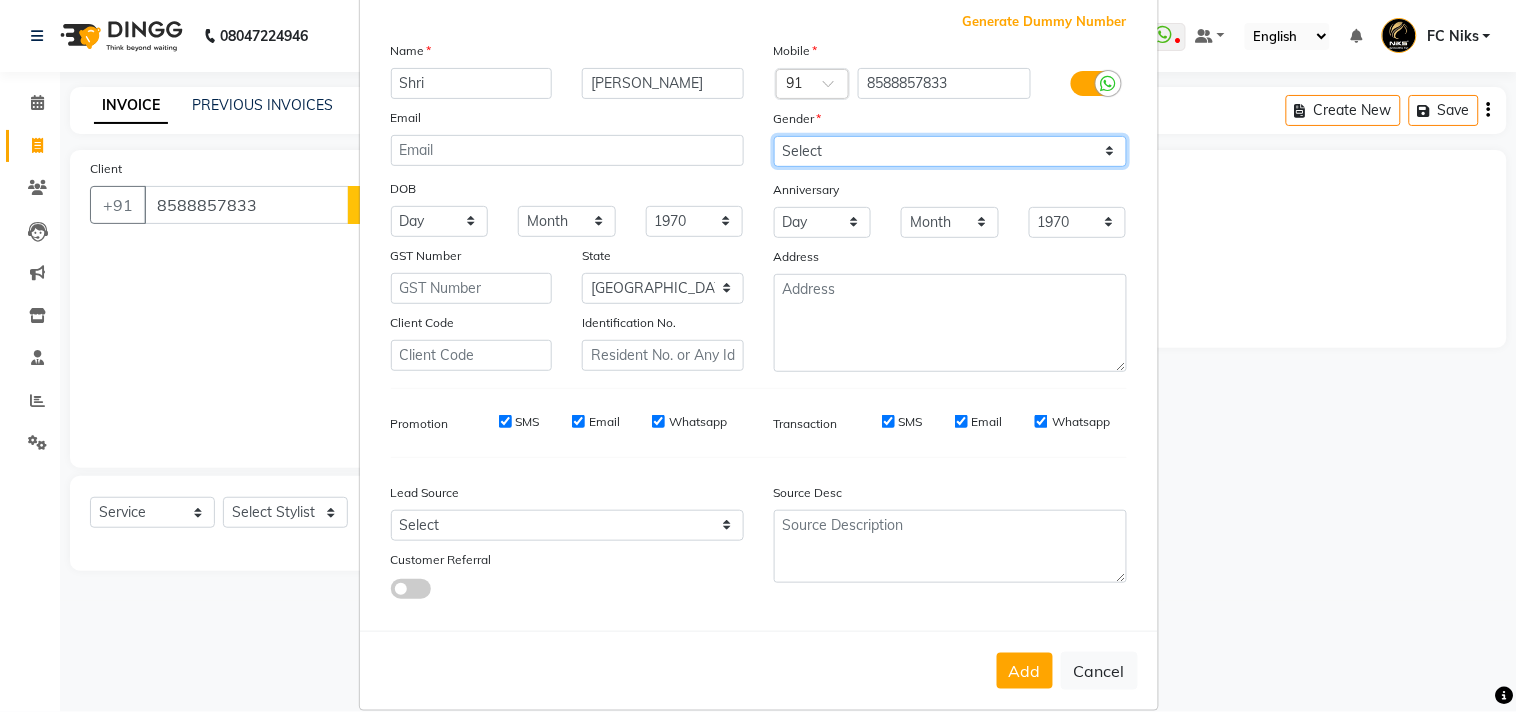 scroll, scrollTop: 102, scrollLeft: 0, axis: vertical 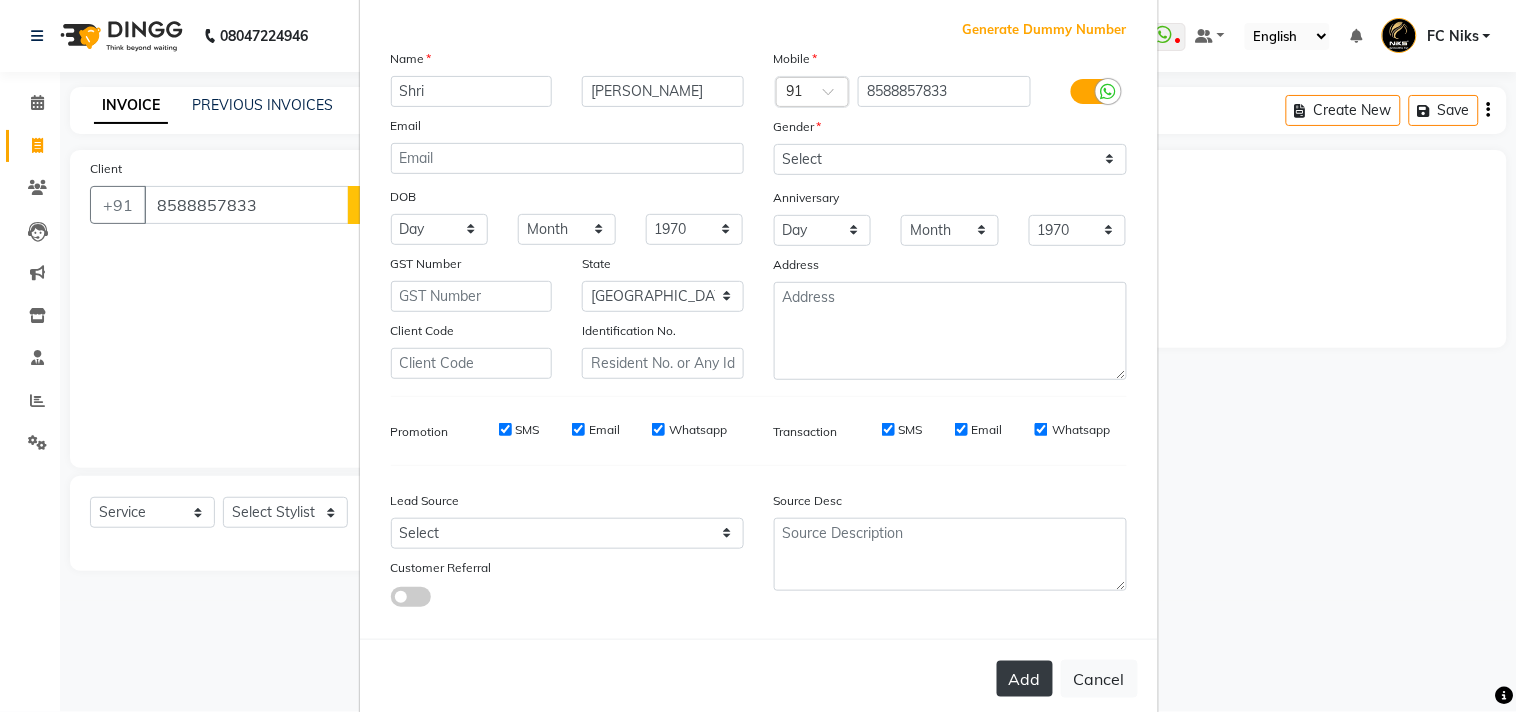 click on "Add" at bounding box center [1025, 679] 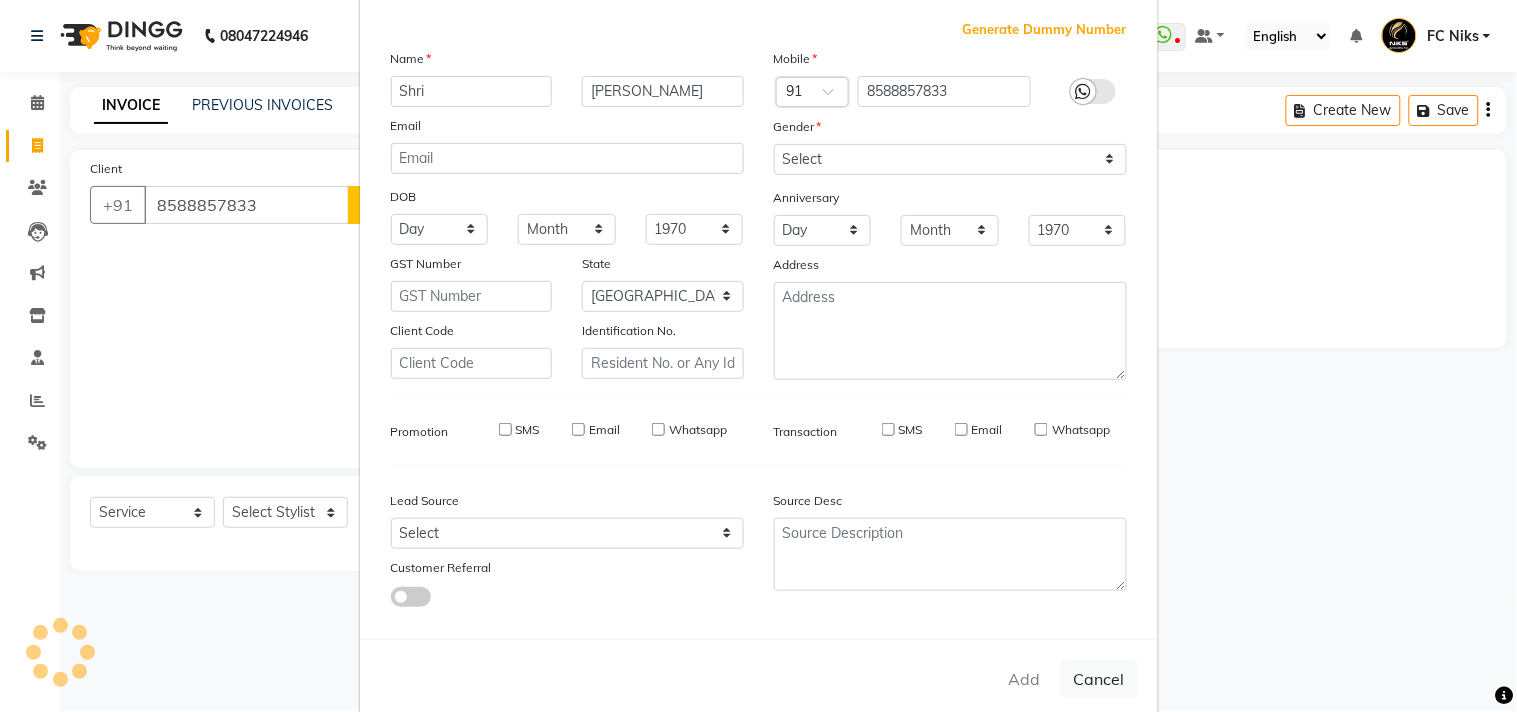 type on "85******33" 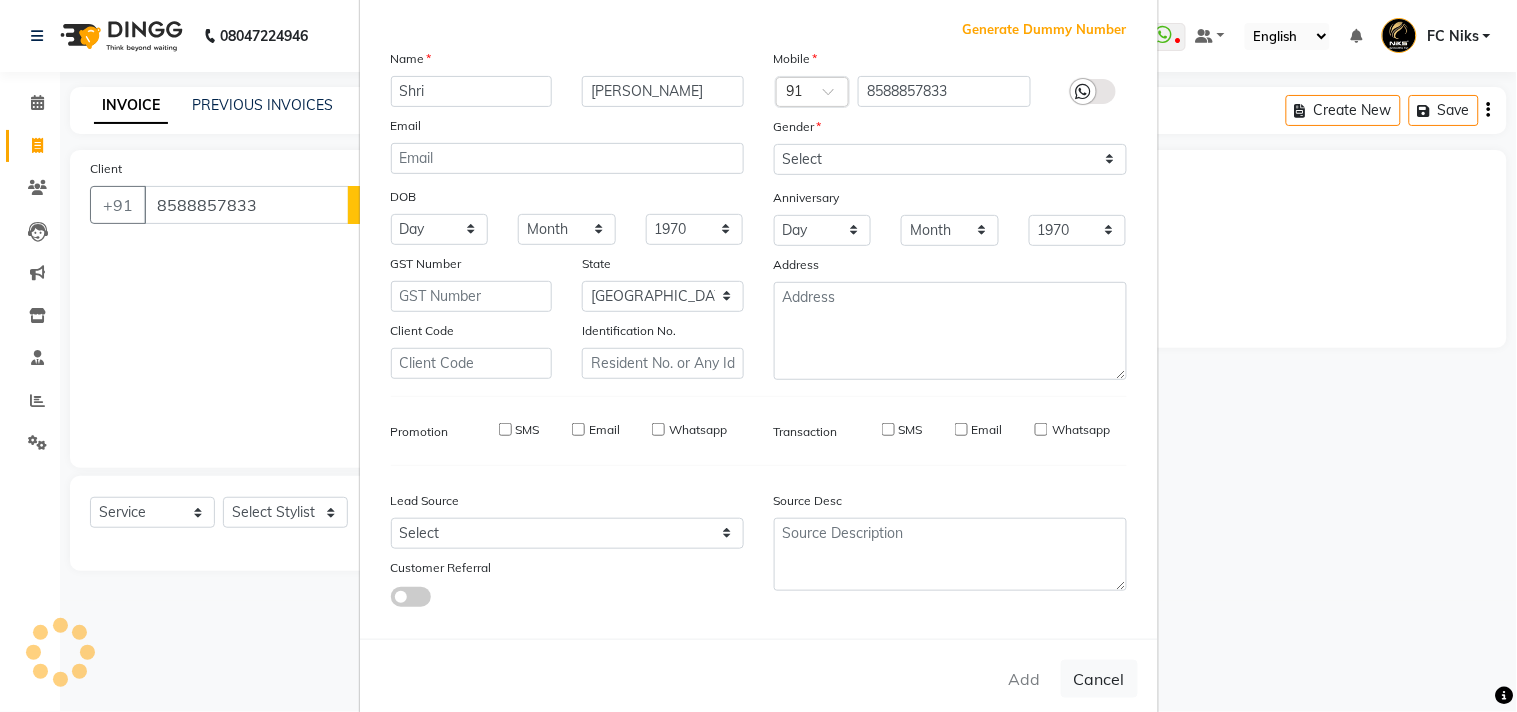 type 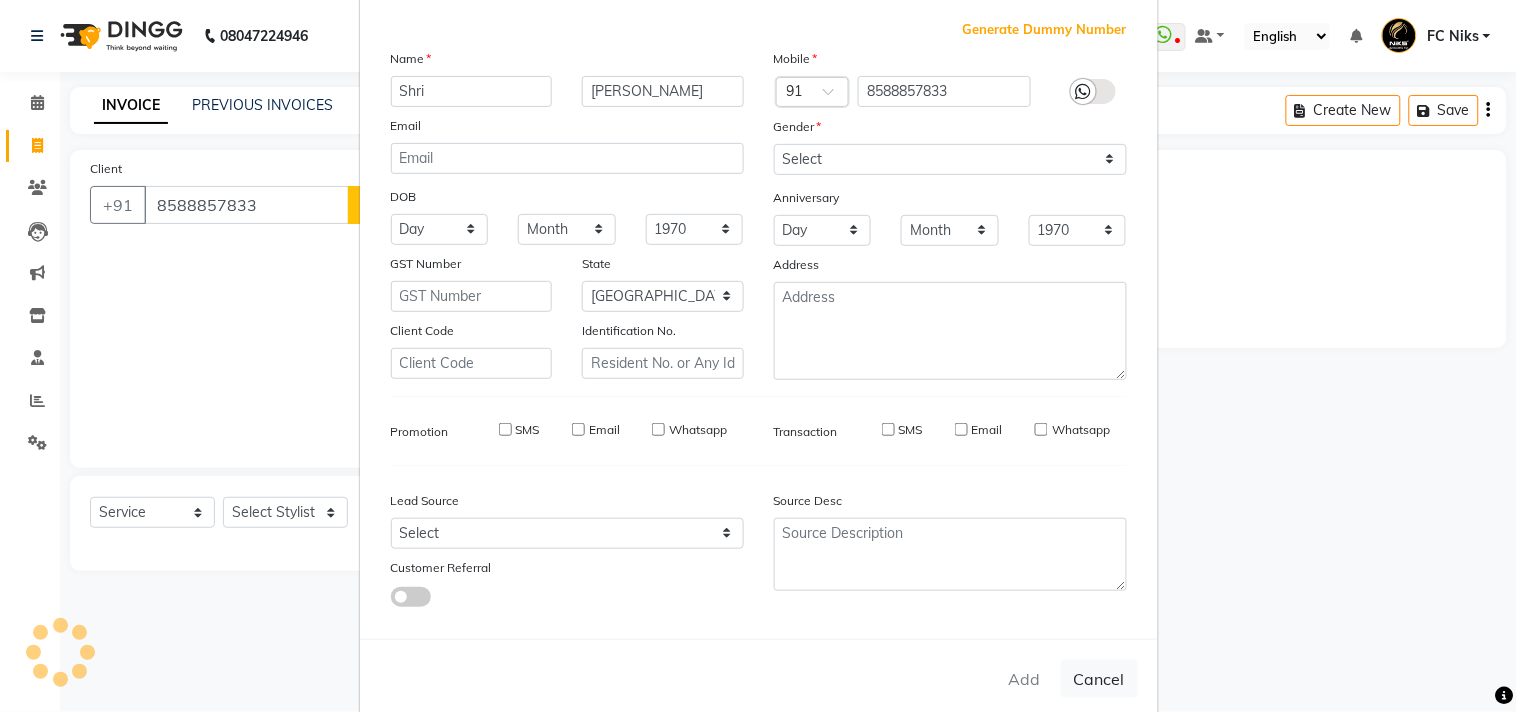 type 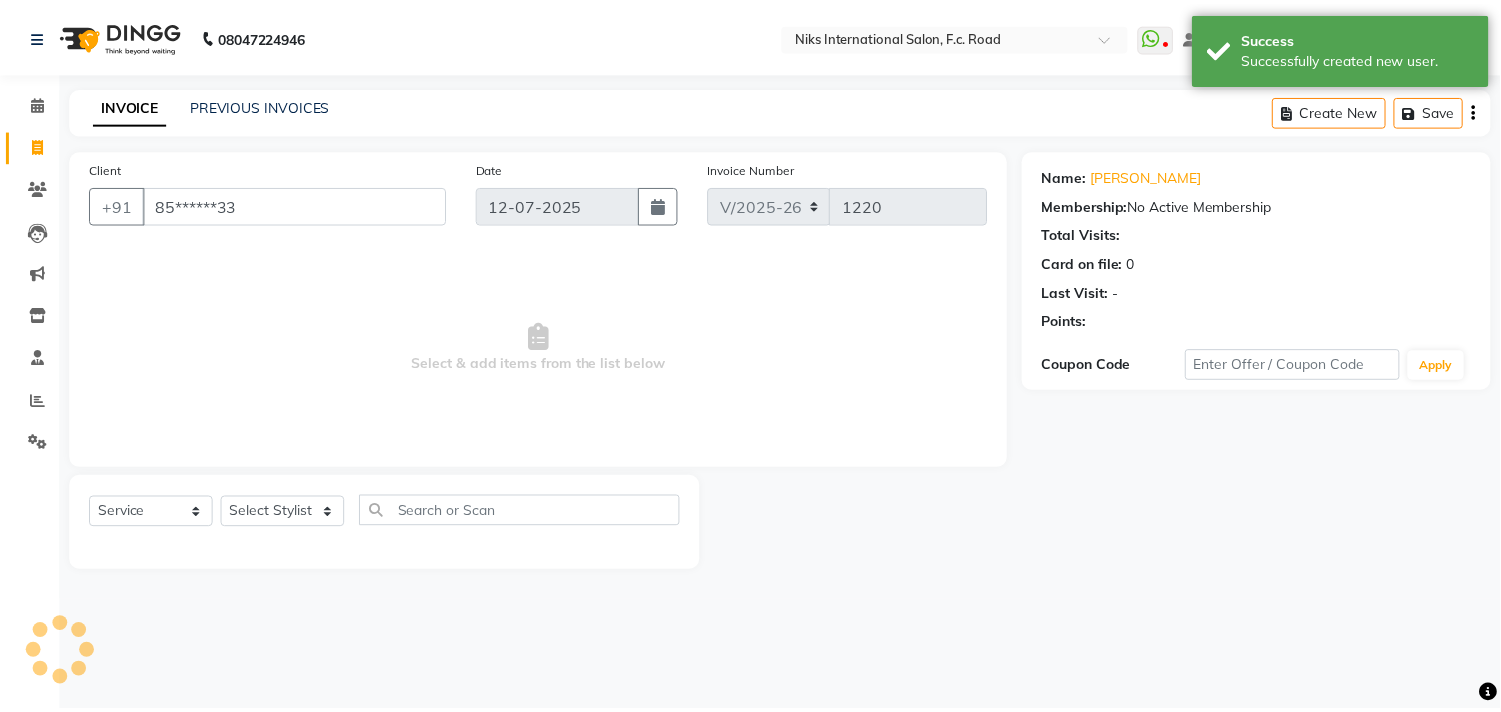 scroll, scrollTop: 0, scrollLeft: 0, axis: both 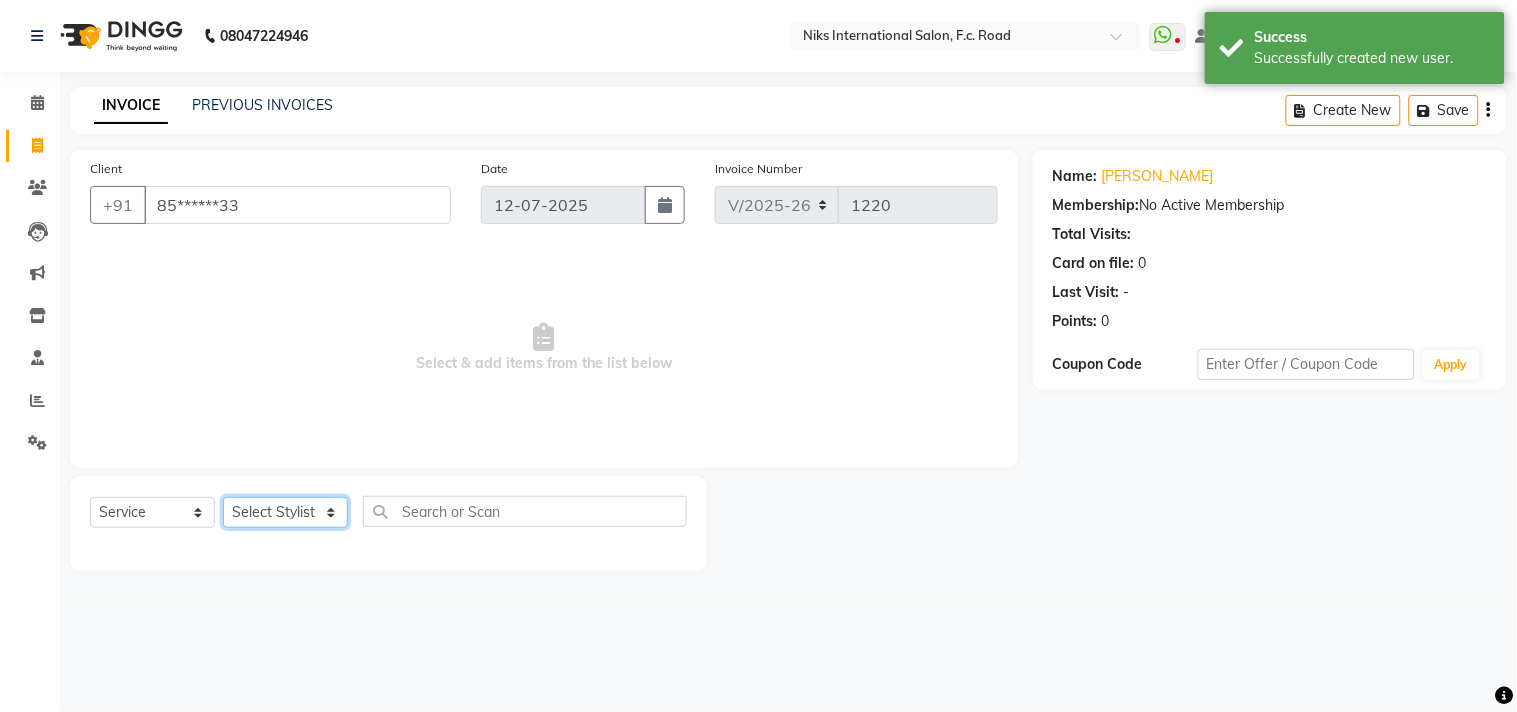 click on "Select Stylist [PERSON_NAME] [PERSON_NAME] CA [PERSON_NAME] Niks [PERSON_NAME] [PERSON_NAME] Krishi Mahhi Nakshatra Nikhil [PERSON_NAME] Savita [PERSON_NAME] [PERSON_NAME] [PERSON_NAME]" 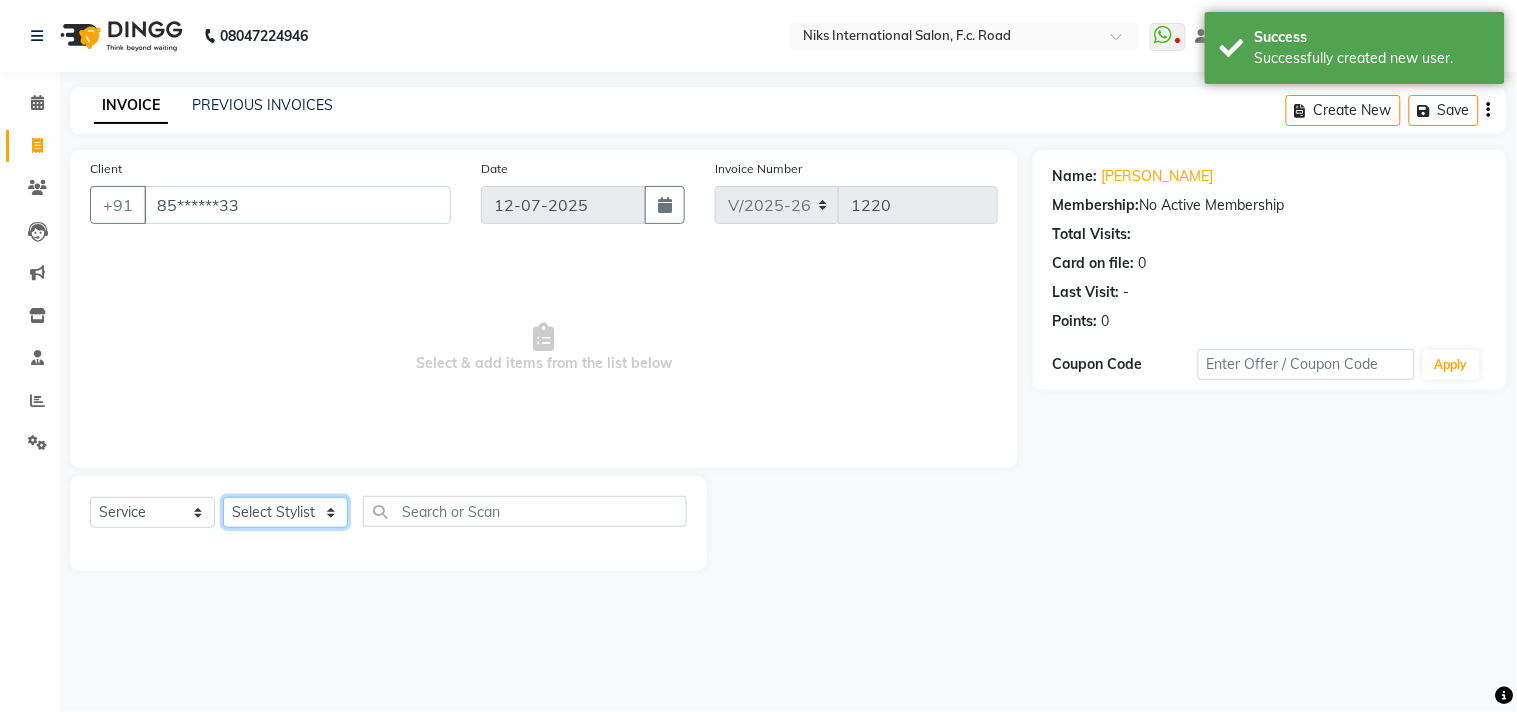 select on "82852" 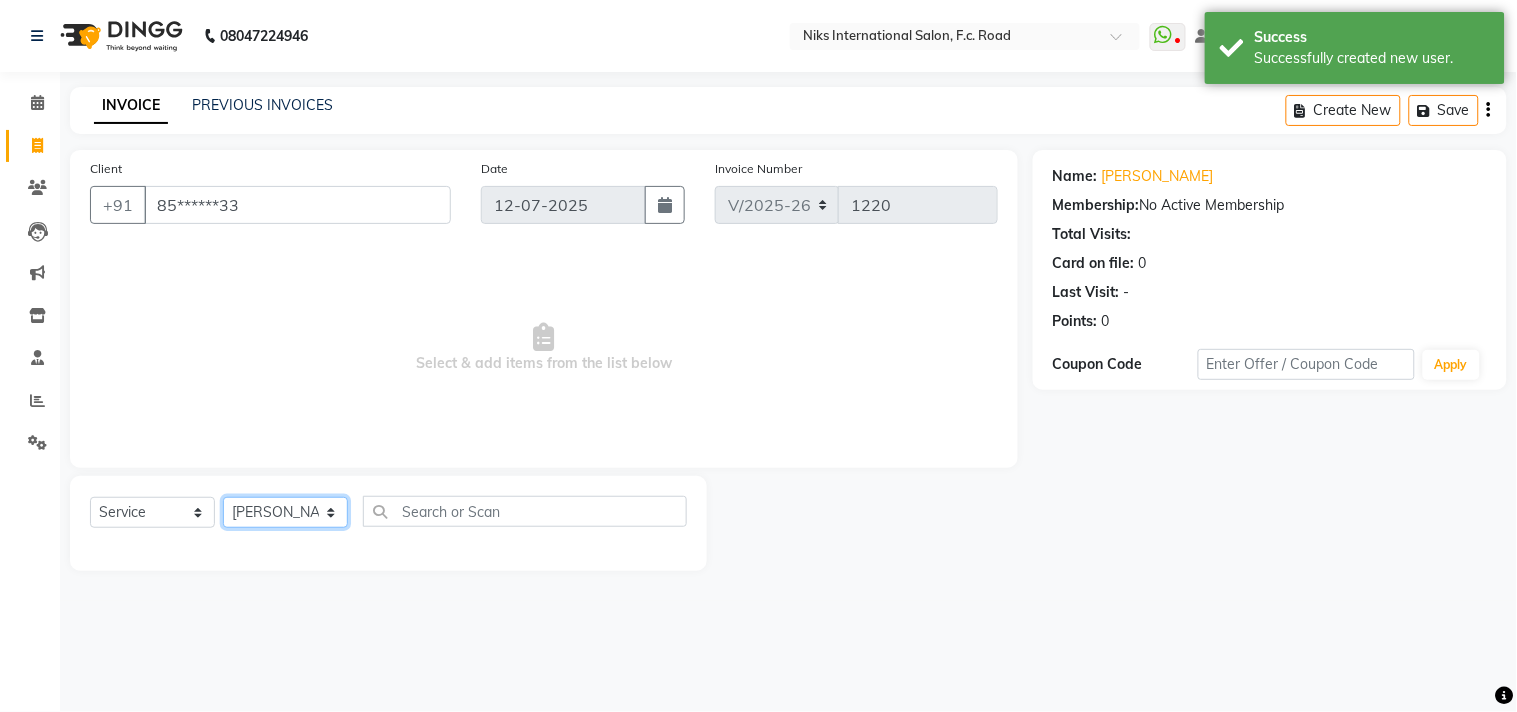 click on "Select Stylist [PERSON_NAME] [PERSON_NAME] CA [PERSON_NAME] Niks [PERSON_NAME] [PERSON_NAME] Krishi Mahhi Nakshatra Nikhil [PERSON_NAME] Savita [PERSON_NAME] [PERSON_NAME] [PERSON_NAME]" 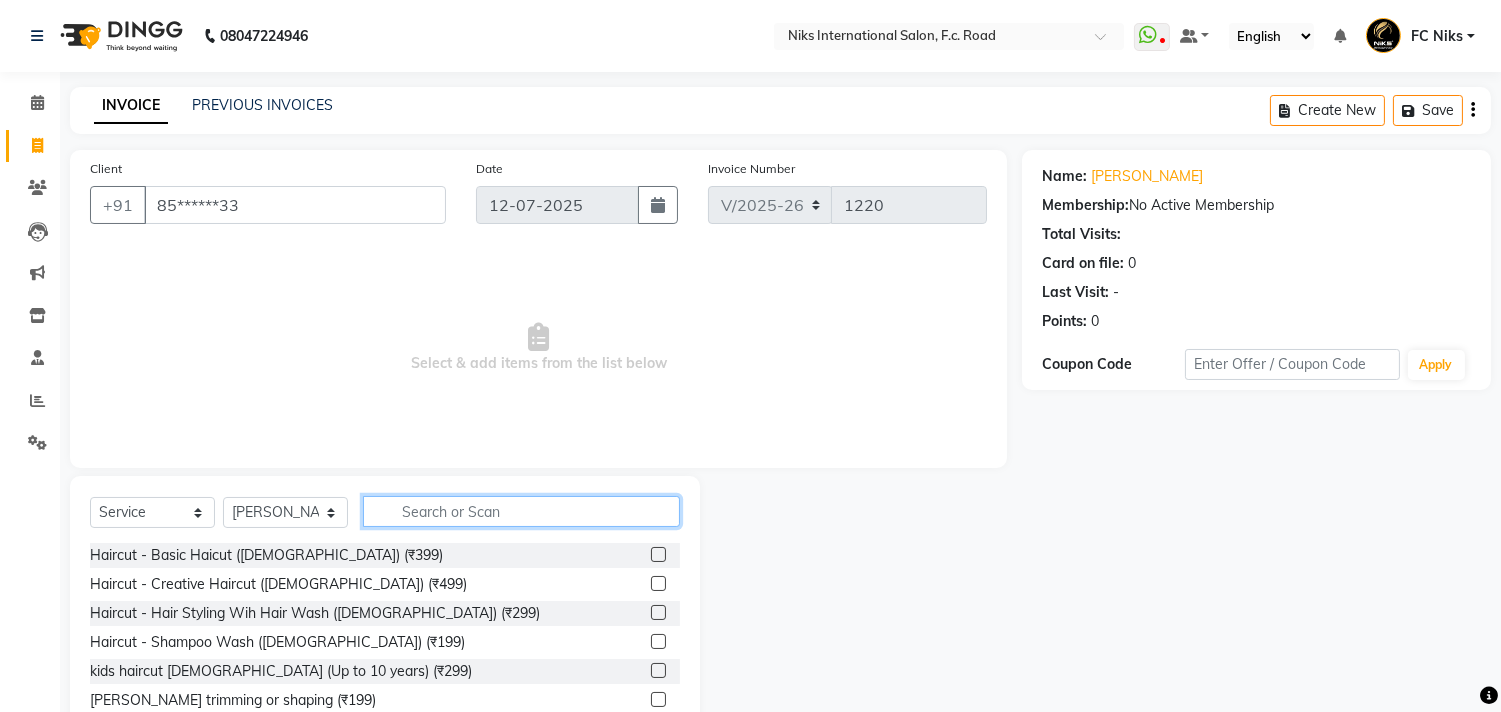 click 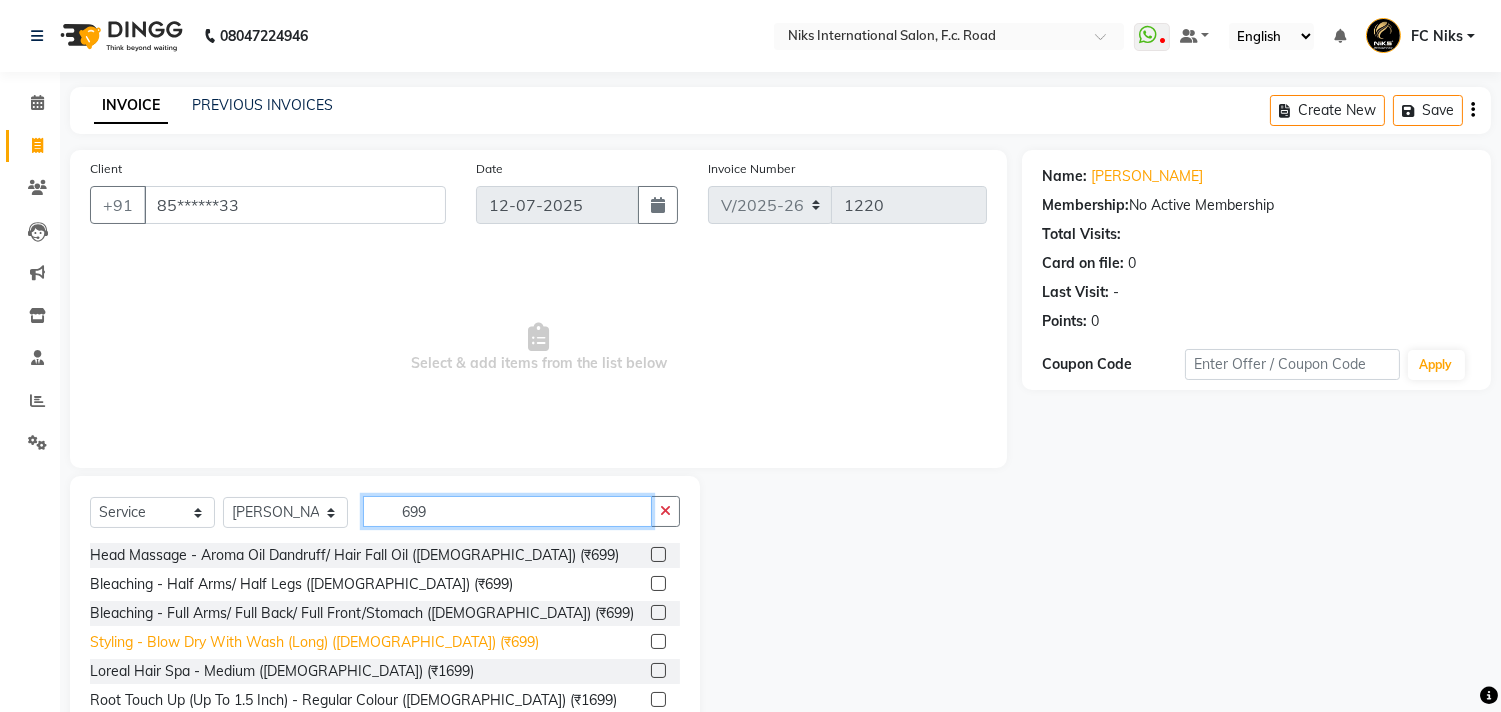 type on "699" 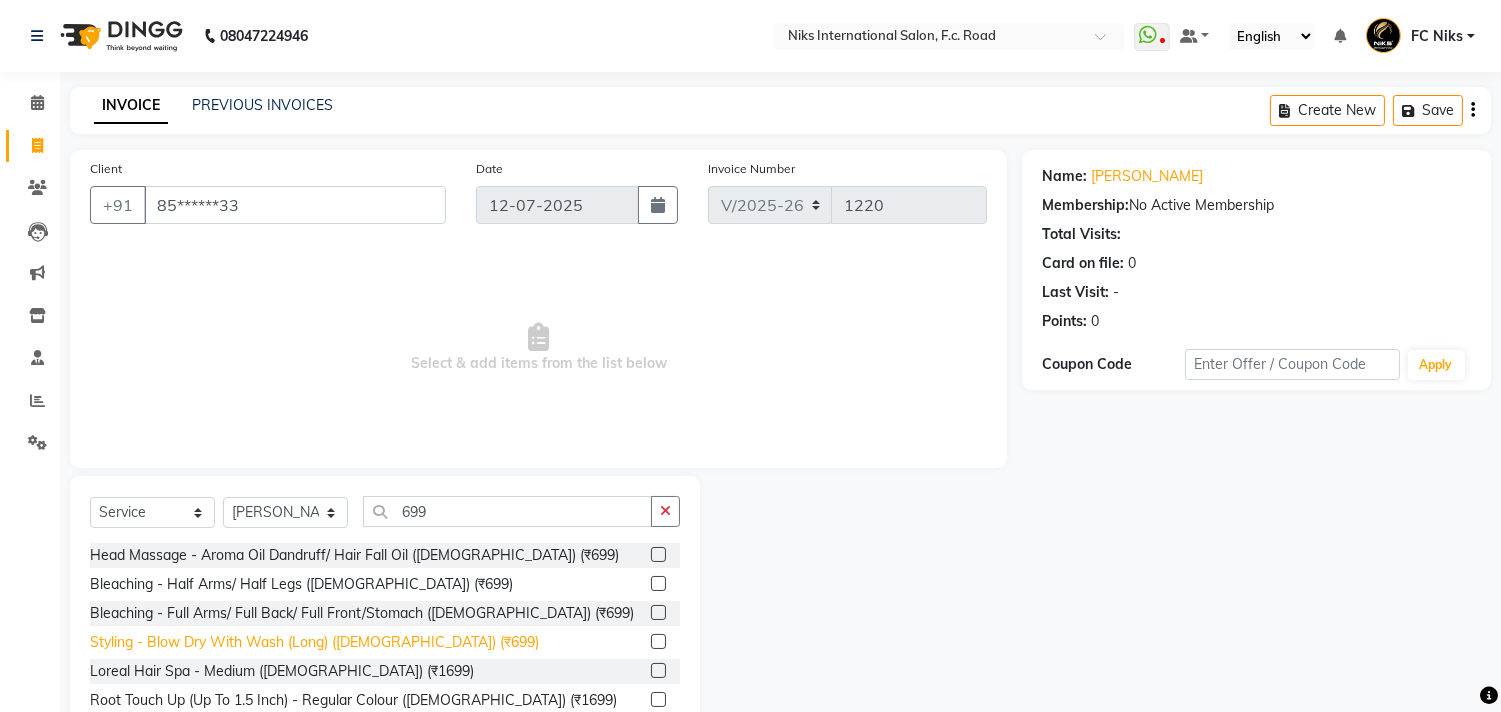 click on "Styling  - Blow Dry With Wash  (Long) ([DEMOGRAPHIC_DATA]) (₹699)" 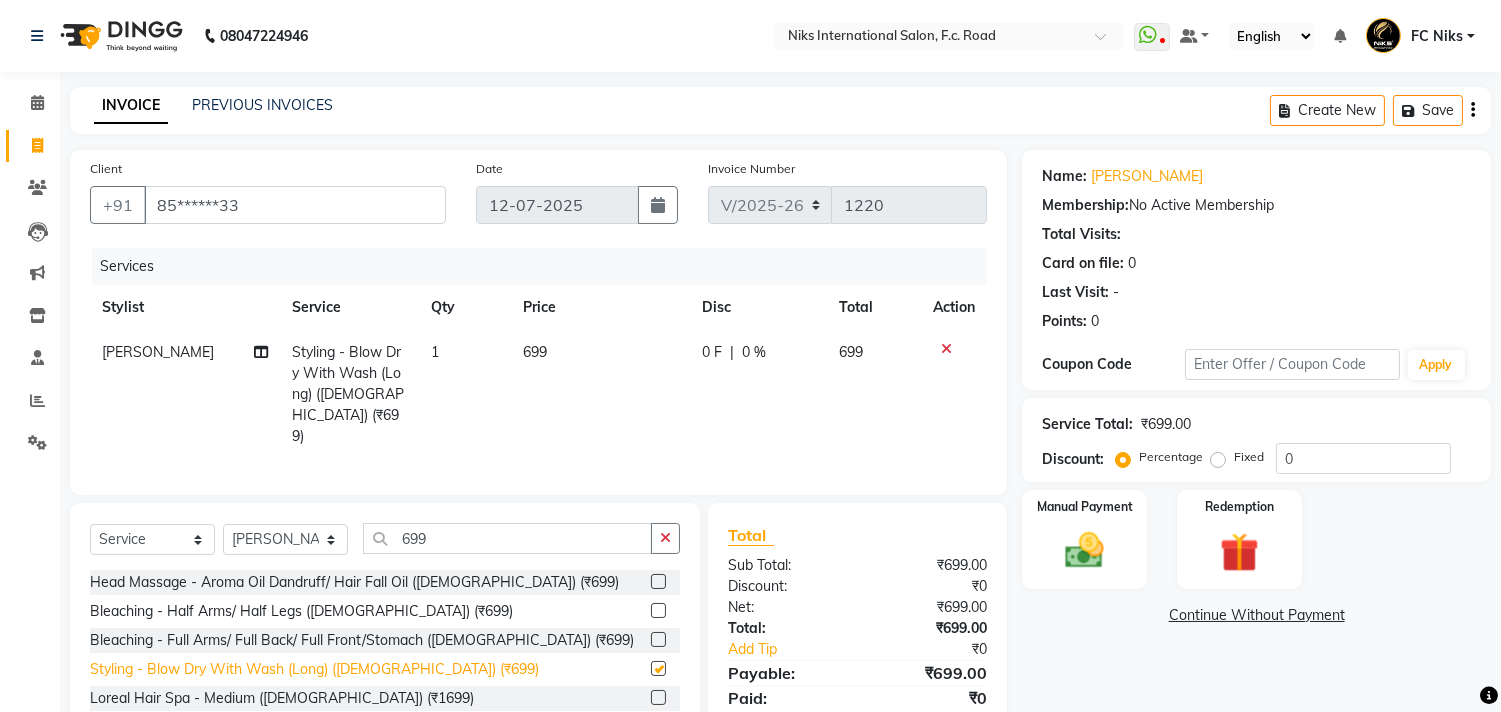 checkbox on "false" 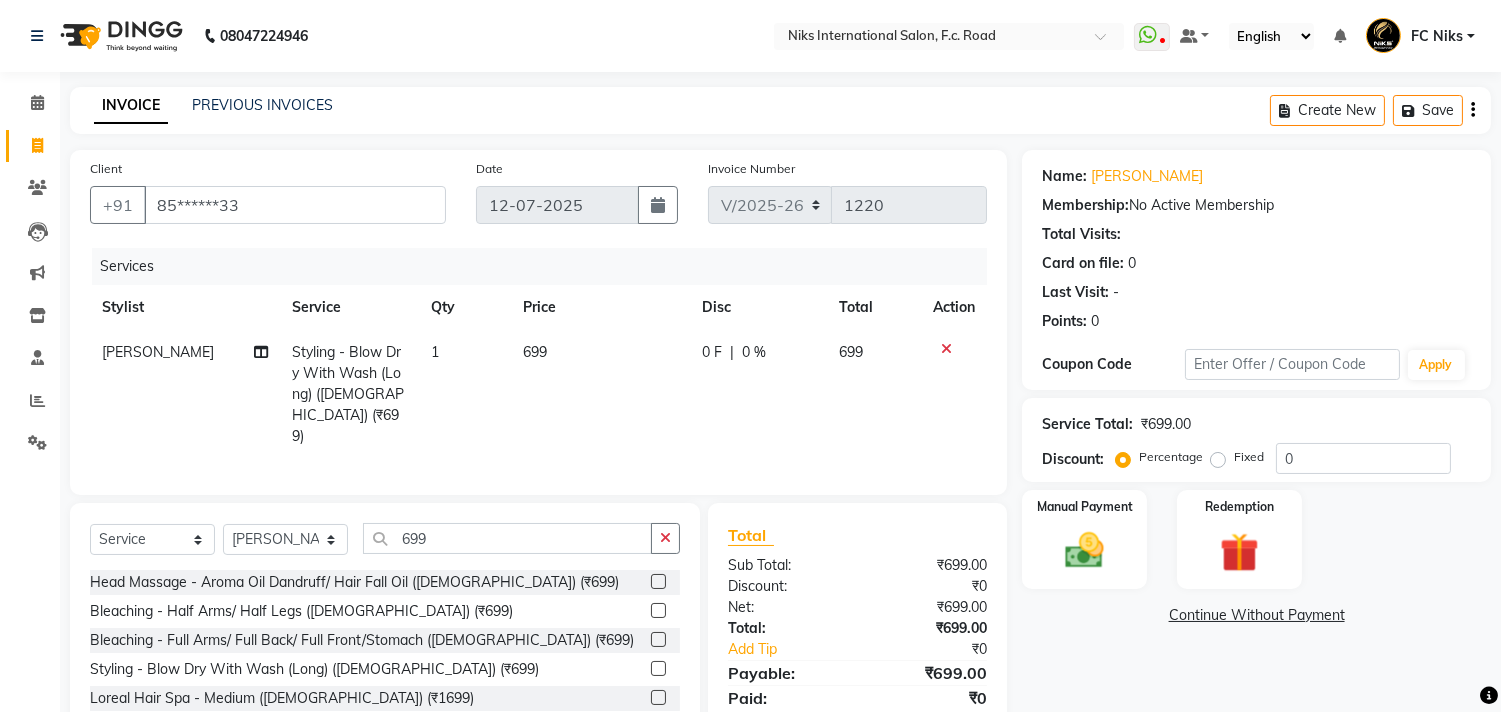 click on "699" 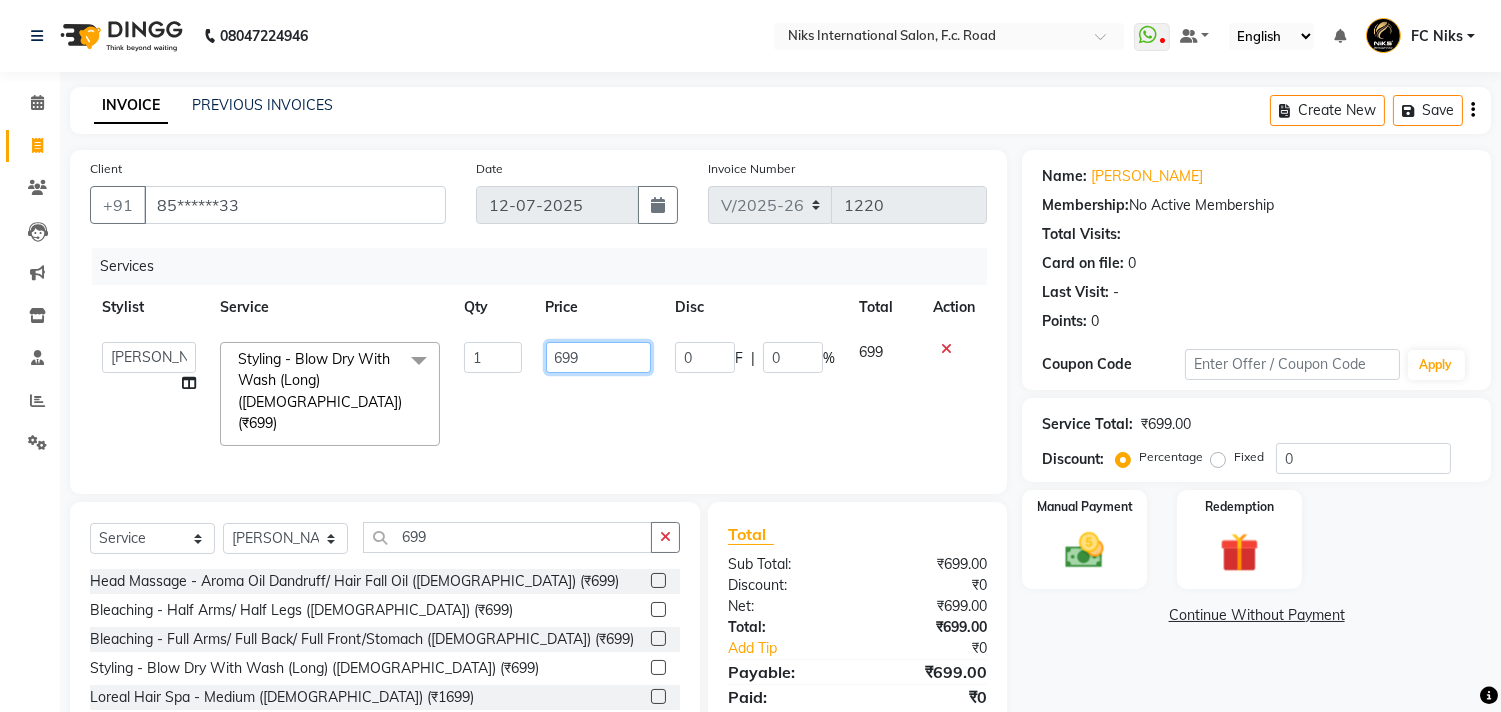click on "699" 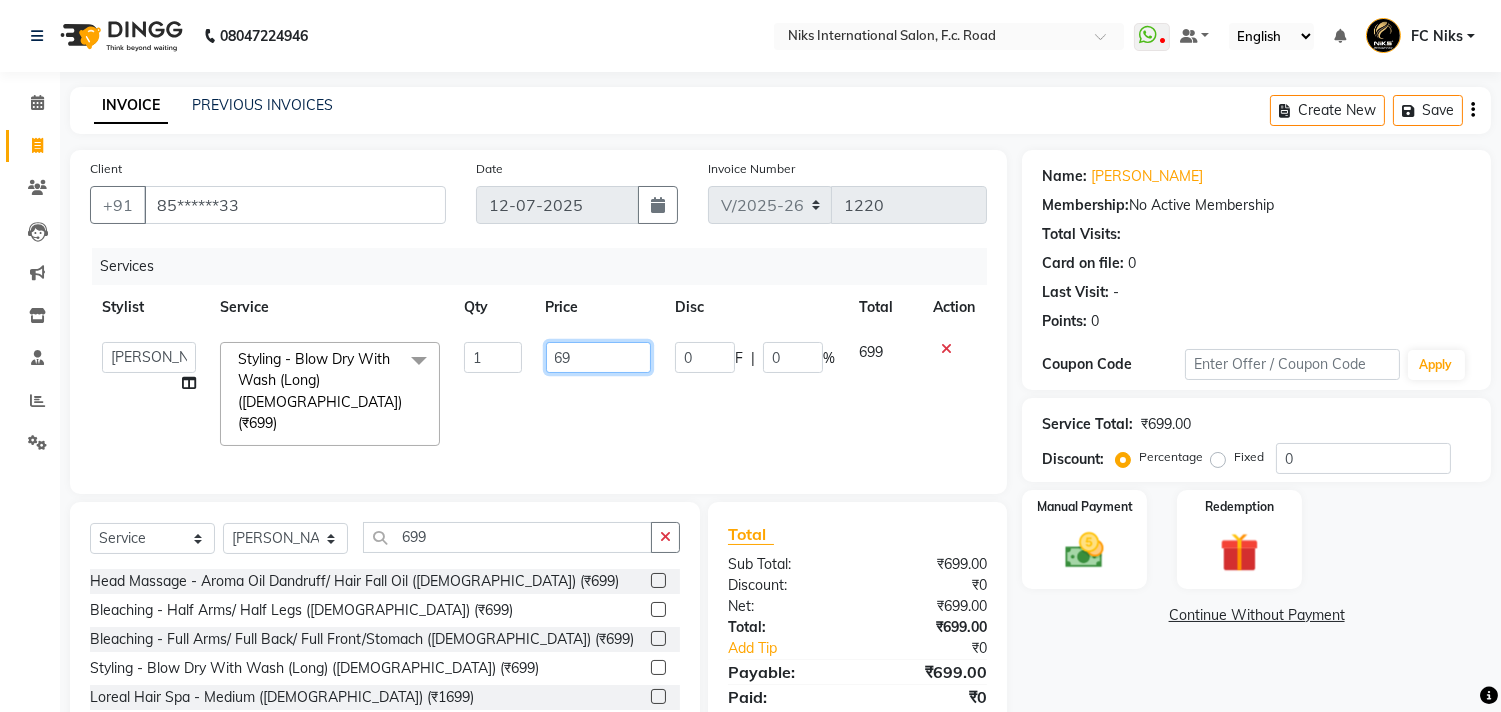 type on "6" 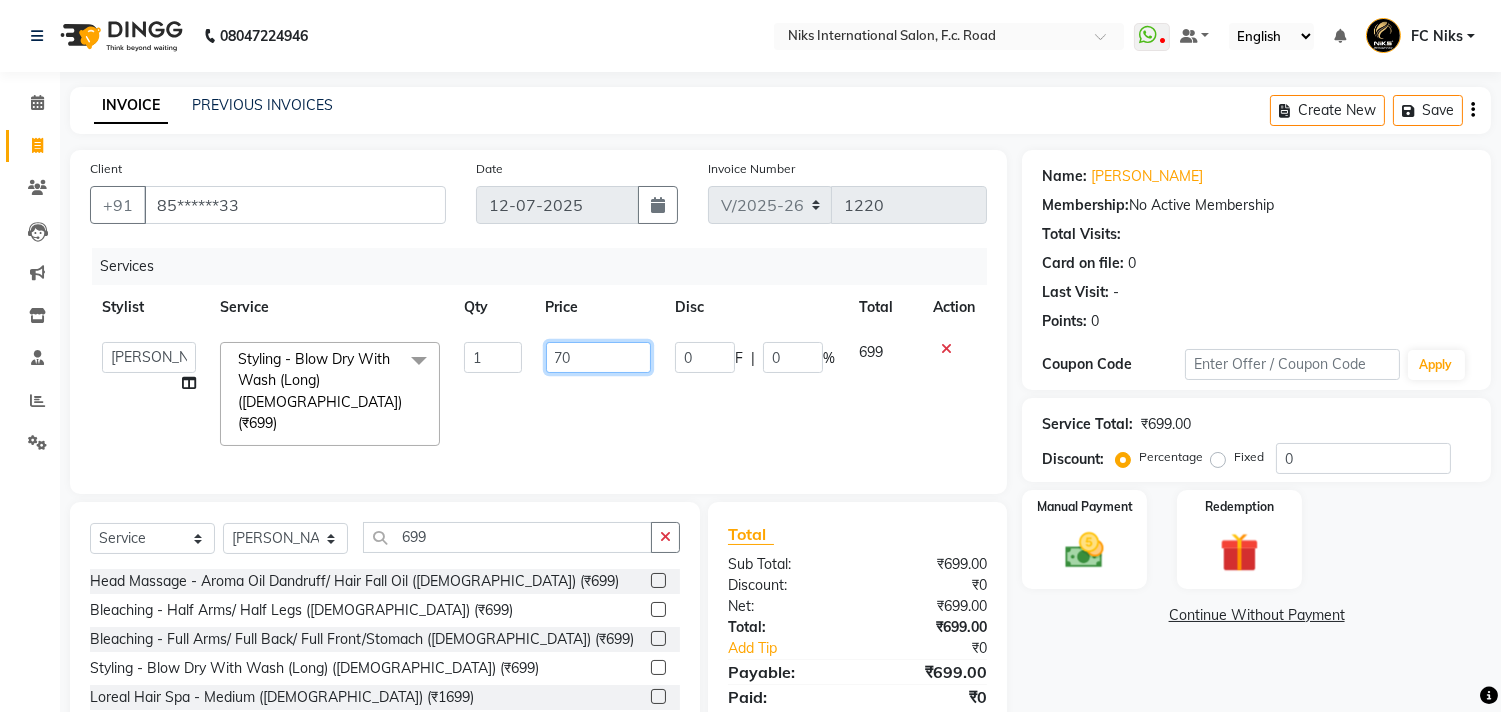 type on "700" 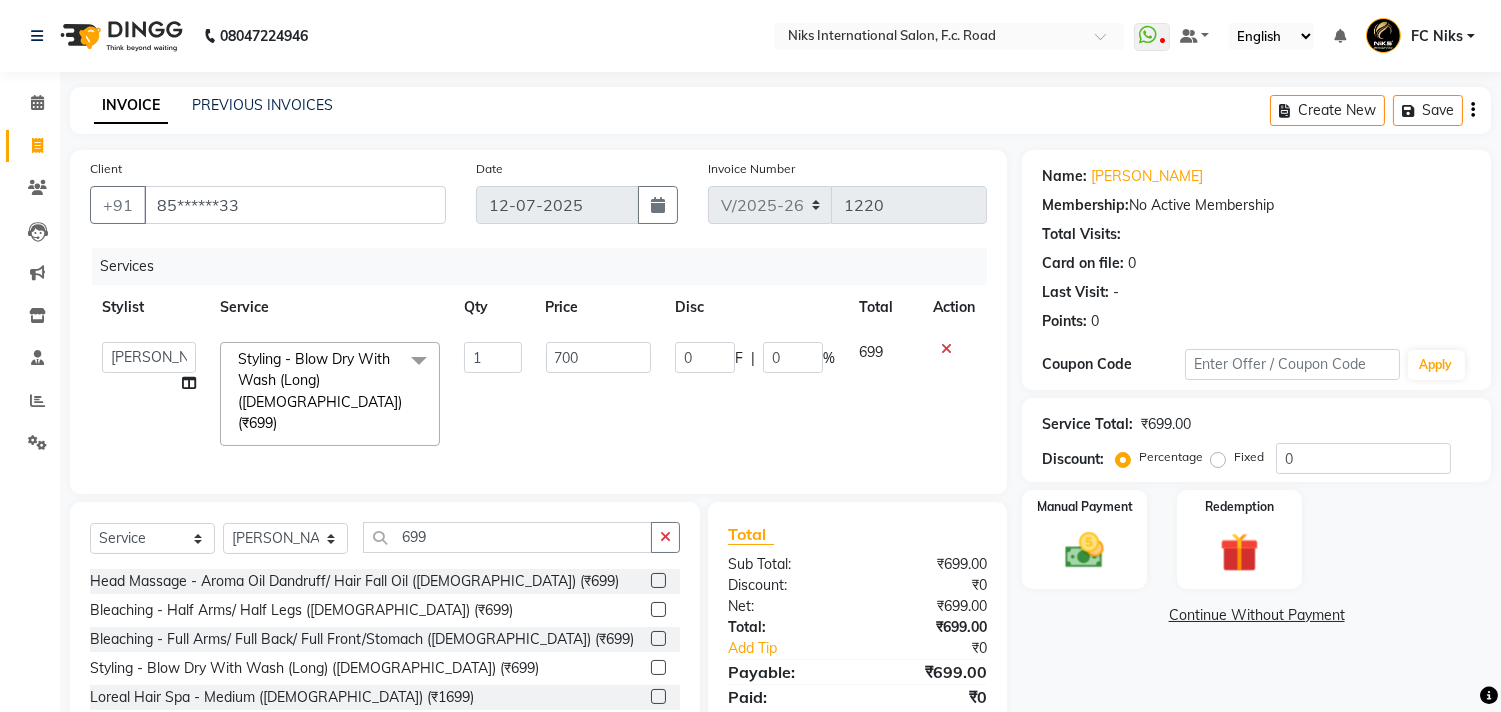 click on "Name: Shri Bhardvaj Membership:  No Active Membership  Total Visits:   Card on file:  0 Last Visit:   - Points:   0  Coupon Code Apply Service Total:  ₹699.00  Discount:  Percentage   Fixed  0 Manual Payment Redemption  Continue Without Payment" 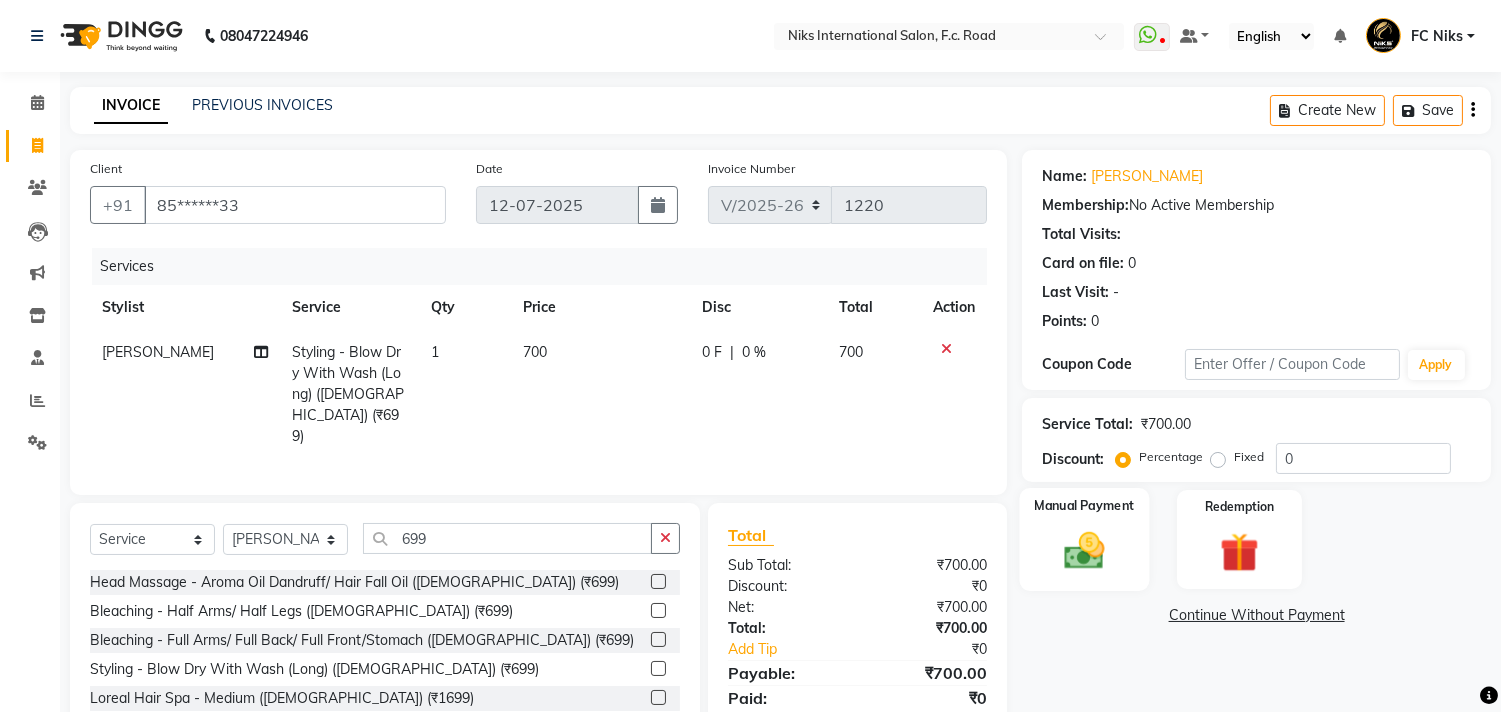 click 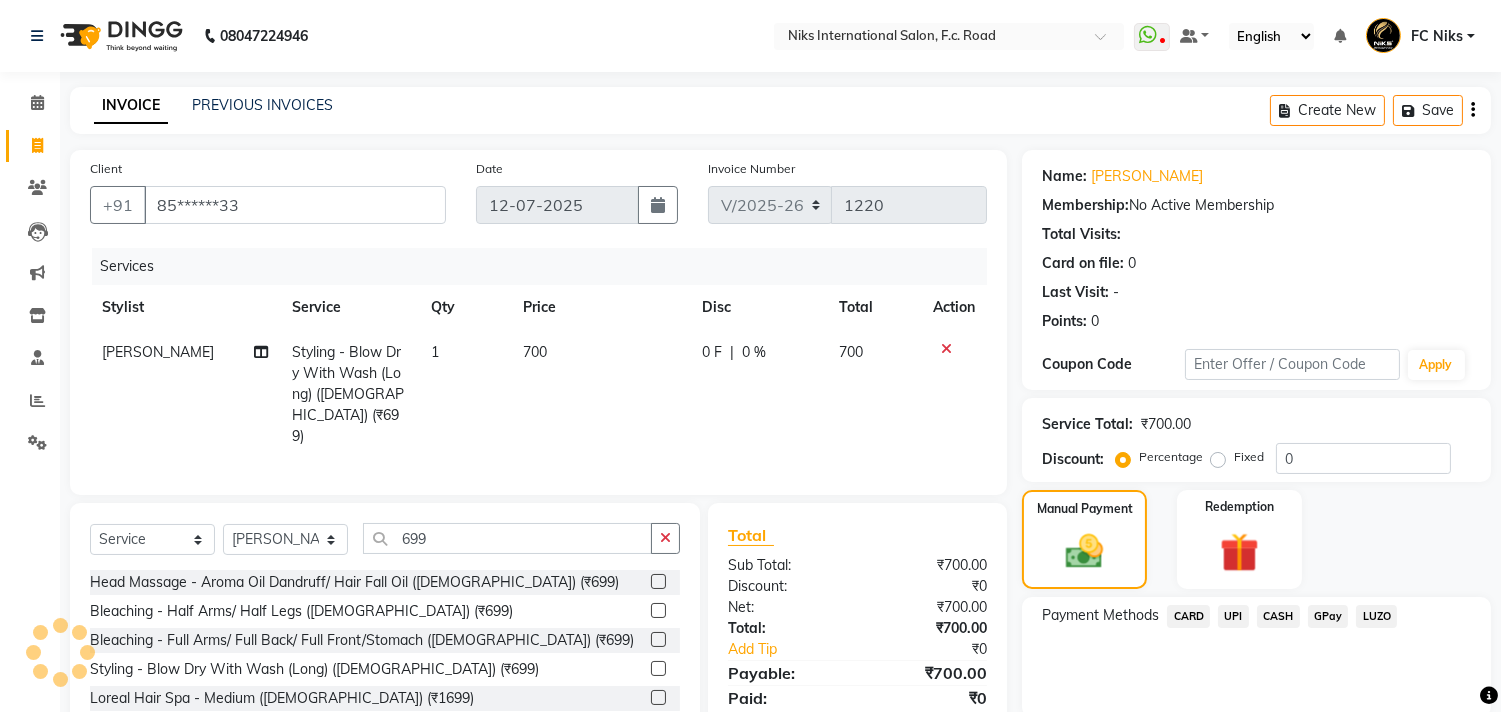 click on "CARD" 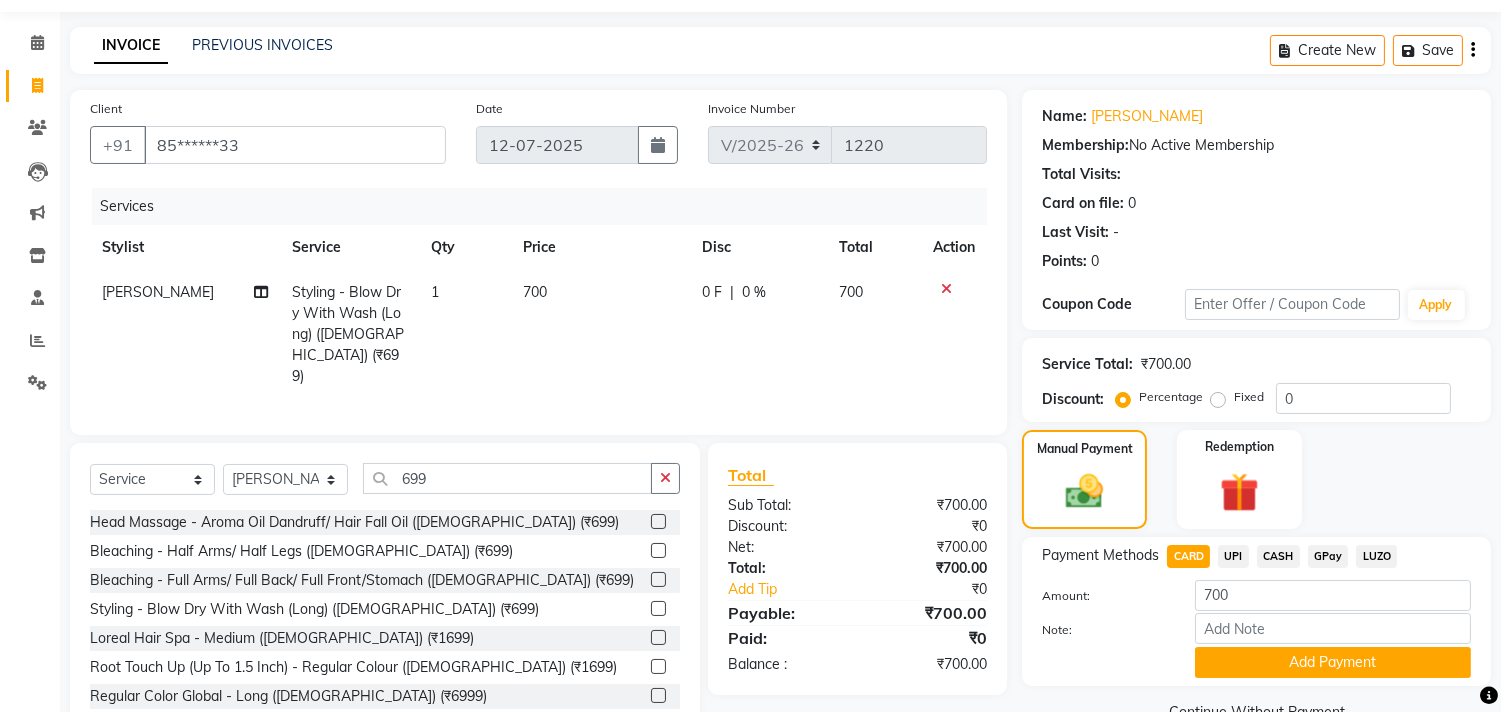 scroll, scrollTop: 112, scrollLeft: 0, axis: vertical 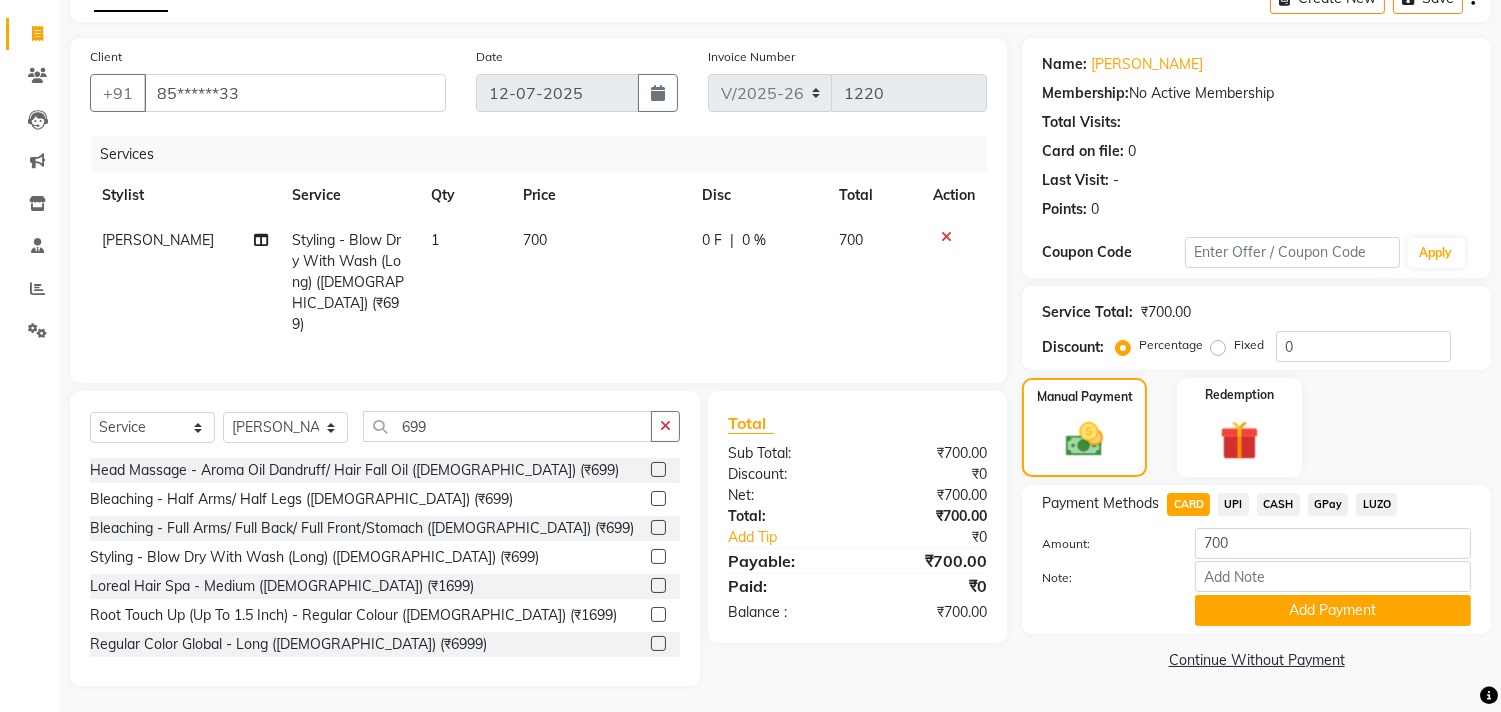 click on "Payment Methods  CARD   UPI   CASH   GPay   LUZO  Amount: 700 Note: Add Payment" 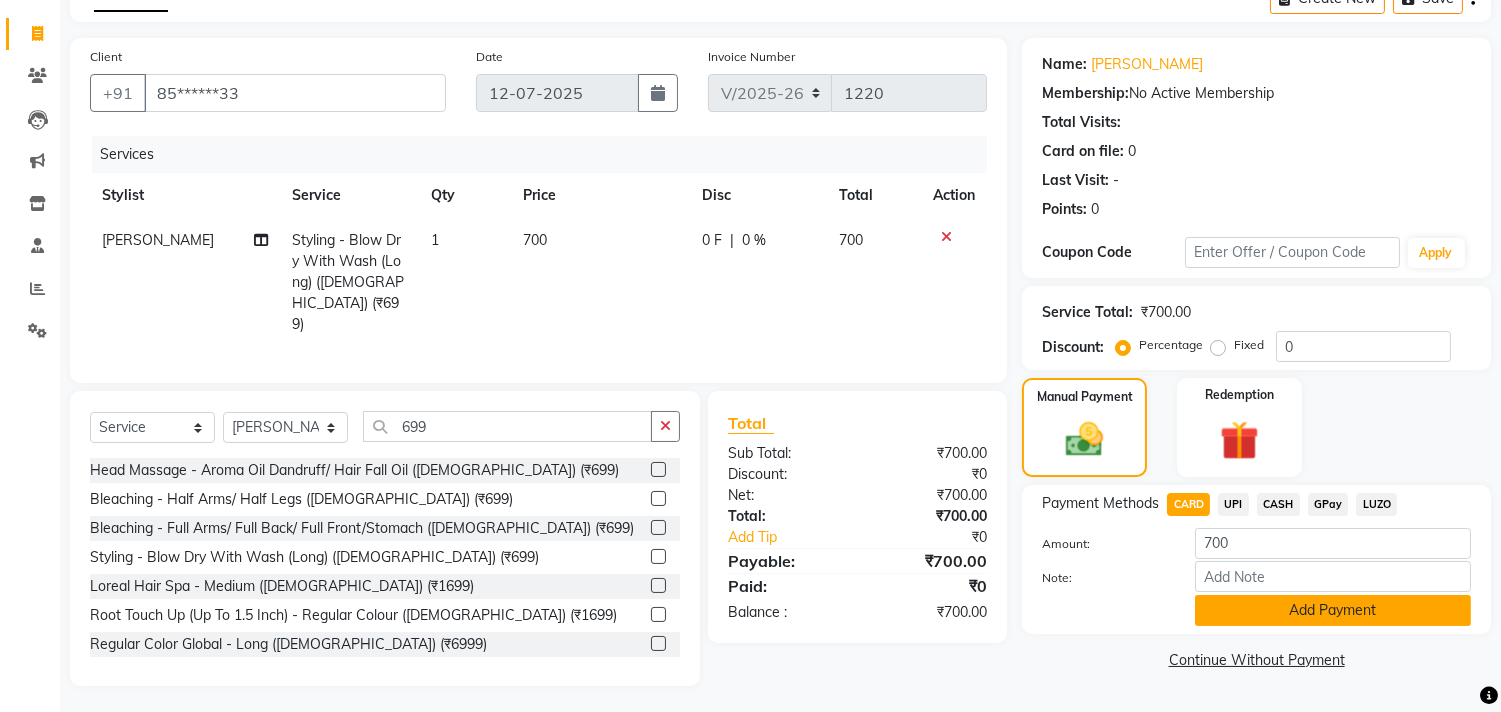 click on "Add Payment" 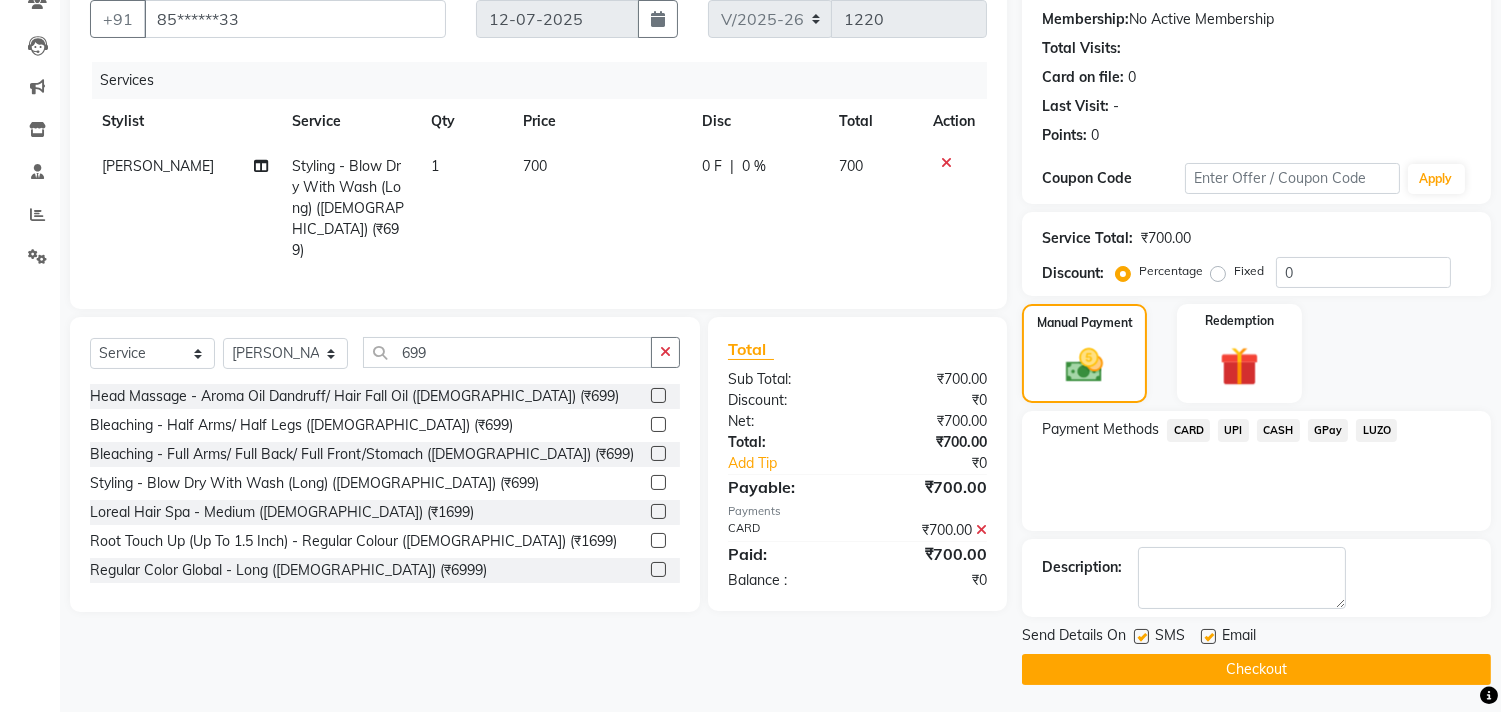 scroll, scrollTop: 187, scrollLeft: 0, axis: vertical 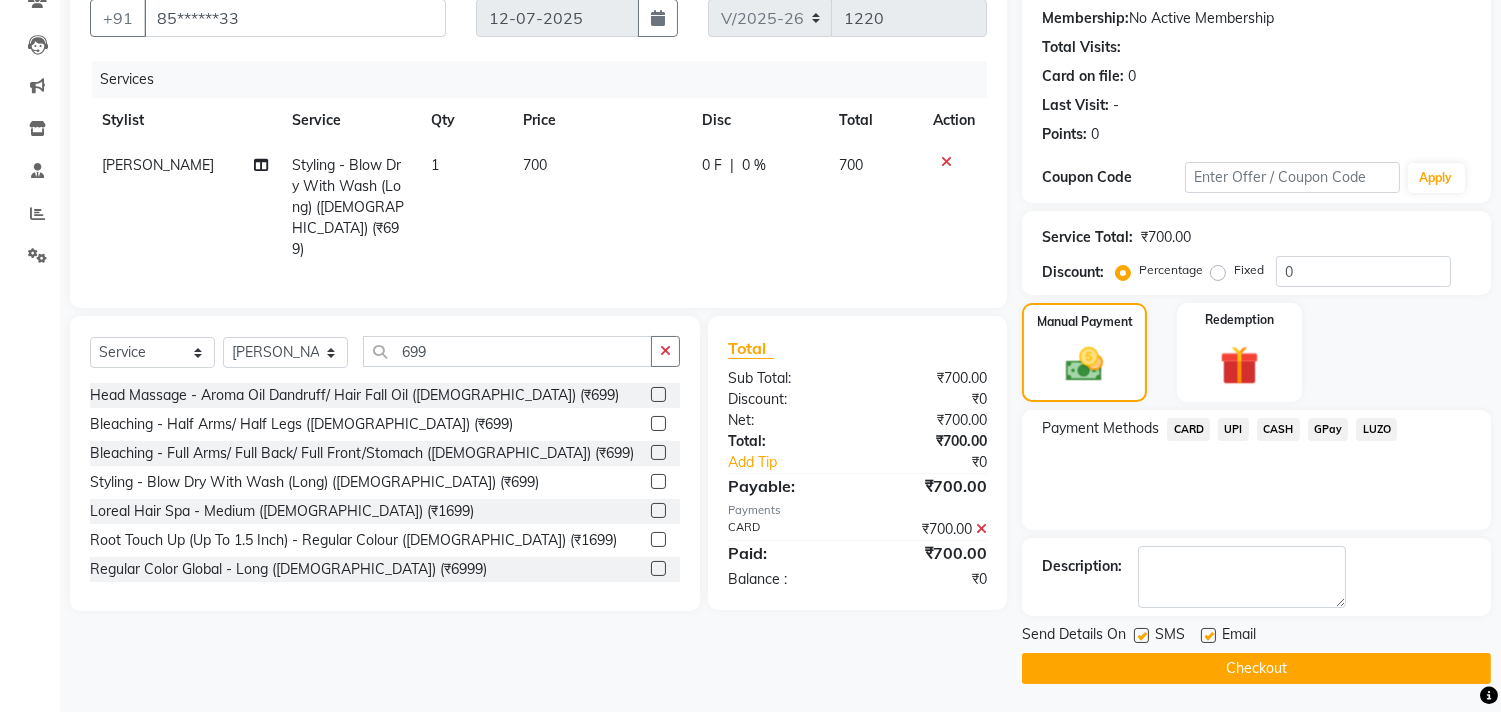click 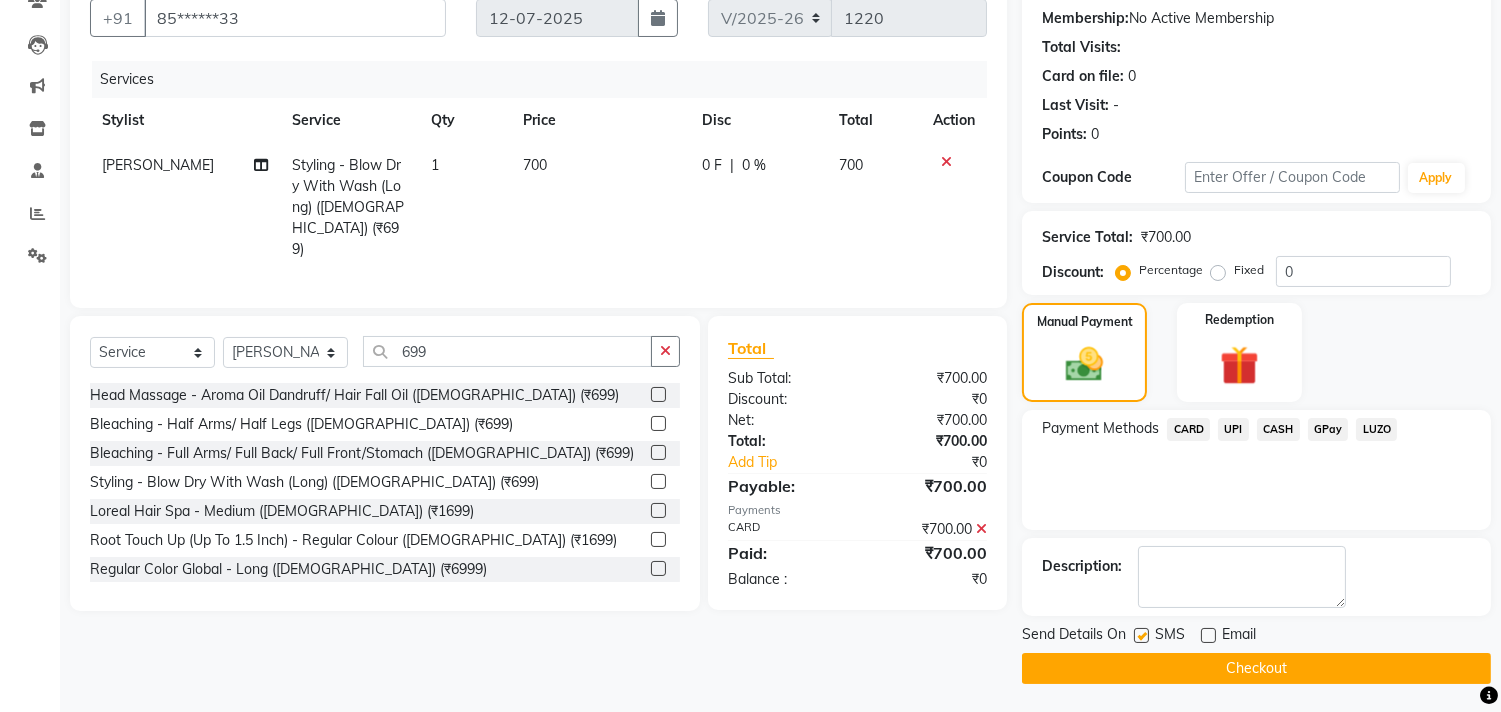 click 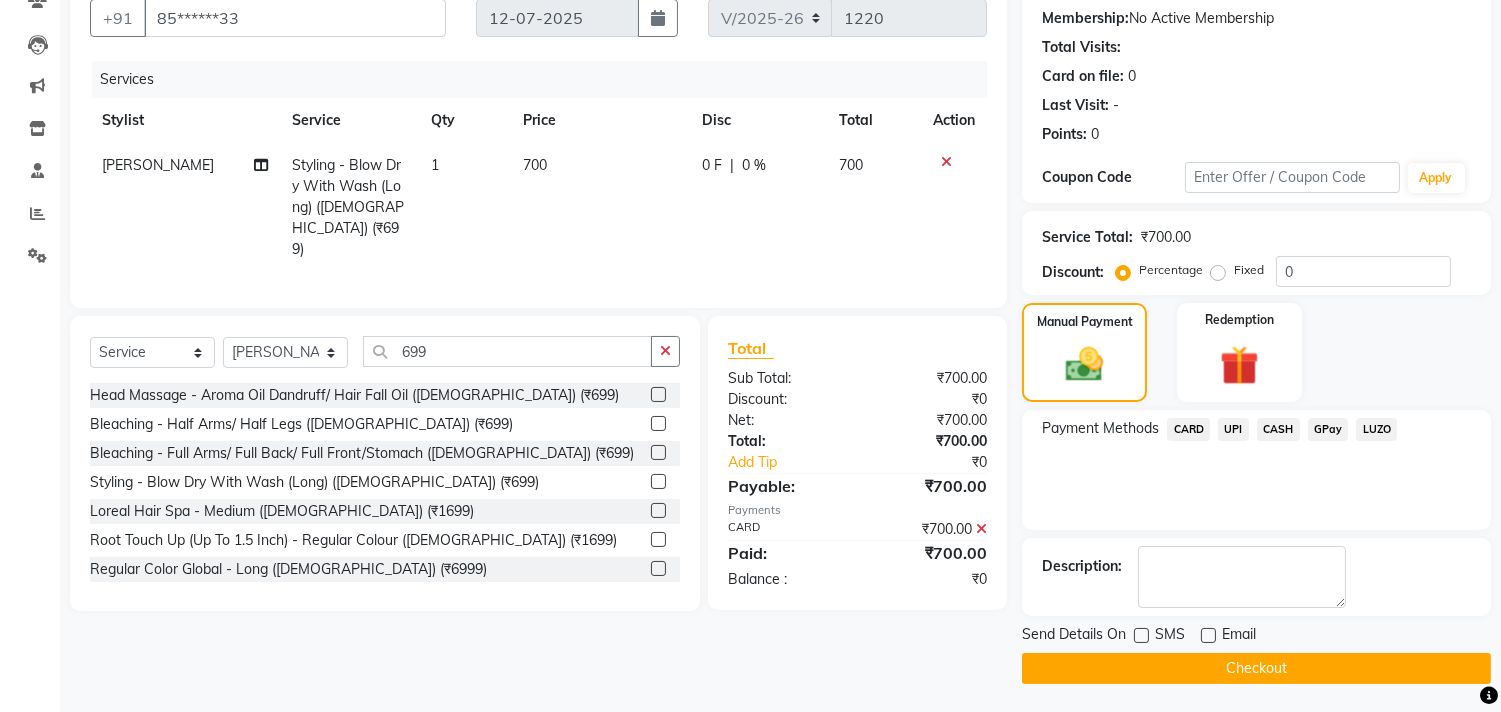 click on "Checkout" 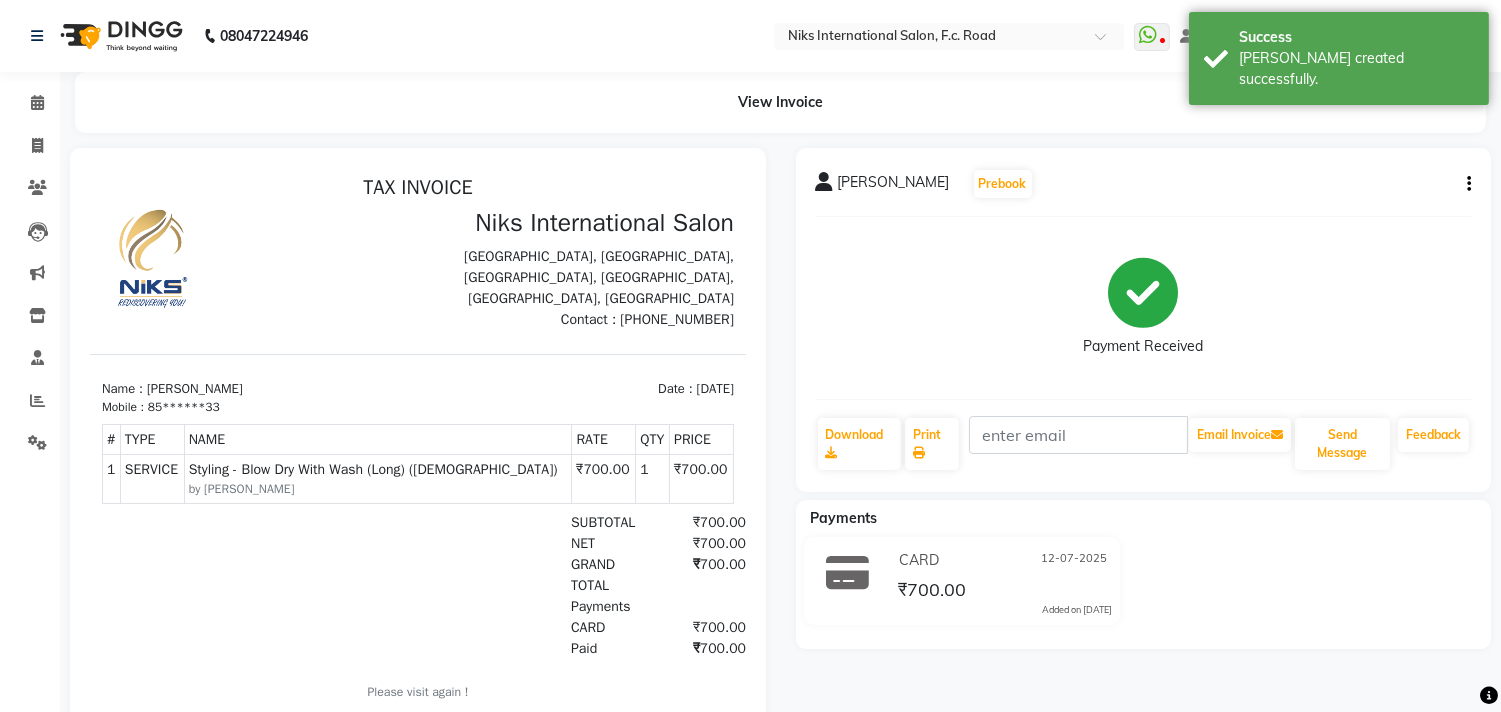 scroll, scrollTop: 0, scrollLeft: 0, axis: both 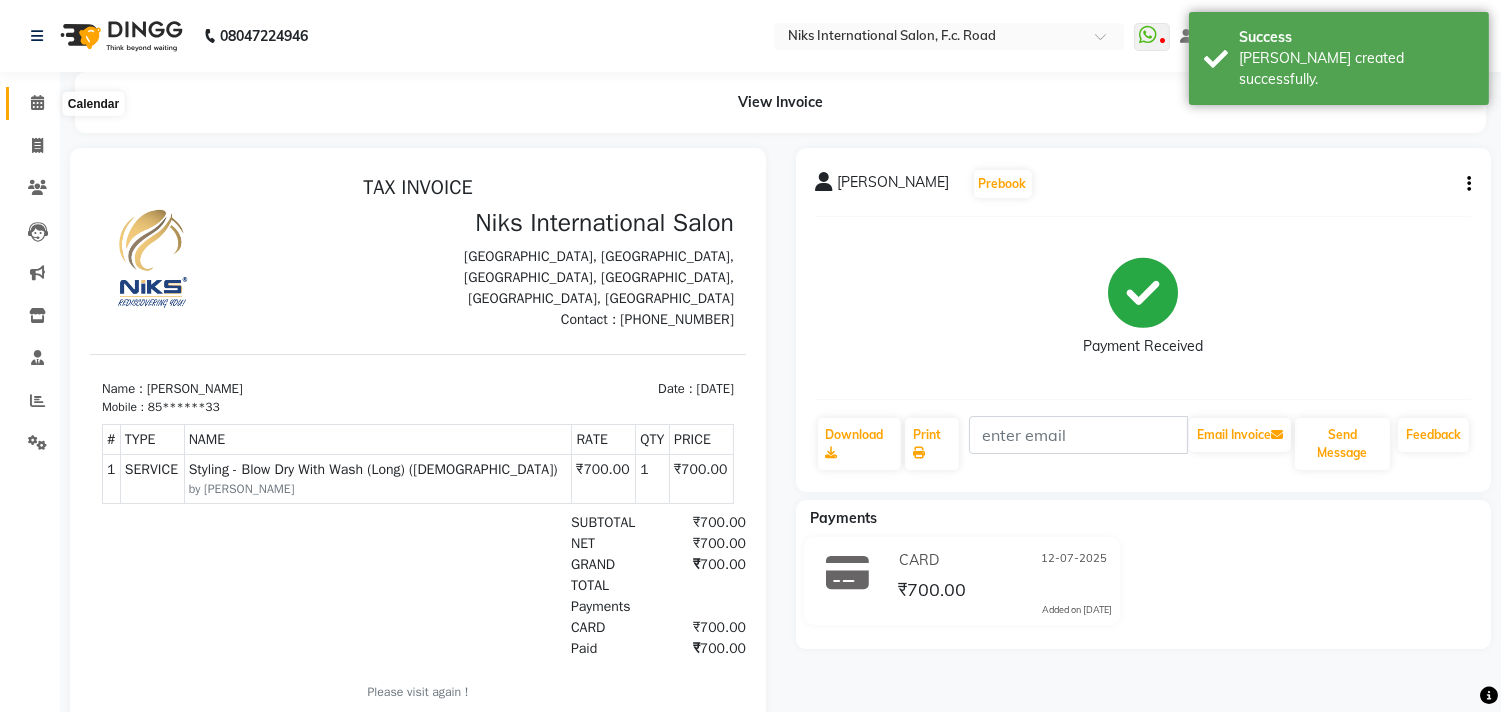 click 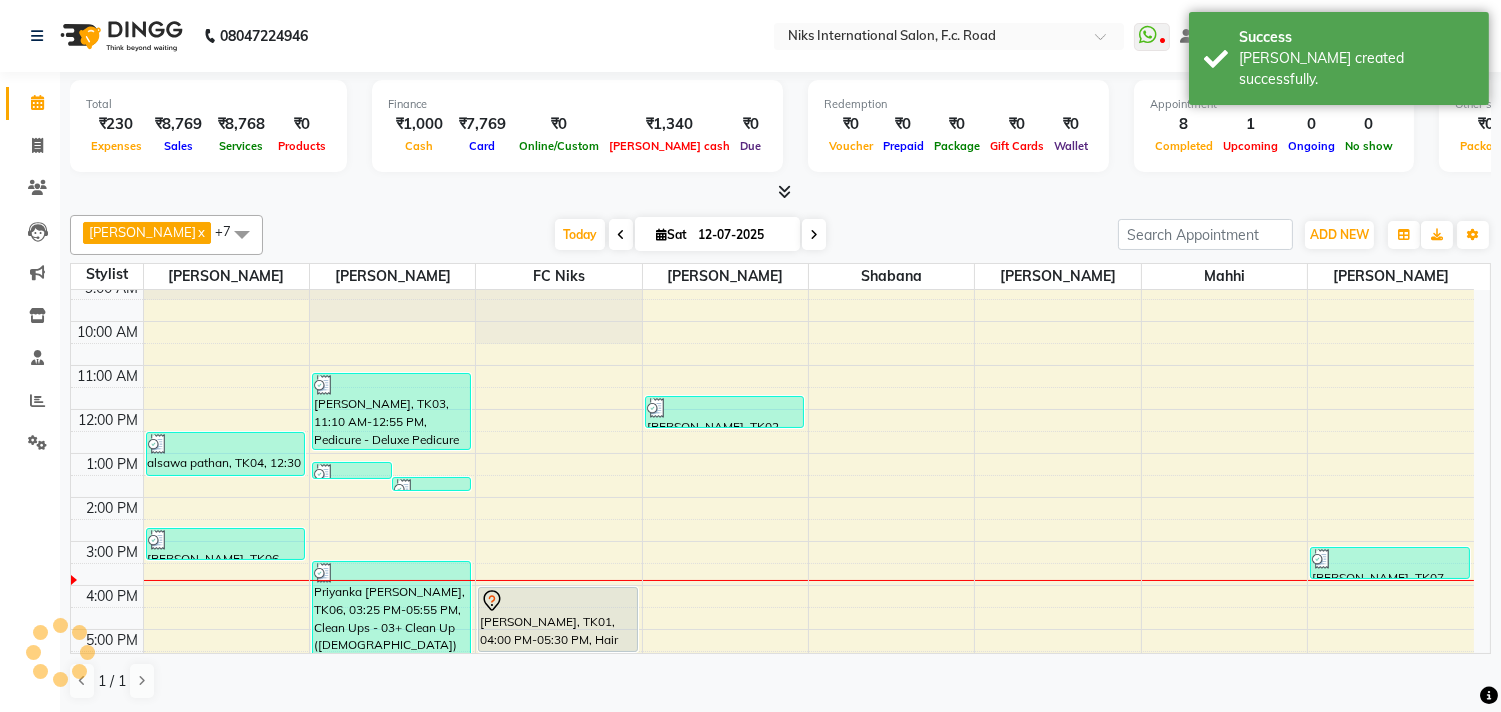 scroll, scrollTop: 36, scrollLeft: 0, axis: vertical 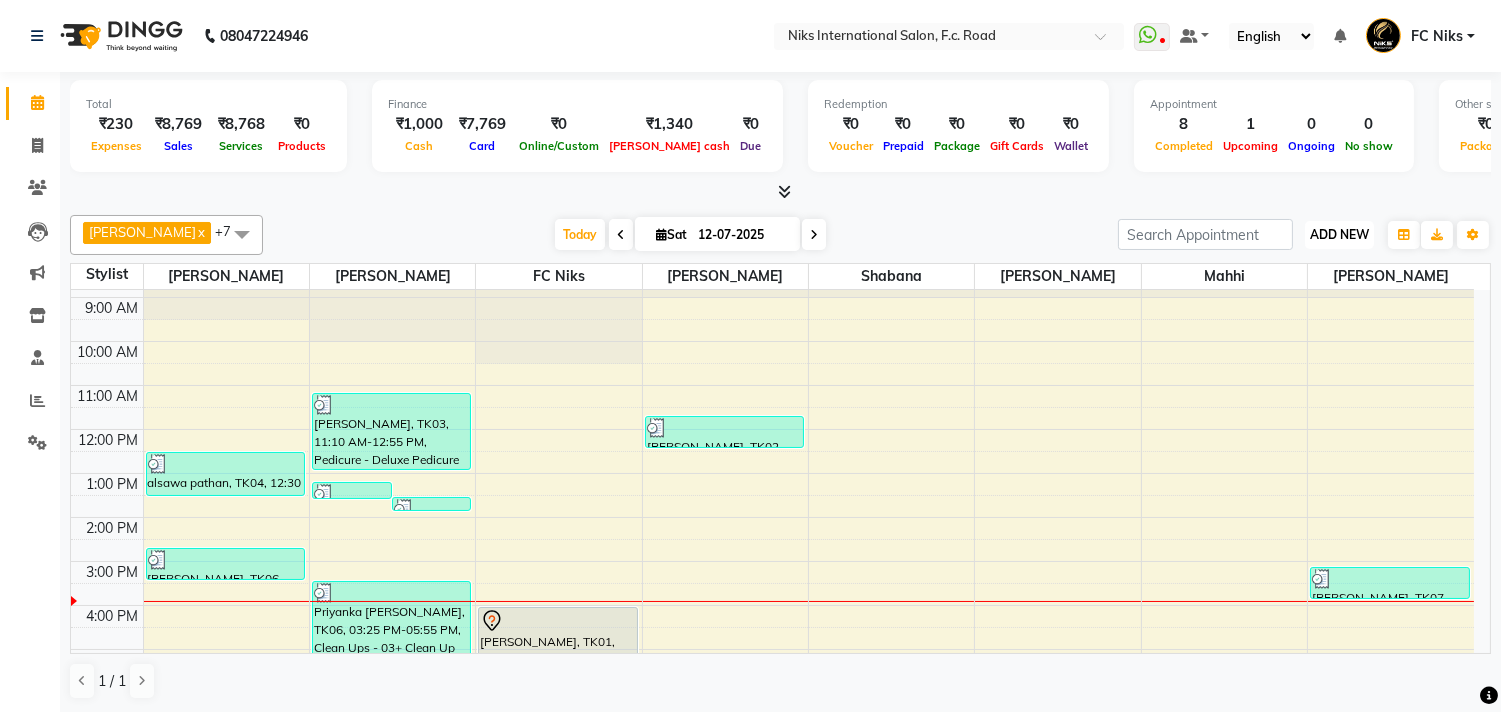 click on "ADD NEW" at bounding box center (1339, 234) 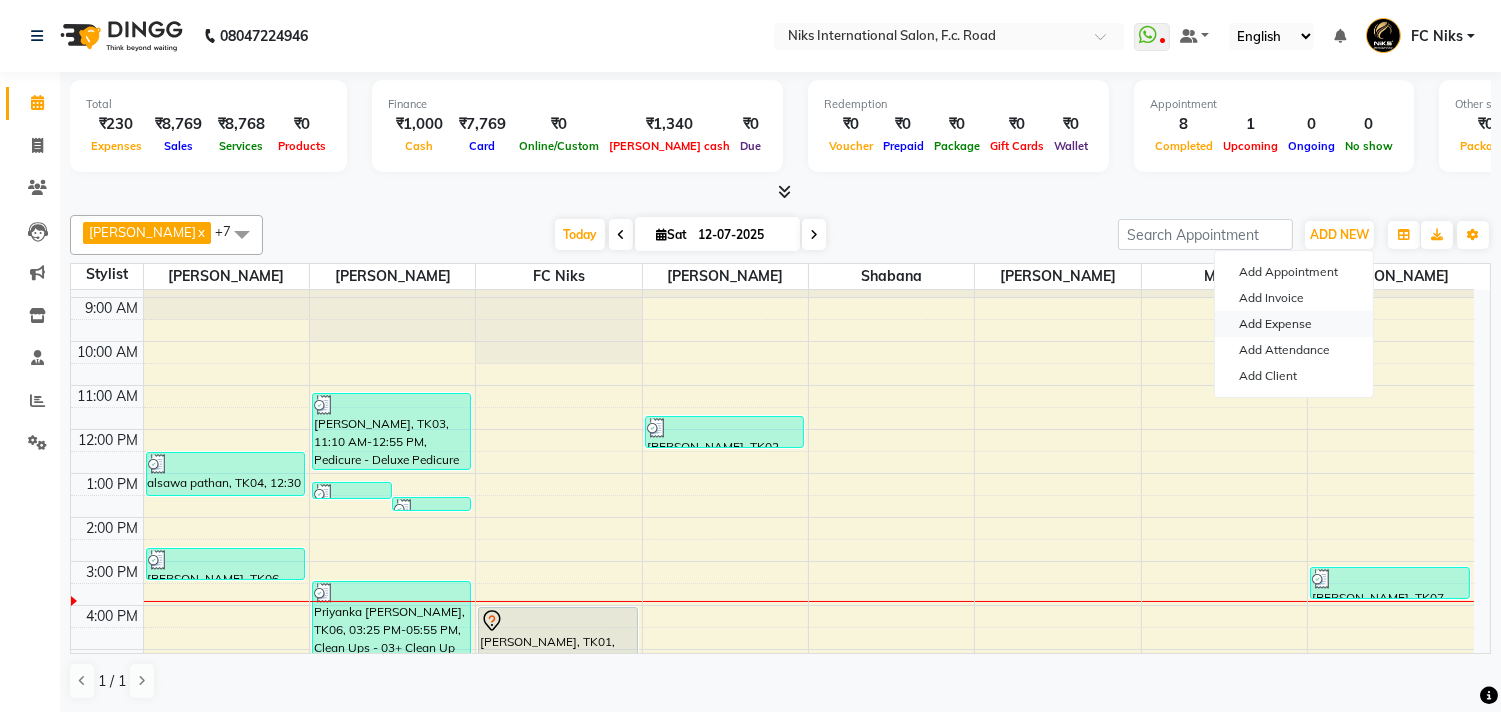 click on "Add Expense" at bounding box center [1294, 324] 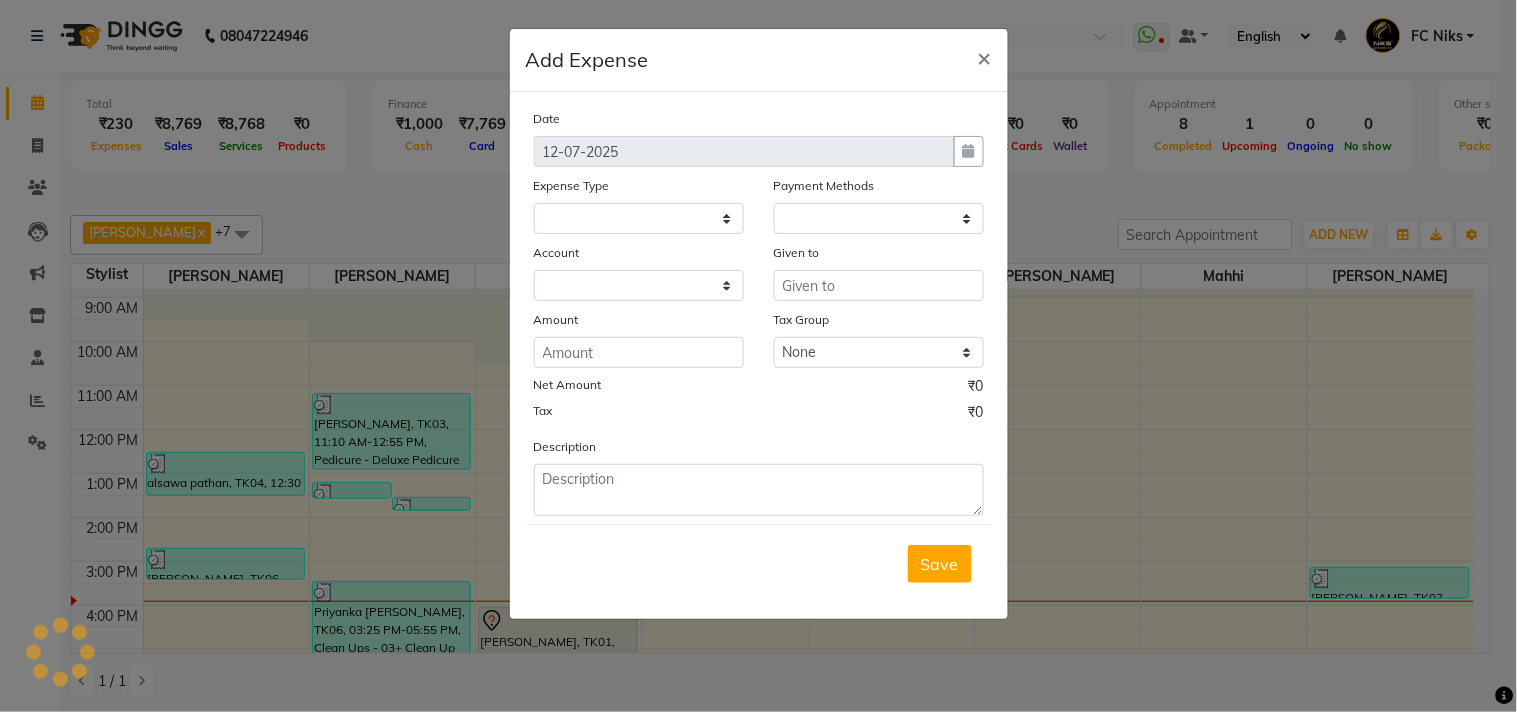 select 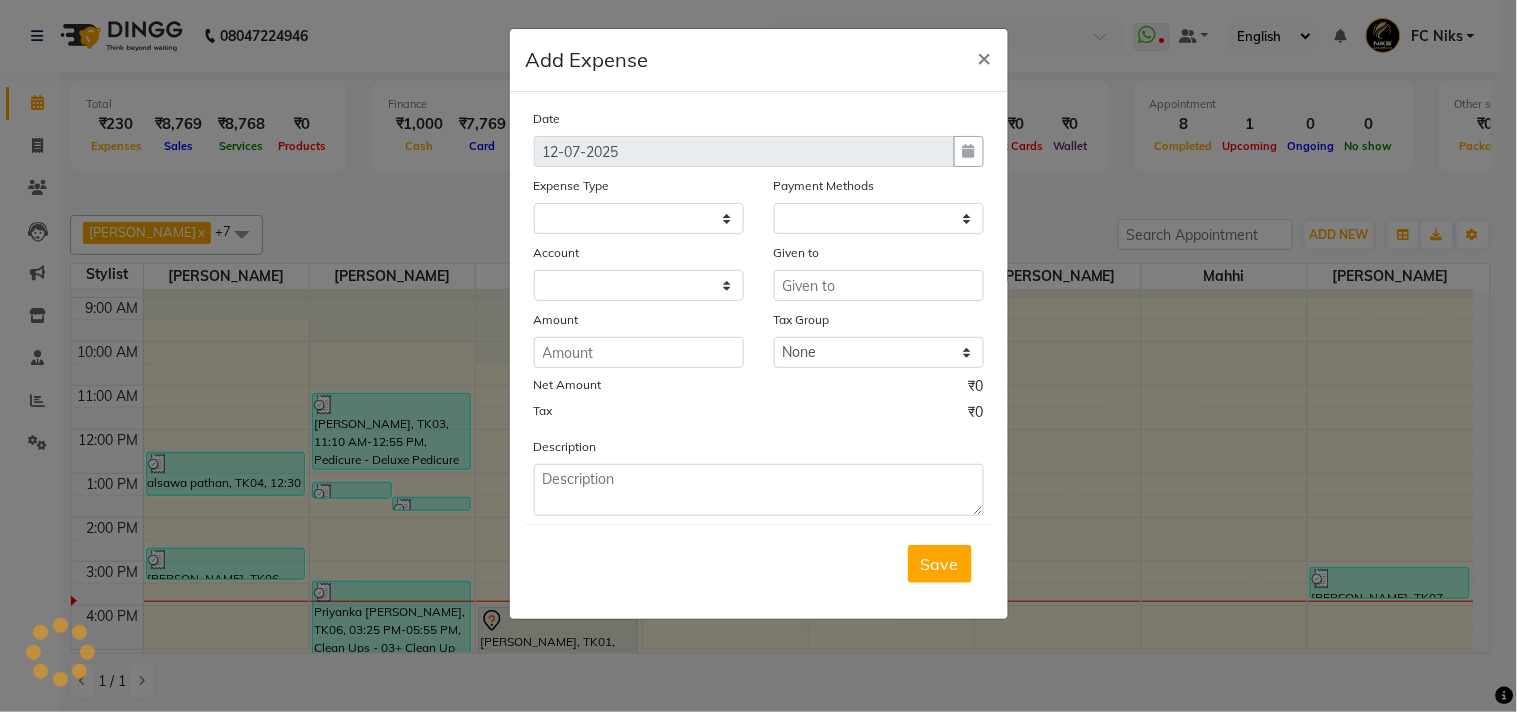select on "1" 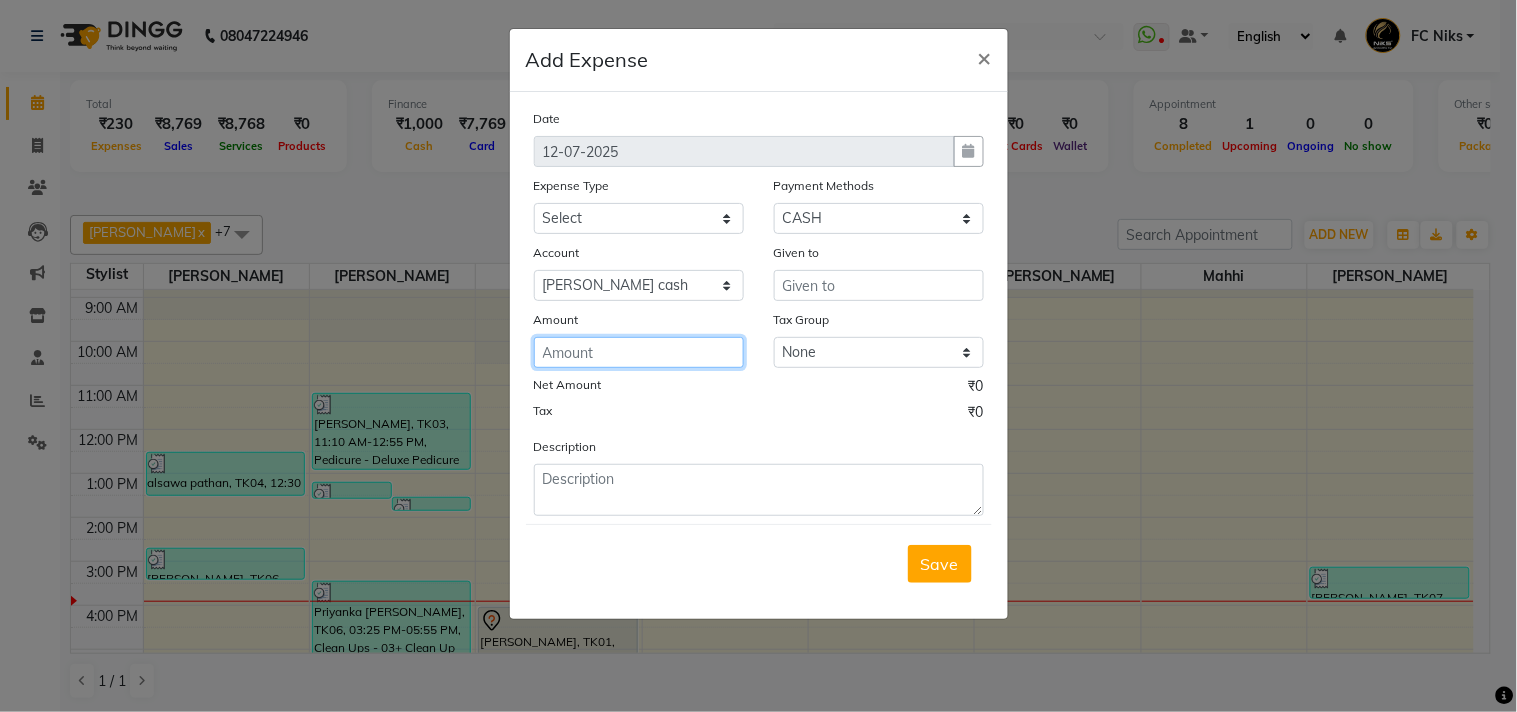 click 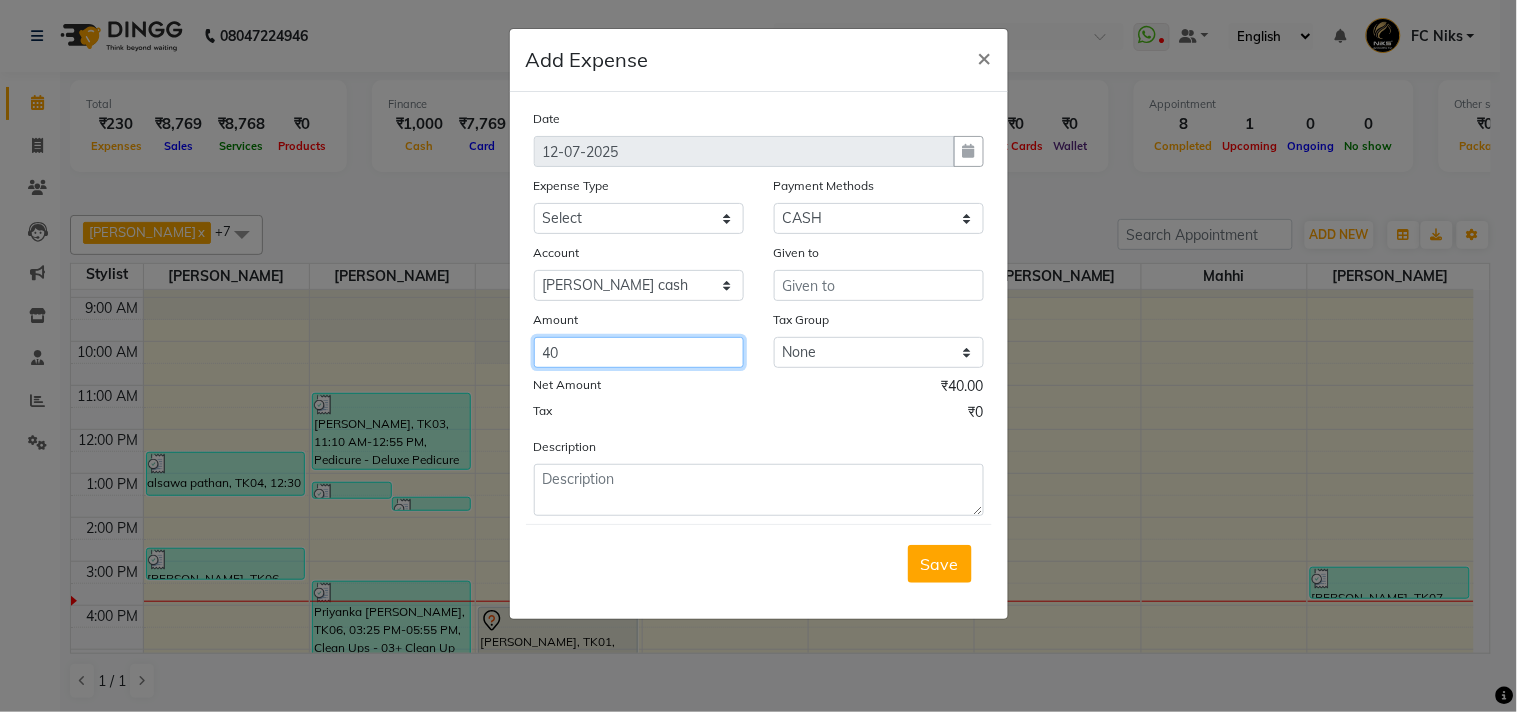 type on "40" 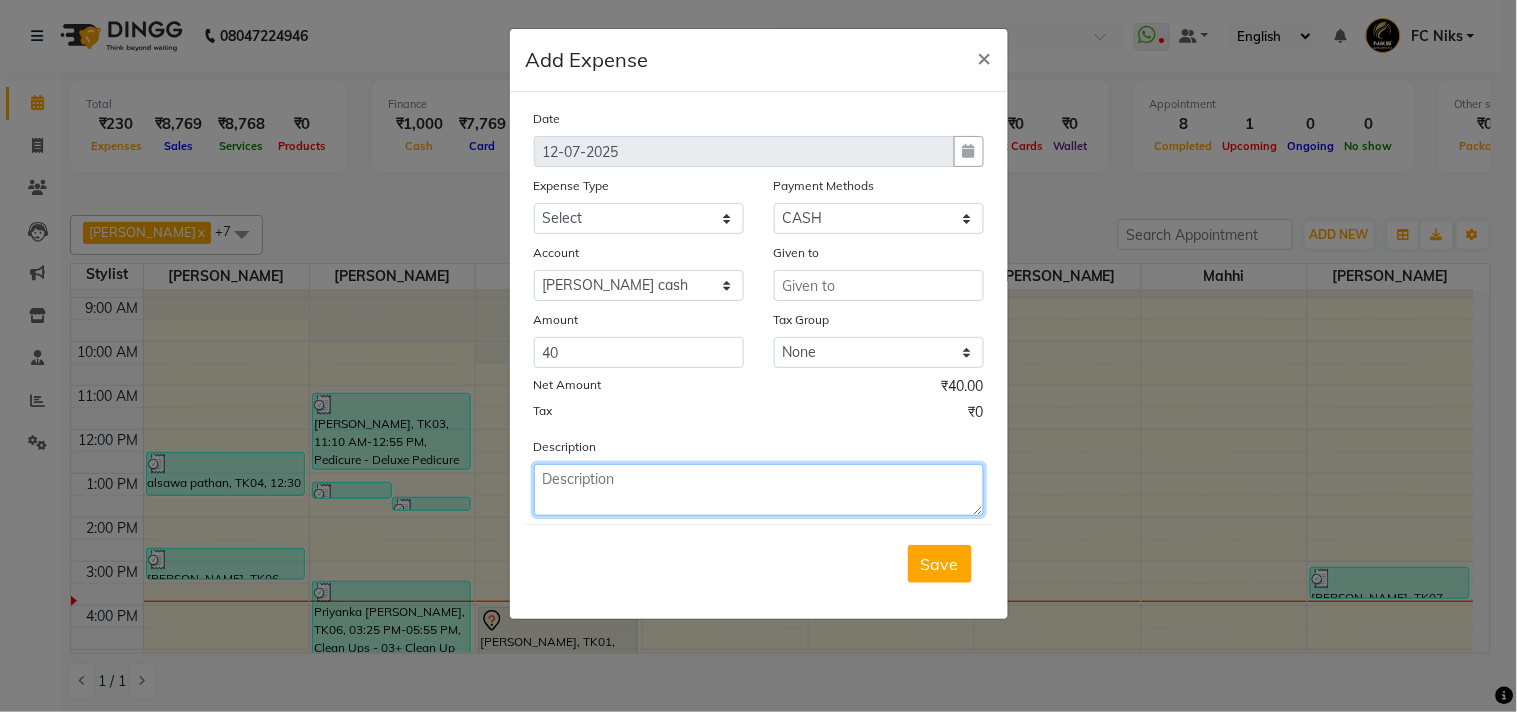 click 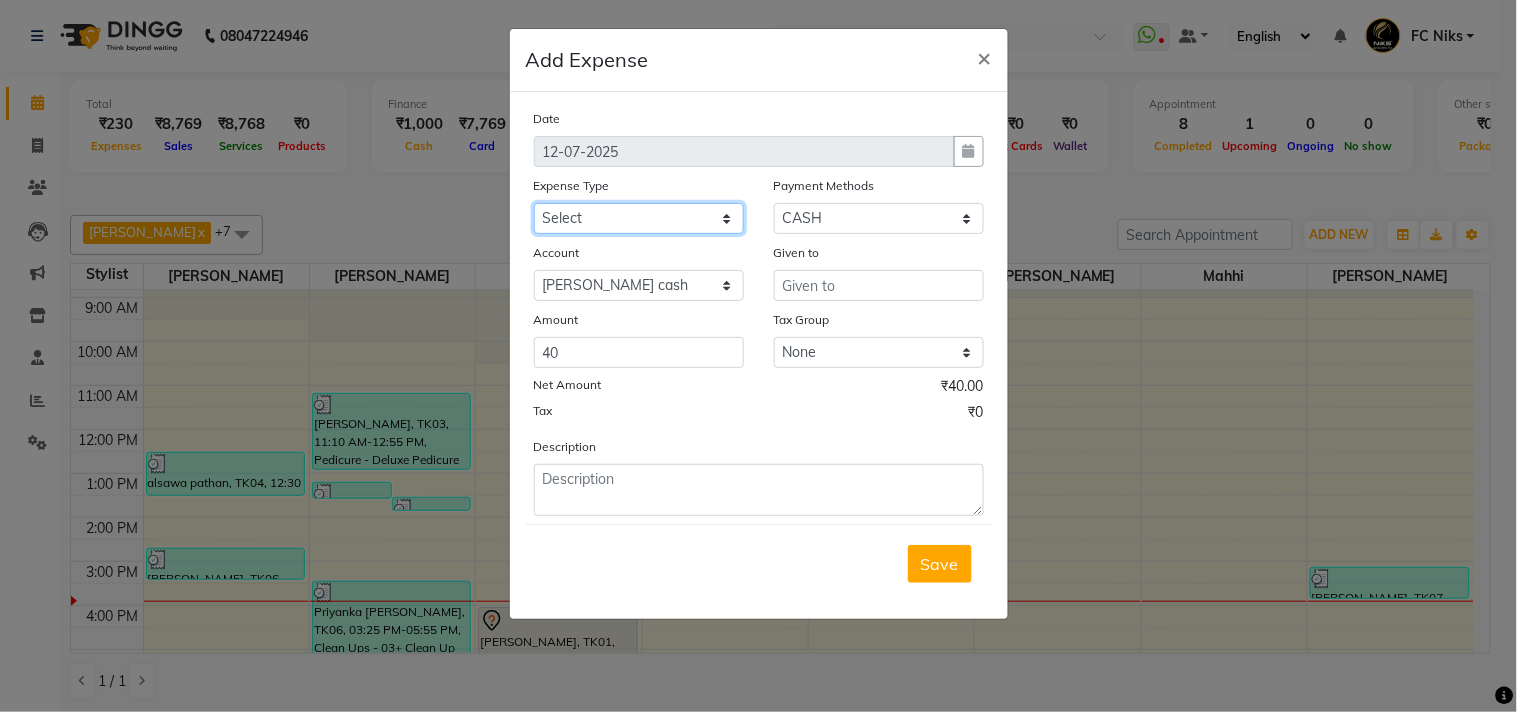 click on "Select Cash transfer to hub Client Snacks Donation Equipment Maintenance Miscellaneous Other Pantry Product Salary Staff Refreshment Tea & Refreshment Travalling" 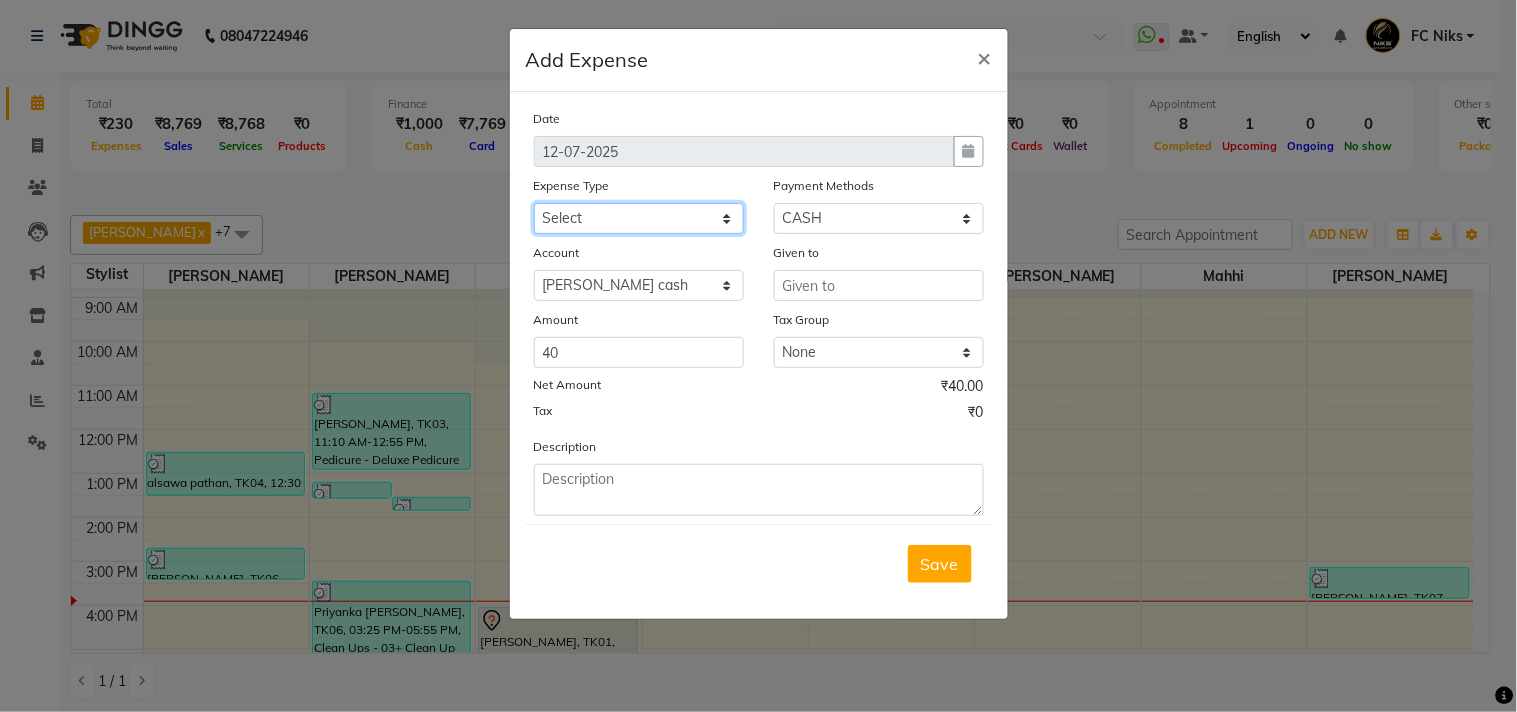 select on "964" 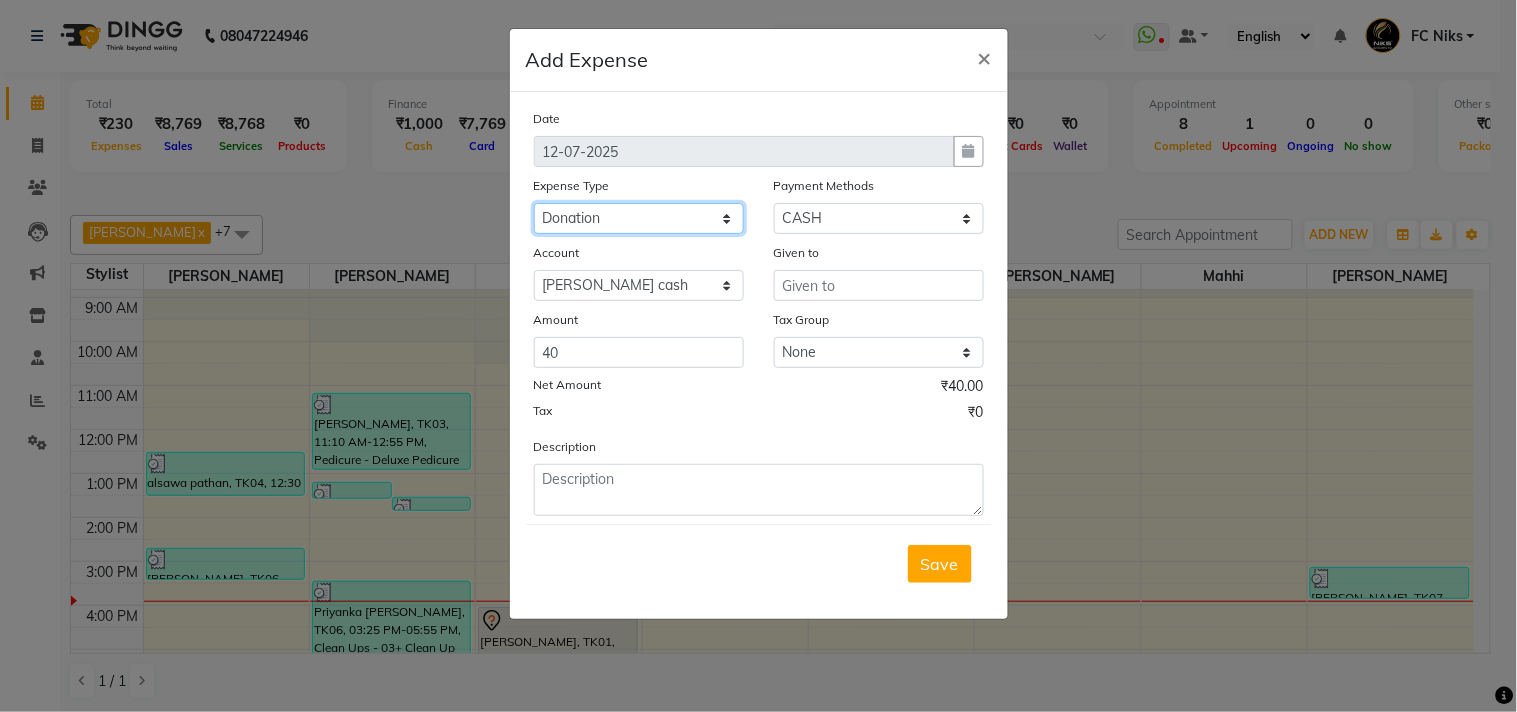 click on "Select Cash transfer to hub Client Snacks Donation Equipment Maintenance Miscellaneous Other Pantry Product Salary Staff Refreshment Tea & Refreshment Travalling" 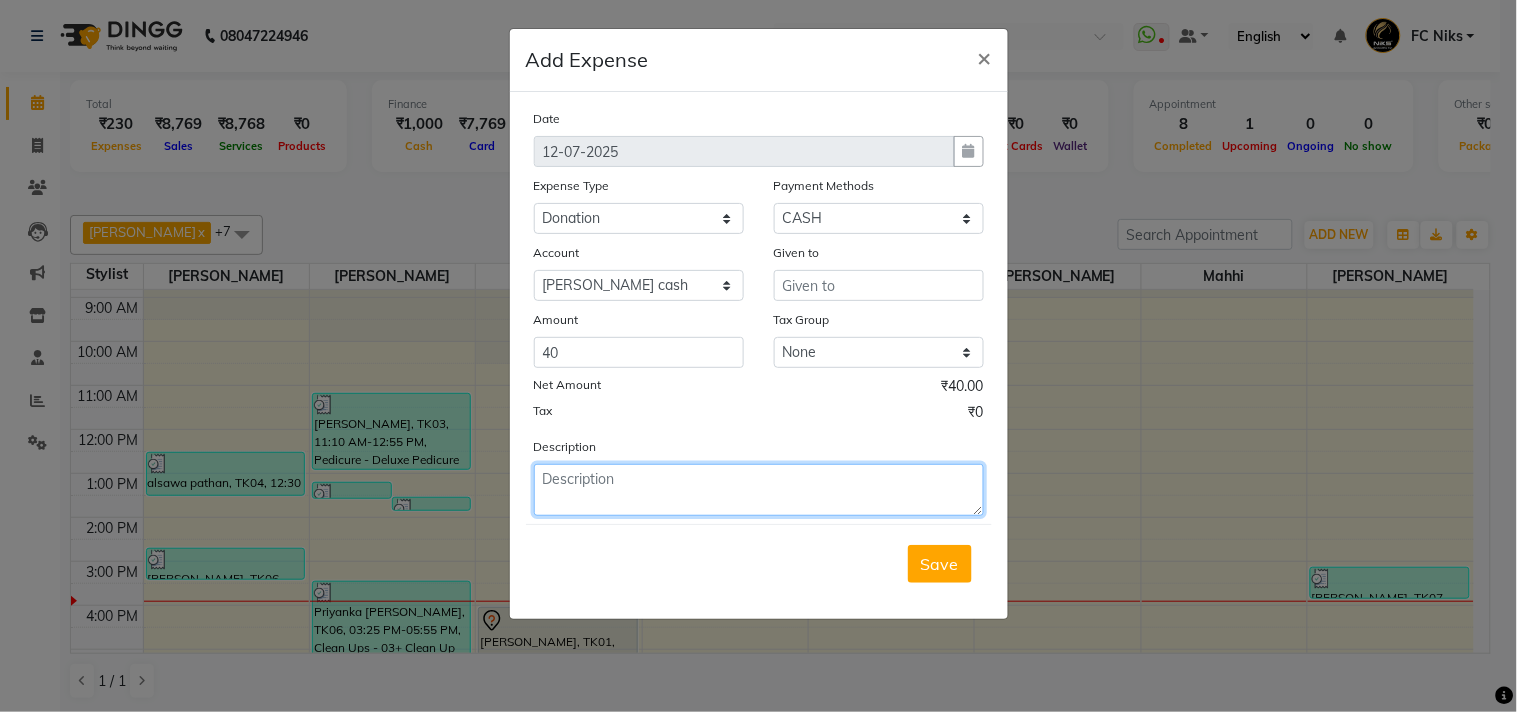 click 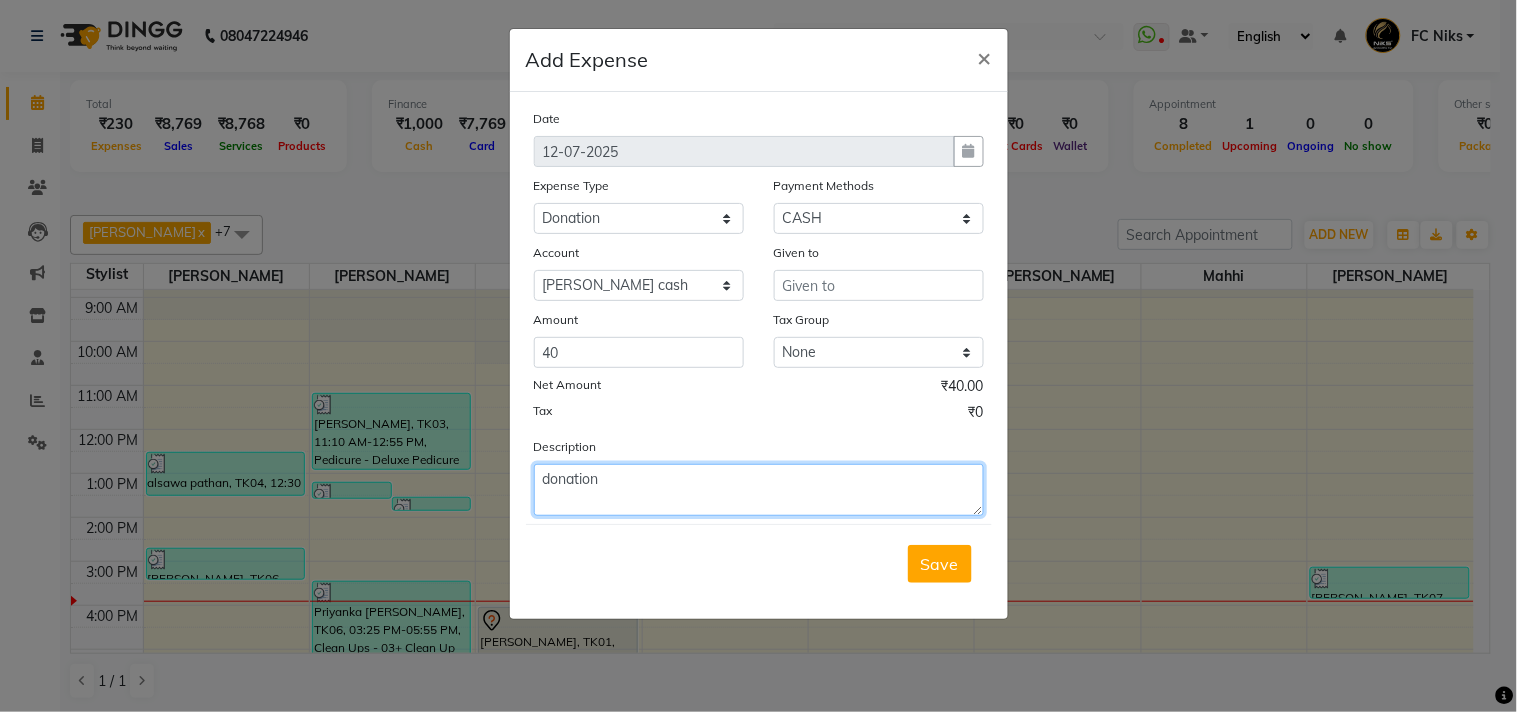 type on "donation" 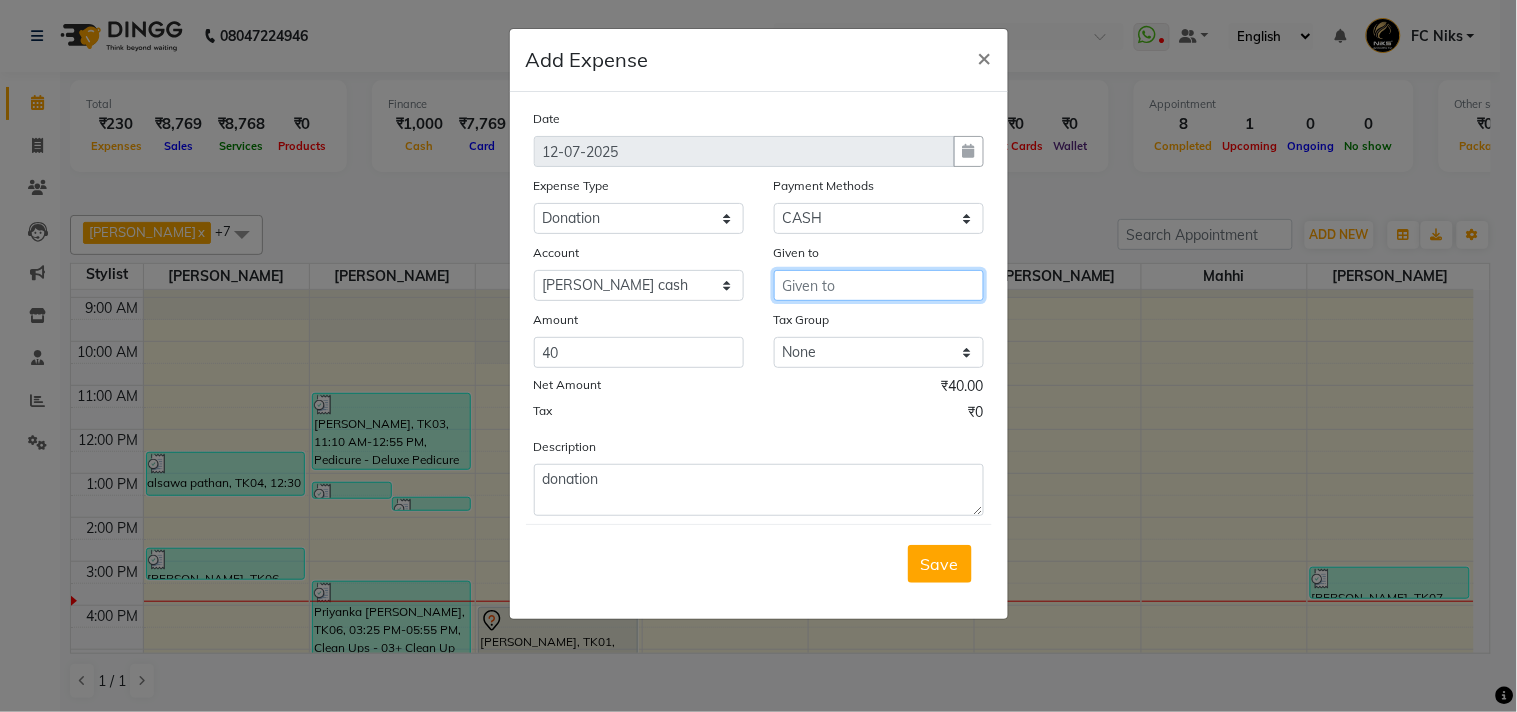 click at bounding box center (879, 285) 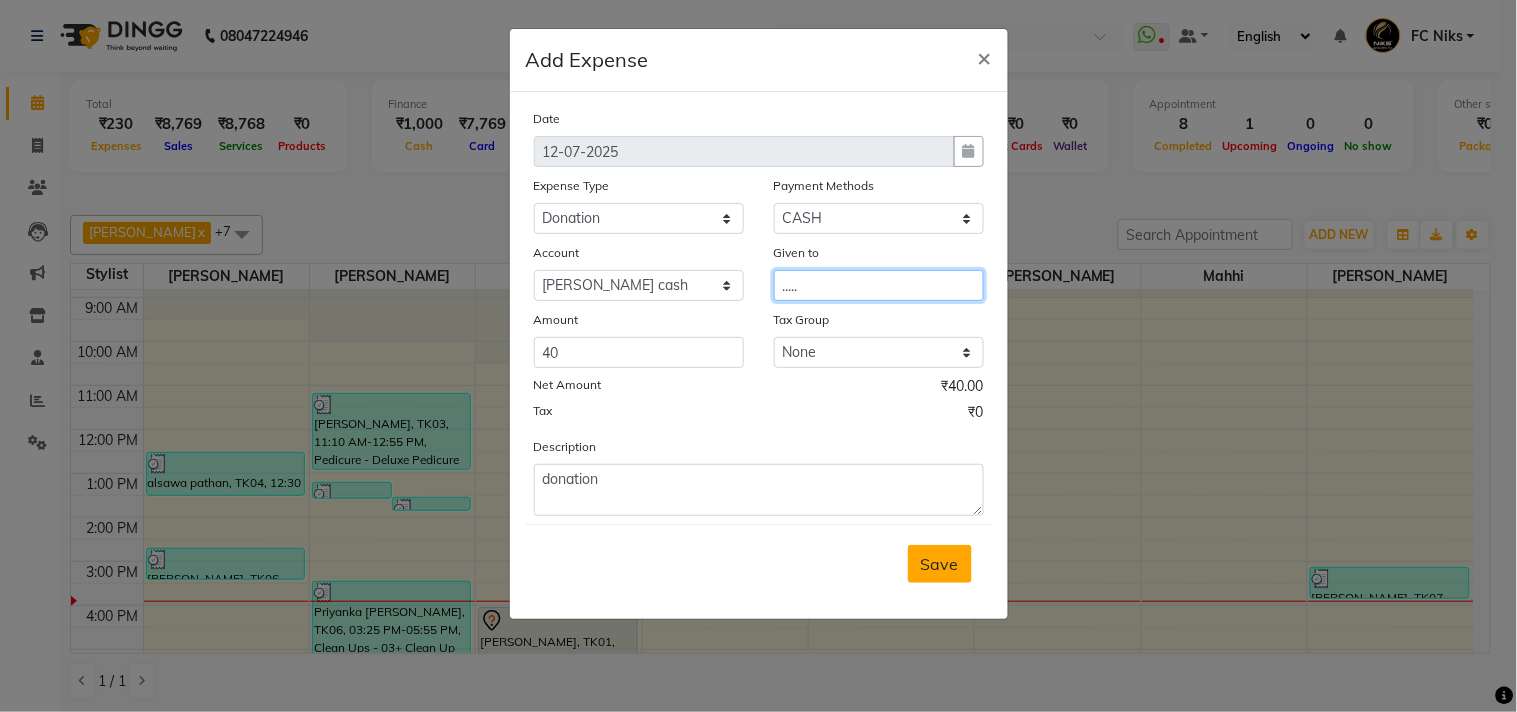 type on "....." 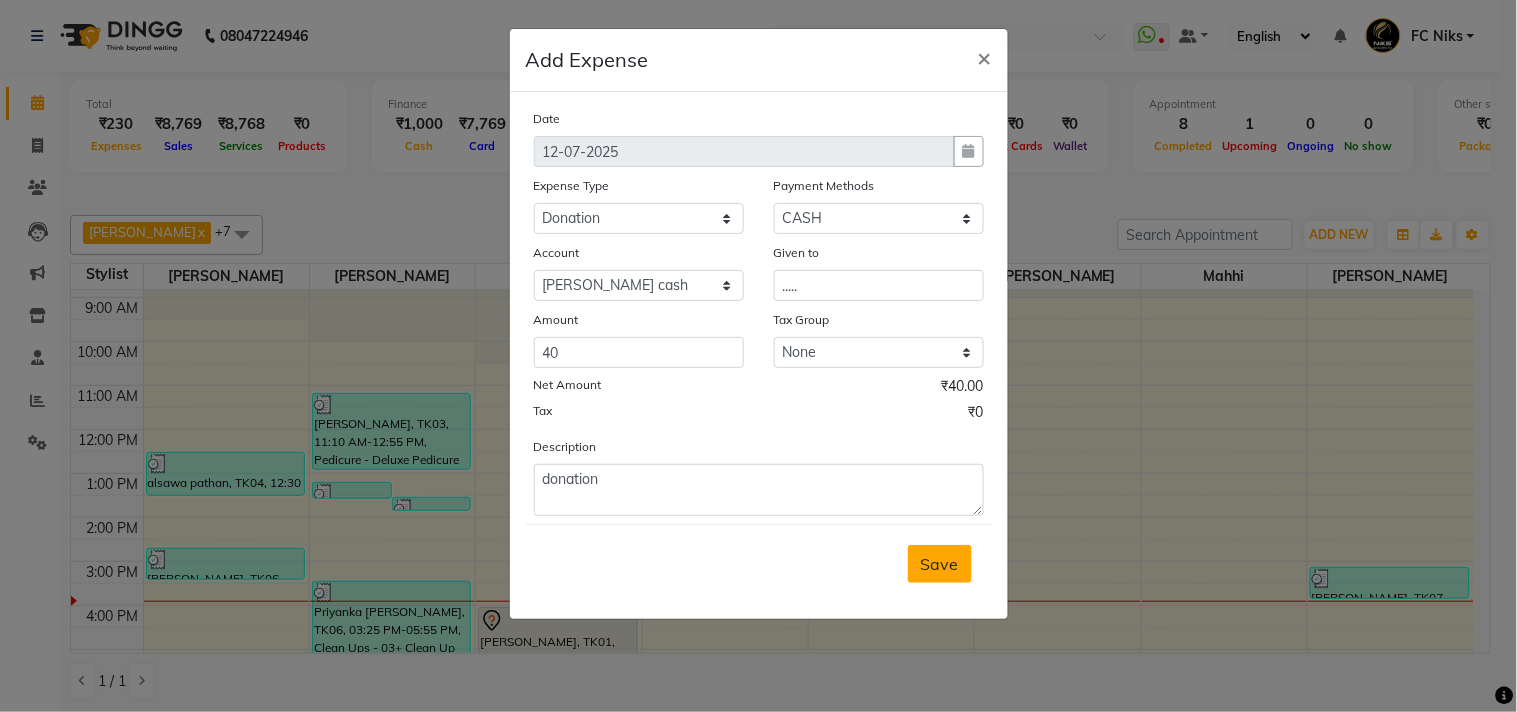 click on "Save" at bounding box center [940, 564] 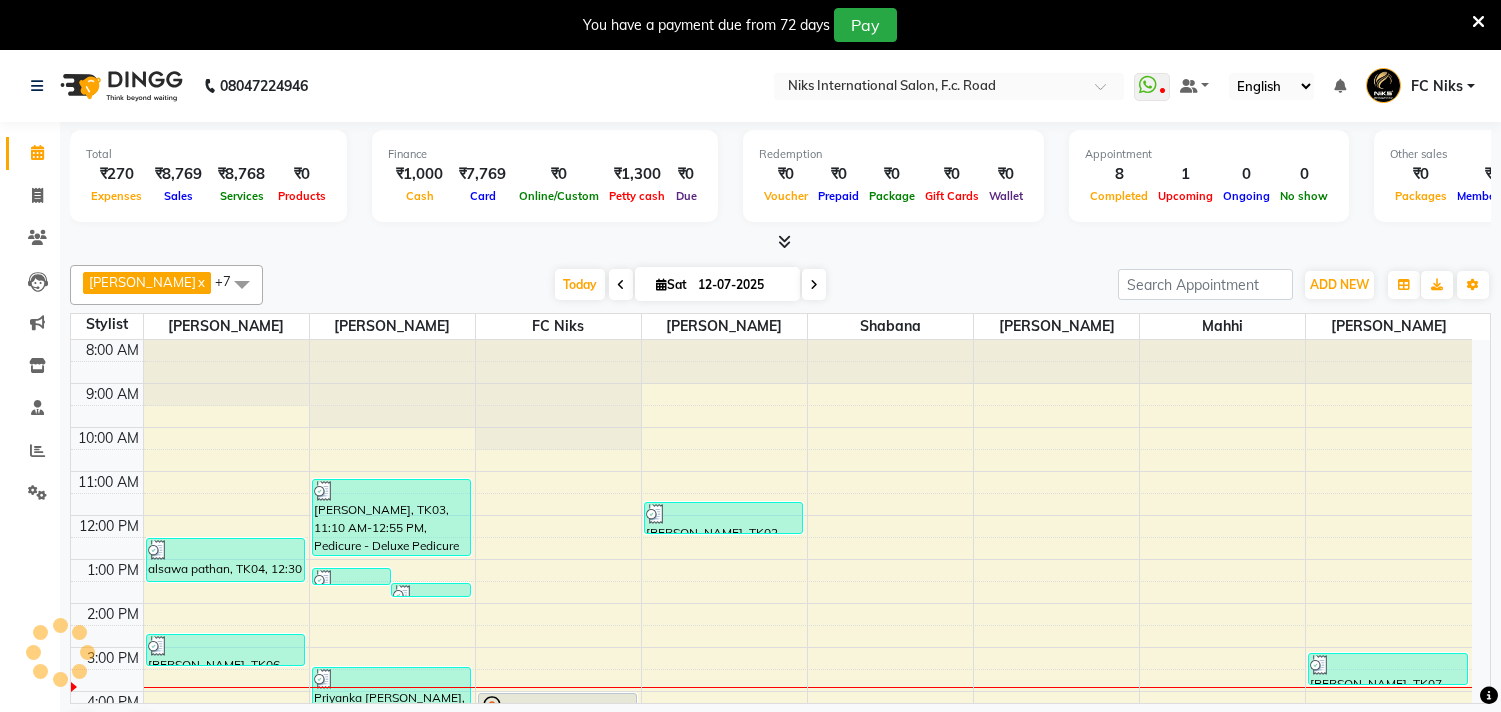 scroll, scrollTop: 0, scrollLeft: 0, axis: both 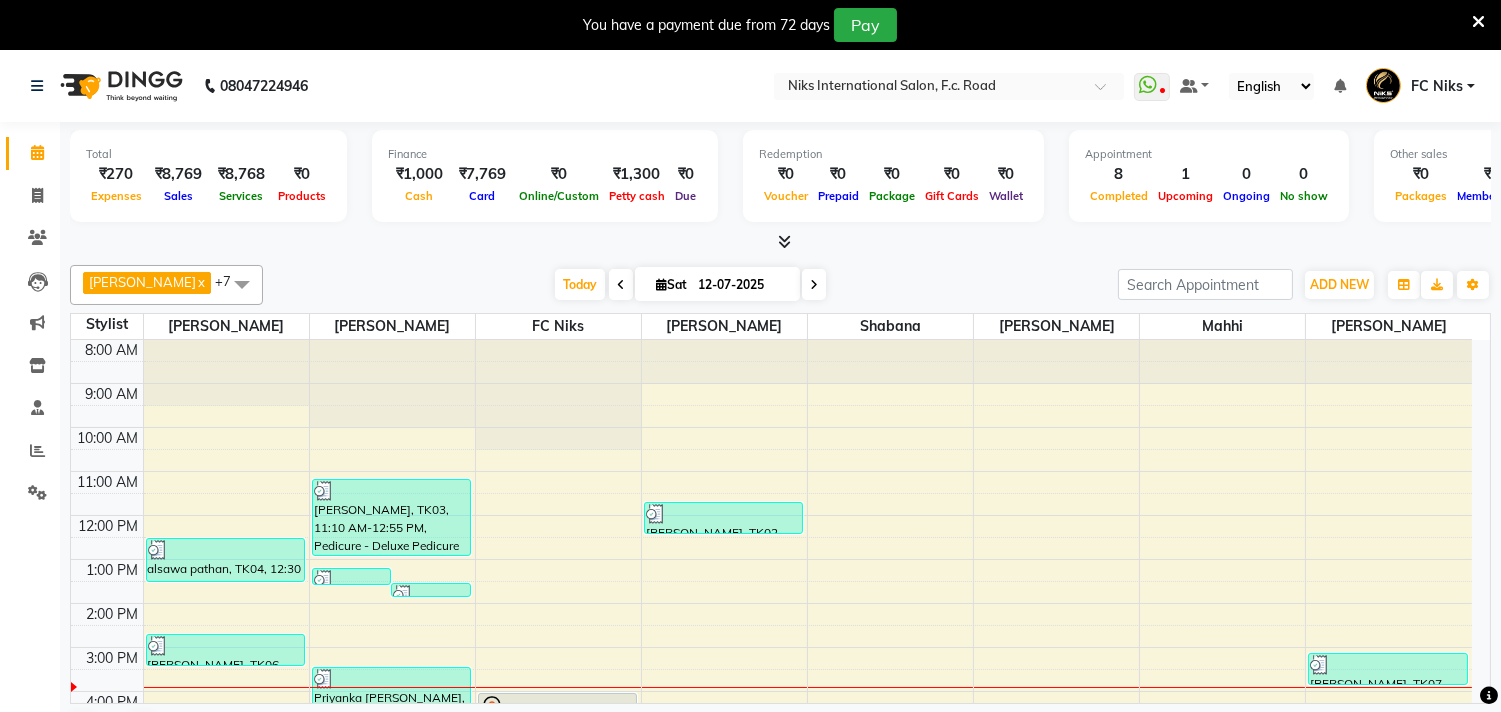 click at bounding box center (1478, 22) 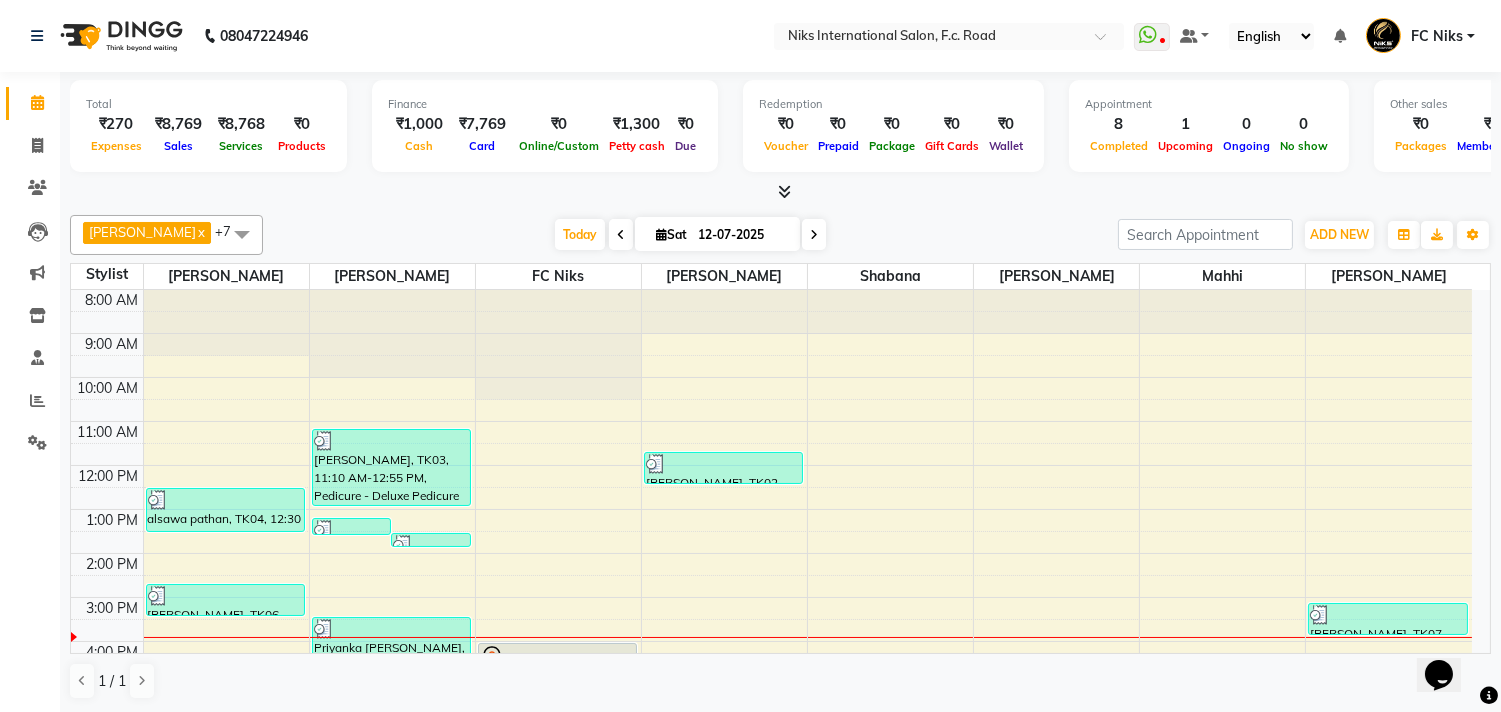 scroll, scrollTop: 0, scrollLeft: 0, axis: both 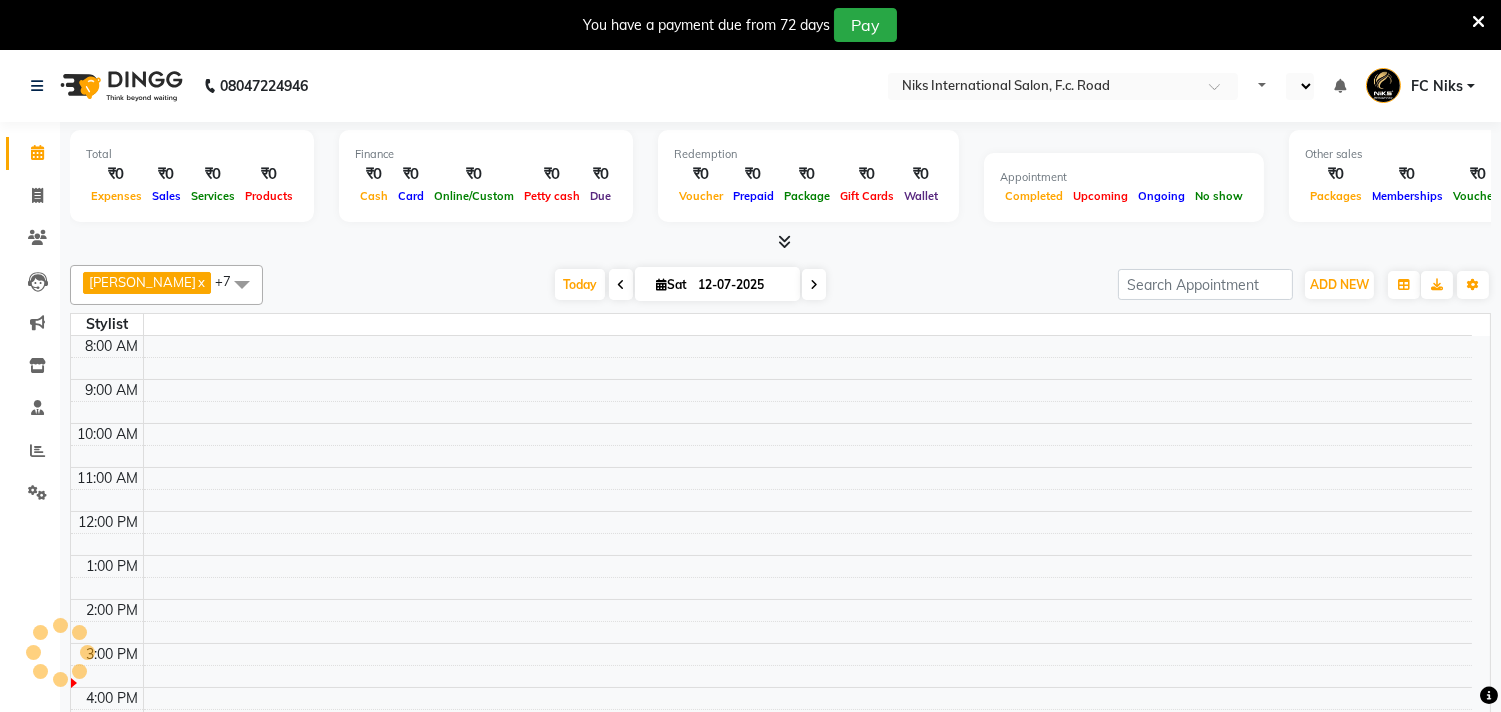 select on "en" 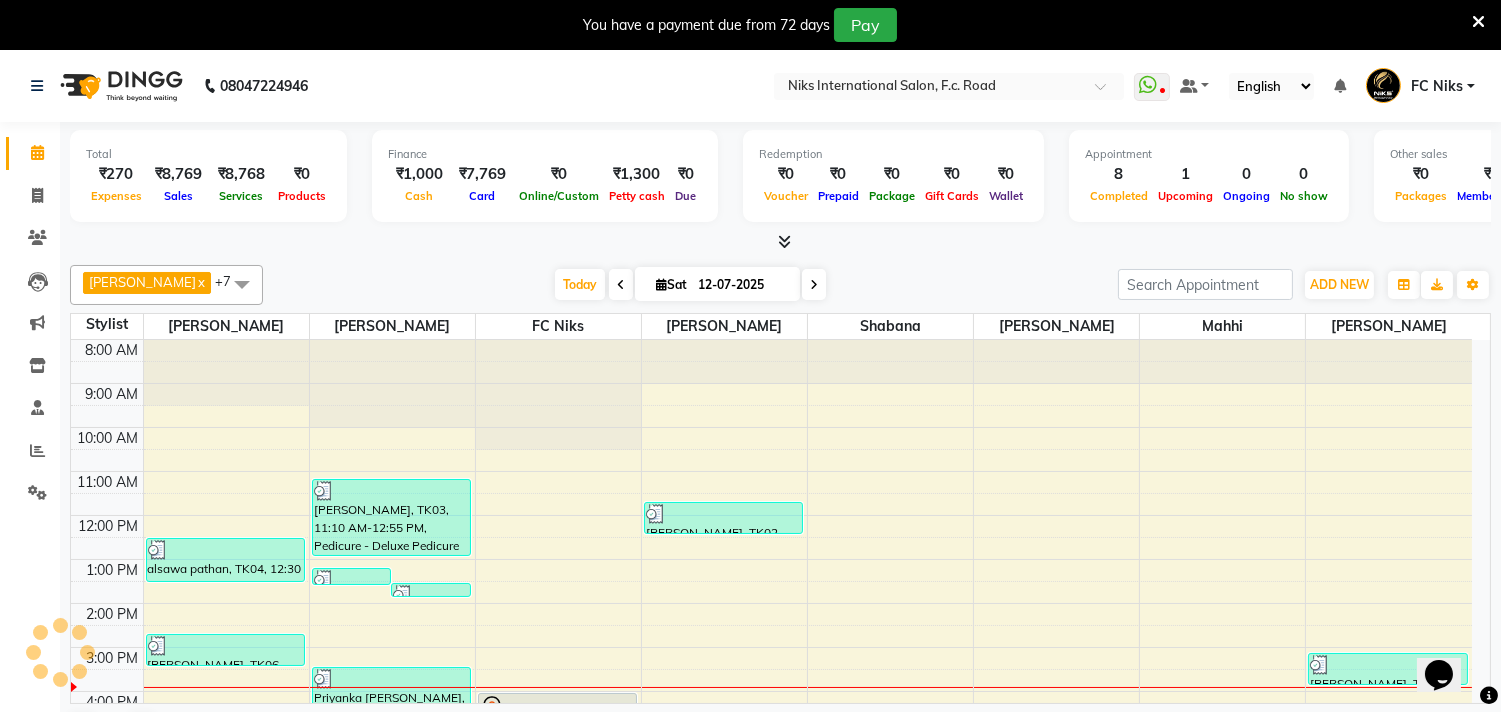 scroll, scrollTop: 0, scrollLeft: 0, axis: both 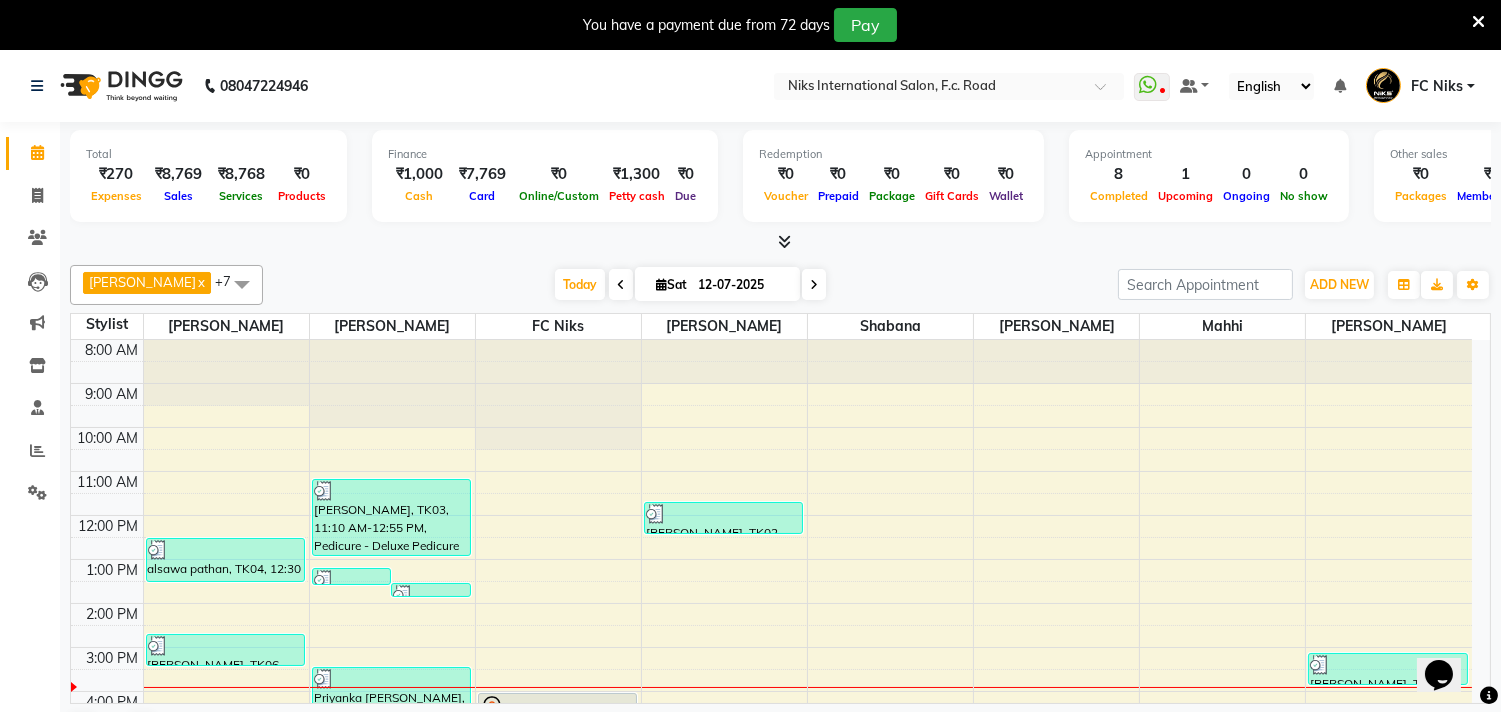 click at bounding box center [1478, 22] 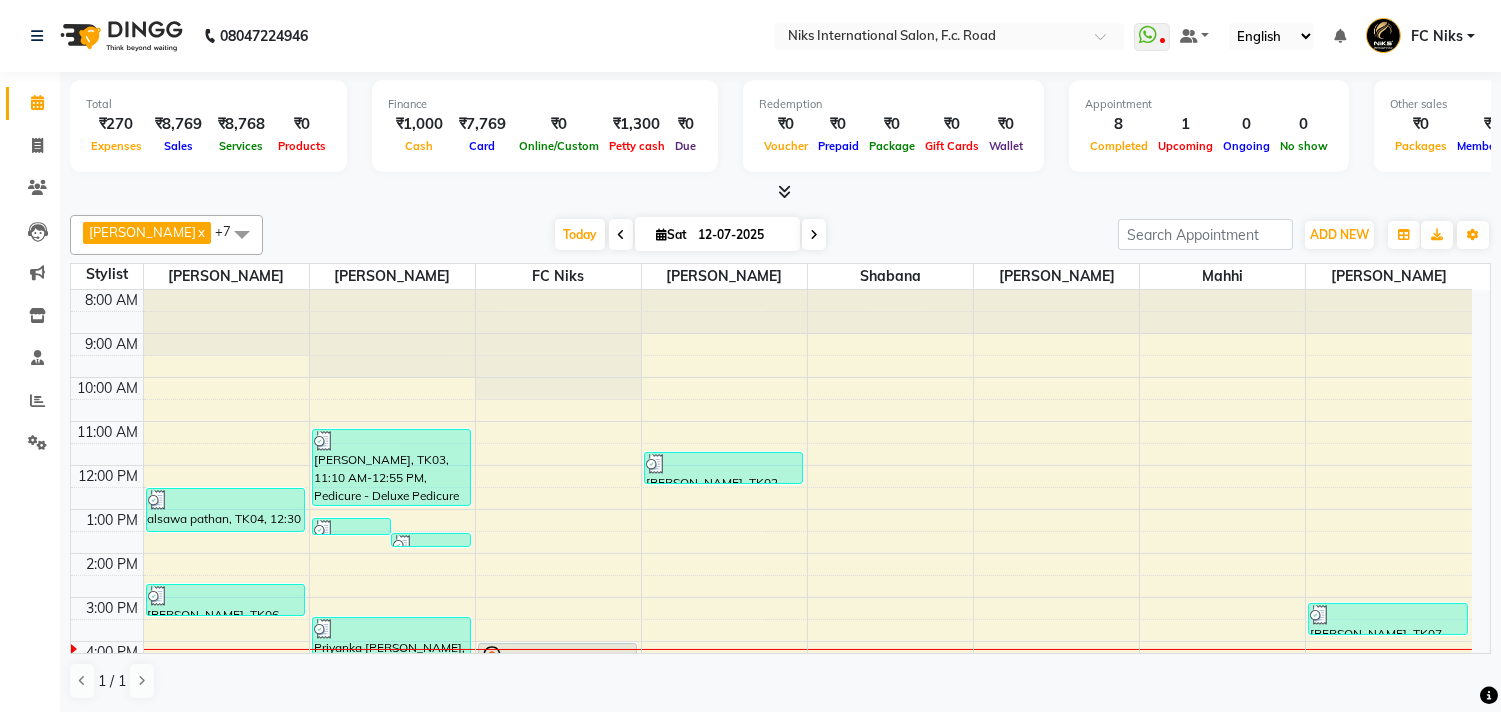 click on "08047224946 Select Location × Niks International Salon, F.c. Road  WhatsApp Status  ✕ Status:  Disconnected Most Recent Message: [DATE]     03:53 PM Recent Service Activity: [DATE]     03:56 PM  08047224946 Whatsapp Settings Default Panel My Panel English ENGLISH Español العربية मराठी हिंदी ગુજરાતી தமிழ் 中文 Notifications nothing to show FC Niks Manage Profile Change Password Sign out  Version:3.15.4" 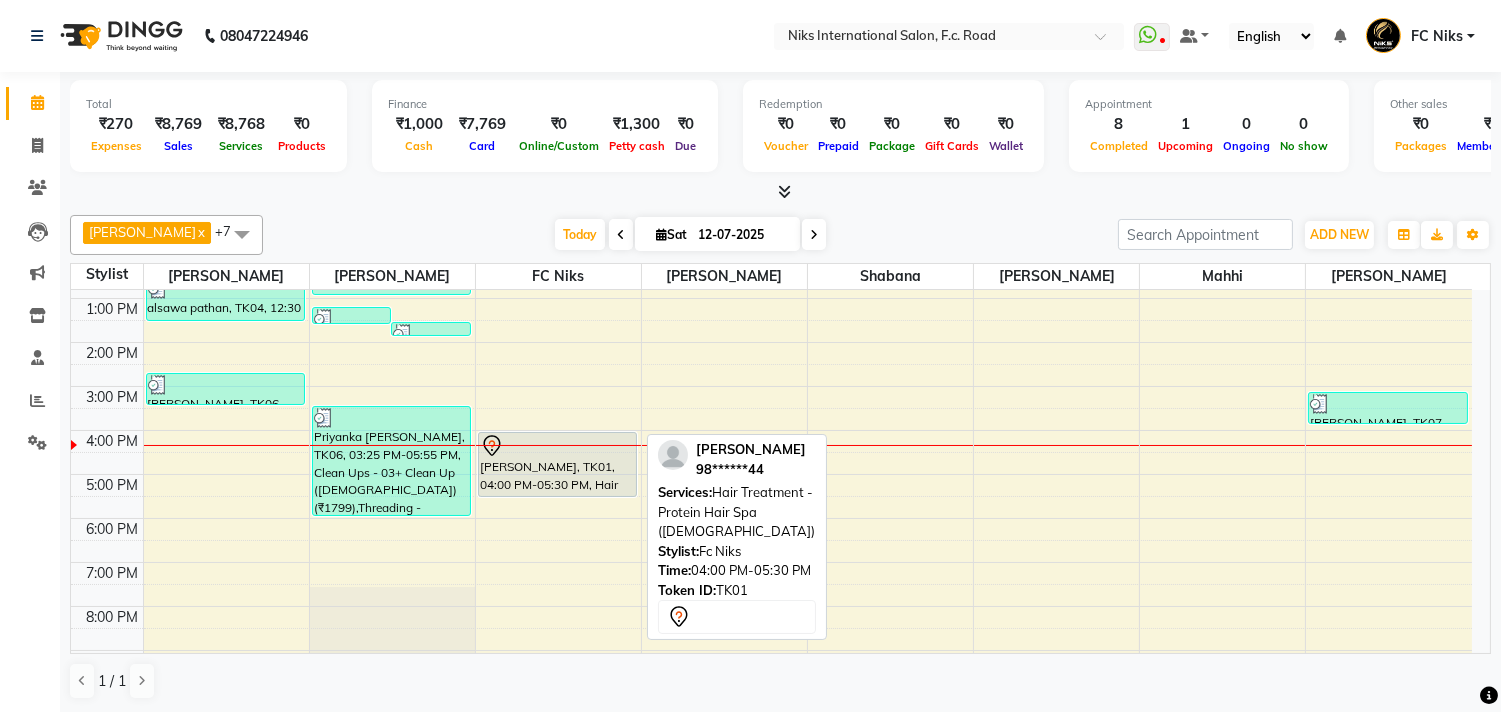 scroll, scrollTop: 222, scrollLeft: 0, axis: vertical 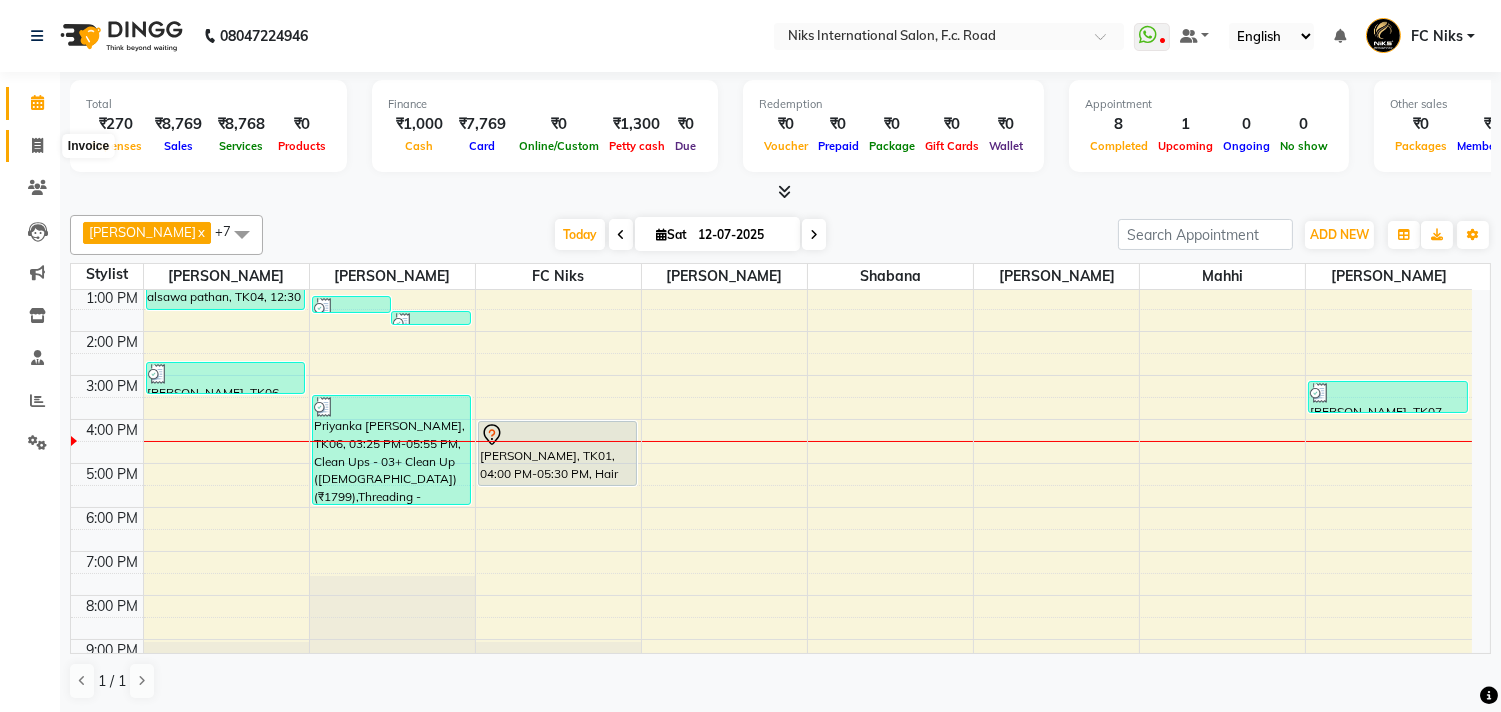 click 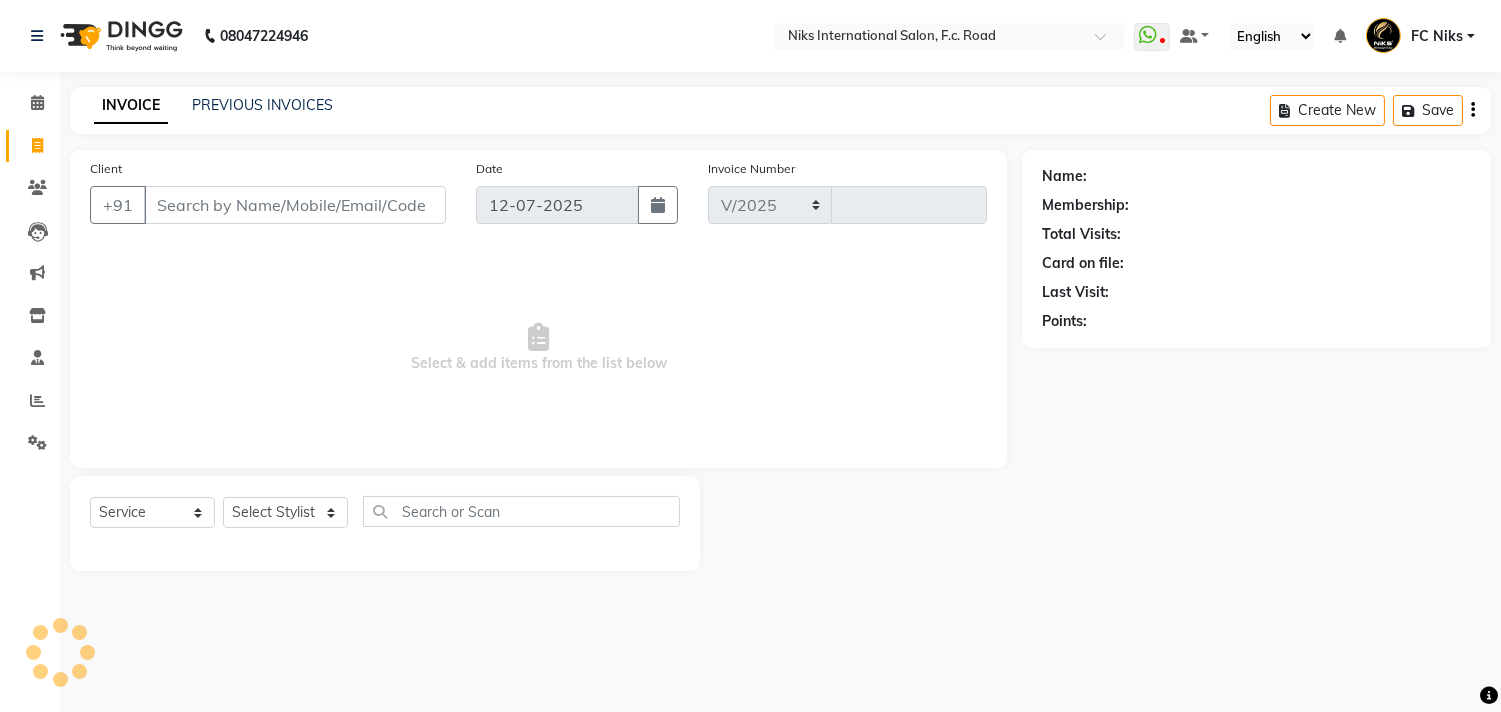 select on "7" 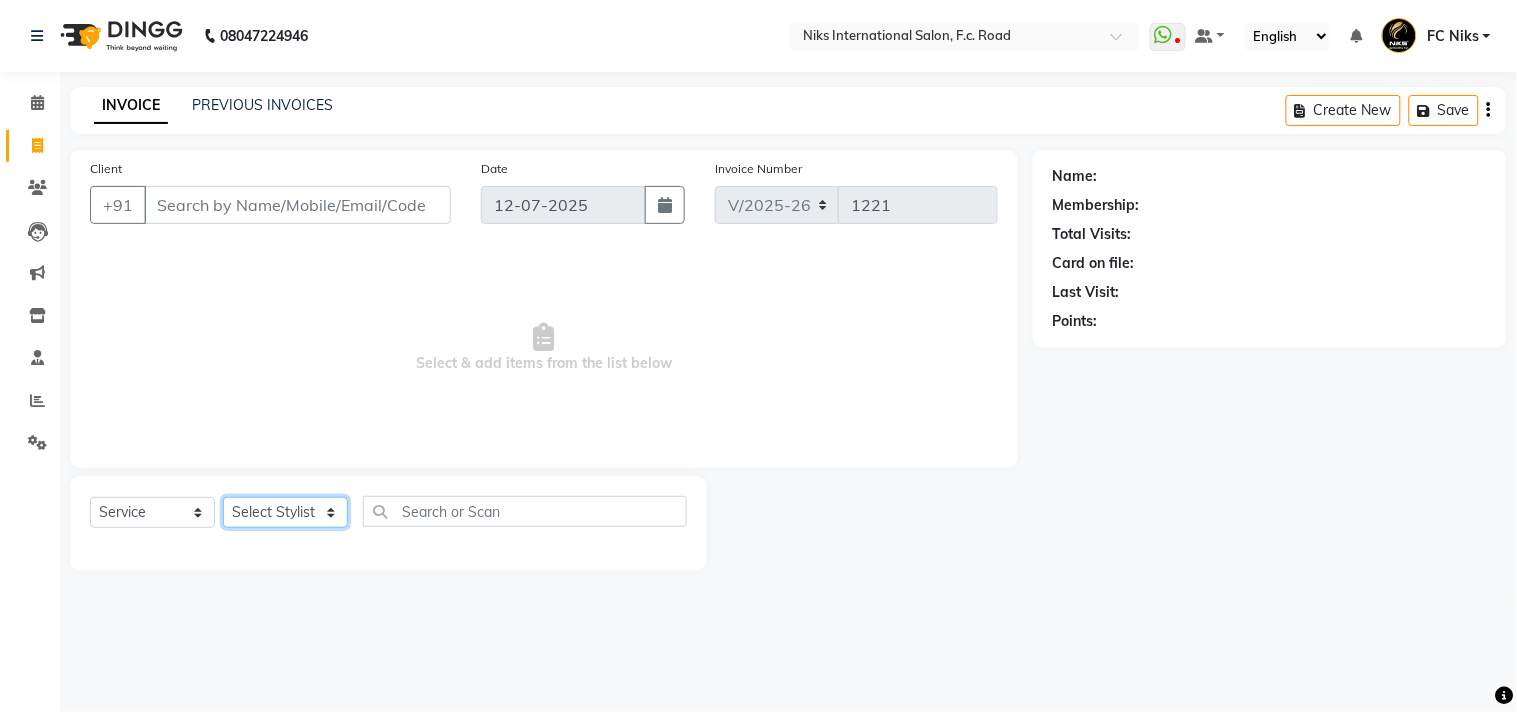 click on "Select Stylist [PERSON_NAME] [PERSON_NAME] CA [PERSON_NAME] Niks [PERSON_NAME] [PERSON_NAME] Krishi Mahhi Nakshatra Nikhil [PERSON_NAME] Savita [PERSON_NAME] [PERSON_NAME] [PERSON_NAME]" 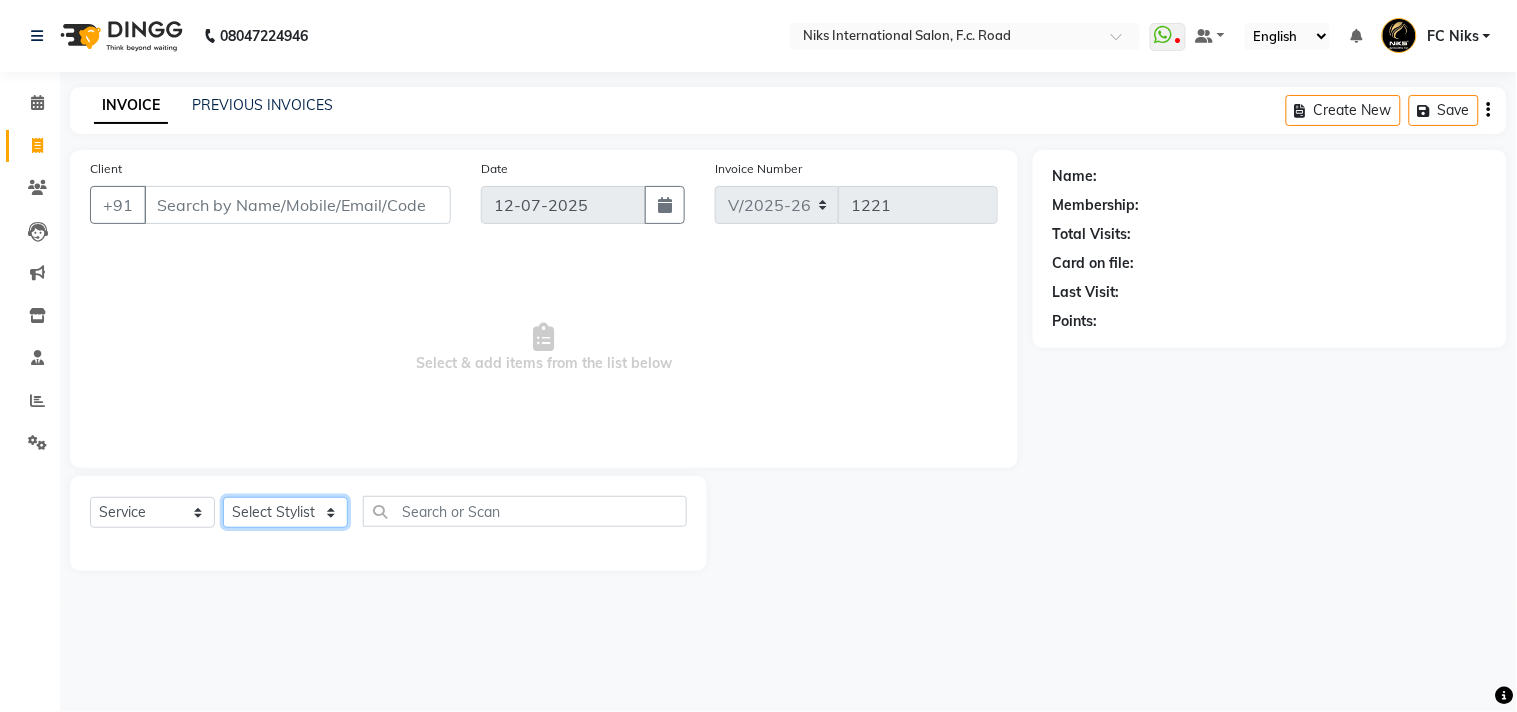select on "159" 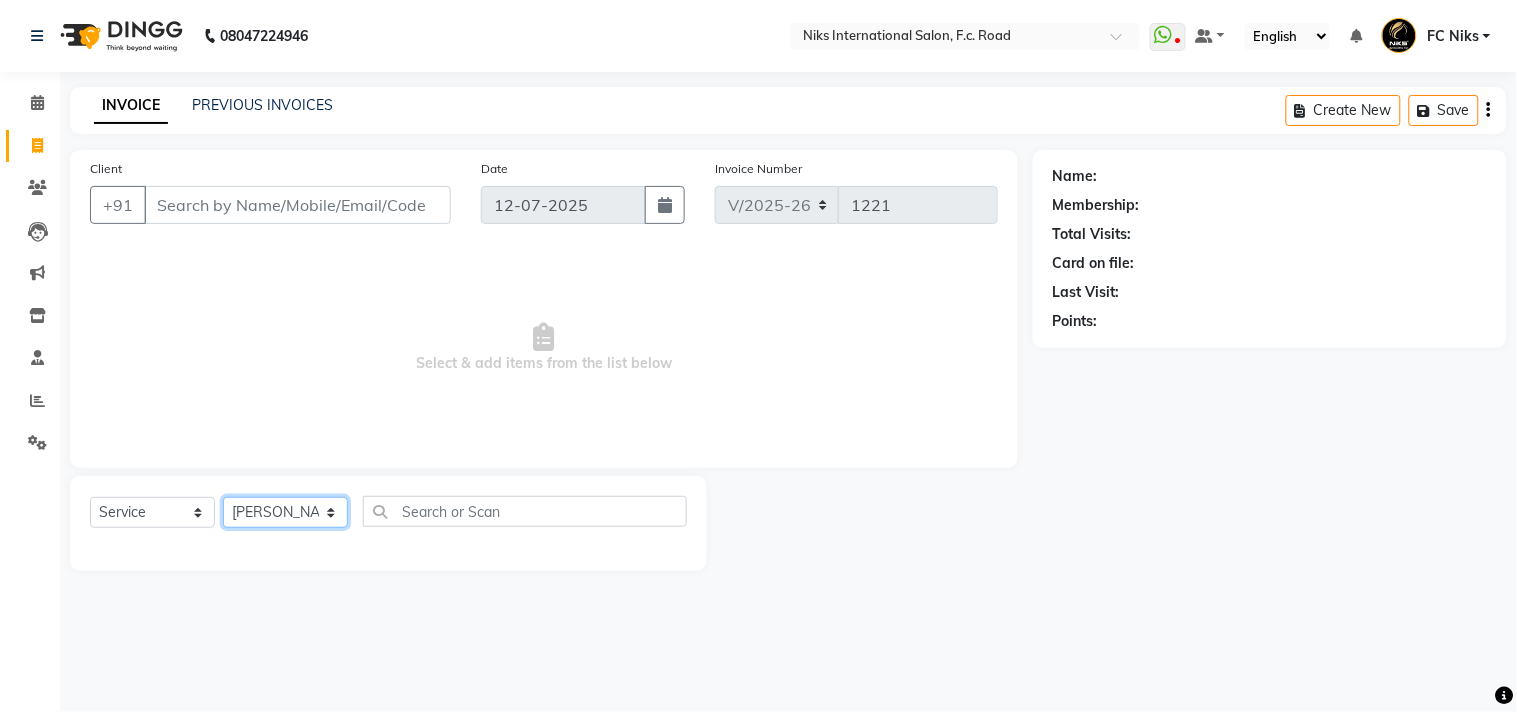 click on "Select Stylist [PERSON_NAME] [PERSON_NAME] CA [PERSON_NAME] Niks [PERSON_NAME] [PERSON_NAME] Krishi Mahhi Nakshatra Nikhil [PERSON_NAME] Savita [PERSON_NAME] [PERSON_NAME] [PERSON_NAME]" 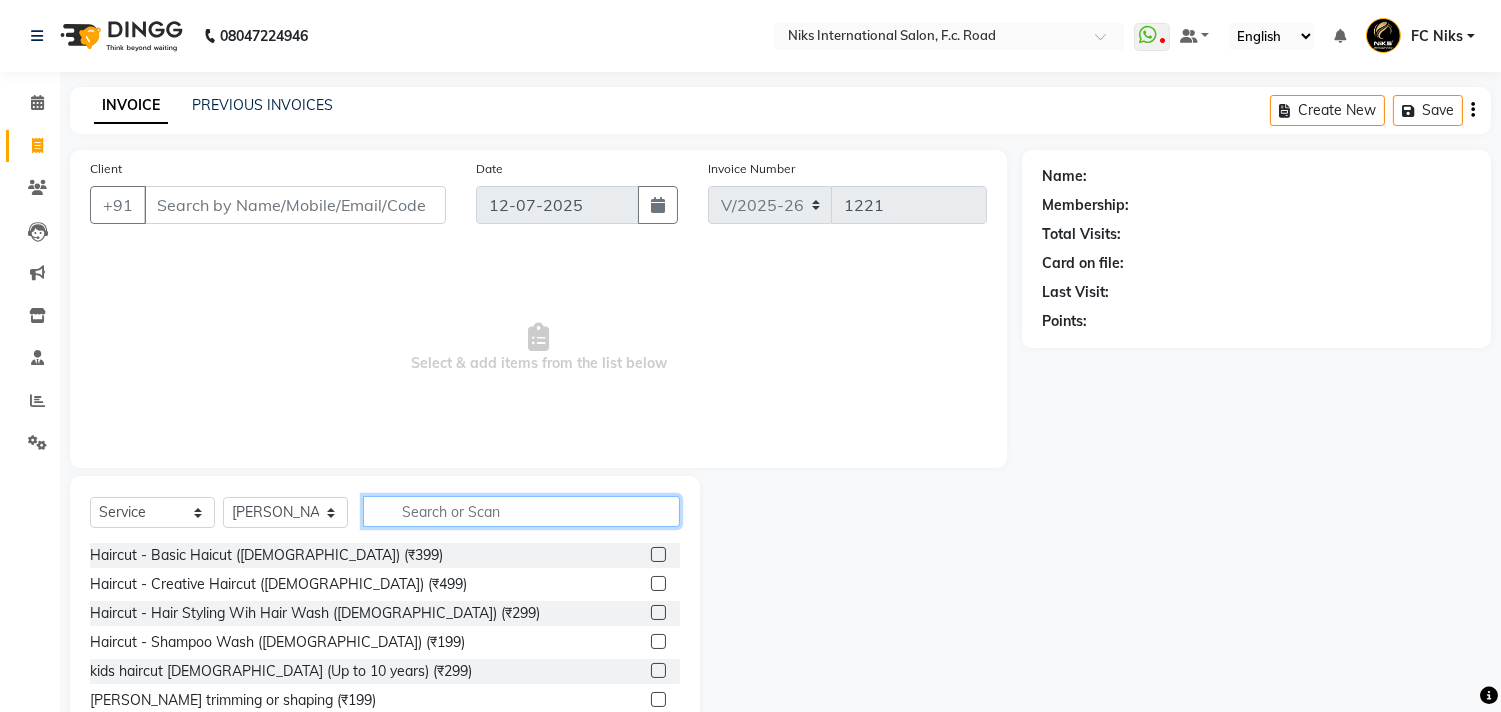click 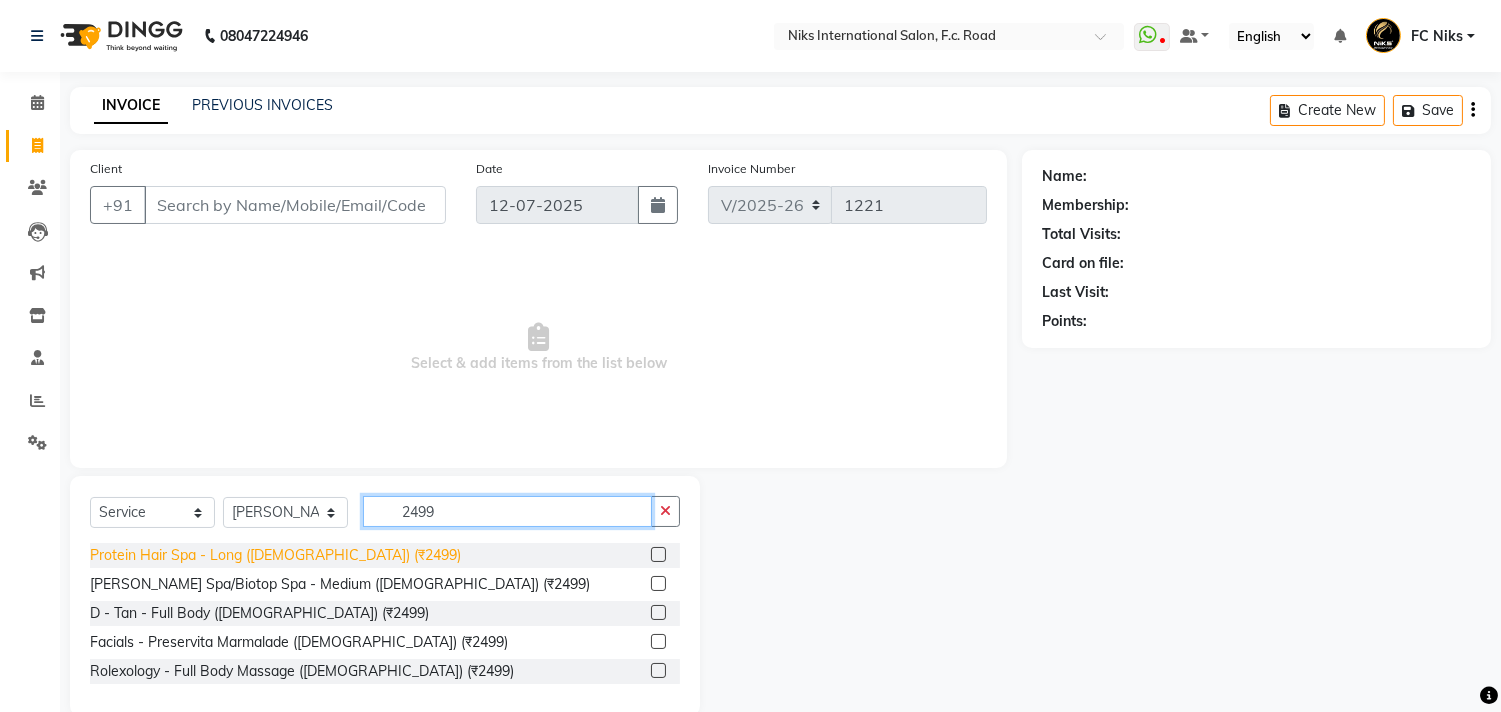type on "2499" 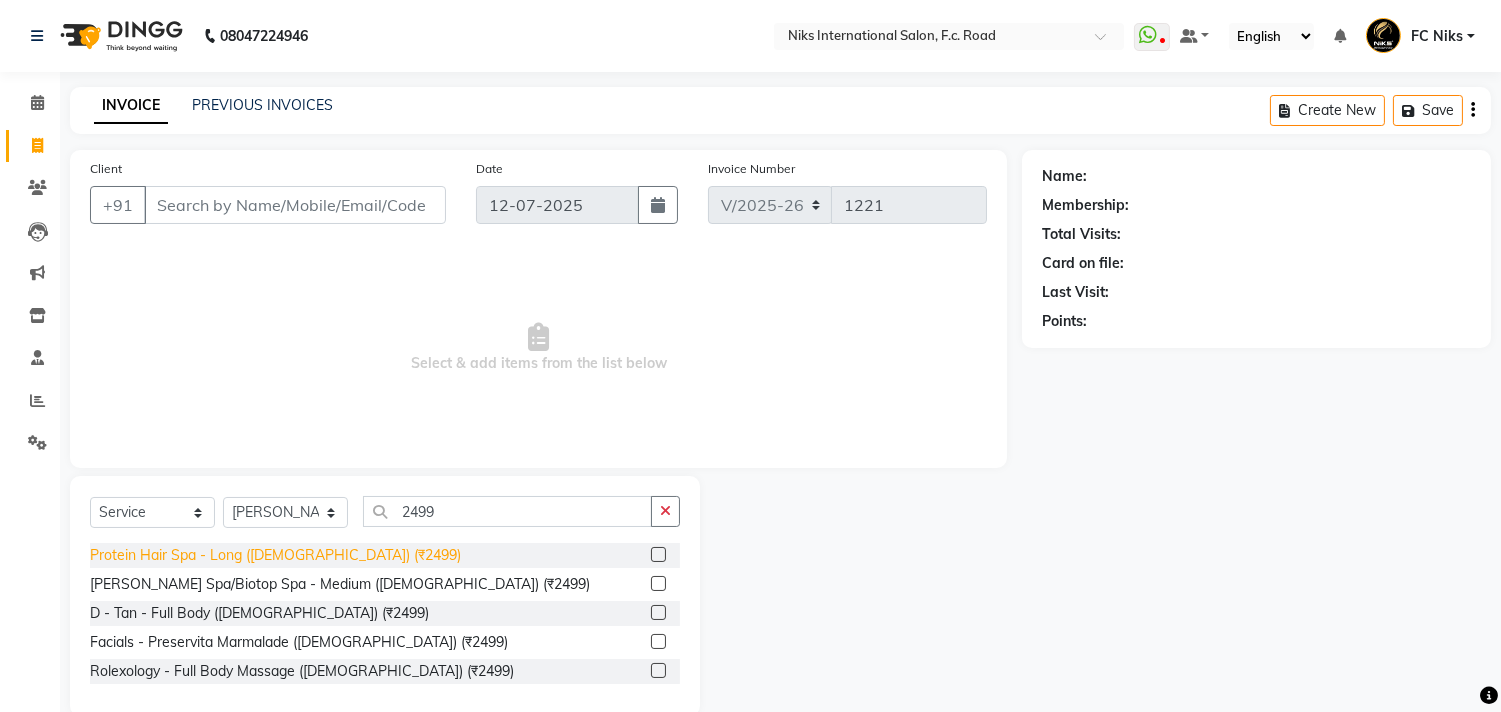click on "Protein Hair Spa - Long ([DEMOGRAPHIC_DATA]) (₹2499)" 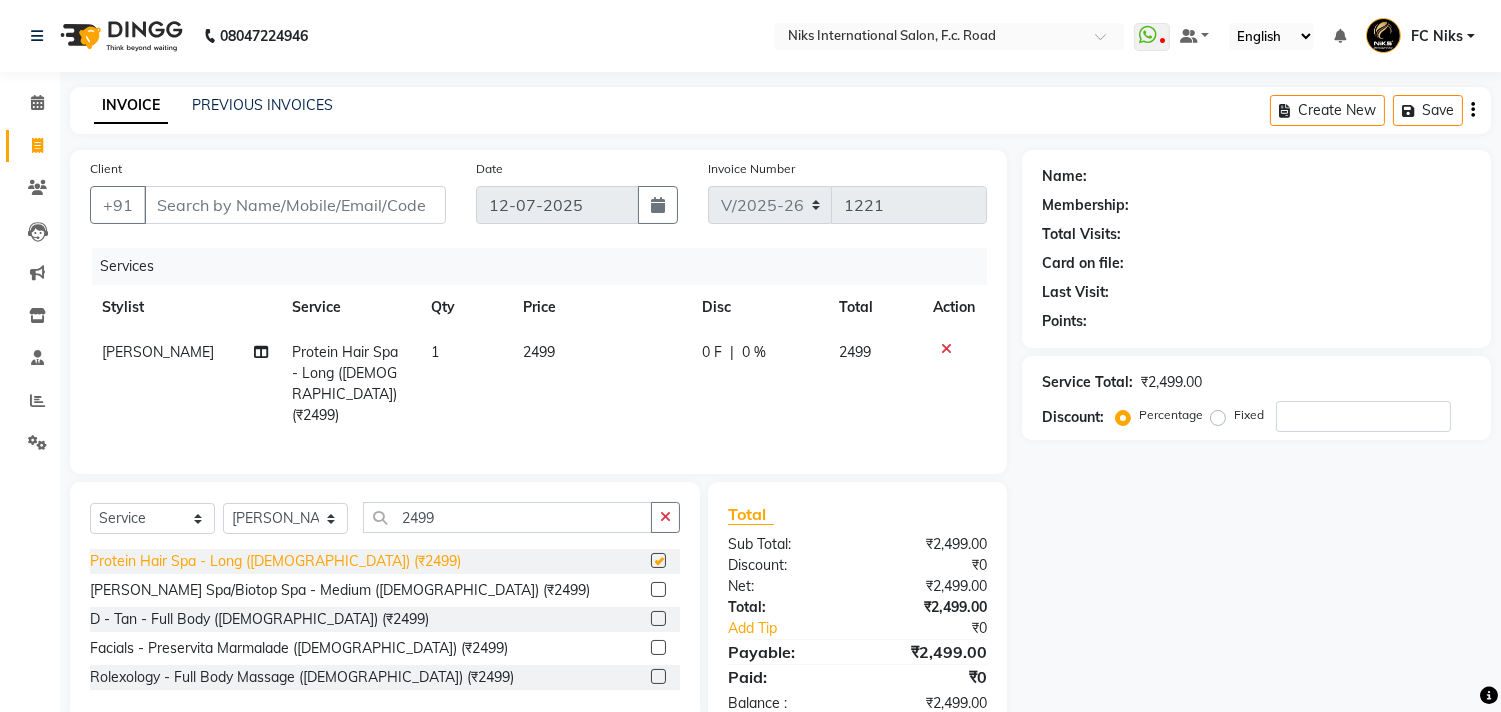 checkbox on "false" 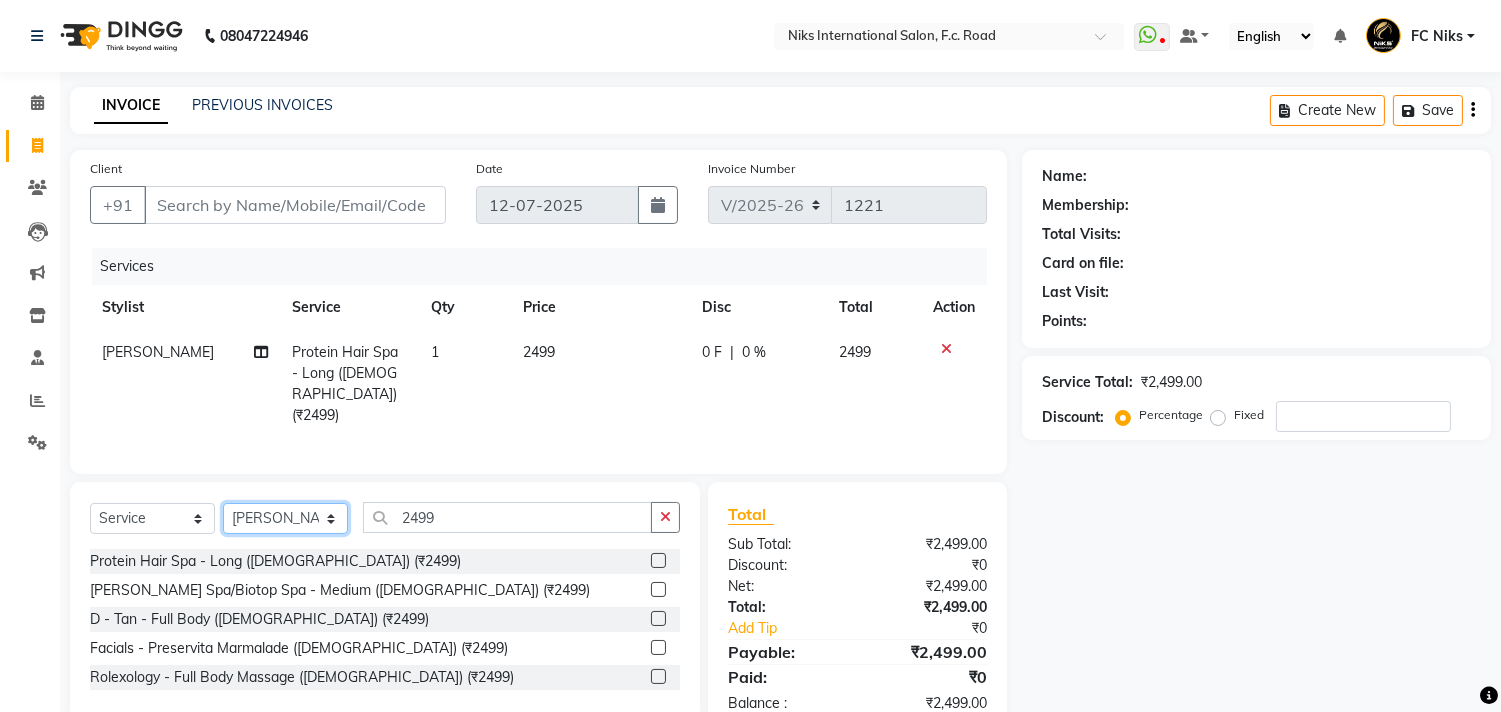 click on "Select Stylist [PERSON_NAME] [PERSON_NAME] CA [PERSON_NAME] Niks [PERSON_NAME] [PERSON_NAME] Krishi Mahhi Nakshatra Nikhil [PERSON_NAME] Savita [PERSON_NAME] [PERSON_NAME] [PERSON_NAME]" 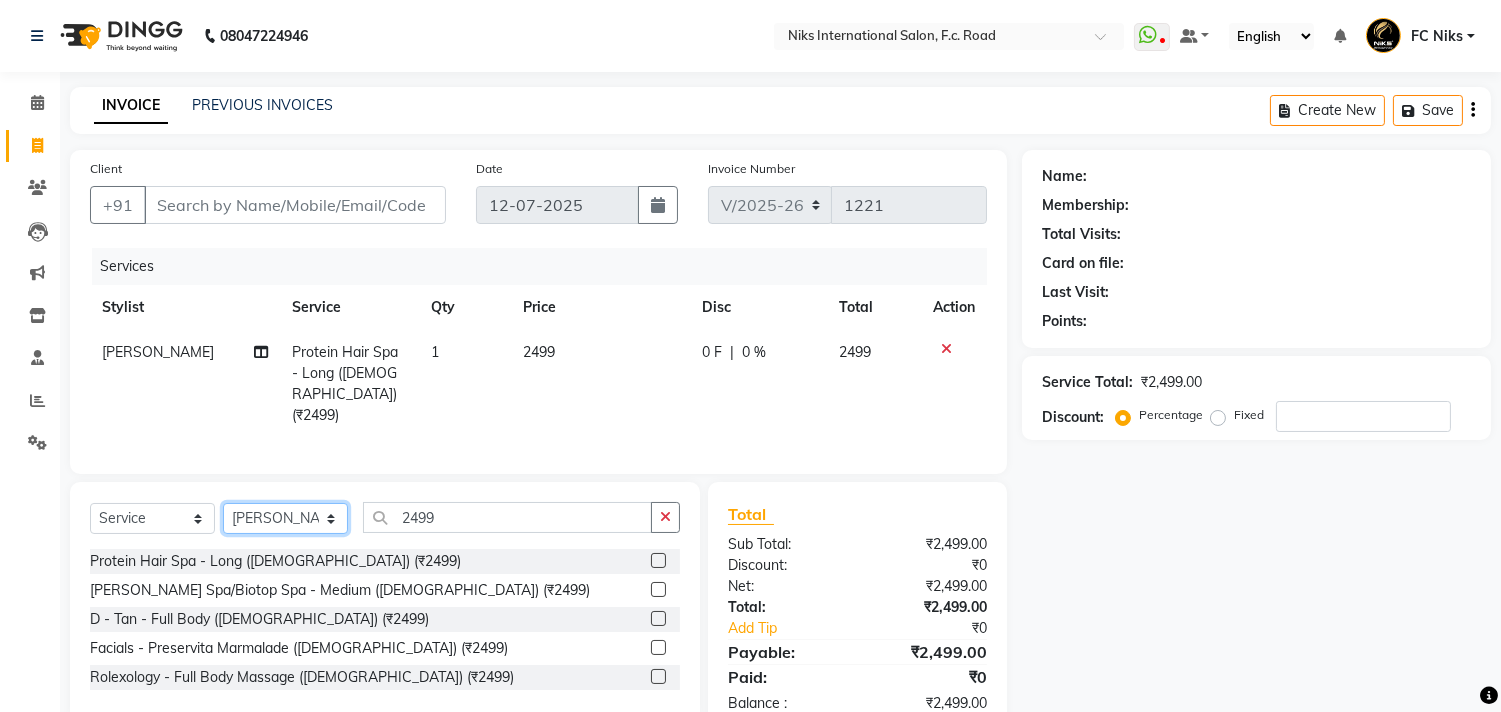 select on "19394" 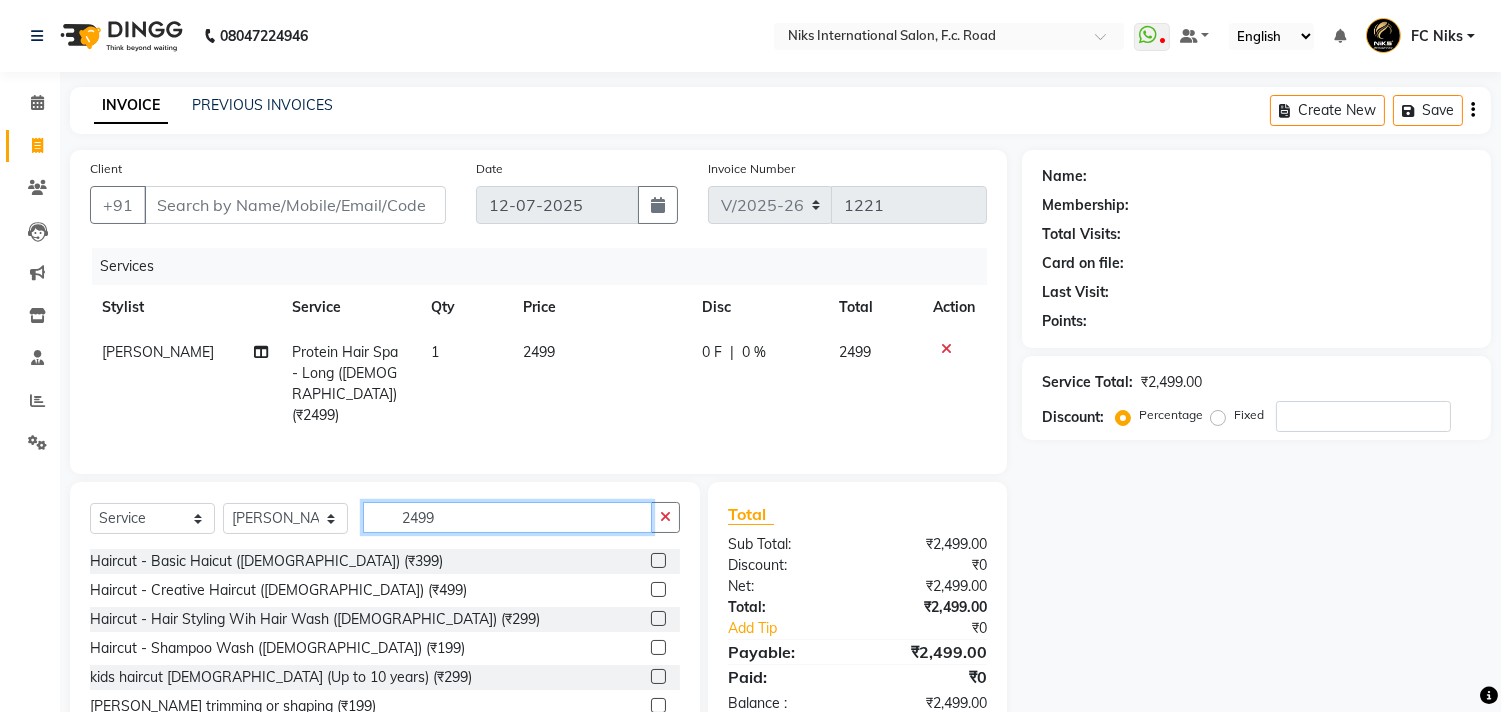 click on "2499" 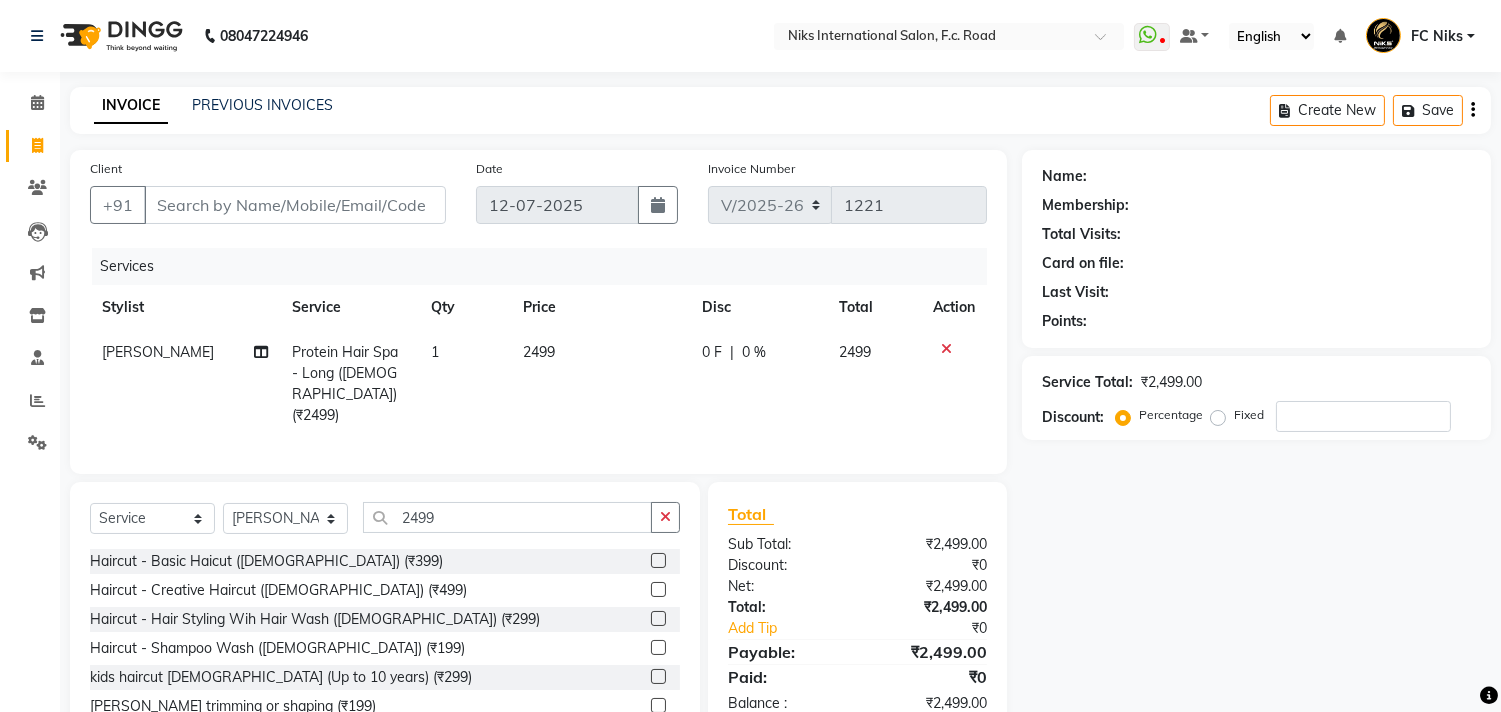 click on "2499" 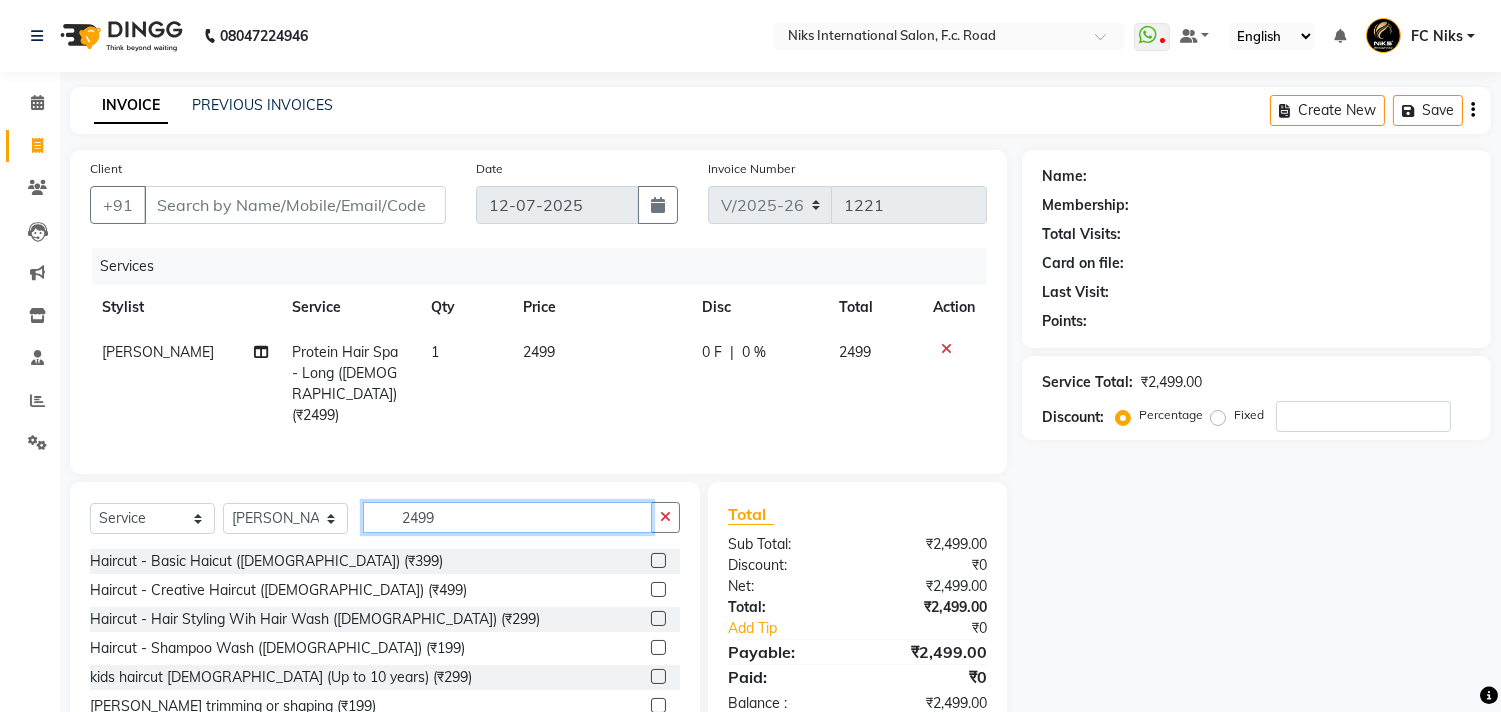 click on "2499" 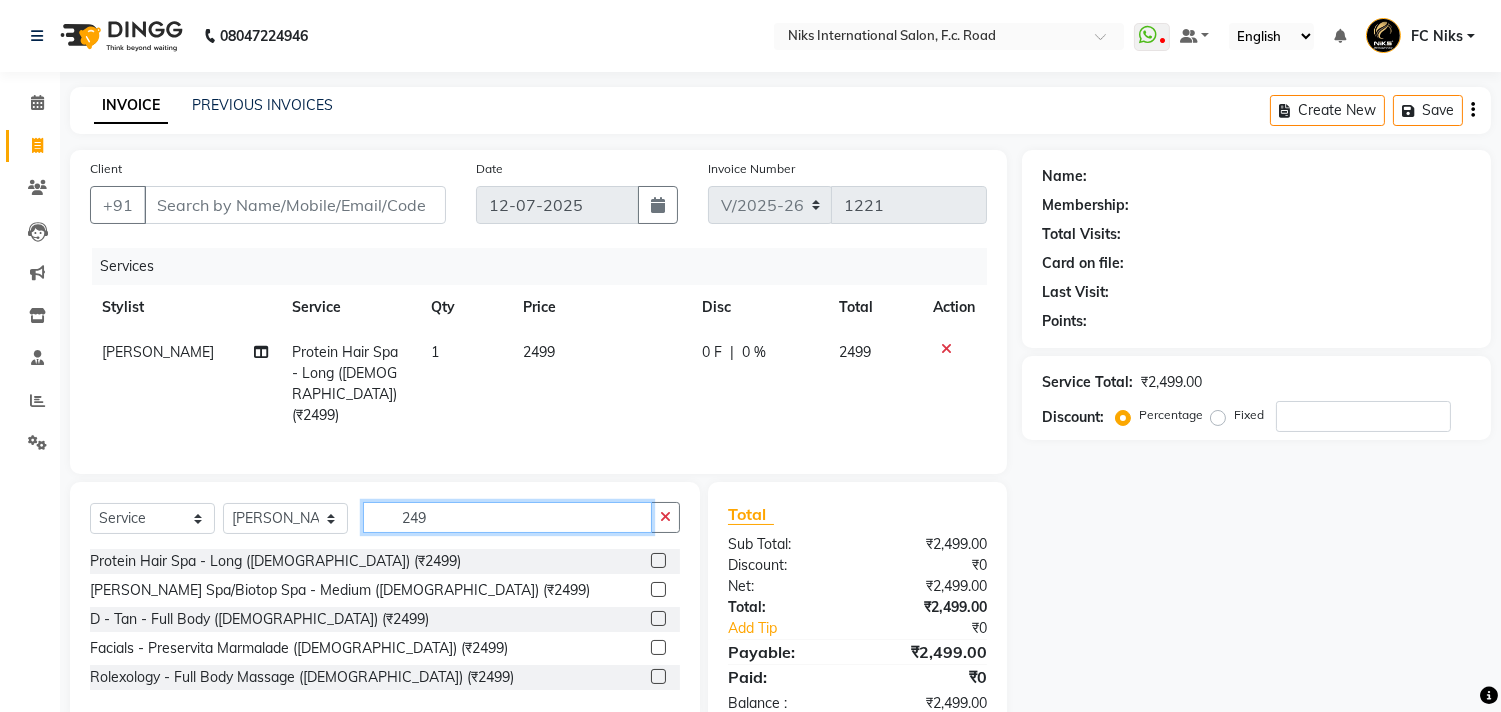 type on "2499" 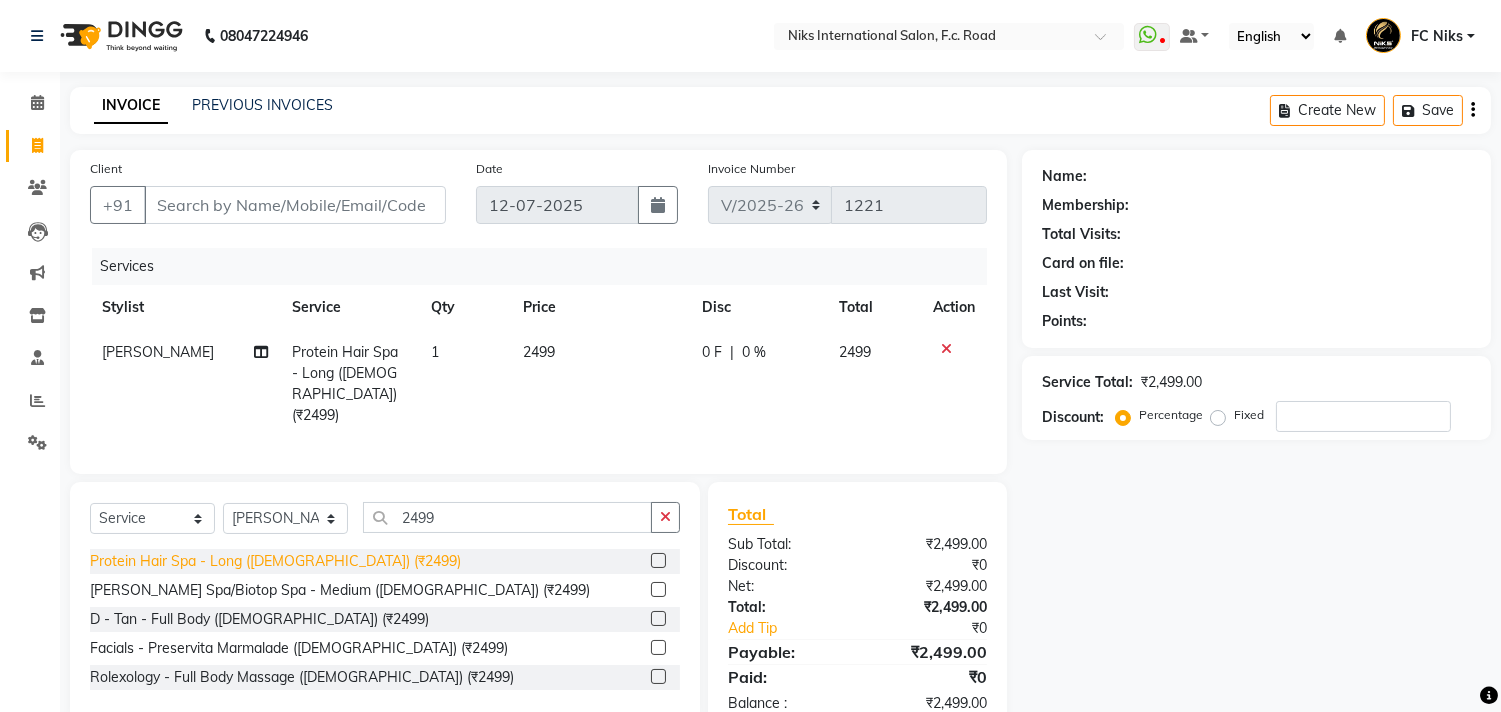 click on "Protein Hair Spa - Long ([DEMOGRAPHIC_DATA]) (₹2499)" 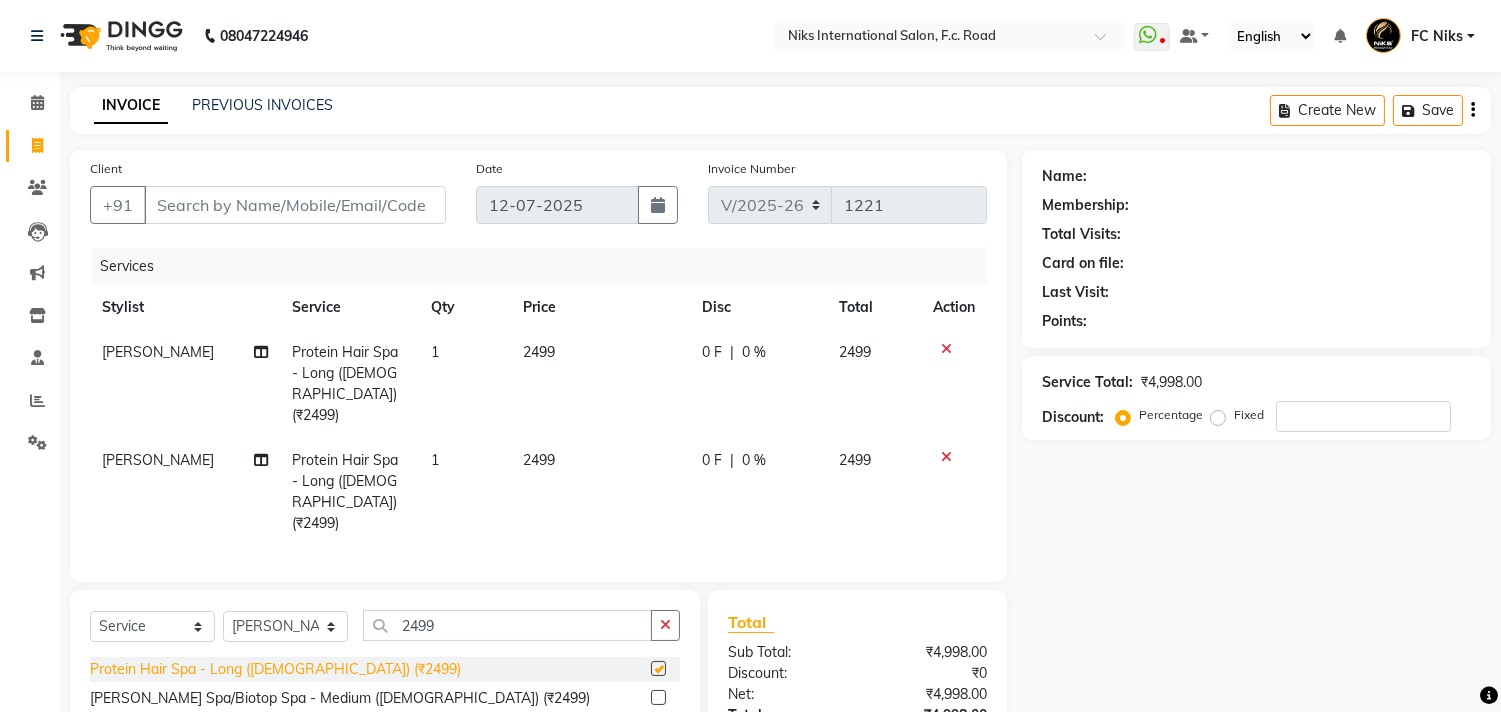 checkbox on "false" 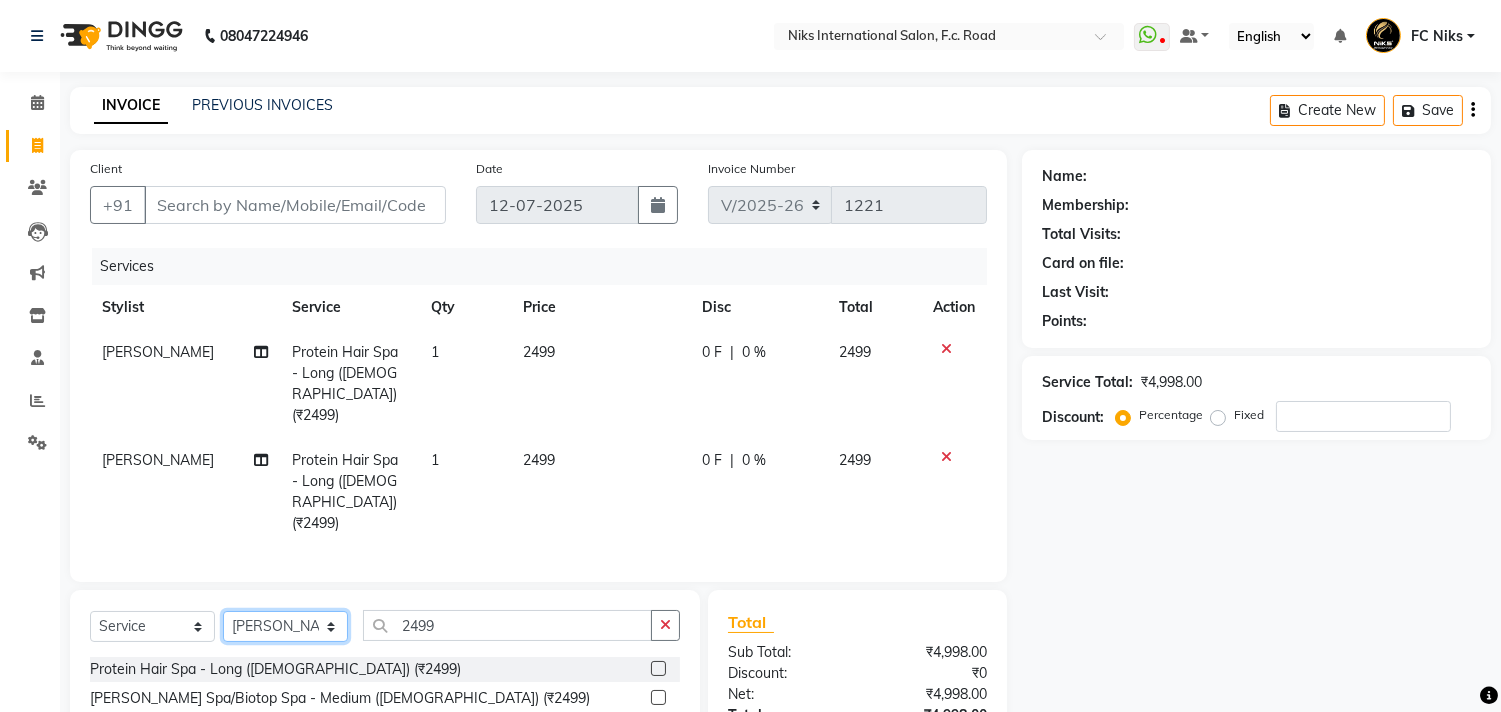 click on "Select Stylist [PERSON_NAME] [PERSON_NAME] CA [PERSON_NAME] Niks [PERSON_NAME] [PERSON_NAME] Krishi Mahhi Nakshatra Nikhil [PERSON_NAME] Savita [PERSON_NAME] [PERSON_NAME] [PERSON_NAME]" 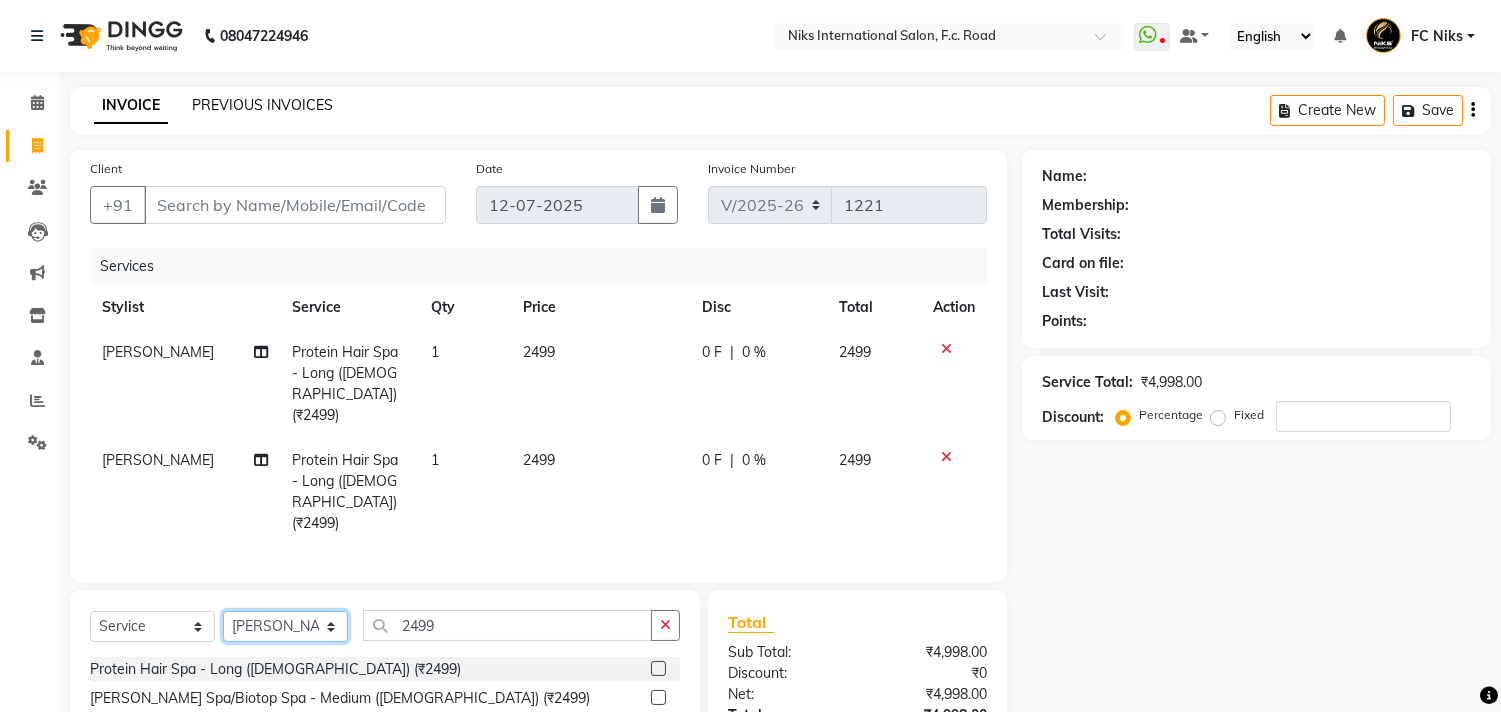 select on "82852" 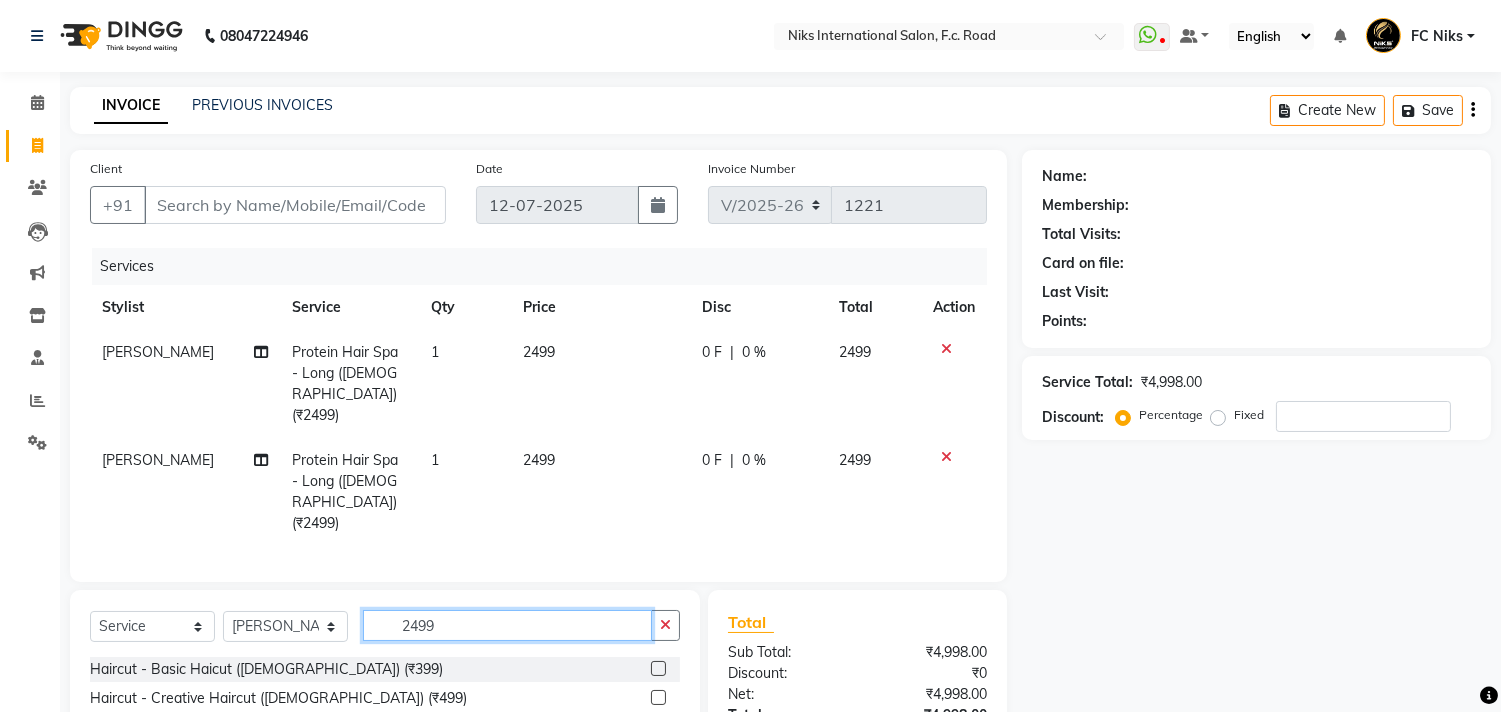 click on "2499" 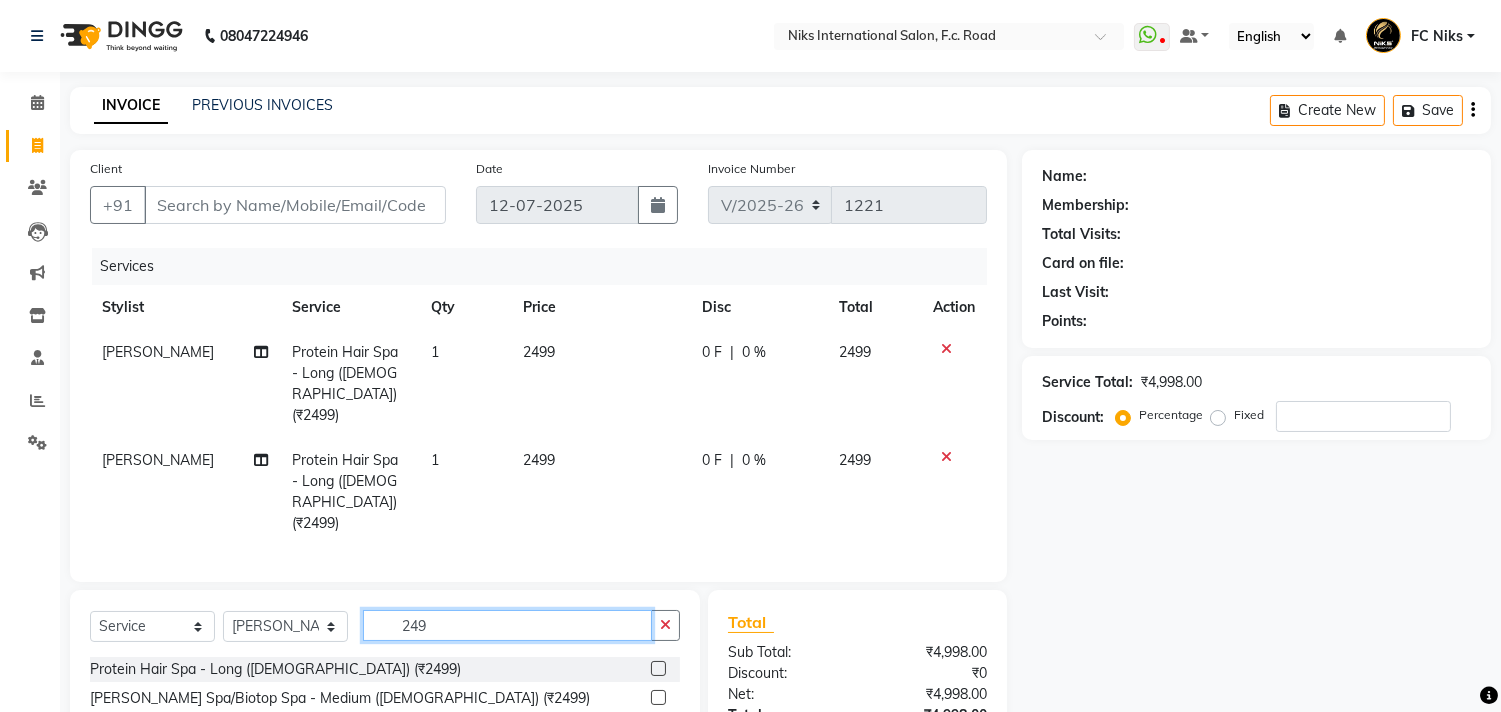 type on "2499" 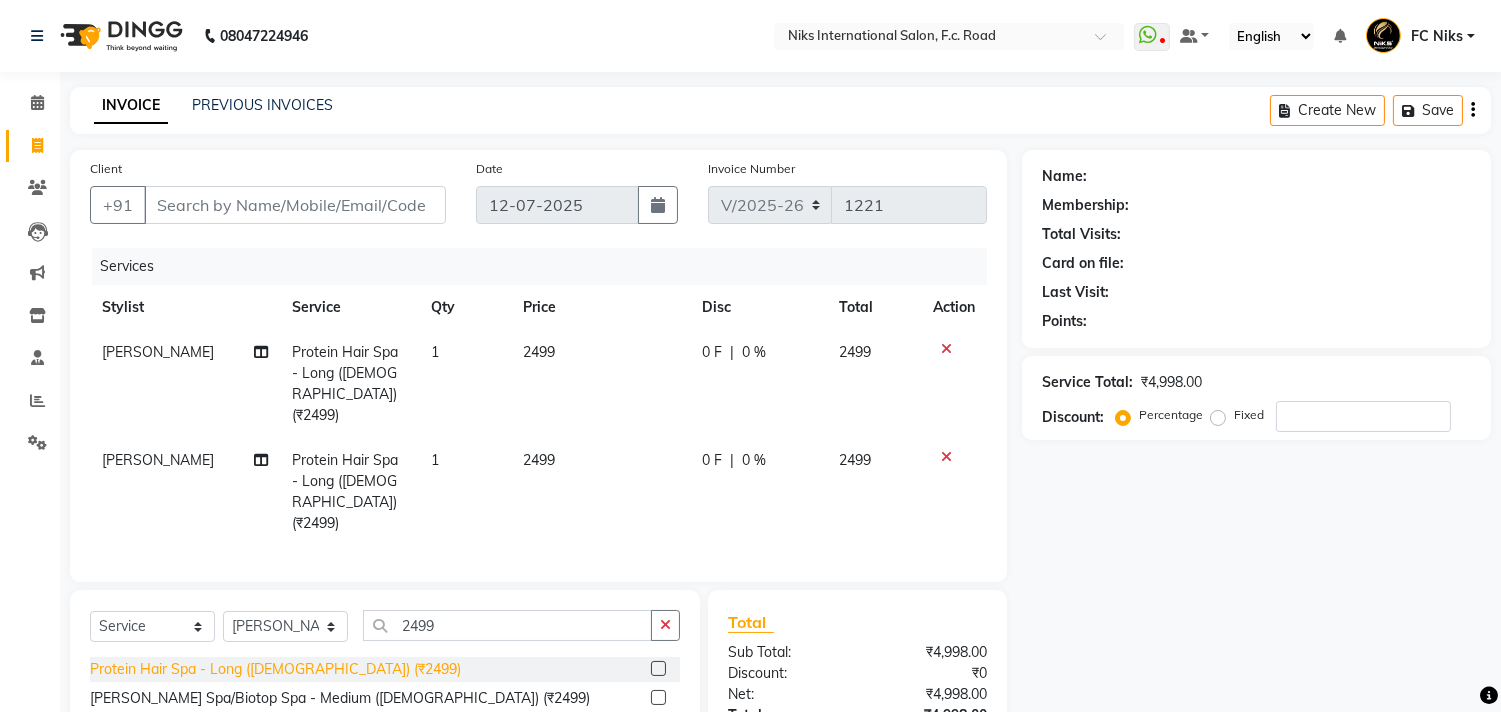 click on "Protein Hair Spa - Long ([DEMOGRAPHIC_DATA]) (₹2499)" 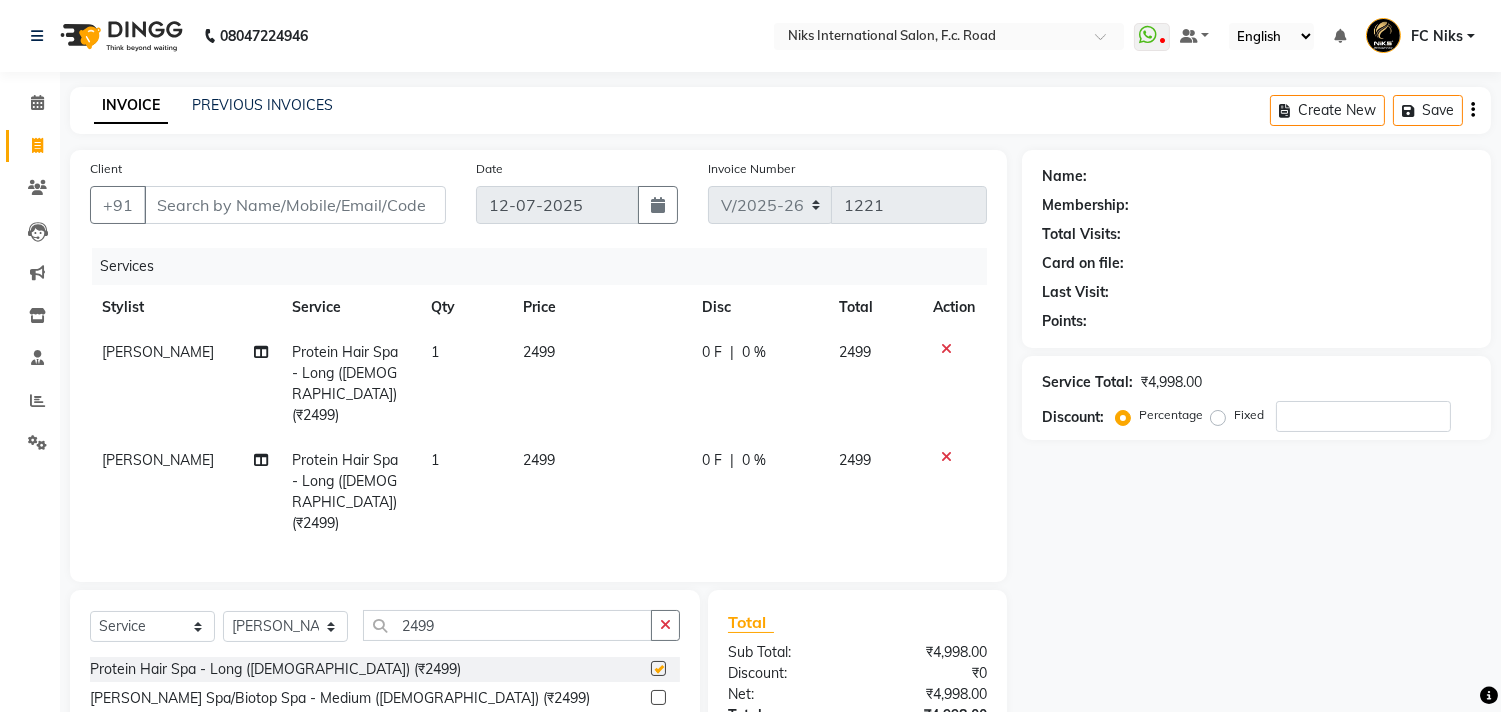 checkbox on "false" 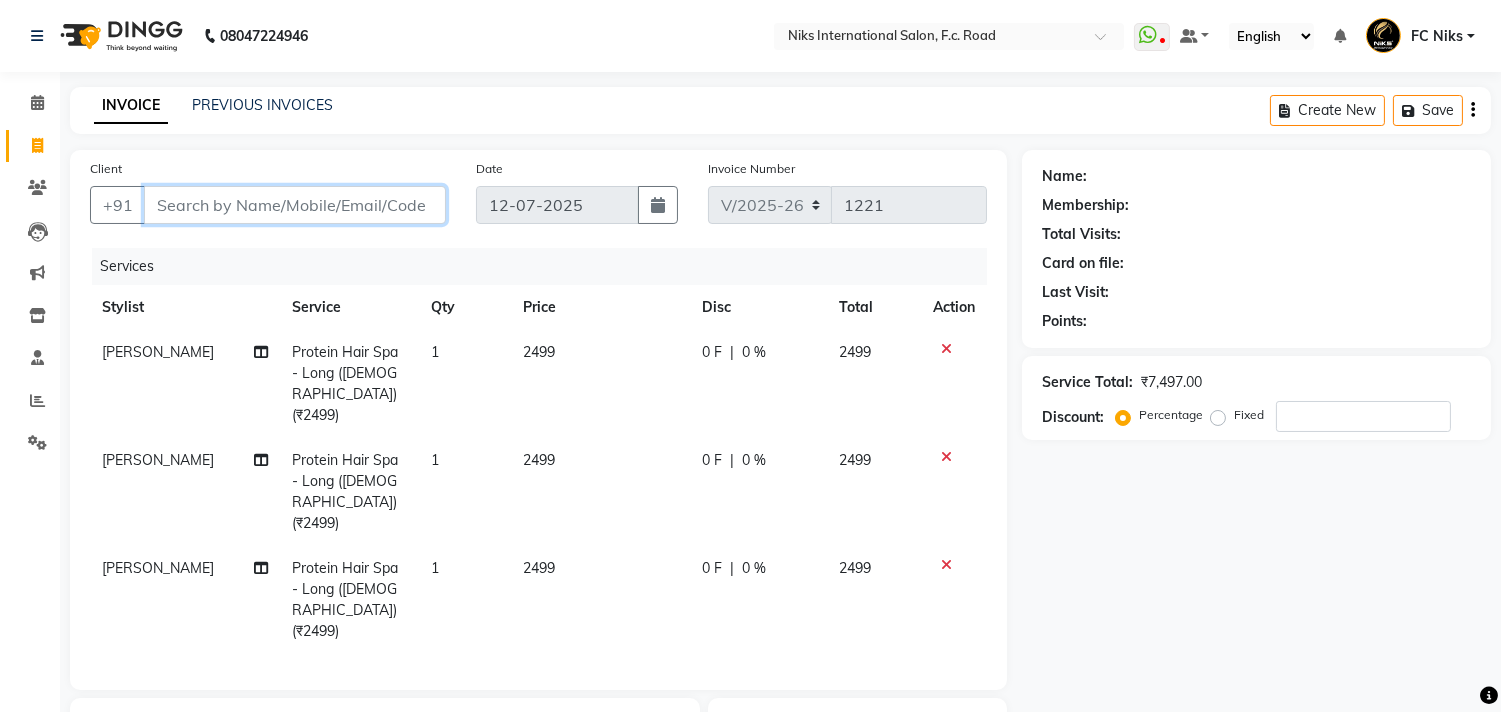 click on "Client" at bounding box center [295, 205] 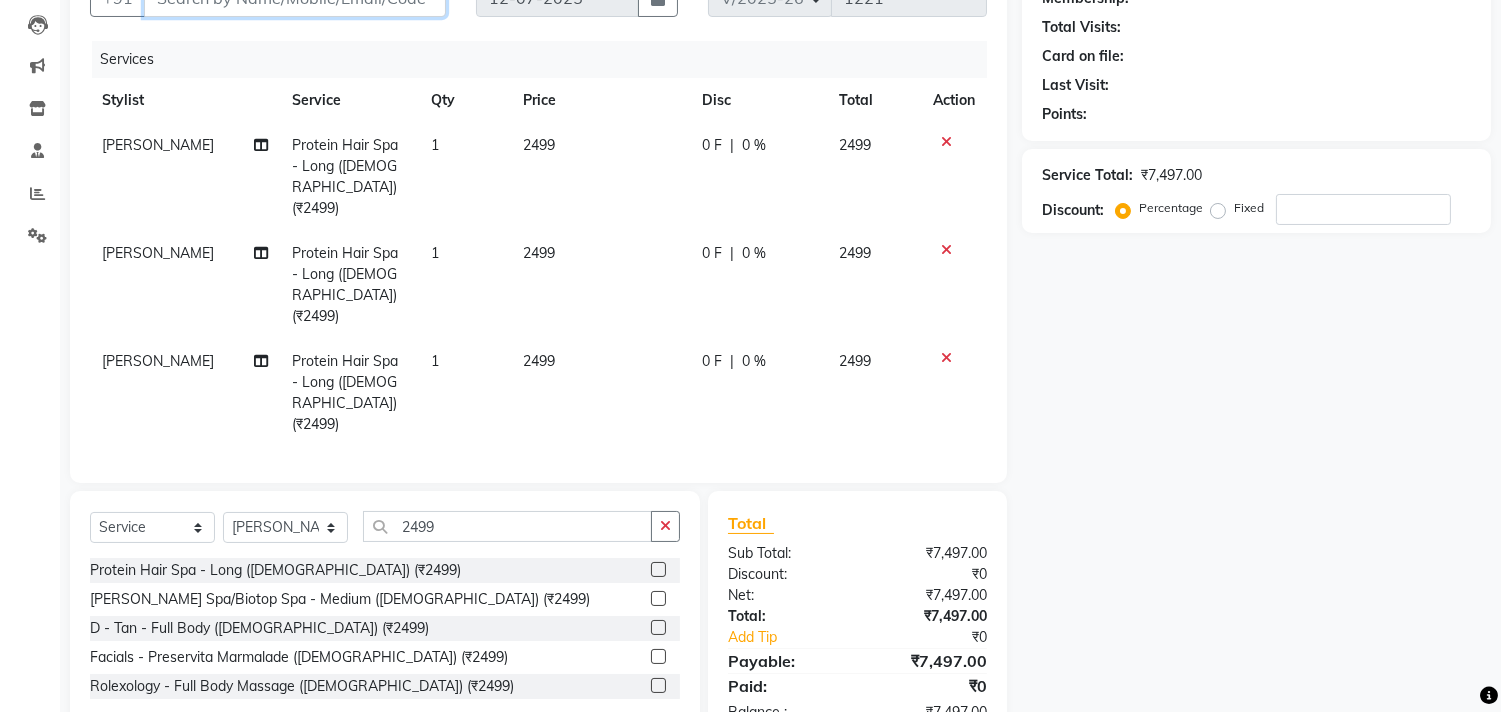 scroll, scrollTop: 185, scrollLeft: 0, axis: vertical 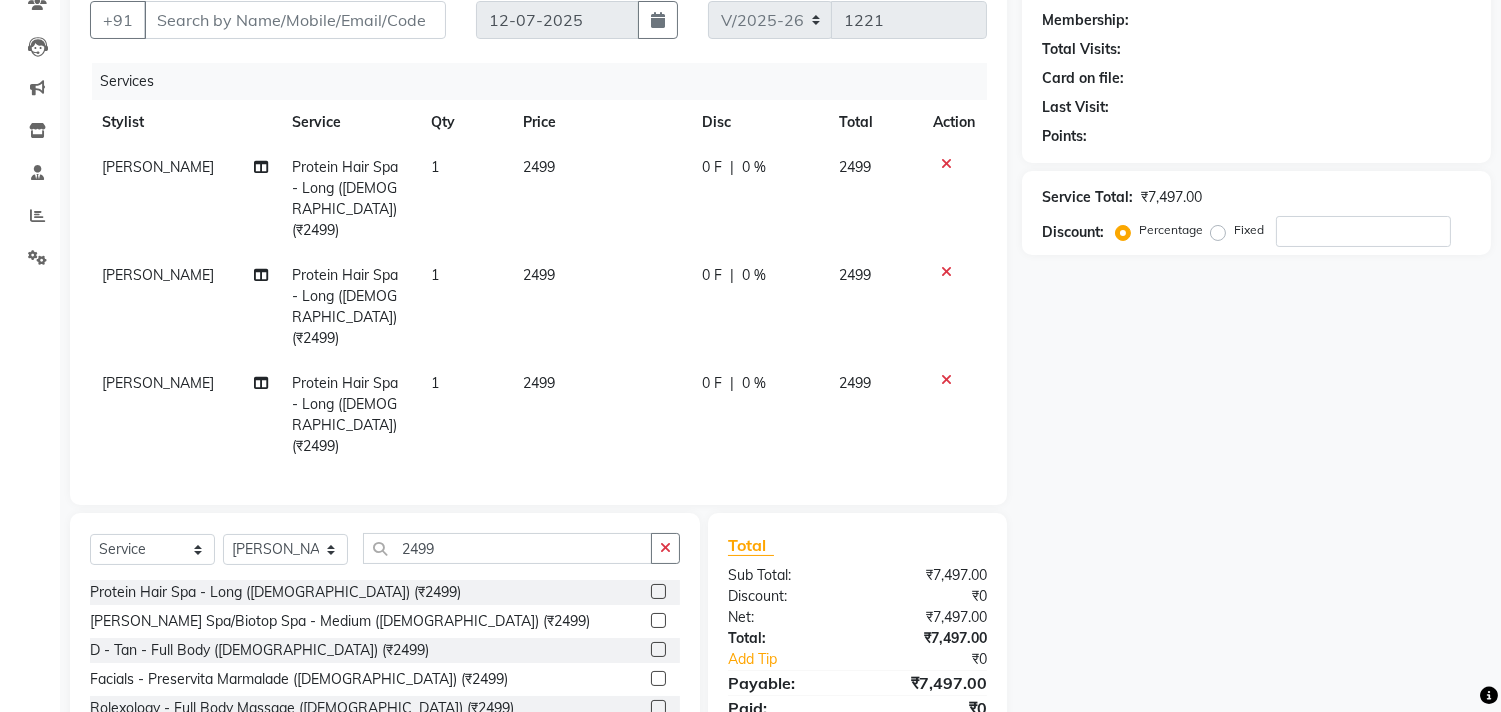 click on "2499" 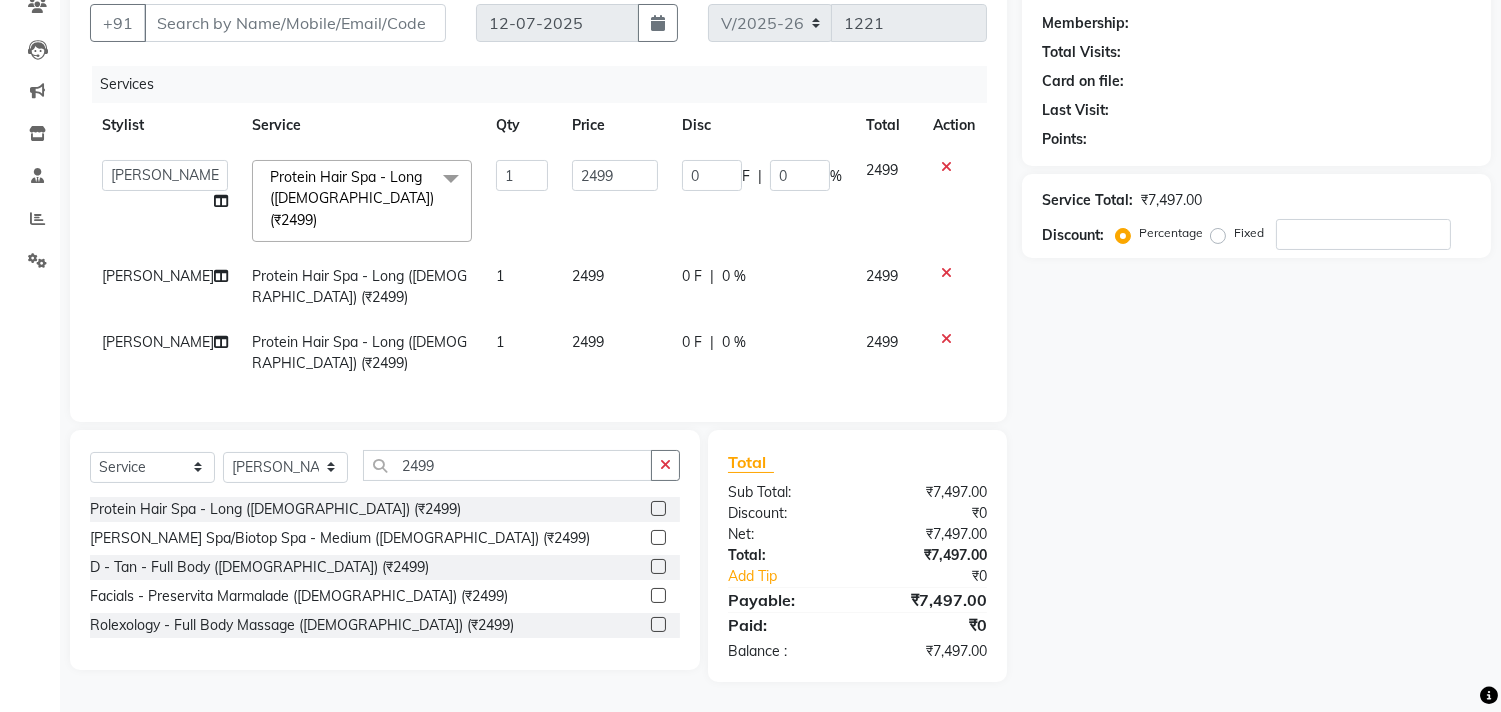 scroll, scrollTop: 177, scrollLeft: 0, axis: vertical 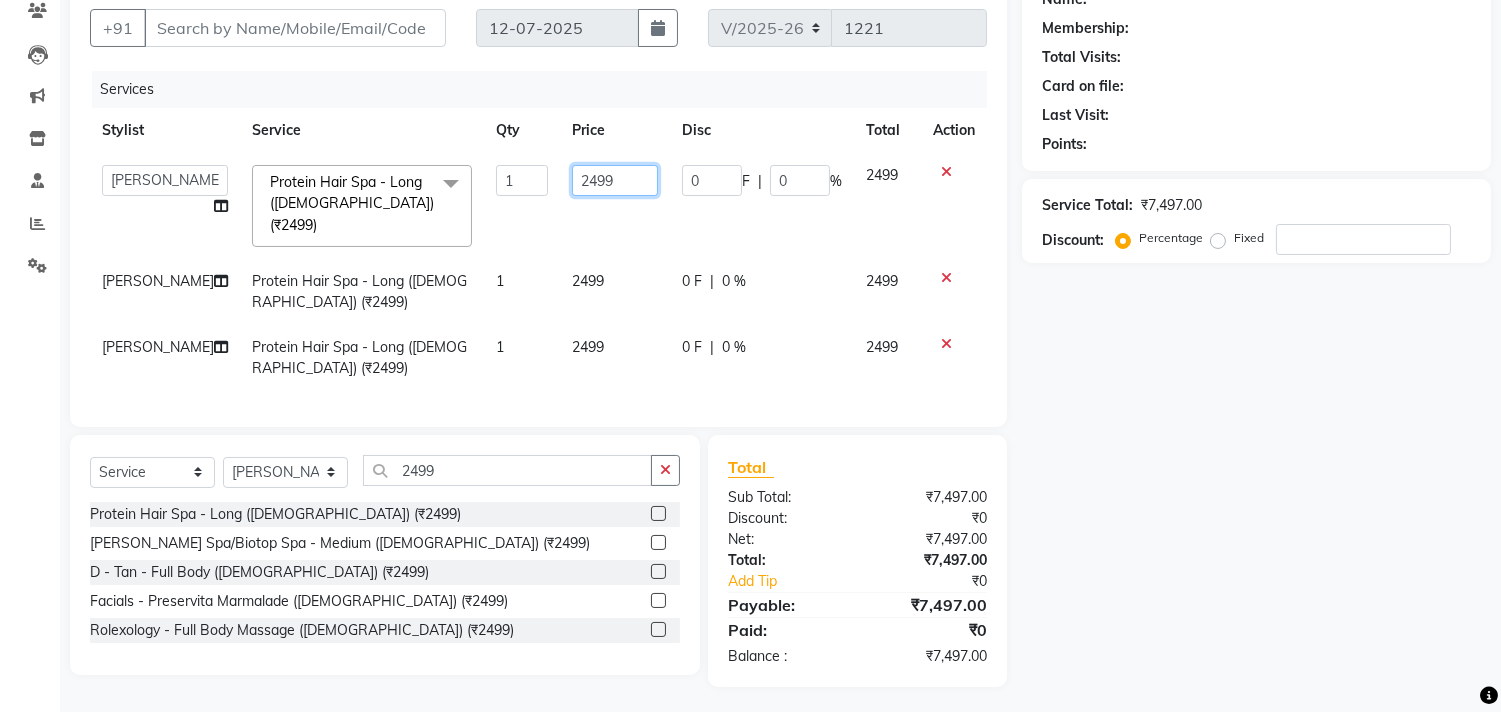 click on "2499" 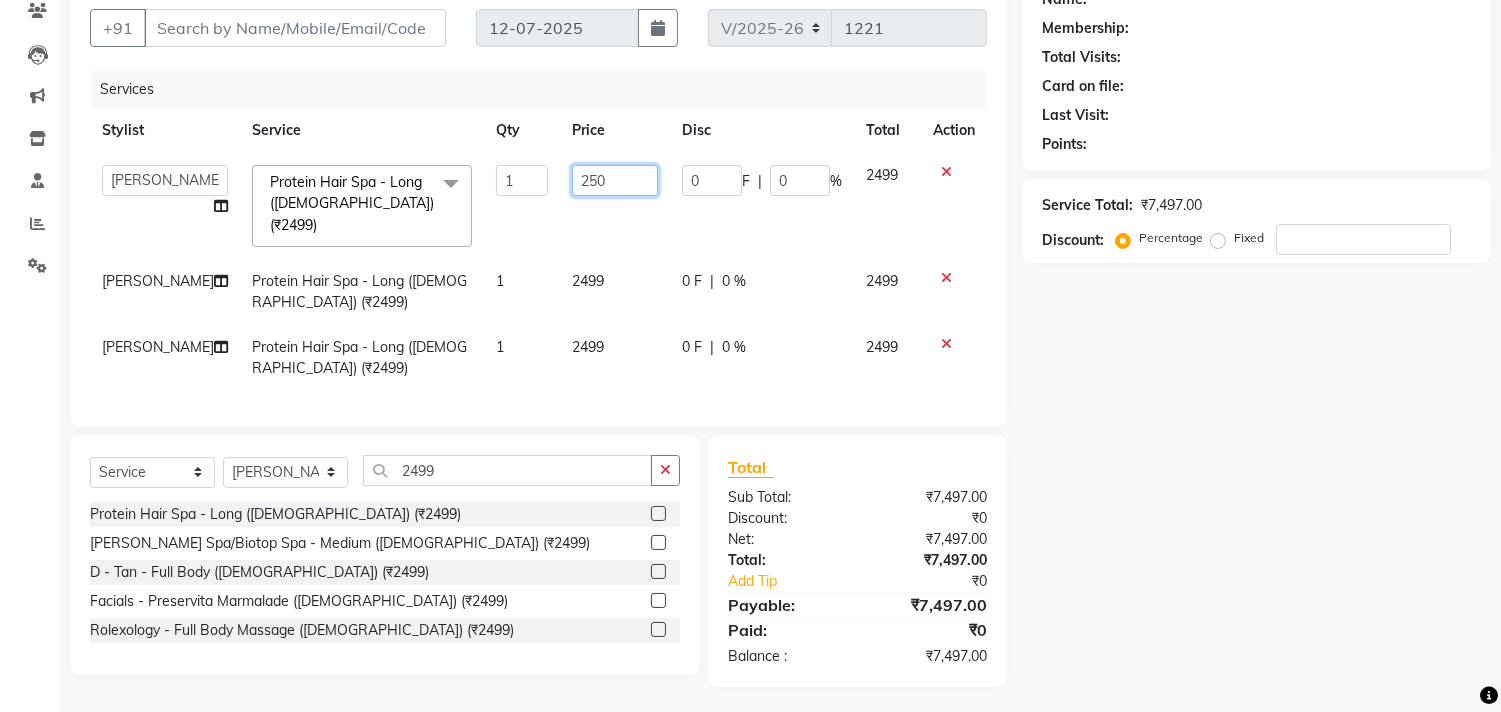 type on "2500" 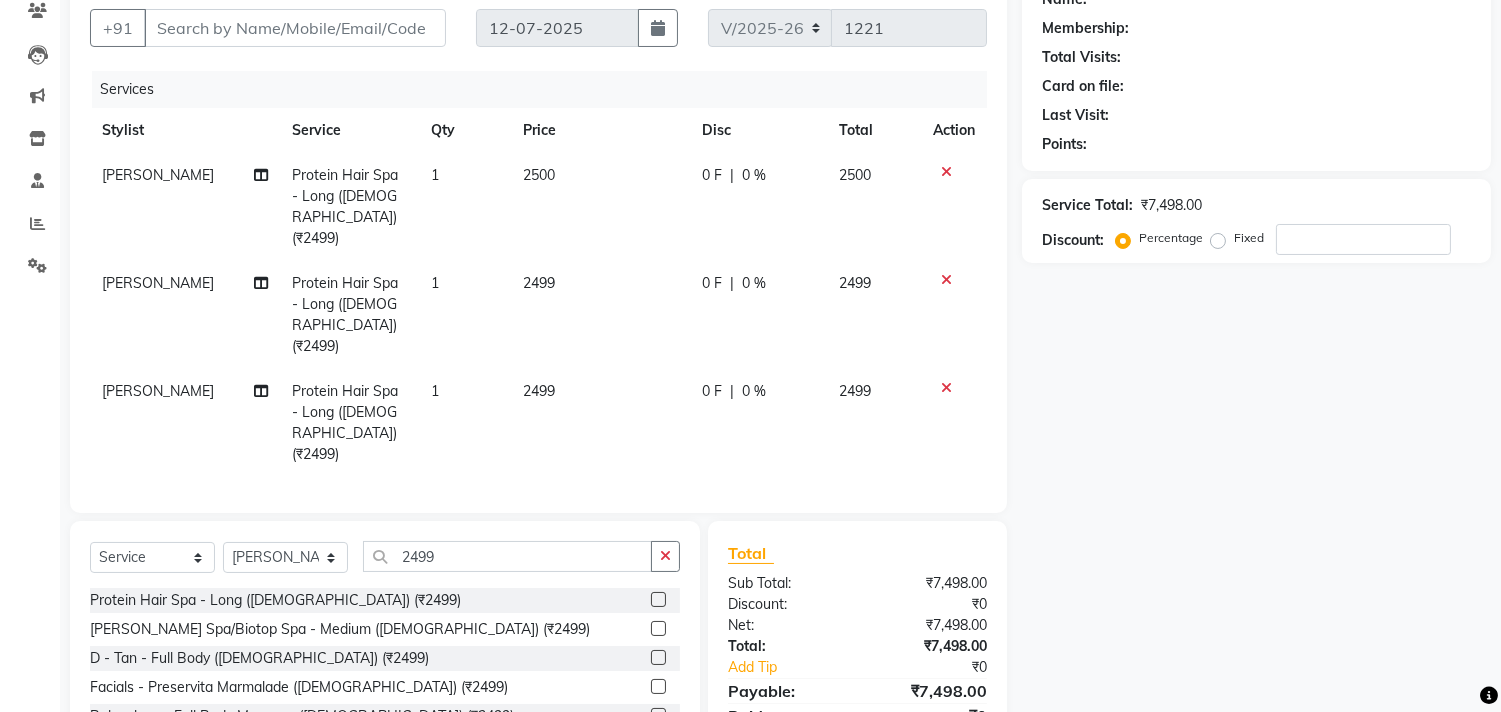 click on "2499" 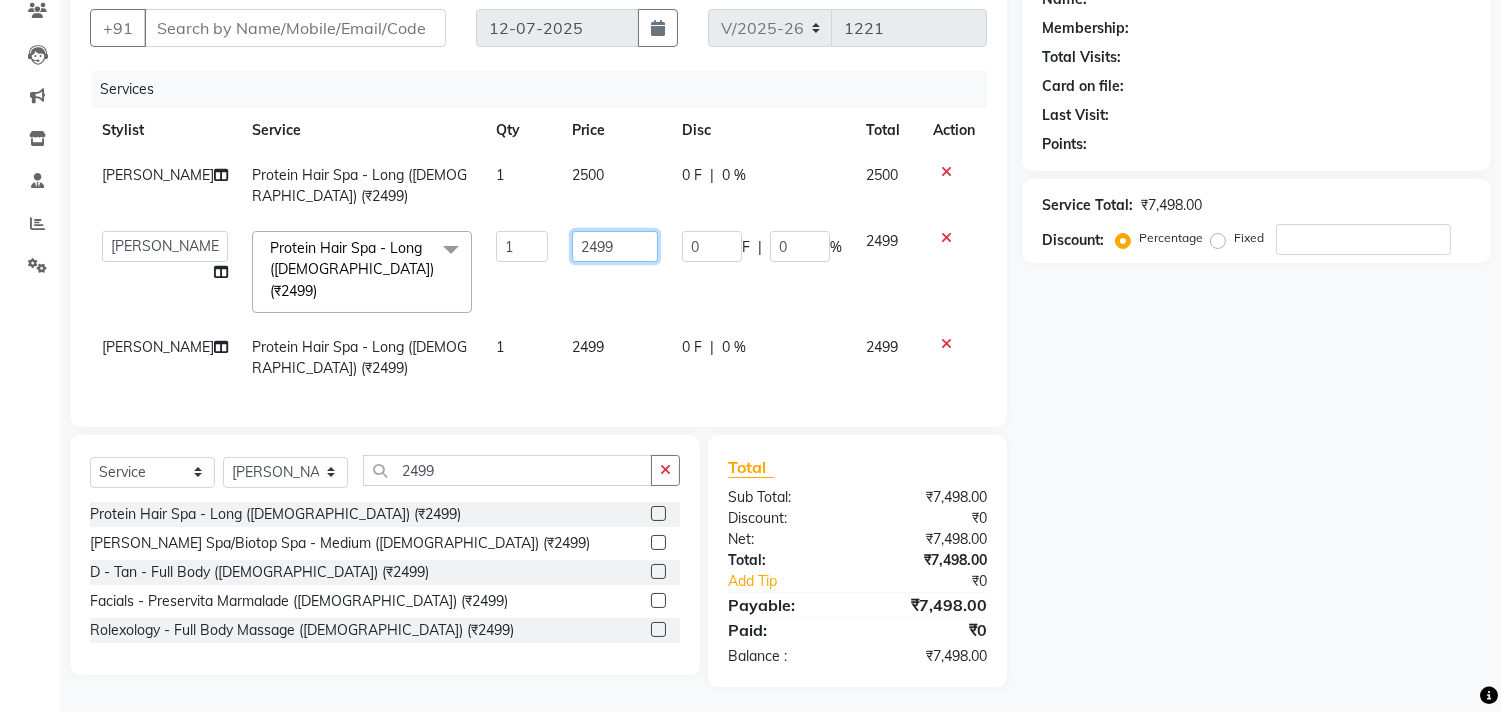 click on "2499" 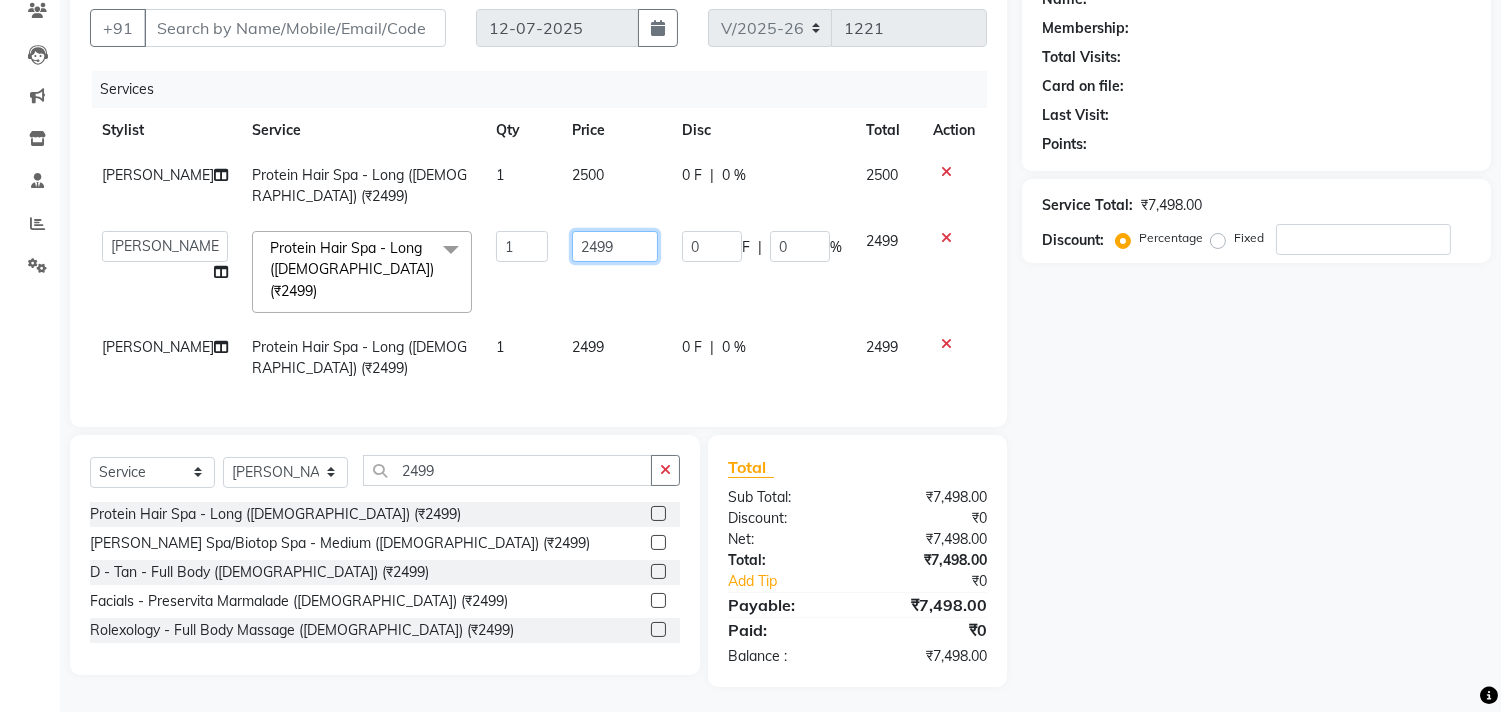 drag, startPoint x: 596, startPoint y: 246, endPoint x: 570, endPoint y: 248, distance: 26.076809 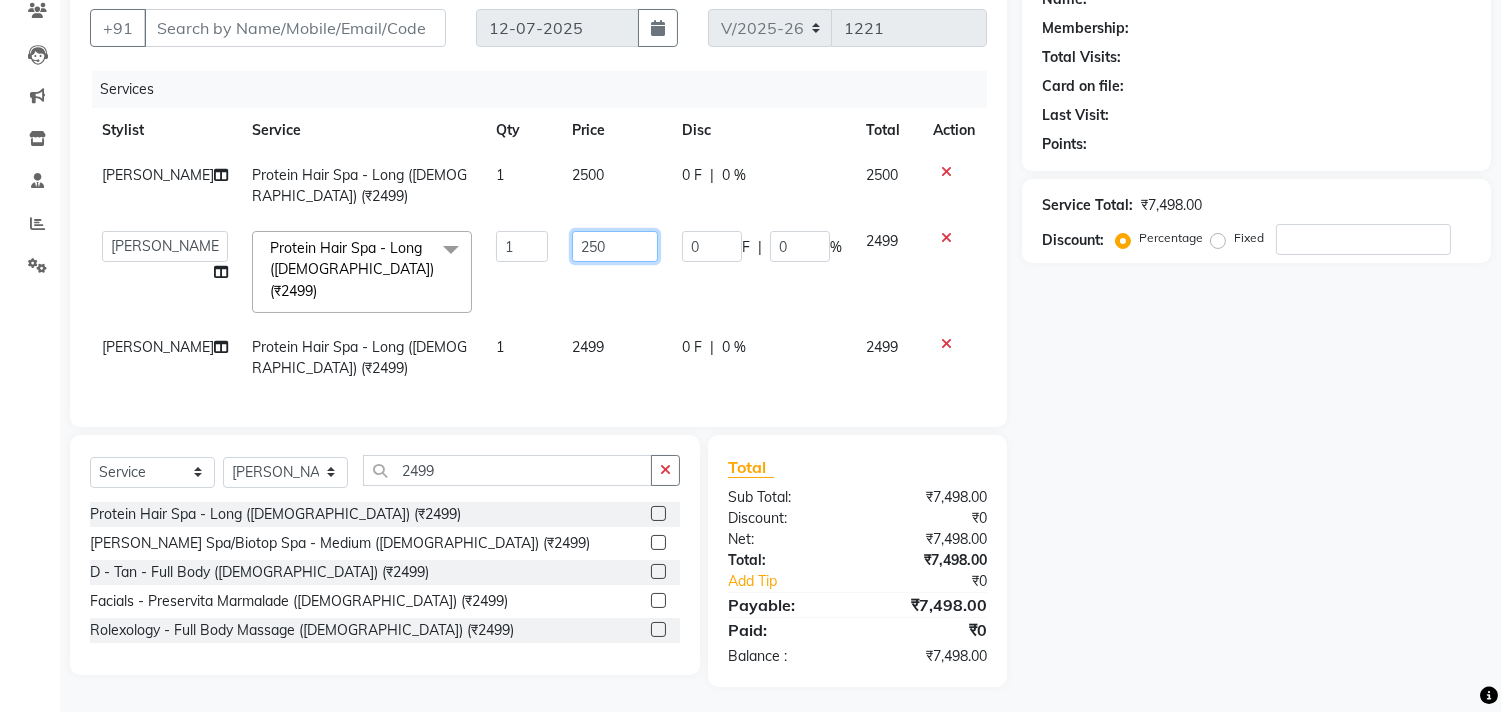 type on "2500" 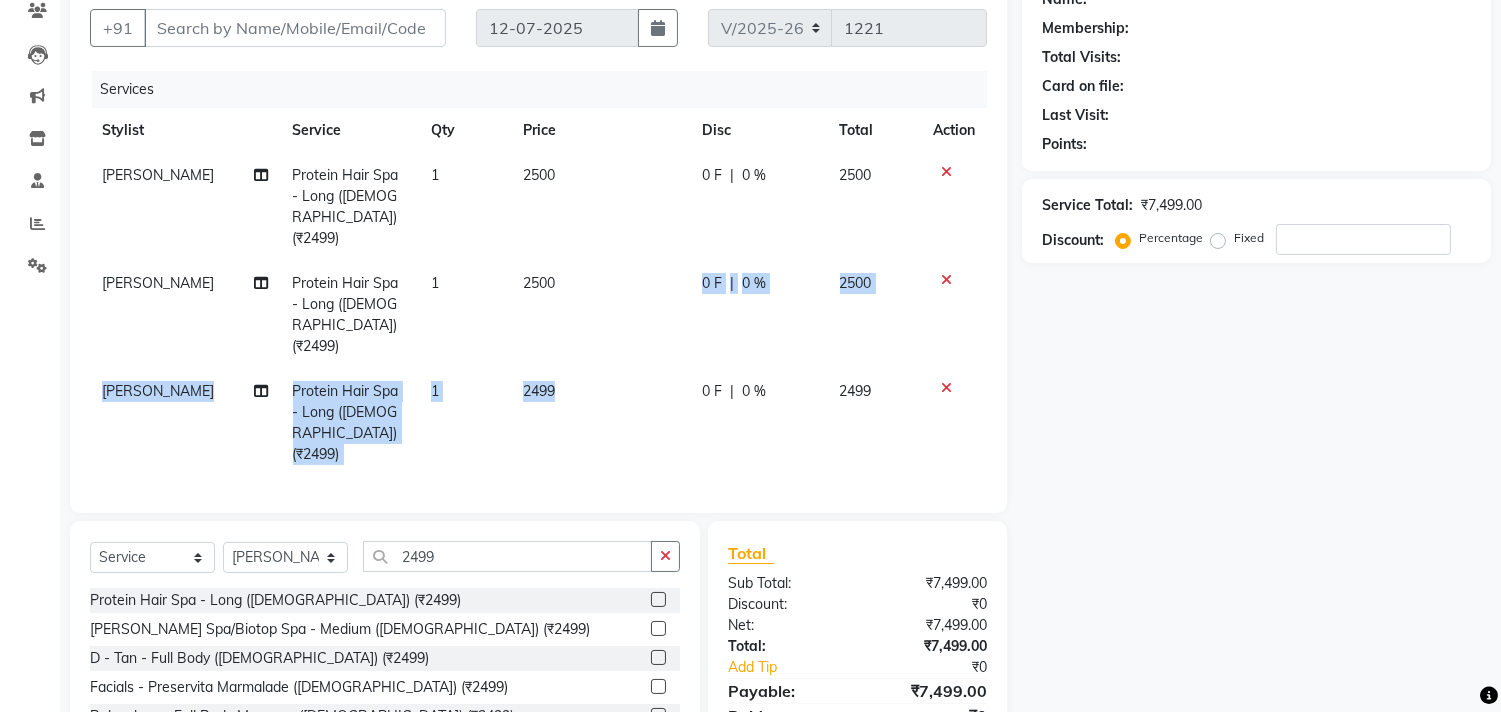 drag, startPoint x: 582, startPoint y: 321, endPoint x: 560, endPoint y: 344, distance: 31.827662 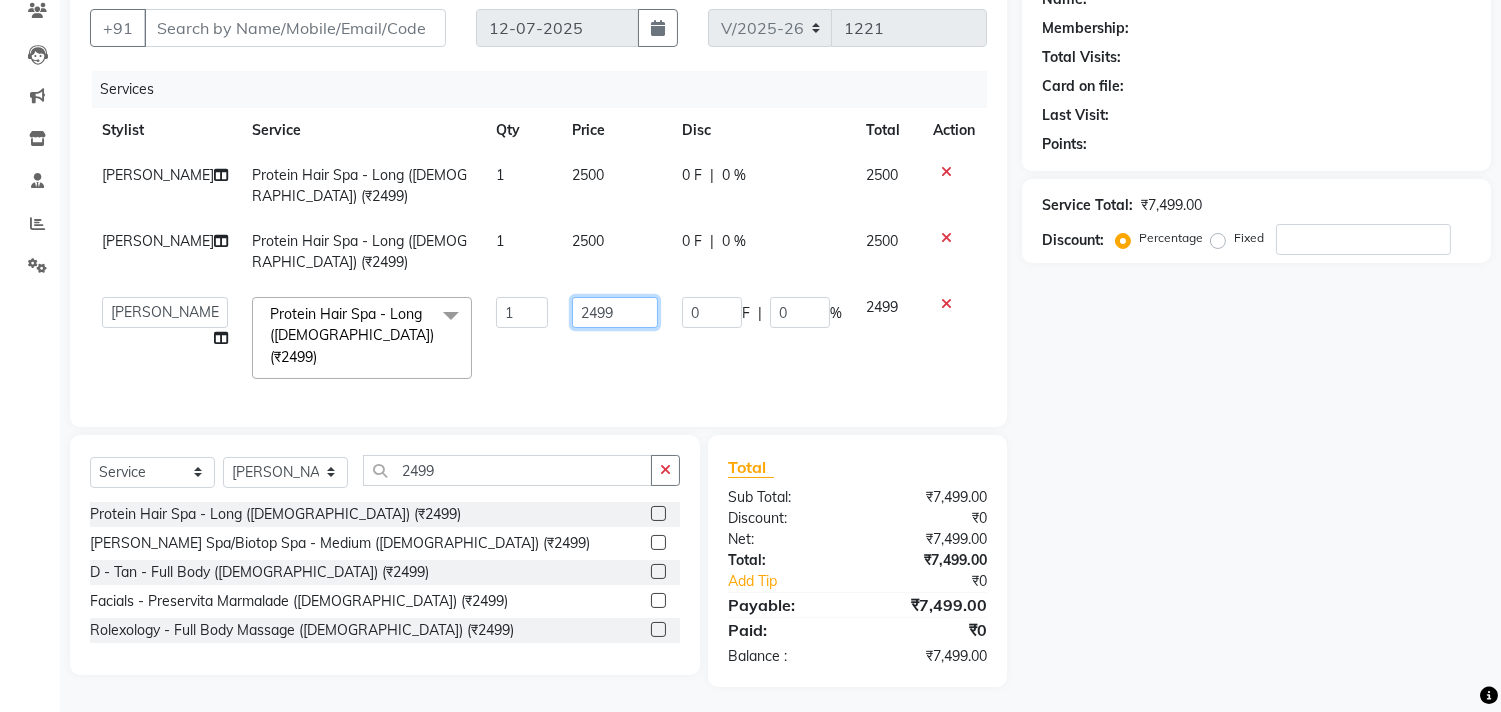 click on "2499" 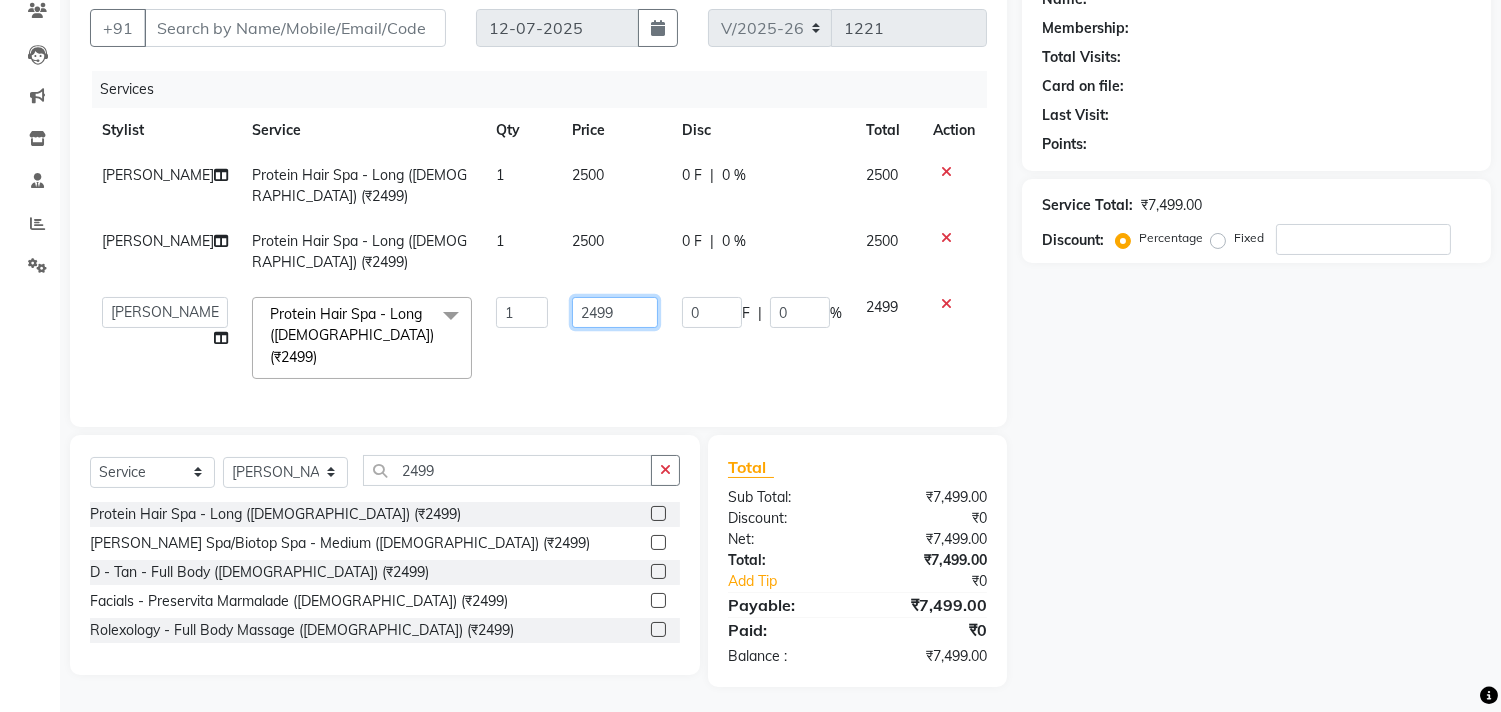 drag, startPoint x: 591, startPoint y: 315, endPoint x: 566, endPoint y: 307, distance: 26.24881 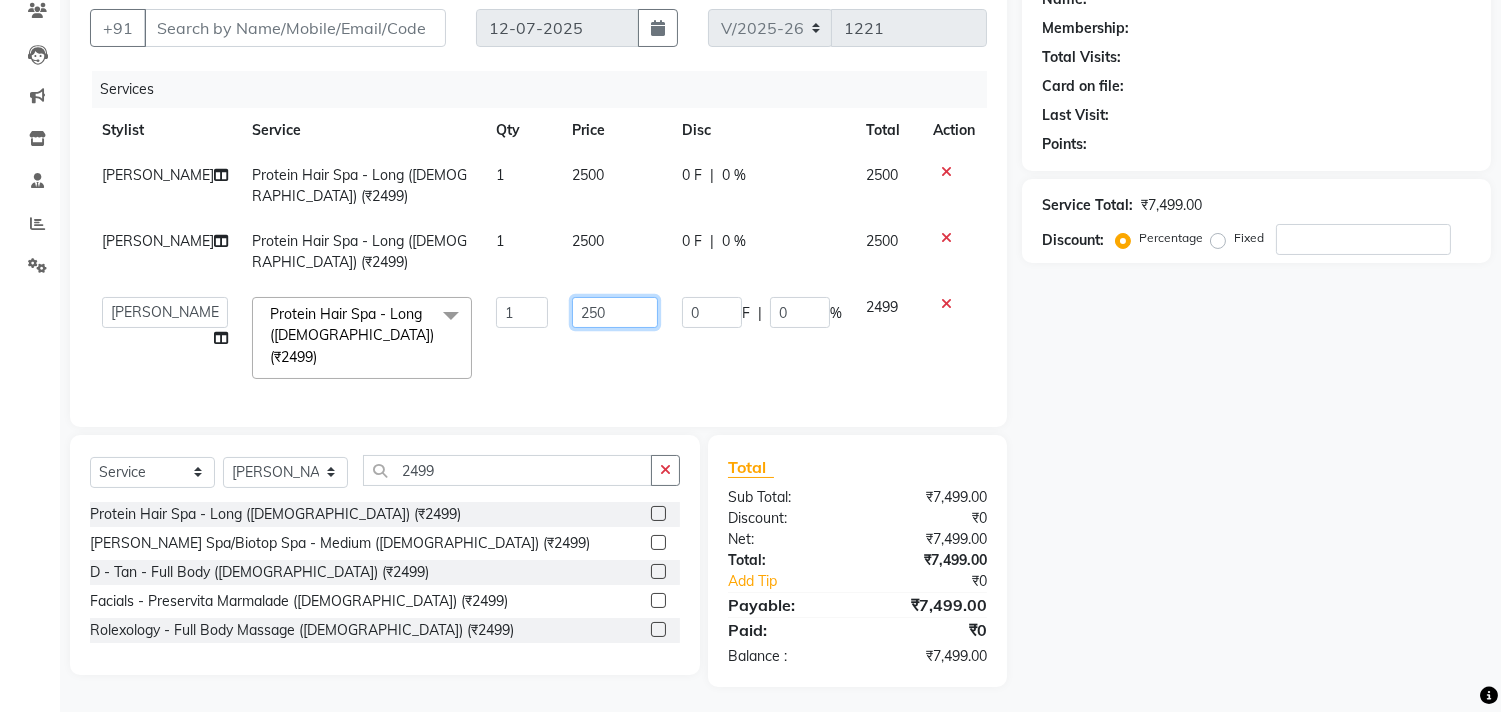 type on "2500" 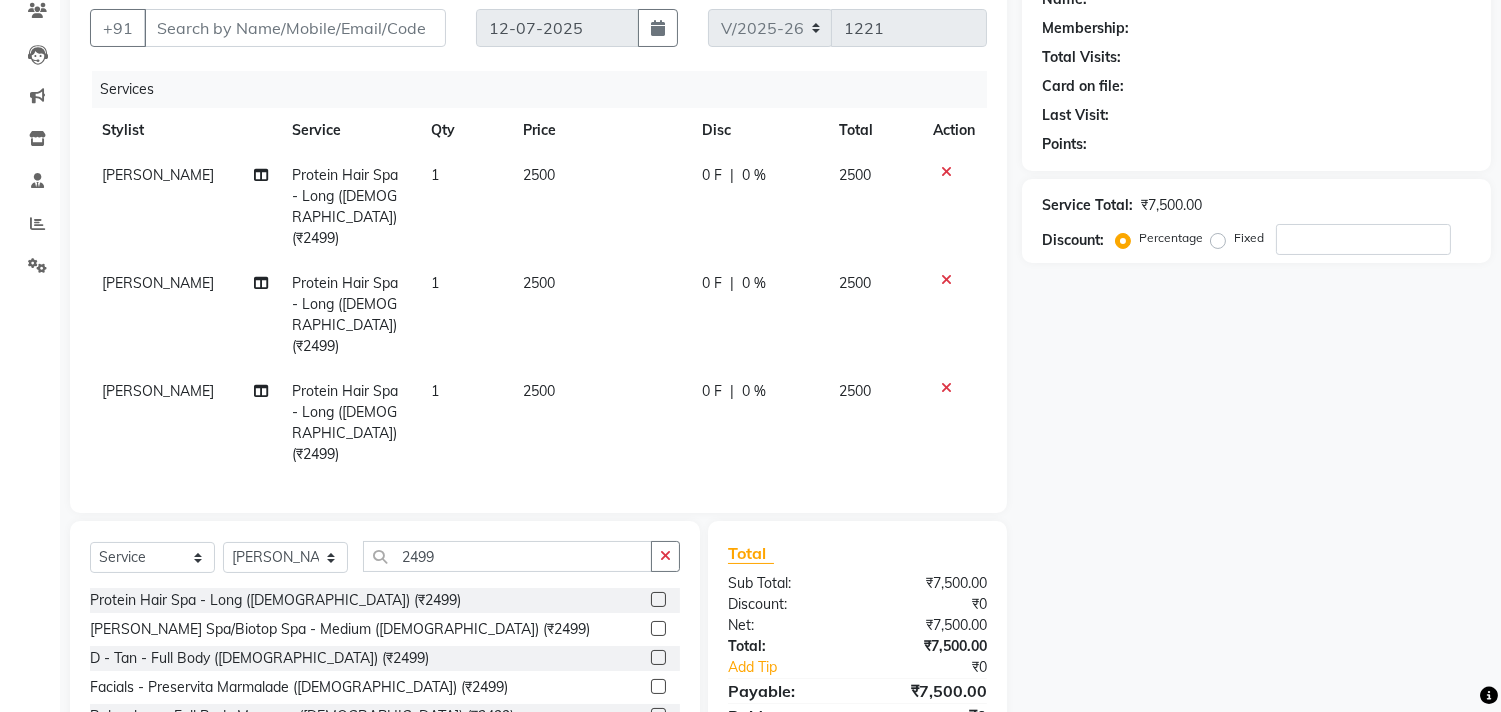 click on "Services Stylist Service Qty Price Disc Total Action [PERSON_NAME] Protein Hair Spa - Long ([DEMOGRAPHIC_DATA]) (₹2499) 1 2500 0 F | 0 % 2500 [PERSON_NAME] Protein Hair Spa - Long ([DEMOGRAPHIC_DATA]) (₹2499) 1 2500 0 F | 0 % 2500 [PERSON_NAME] Protein Hair Spa - Long ([DEMOGRAPHIC_DATA]) (₹2499) 1 2500 0 F | 0 % 2500" 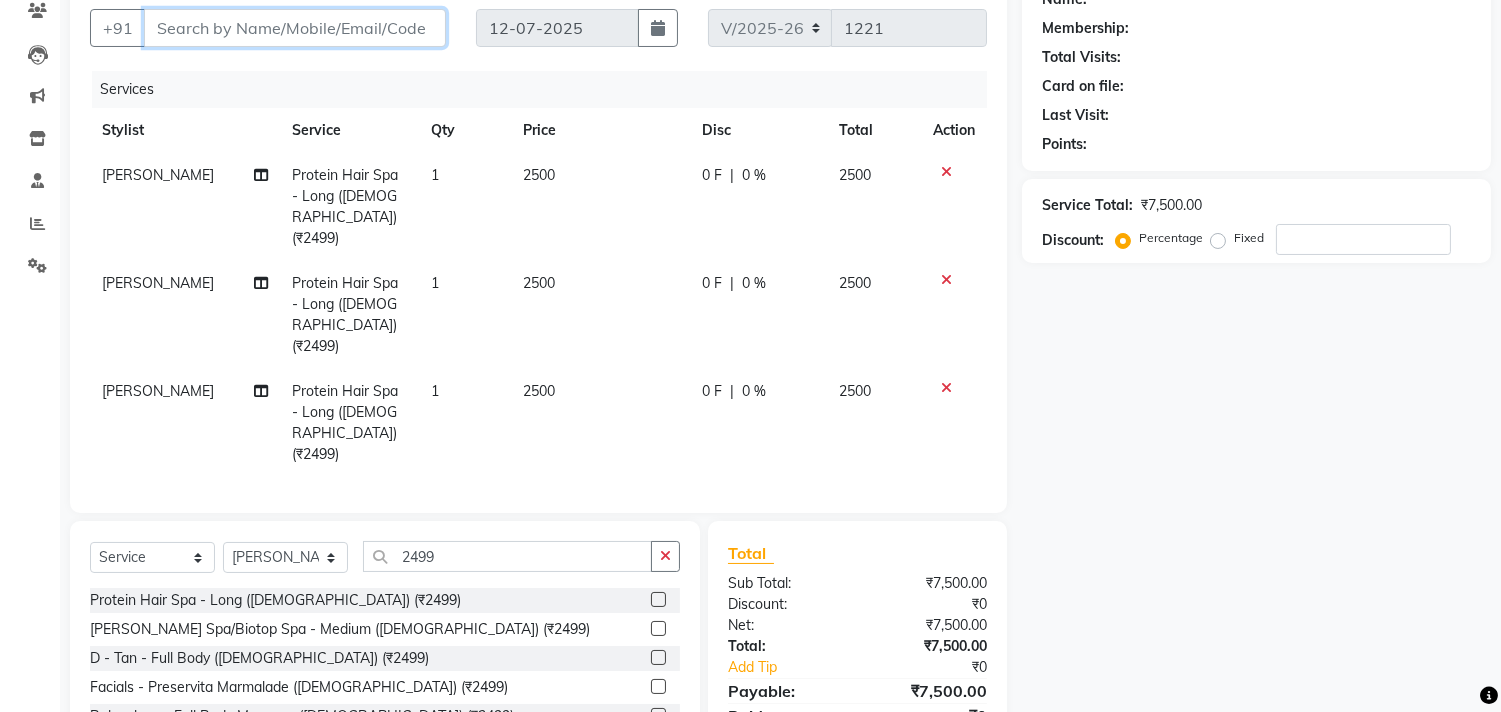 click on "Client" at bounding box center (295, 28) 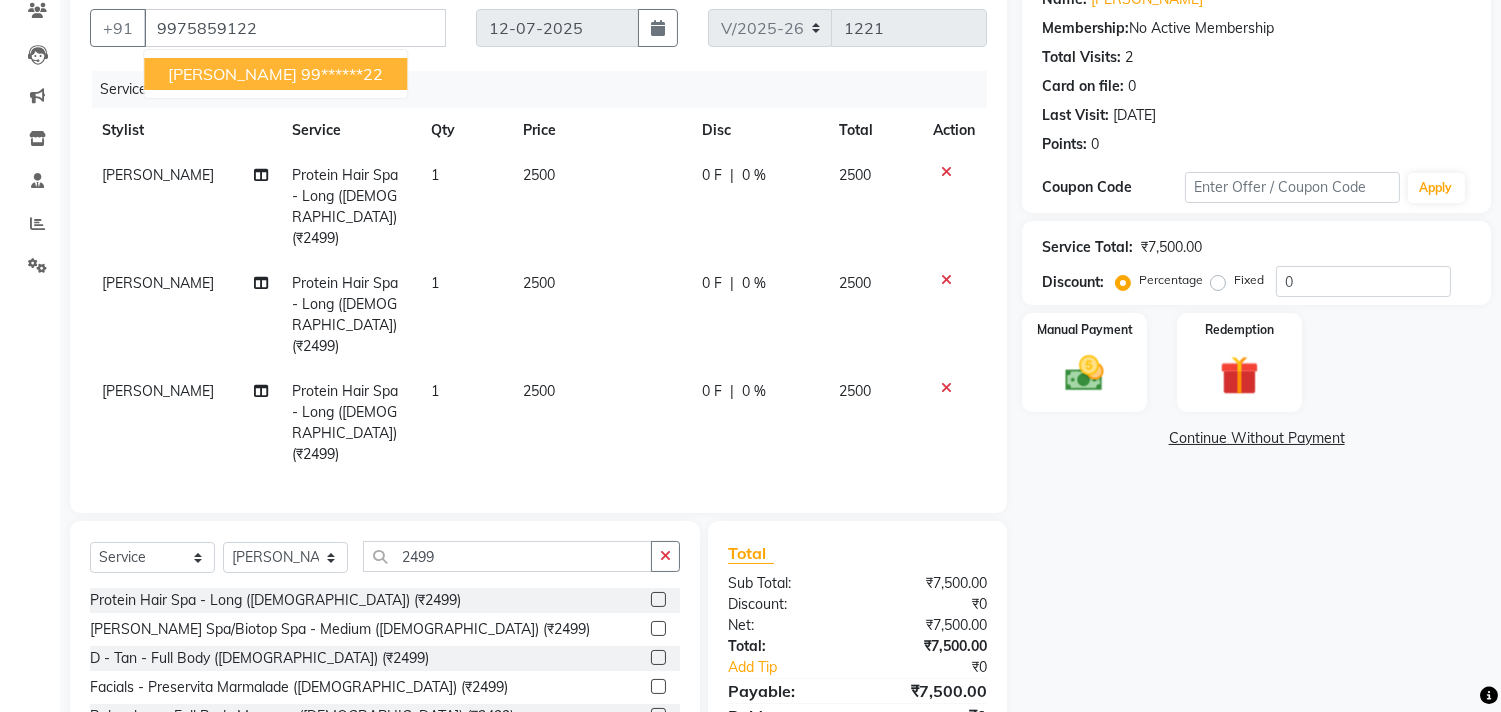 click on "99******22" at bounding box center [342, 74] 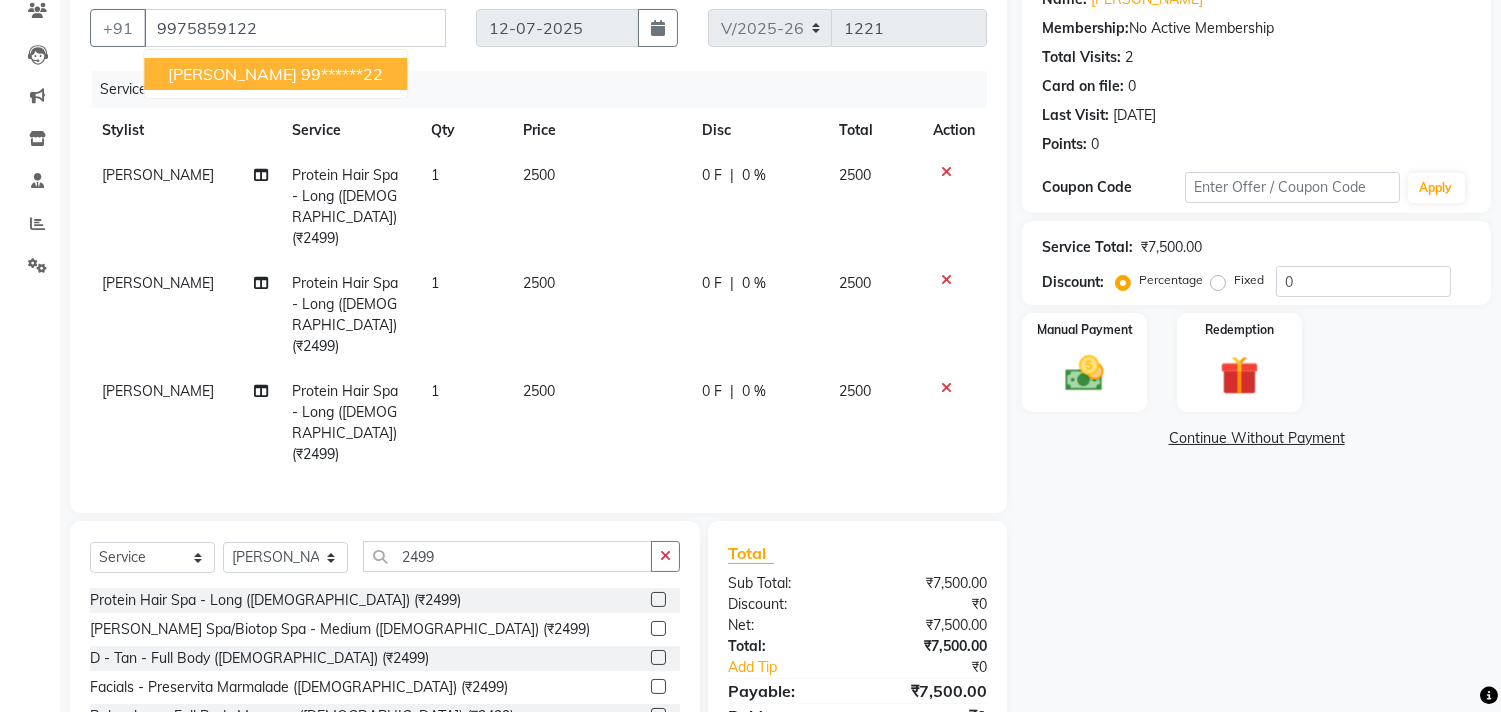 type on "99******22" 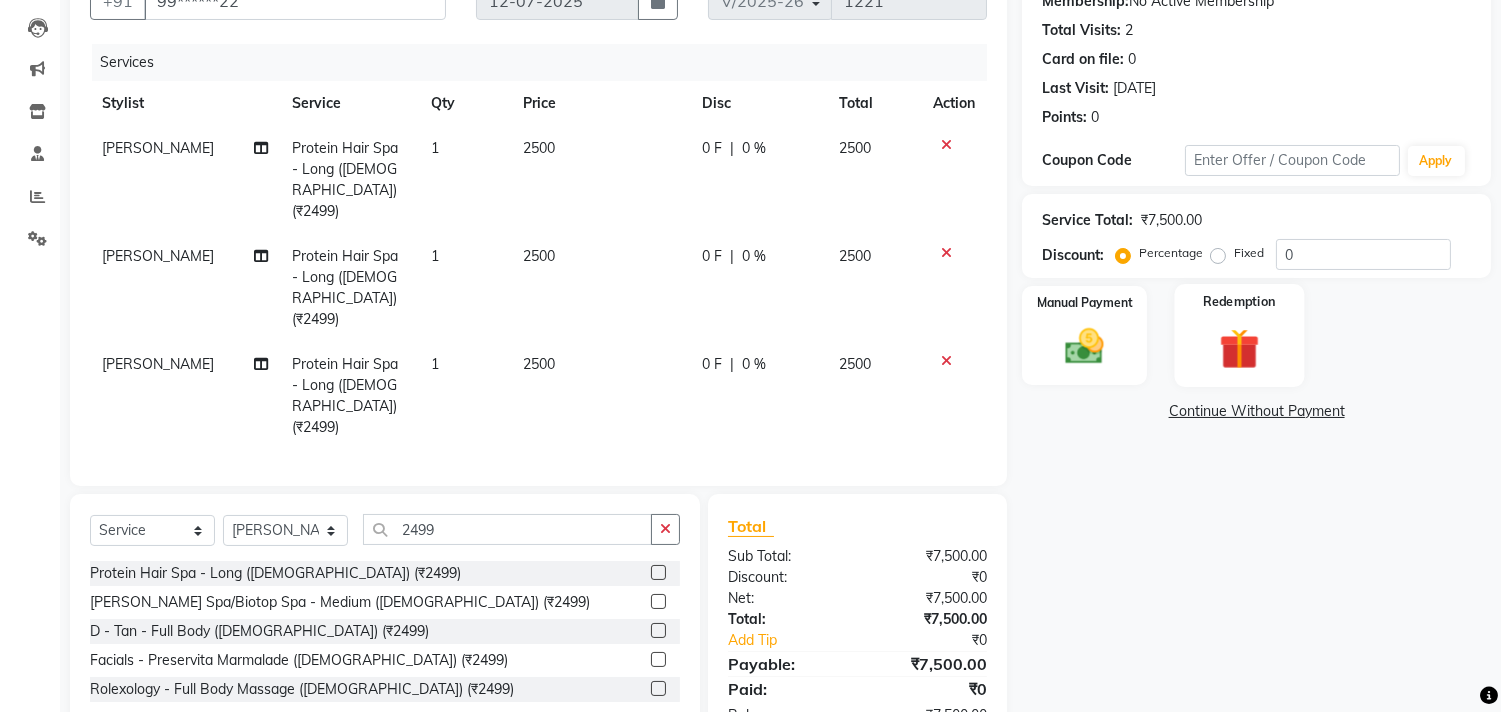scroll, scrollTop: 222, scrollLeft: 0, axis: vertical 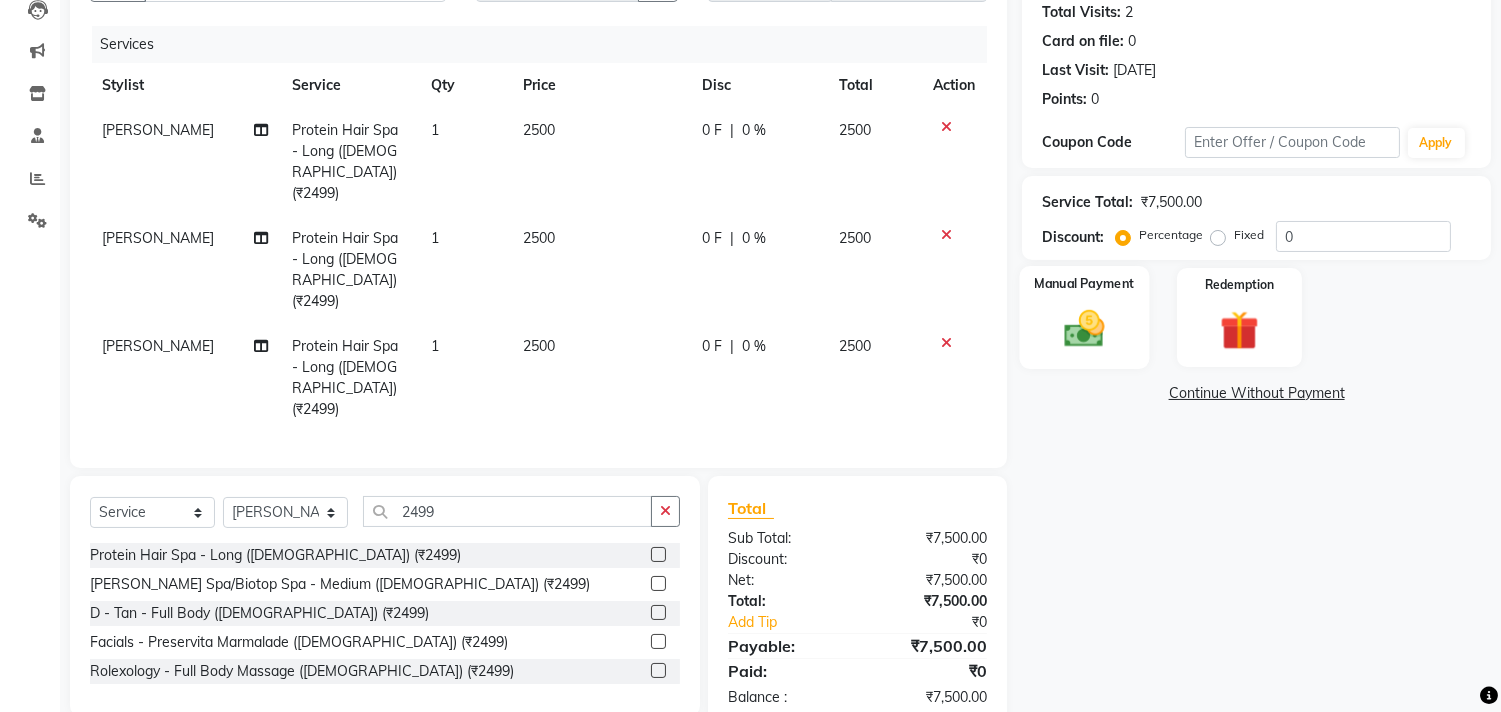 click on "Manual Payment" 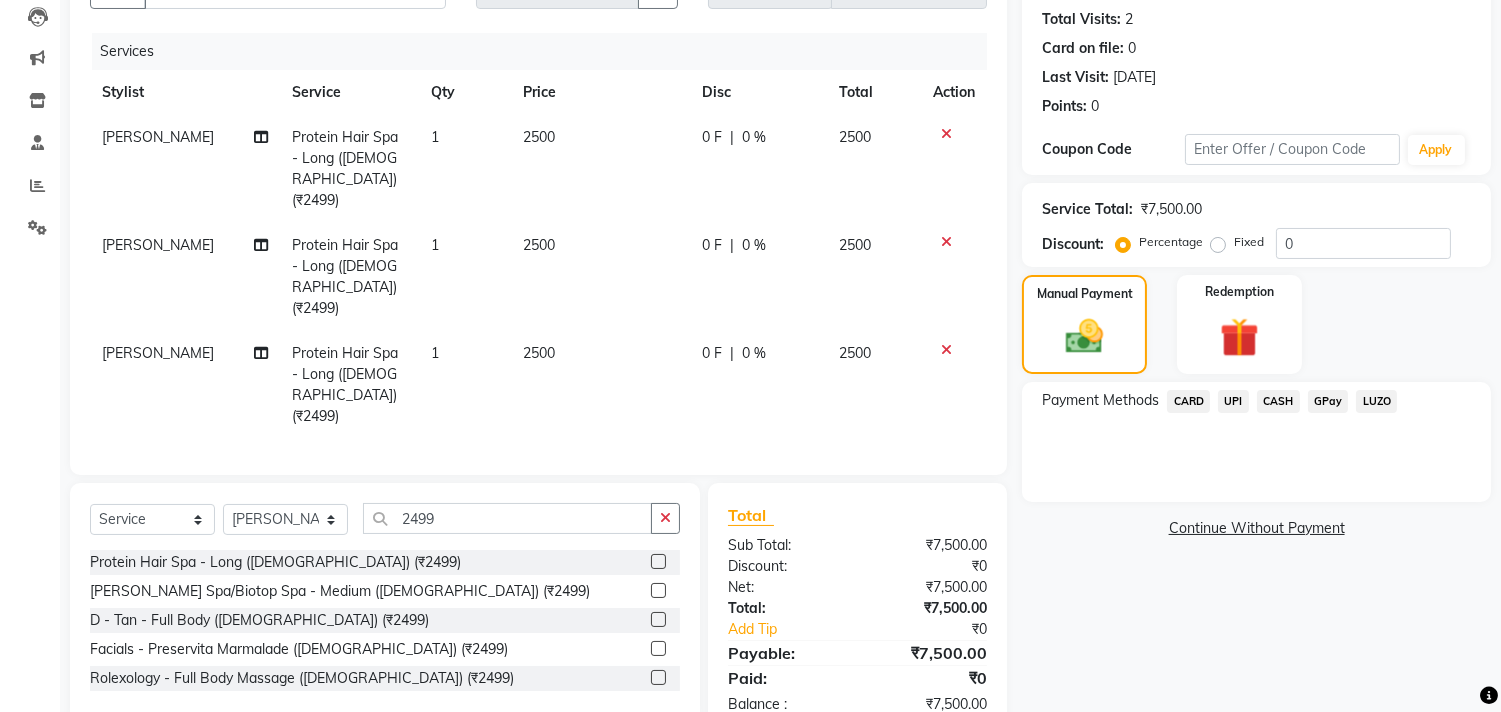 scroll, scrollTop: 222, scrollLeft: 0, axis: vertical 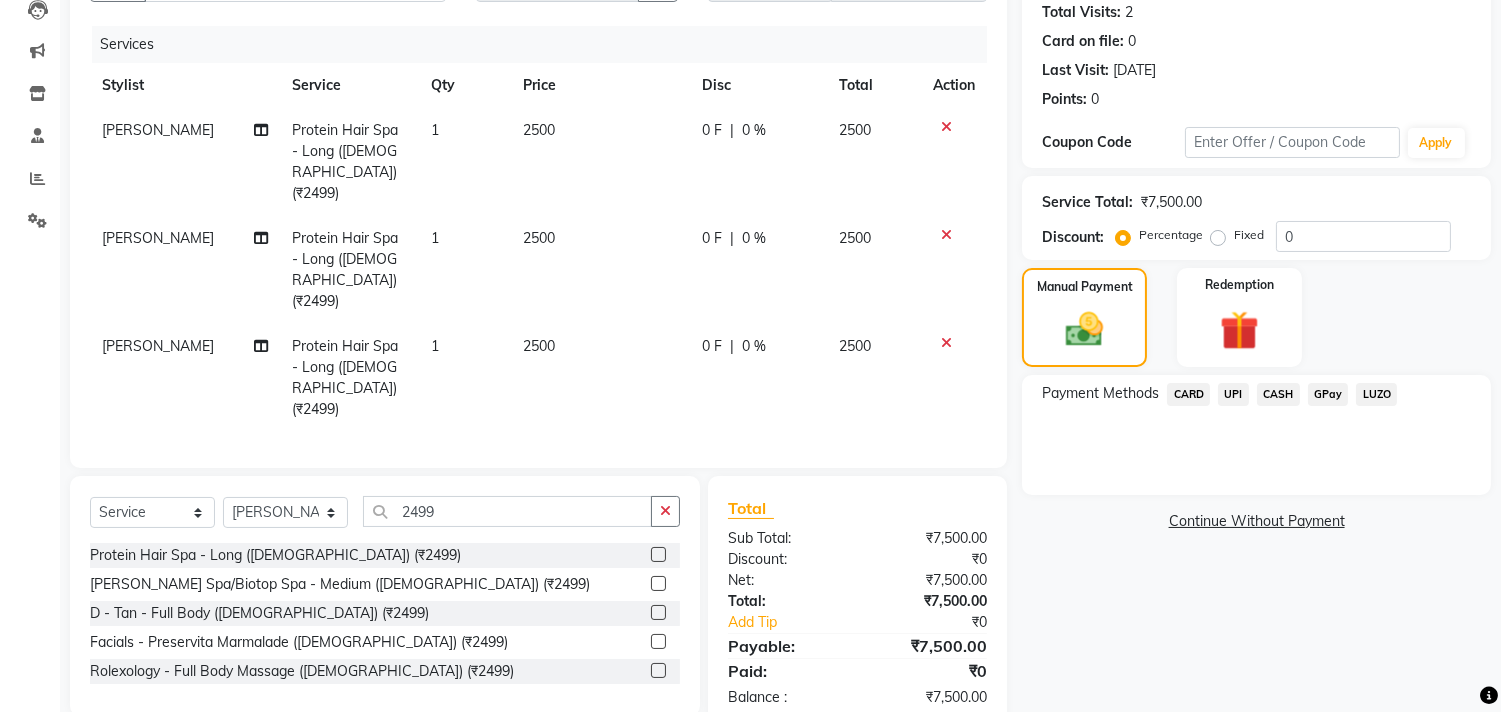 click on "CASH" 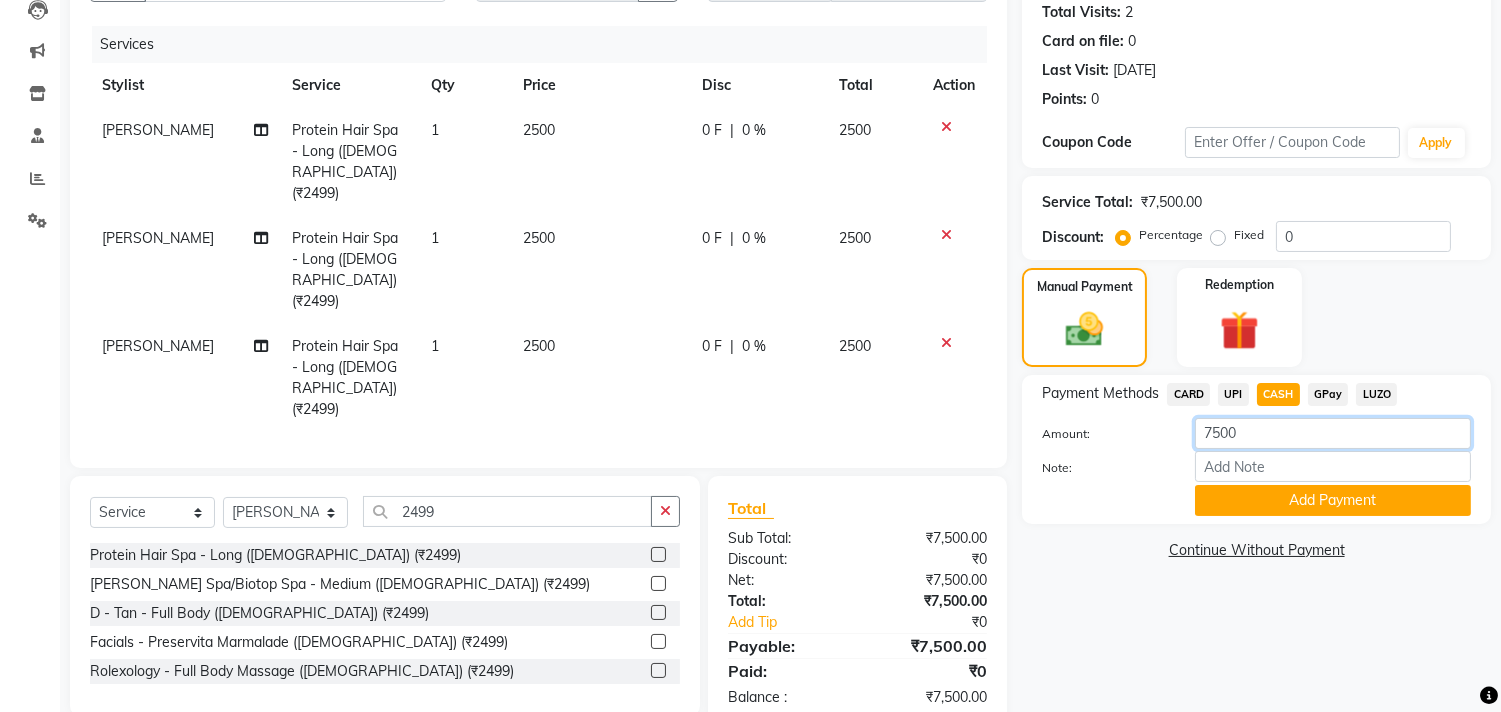 click on "7500" 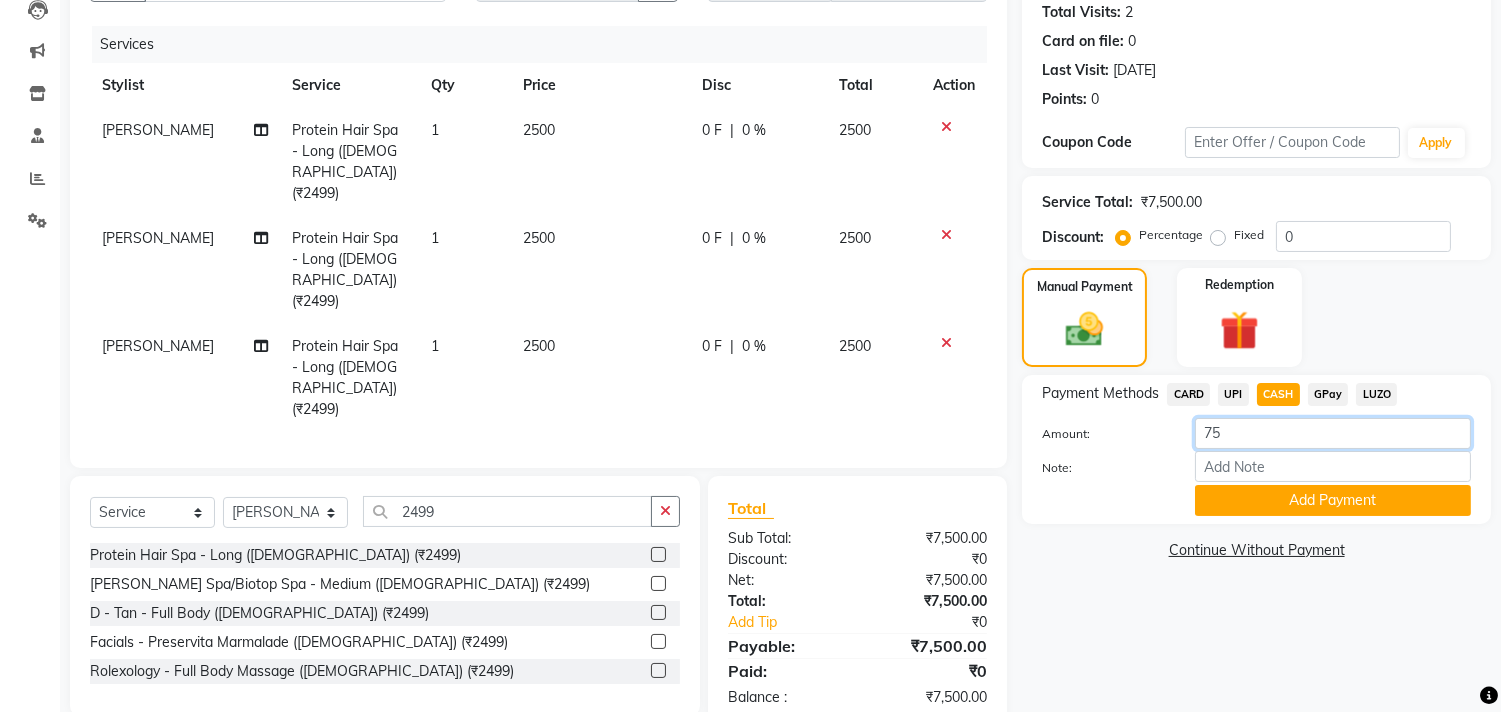 type on "7" 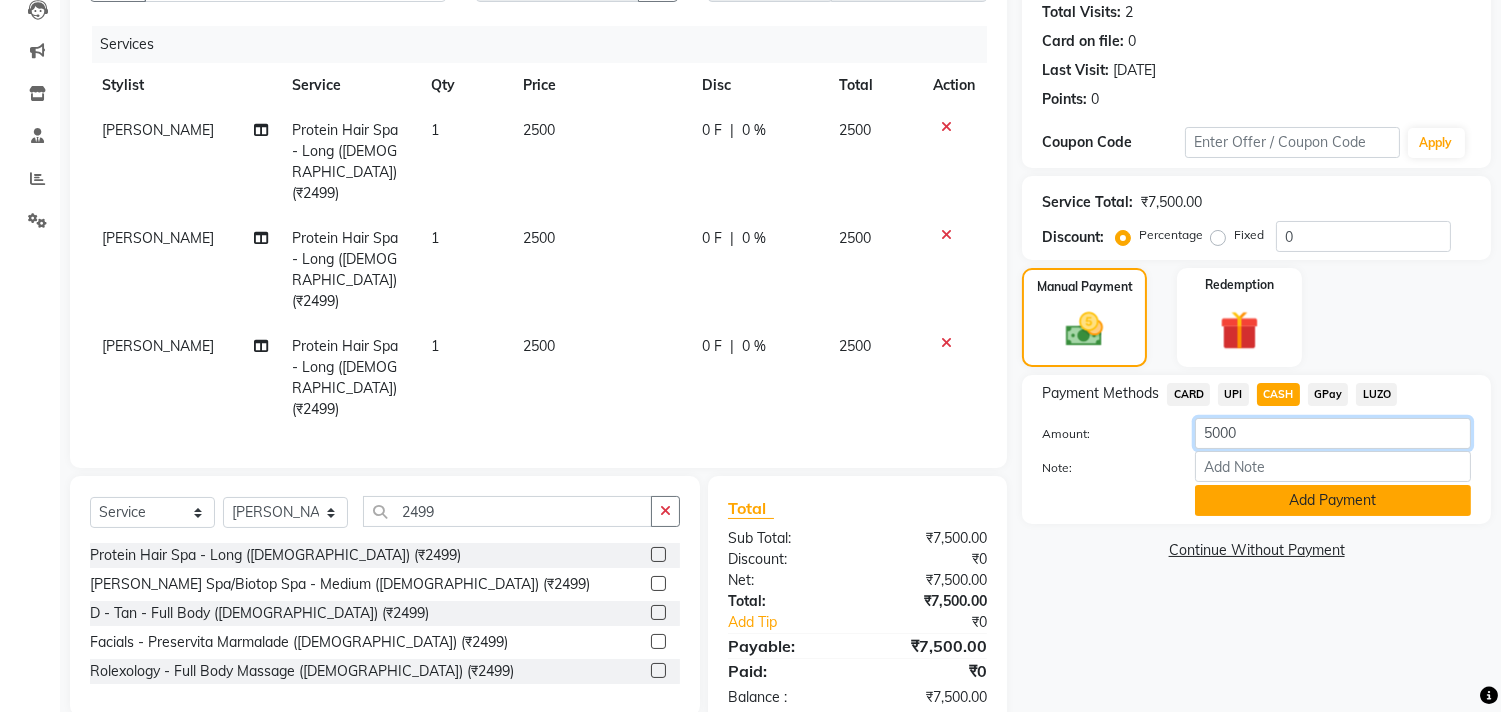 type on "5000" 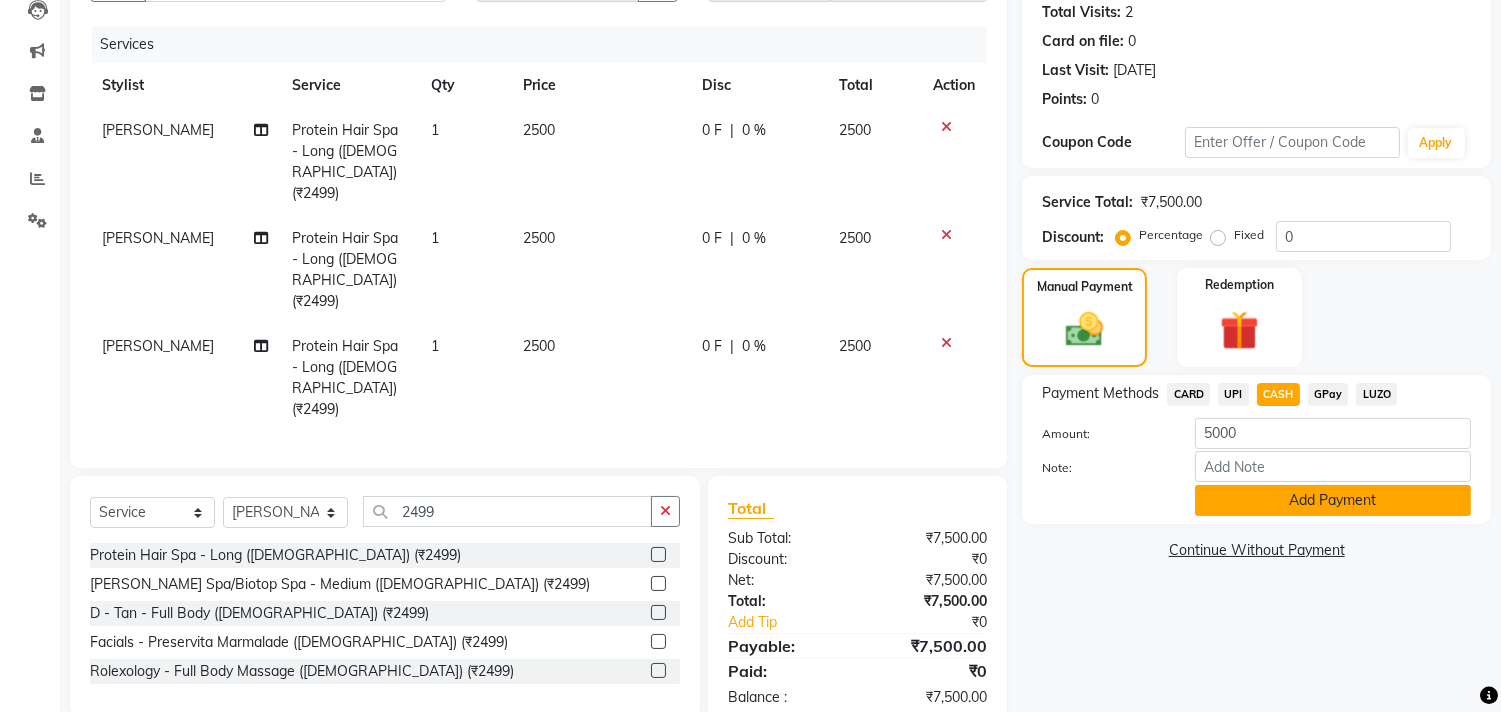 click on "Add Payment" 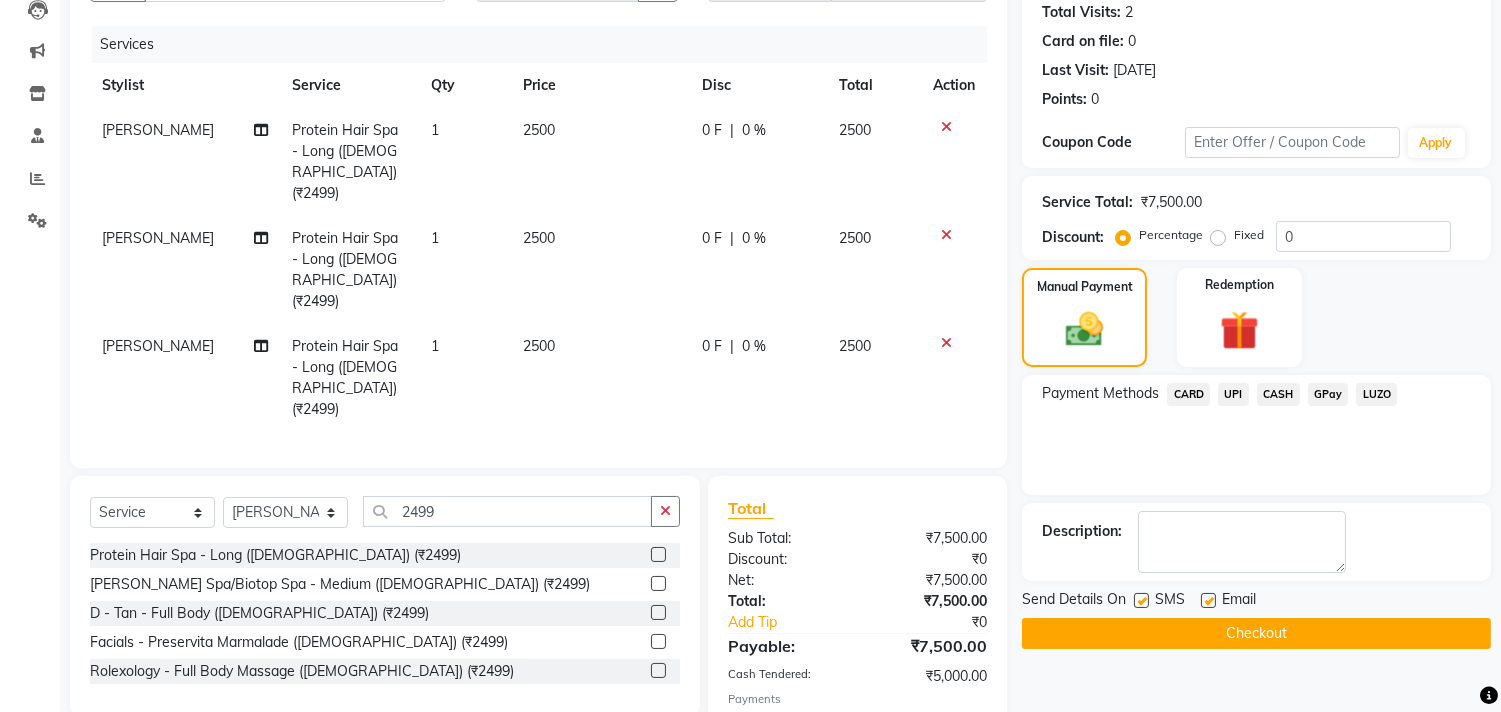 click on "CARD" 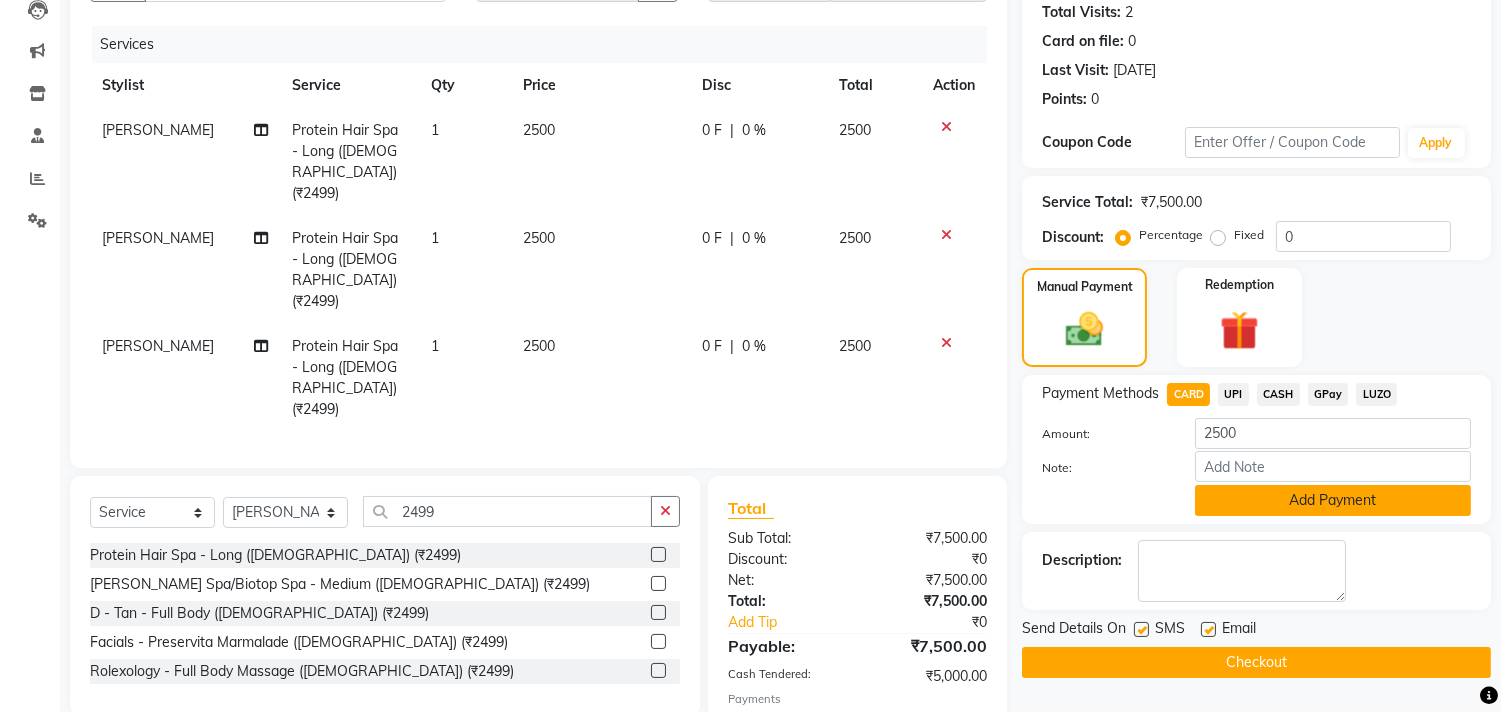 click on "Add Payment" 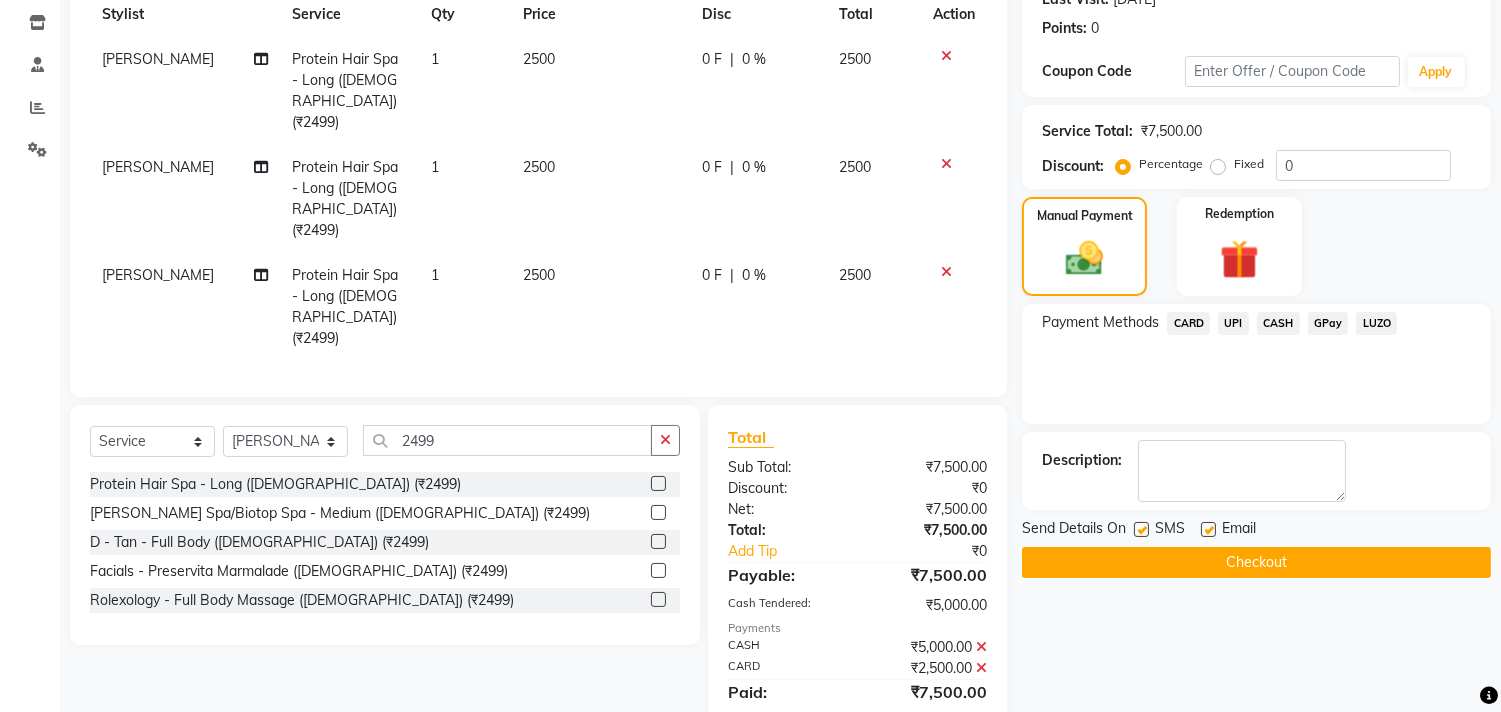 scroll, scrollTop: 313, scrollLeft: 0, axis: vertical 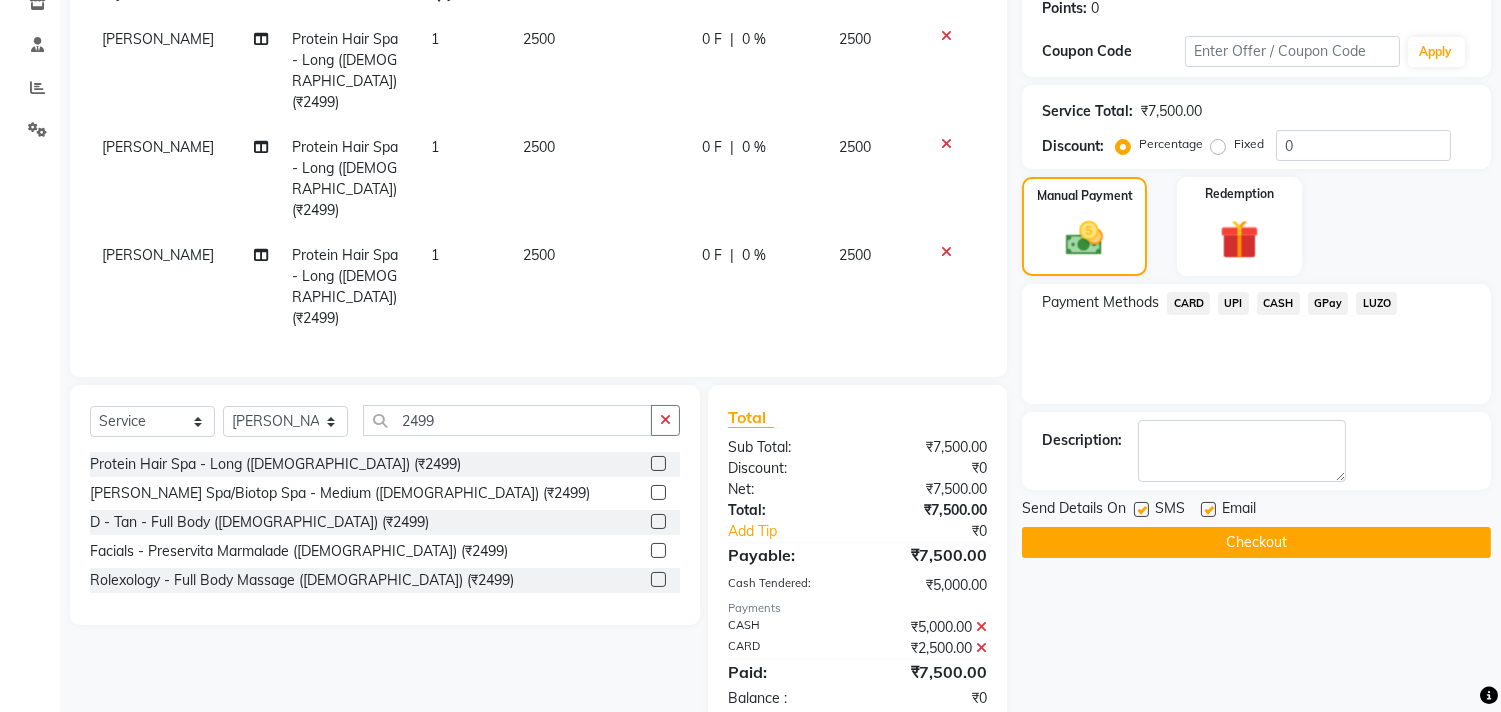 click on "Checkout" 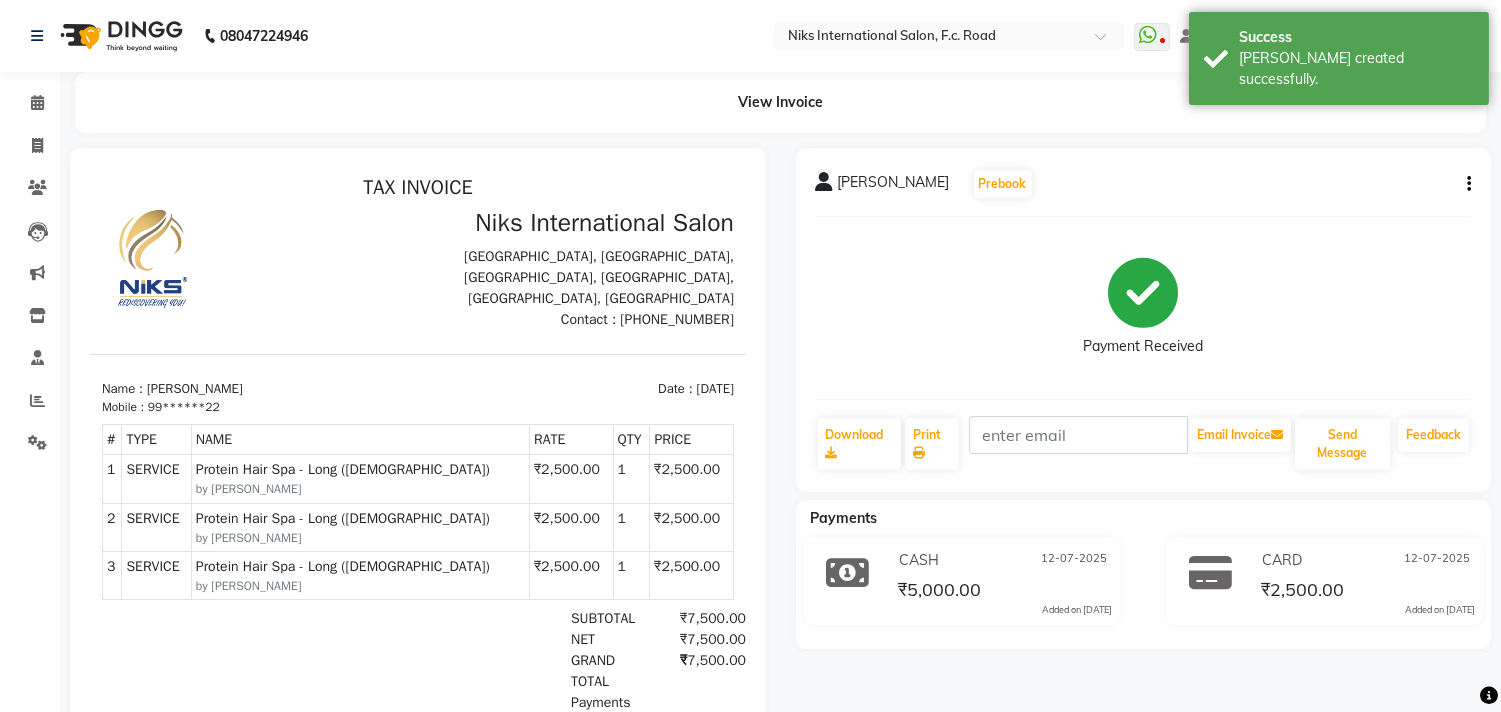 scroll, scrollTop: 0, scrollLeft: 0, axis: both 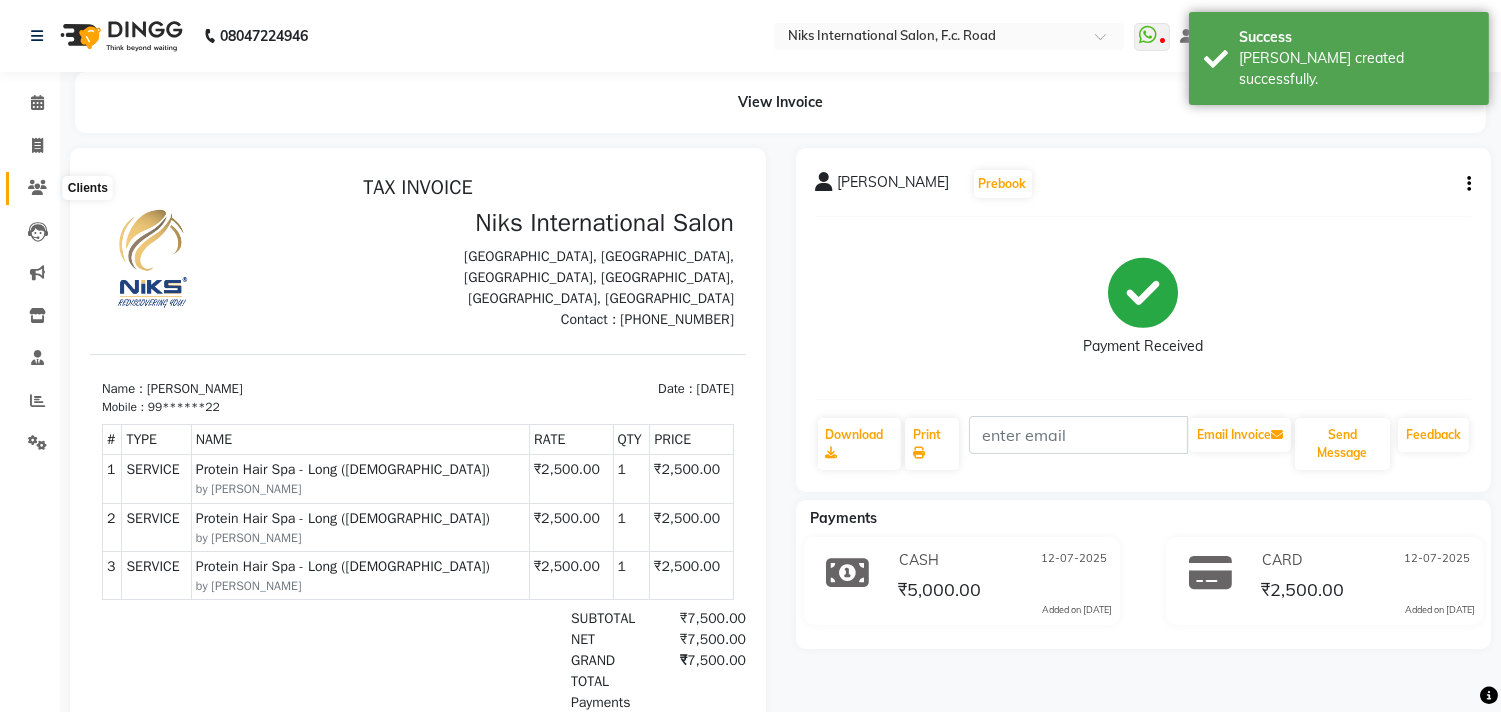 click 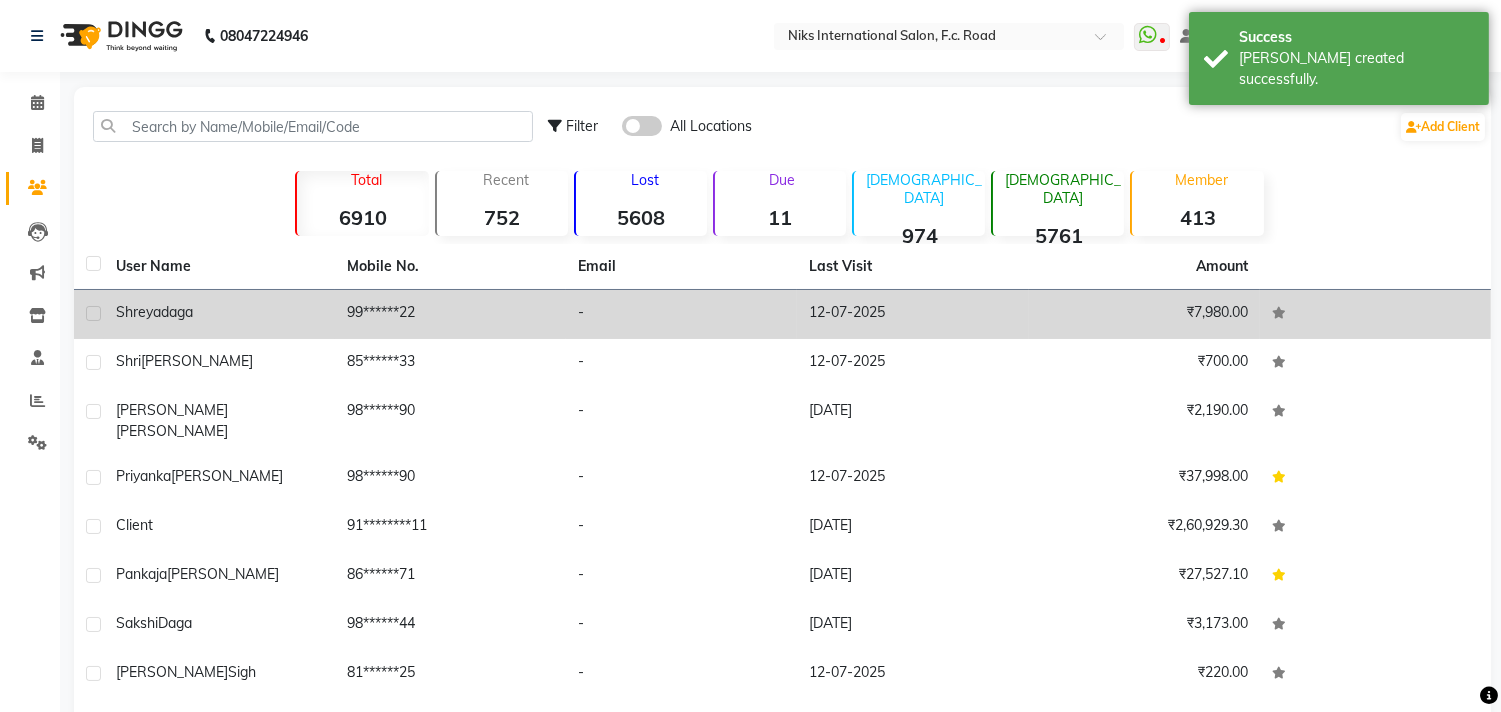 click on "daga" 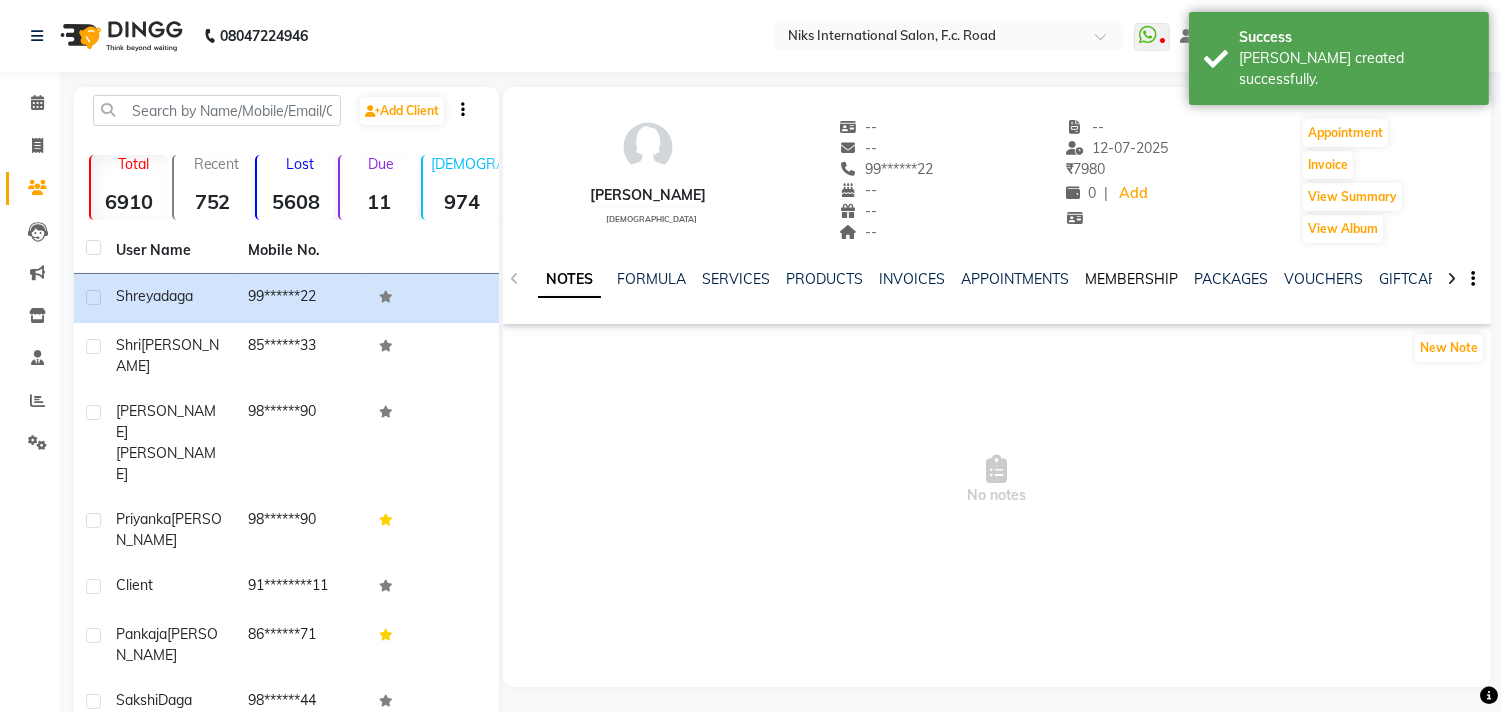 click on "MEMBERSHIP" 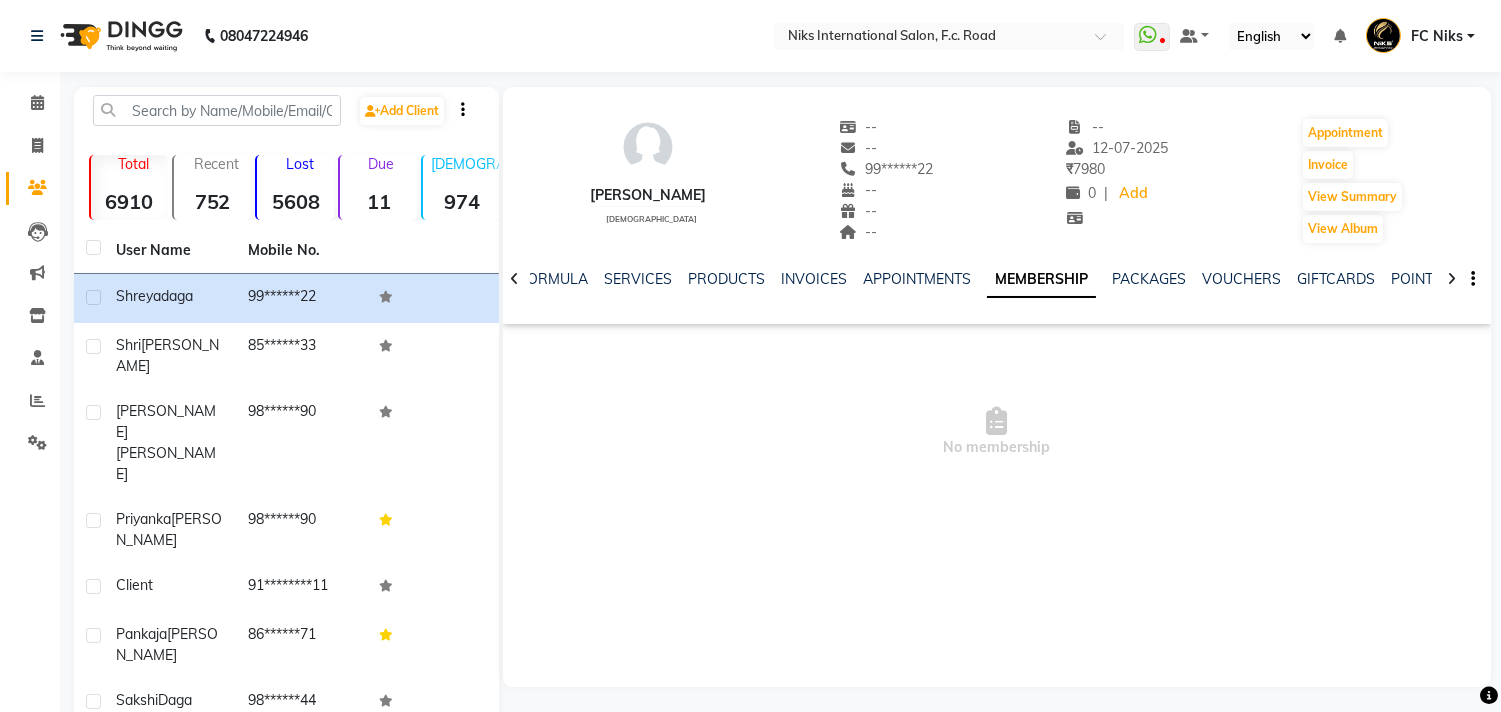 click 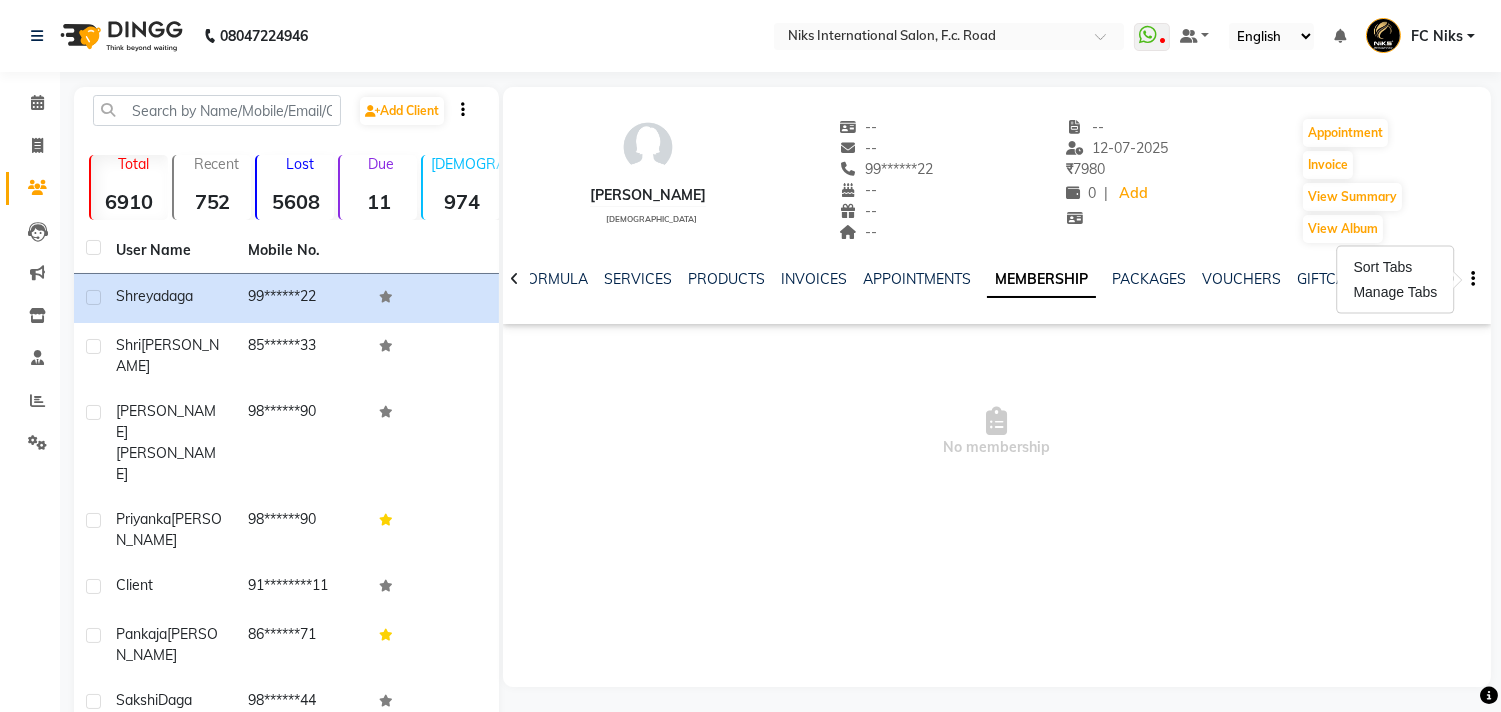 drag, startPoint x: 1182, startPoint y: 393, endPoint x: 1163, endPoint y: 377, distance: 24.839485 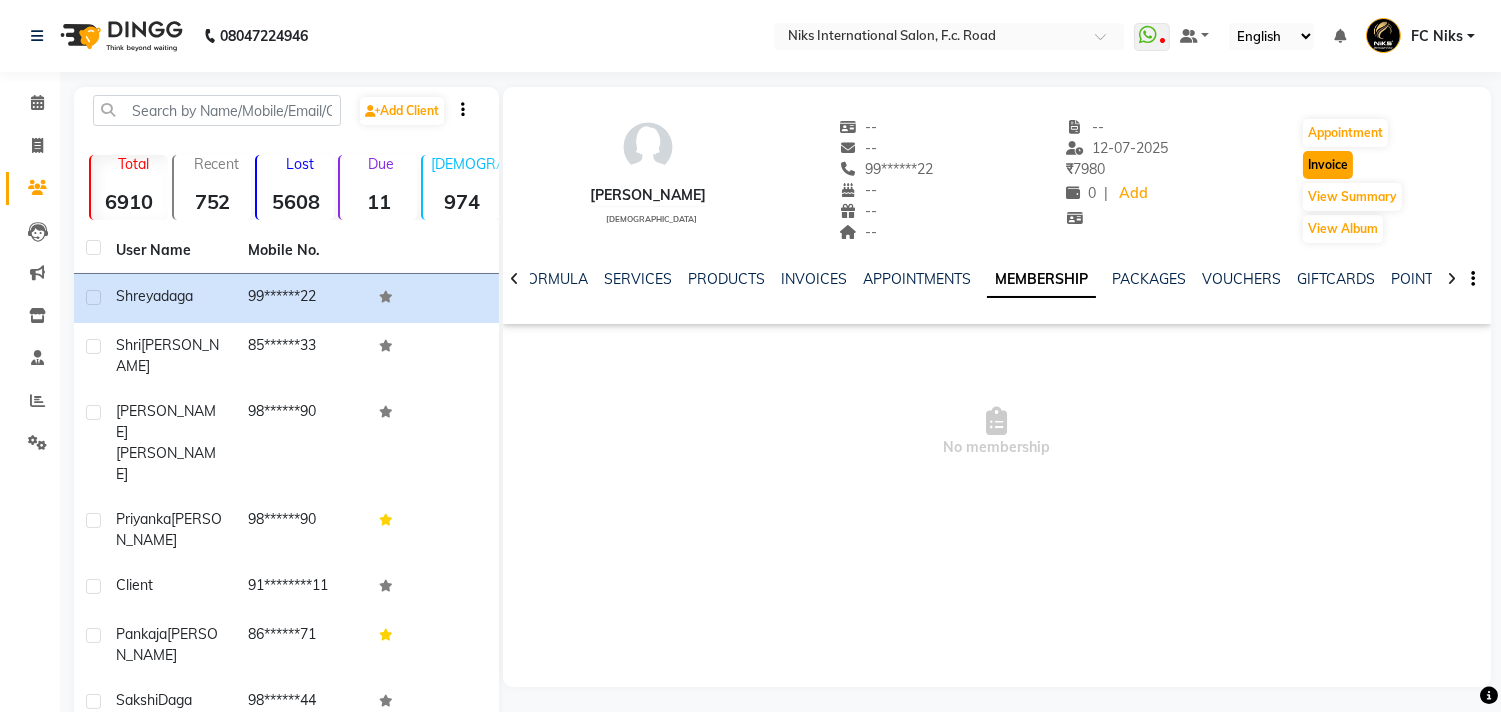 click on "Invoice" 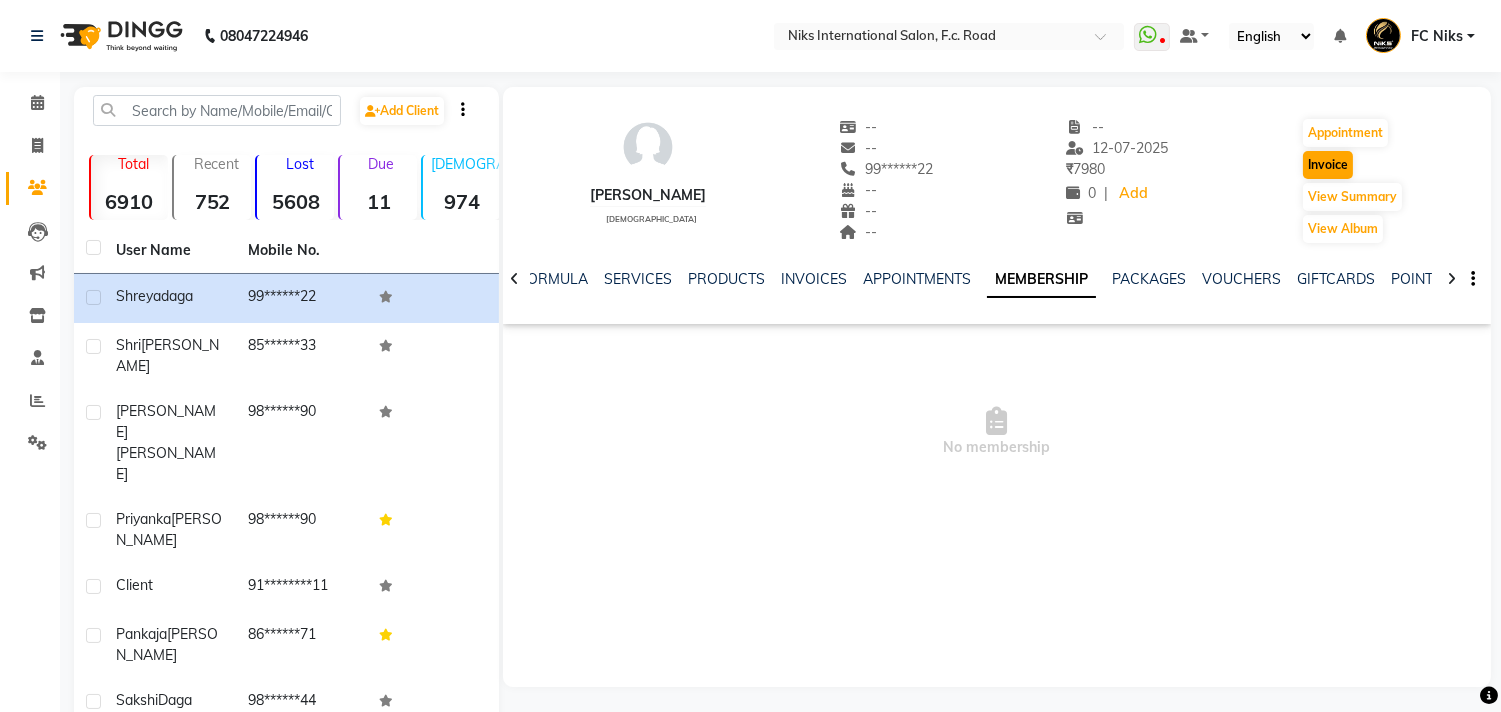 select on "service" 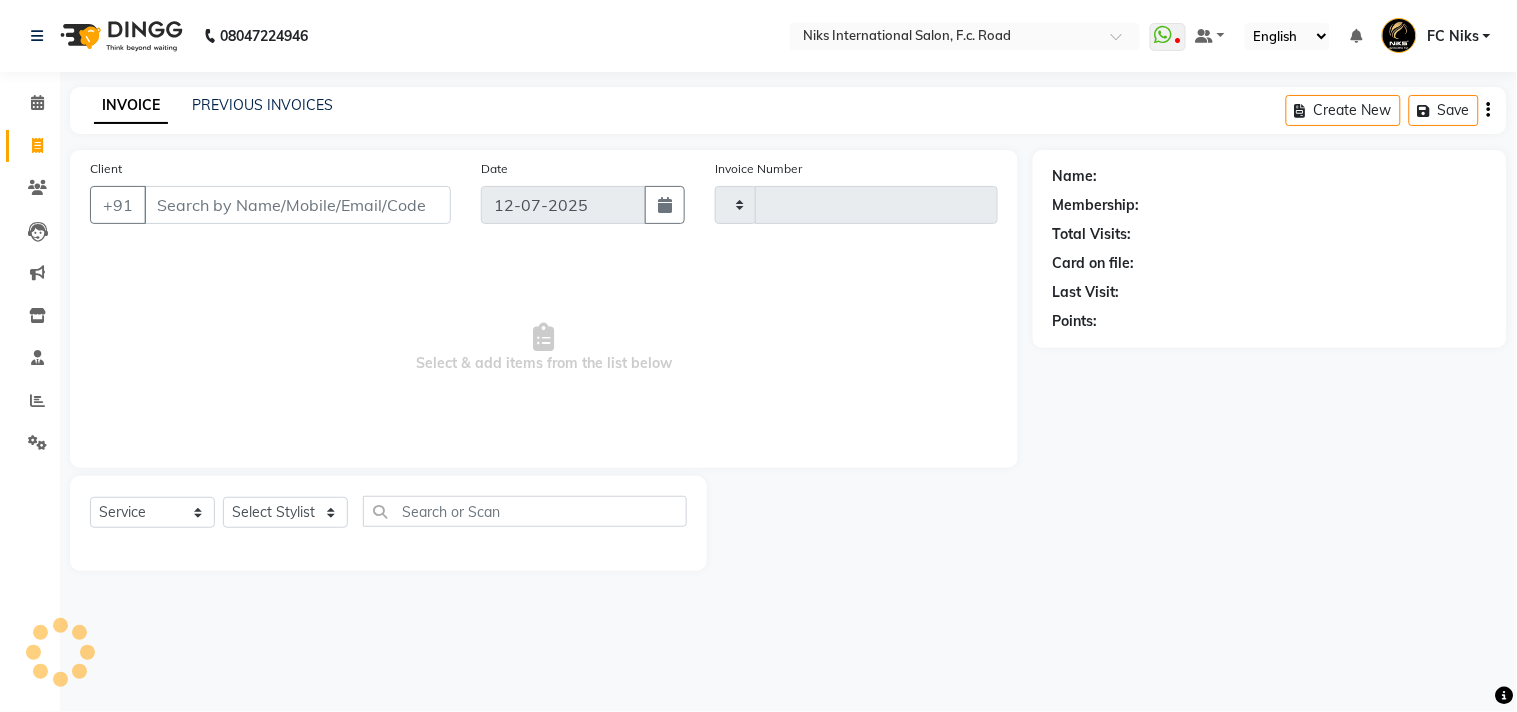 type on "99******22" 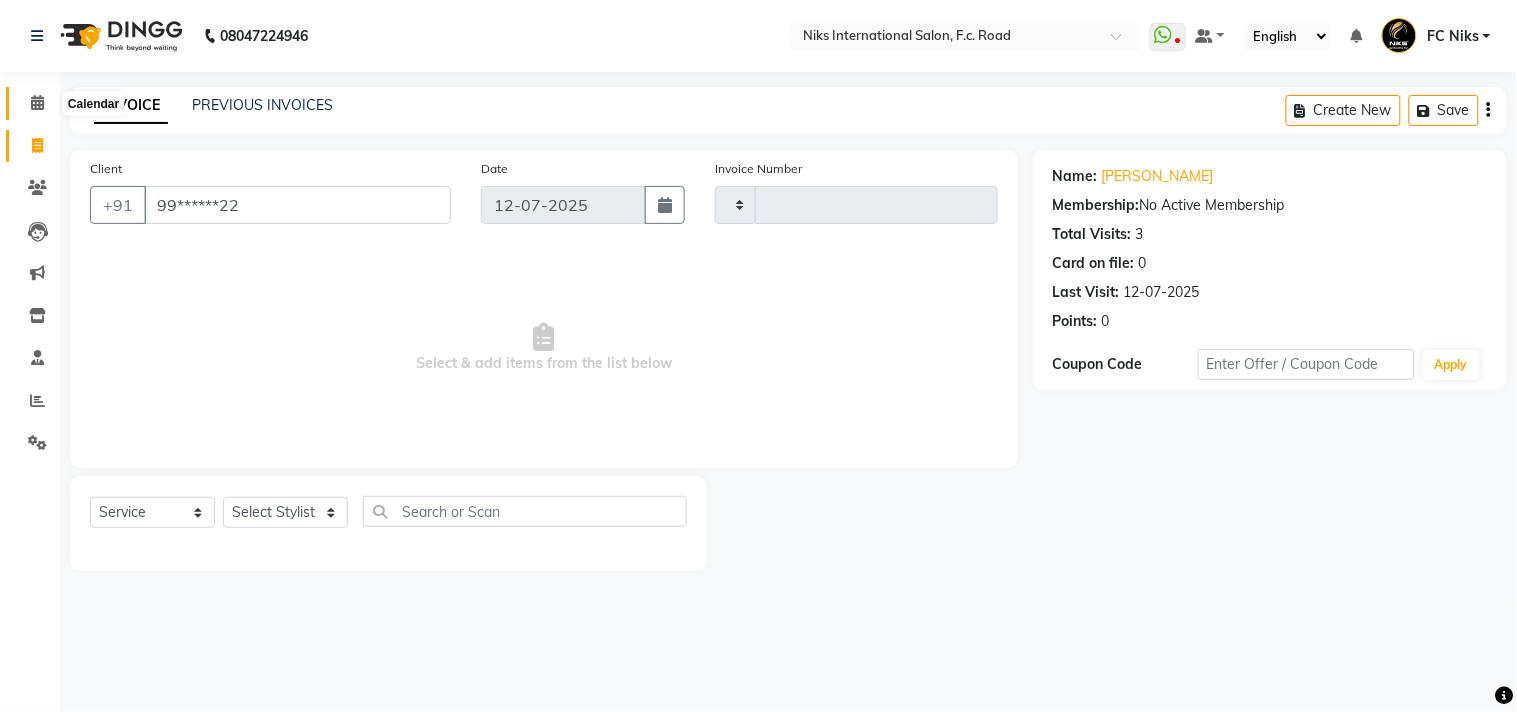 drag, startPoint x: 42, startPoint y: 97, endPoint x: 53, endPoint y: 124, distance: 29.15476 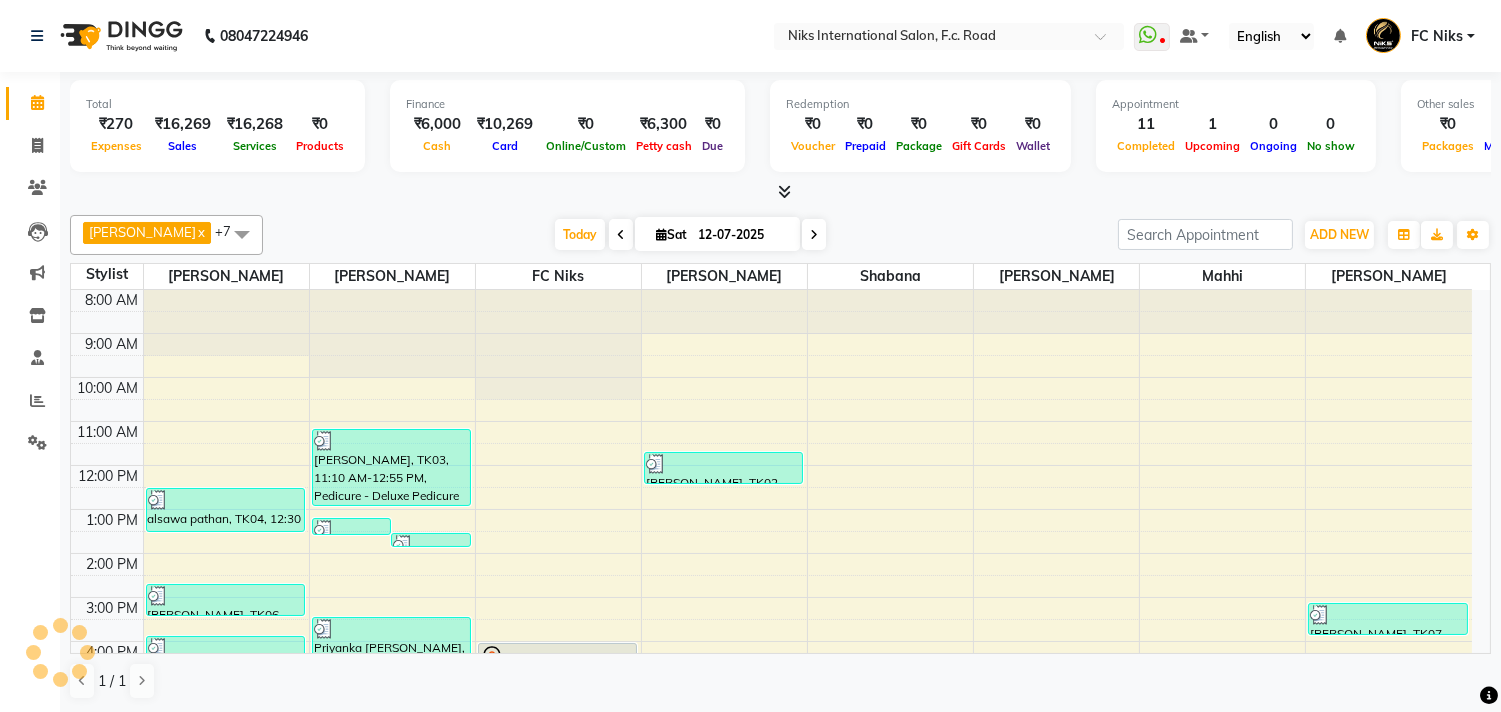 scroll, scrollTop: 0, scrollLeft: 0, axis: both 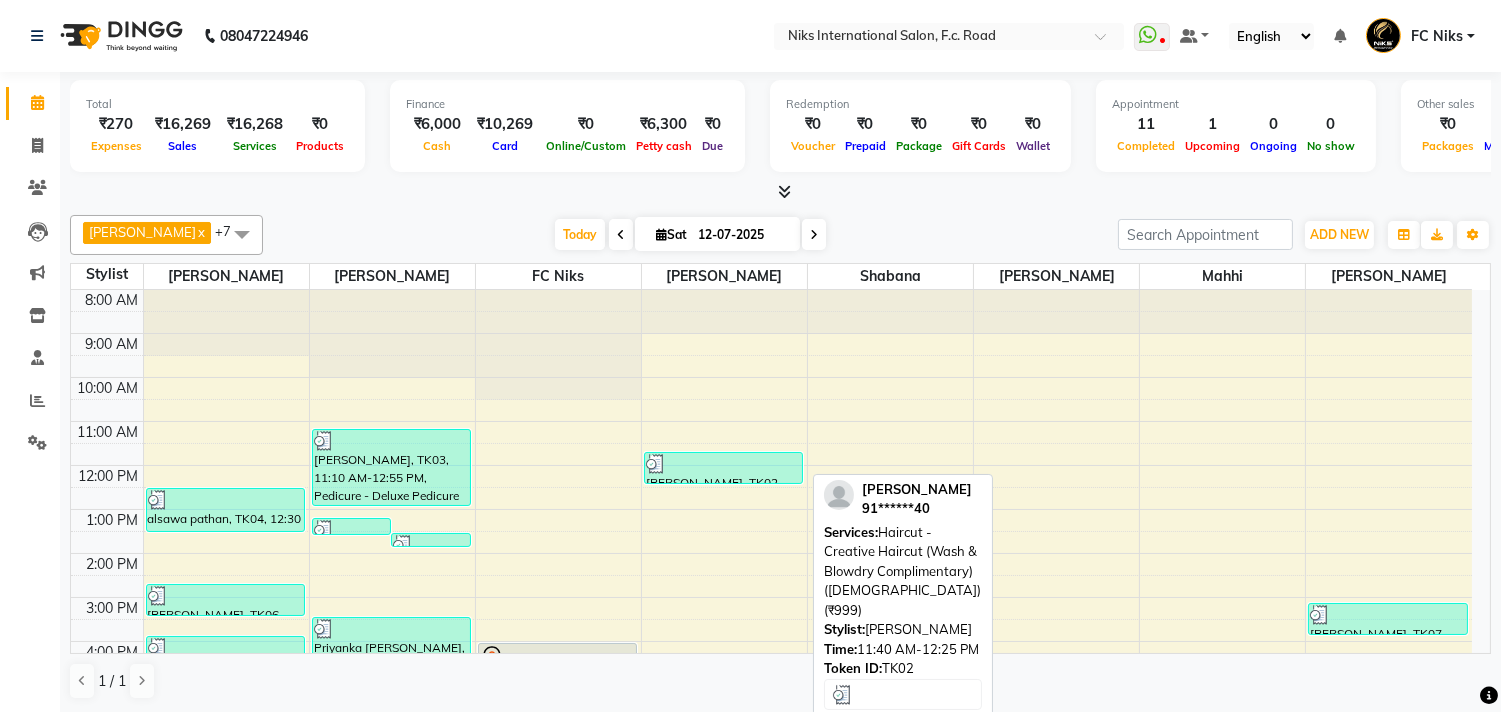click at bounding box center [656, 464] 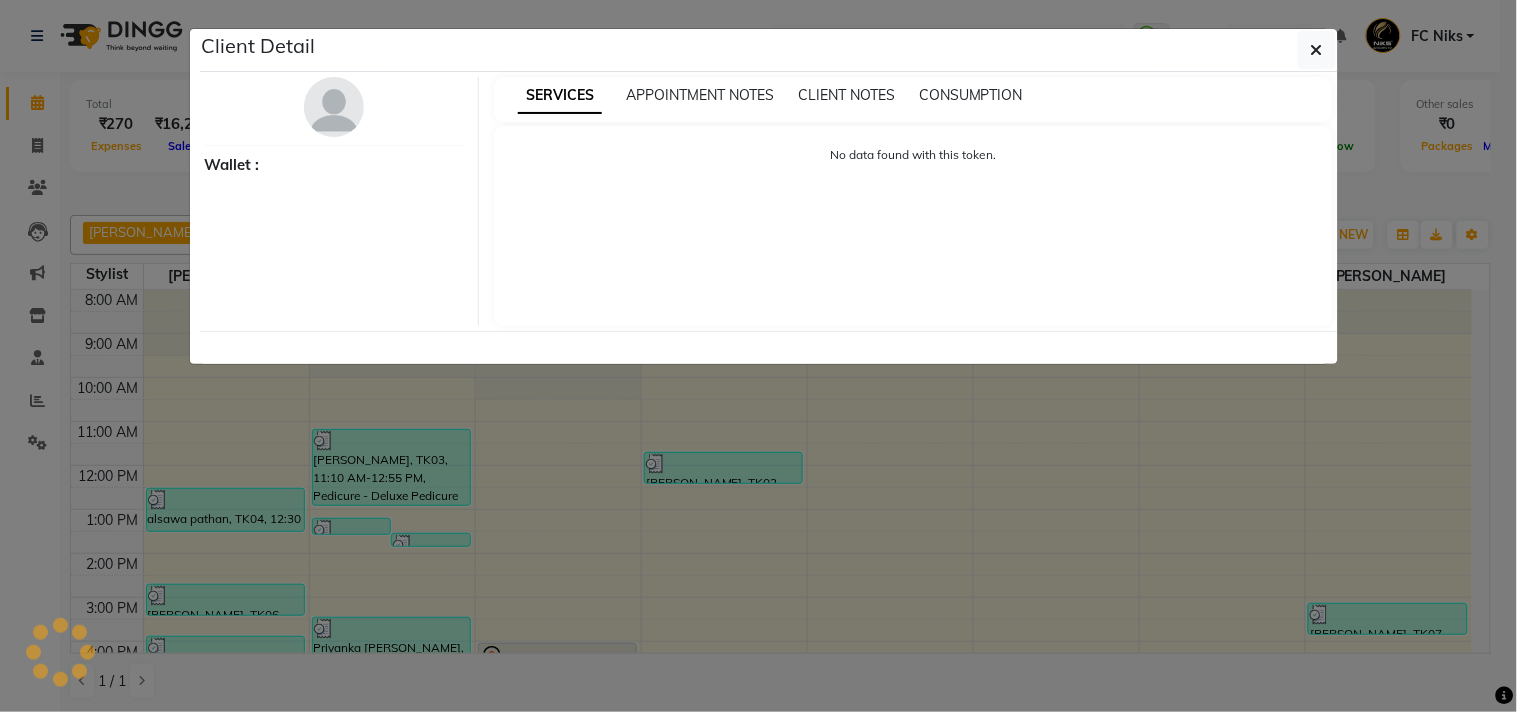 select on "3" 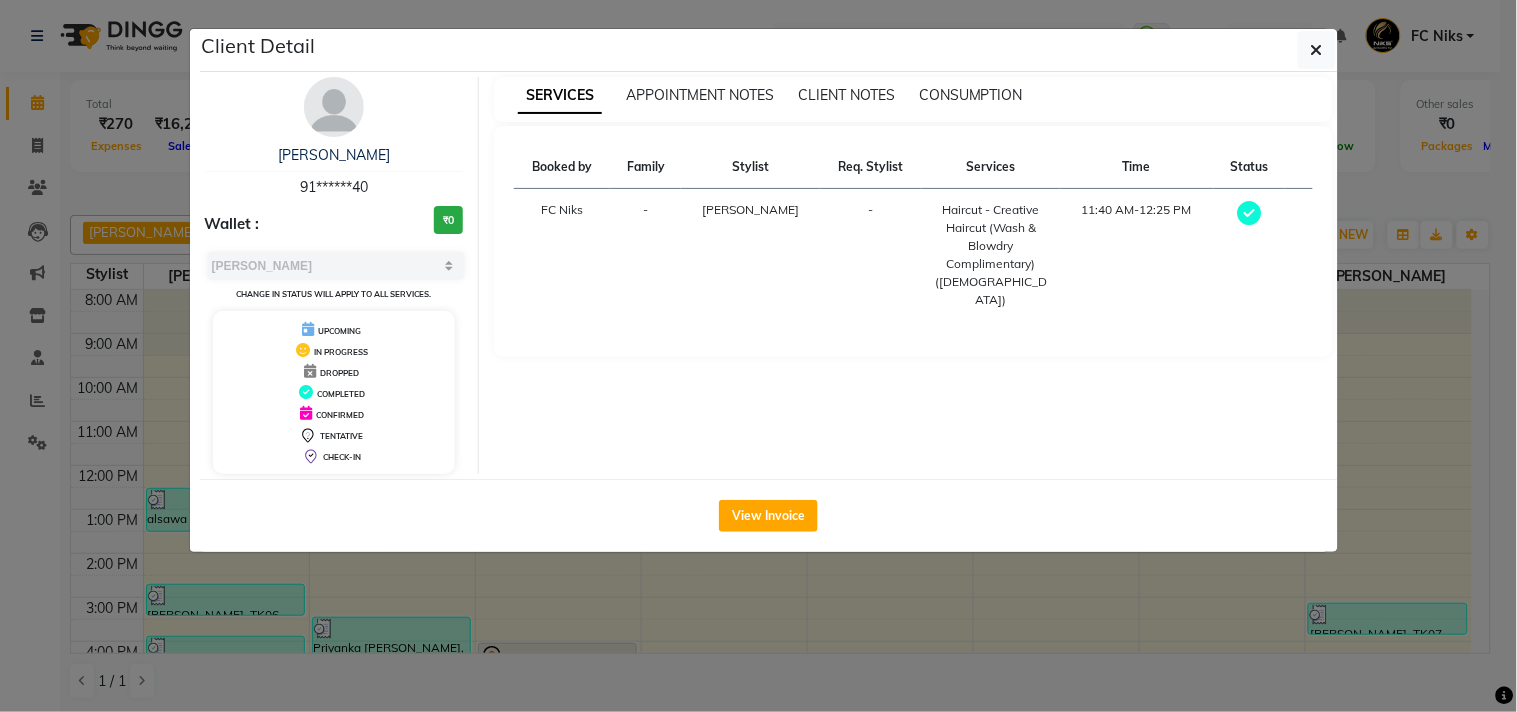 click on "Client Detail  [PERSON_NAME]   91******40 Wallet : ₹0 Select MARK DONE UPCOMING Change in status will apply to all services. UPCOMING IN PROGRESS DROPPED COMPLETED CONFIRMED TENTATIVE CHECK-IN SERVICES APPOINTMENT NOTES CLIENT NOTES CONSUMPTION Booked by Family Stylist Req. Stylist Services Time Status  FC Niks  - [PERSON_NAME] -  Haircut - Creative Haircut (Wash & Blowdry Complimentary) ([DEMOGRAPHIC_DATA])   11:40 AM-12:25 PM   View Invoice" 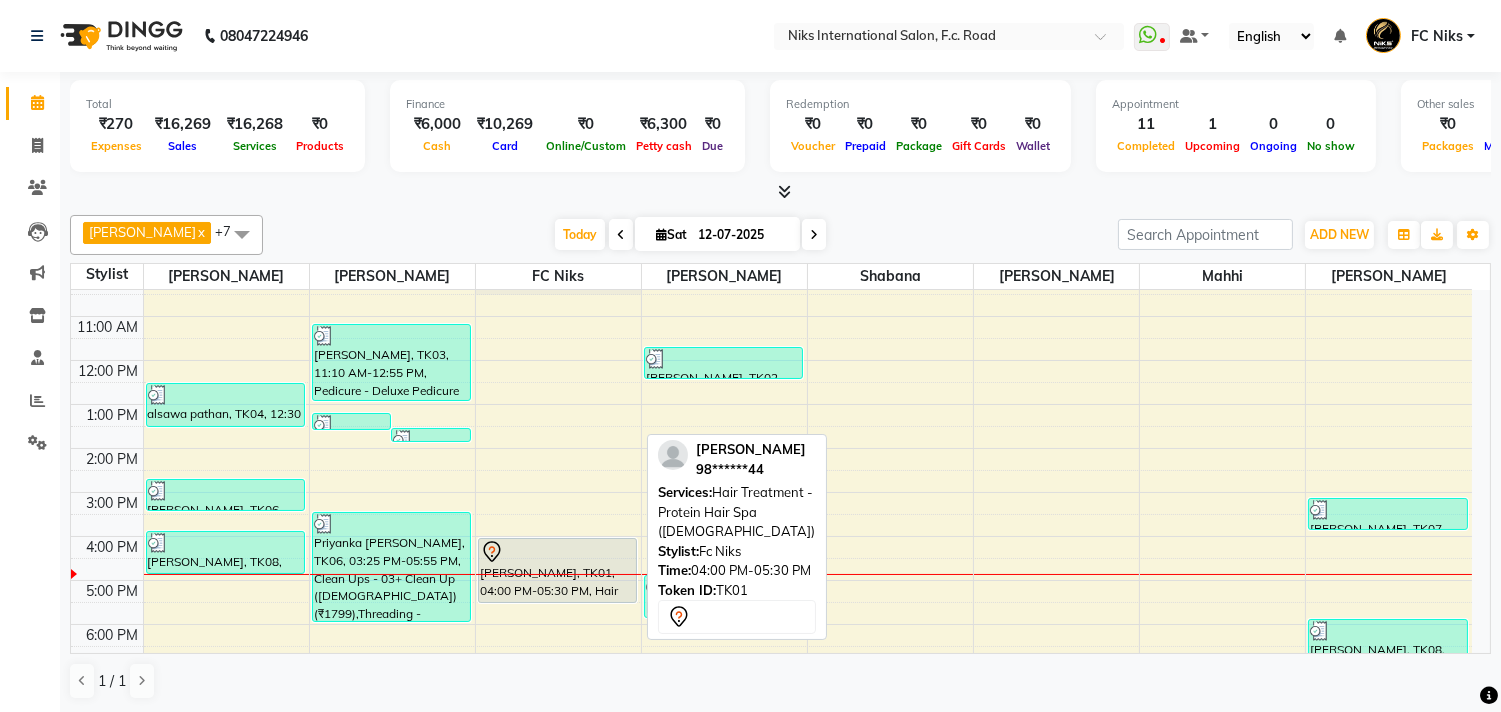 scroll, scrollTop: 111, scrollLeft: 0, axis: vertical 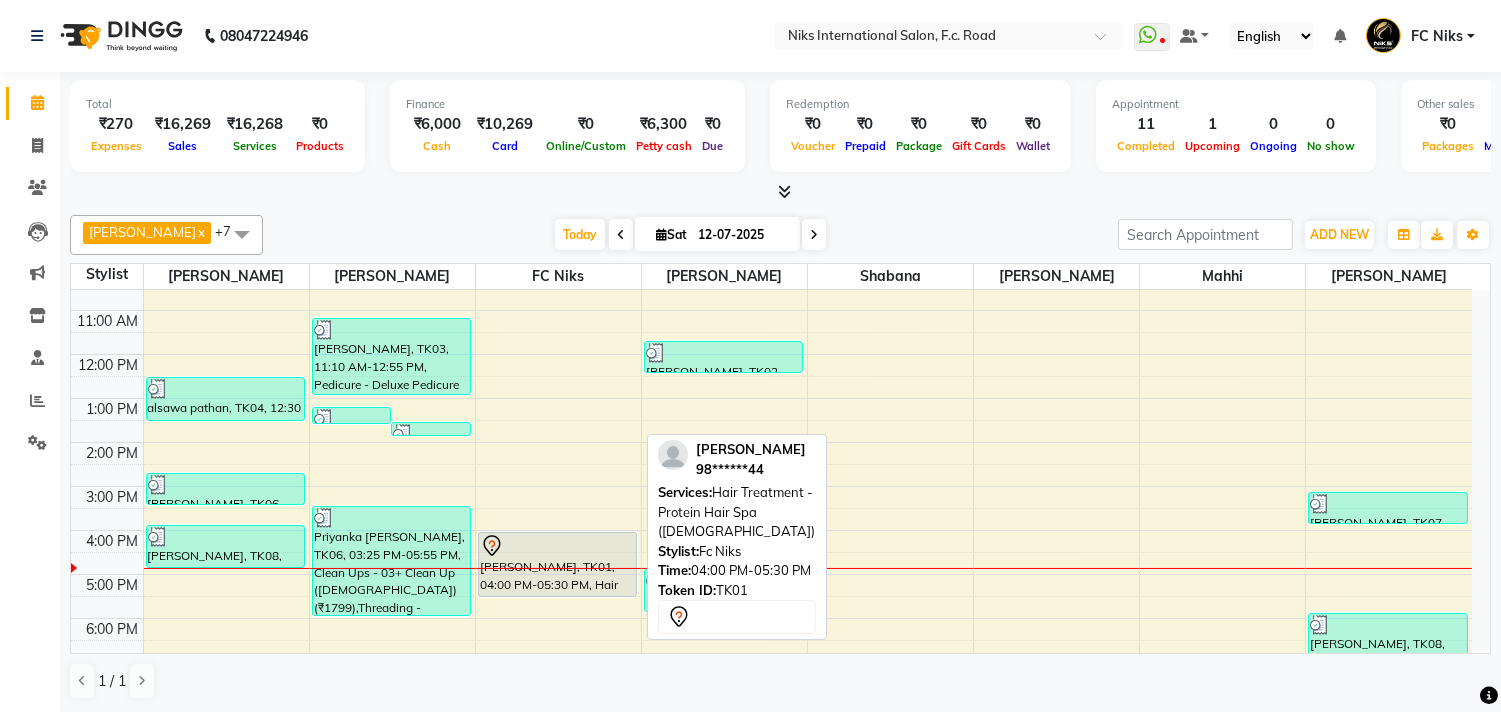 click on "[PERSON_NAME], TK01, 04:00 PM-05:30 PM, Hair Treatment  - Protein Hair Spa ([DEMOGRAPHIC_DATA])" at bounding box center (557, 564) 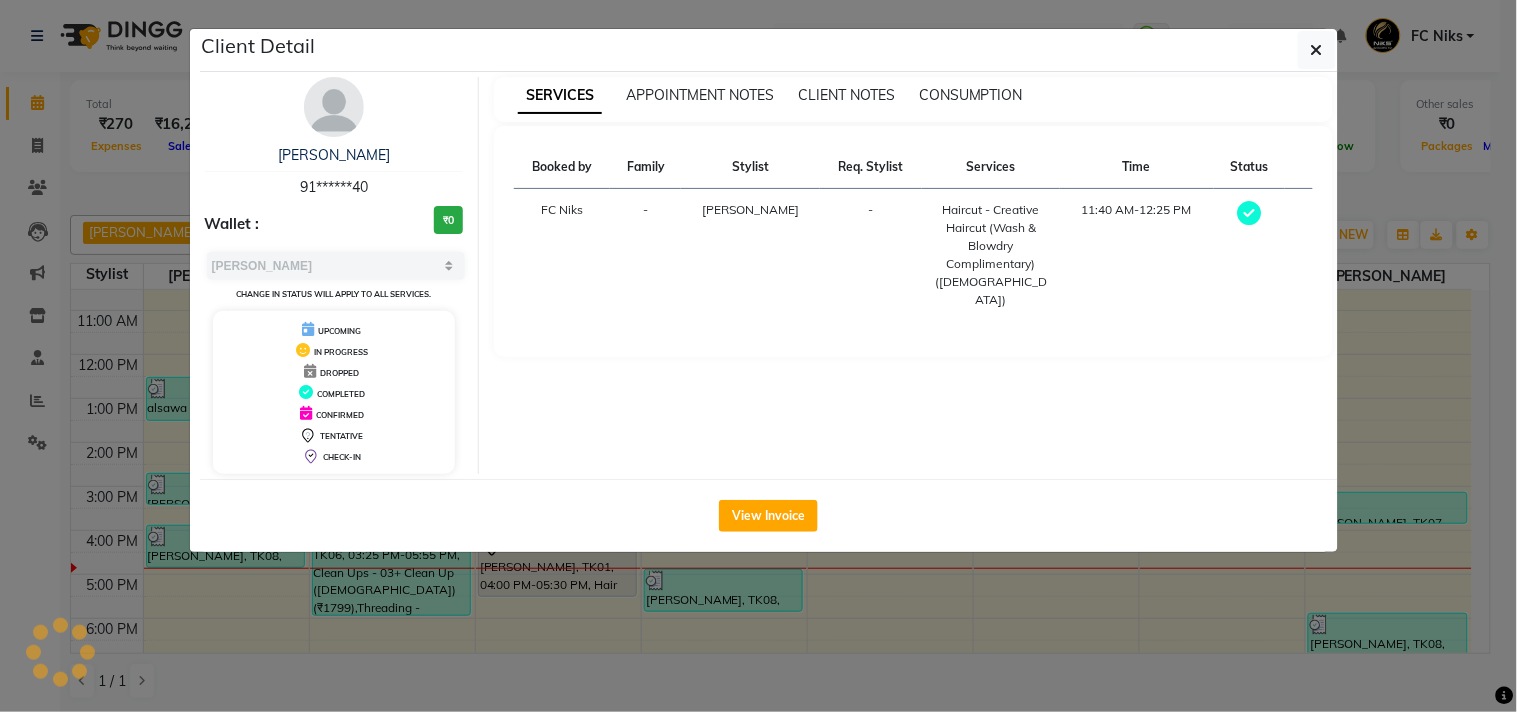 select on "7" 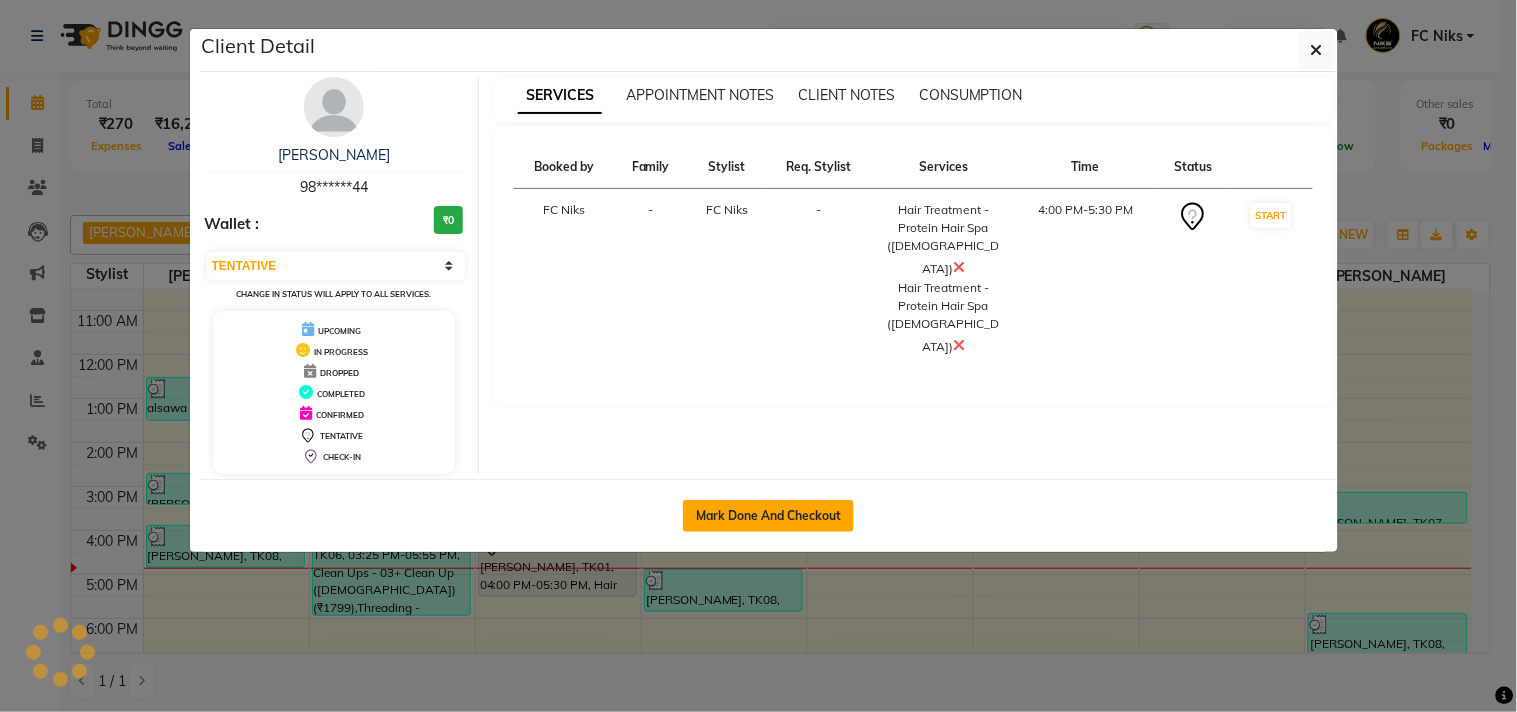 click on "Mark Done And Checkout" 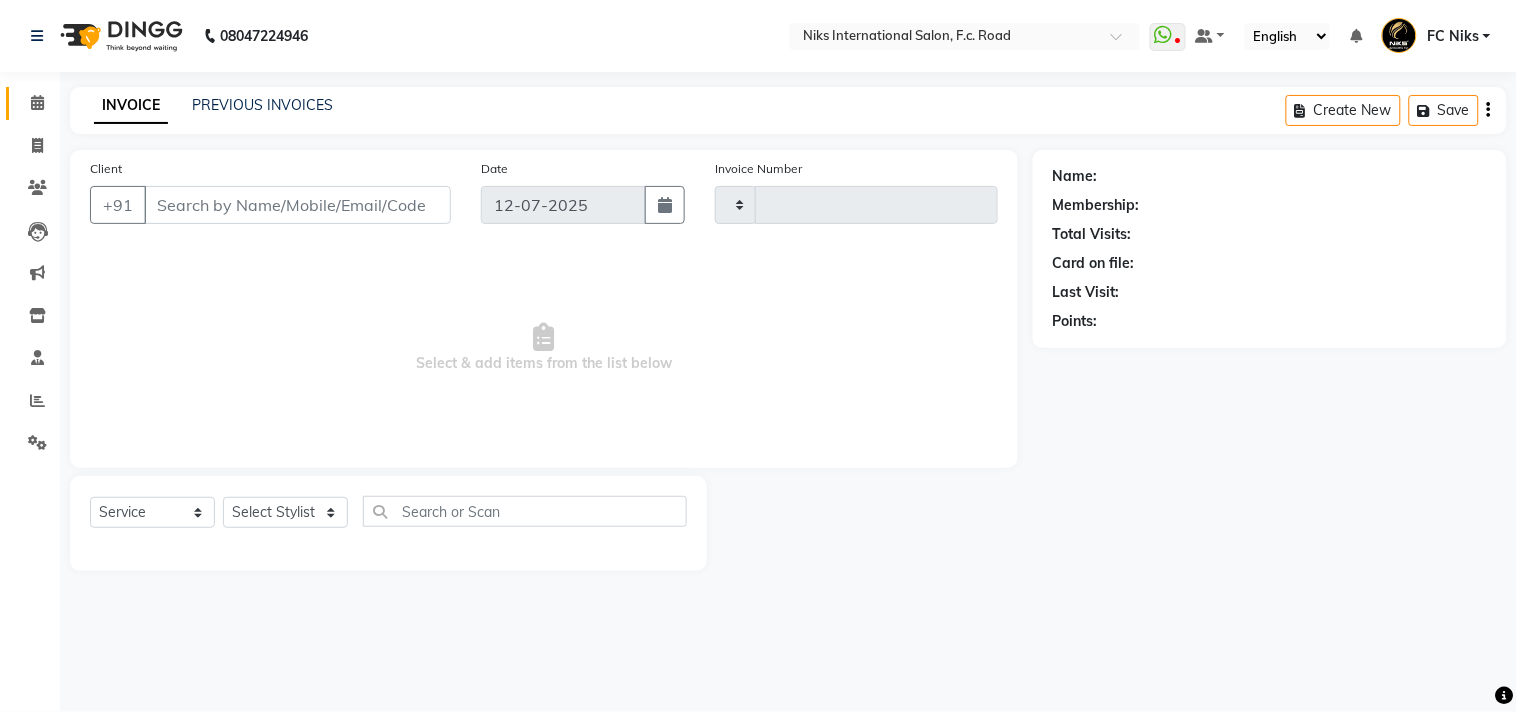 type on "1222" 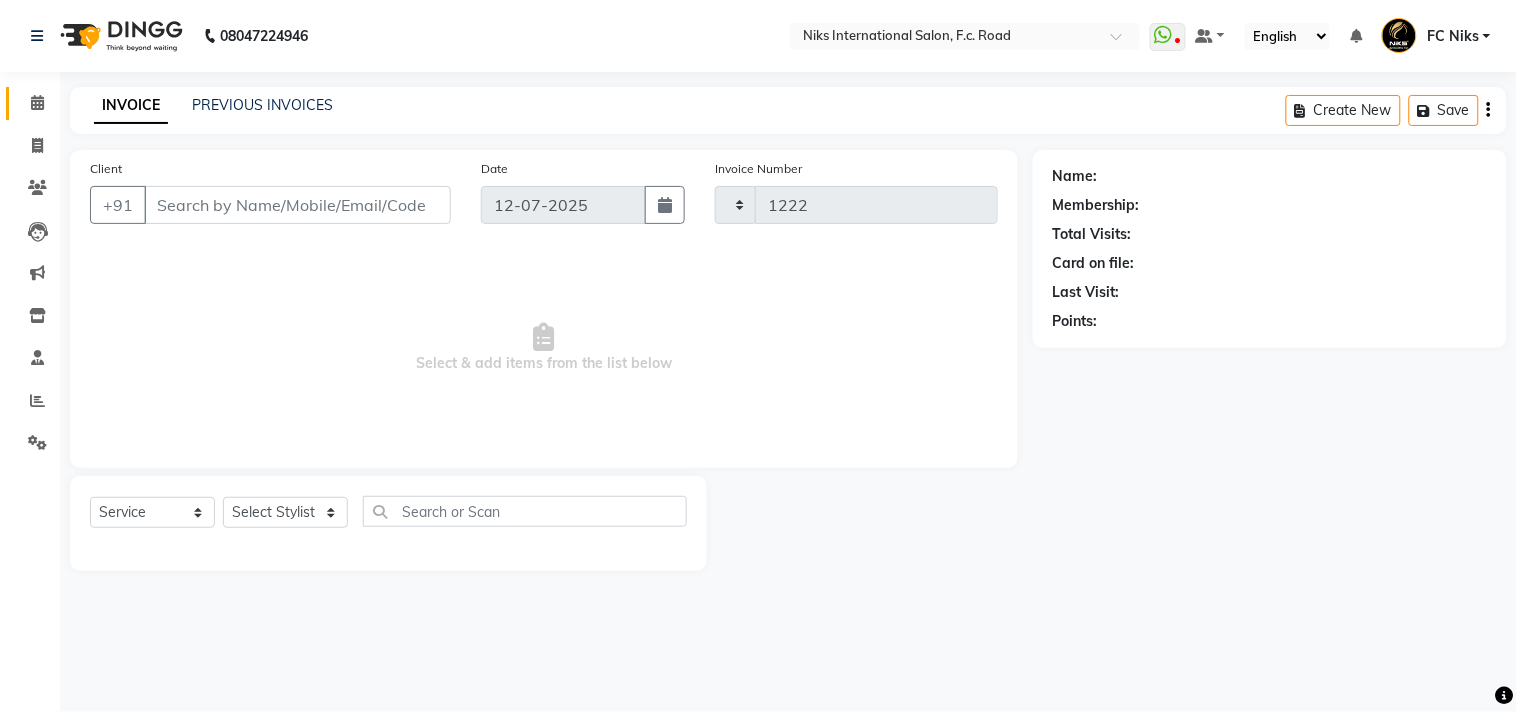 select on "7" 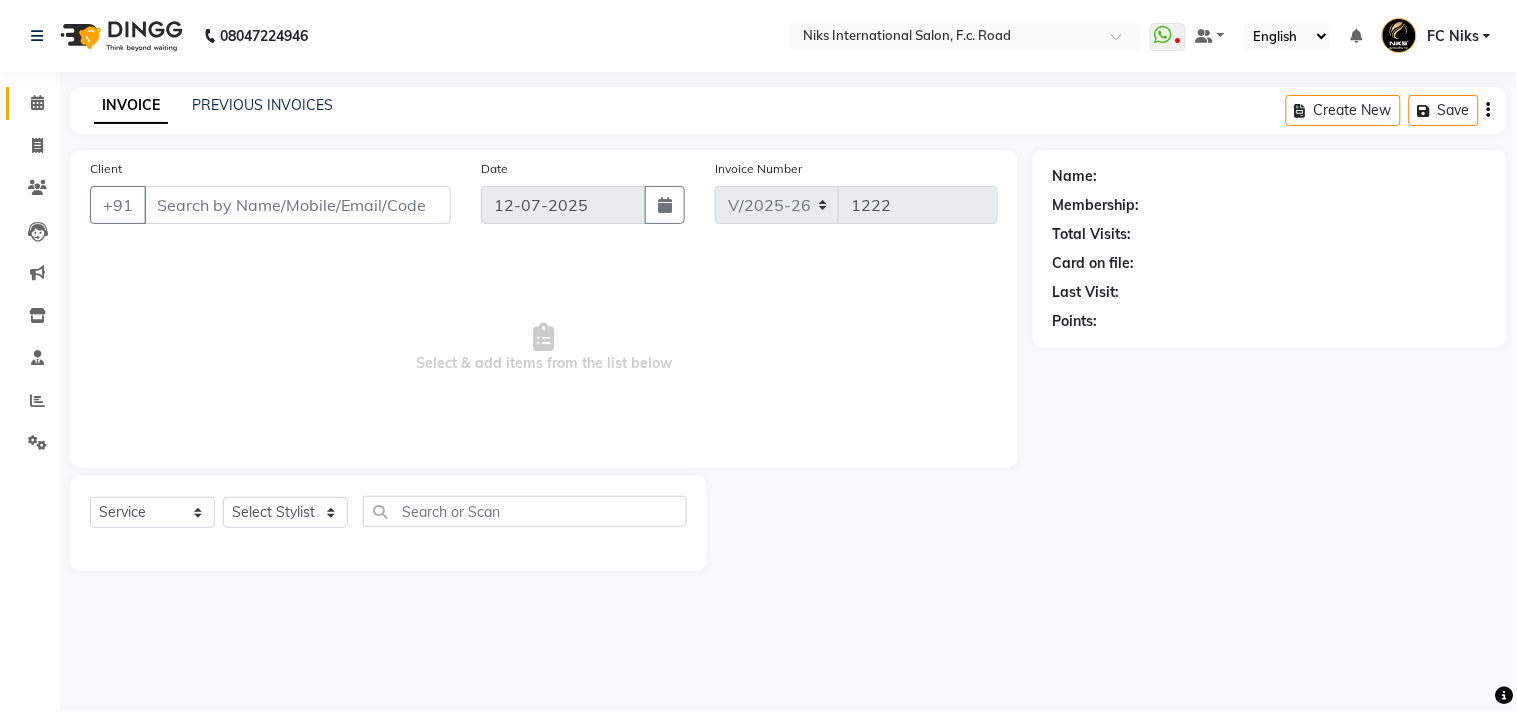 type on "98******44" 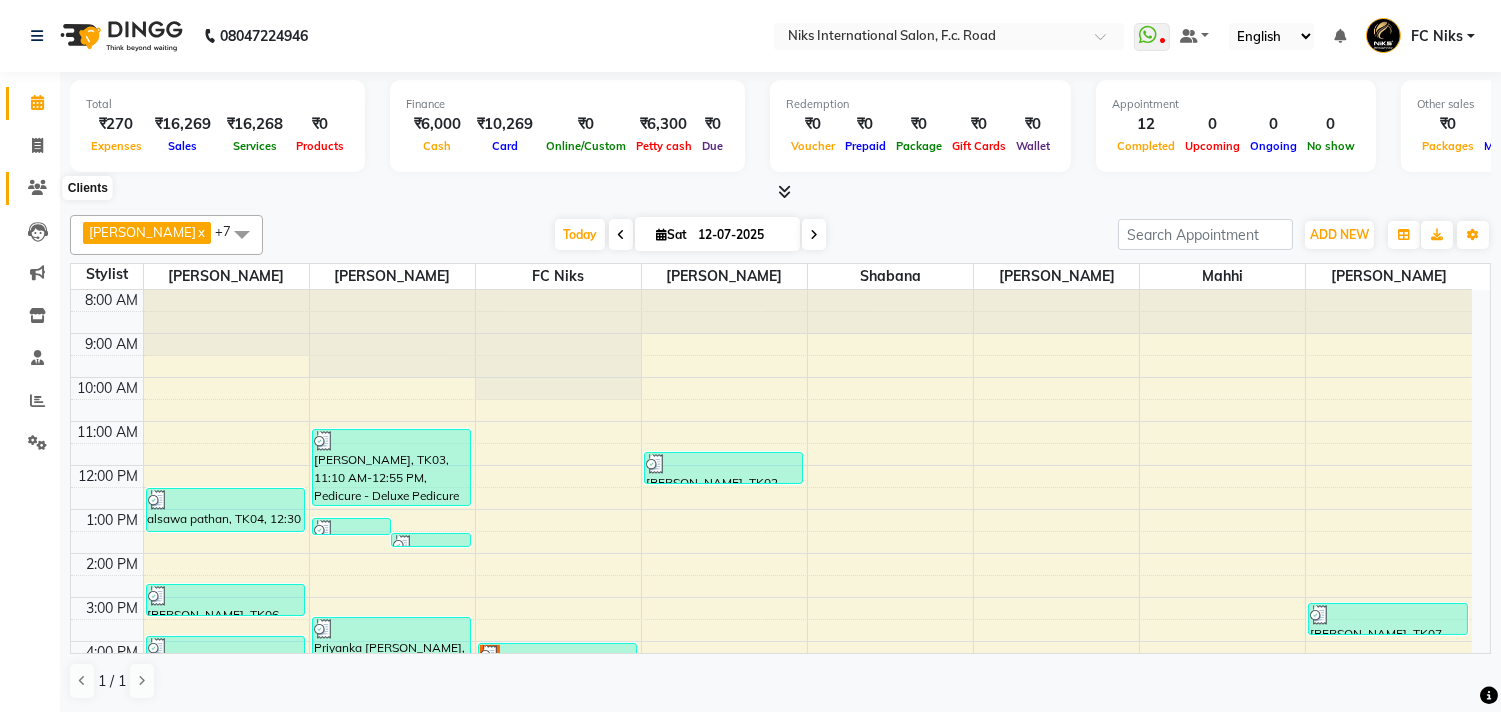 click 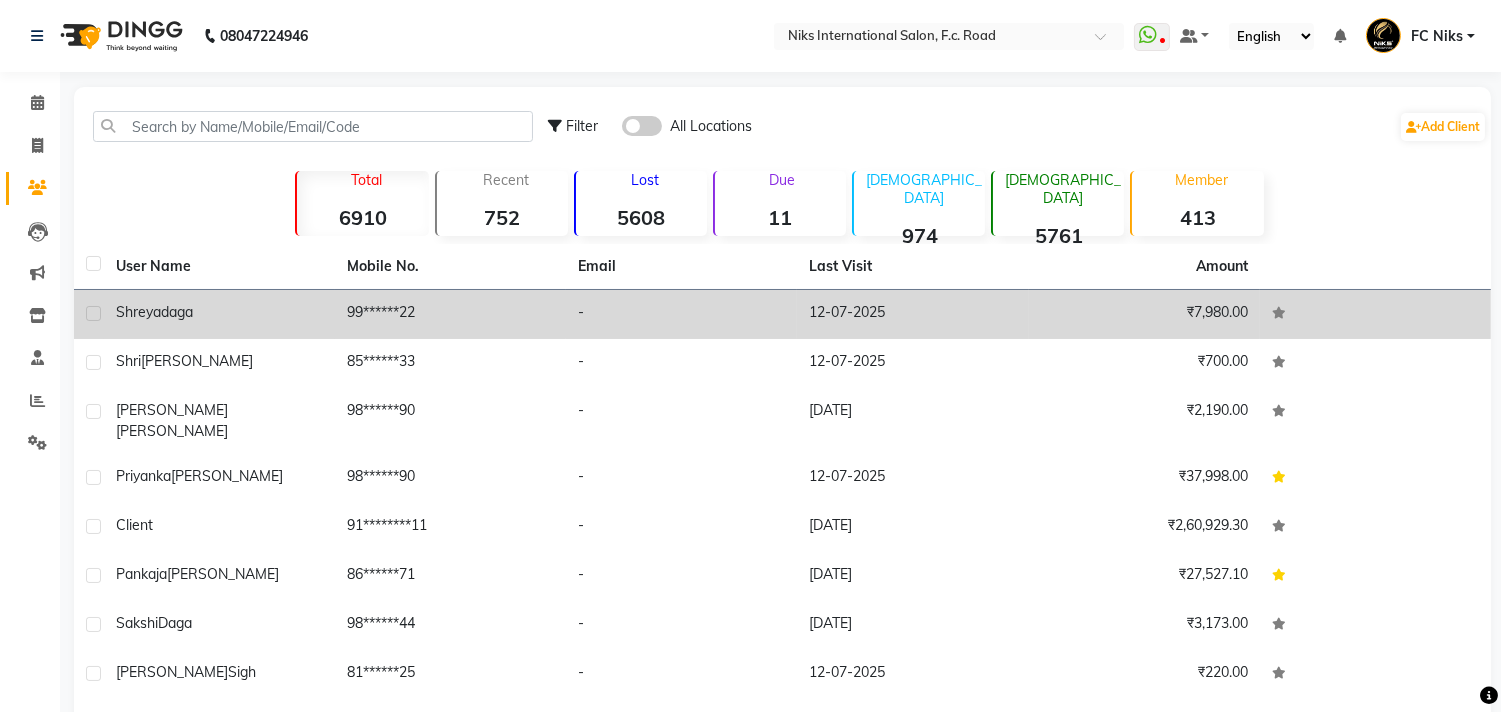 drag, startPoint x: 292, startPoint y: 320, endPoint x: 236, endPoint y: 305, distance: 57.974133 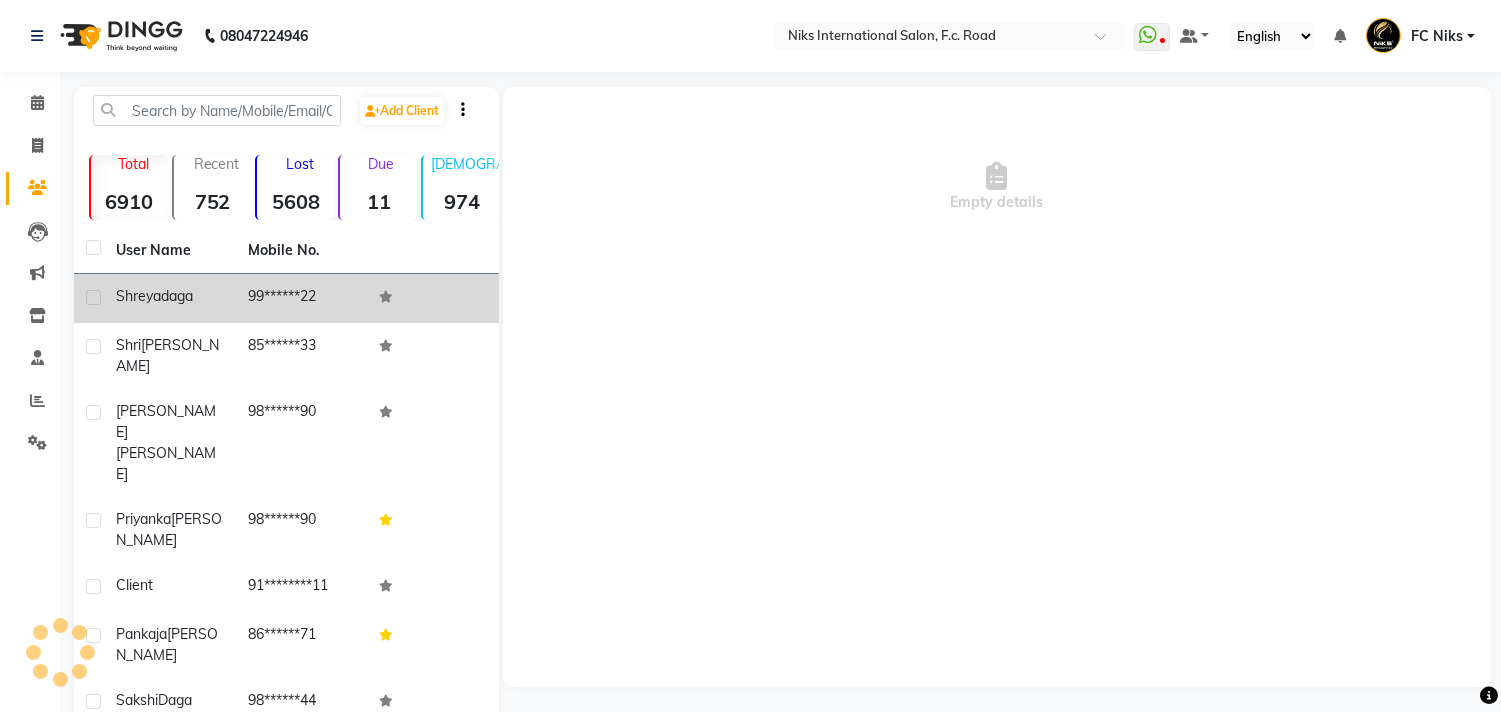 click on "99******22" 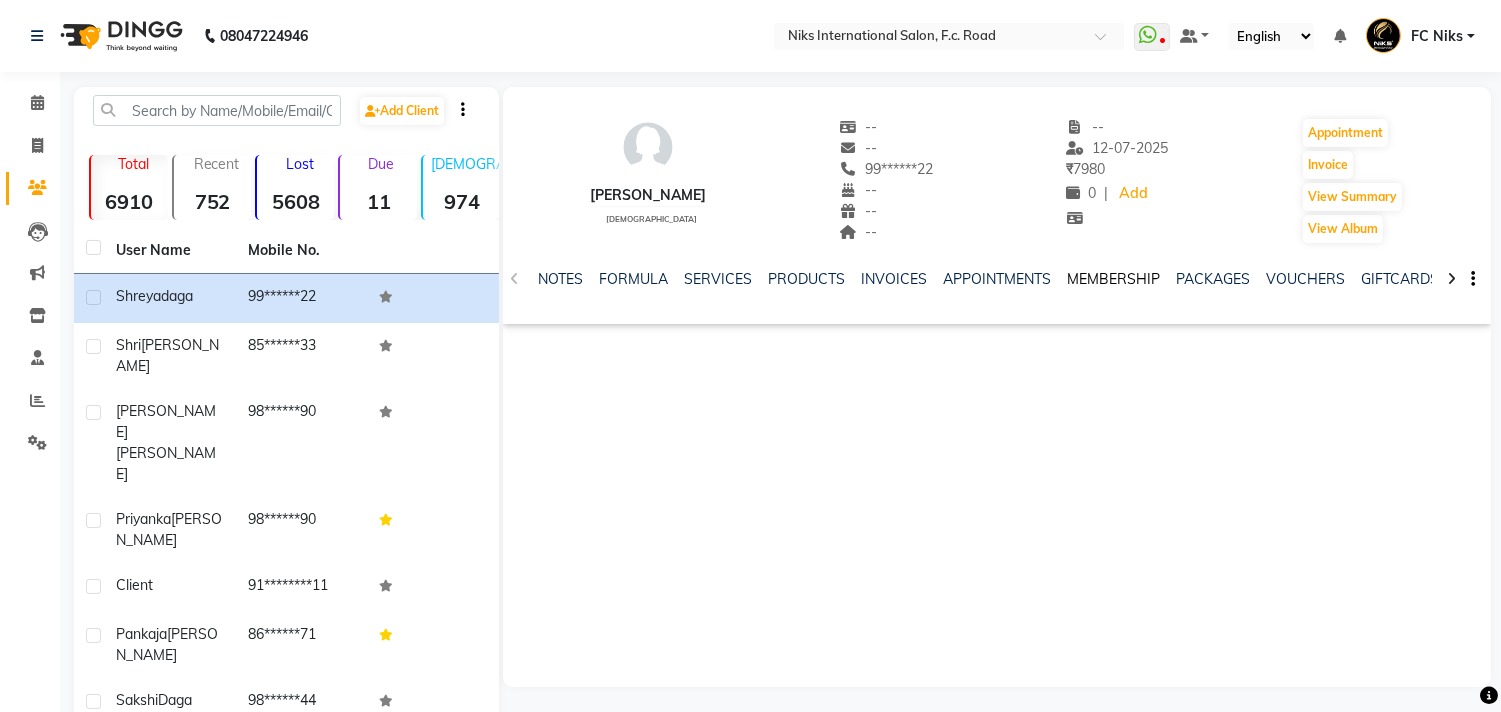 click on "MEMBERSHIP" 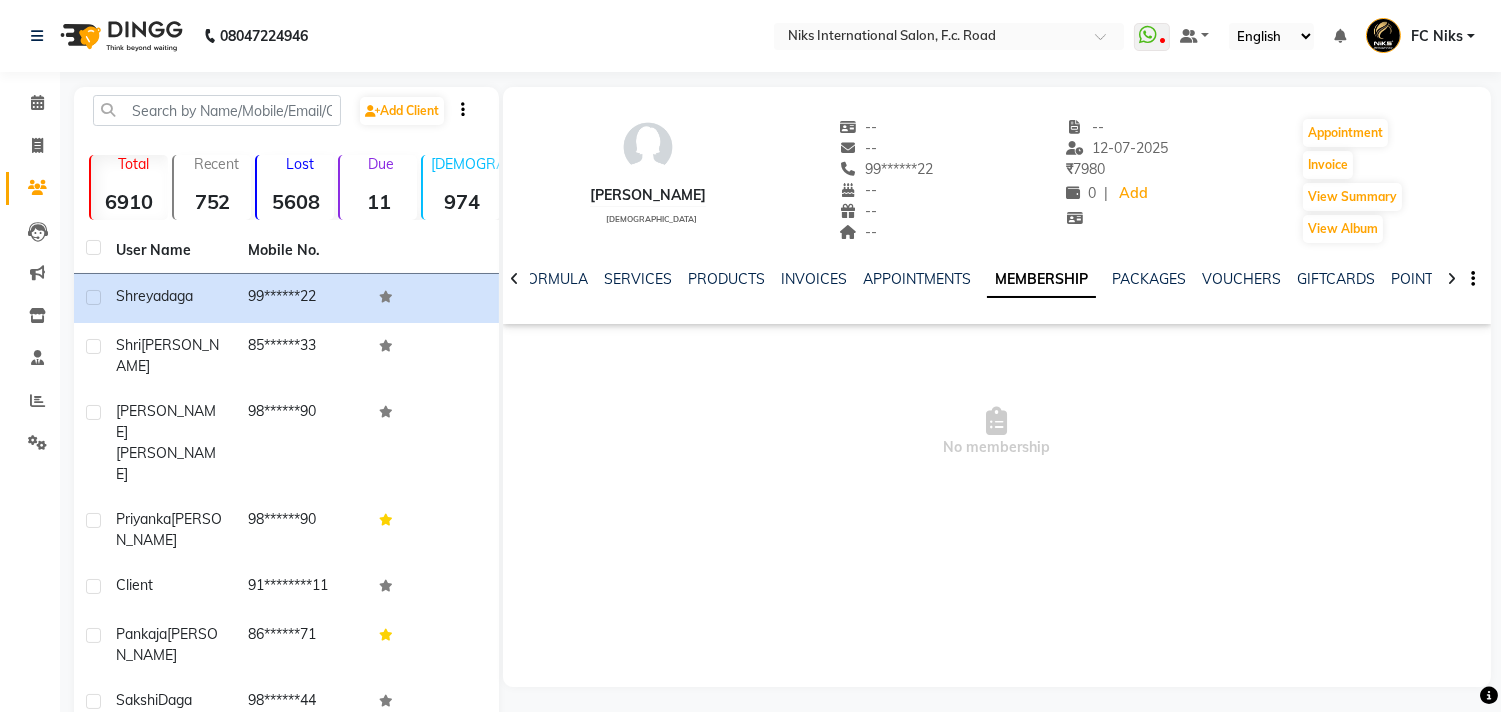 click 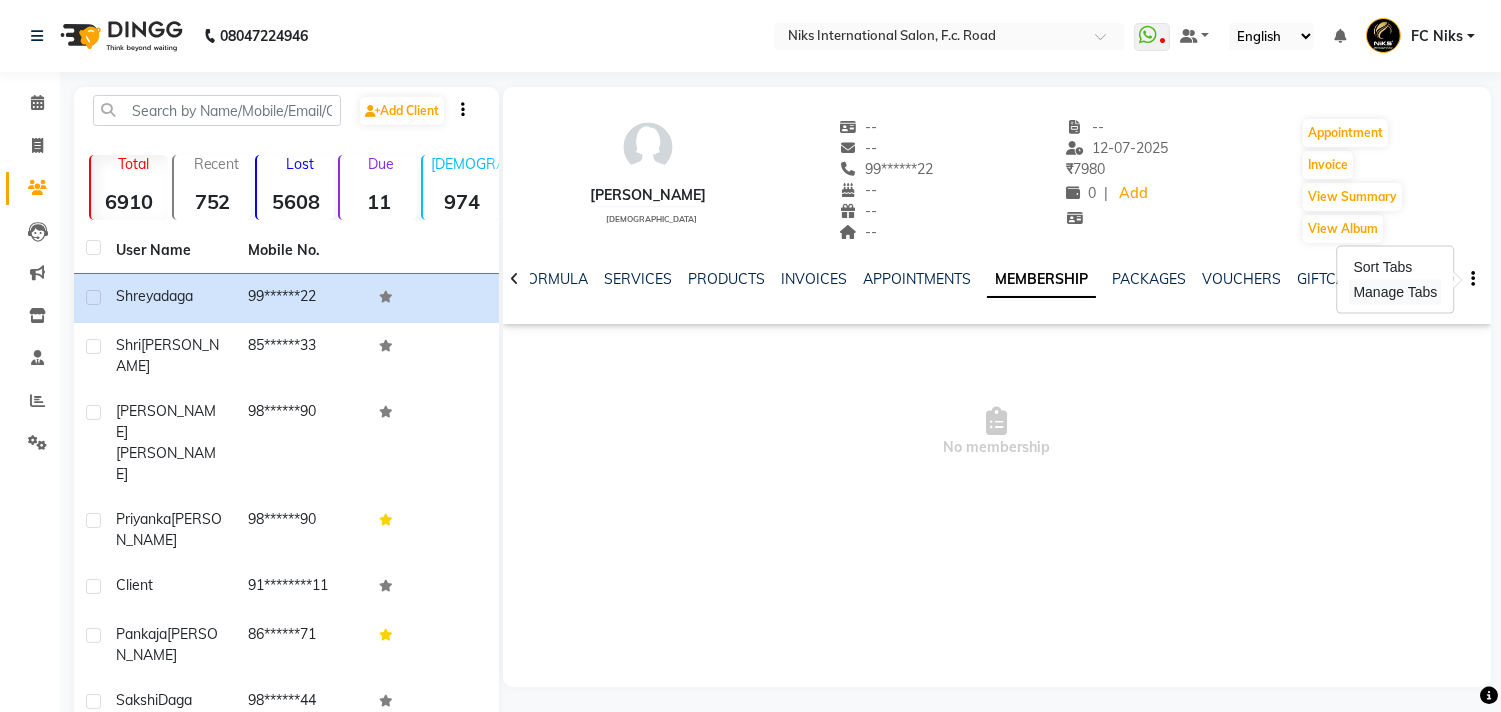 click on "Manage Tabs" at bounding box center [1396, 292] 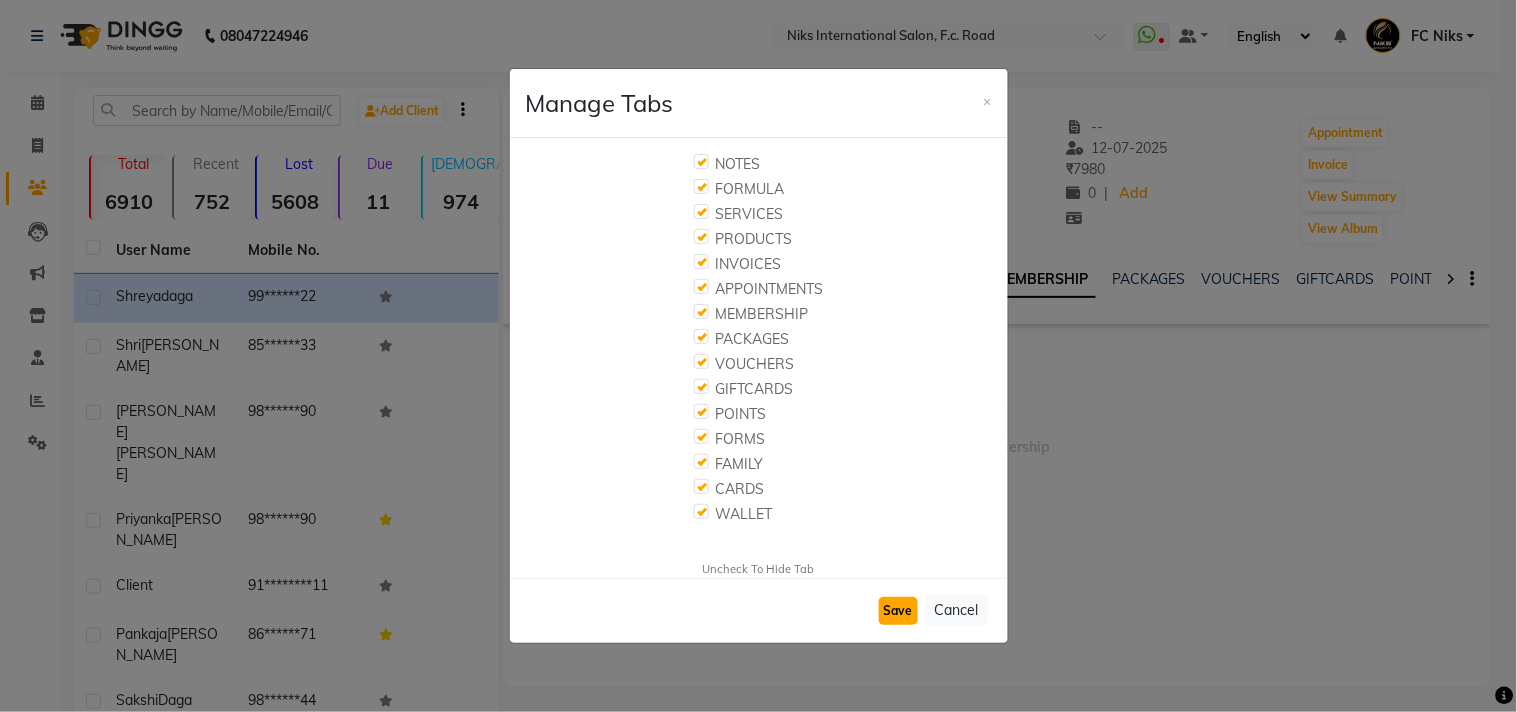 click on "Save" 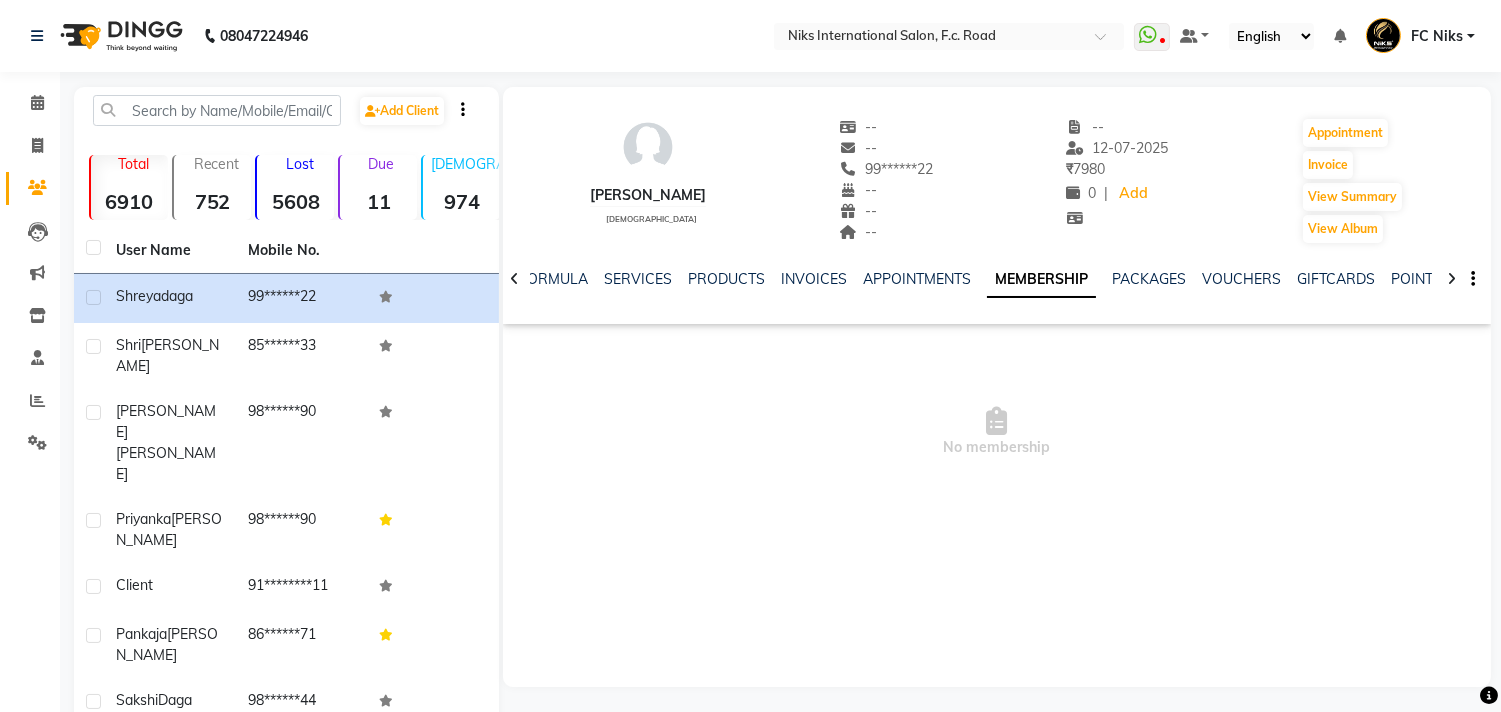 click 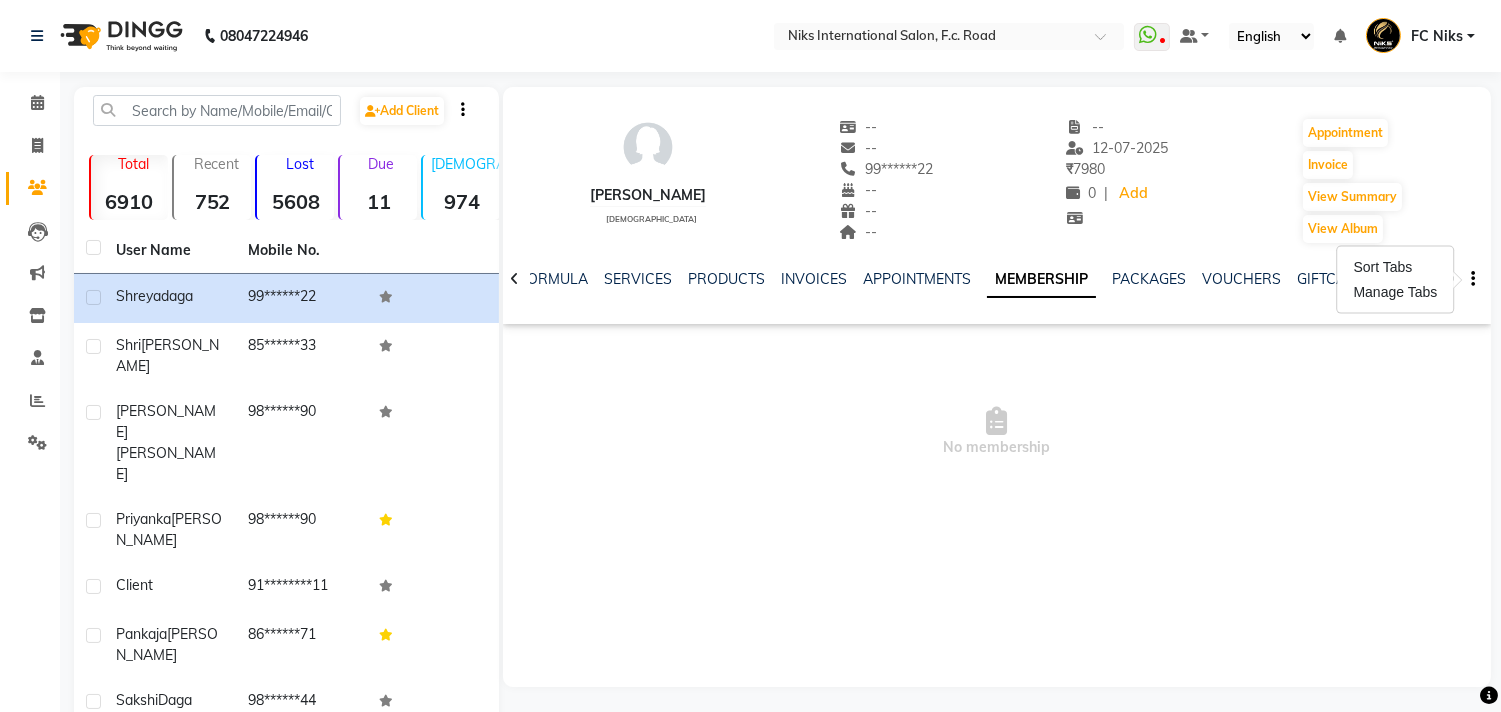 click on "0 |  Add" 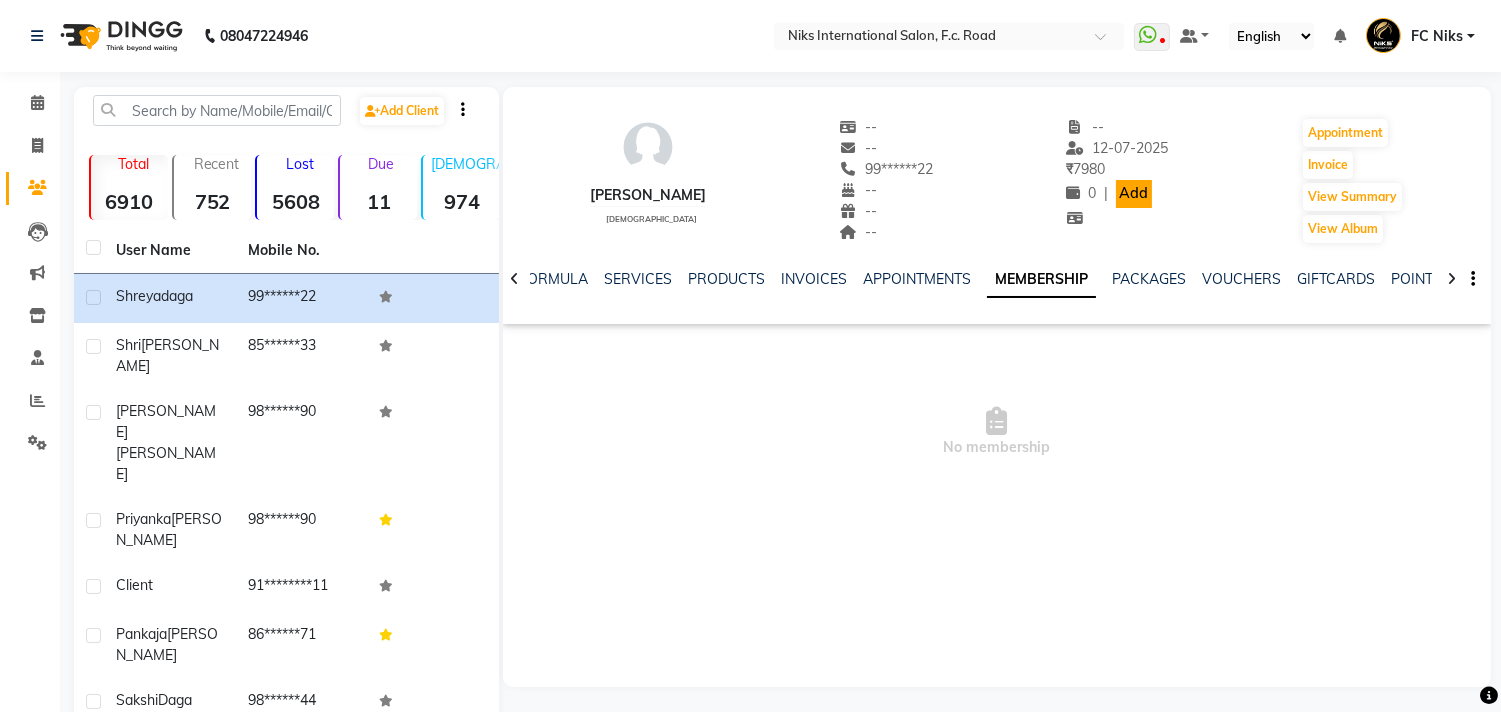 click on "Add" 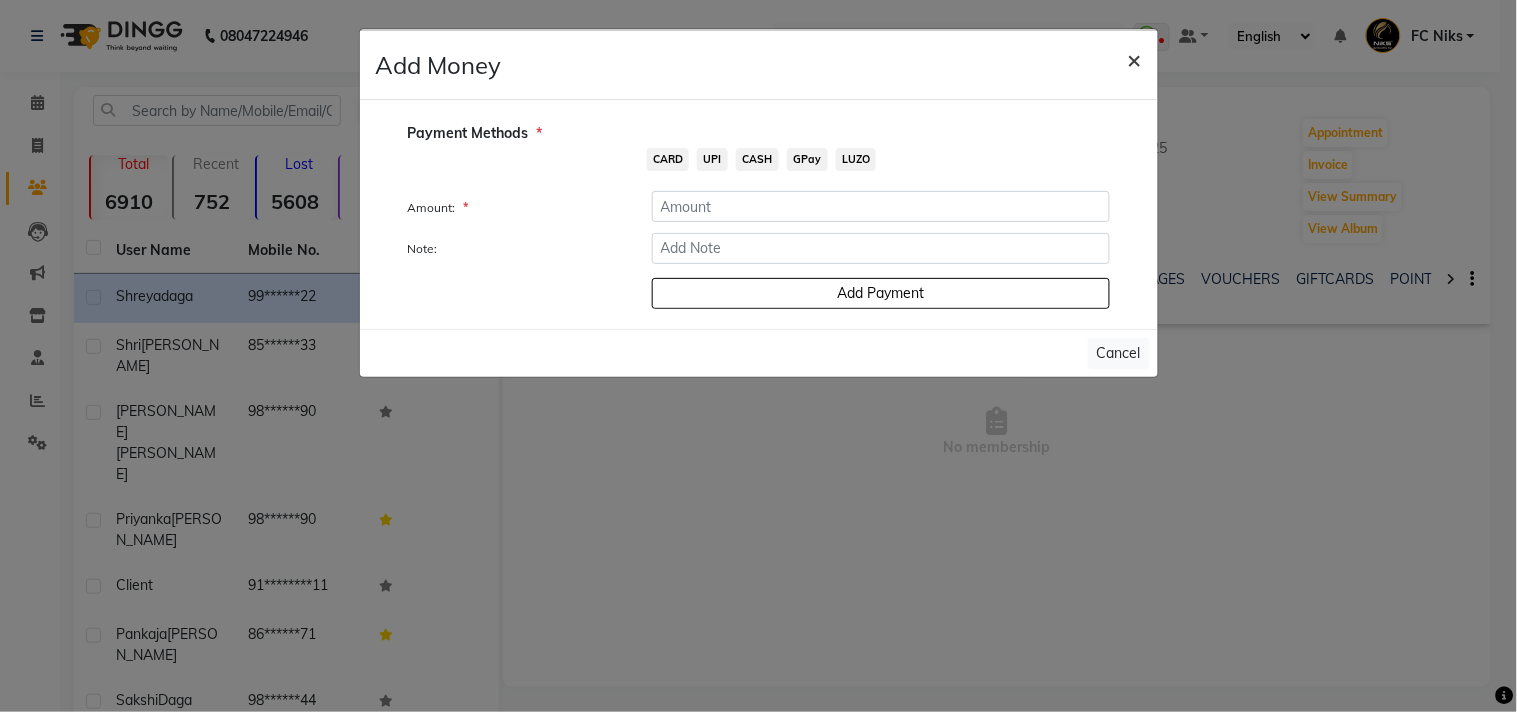 click on "×" 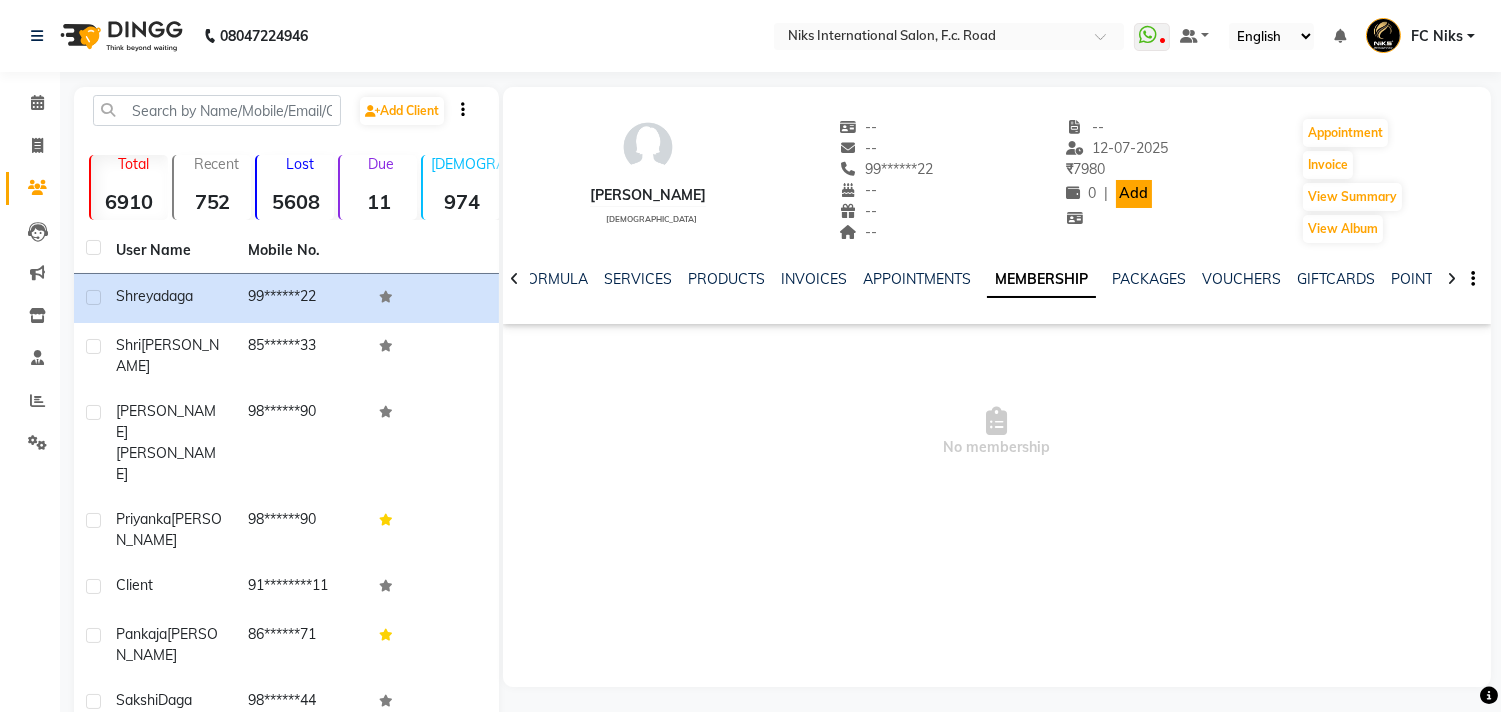 click on "Add" 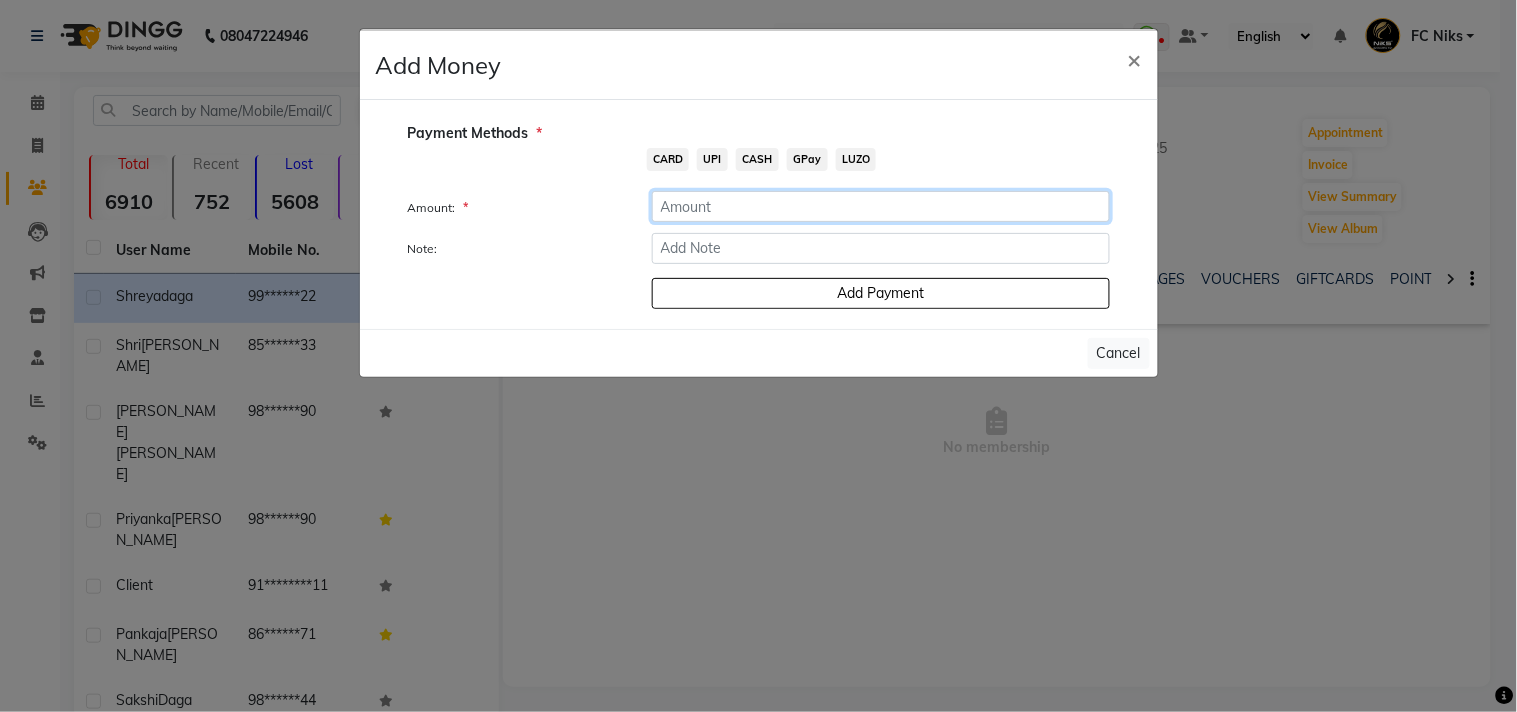click 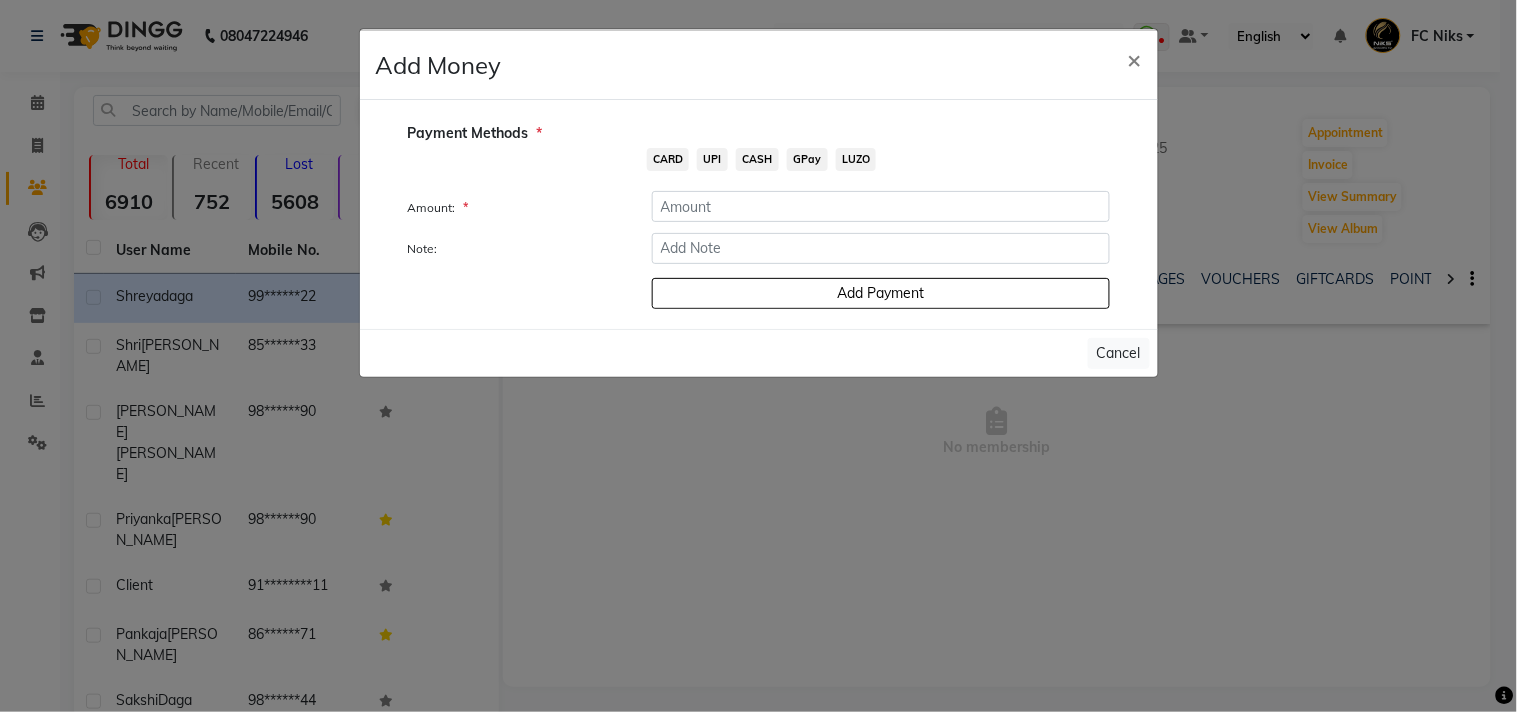 click on "Add Money ×  Payment Methods  *  CARD   UPI   CASH   GPay   LUZO  Amount: * Note: Add Payment Cancel" 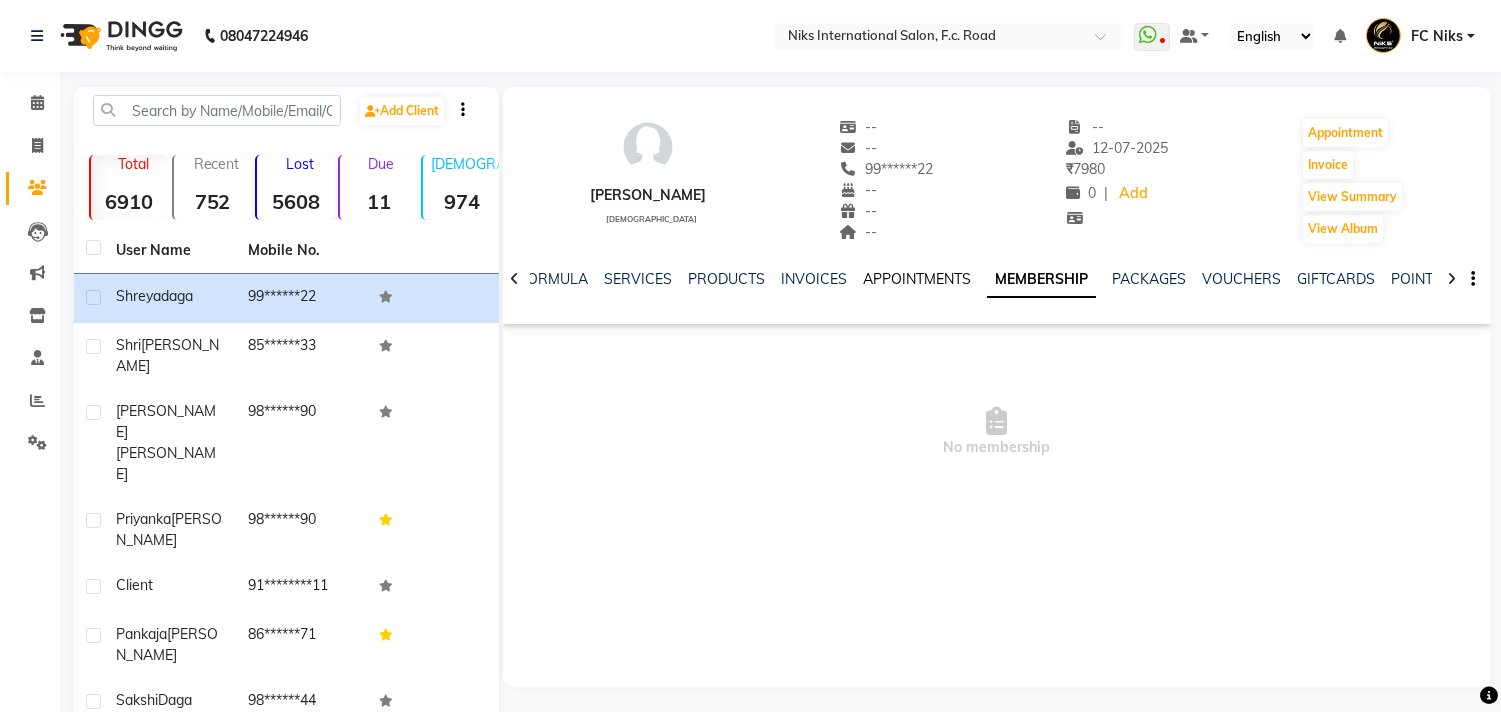 click on "APPOINTMENTS" 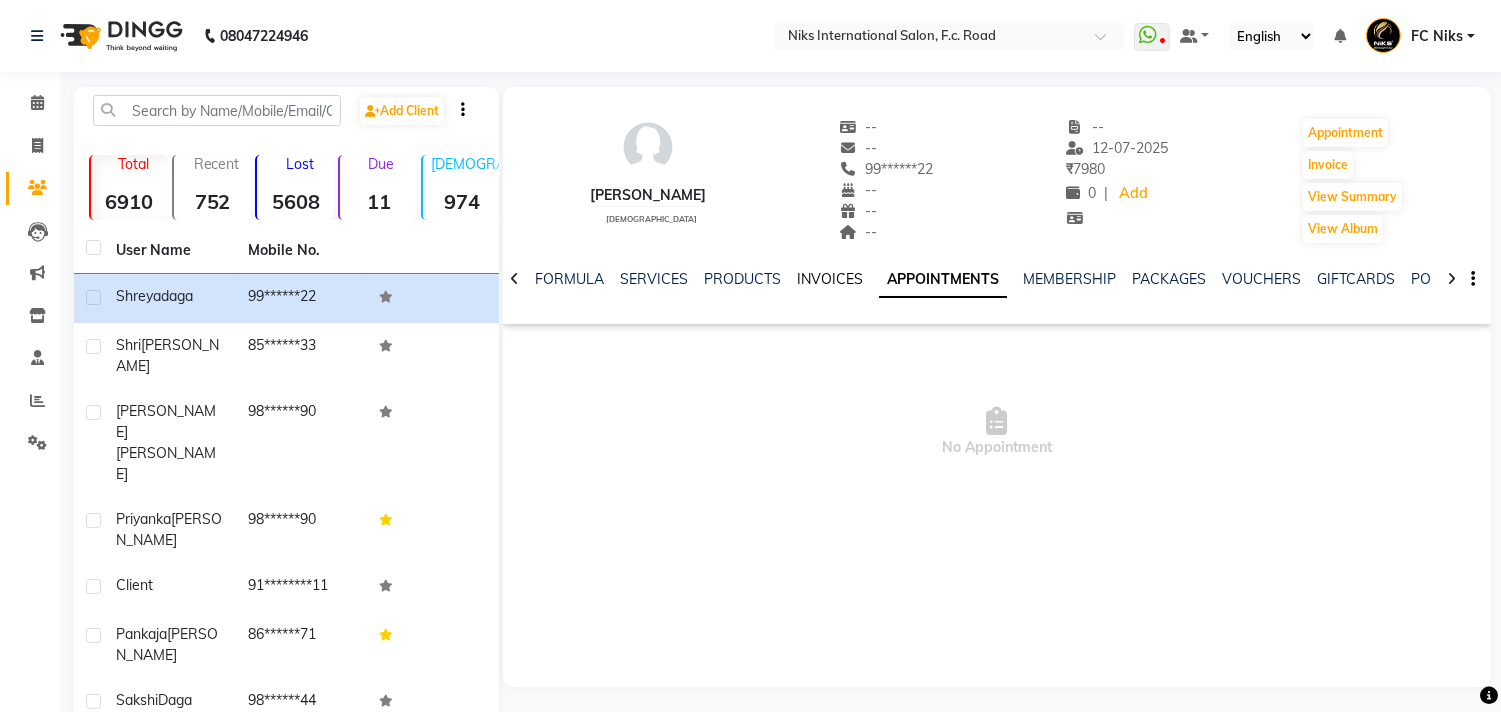 click on "INVOICES" 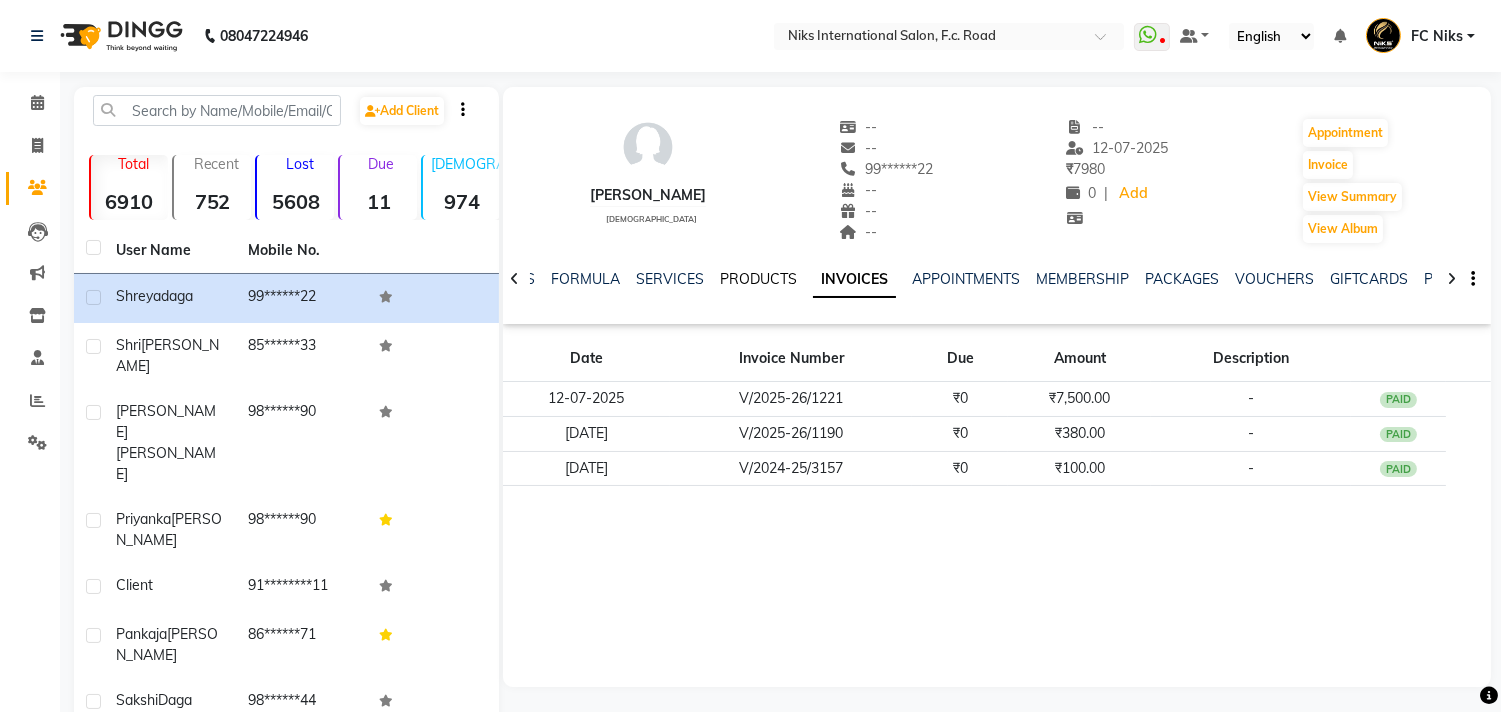 click on "PRODUCTS" 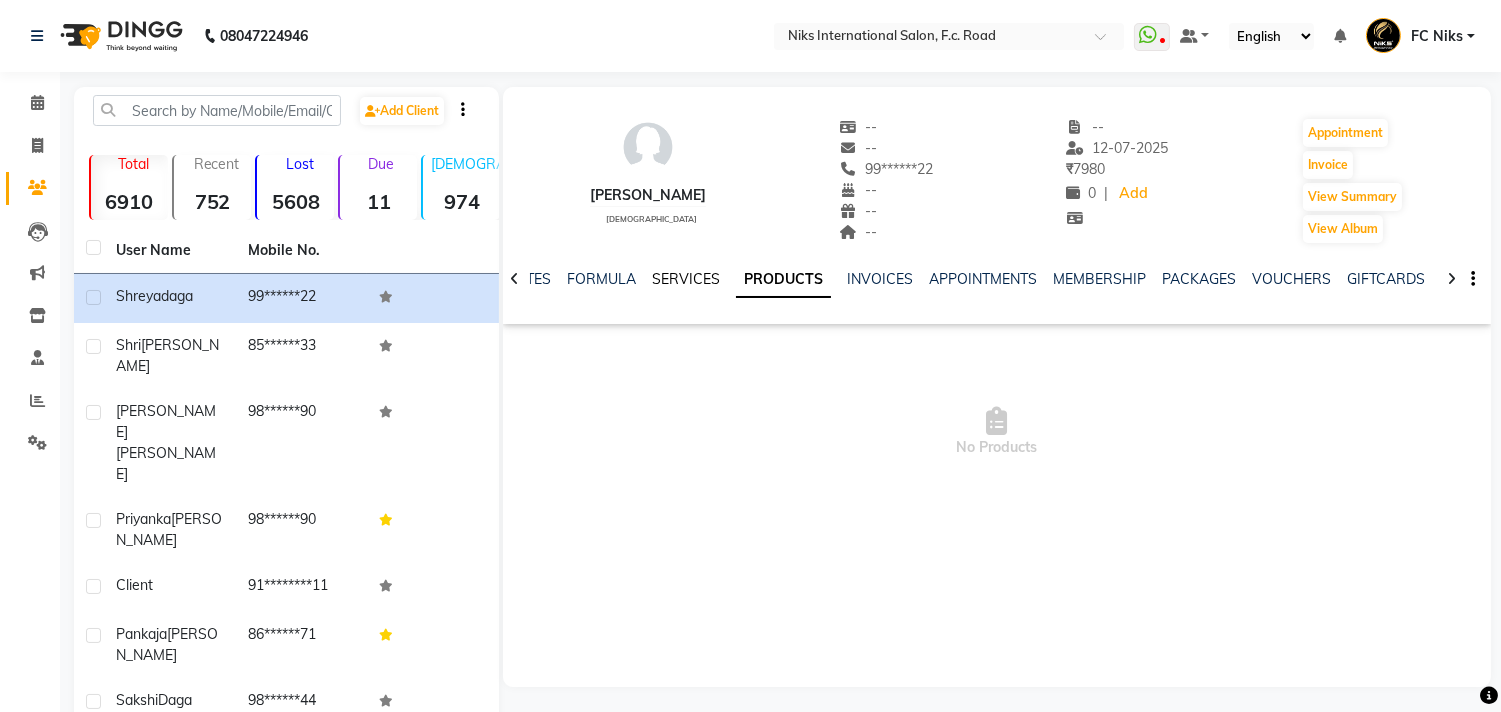 click on "SERVICES" 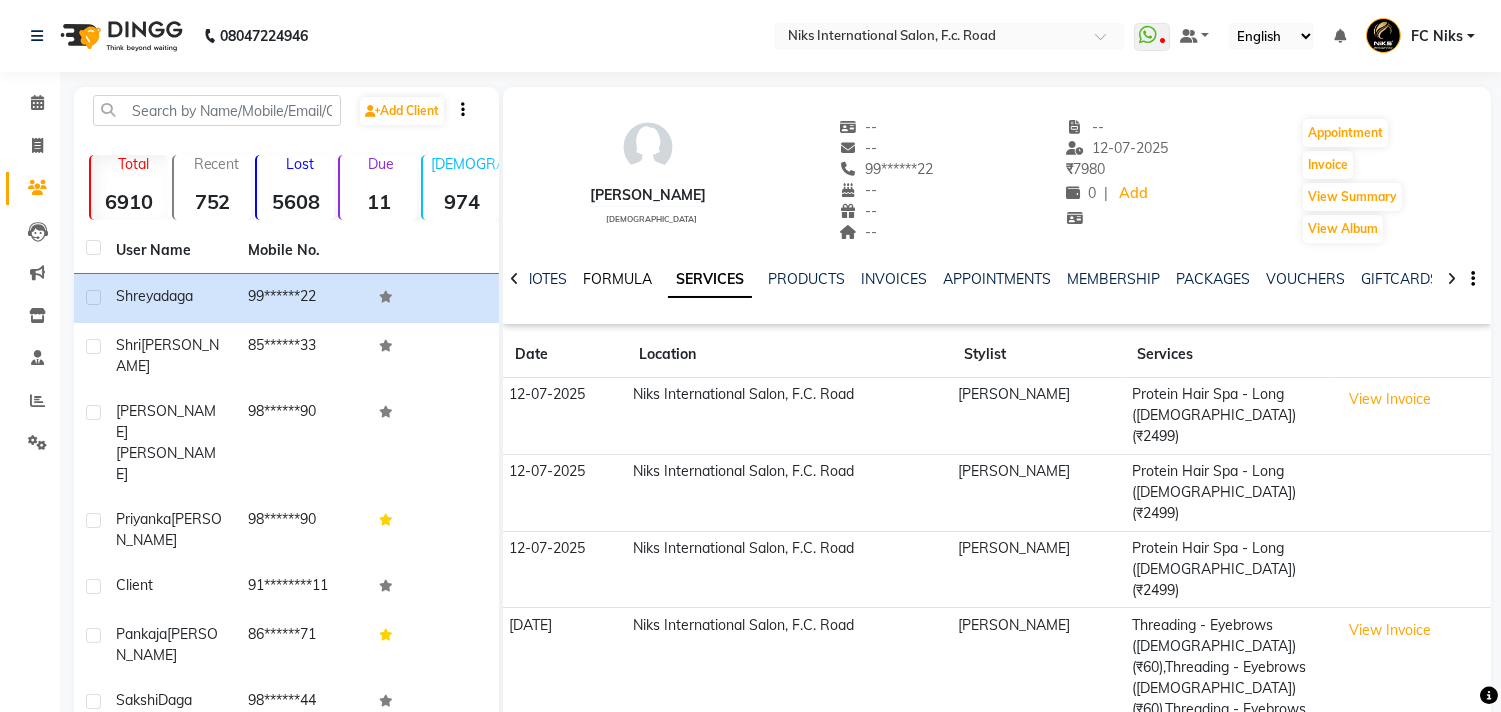 click on "FORMULA" 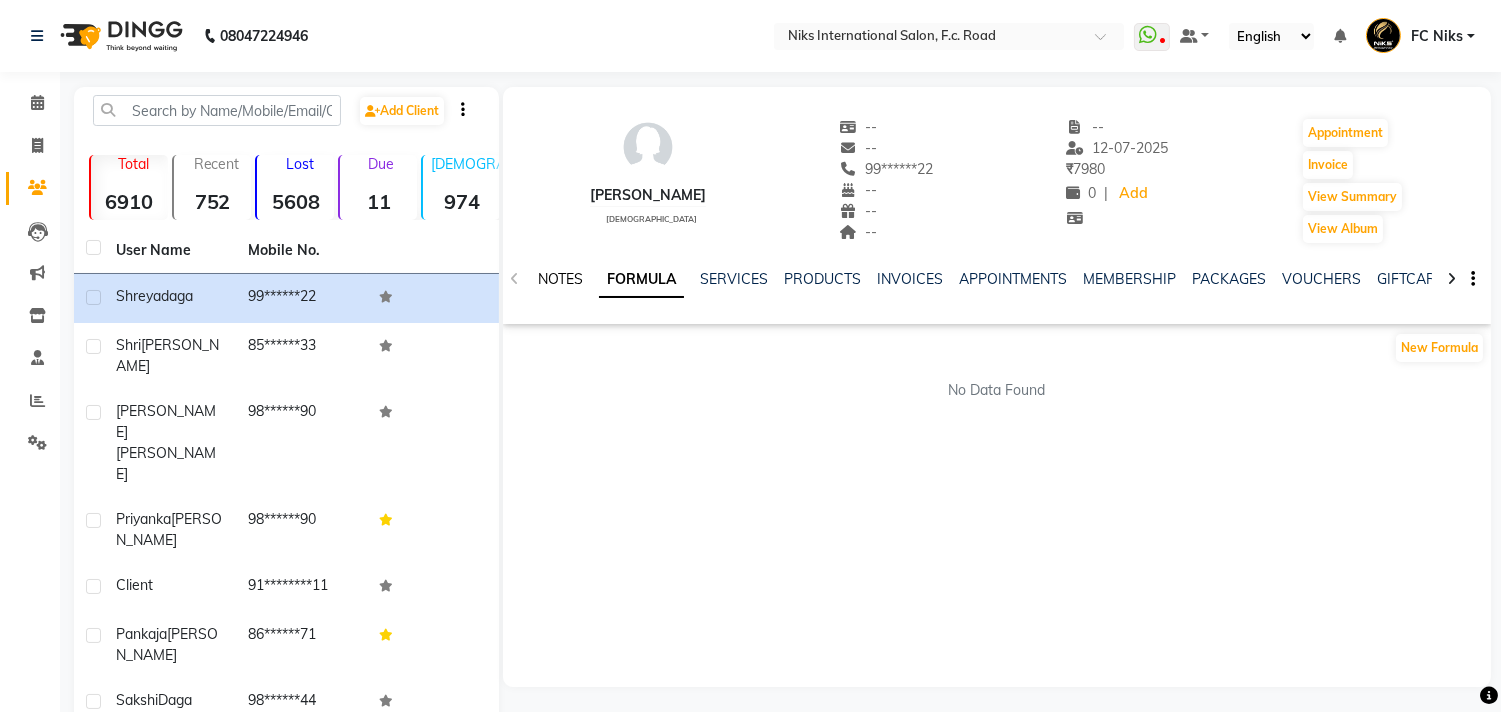 click on "NOTES" 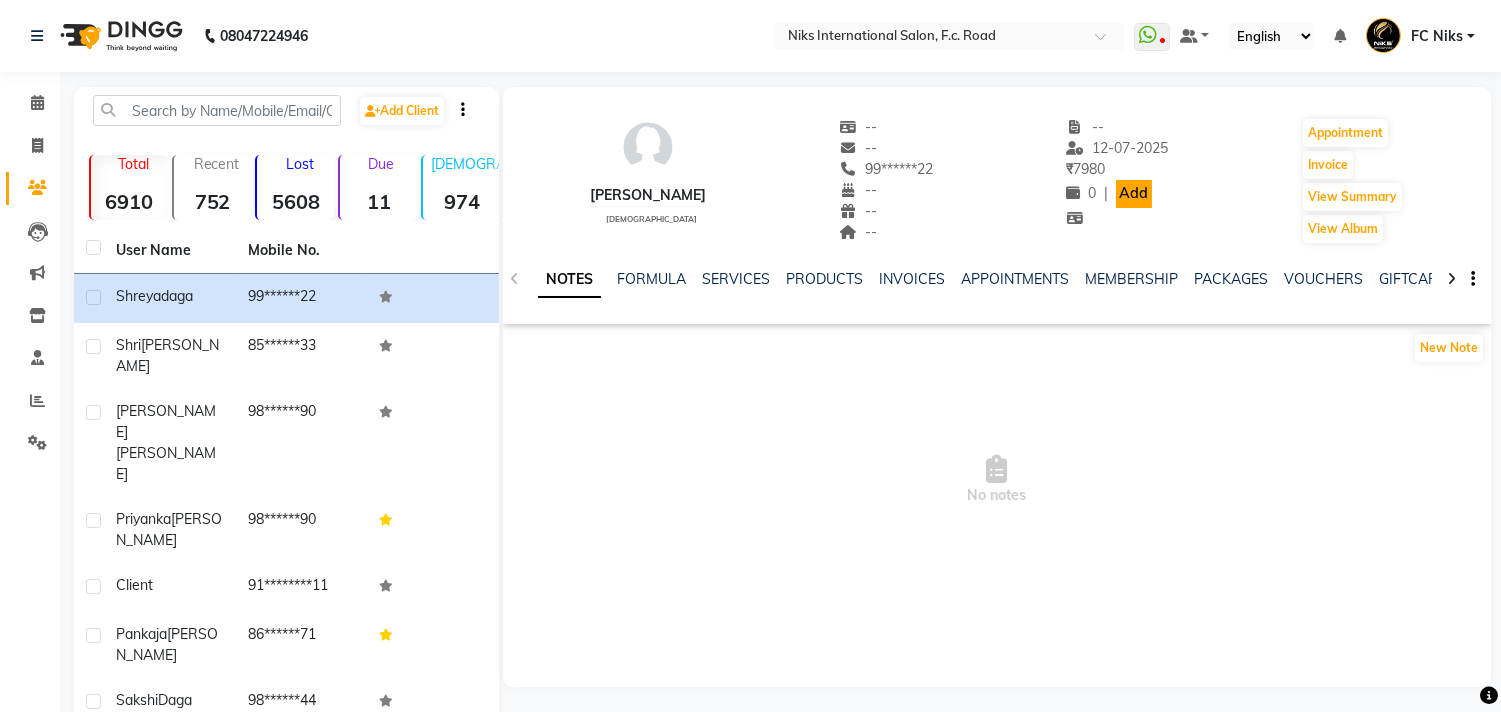 click on "Add" 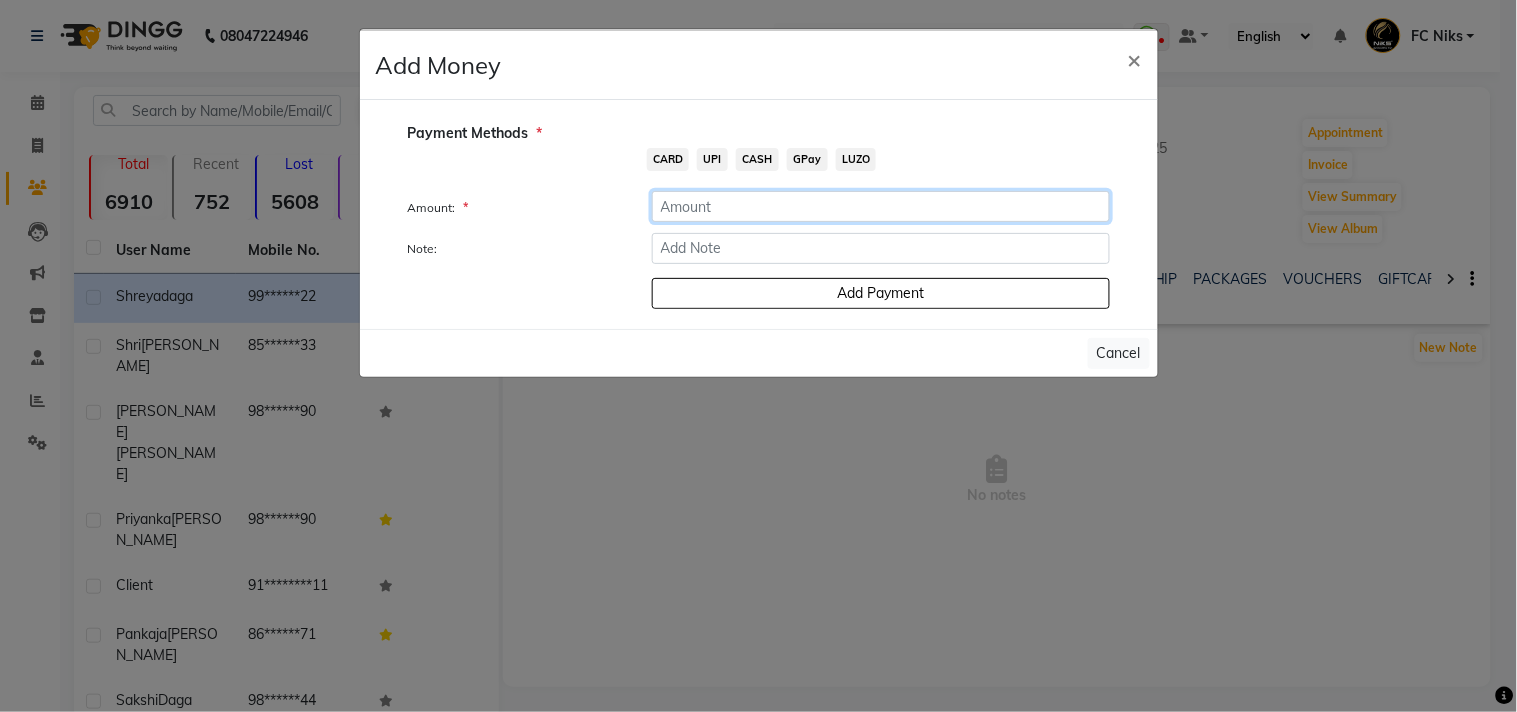 click 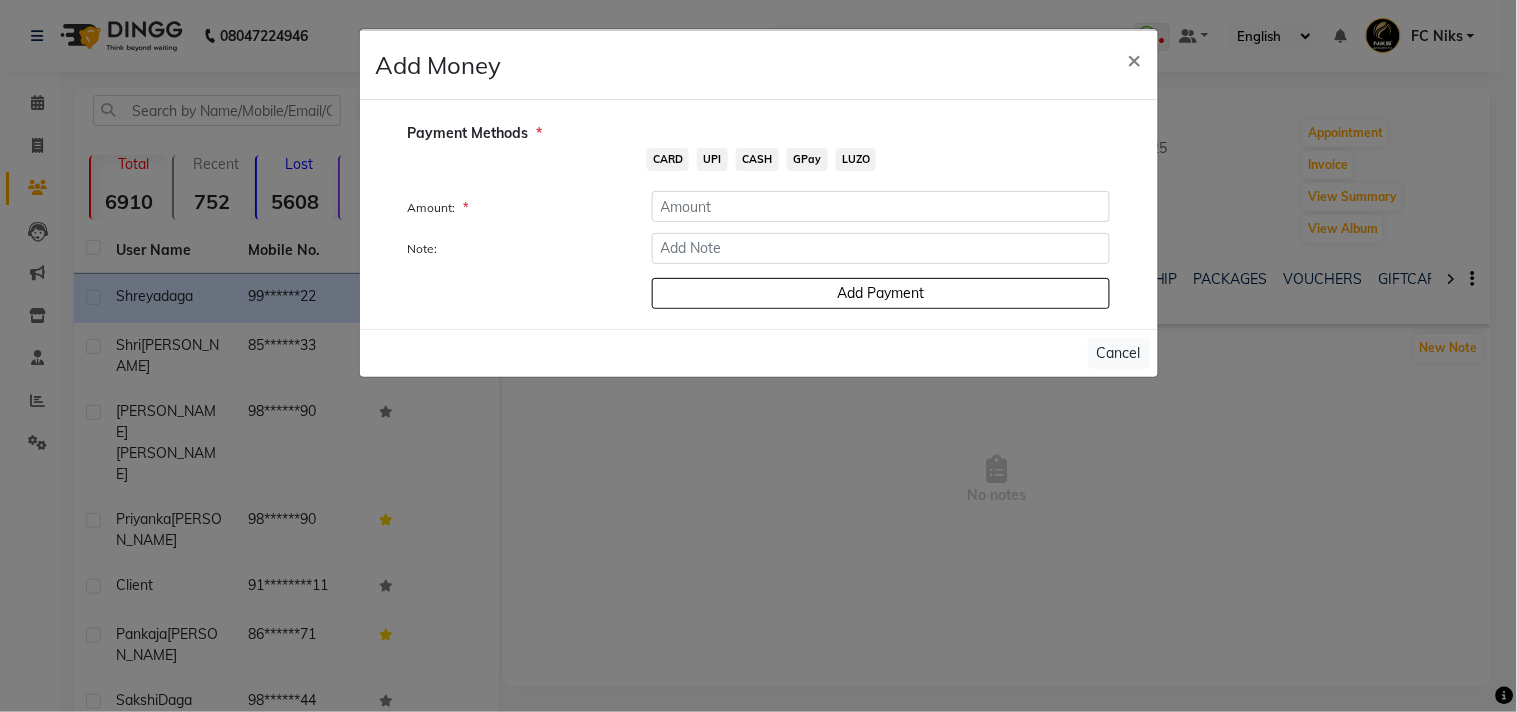 click on "Add Money ×  Payment Methods  *  CARD   UPI   CASH   GPay   LUZO  Amount: * Note: Add Payment Cancel" 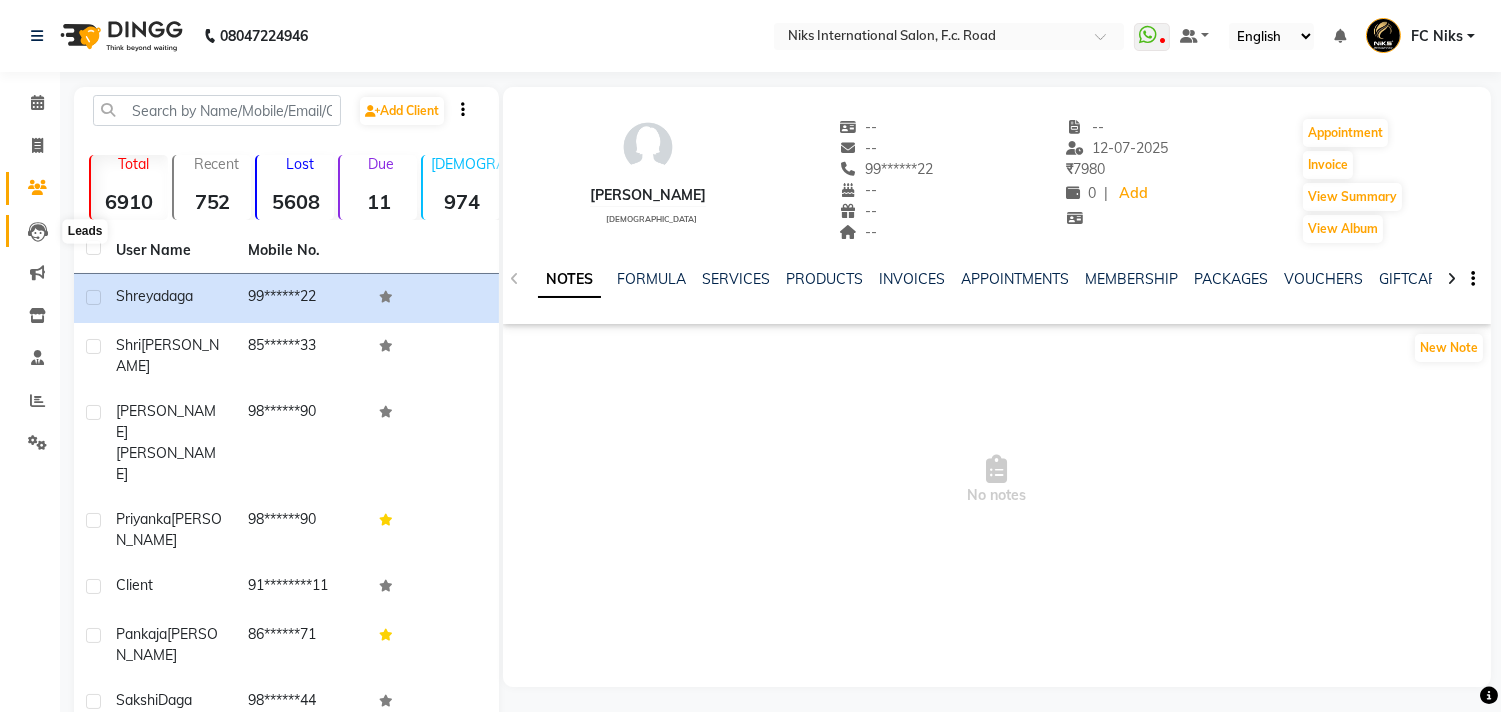 click 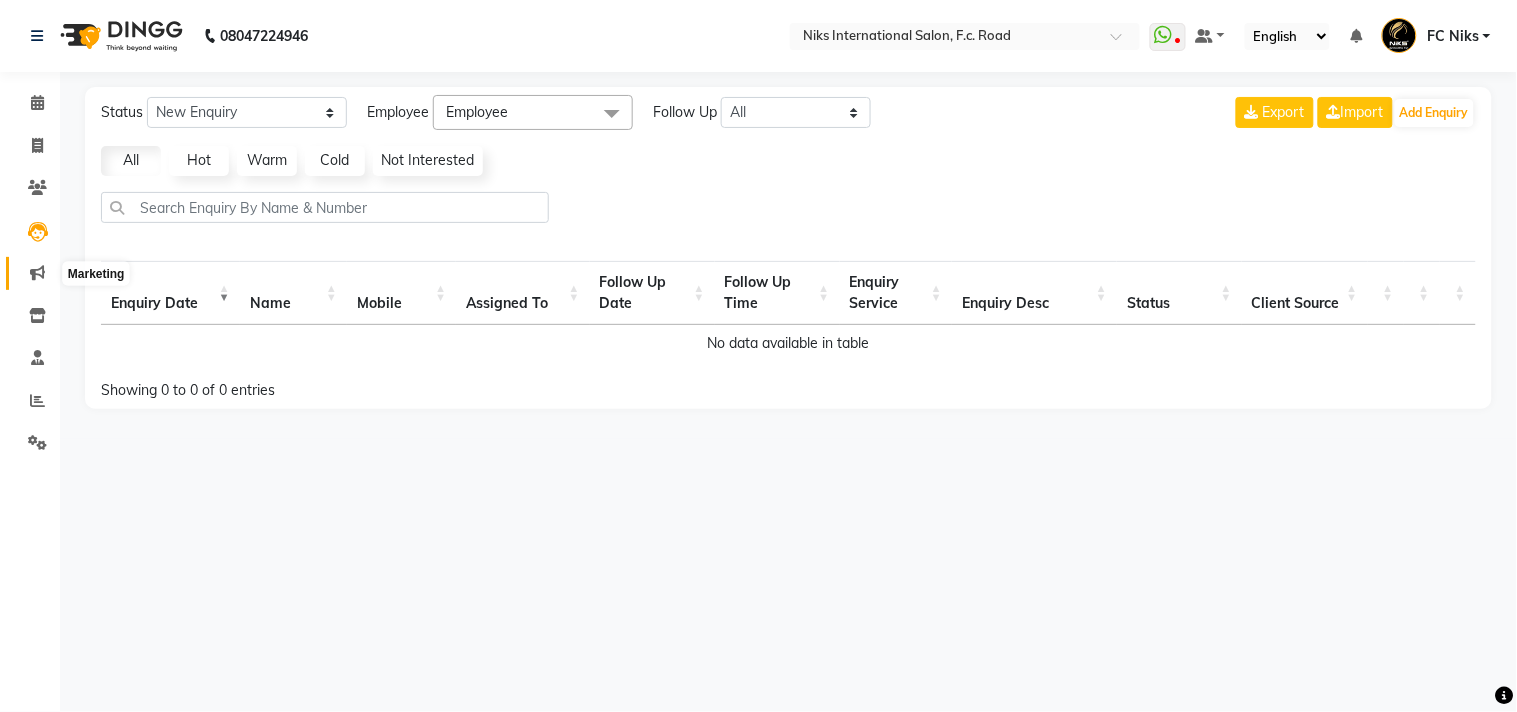 click 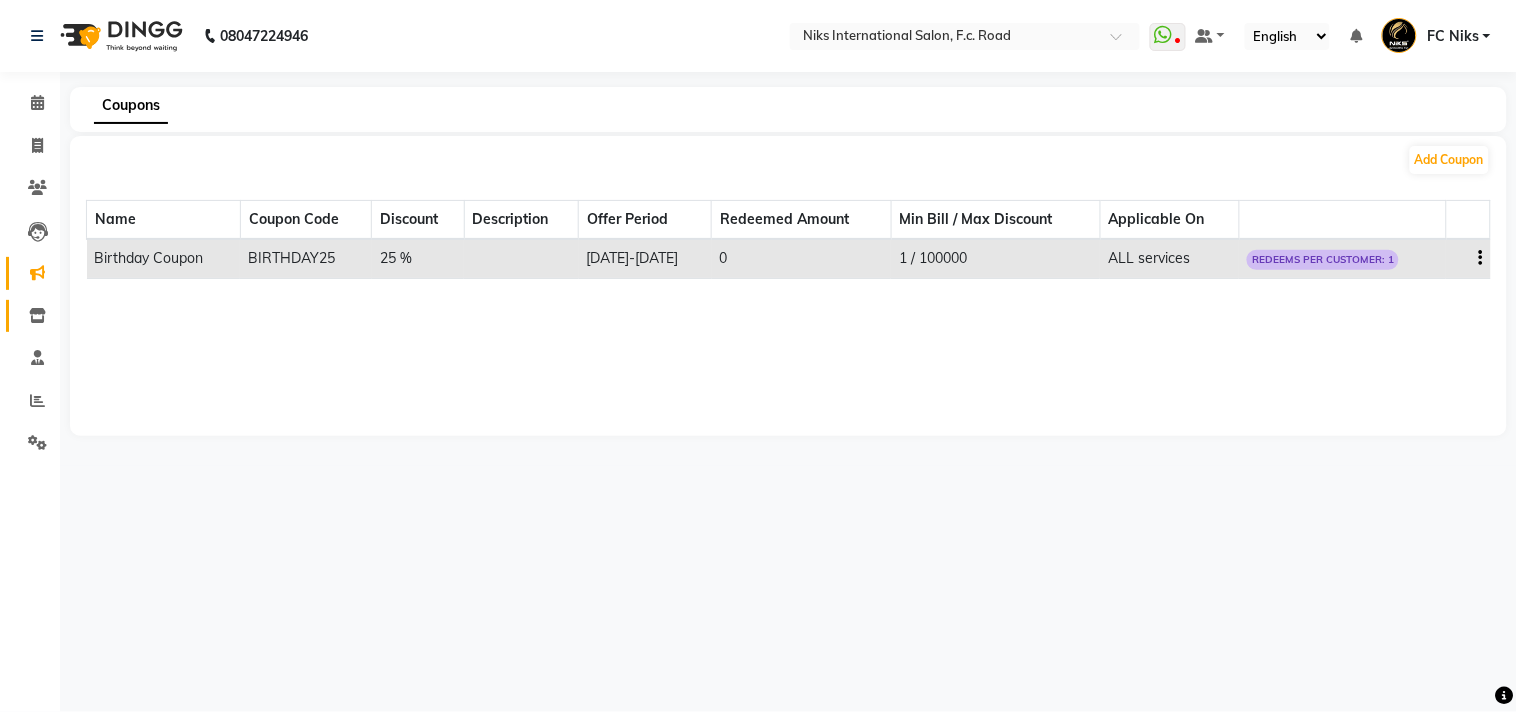 click on "Inventory" 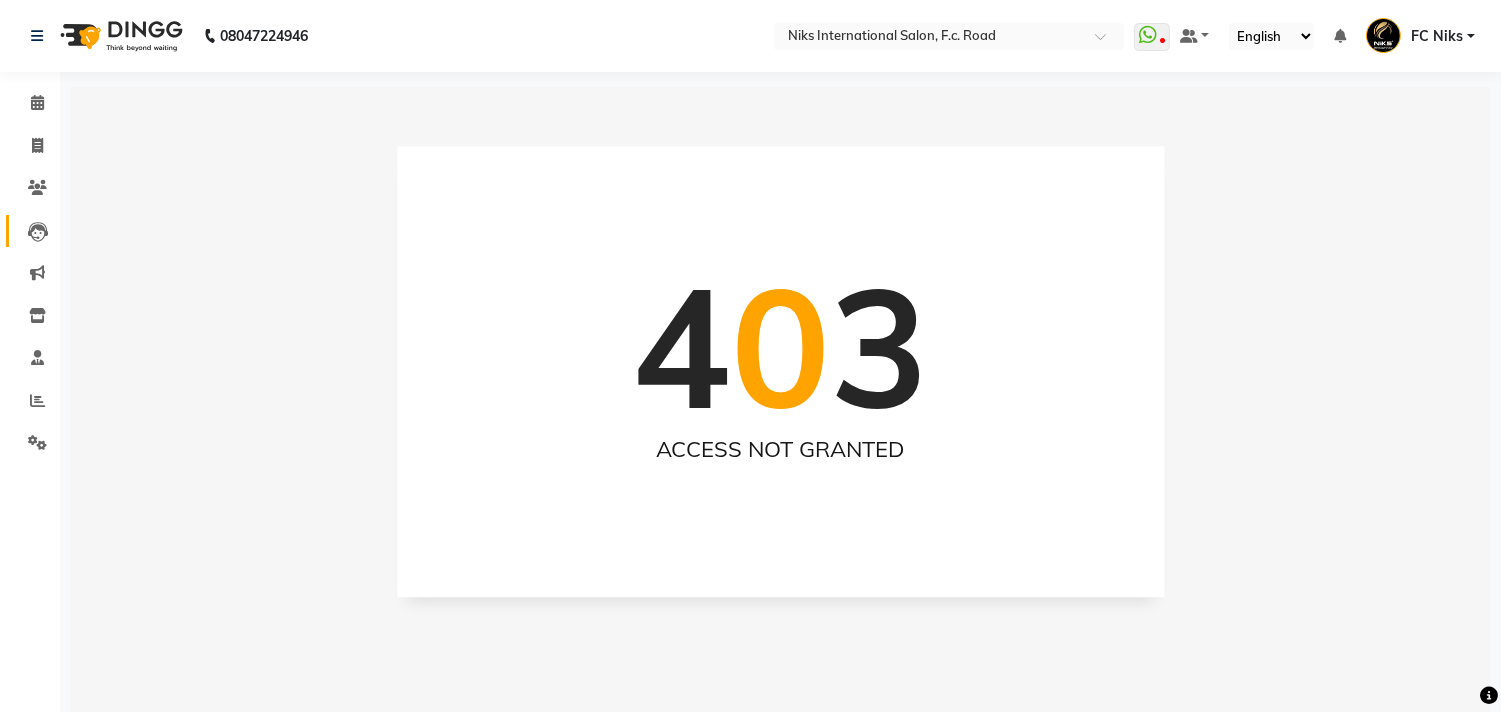 click 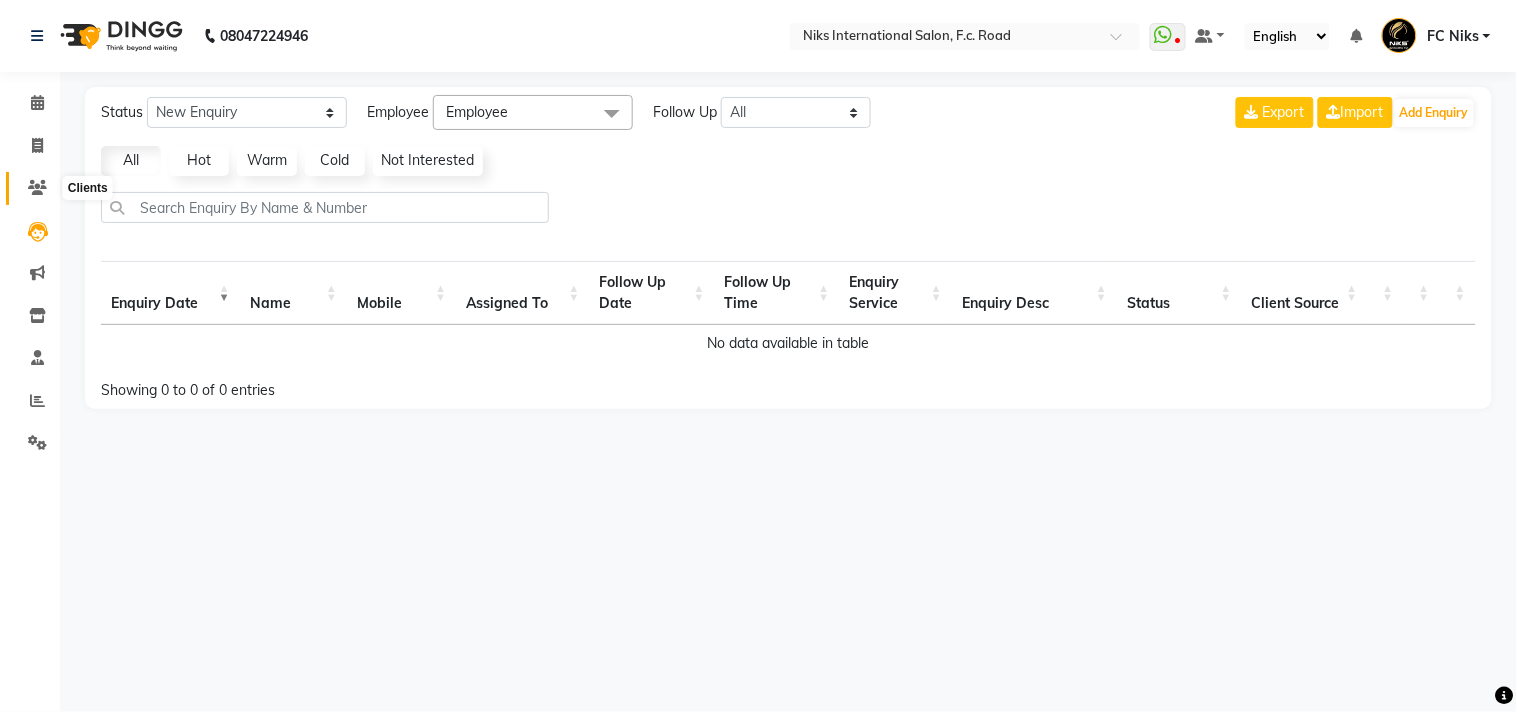 click 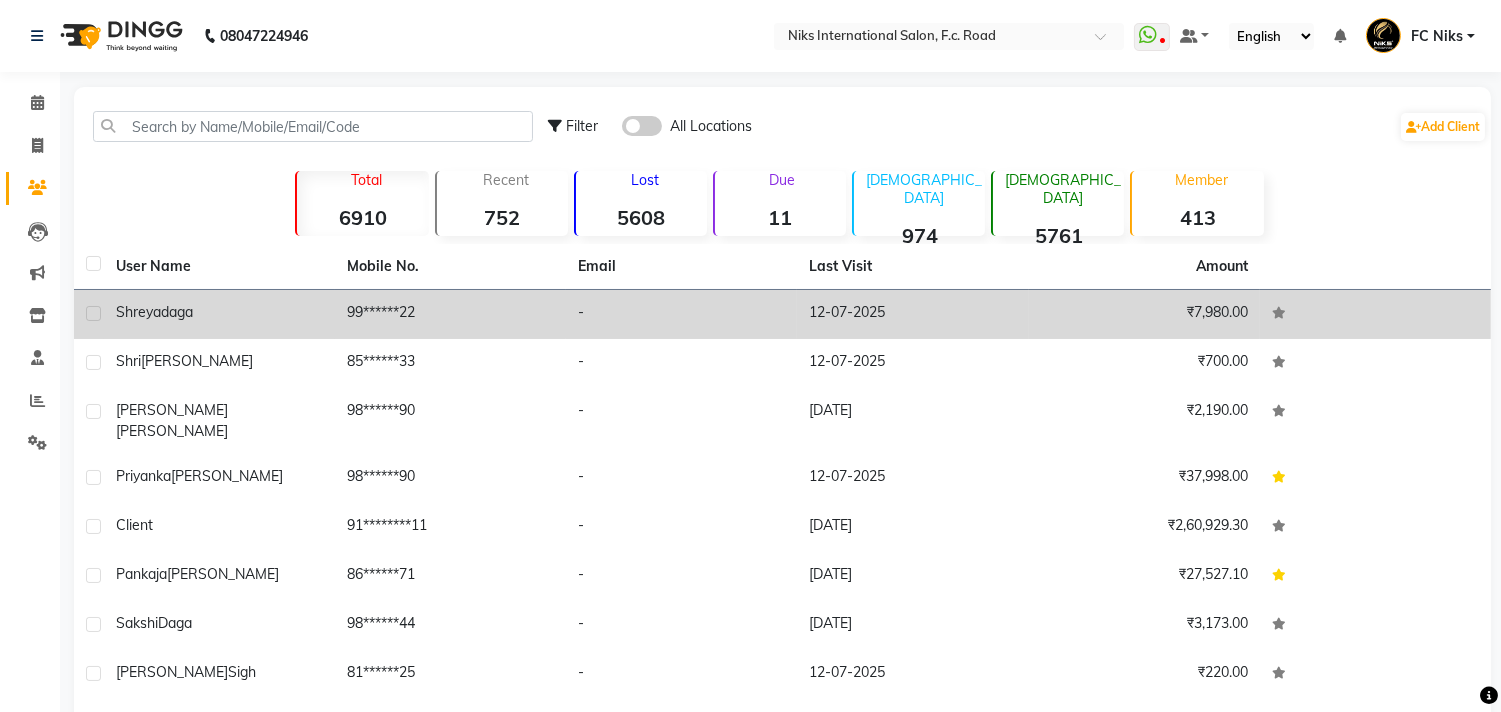 drag, startPoint x: 1077, startPoint y: 295, endPoint x: 721, endPoint y: 333, distance: 358.02234 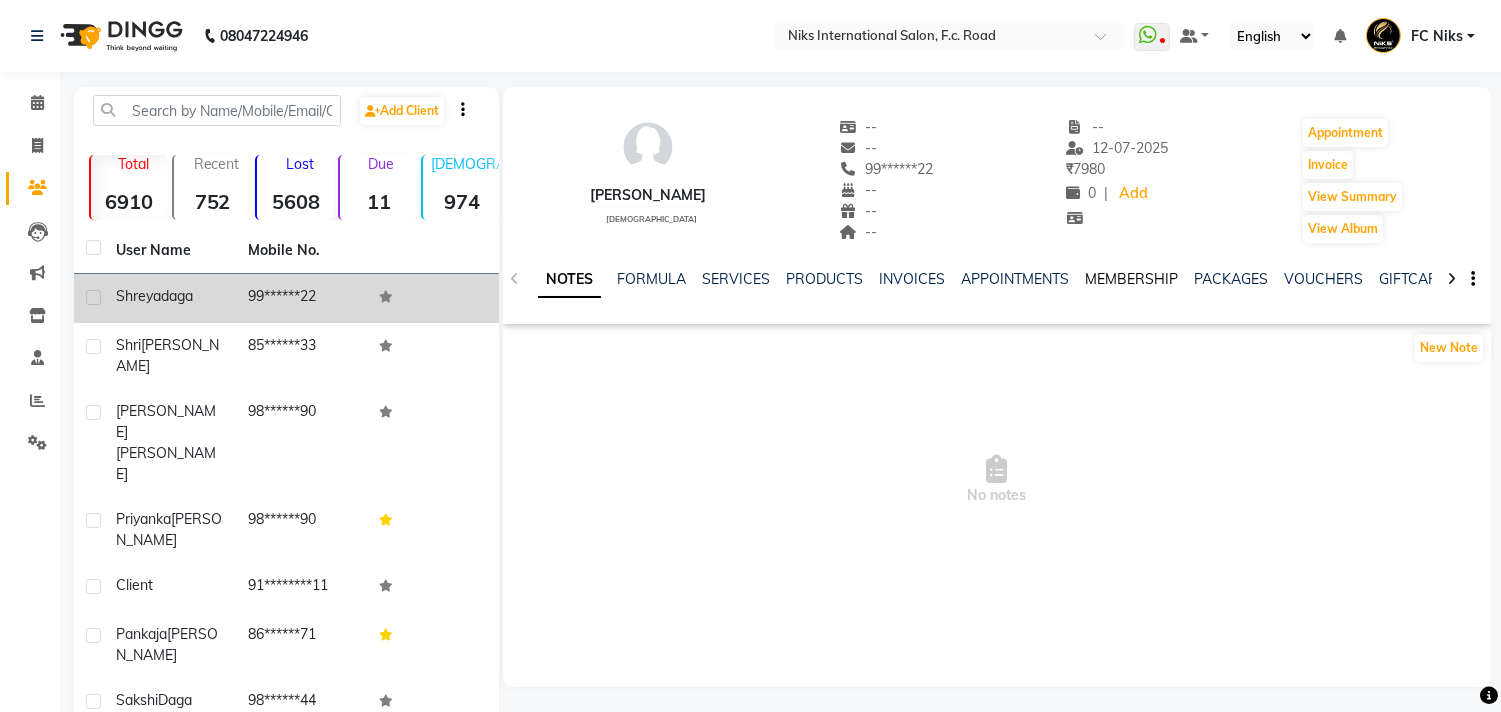 click on "MEMBERSHIP" 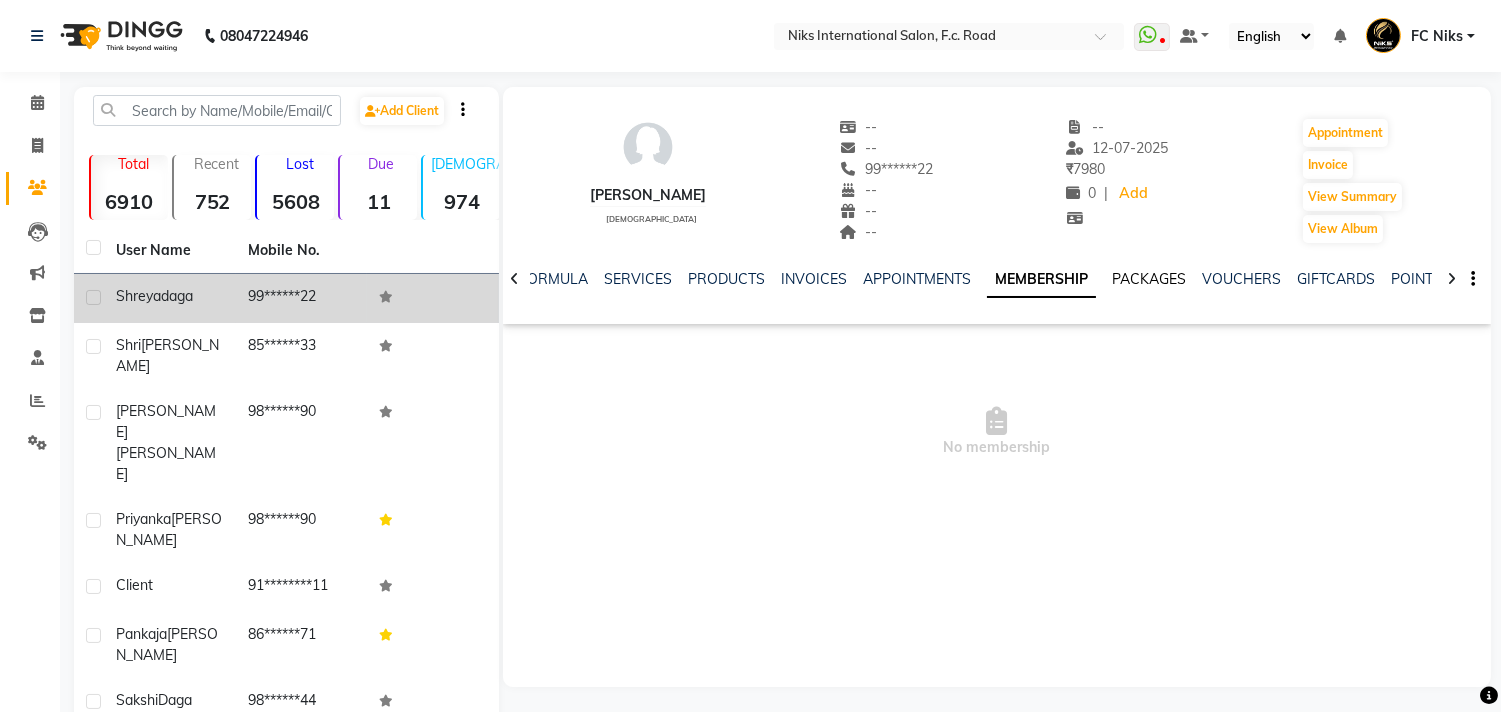 click on "PACKAGES" 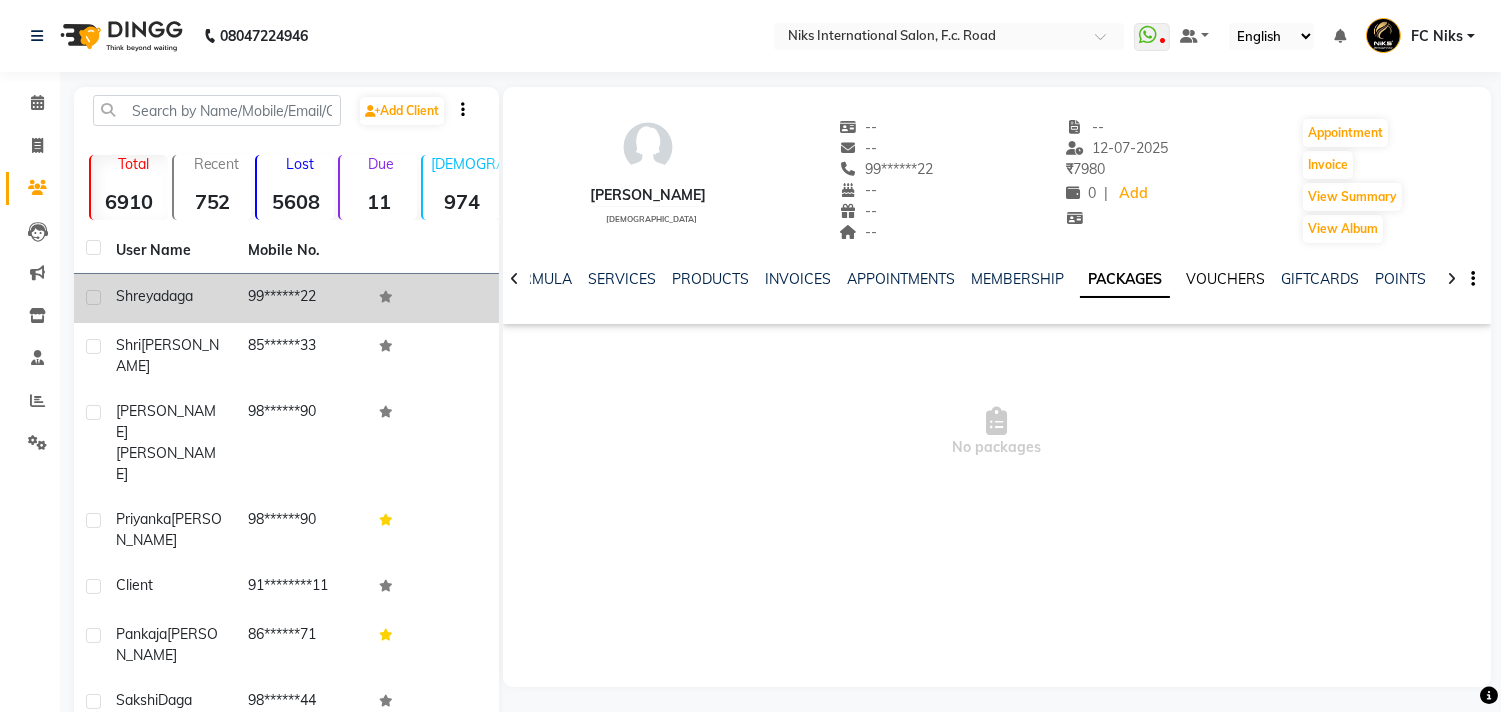 click on "VOUCHERS" 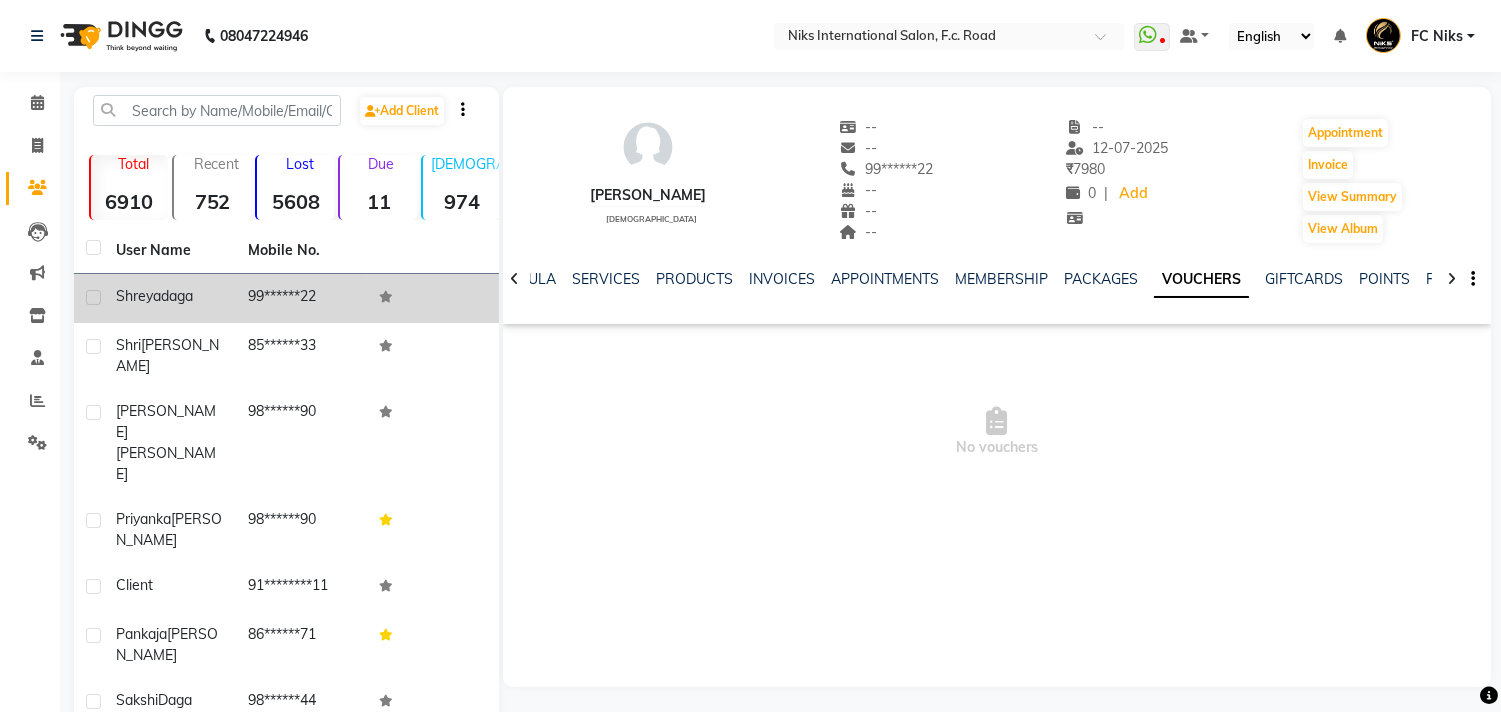 click on "NOTES FORMULA SERVICES PRODUCTS INVOICES APPOINTMENTS MEMBERSHIP PACKAGES VOUCHERS GIFTCARDS POINTS FORMS FAMILY CARDS WALLET" 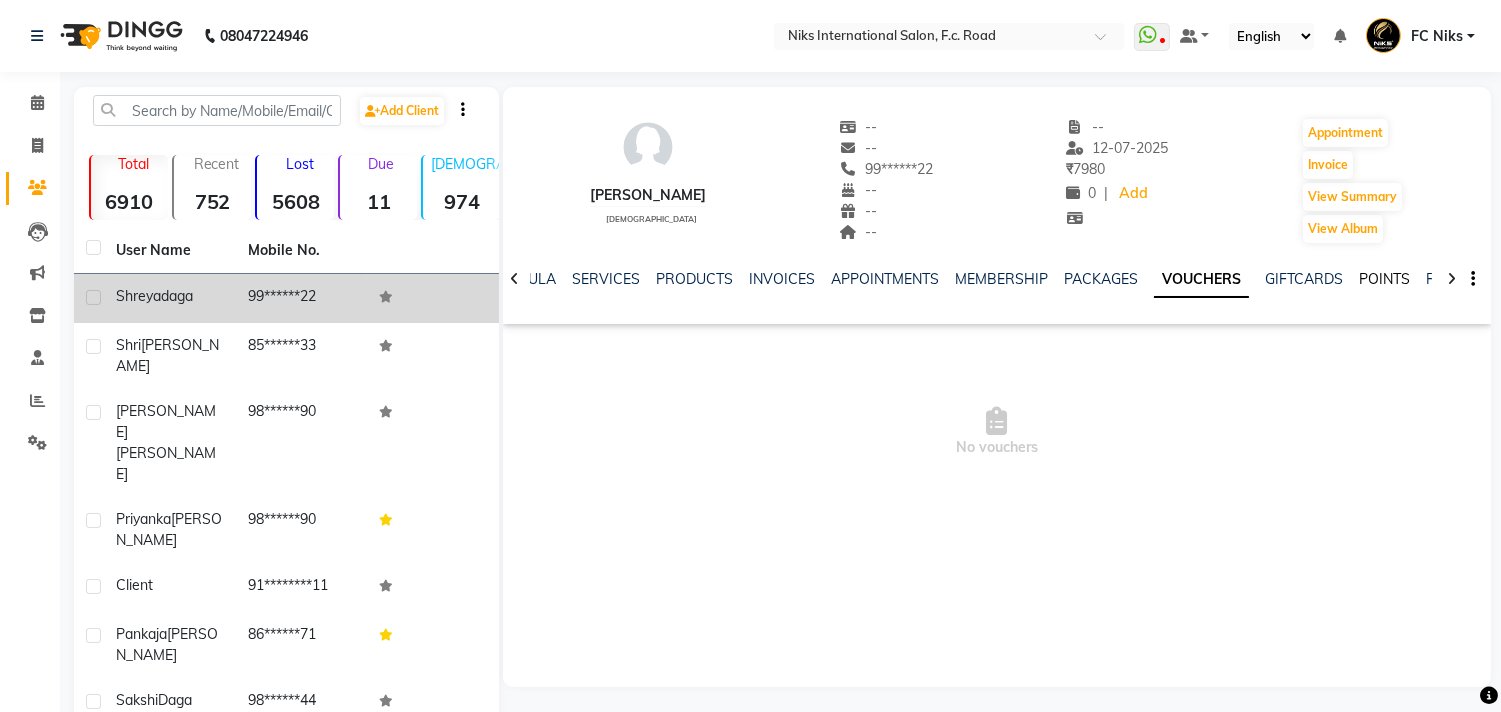 click on "POINTS" 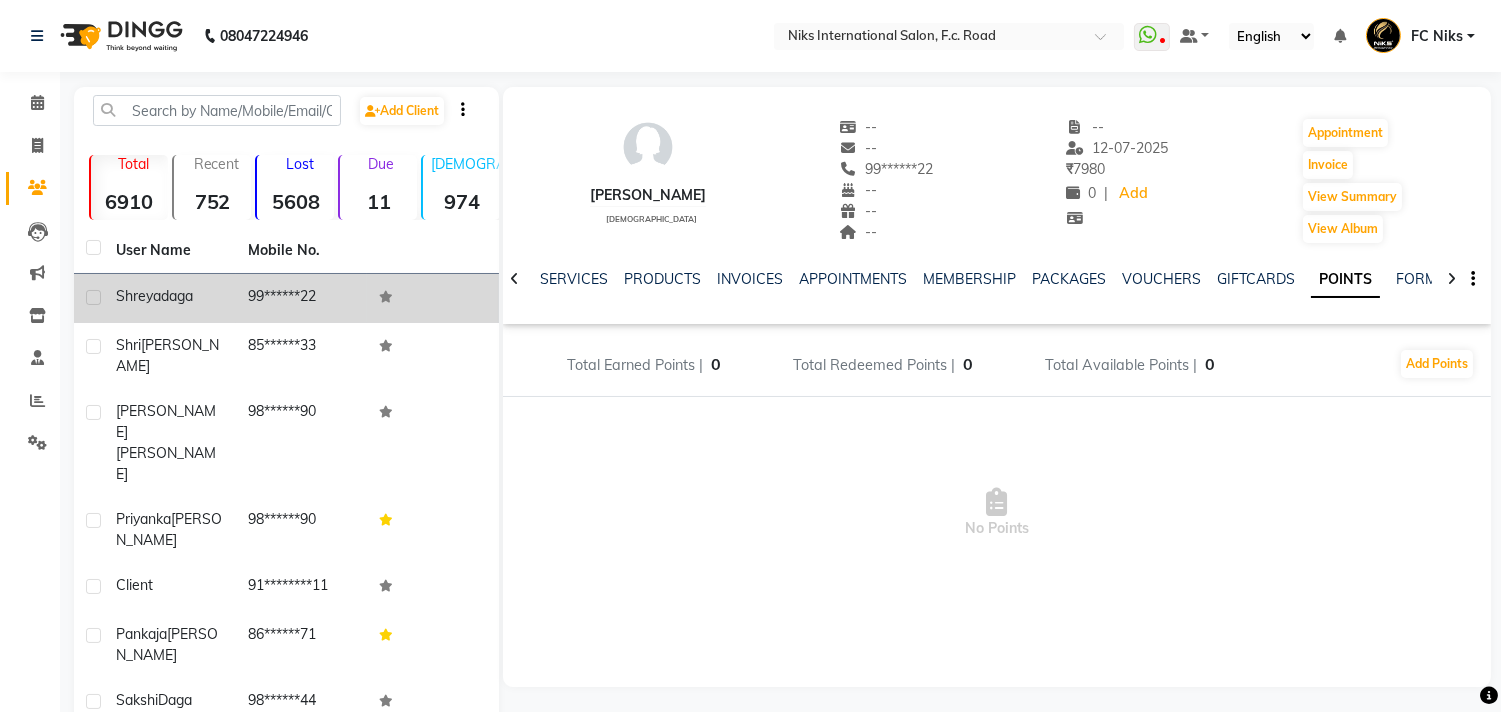 click on "NOTES FORMULA SERVICES PRODUCTS INVOICES APPOINTMENTS MEMBERSHIP PACKAGES VOUCHERS GIFTCARDS POINTS FORMS FAMILY CARDS WALLET" 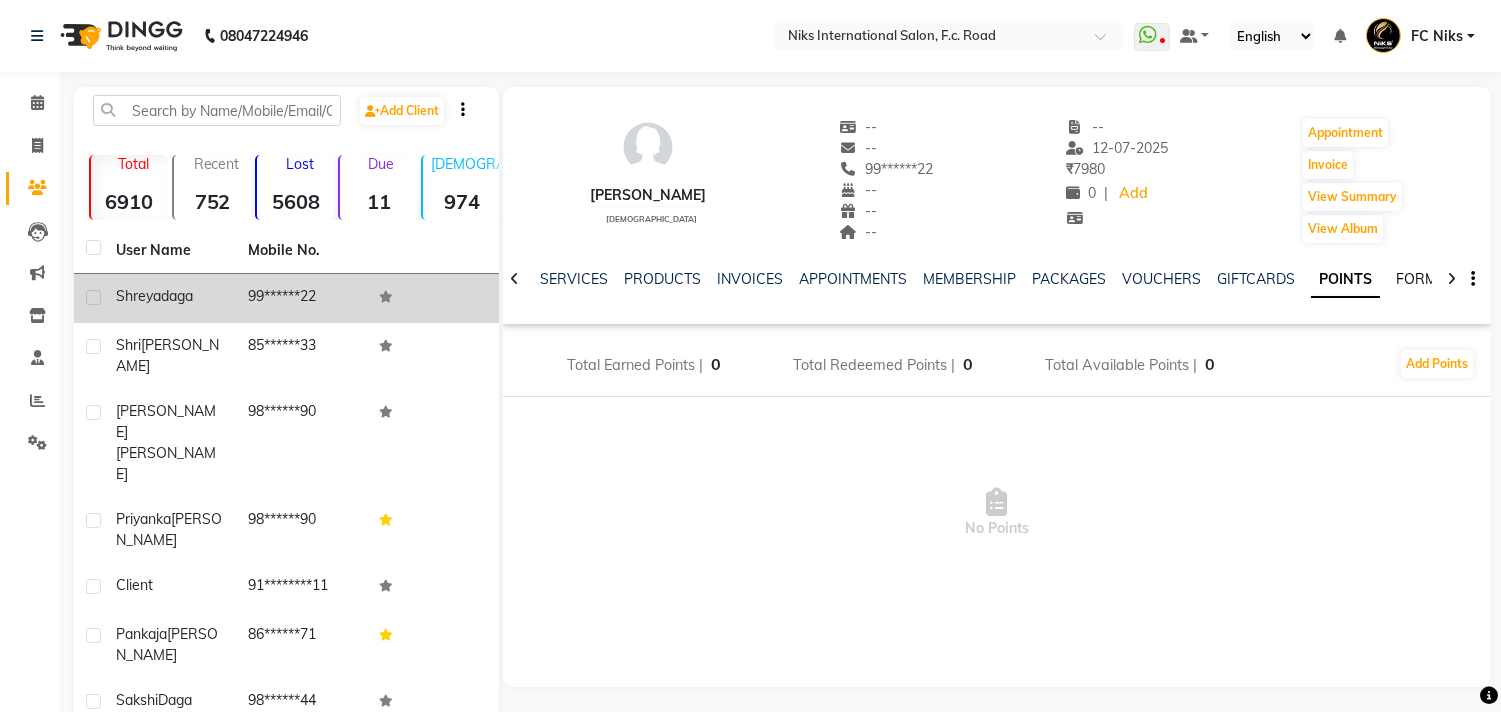 click on "FORMS" 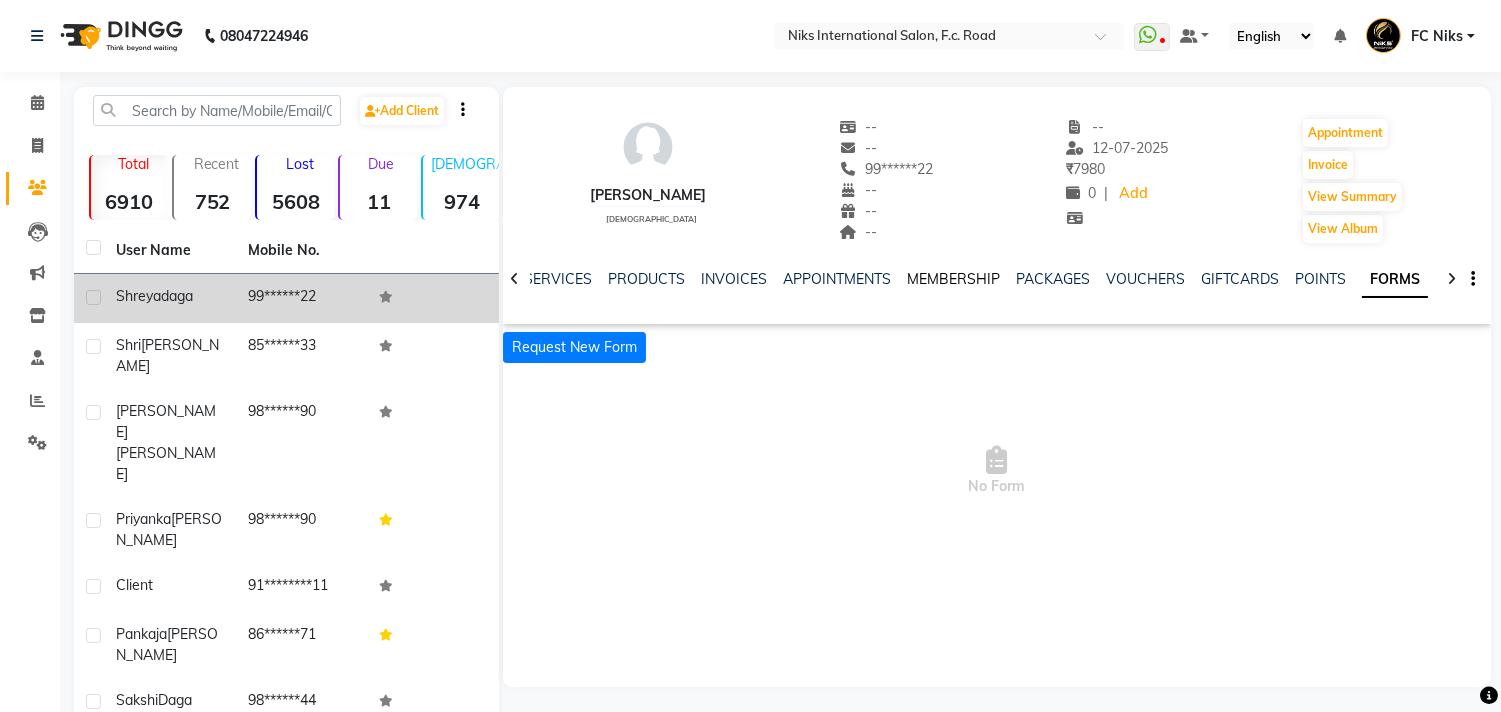 click on "MEMBERSHIP" 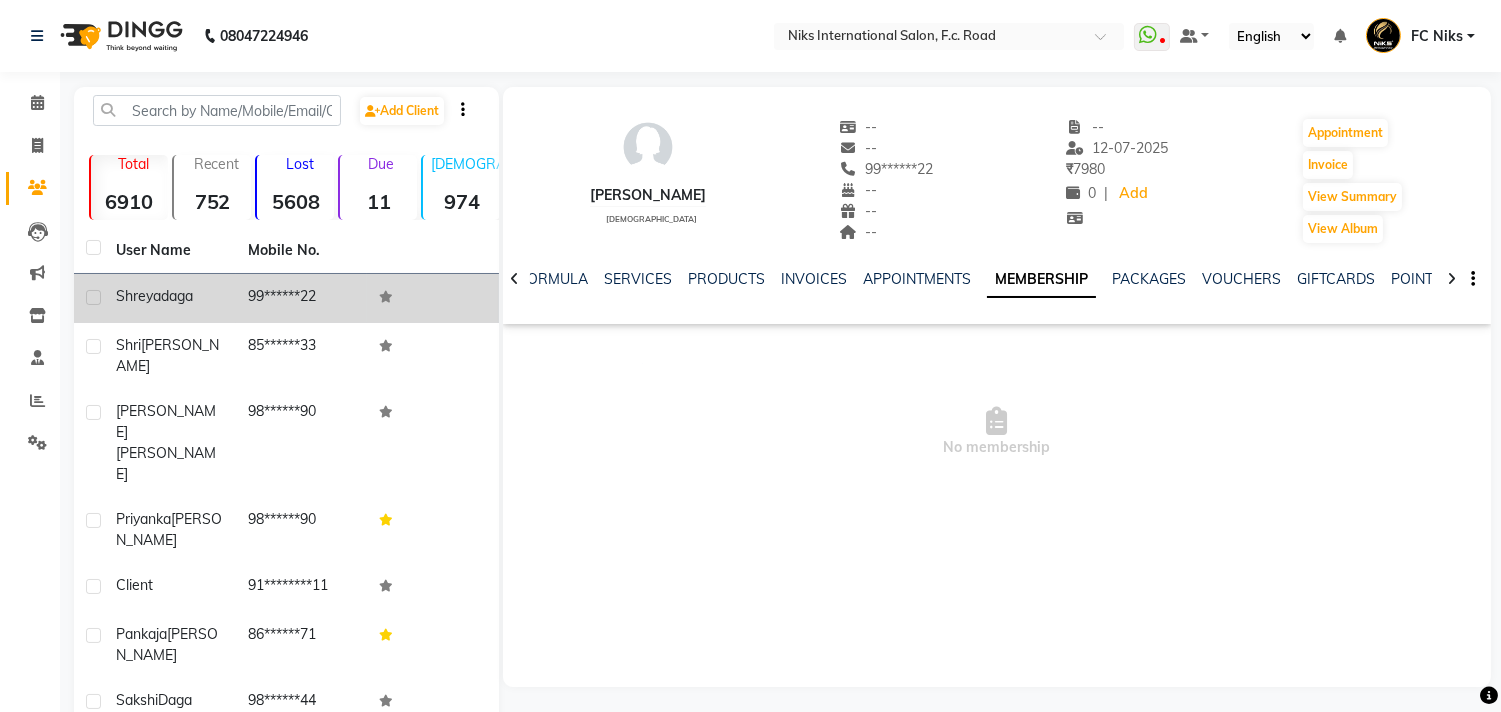 click at bounding box center (997, 421) 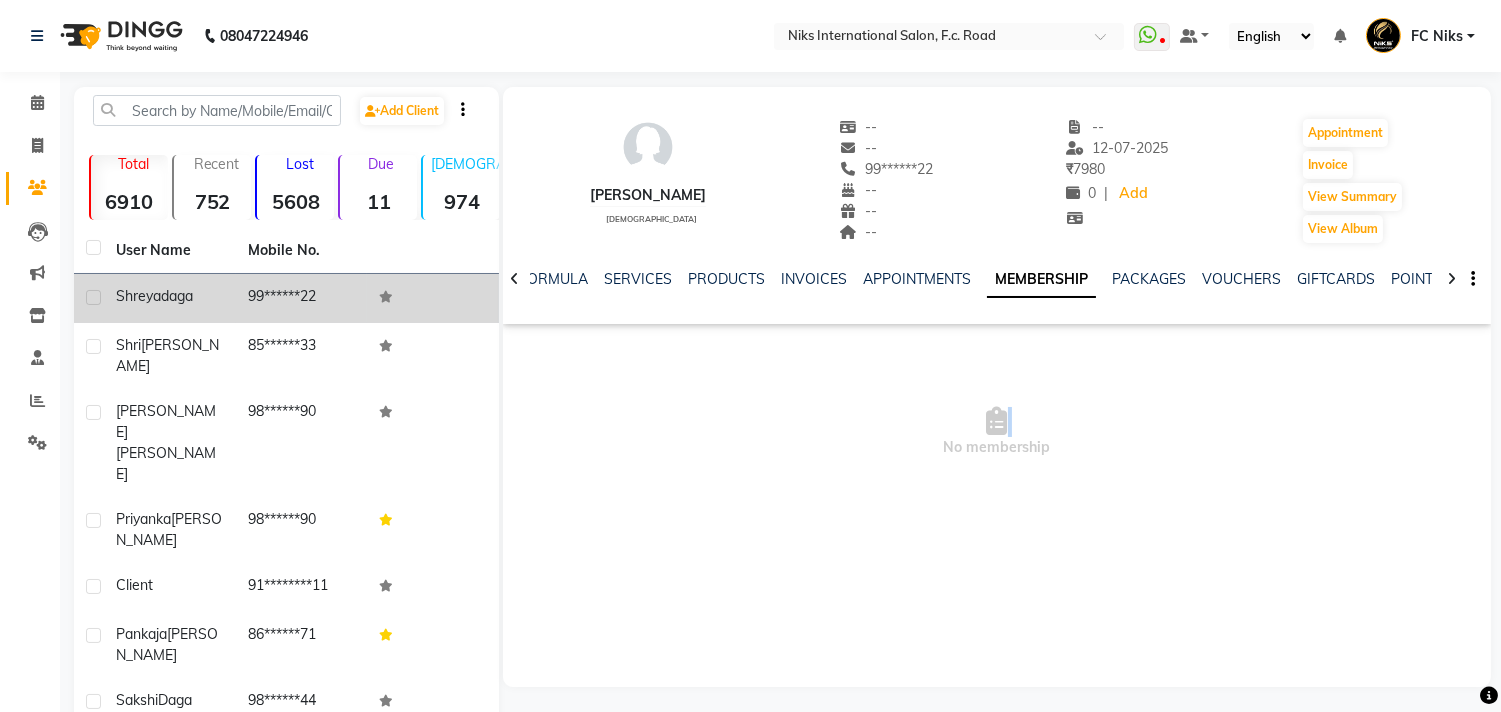 drag, startPoint x: 1002, startPoint y: 416, endPoint x: 830, endPoint y: 574, distance: 233.55513 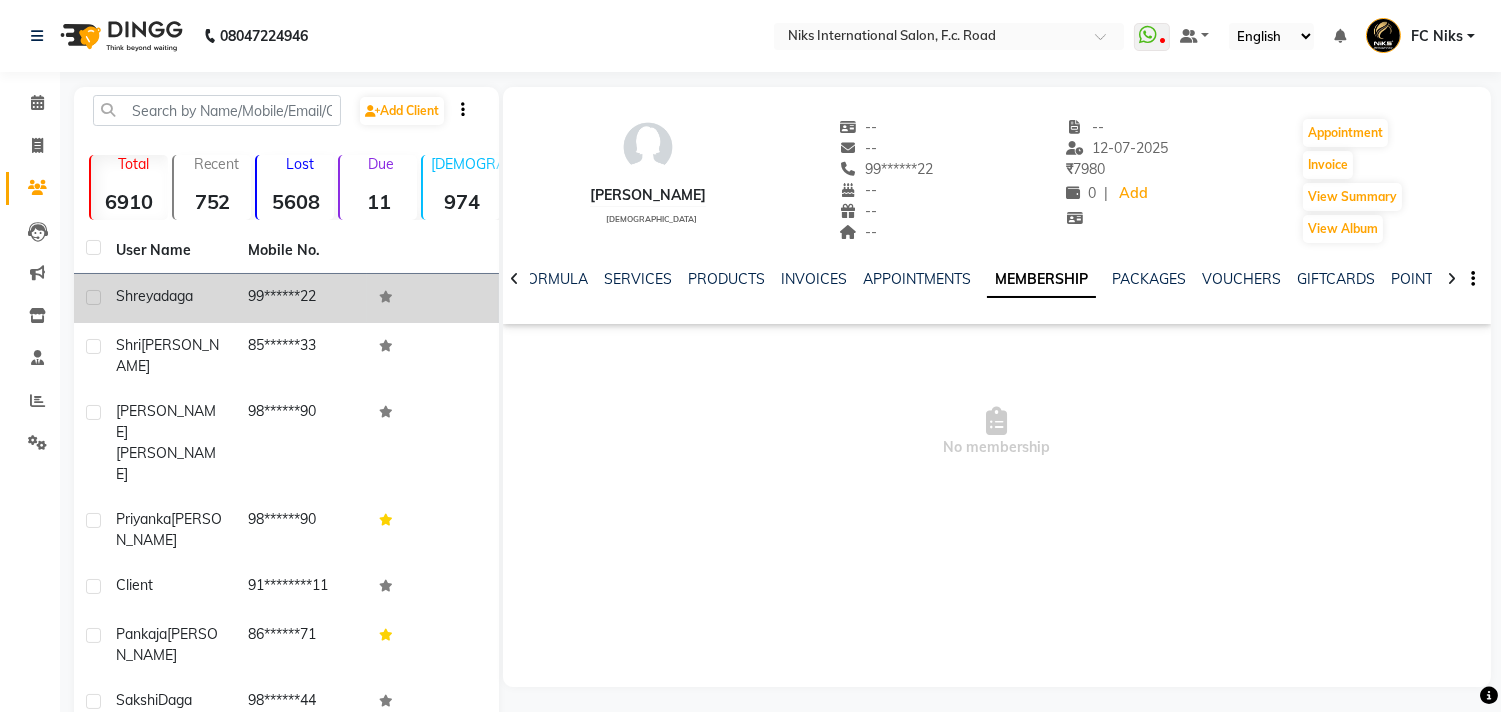 click on "NOTES FORMULA SERVICES PRODUCTS INVOICES APPOINTMENTS MEMBERSHIP PACKAGES VOUCHERS GIFTCARDS POINTS FORMS FAMILY CARDS WALLET" 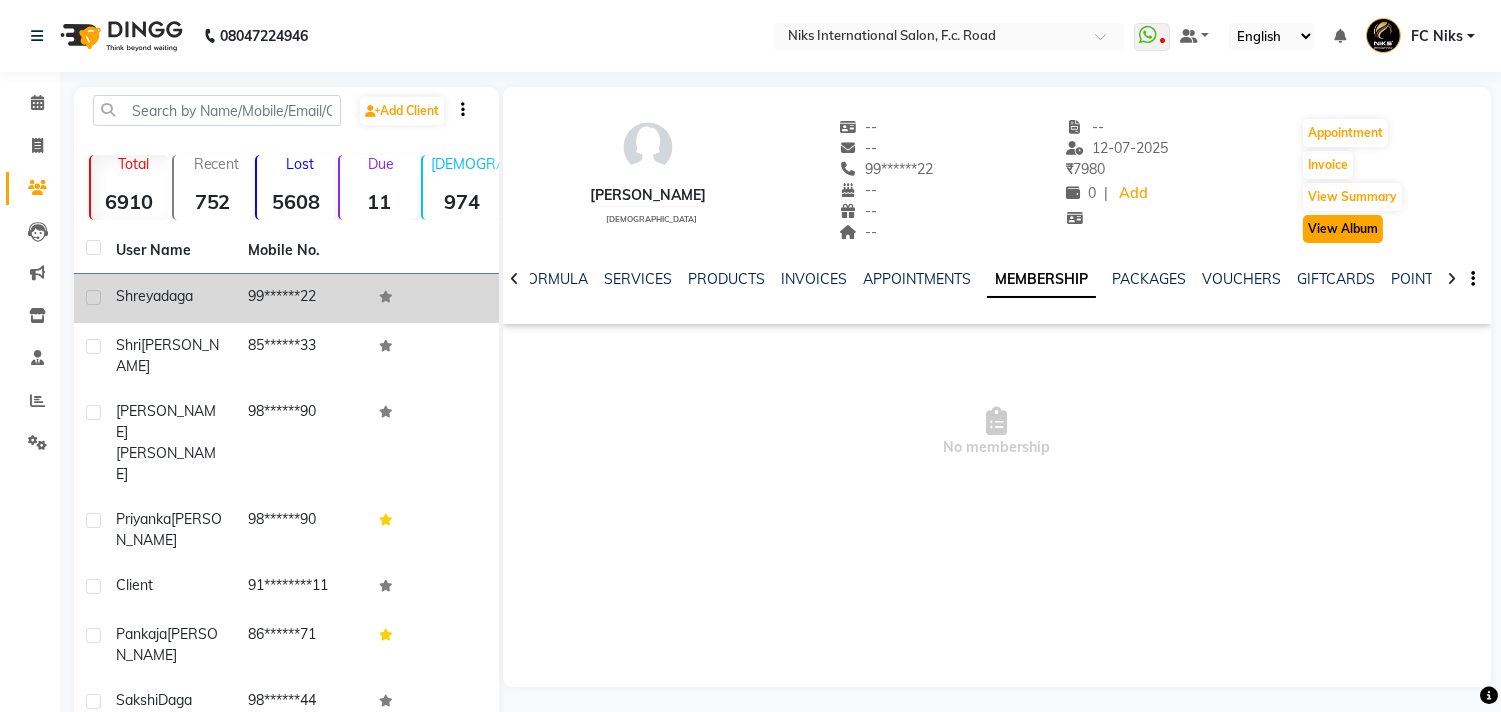 click on "View Album" 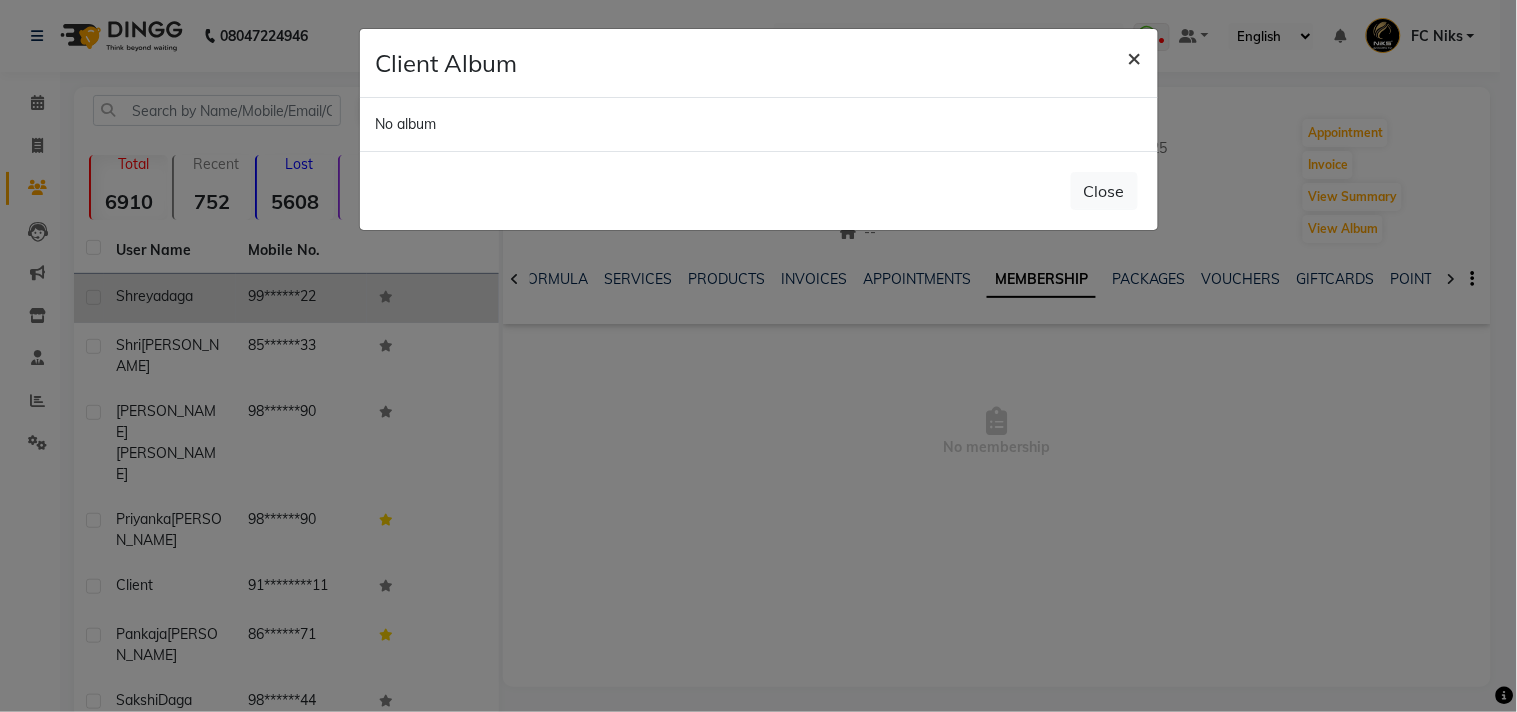 click on "×" 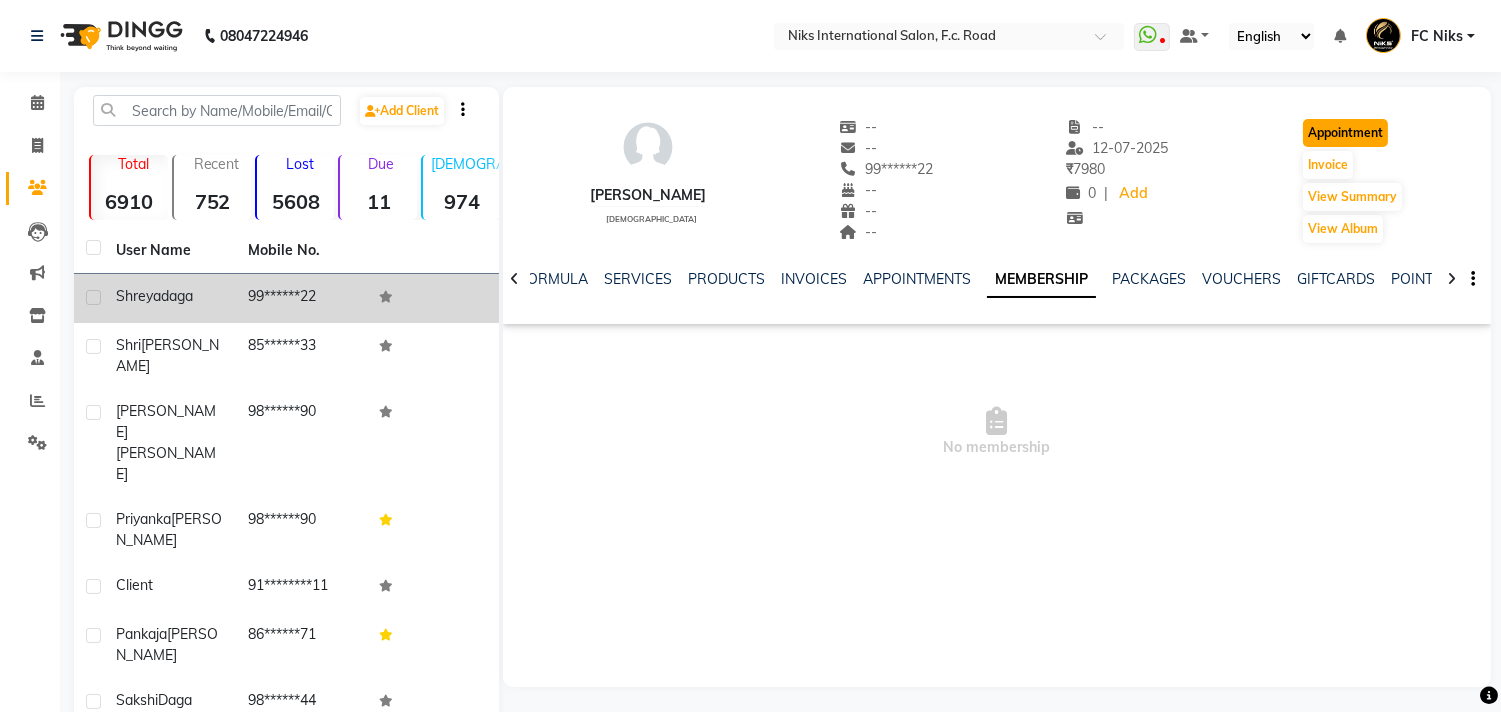 click on "Appointment" 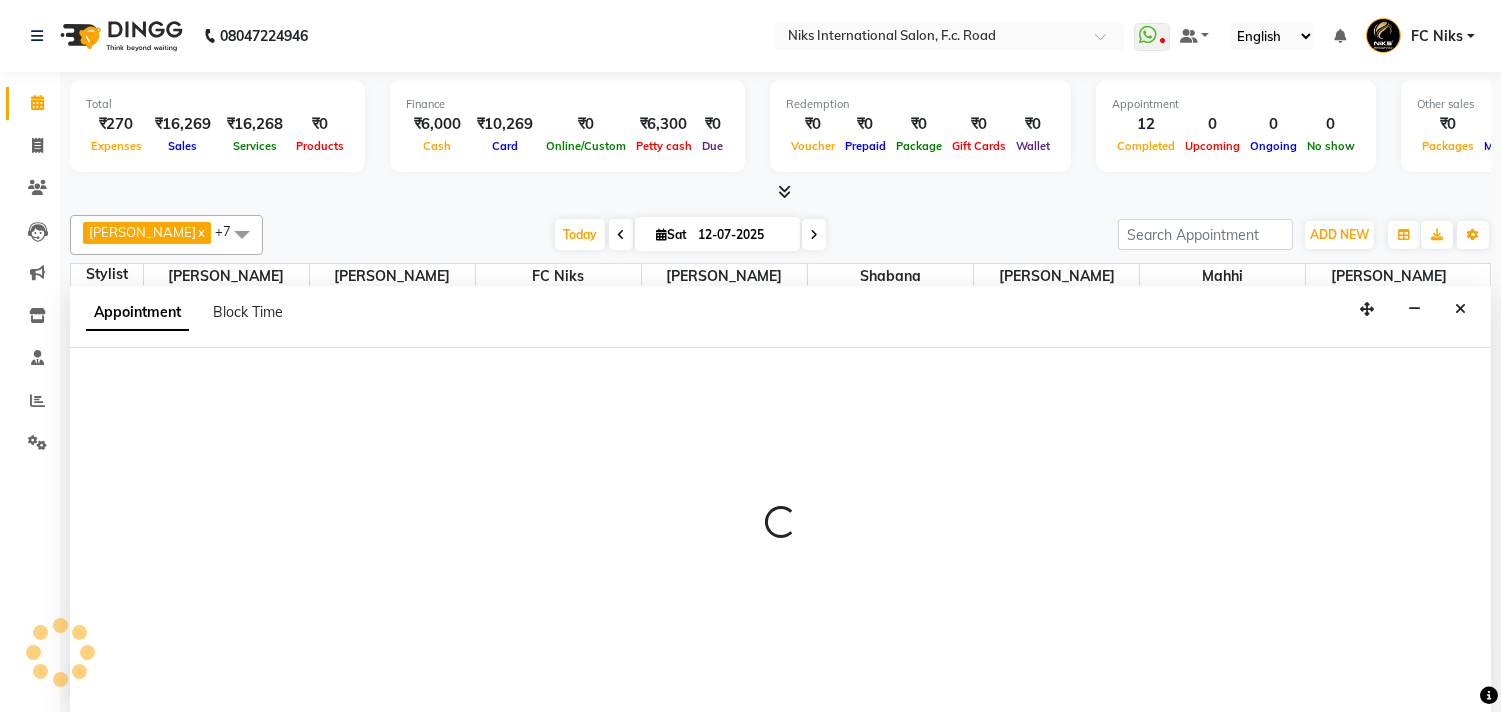 scroll, scrollTop: 1, scrollLeft: 0, axis: vertical 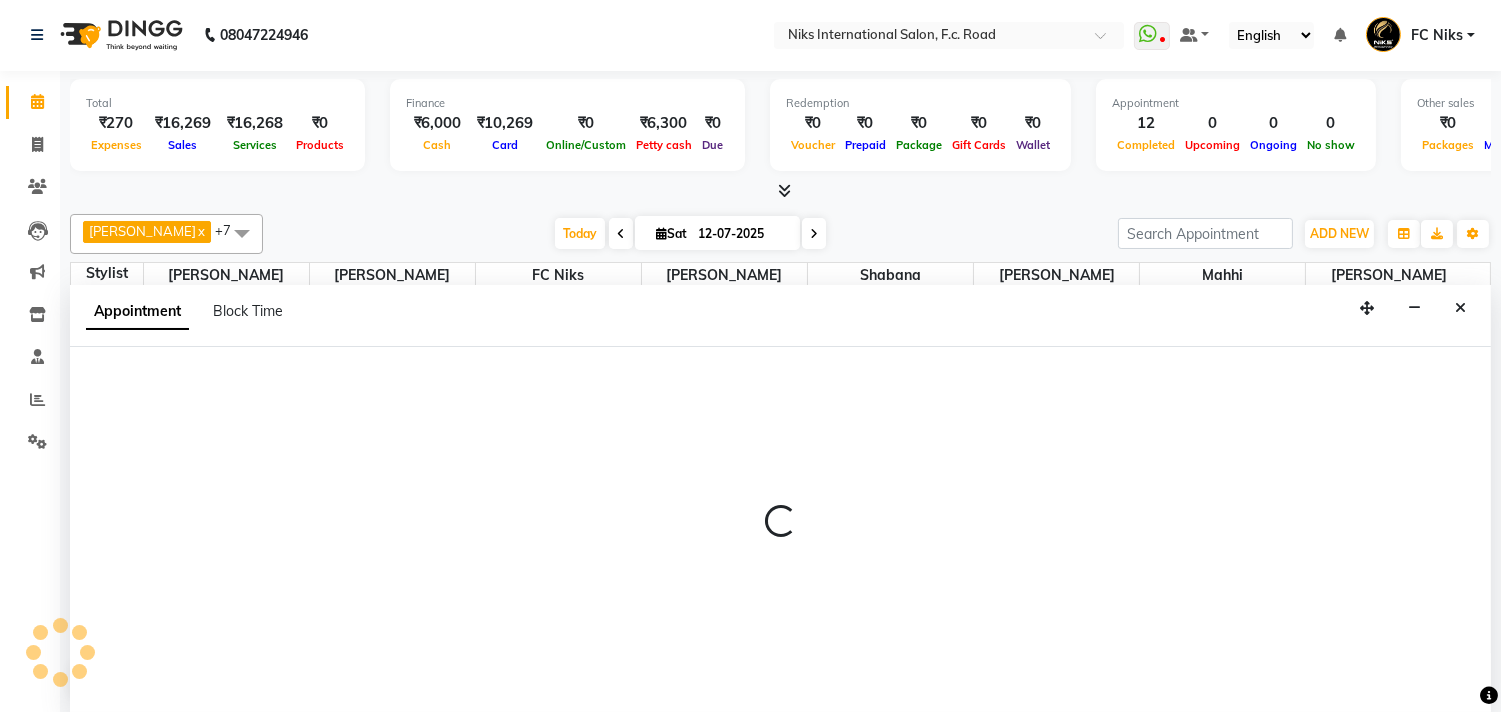 select on "540" 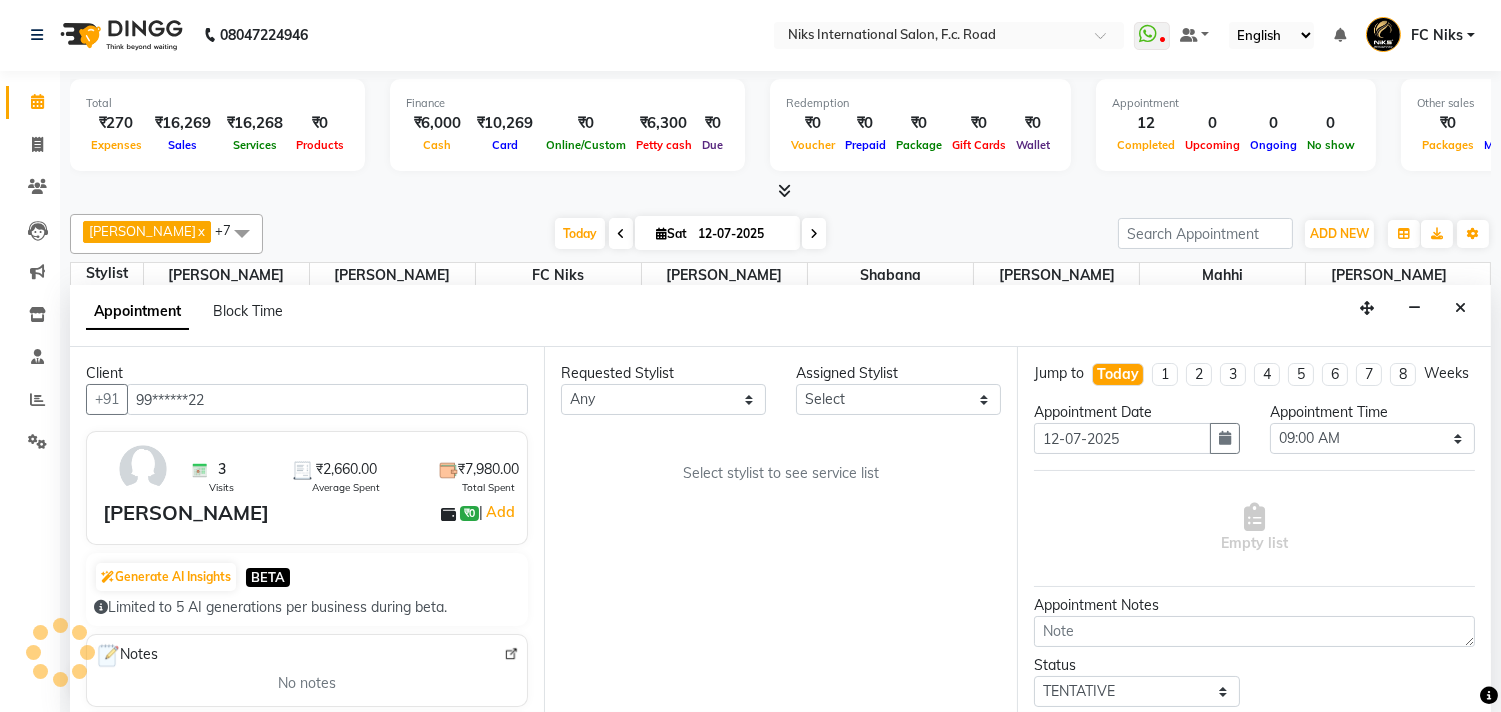 scroll, scrollTop: 298, scrollLeft: 0, axis: vertical 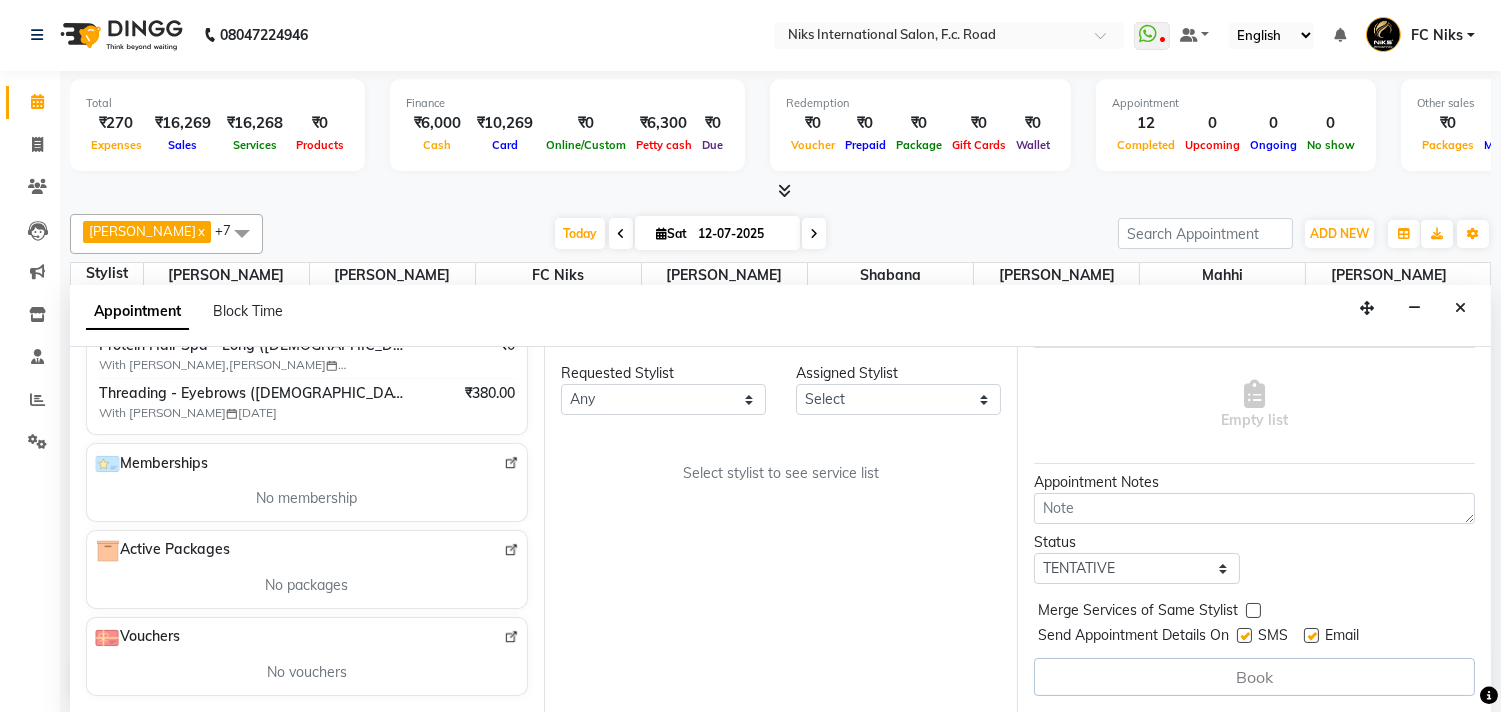 click on "No membership" at bounding box center [307, 498] 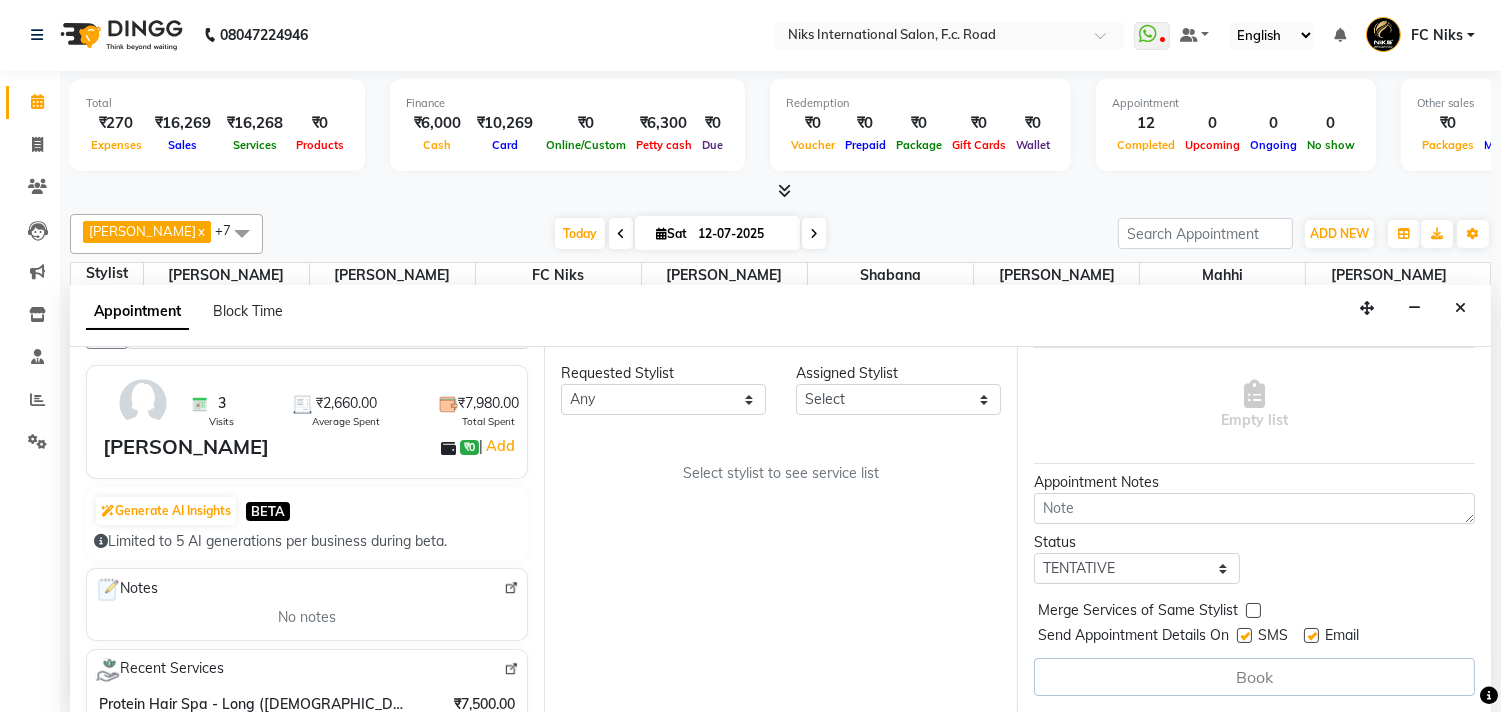 scroll, scrollTop: 0, scrollLeft: 0, axis: both 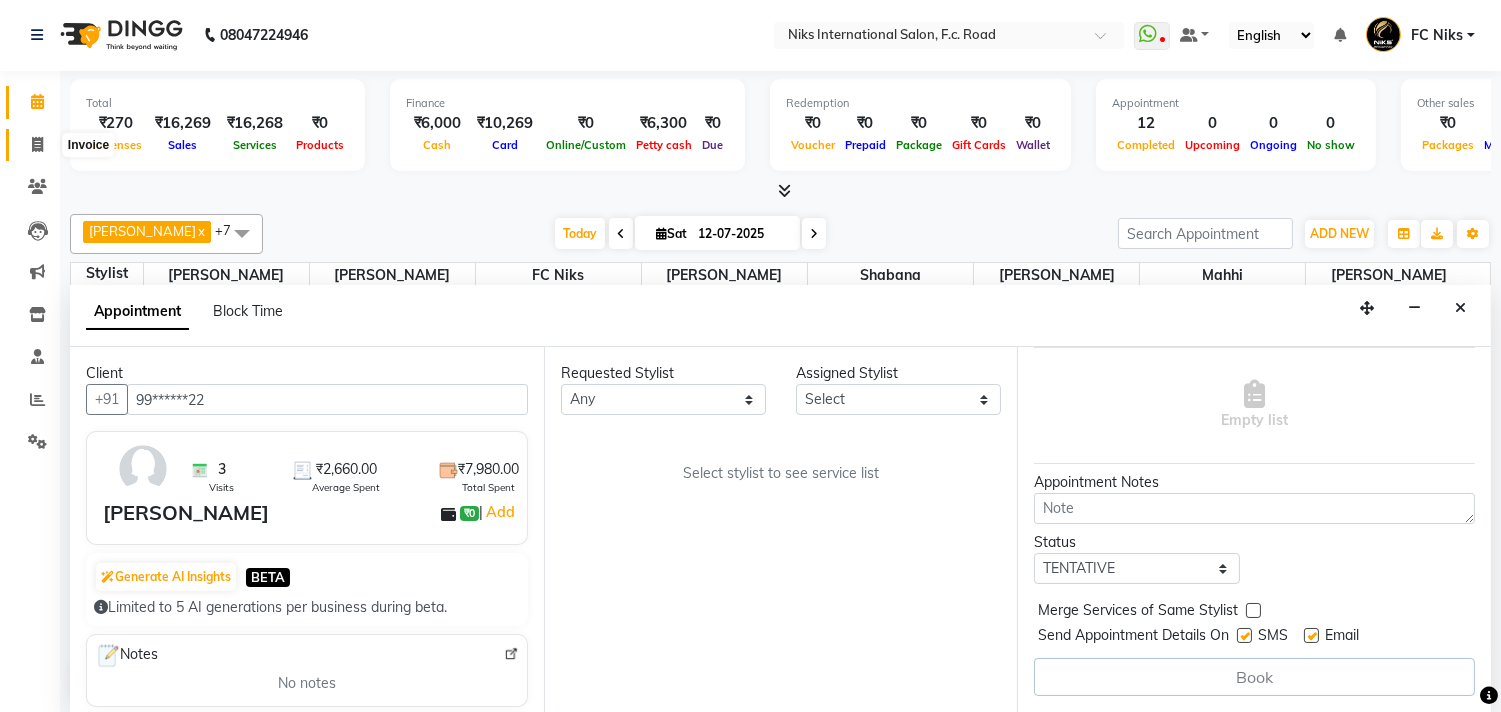 click 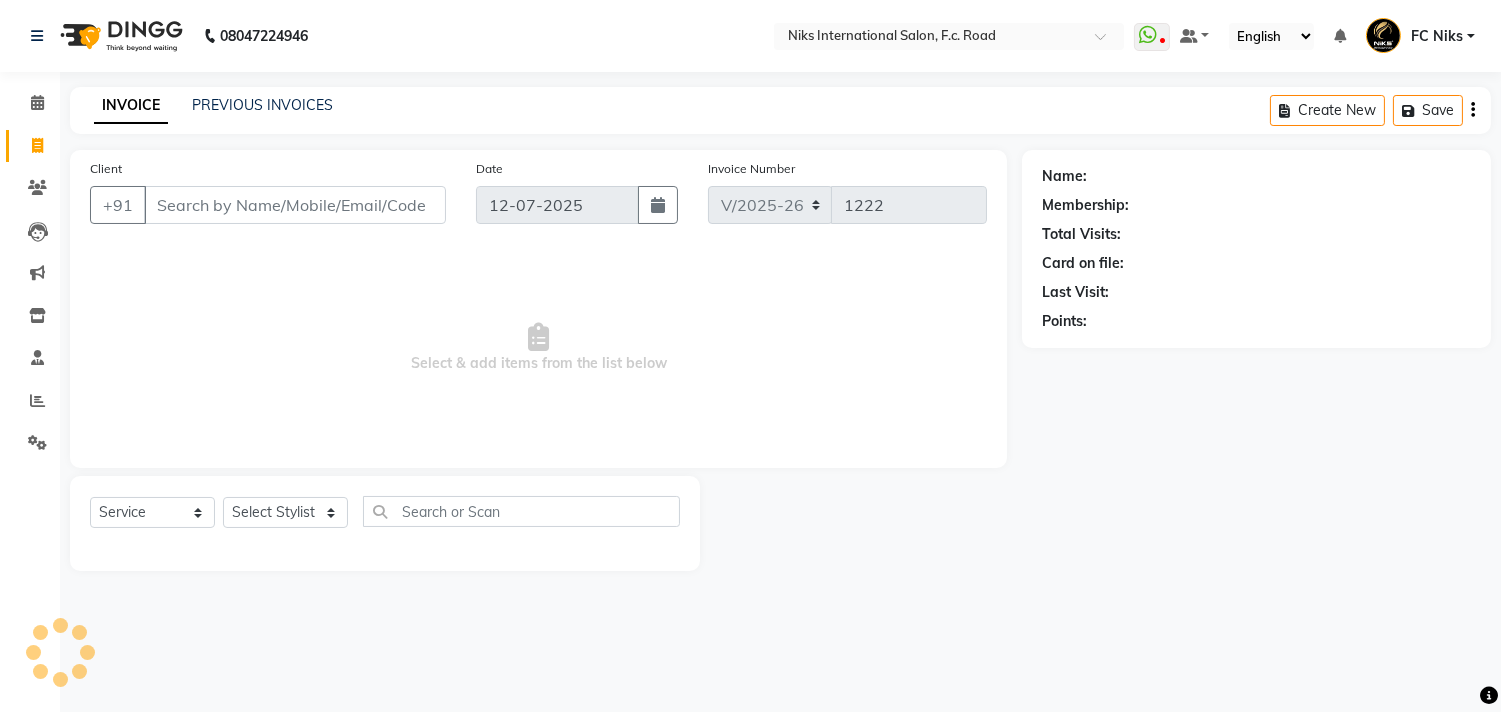 scroll, scrollTop: 0, scrollLeft: 0, axis: both 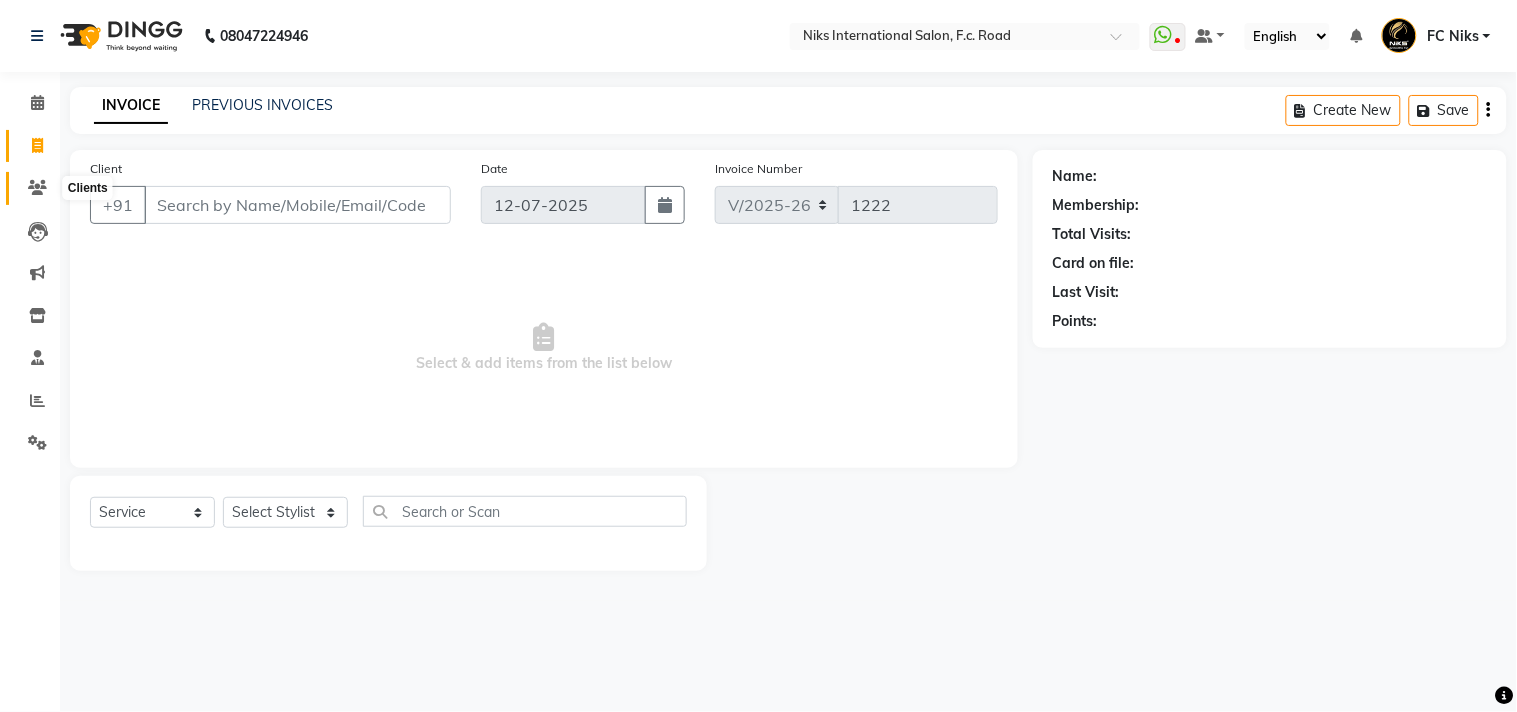 click 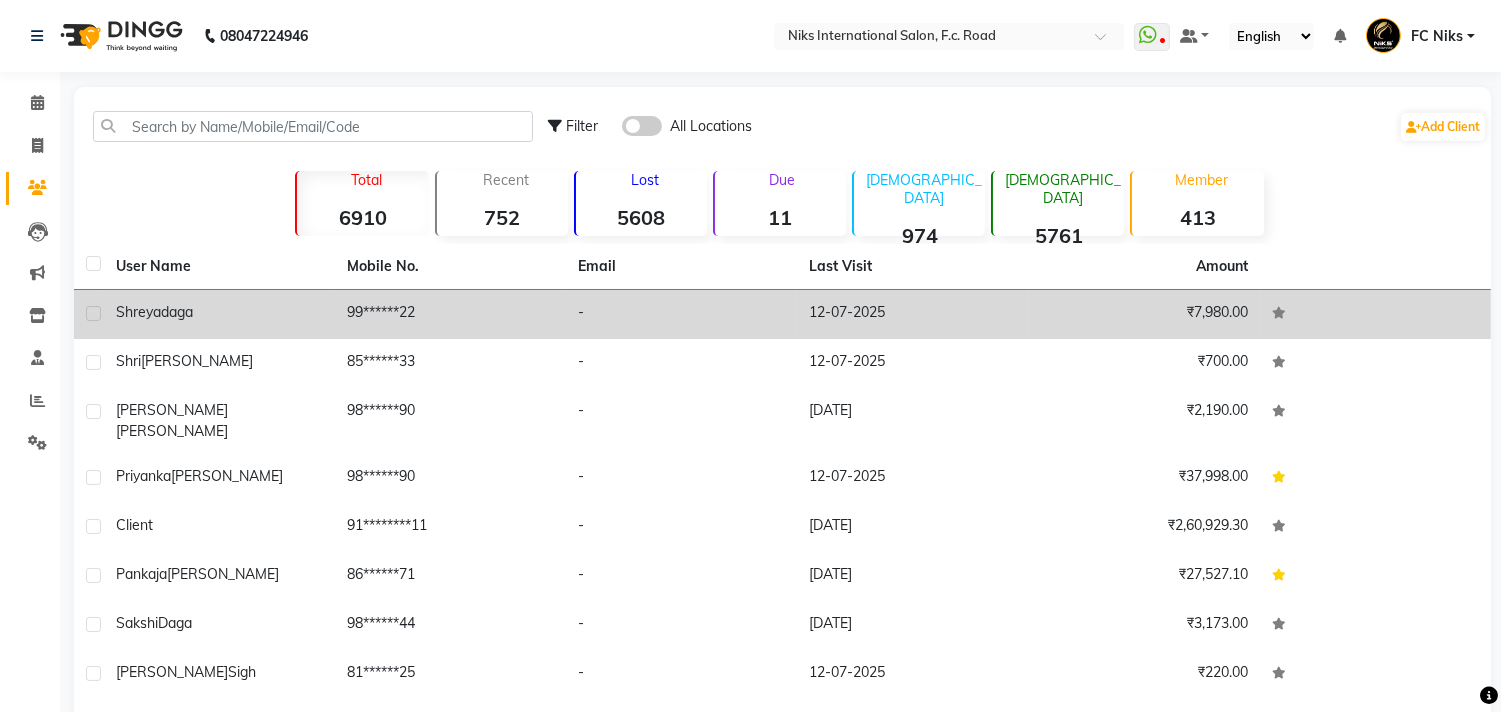 drag, startPoint x: 806, startPoint y: 317, endPoint x: 757, endPoint y: 312, distance: 49.25444 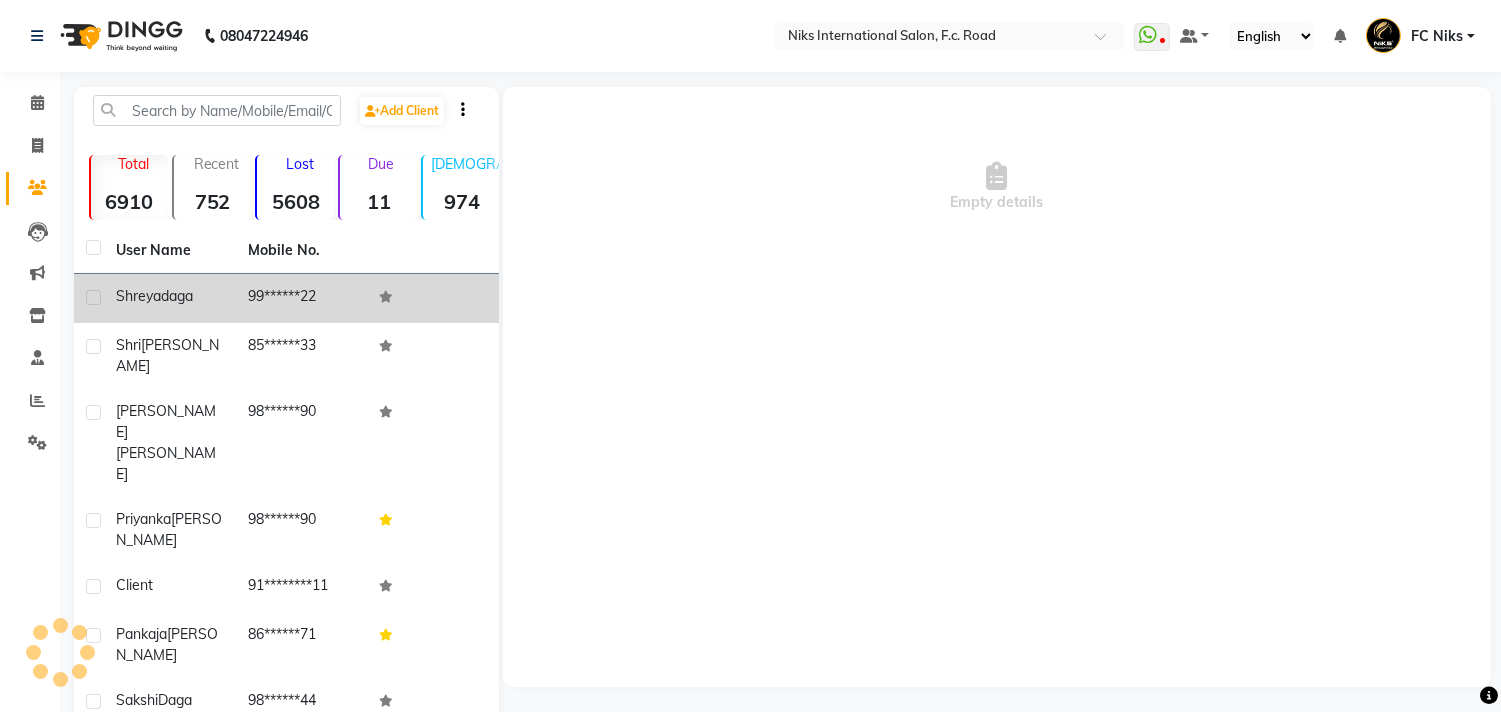 click on "Empty details" 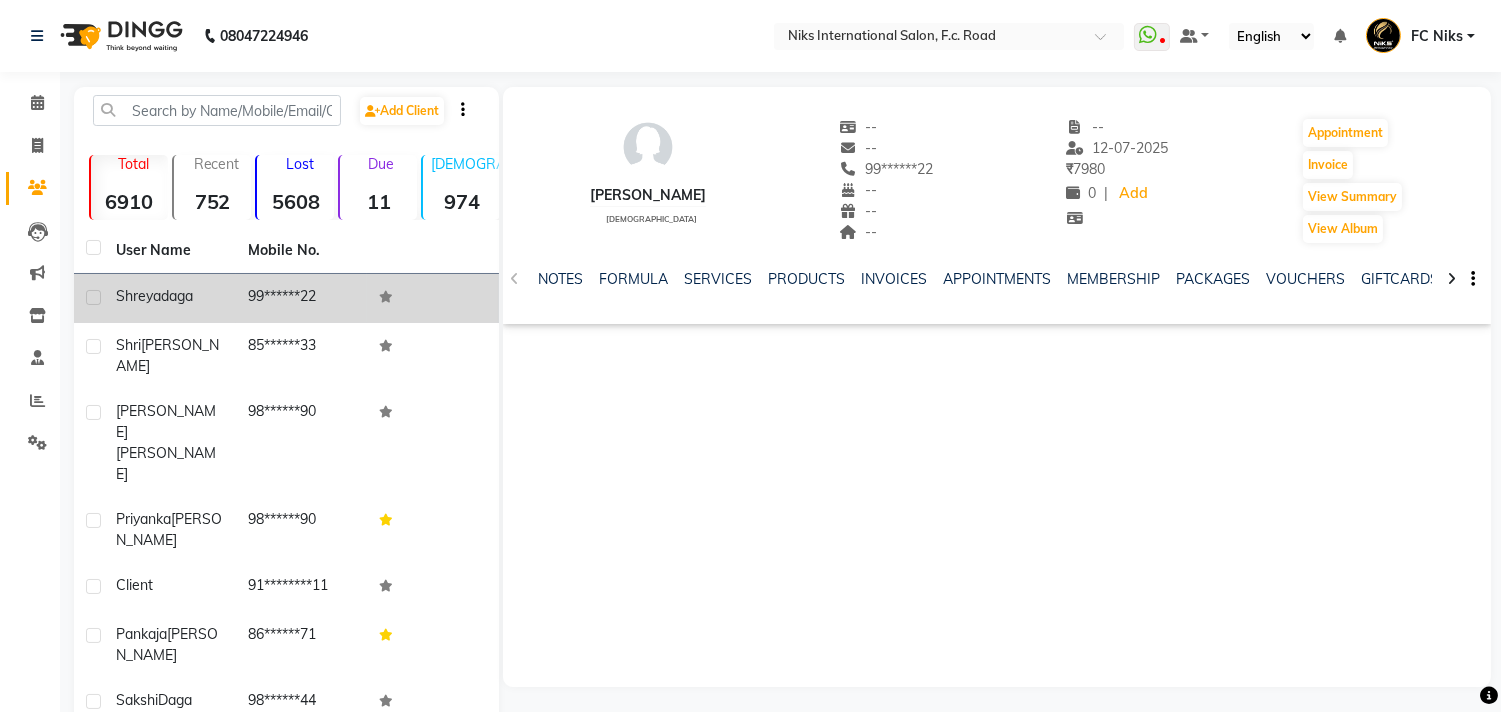 click 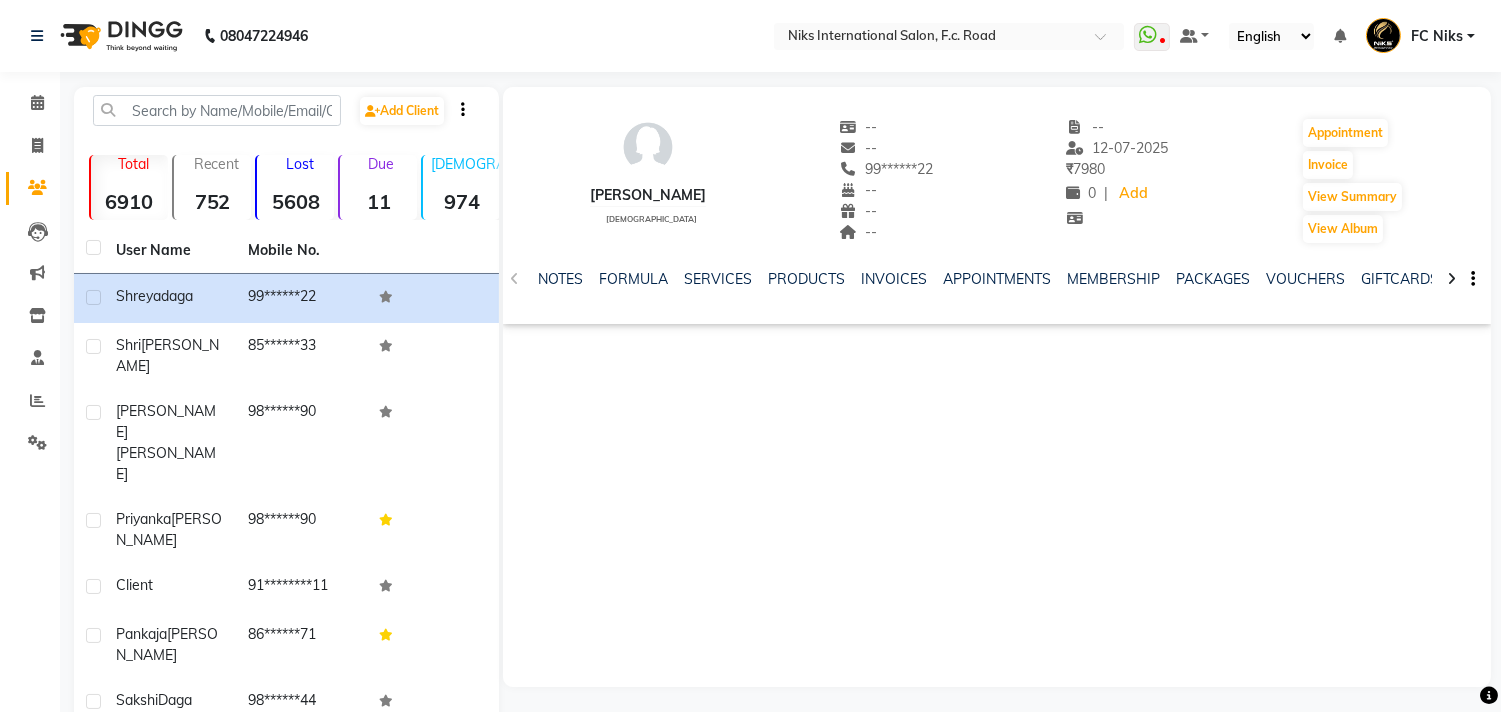 click on "0 |  Add" 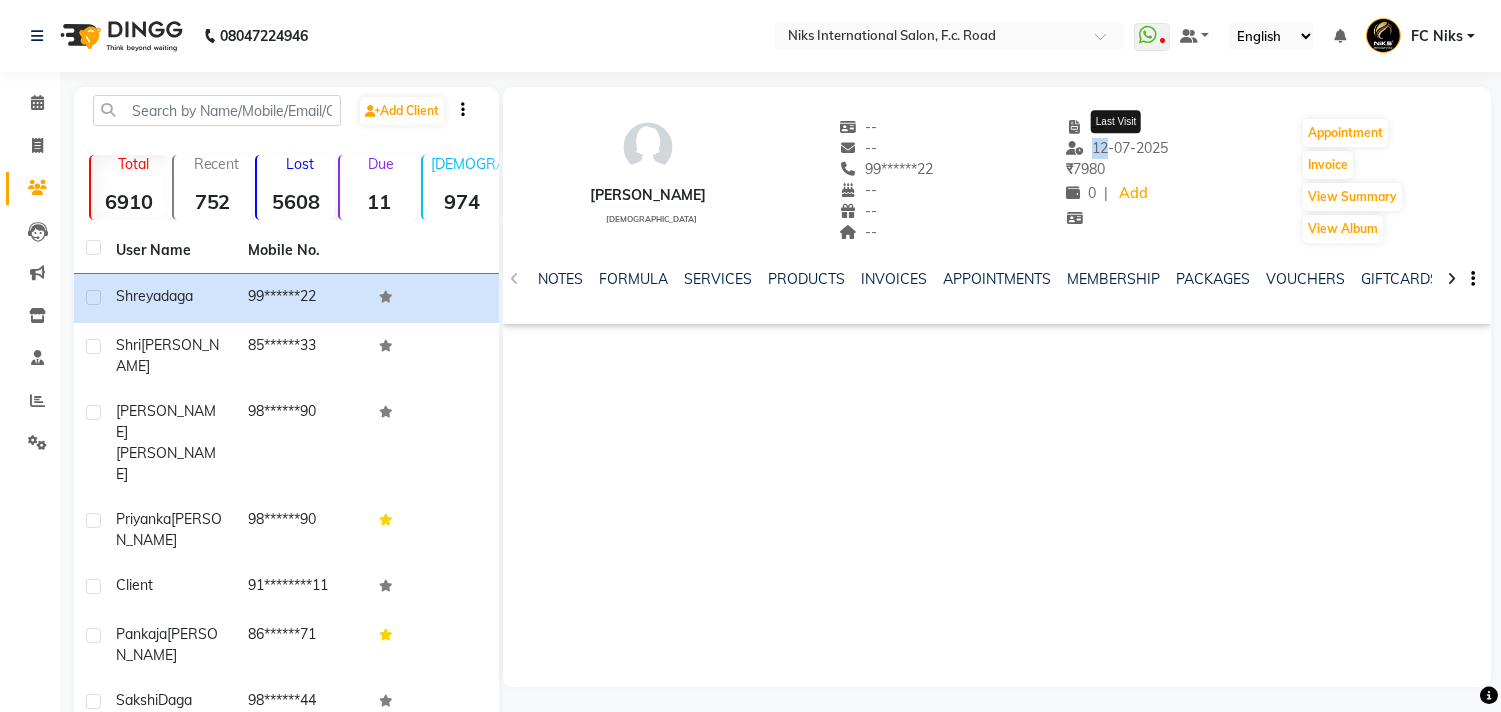 drag, startPoint x: 1088, startPoint y: 147, endPoint x: 1070, endPoint y: 150, distance: 18.248287 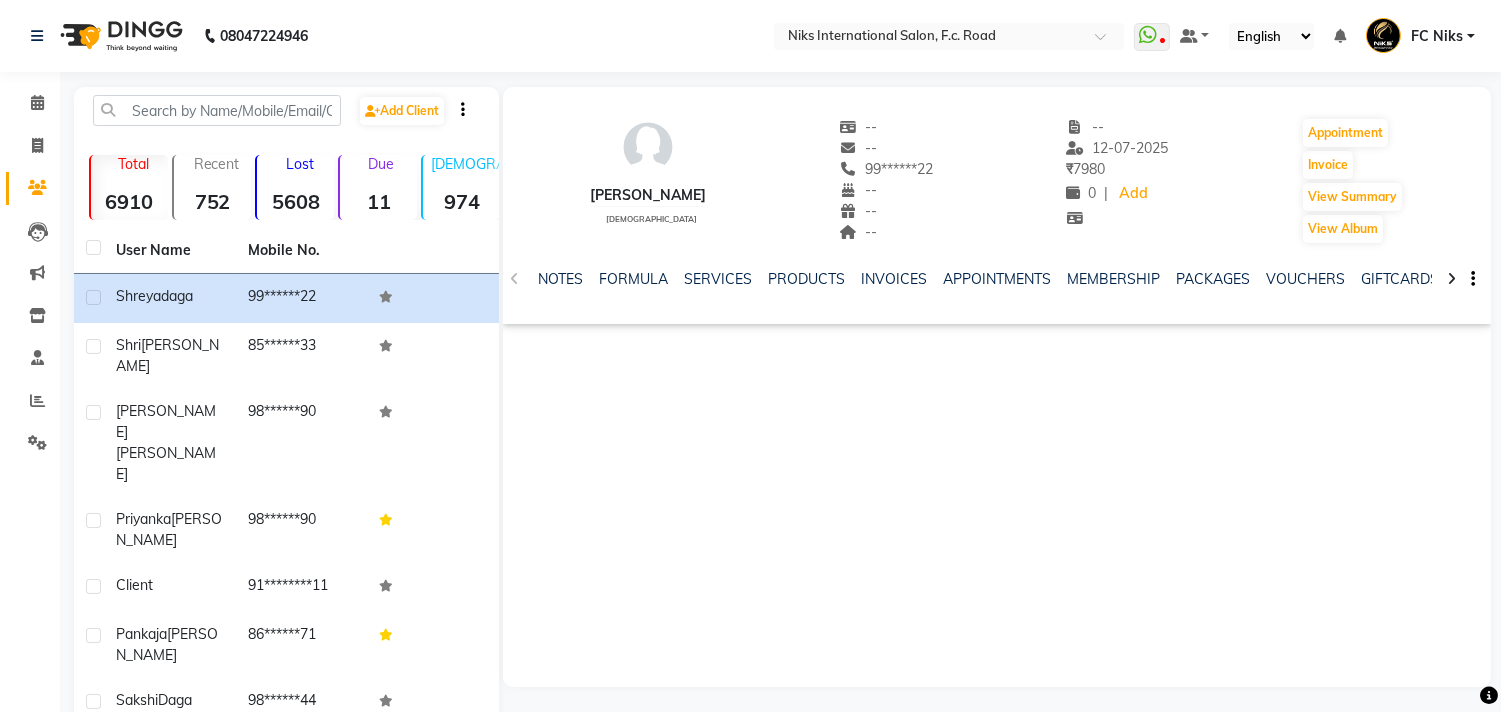 click on "[PERSON_NAME]   [DEMOGRAPHIC_DATA]  --   --   99******22  --  --  --  -- [DATE] ₹    7980 0 |  Add   Appointment   Invoice  View Summary  View Album" 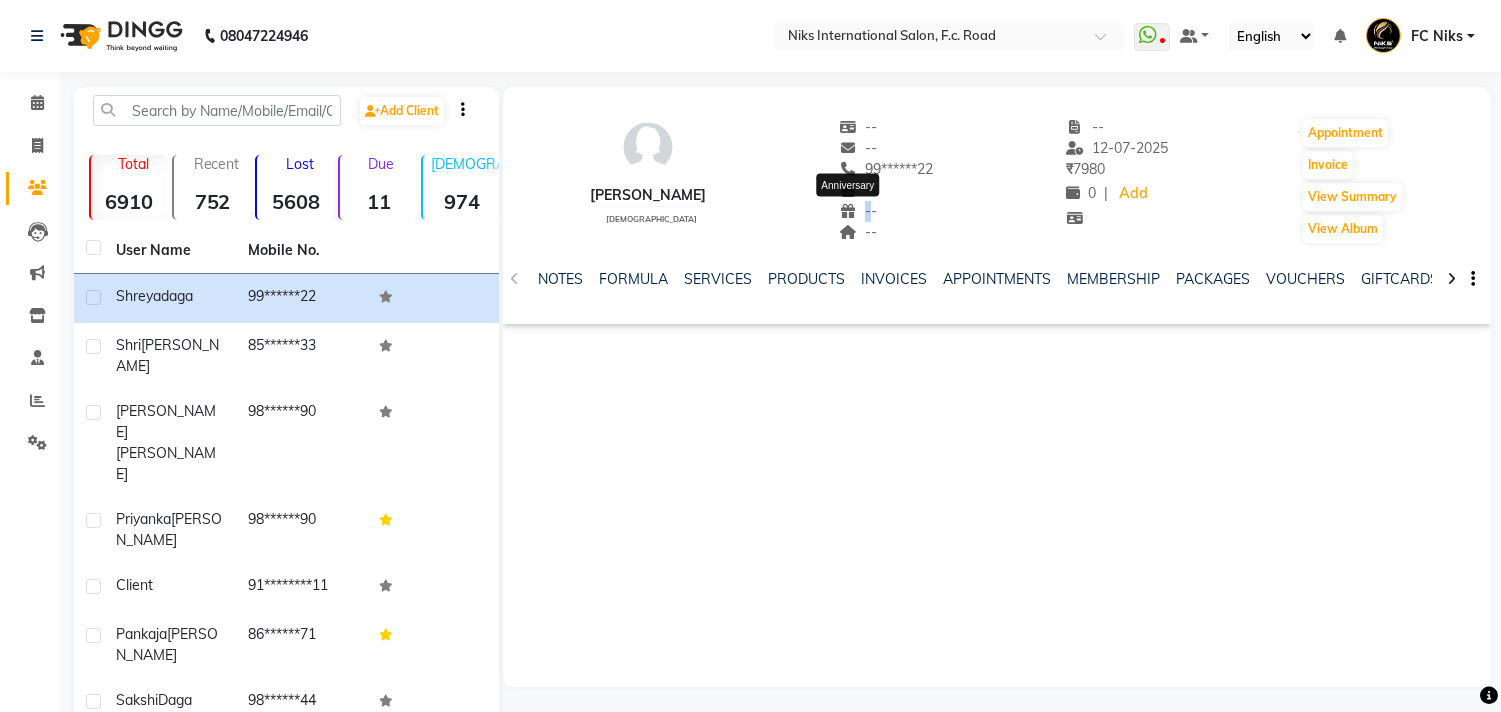 click on "--" 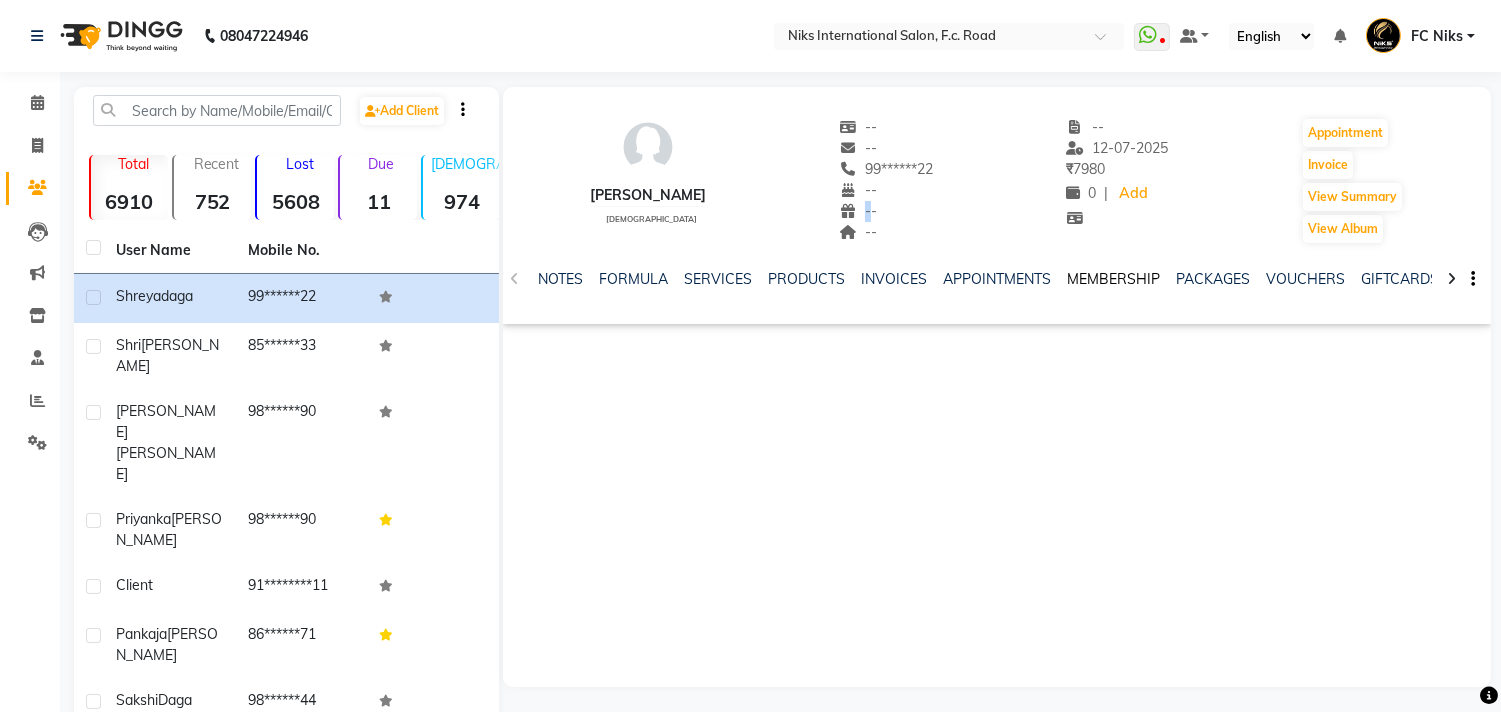 click on "MEMBERSHIP" 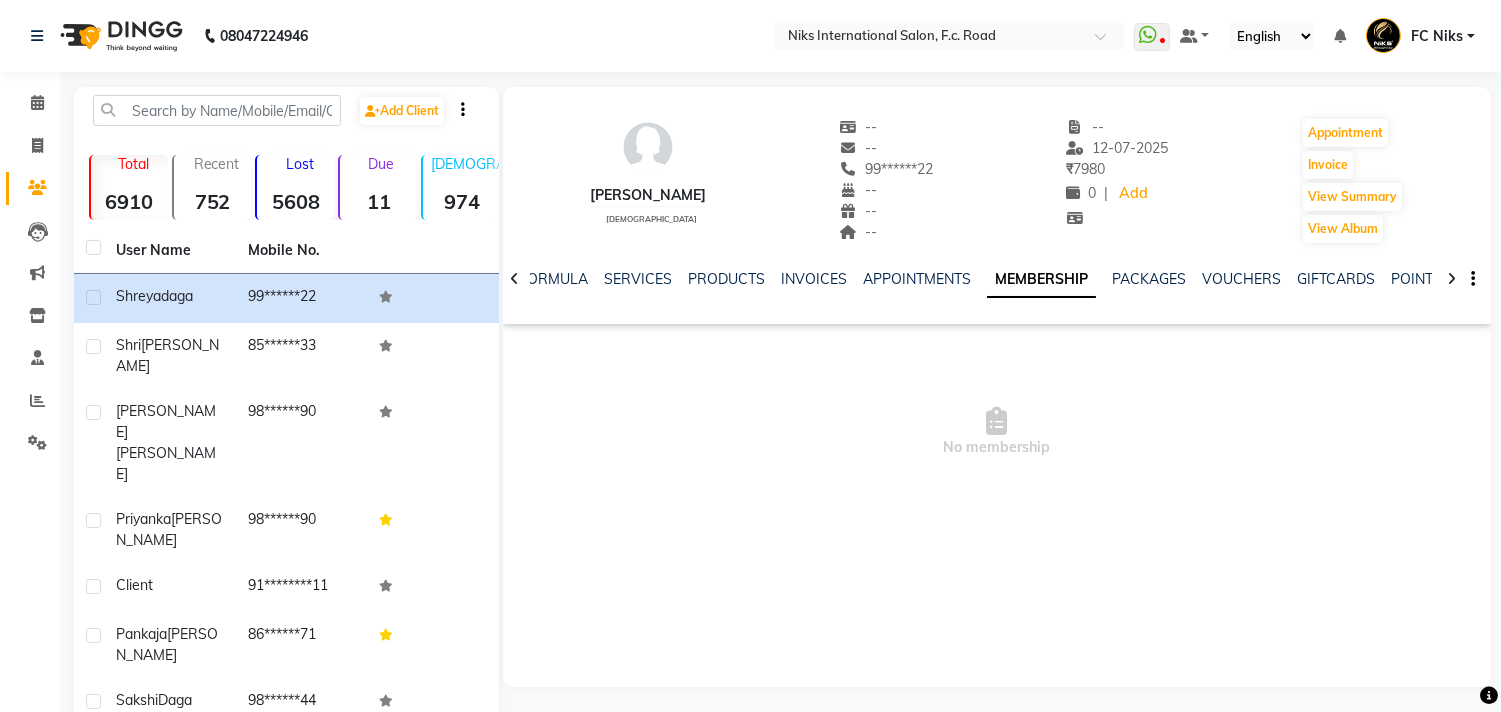 click on "No membership" at bounding box center (997, 432) 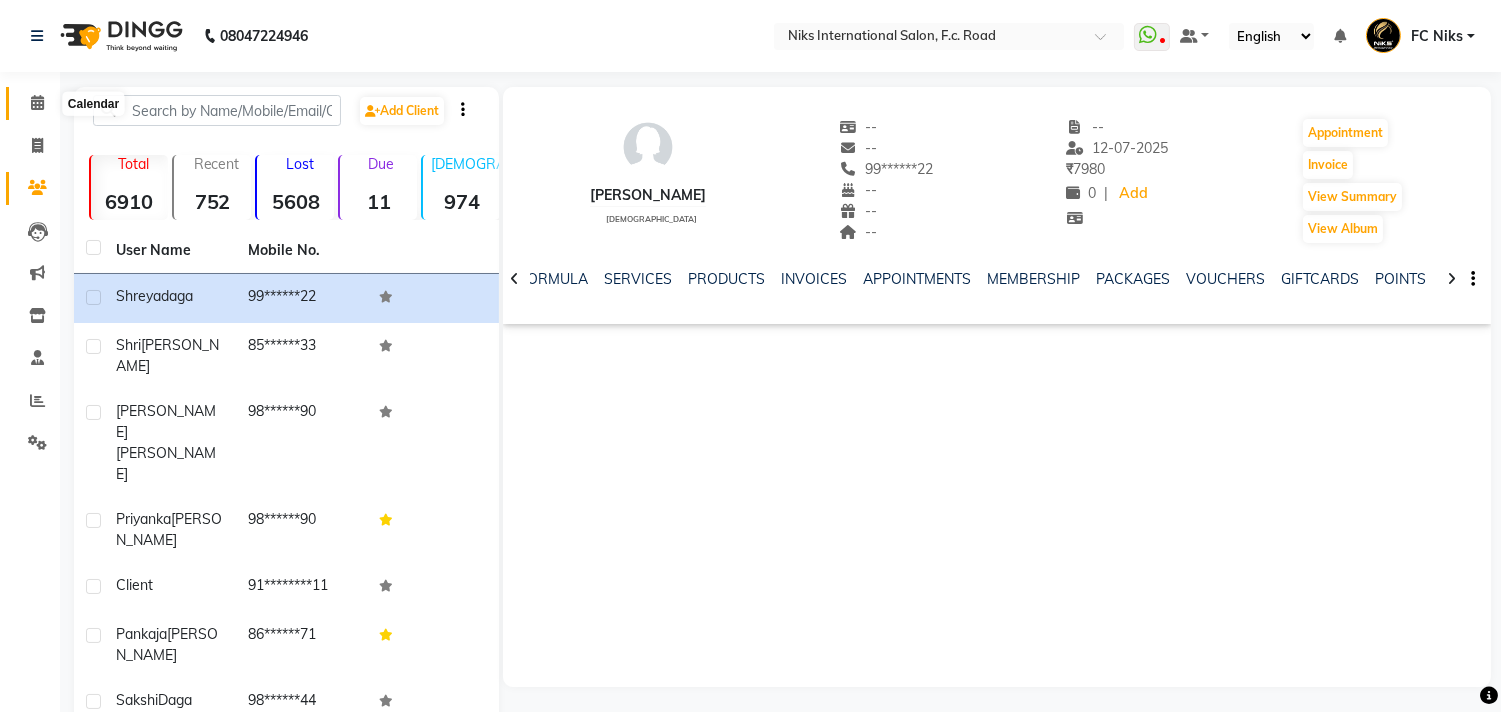 click 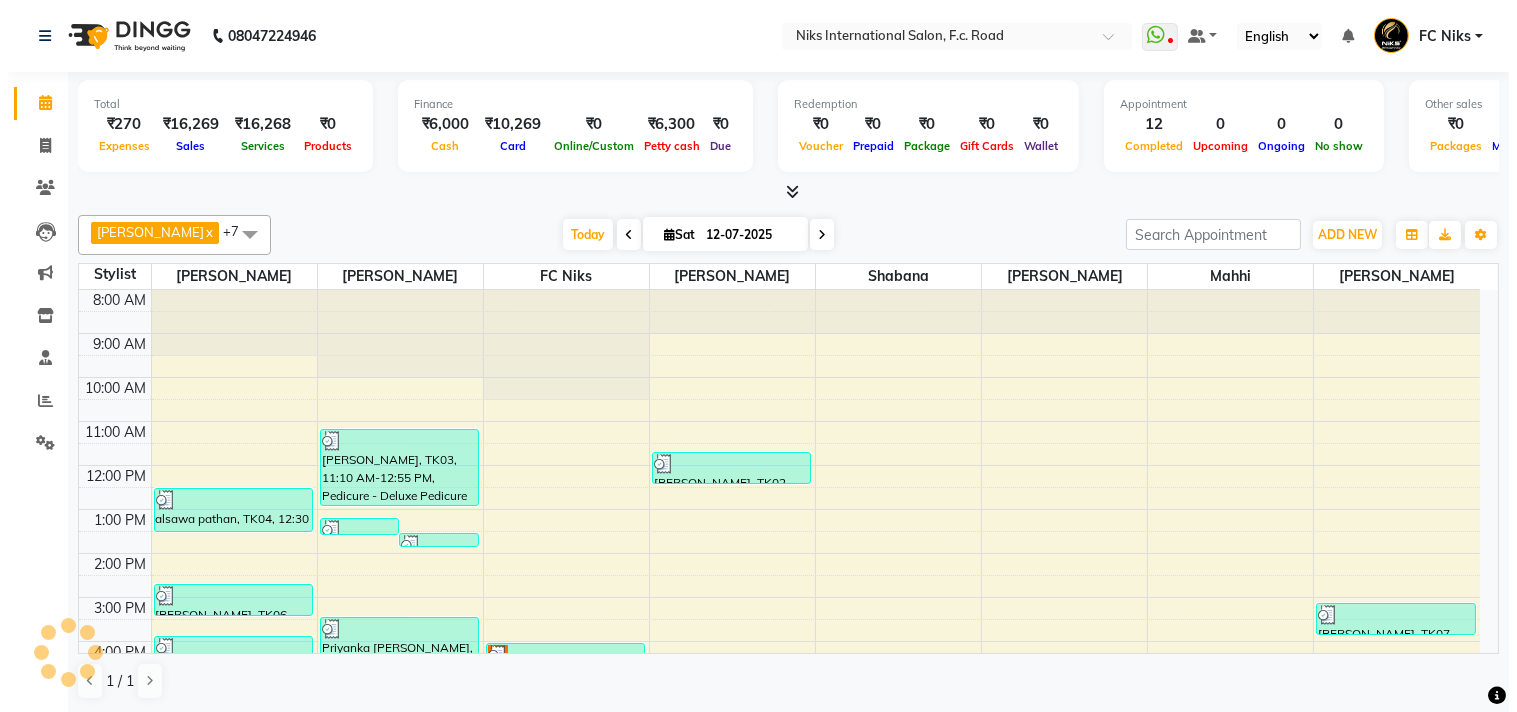 scroll, scrollTop: 0, scrollLeft: 0, axis: both 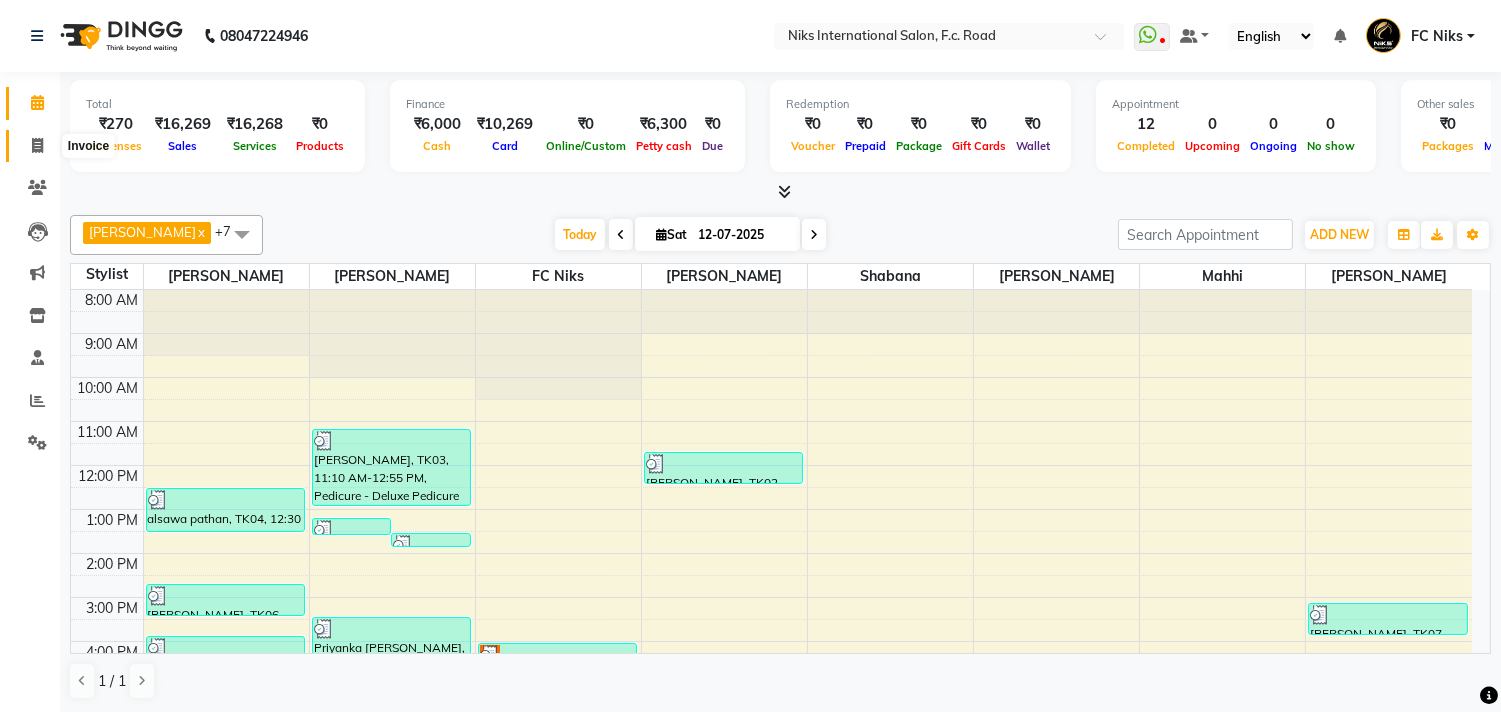 click 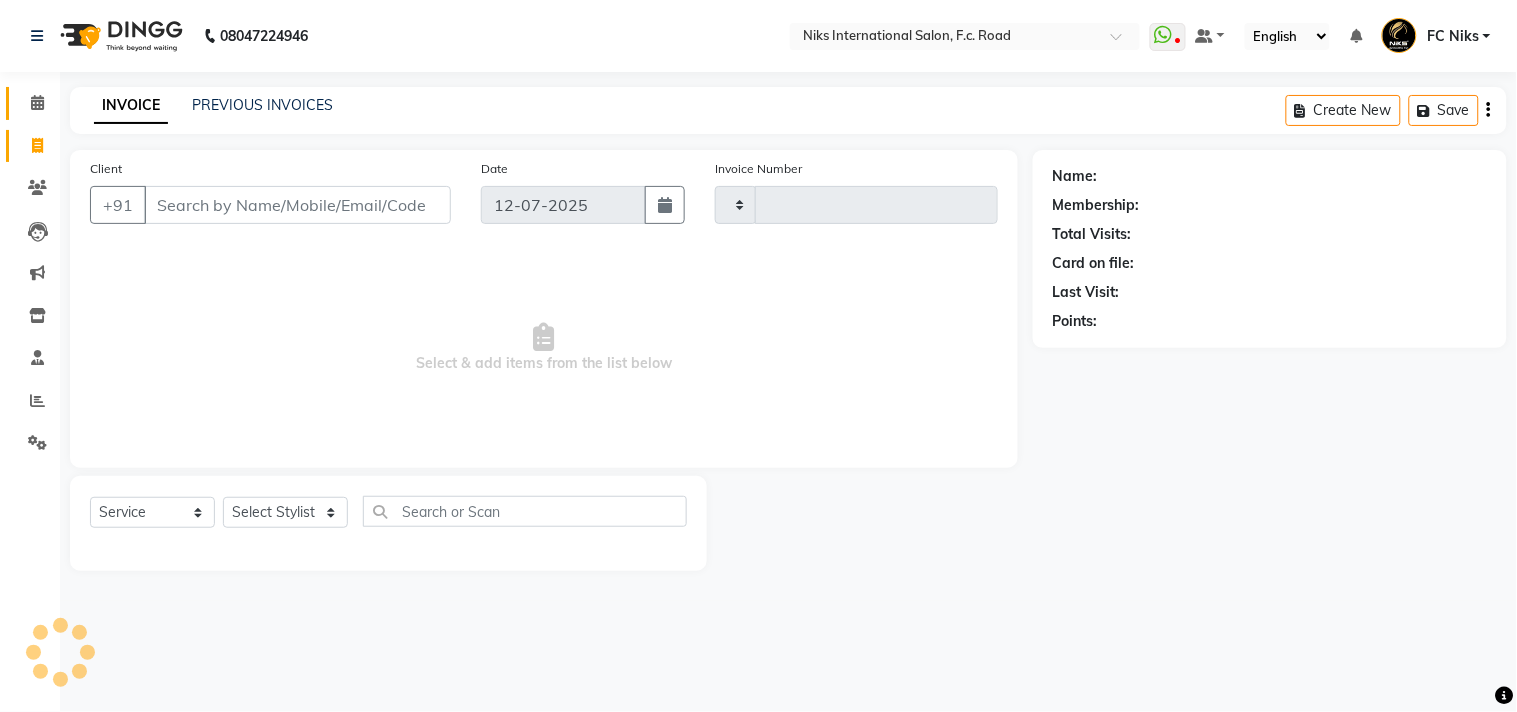 type on "1222" 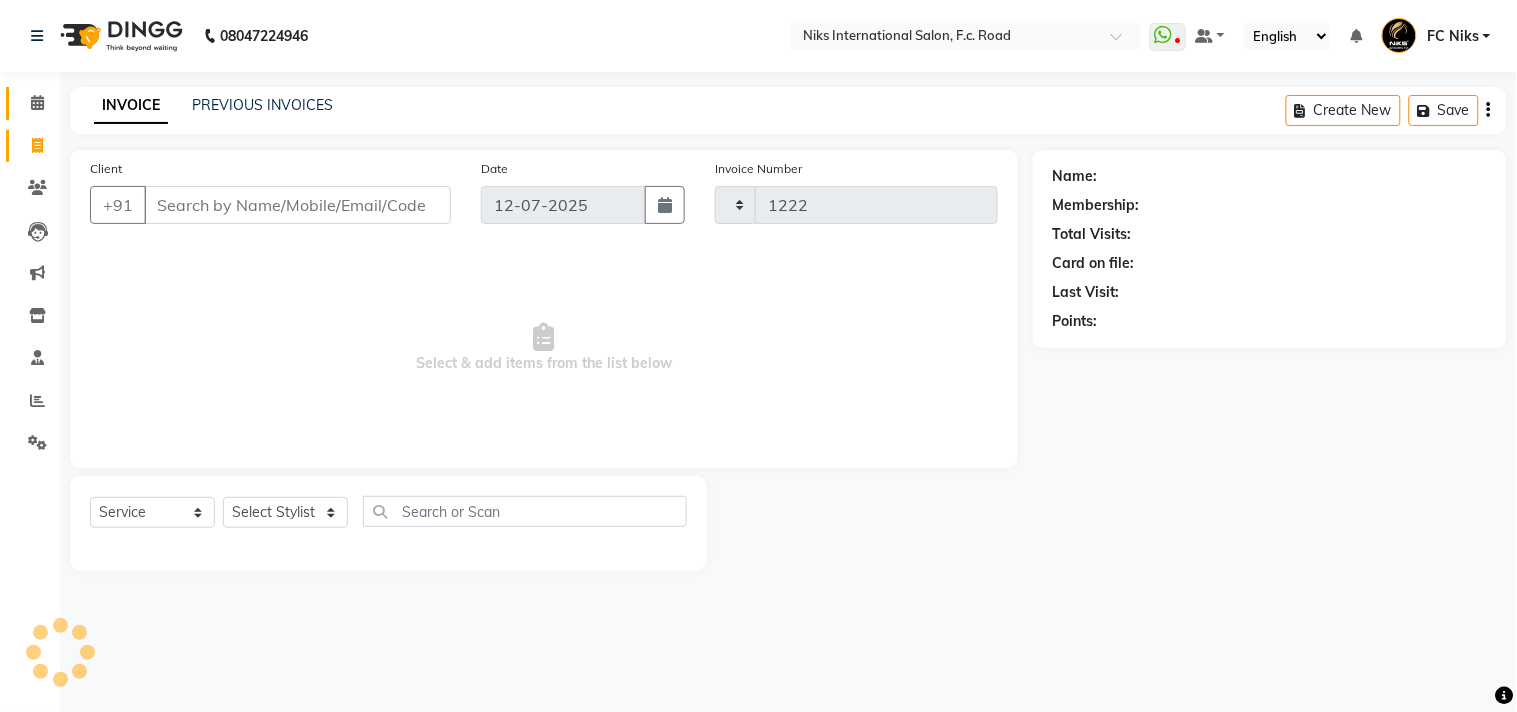 select on "7" 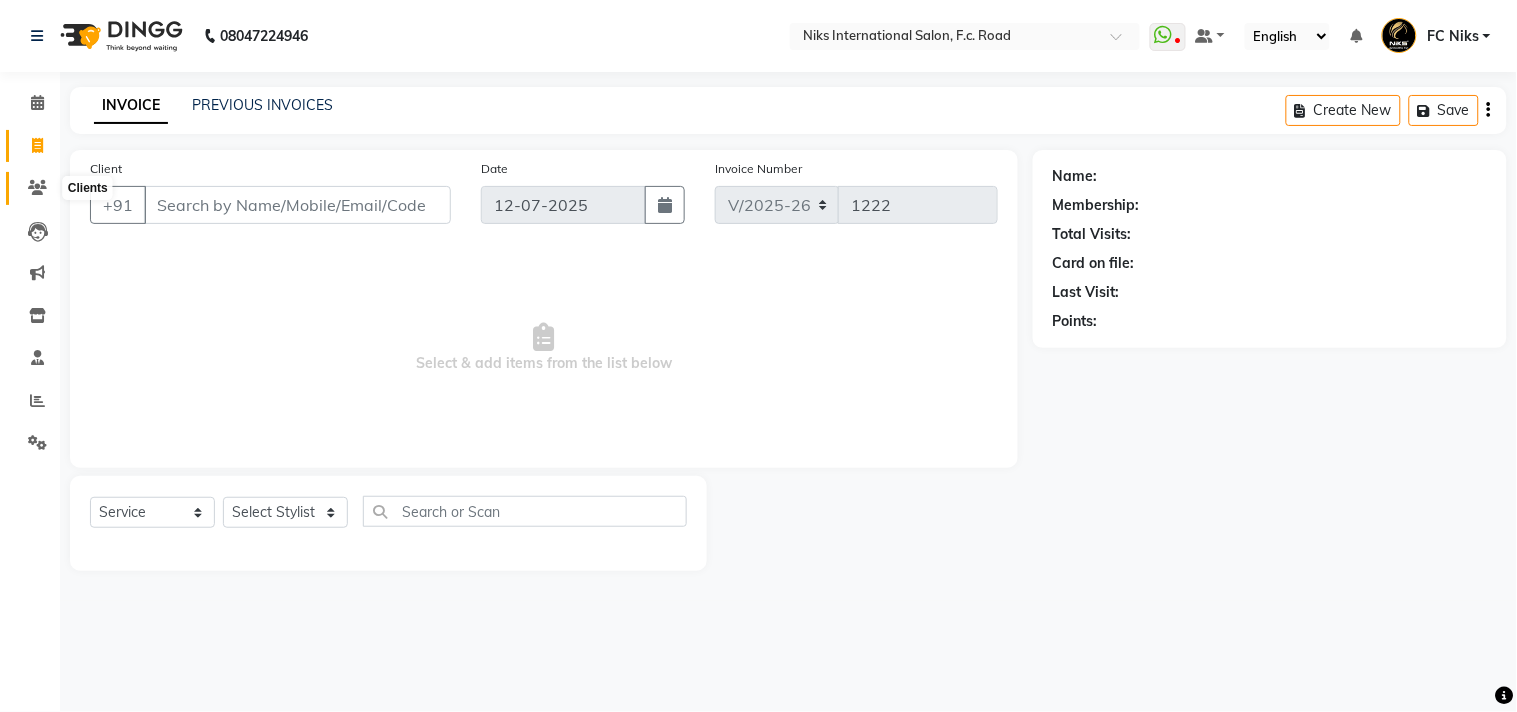 click 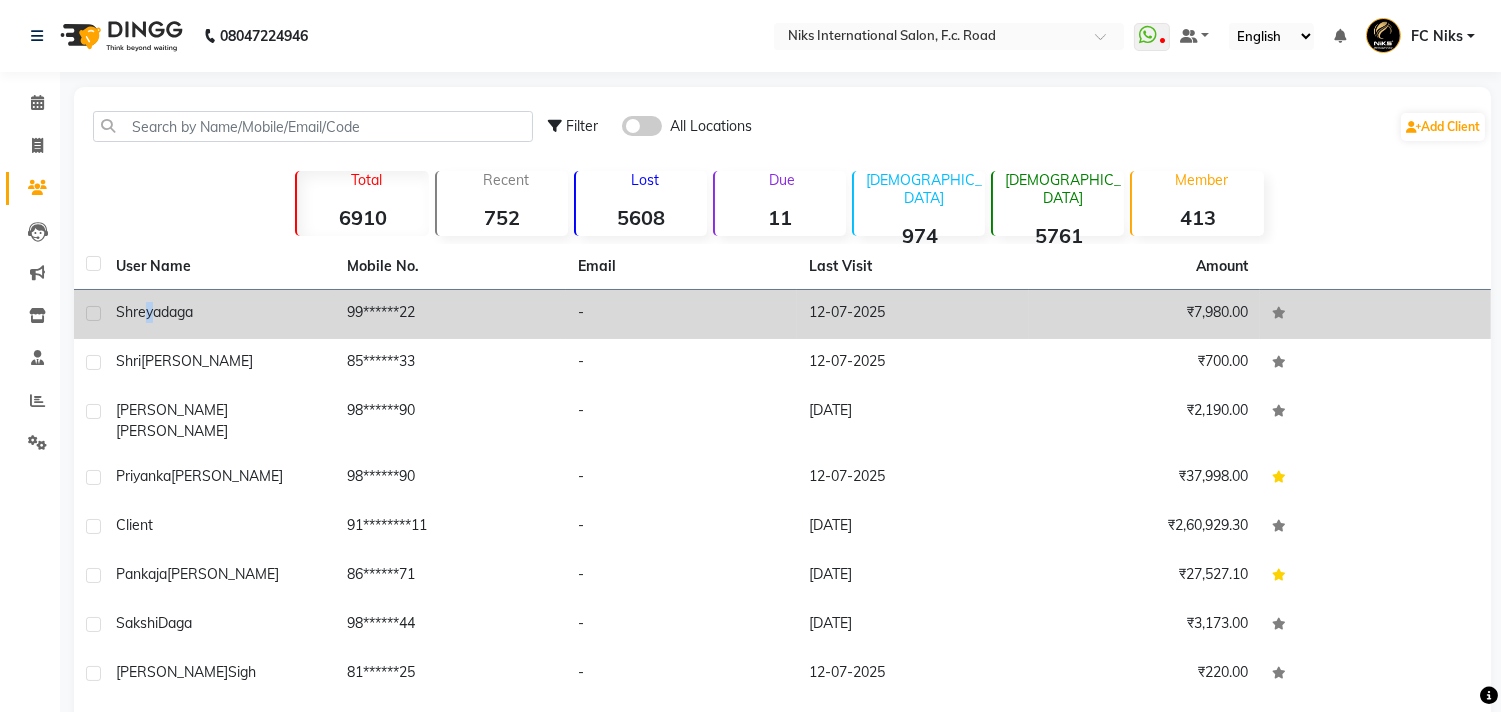 click on "shreya" 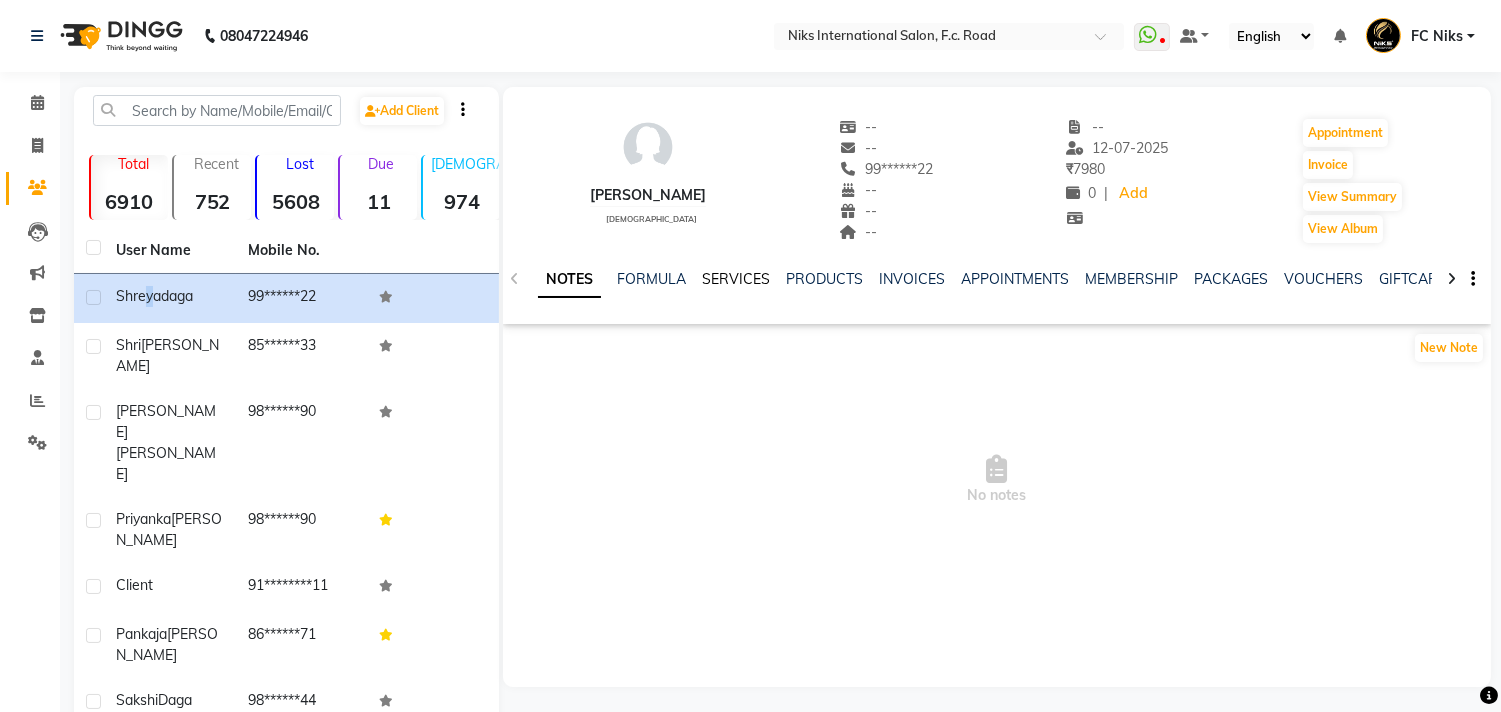 click on "SERVICES" 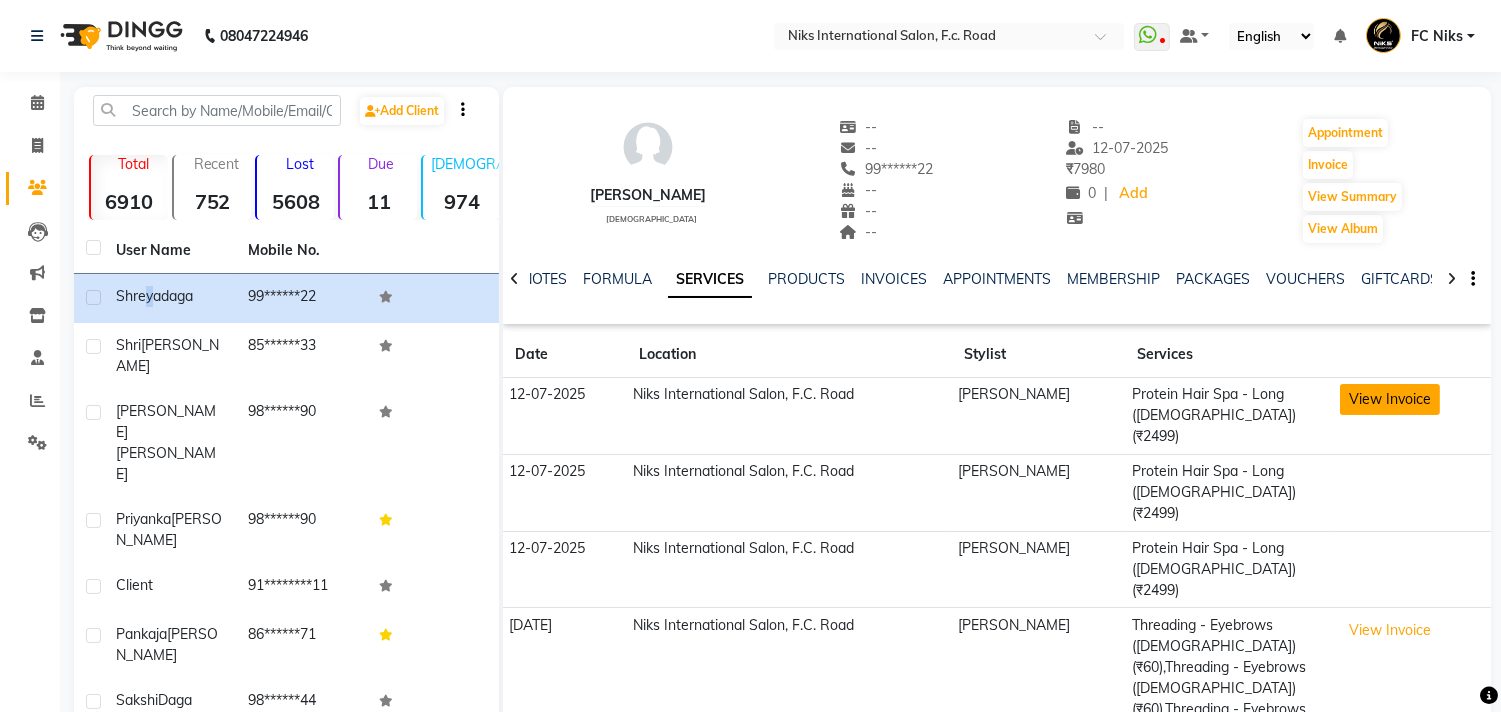 click on "View Invoice" 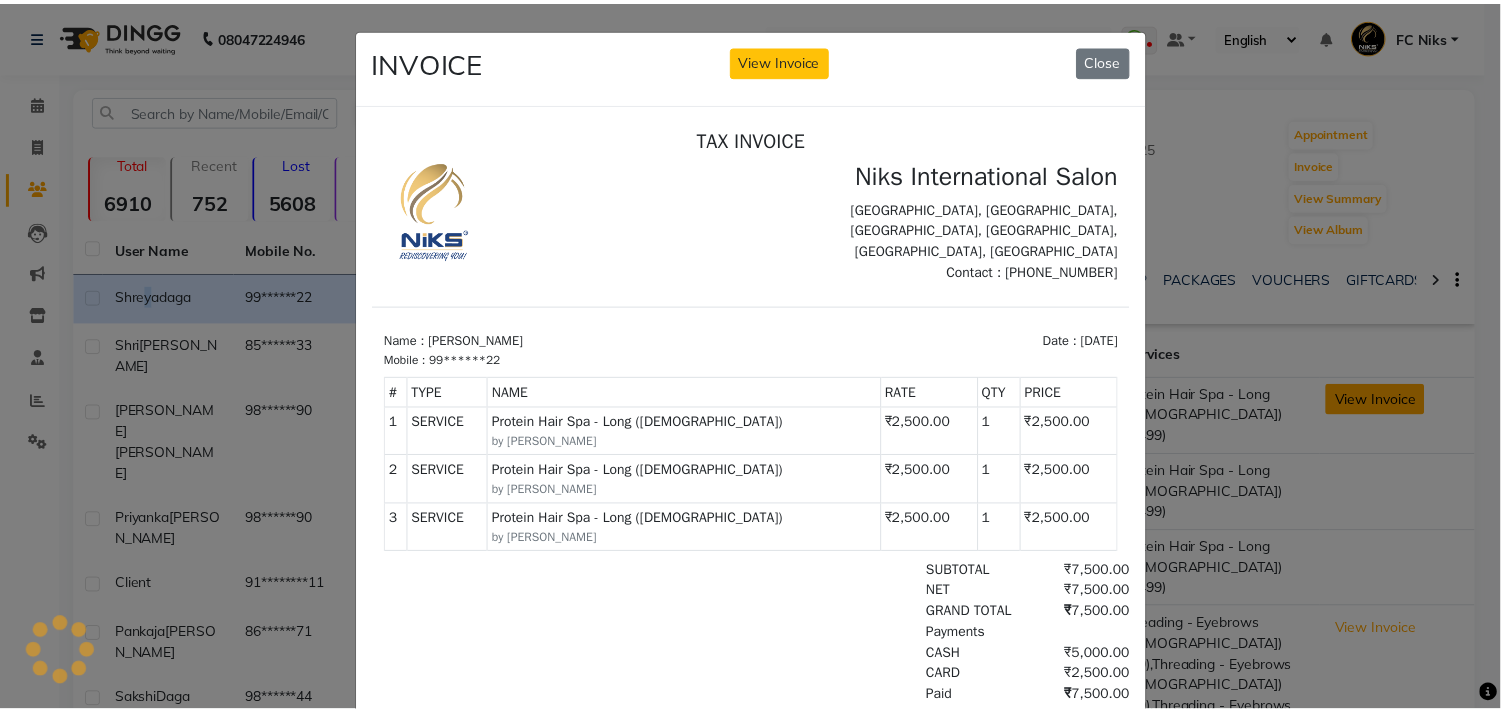 scroll, scrollTop: 0, scrollLeft: 0, axis: both 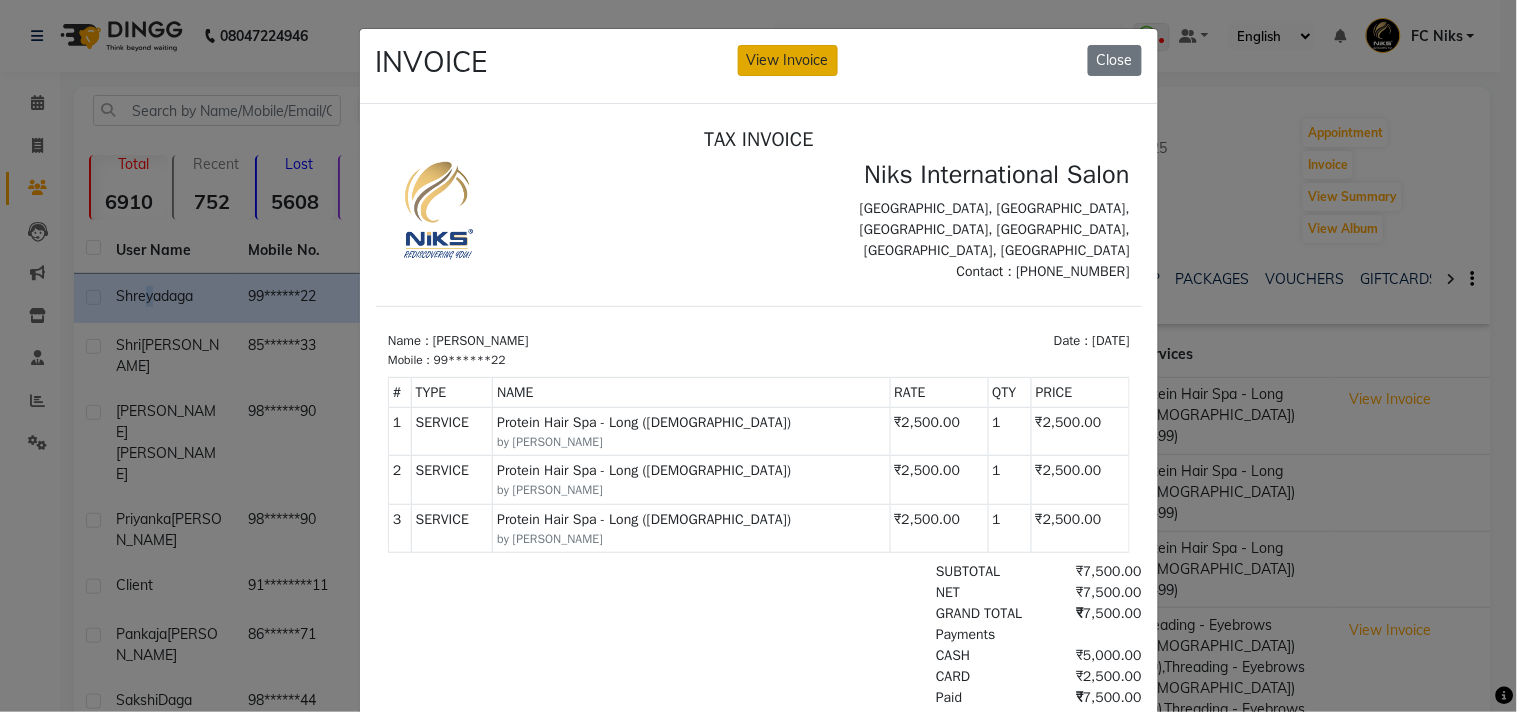 click on "View Invoice" 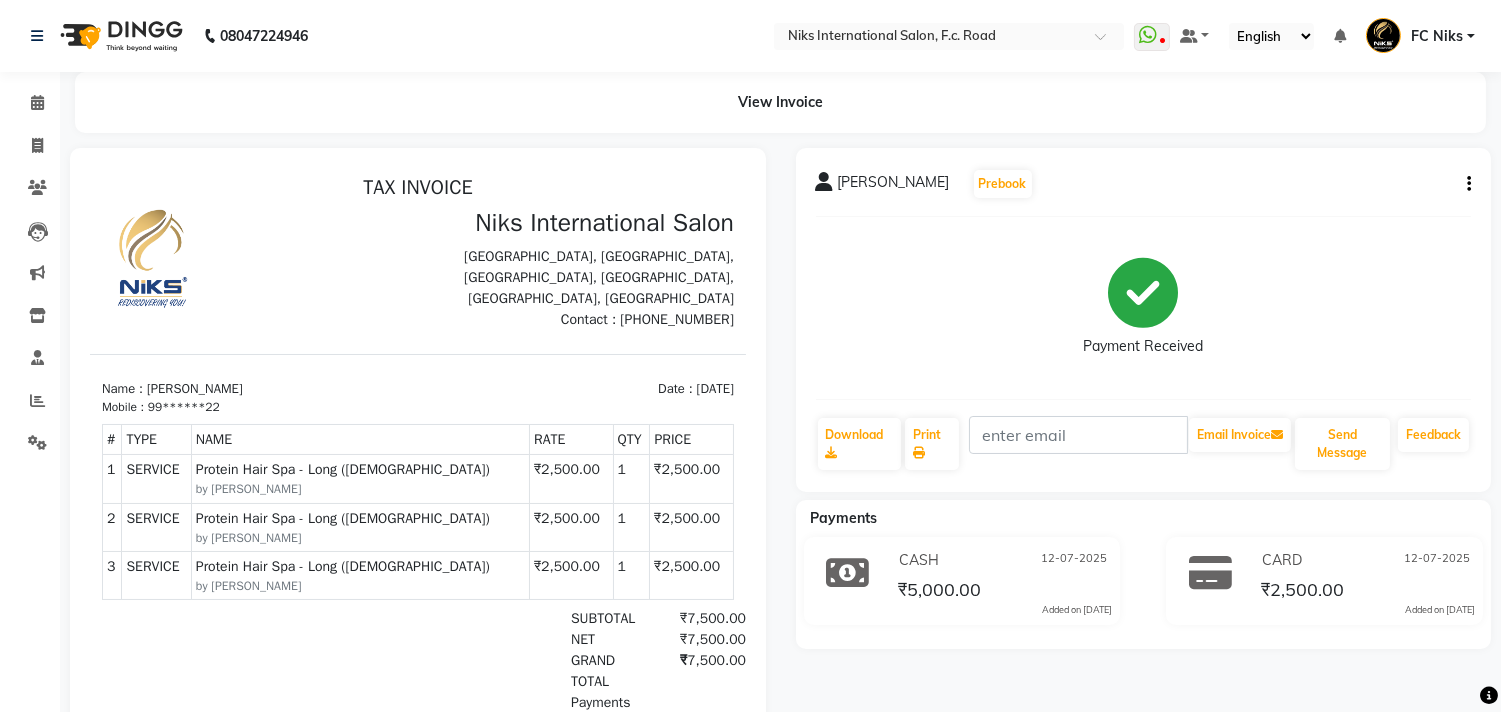 scroll, scrollTop: 0, scrollLeft: 0, axis: both 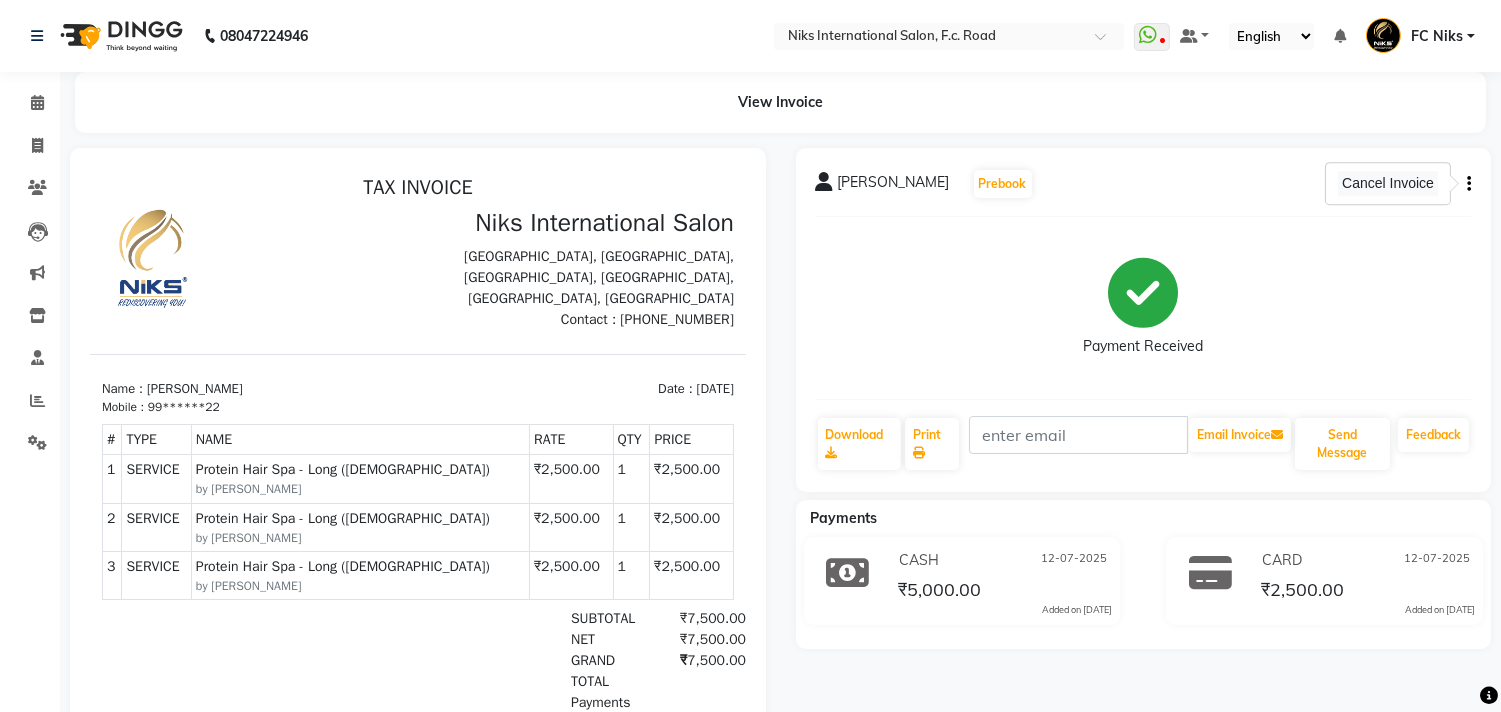 click on "Cancel Invoice" at bounding box center [1388, 183] 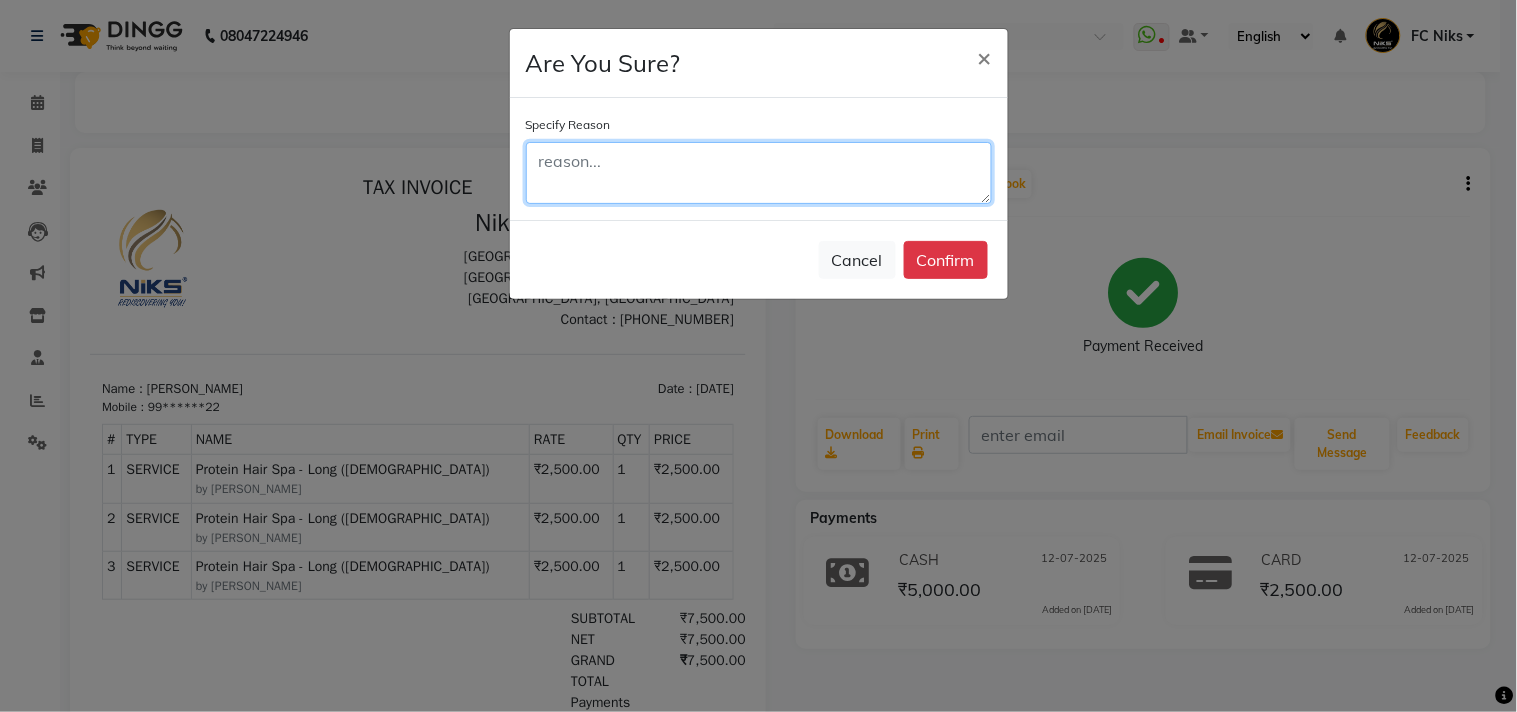 click 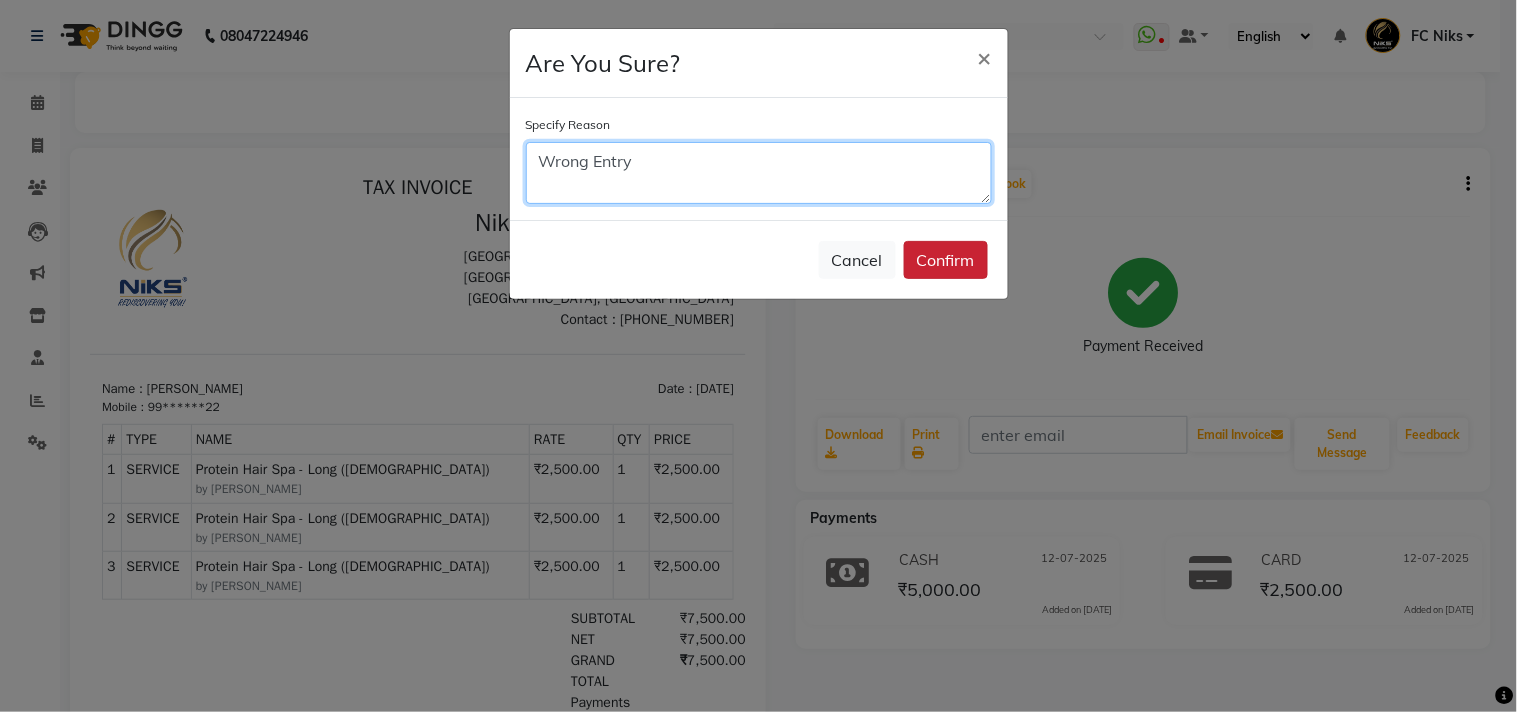 type on "Wrong Entry" 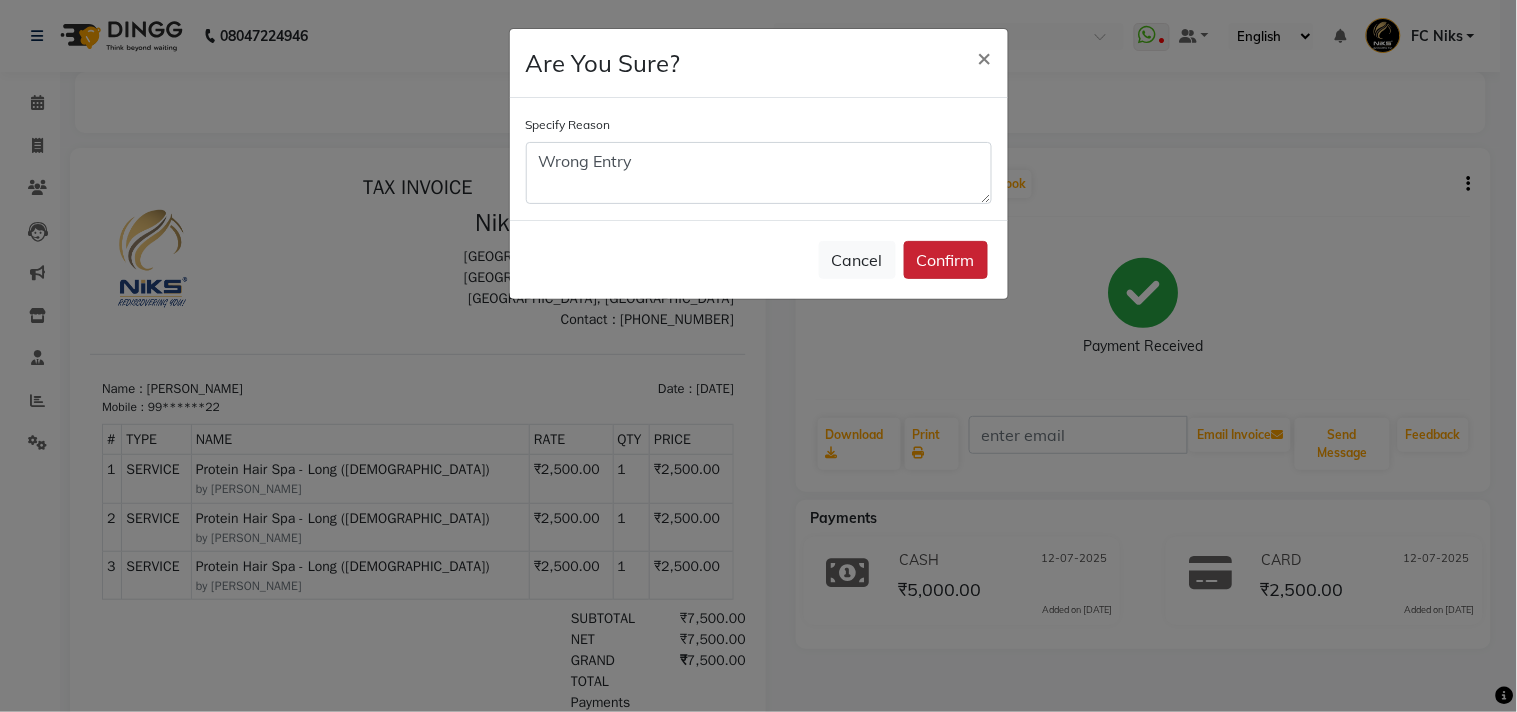 click on "Confirm" 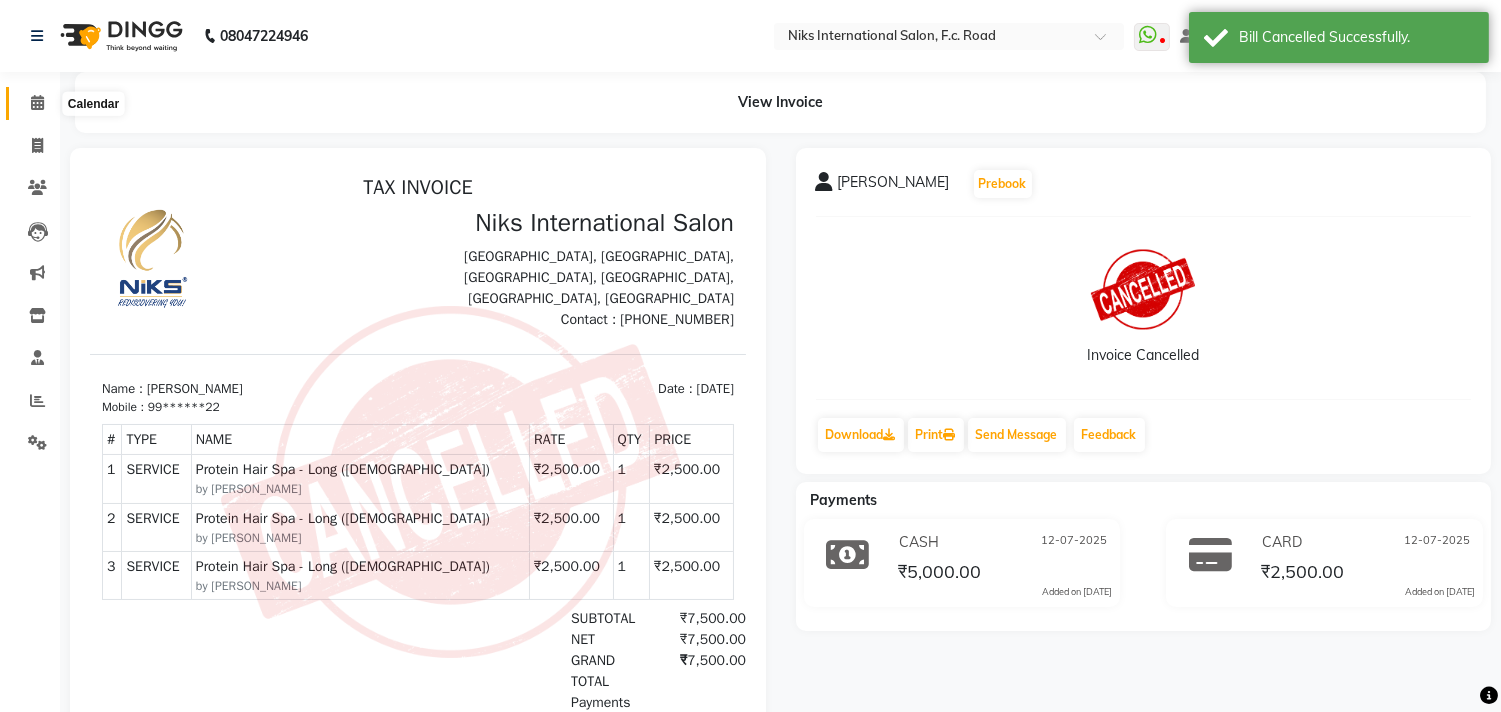 click 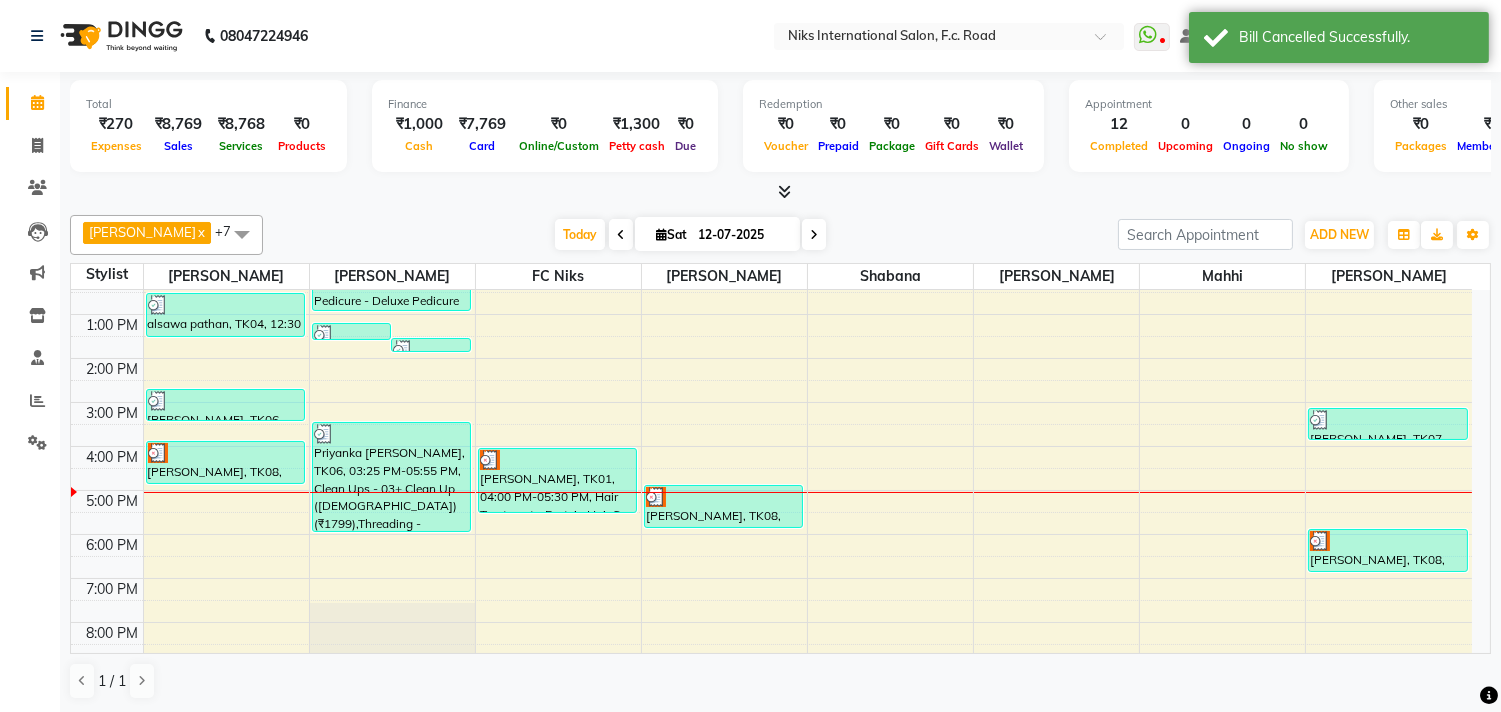 scroll, scrollTop: 222, scrollLeft: 0, axis: vertical 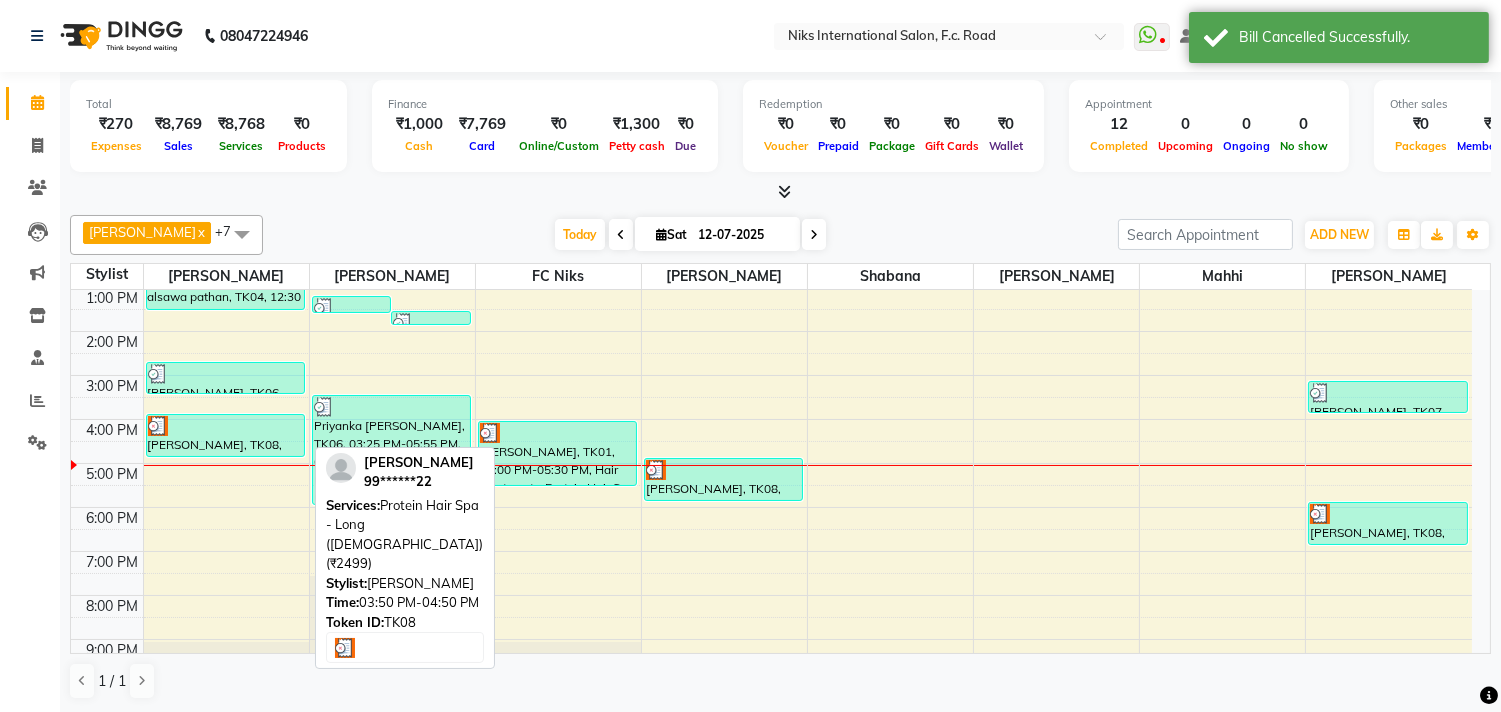 click on "[PERSON_NAME], TK08, 03:50 PM-04:50 PM, Protein Hair Spa - Long ([DEMOGRAPHIC_DATA]) (₹2499)" at bounding box center (225, 435) 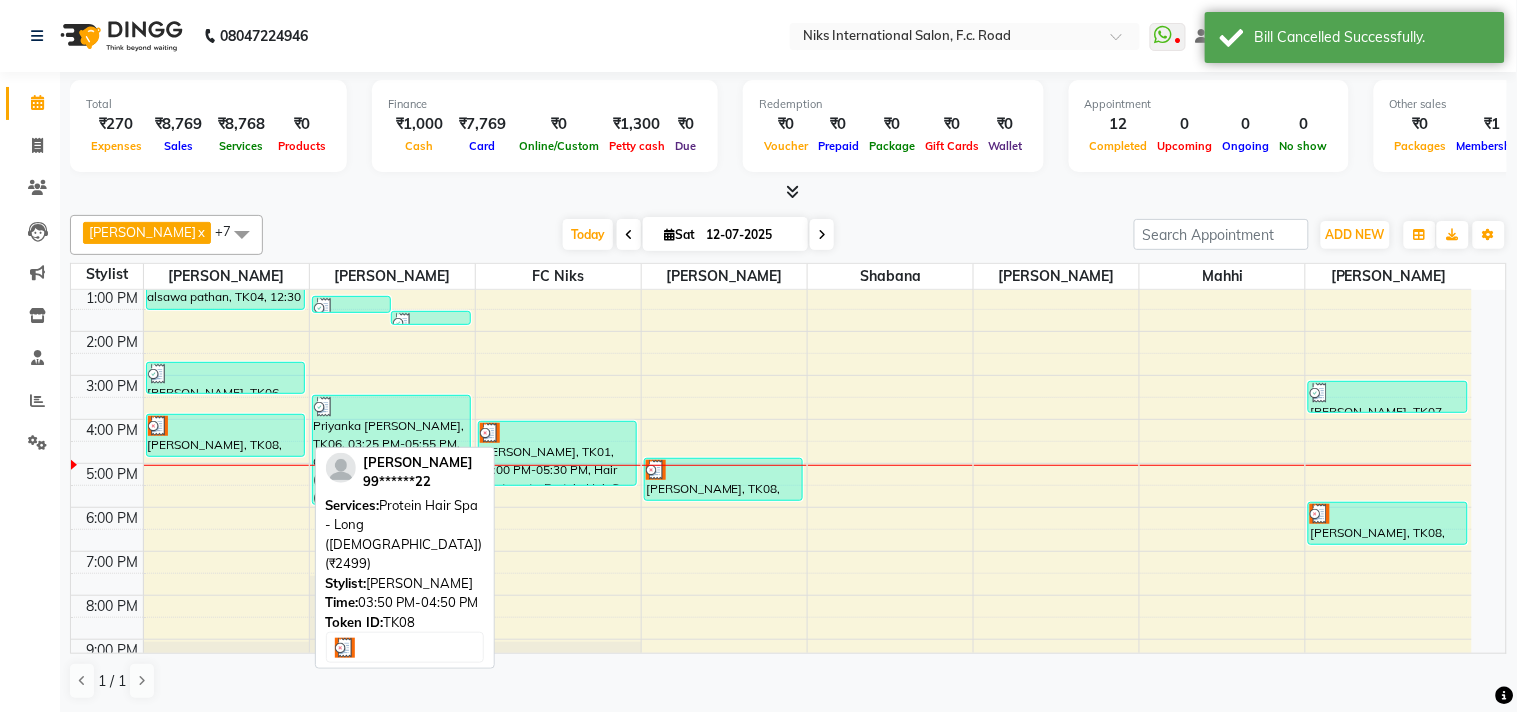 select on "3" 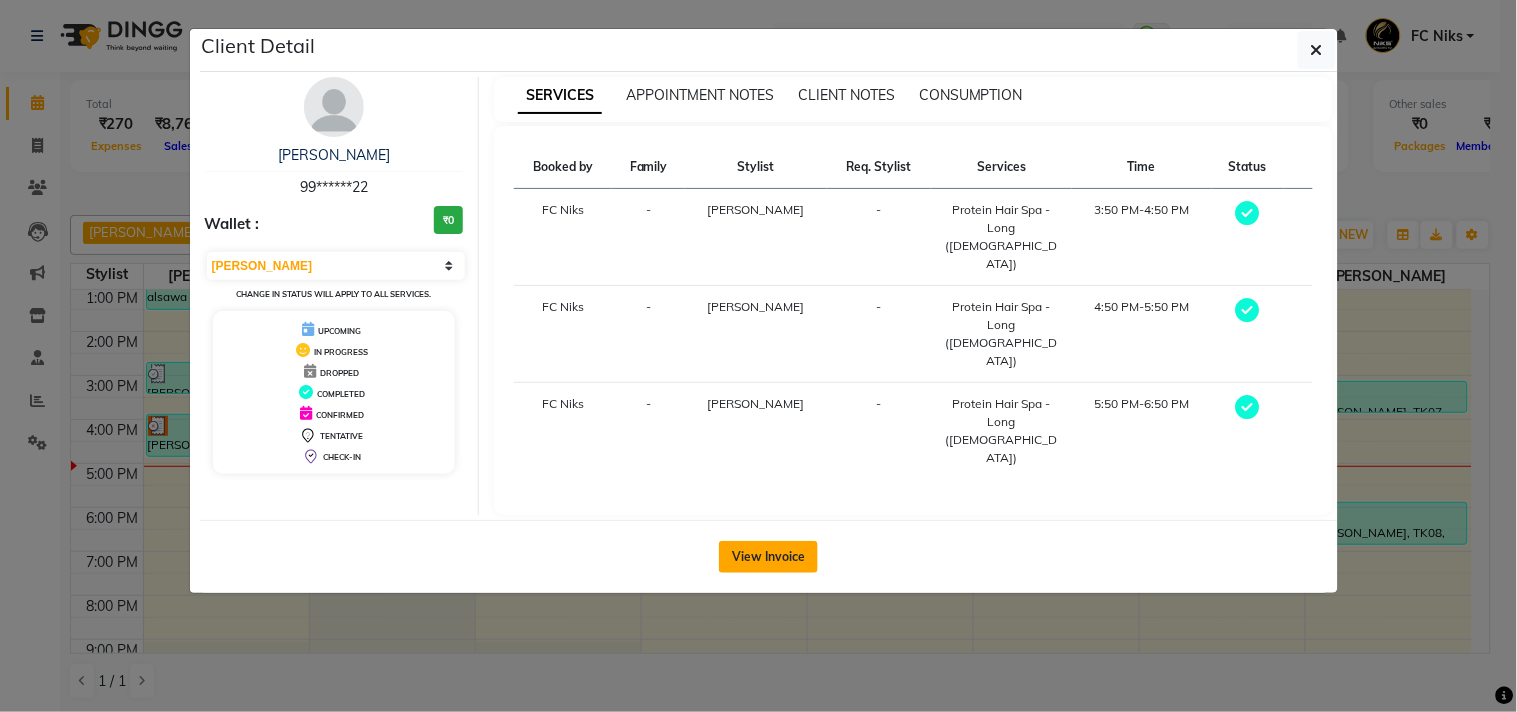 click on "View Invoice" 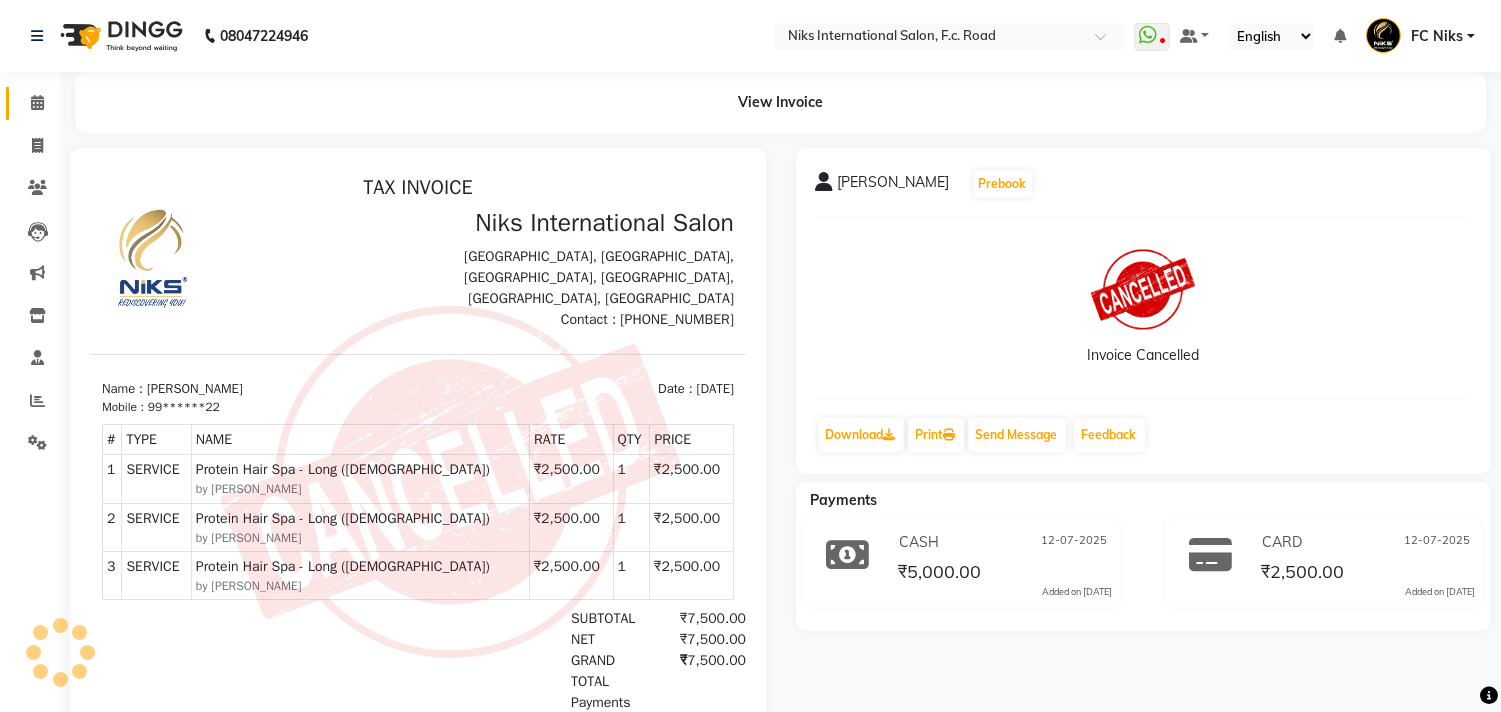 scroll, scrollTop: 0, scrollLeft: 0, axis: both 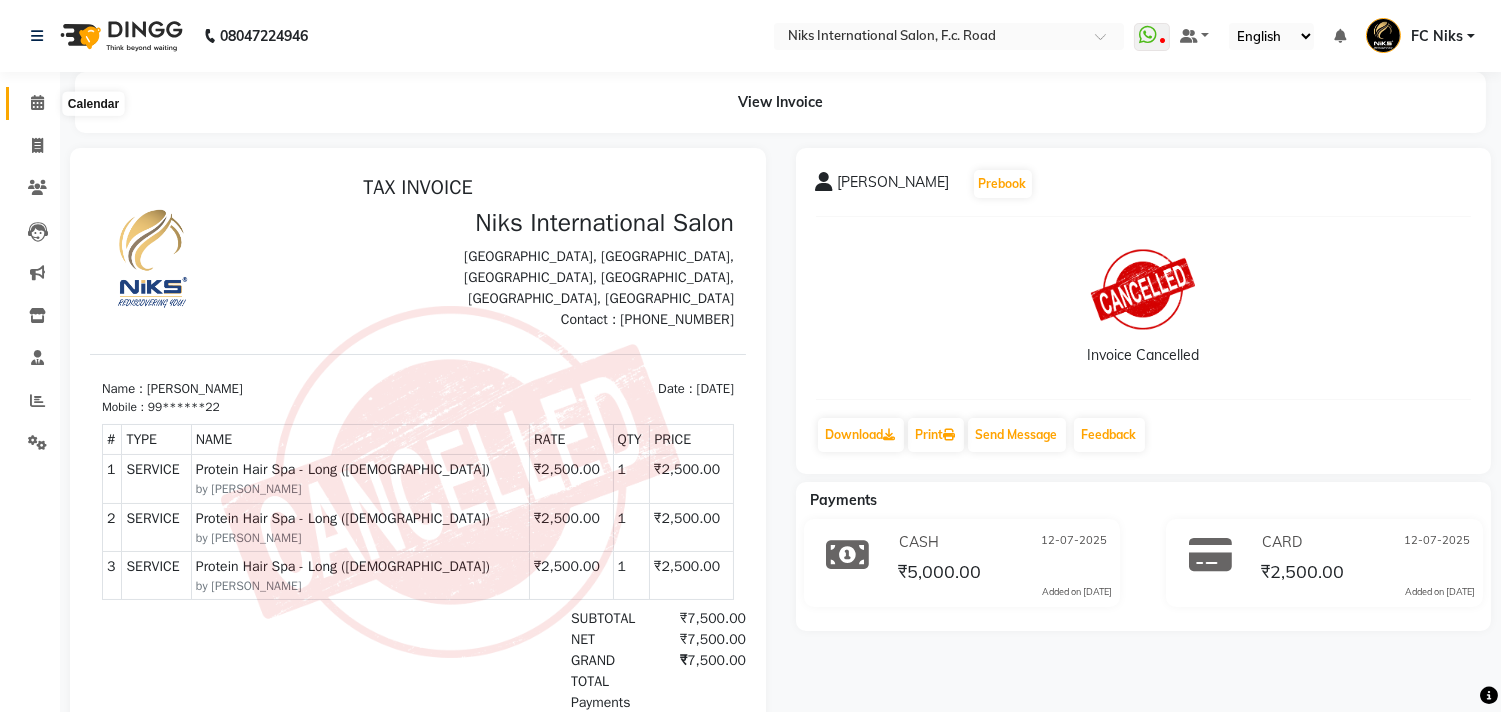 click 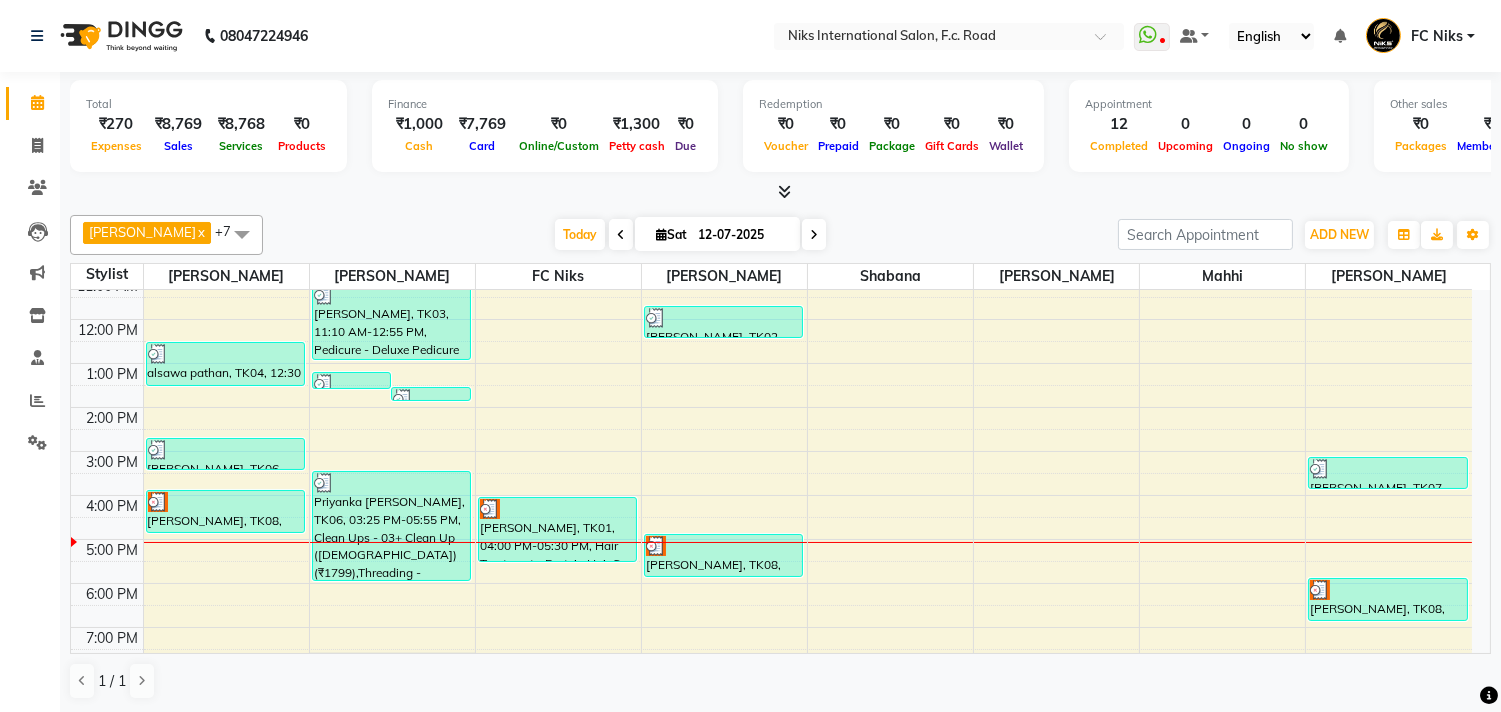 scroll, scrollTop: 147, scrollLeft: 0, axis: vertical 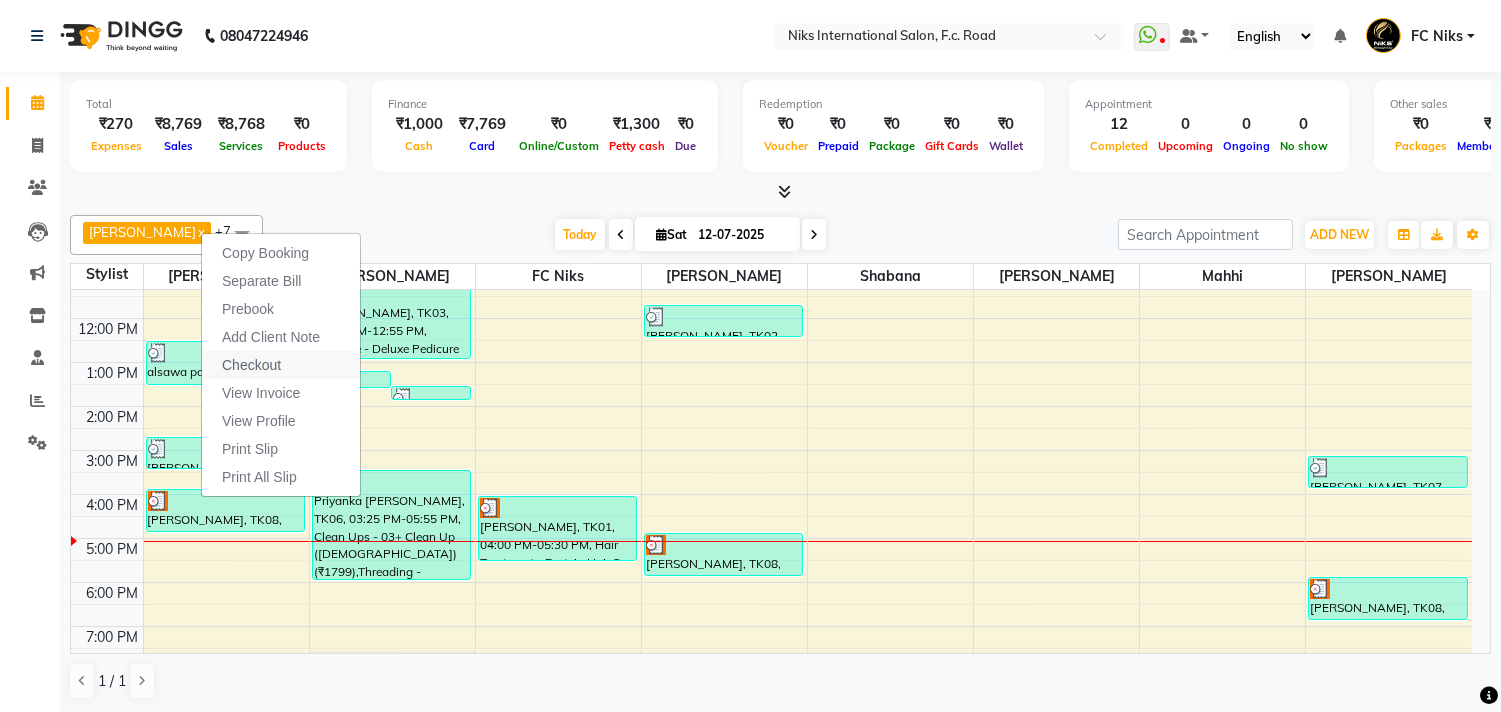 click on "Checkout" at bounding box center (251, 365) 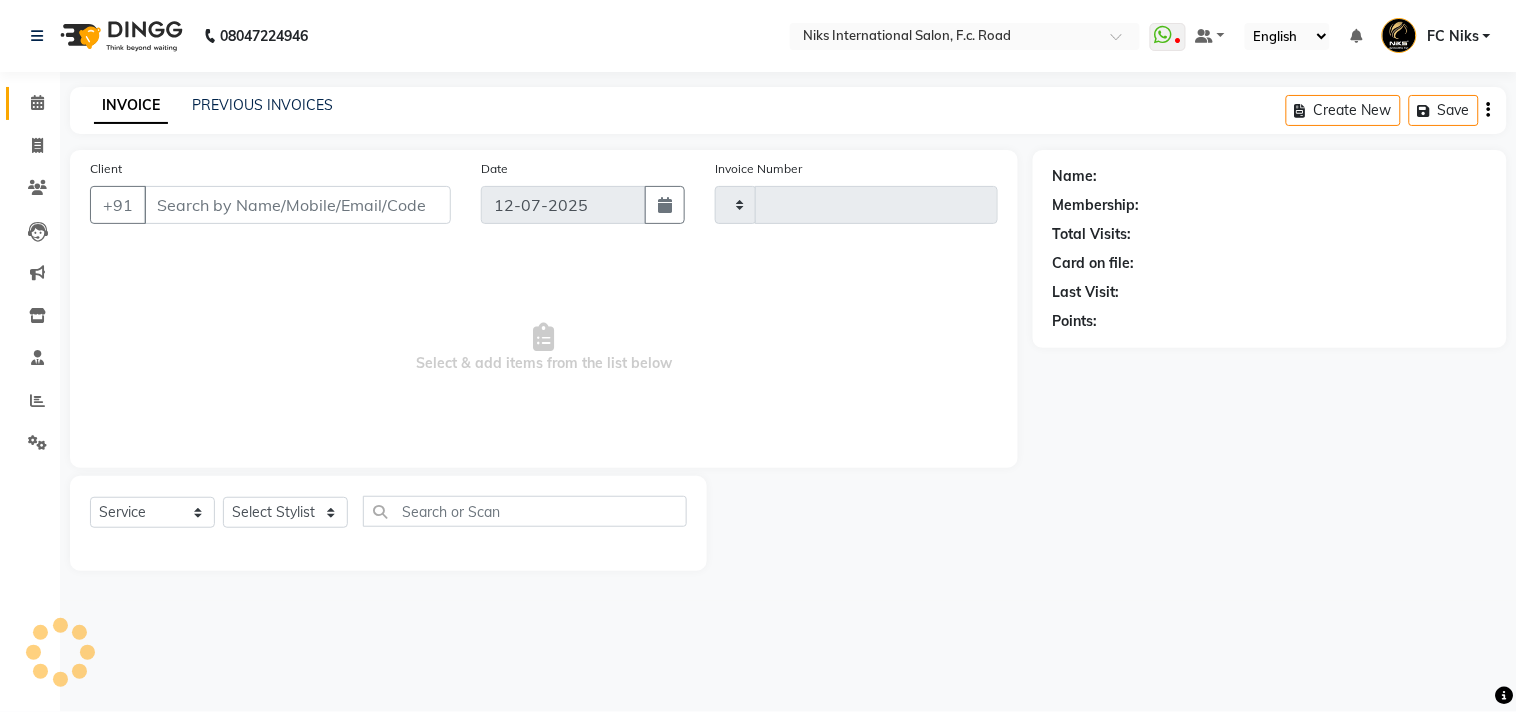 type on "1222" 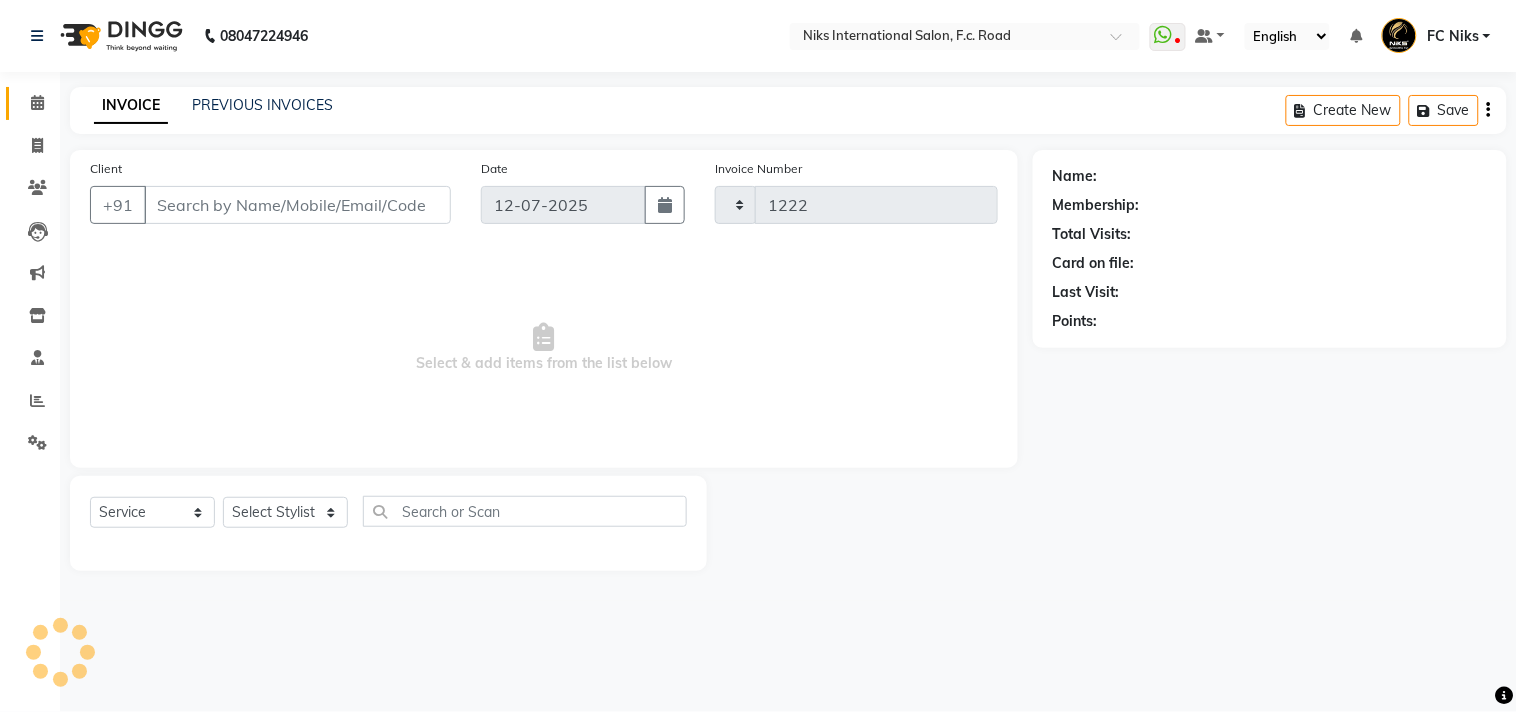 select on "7" 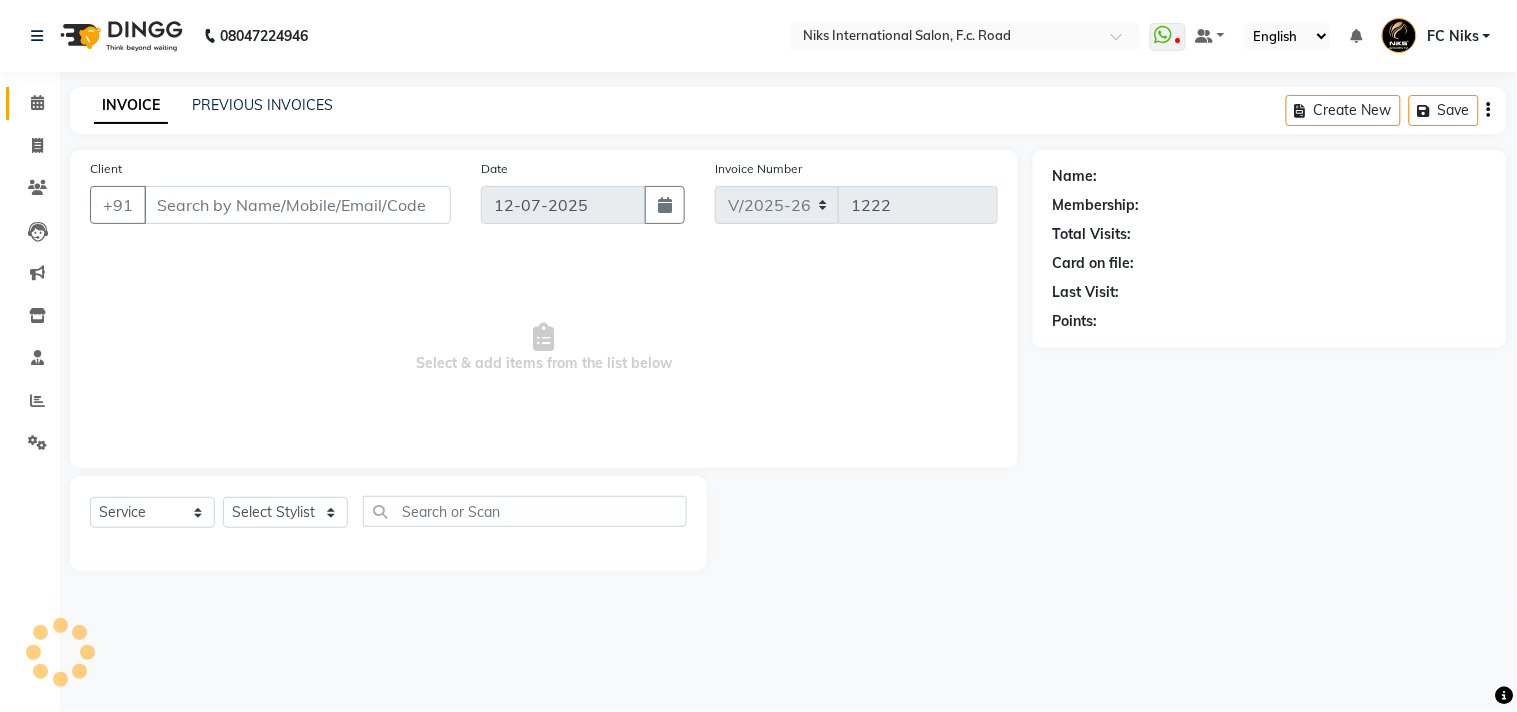 type on "99******22" 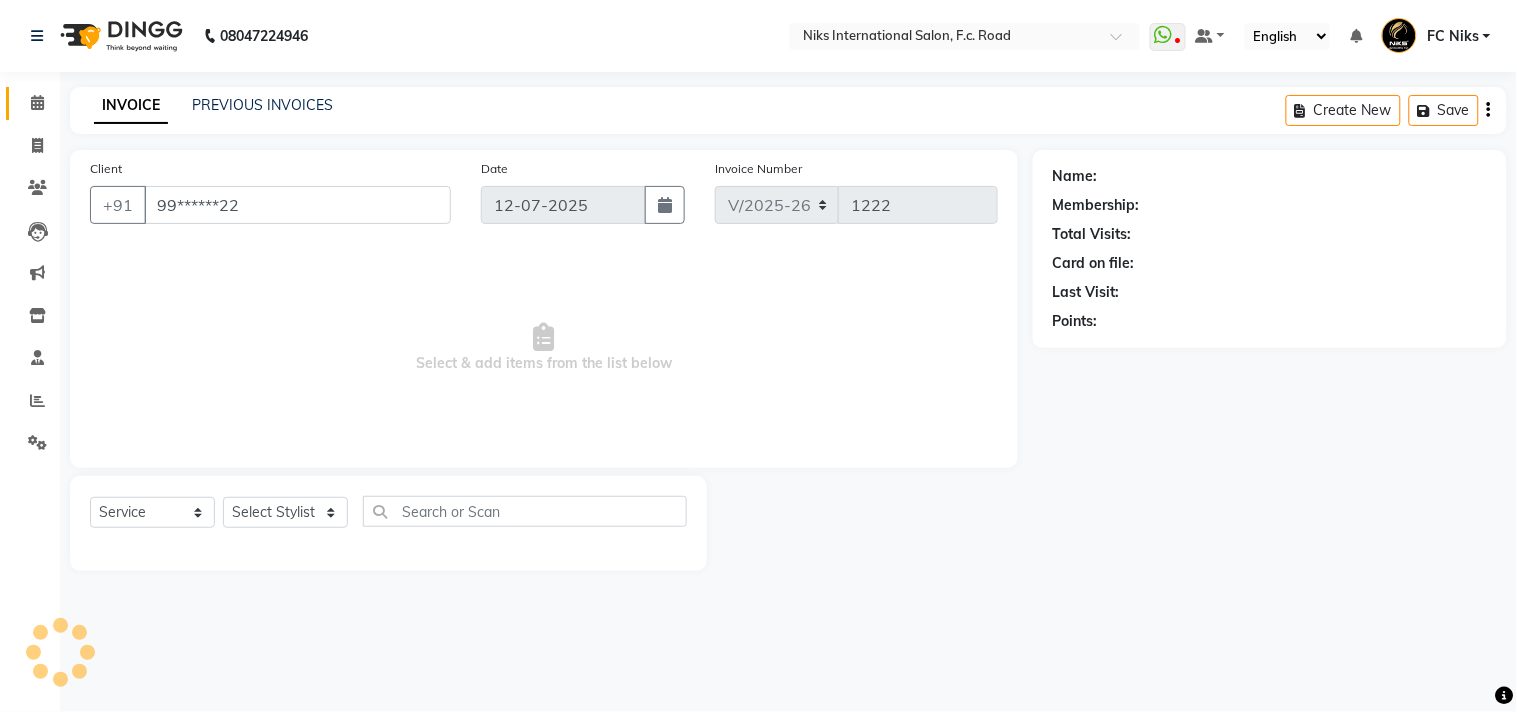 select on "82852" 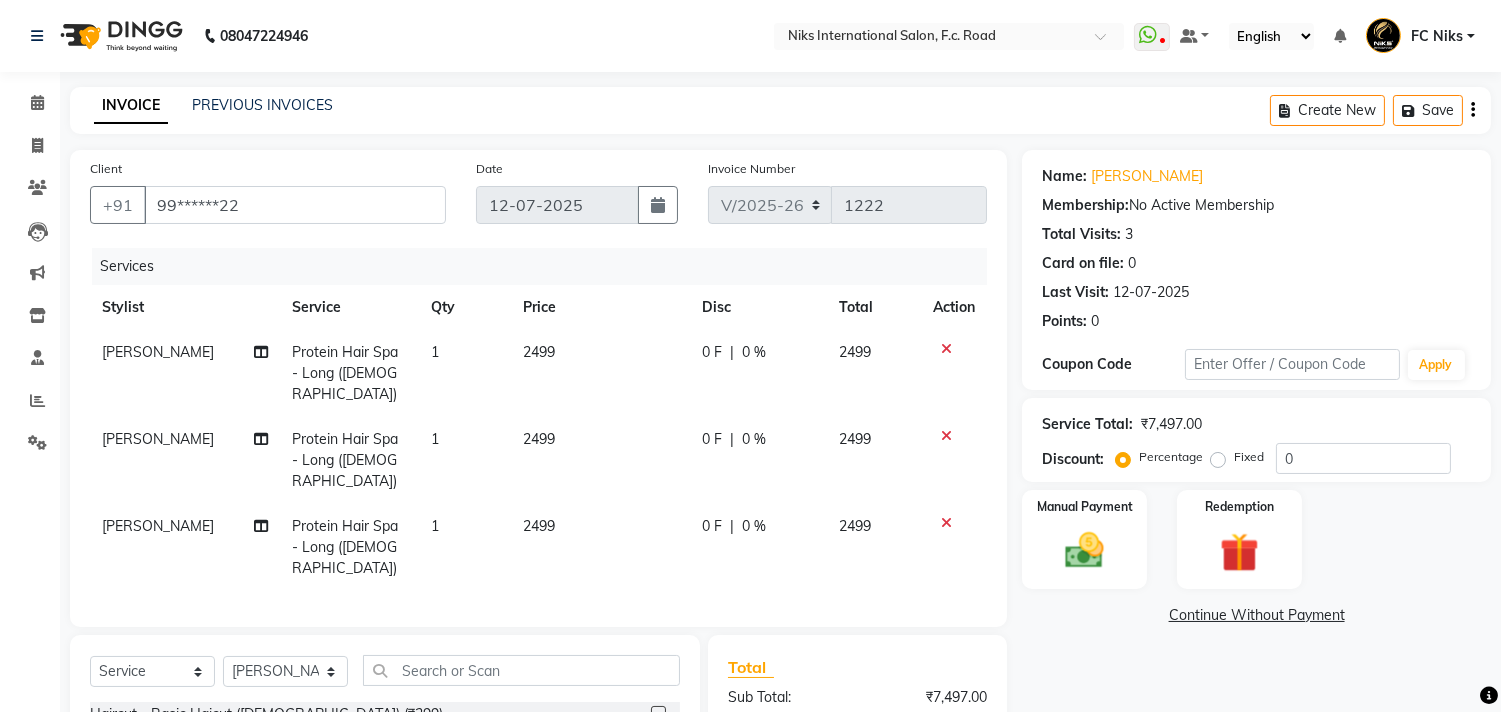 click on "2499" 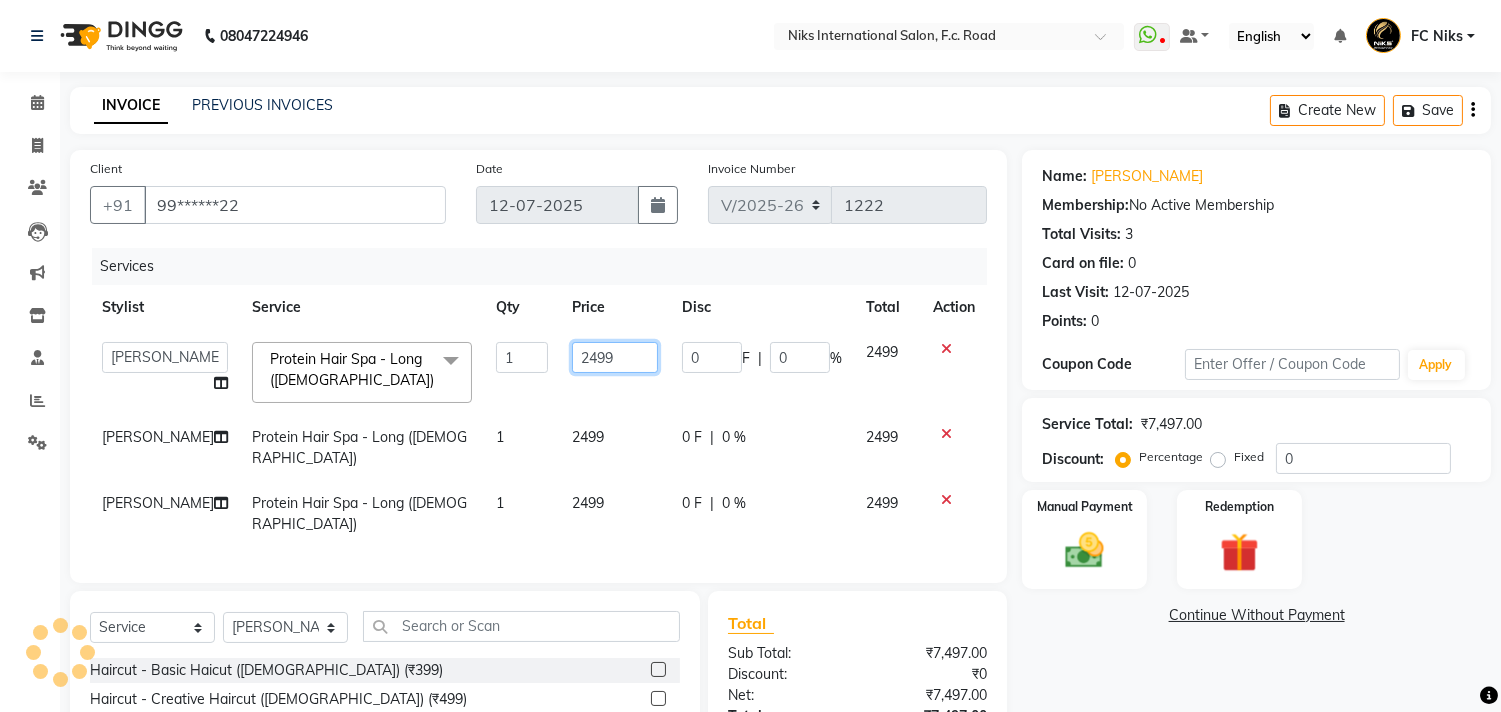 drag, startPoint x: 610, startPoint y: 352, endPoint x: 538, endPoint y: 362, distance: 72.691124 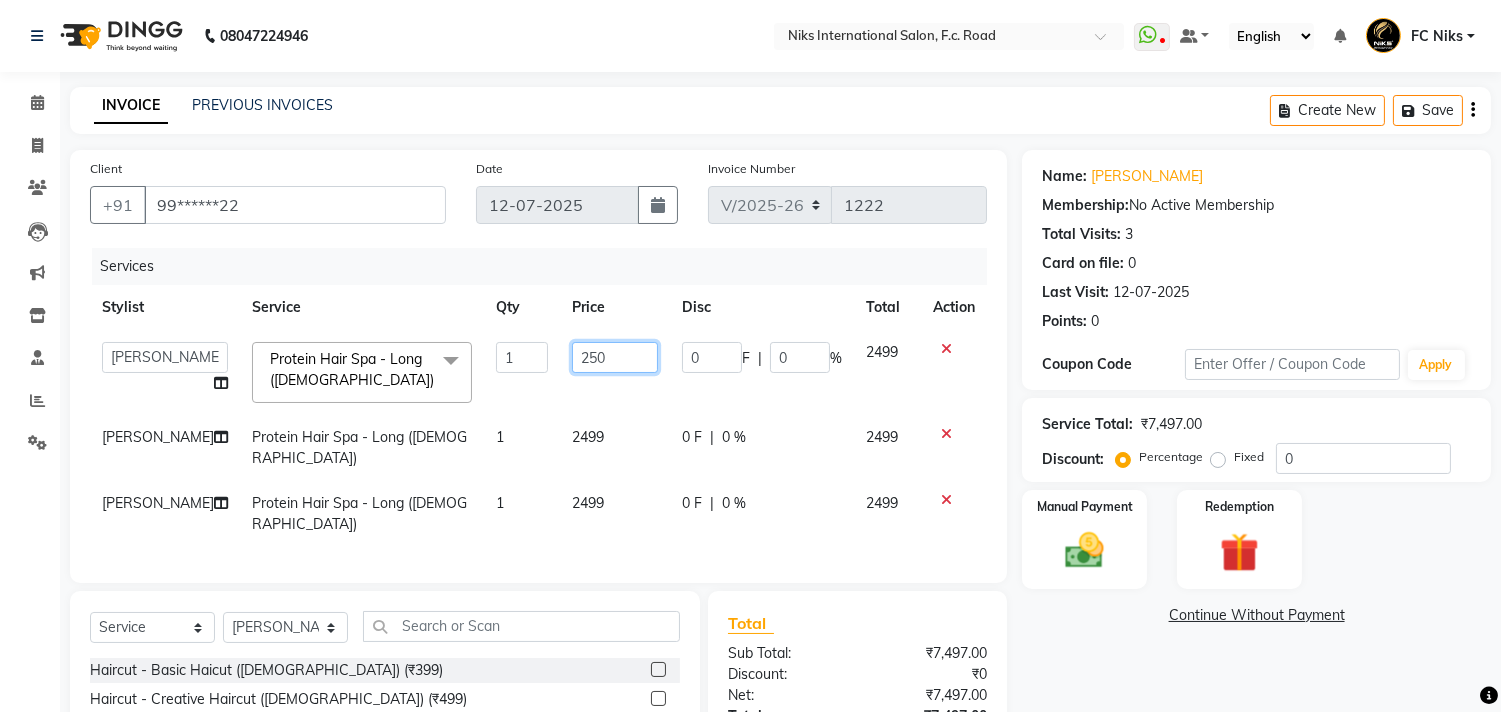 type on "2500" 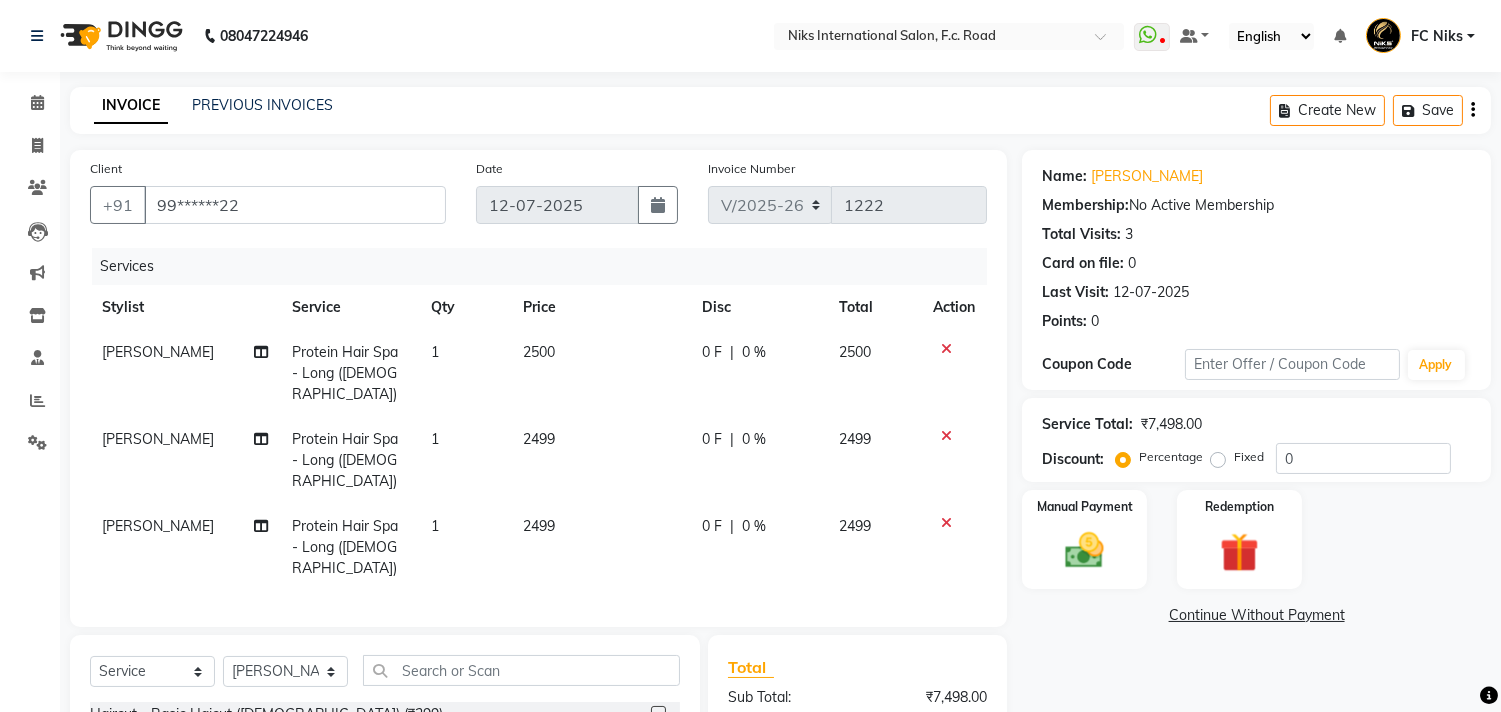 click on "2499" 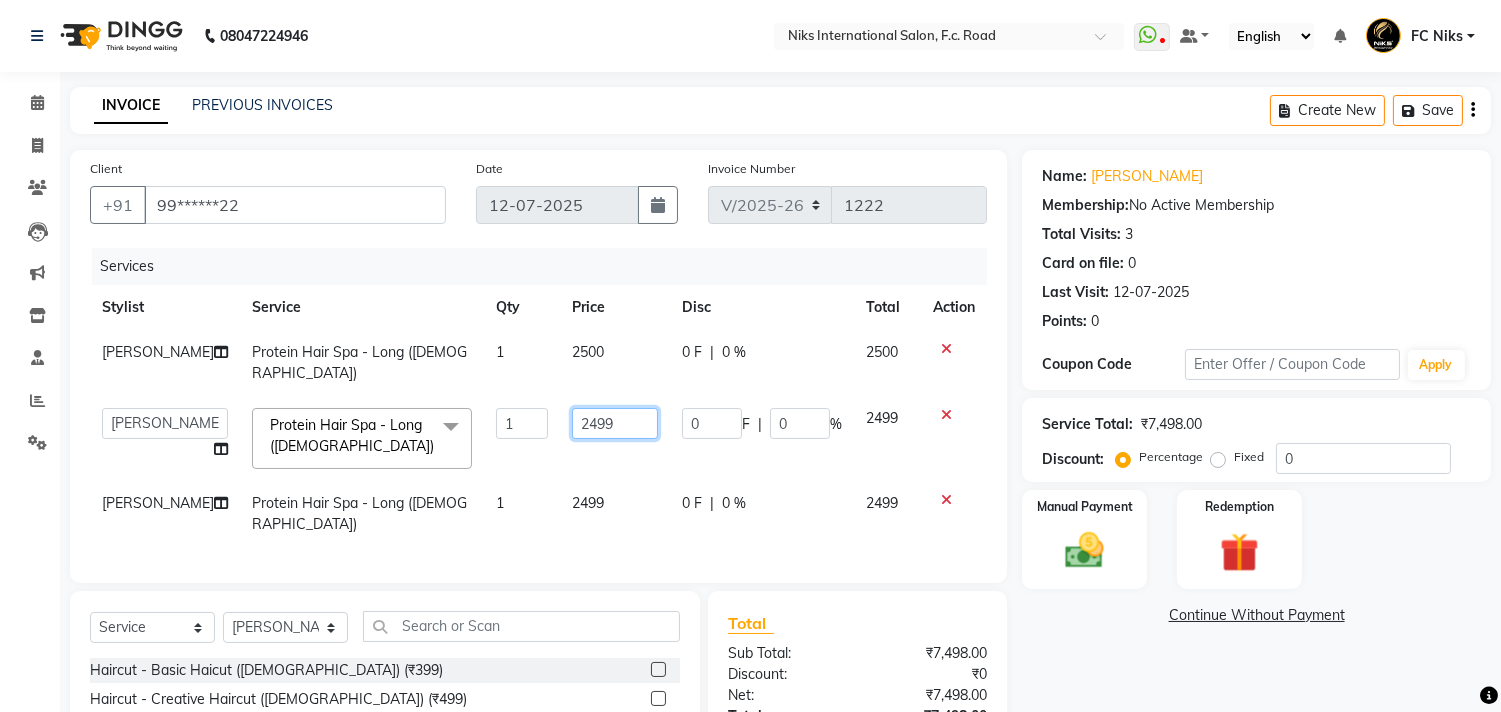 drag, startPoint x: 593, startPoint y: 423, endPoint x: 524, endPoint y: 421, distance: 69.02898 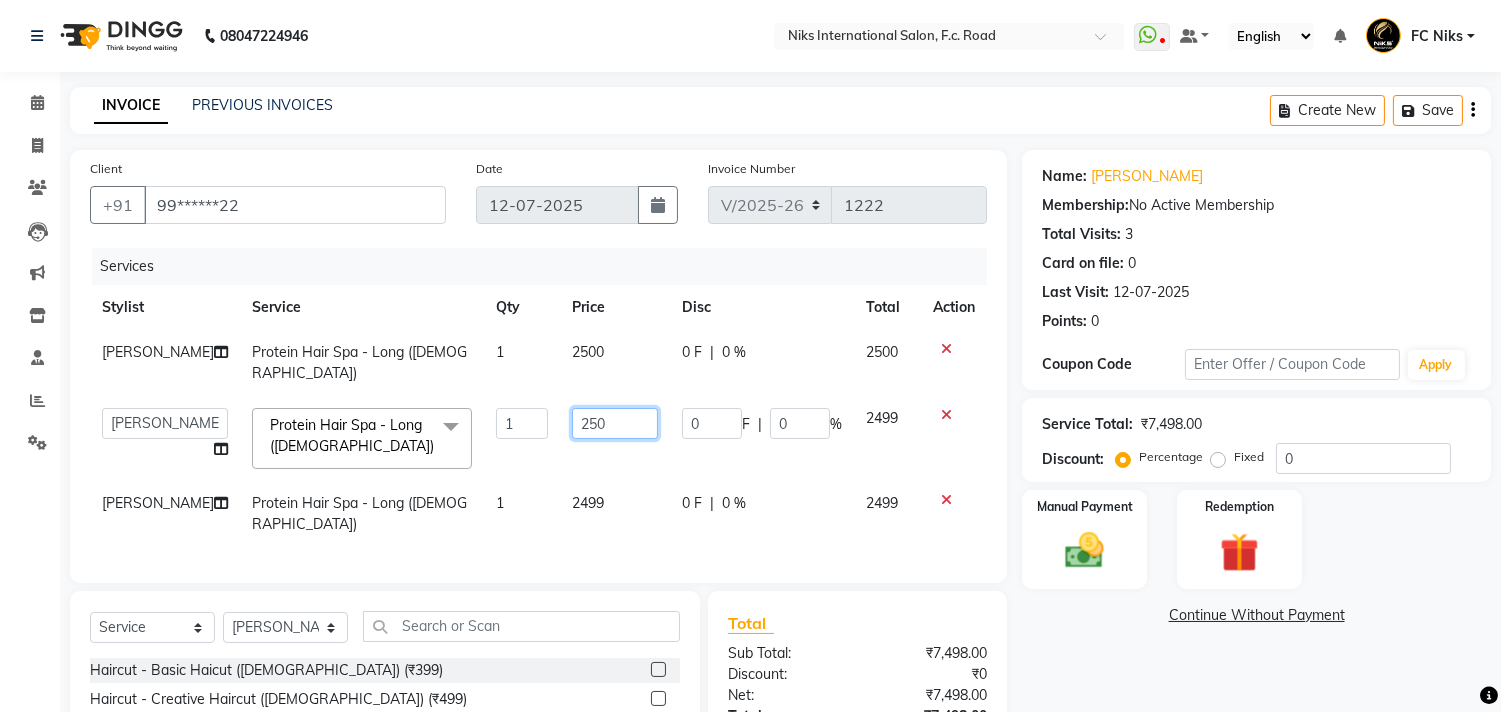 type on "2500" 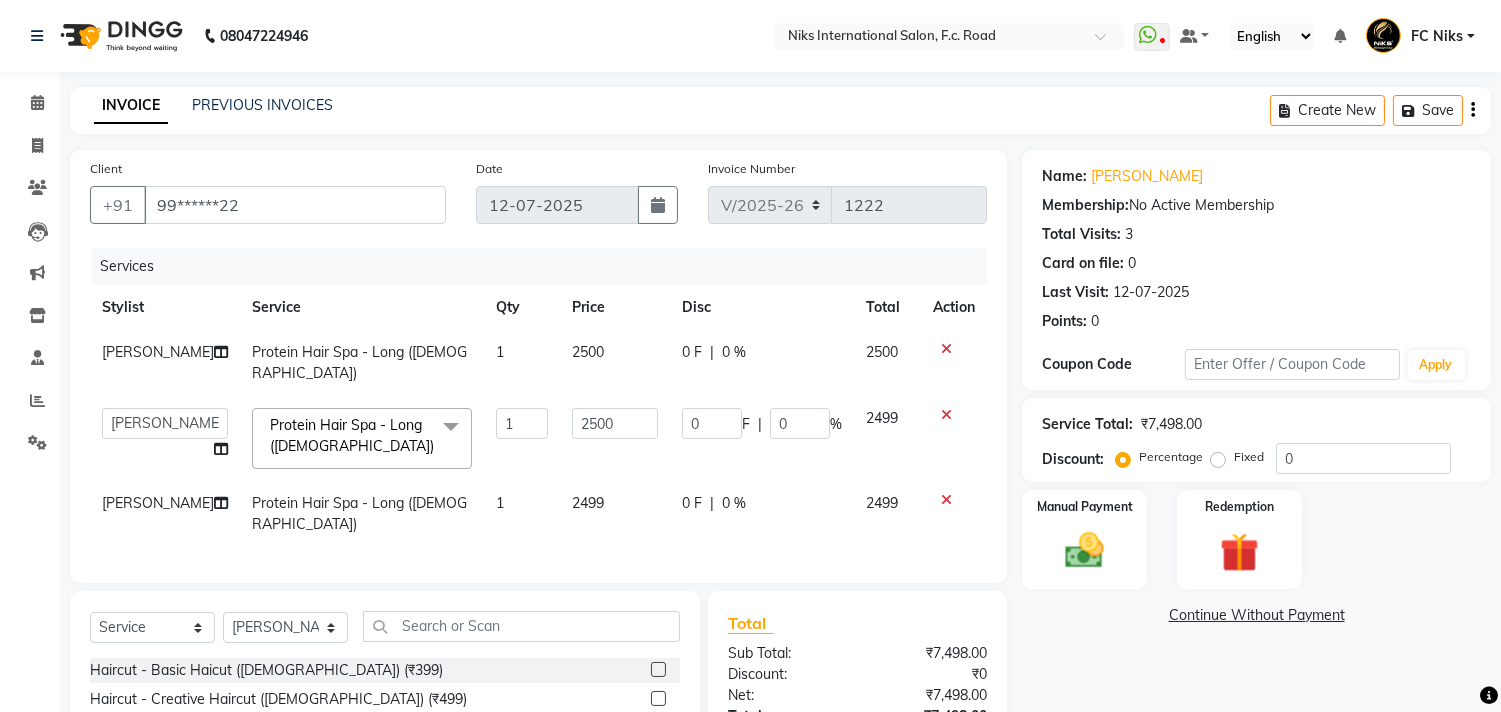 click on "2499" 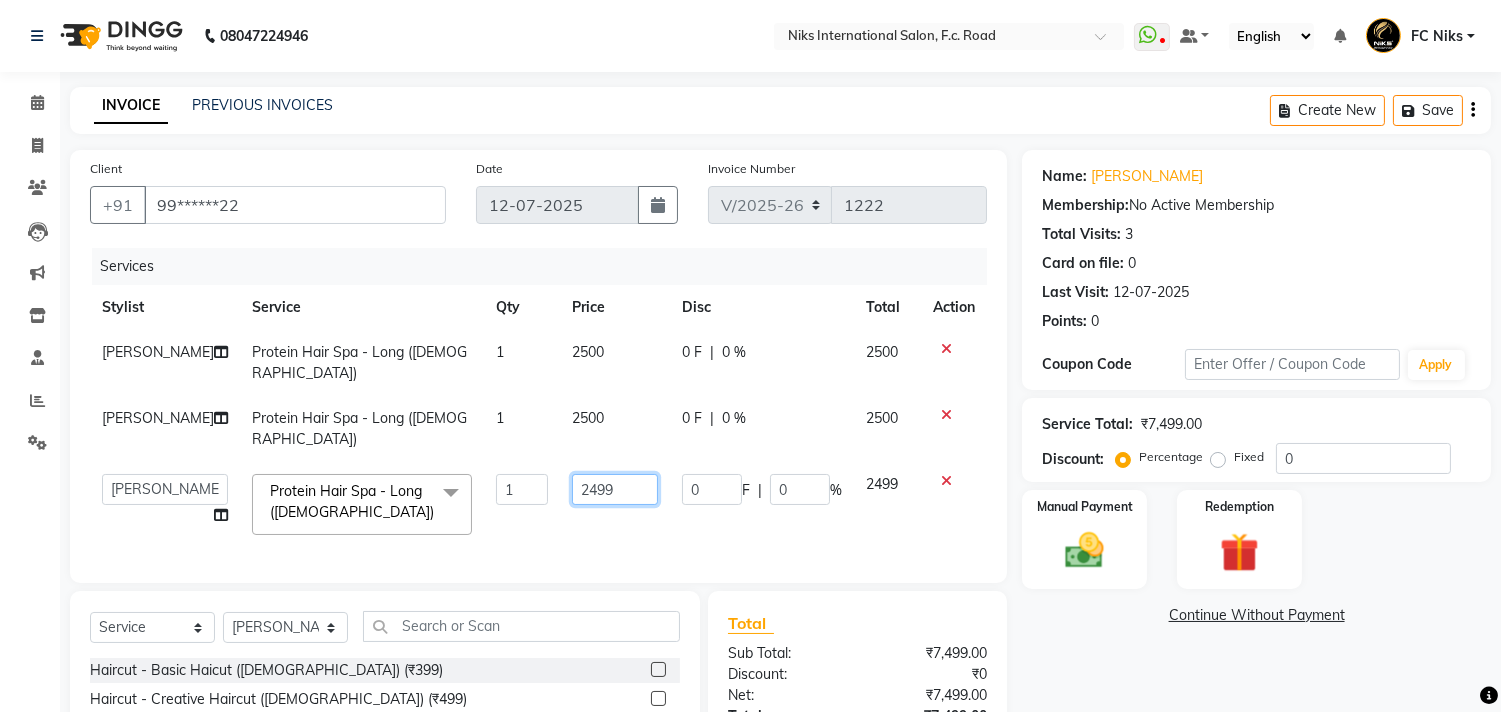 drag, startPoint x: 601, startPoint y: 477, endPoint x: 541, endPoint y: 467, distance: 60.827625 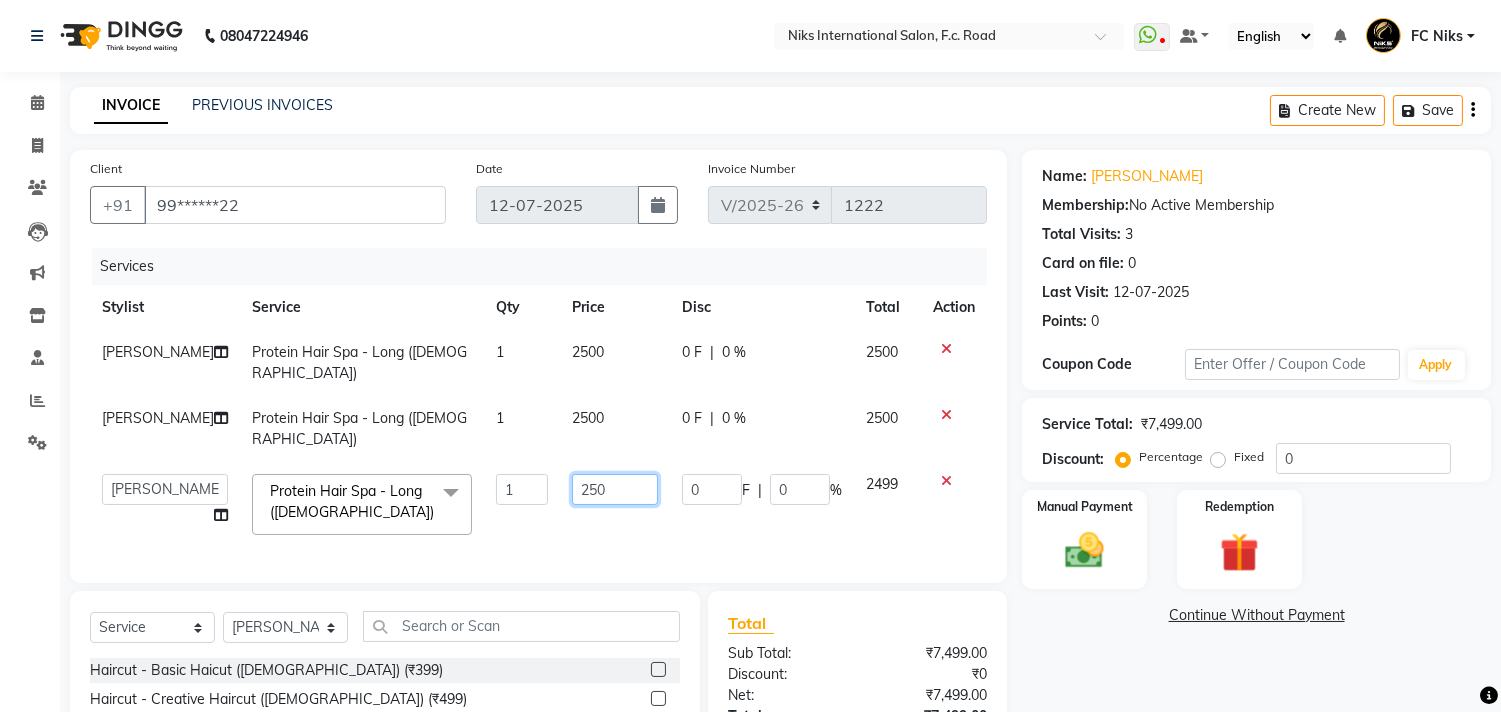 type on "2500" 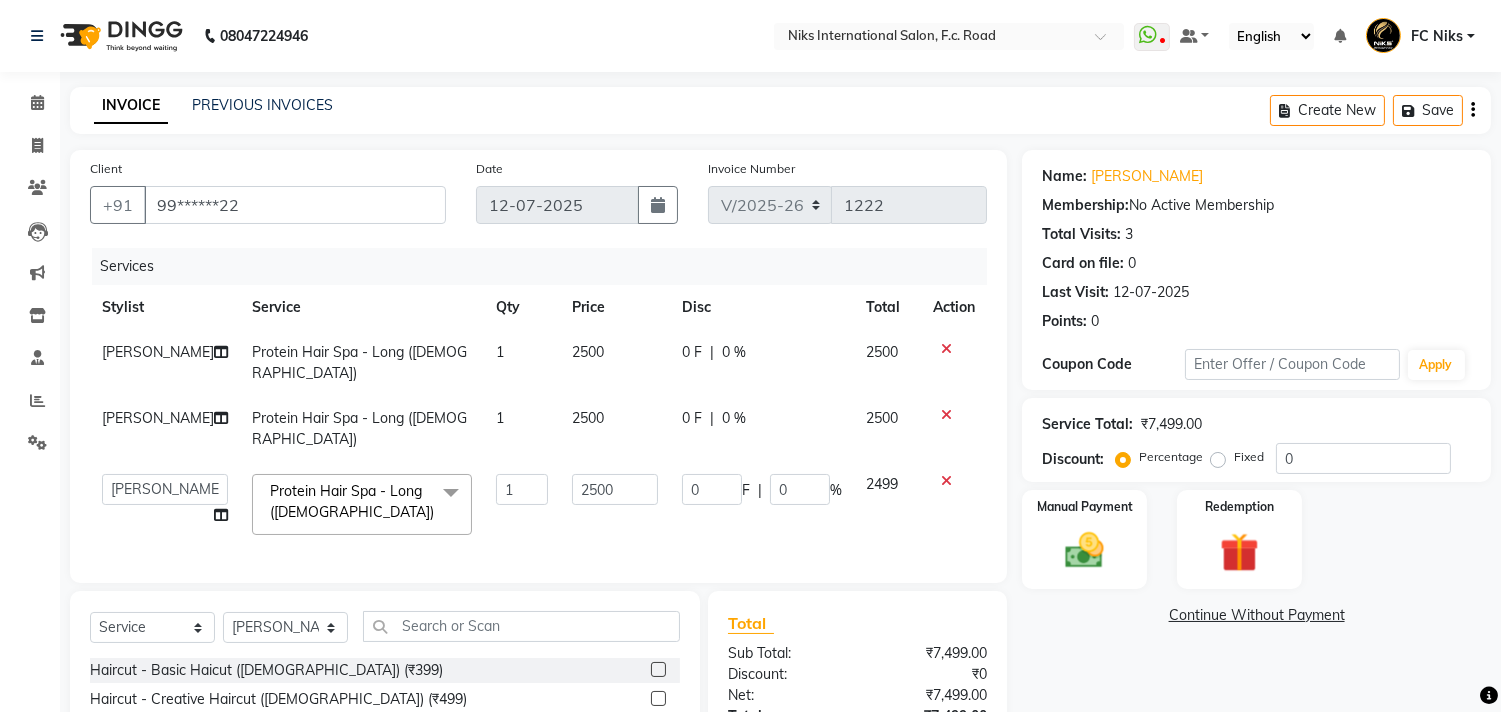 click on "2500" 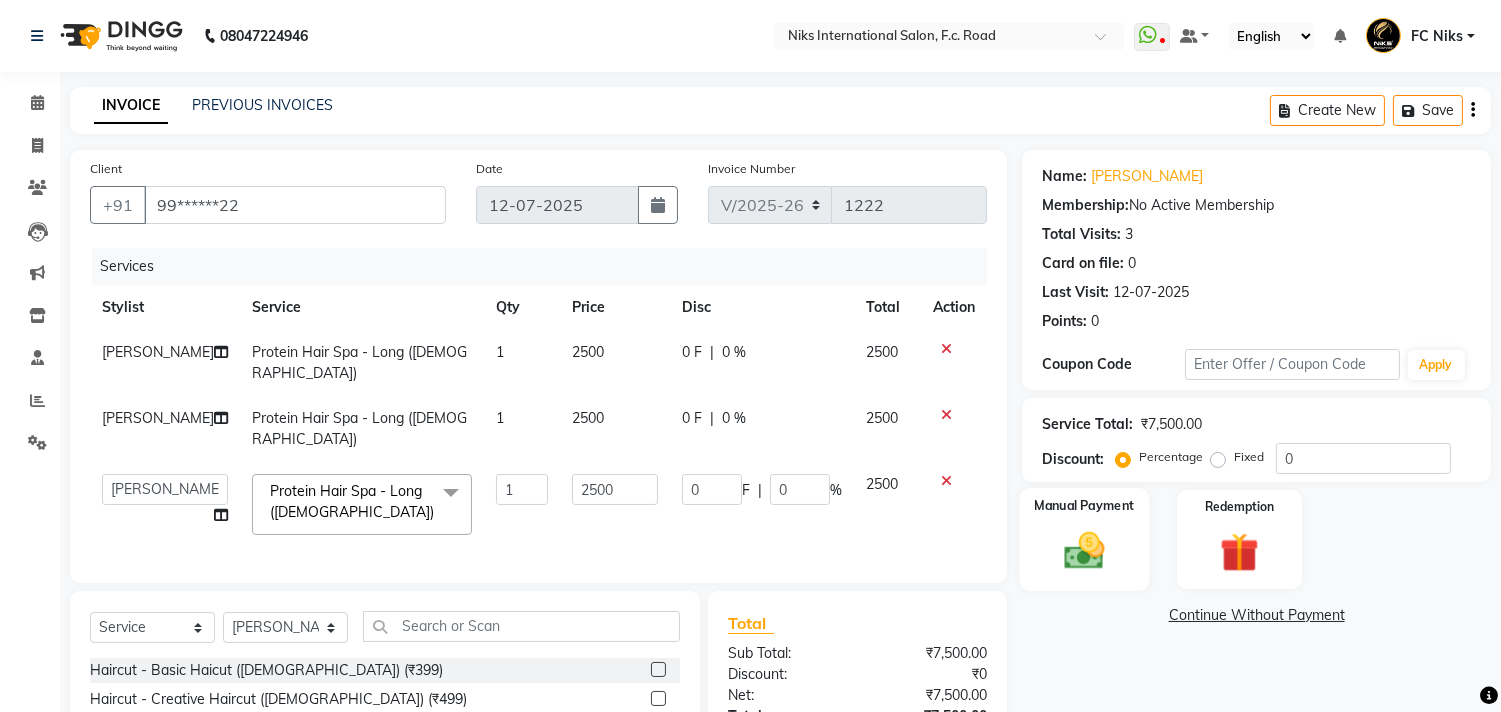 click on "Manual Payment" 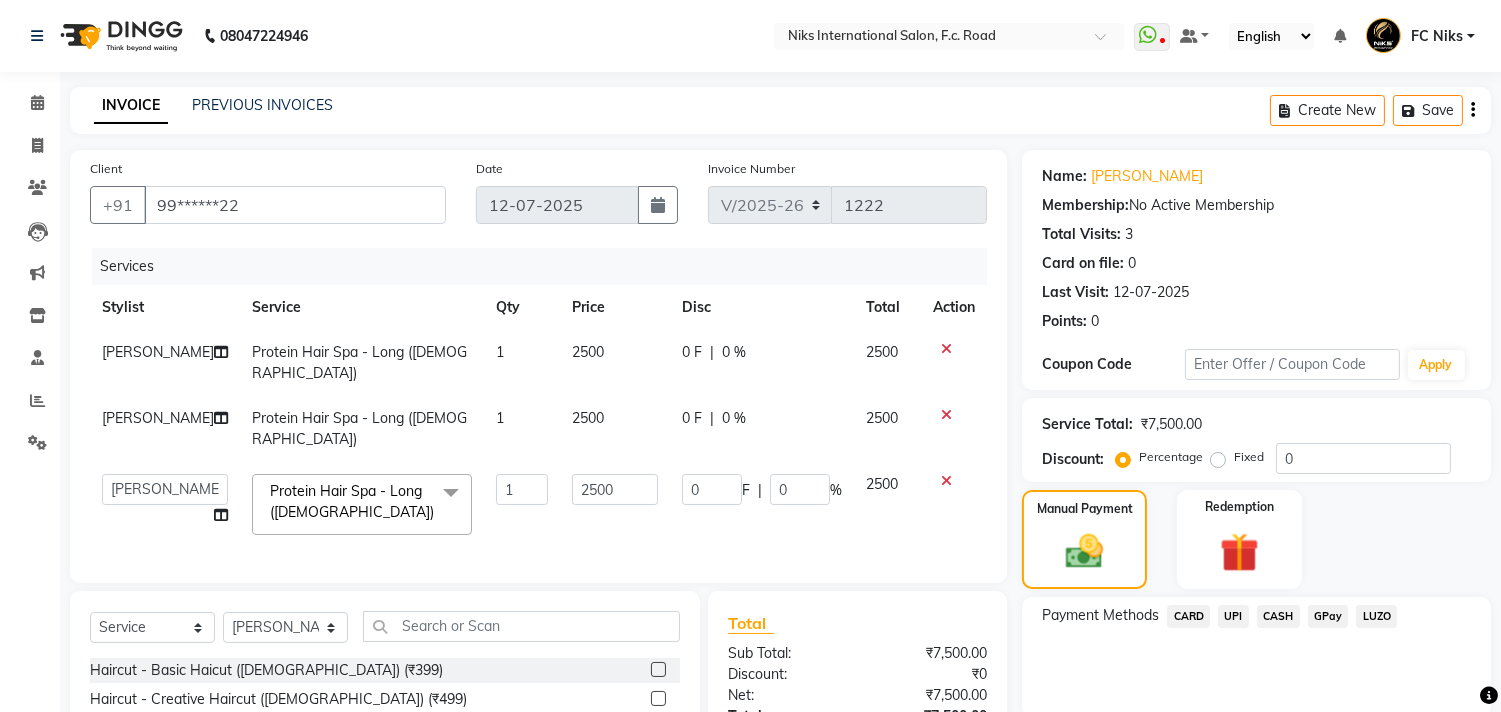 click on "CARD" 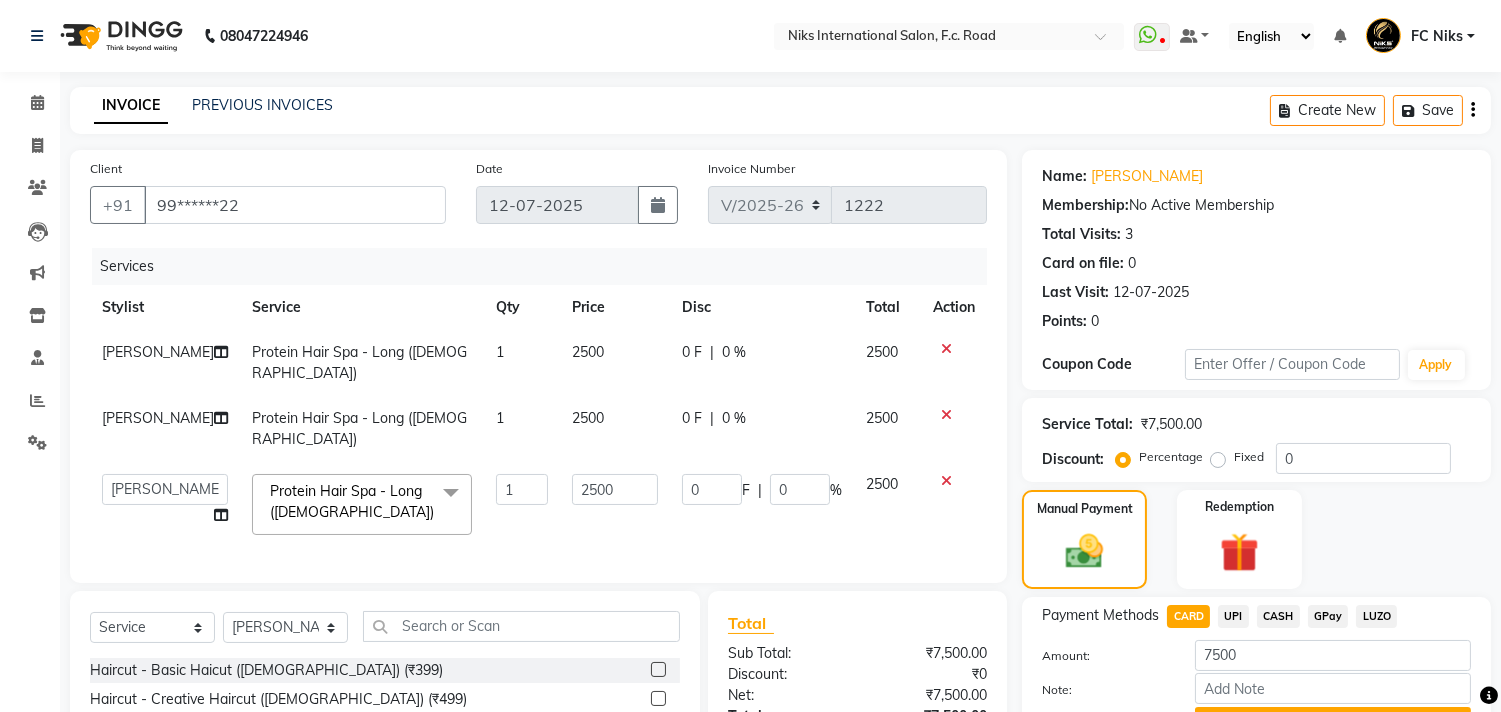 scroll, scrollTop: 36, scrollLeft: 0, axis: vertical 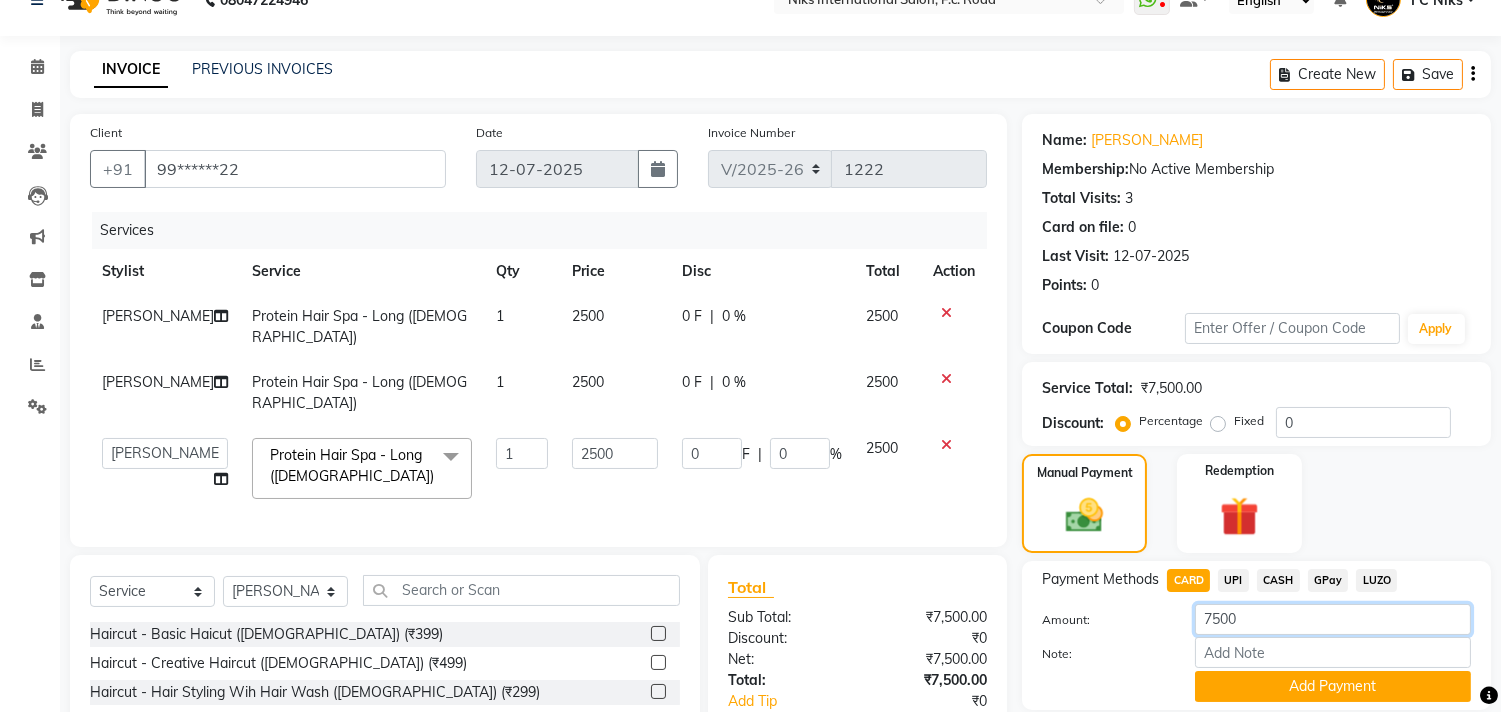click on "7500" 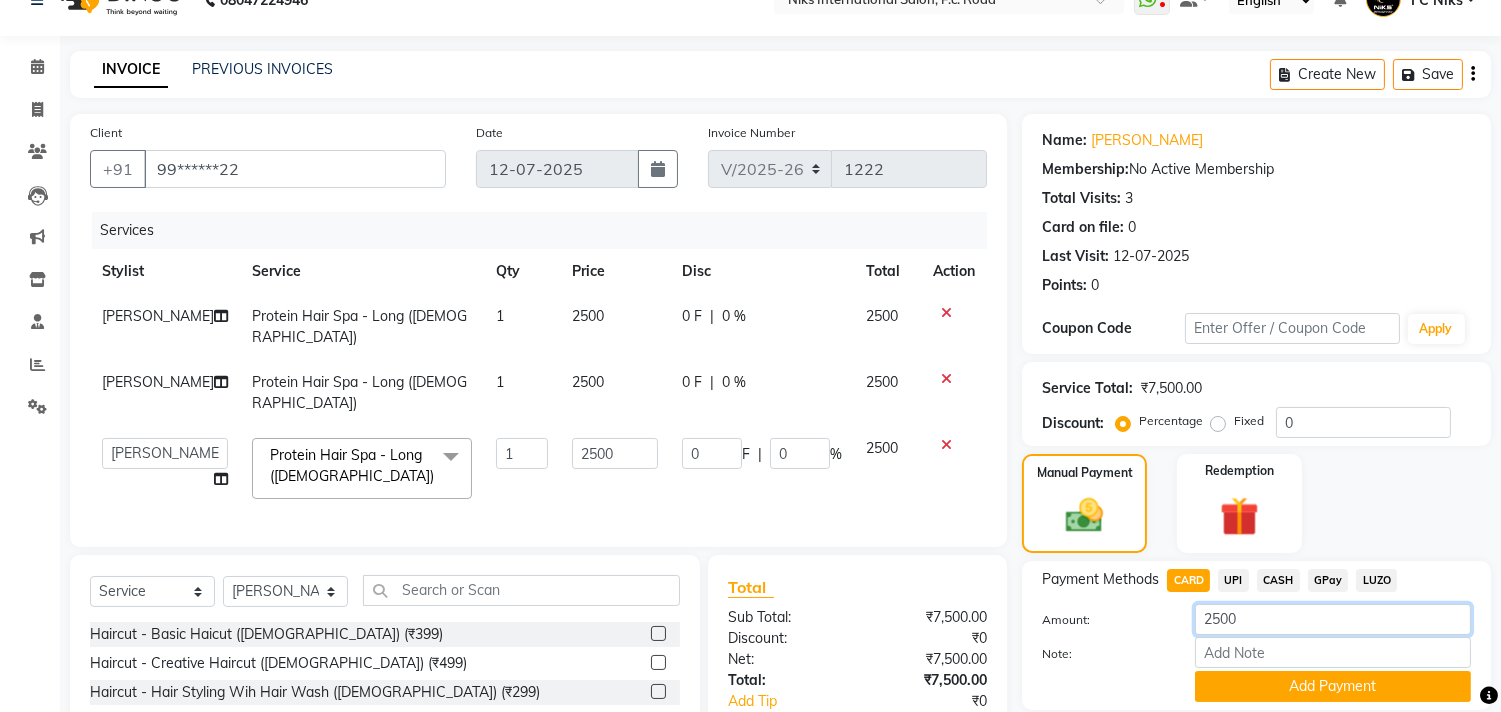 type on "2500" 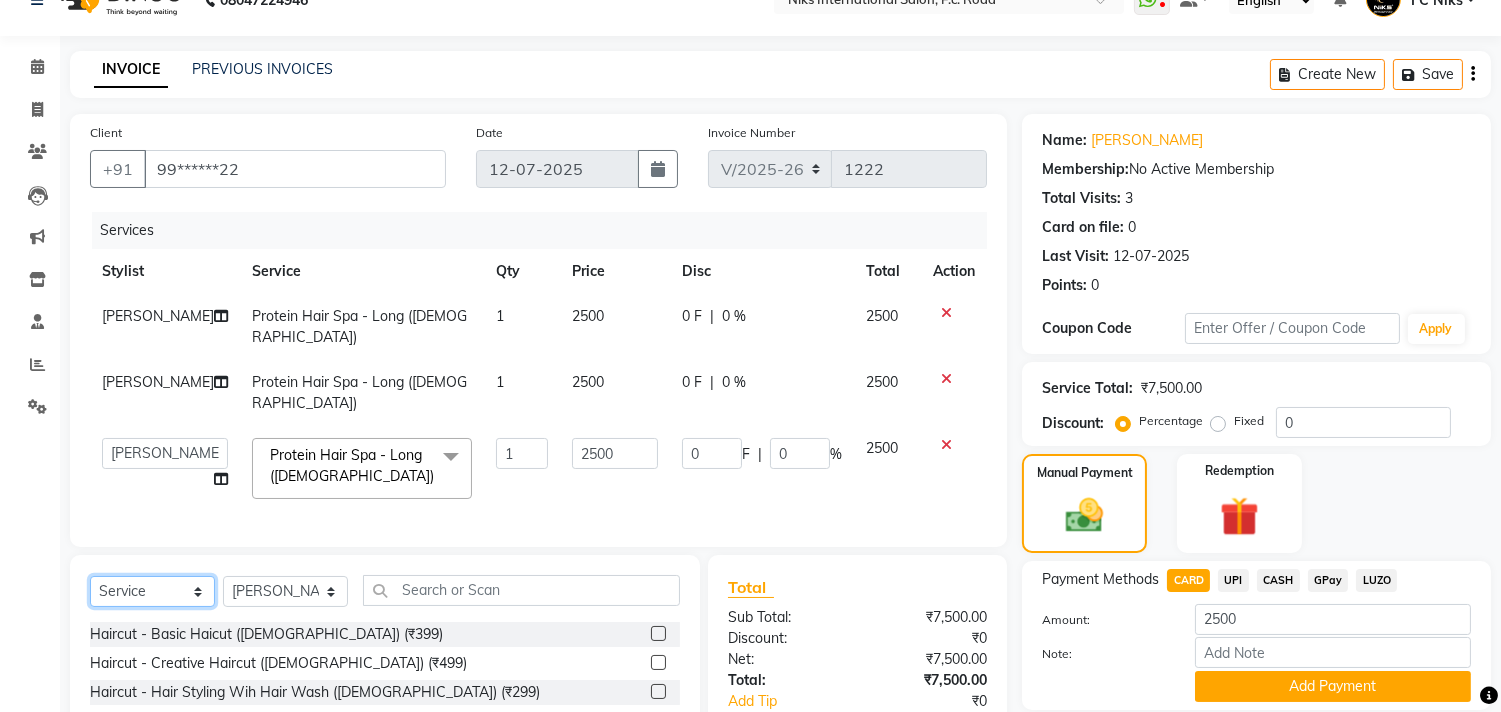 click on "Select  Service  Product  Membership  Package Voucher Prepaid Gift Card" 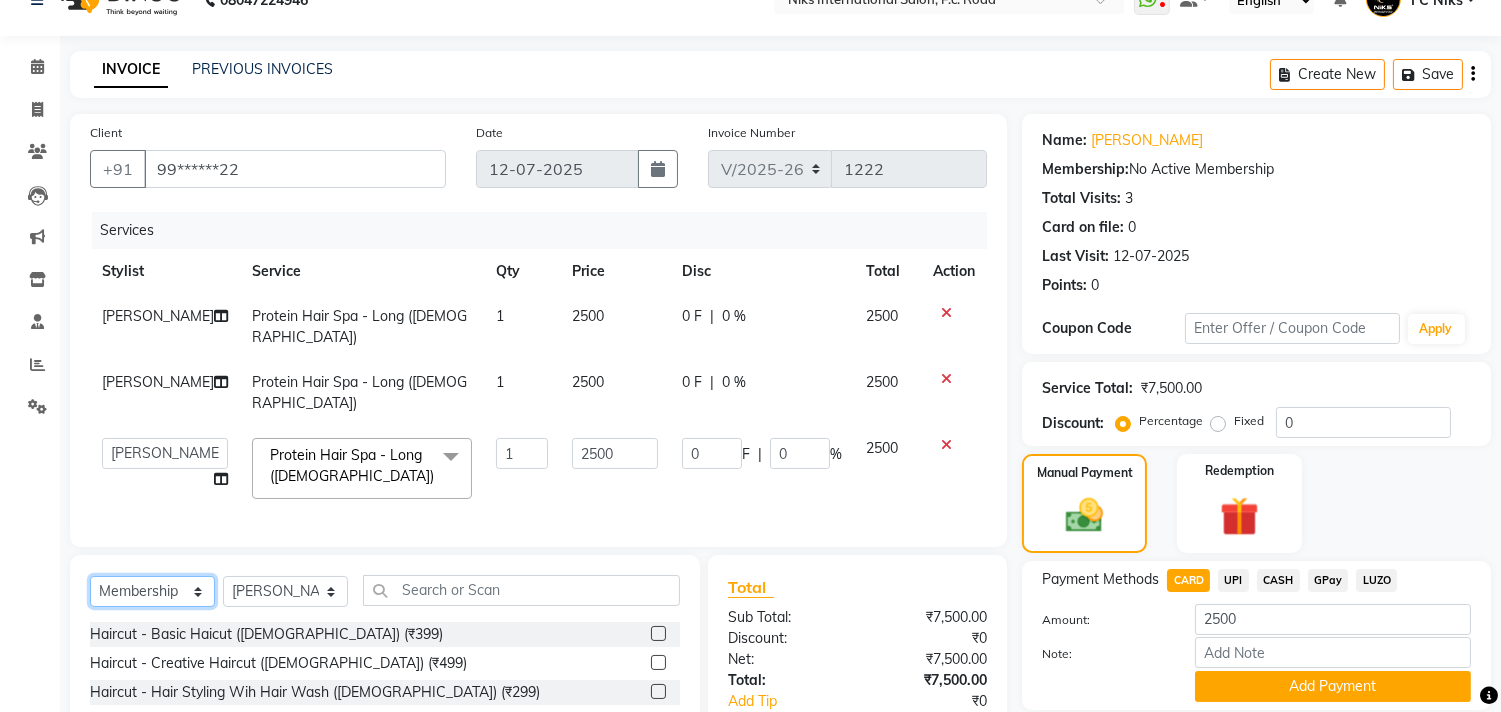 click on "Select  Service  Product  Membership  Package Voucher Prepaid Gift Card" 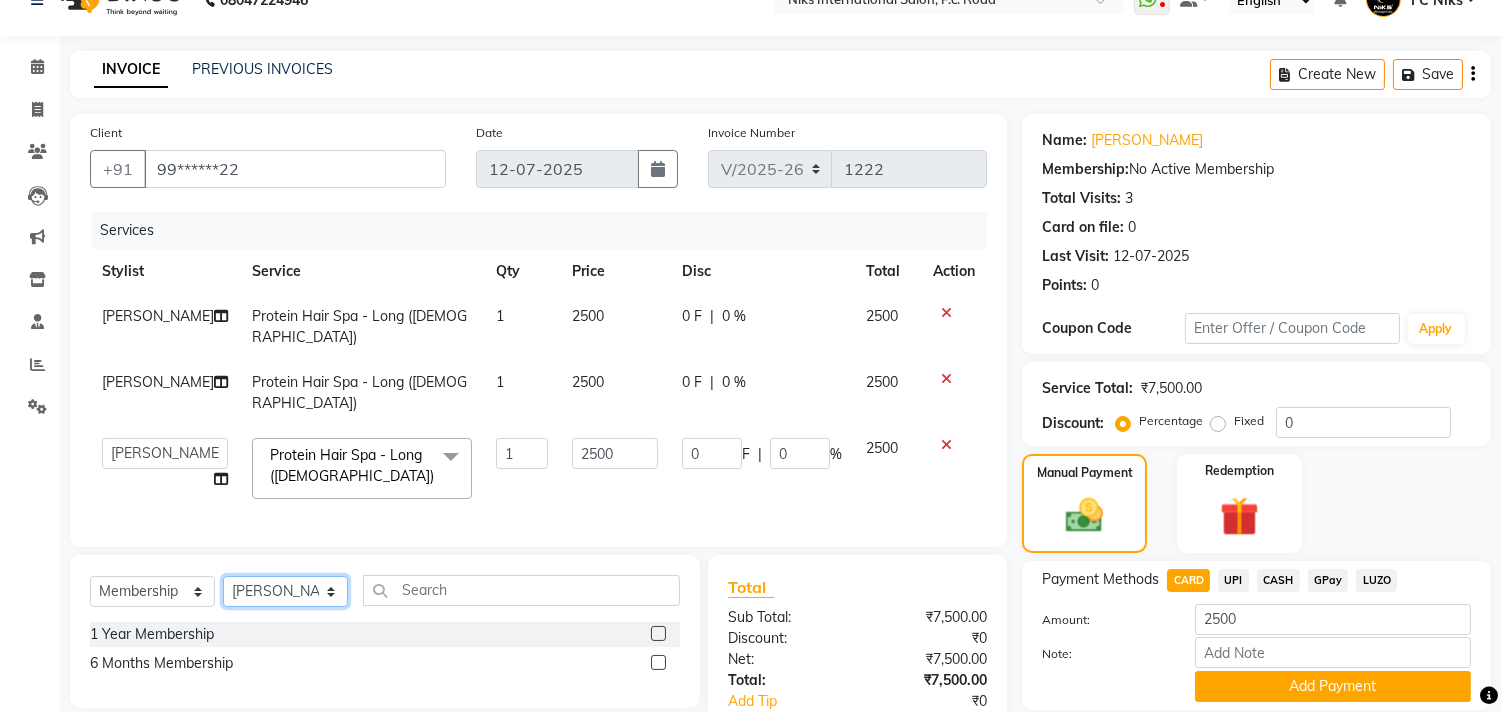 click on "Select Stylist [PERSON_NAME] [PERSON_NAME] CA [PERSON_NAME] Niks [PERSON_NAME] [PERSON_NAME] Krishi Mahhi Nakshatra Nikhil [PERSON_NAME] Savita [PERSON_NAME] [PERSON_NAME] [PERSON_NAME]" 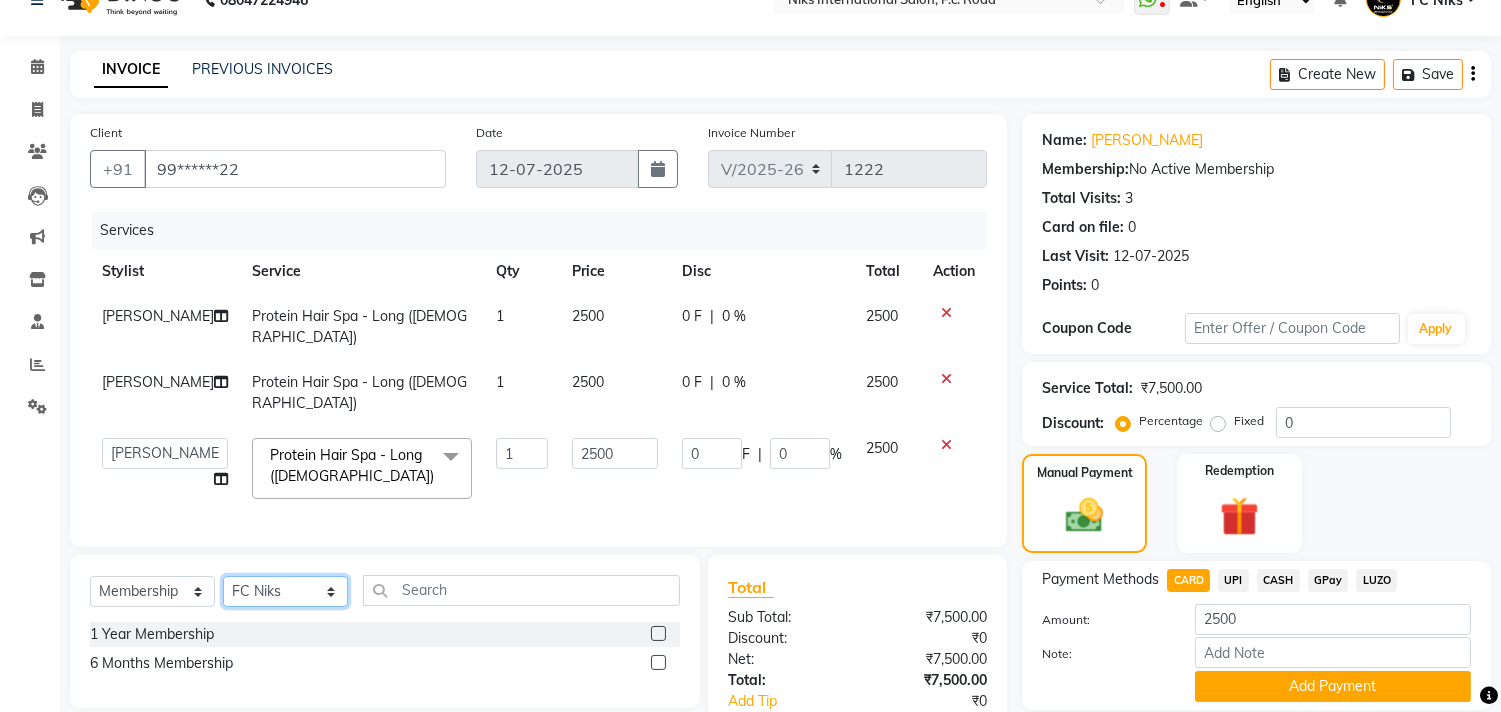 click on "Select Stylist [PERSON_NAME] [PERSON_NAME] CA [PERSON_NAME] Niks [PERSON_NAME] [PERSON_NAME] Krishi Mahhi Nakshatra Nikhil [PERSON_NAME] Savita [PERSON_NAME] [PERSON_NAME] [PERSON_NAME]" 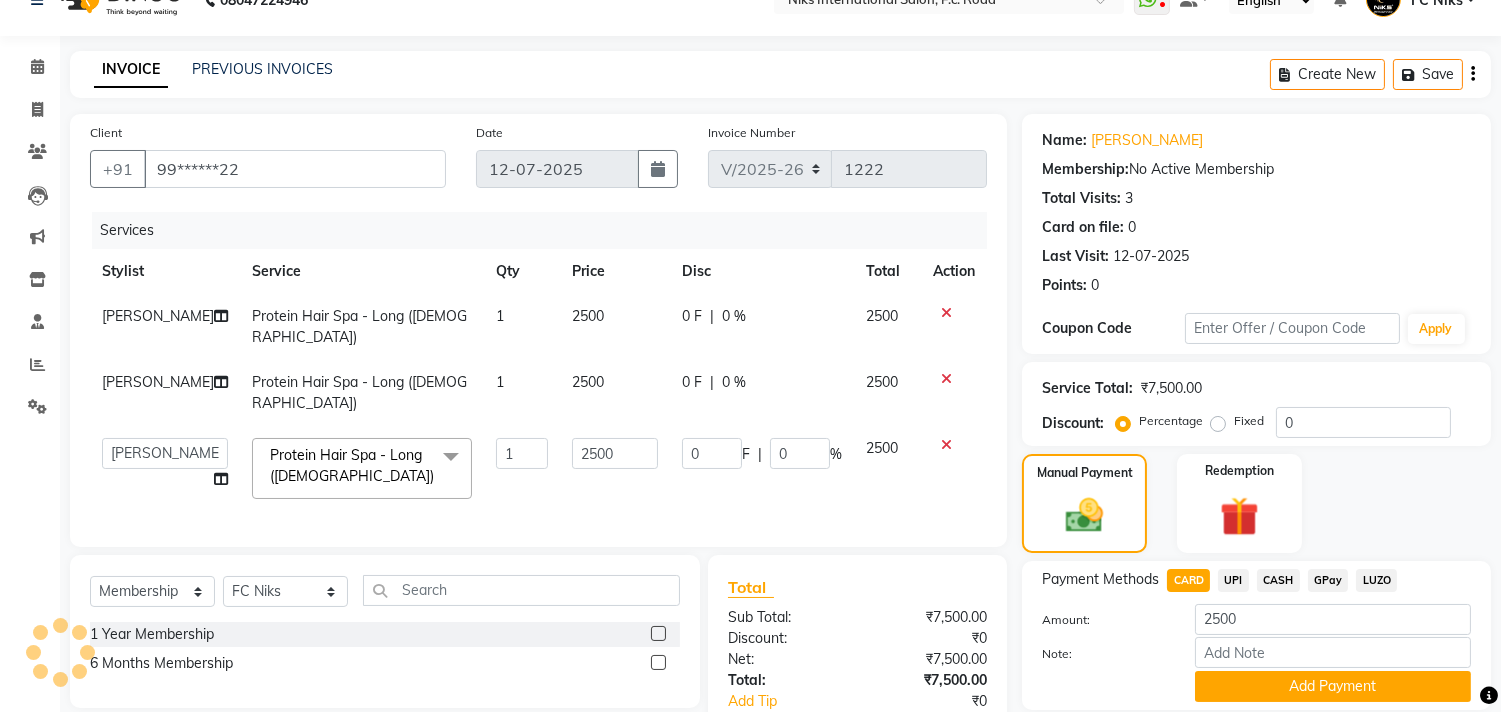 click on "1 Year Membership" 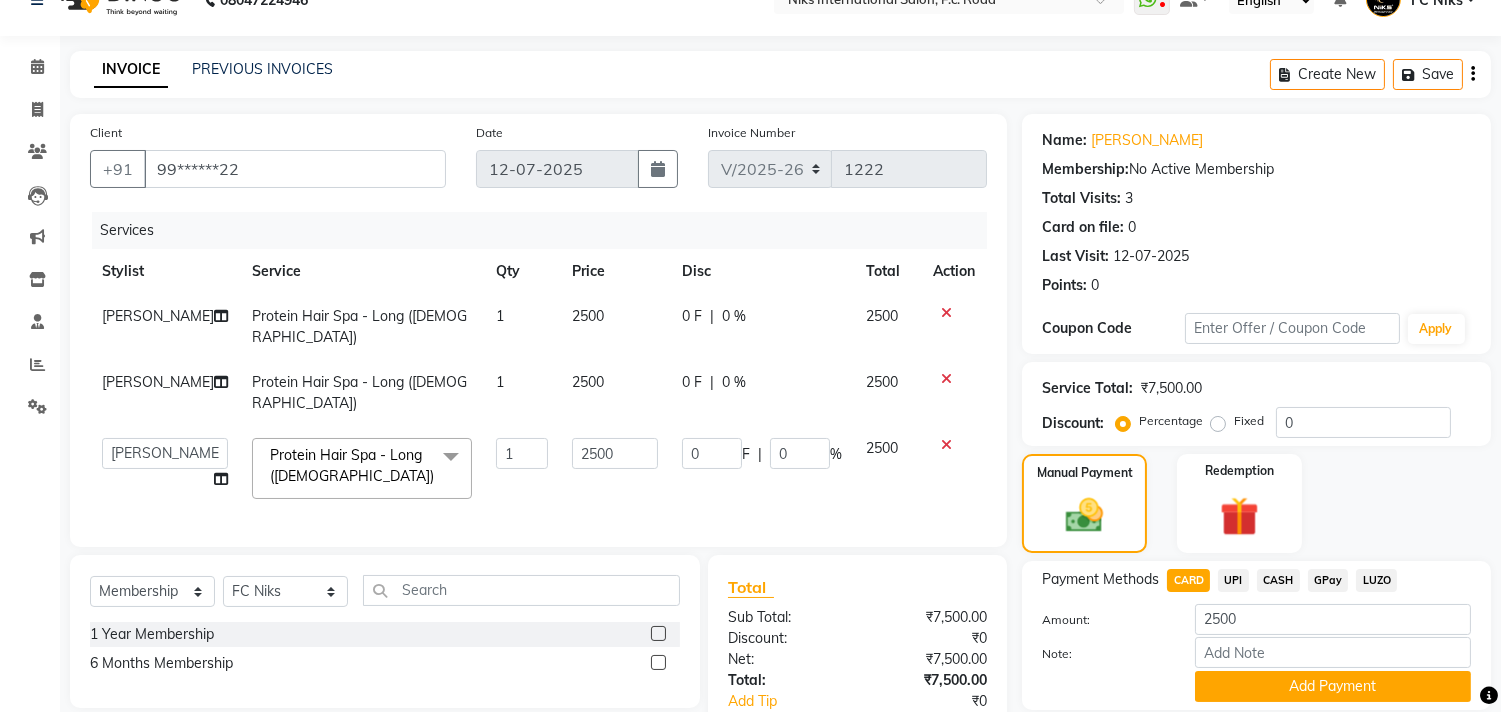 click 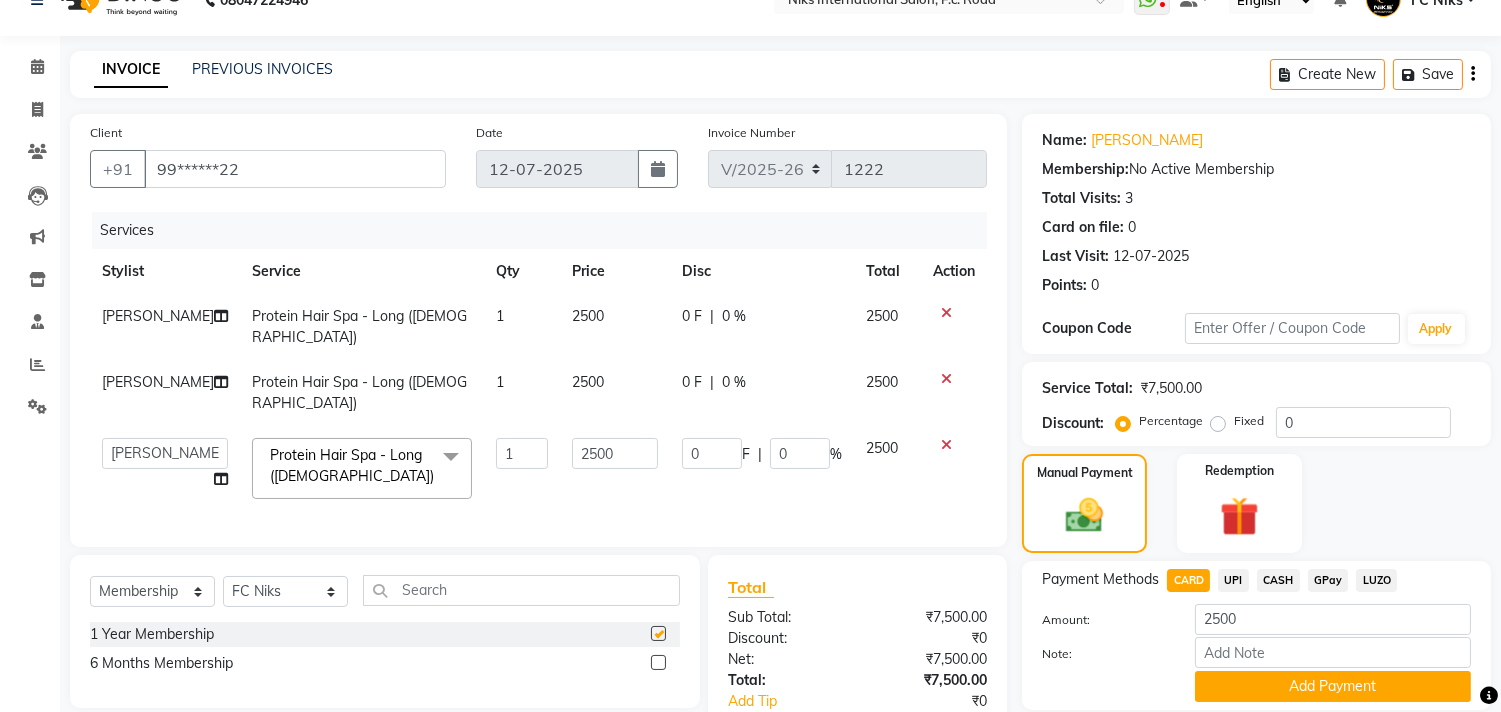 select on "select" 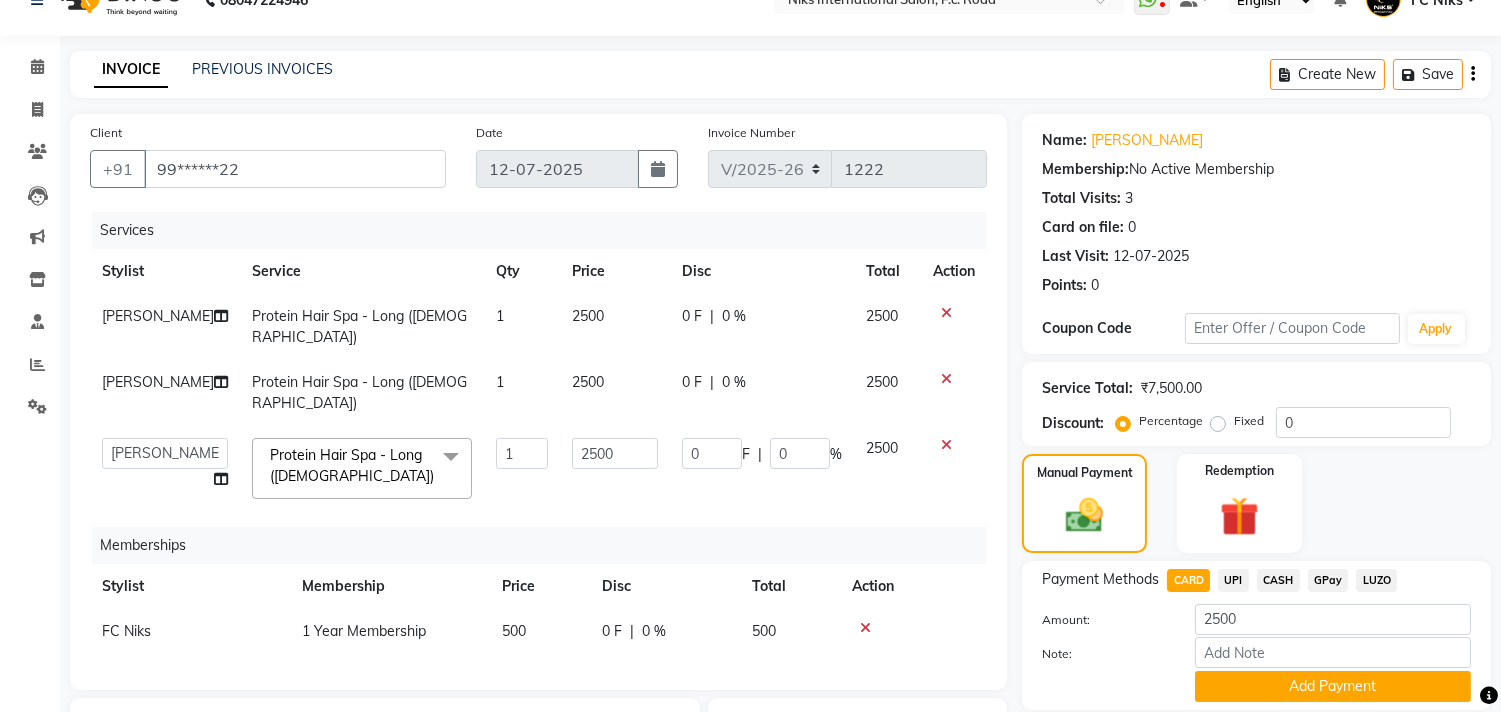 click on "500" 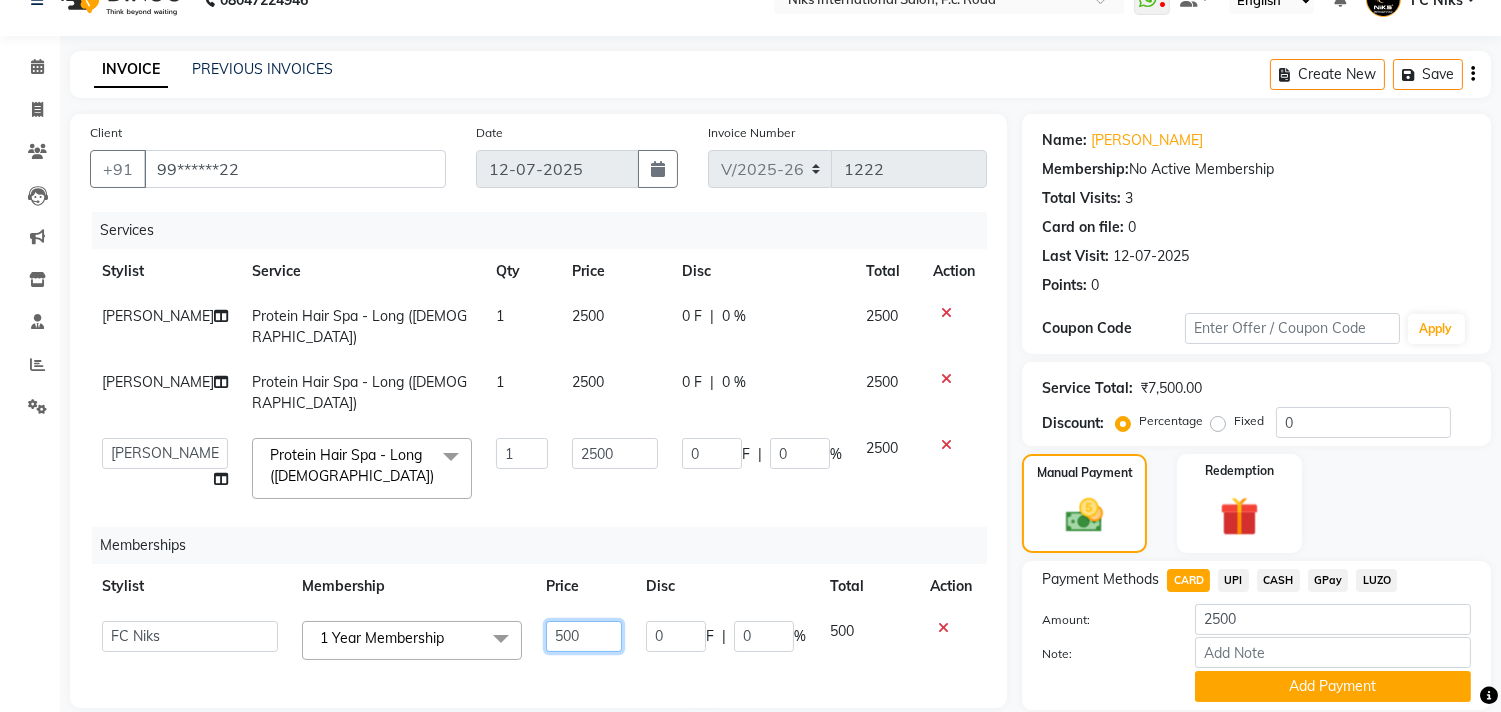 drag, startPoint x: 568, startPoint y: 615, endPoint x: 530, endPoint y: 614, distance: 38.013157 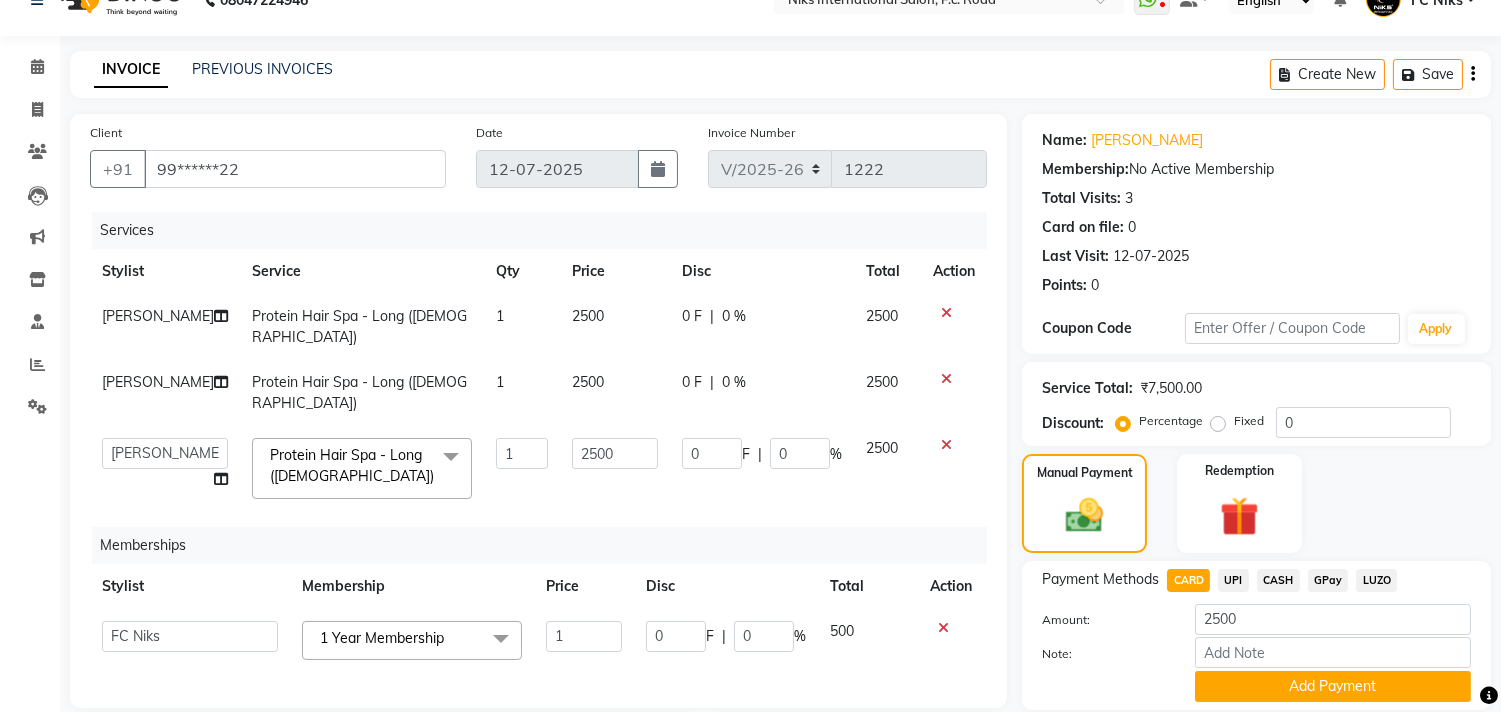 click on "Services Stylist Service Qty Price Disc Total Action [PERSON_NAME] Protein Hair Spa - Long ([DEMOGRAPHIC_DATA]) 1 2500 0 F | 0 % 2500 [PERSON_NAME] Protein Hair Spa - Long ([DEMOGRAPHIC_DATA]) 1 2500 0 F | 0 % 2500  Abhishek   [PERSON_NAME]   [PERSON_NAME]   CA [PERSON_NAME] Niks   [PERSON_NAME]   [PERSON_NAME]   Krishi   Mahhi   Nakshatra   [PERSON_NAME]   [PERSON_NAME]   [PERSON_NAME]   [PERSON_NAME]  Protein Hair Spa - Long ([DEMOGRAPHIC_DATA])  x Haircut - Basic Haicut ([DEMOGRAPHIC_DATA]) (₹399) Haircut - Creative Haircut ([DEMOGRAPHIC_DATA]) (₹499) Haircut - Hair Styling Wih Hair Wash  ([DEMOGRAPHIC_DATA]) (₹299) Haircut - Shampoo Wash  ([DEMOGRAPHIC_DATA]) (₹199) kids haircut [DEMOGRAPHIC_DATA] (Up to 10 years) (₹299) [PERSON_NAME] trimming or shaping (₹199) Head Massage  - Aroma Oil Dandruff/ Hair Fall Oil ([DEMOGRAPHIC_DATA]) (₹699) Head Massage  - Head Massage With Steam ([DEMOGRAPHIC_DATA]) (₹899) Head Massage  - Aroma Oil Dandruff/ Hair Fall Oil ([DEMOGRAPHIC_DATA]) (₹799) Head Massage  - Head Massage With Steam ([DEMOGRAPHIC_DATA]) (₹999) Hair Treatment  - Loreal Hair Spa ([DEMOGRAPHIC_DATA]) (₹999) Hair Treatment  - Protein Hair Spa ([DEMOGRAPHIC_DATA]) (₹1499) 1 2500 0 F | 0 % 2500" 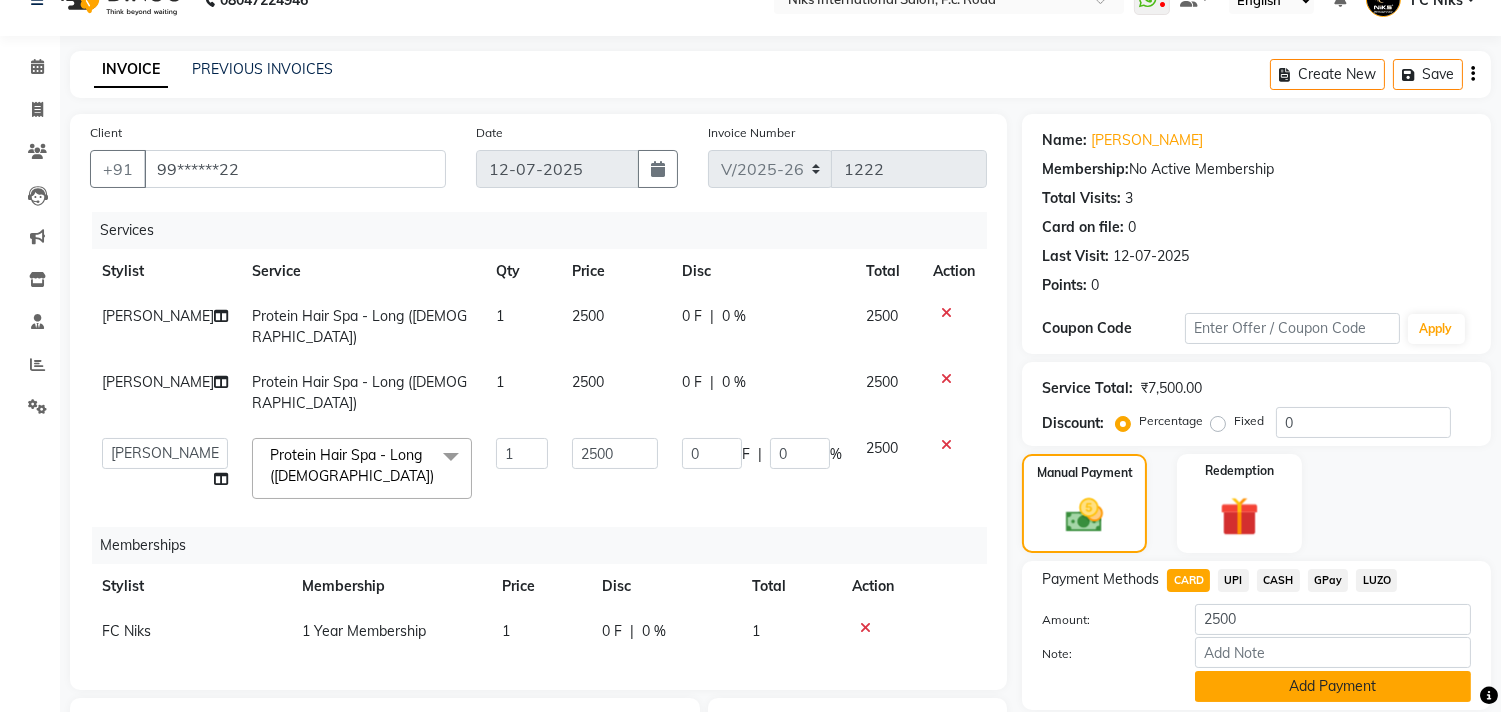 click on "Add Payment" 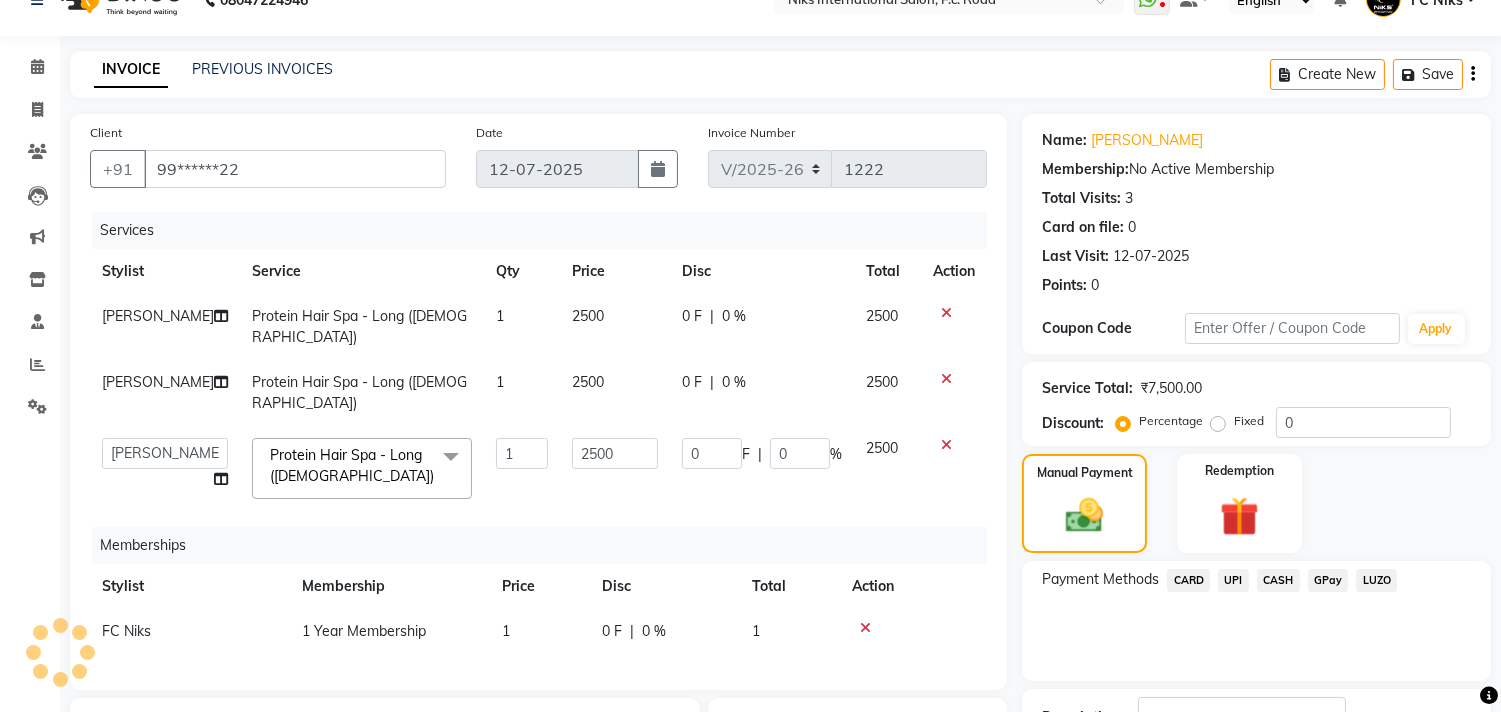 click on "CASH" 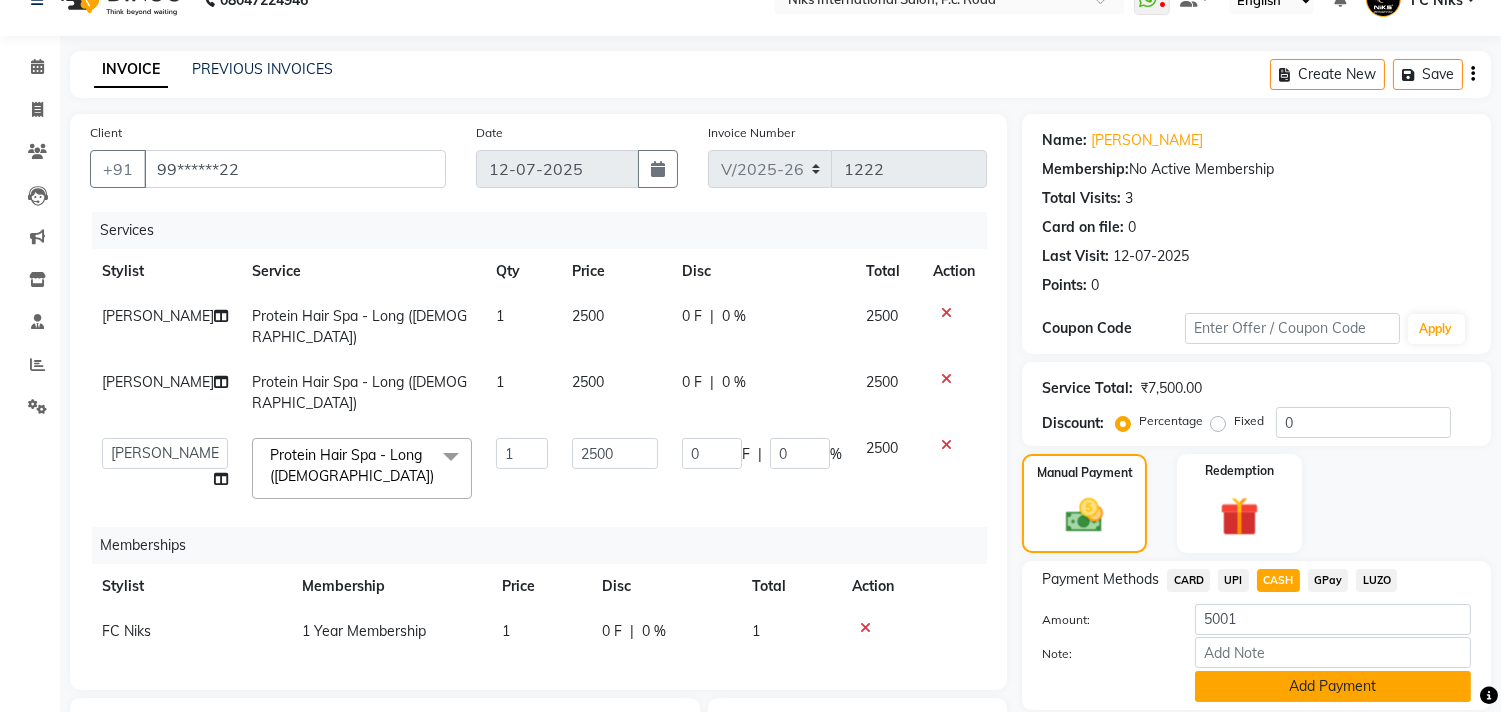 click on "Add Payment" 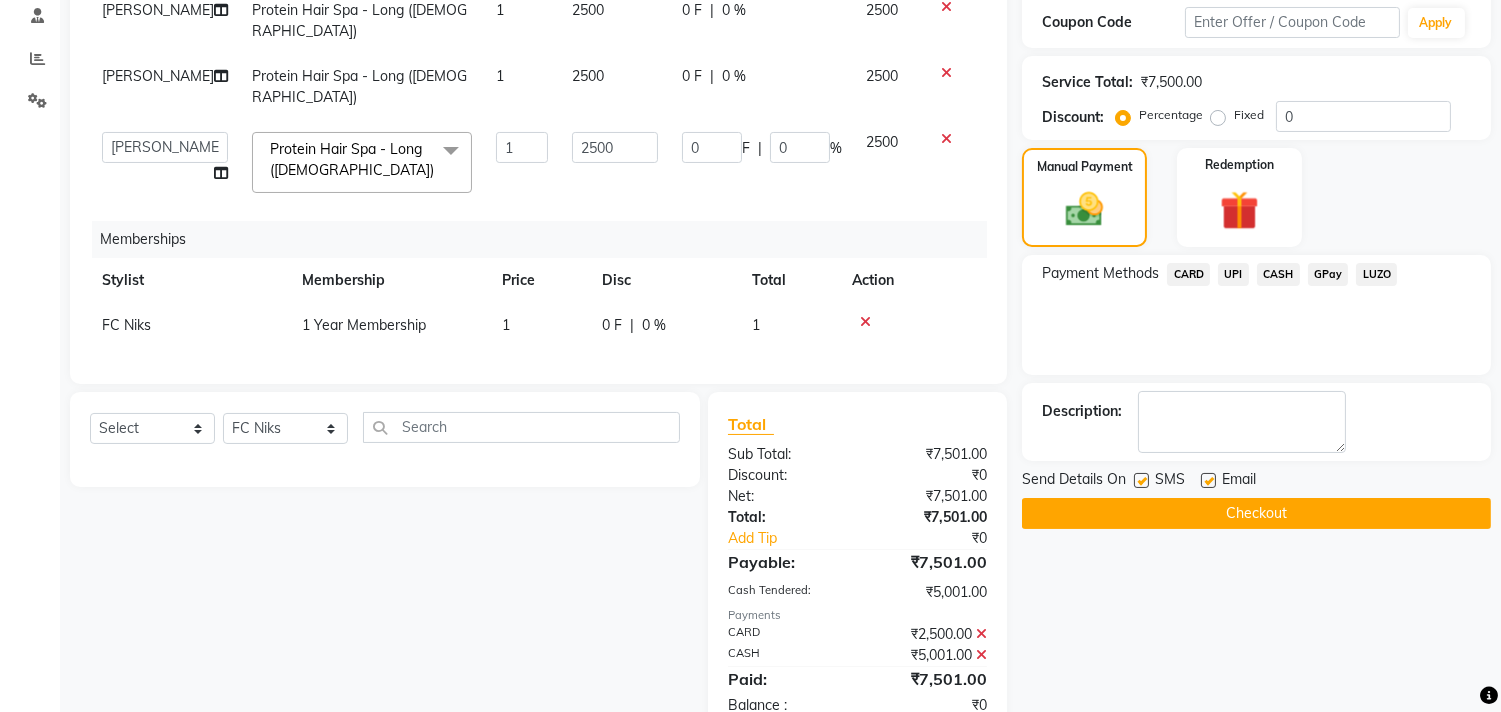 scroll, scrollTop: 354, scrollLeft: 0, axis: vertical 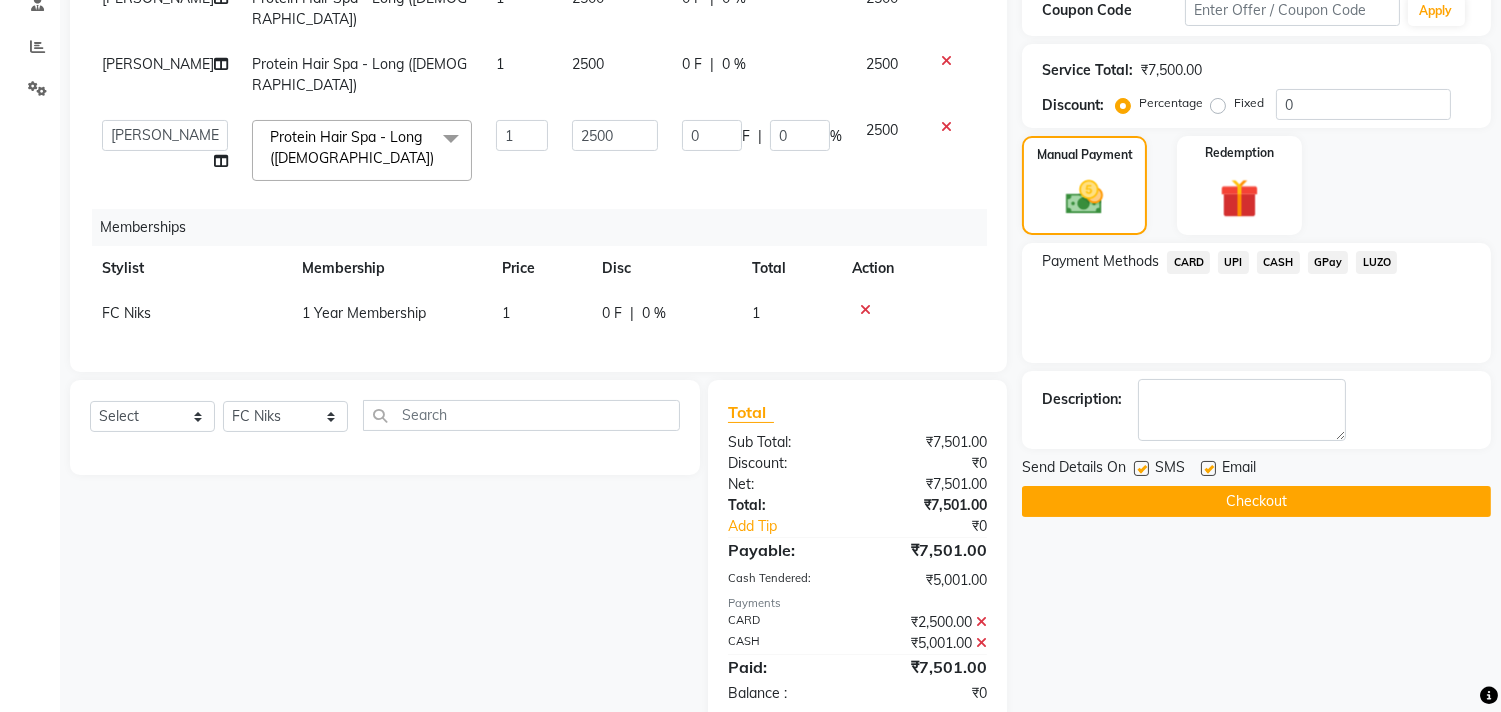 click on "Checkout" 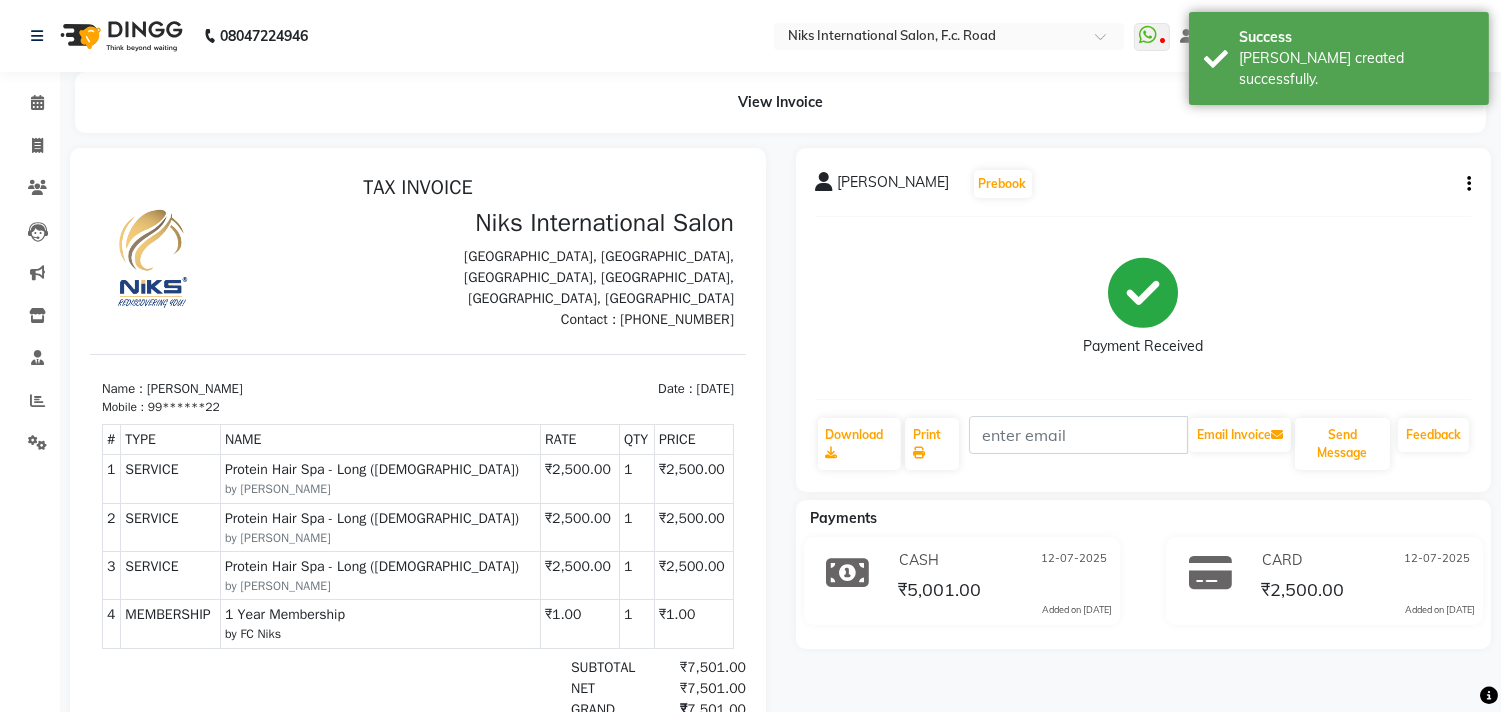 scroll, scrollTop: 0, scrollLeft: 0, axis: both 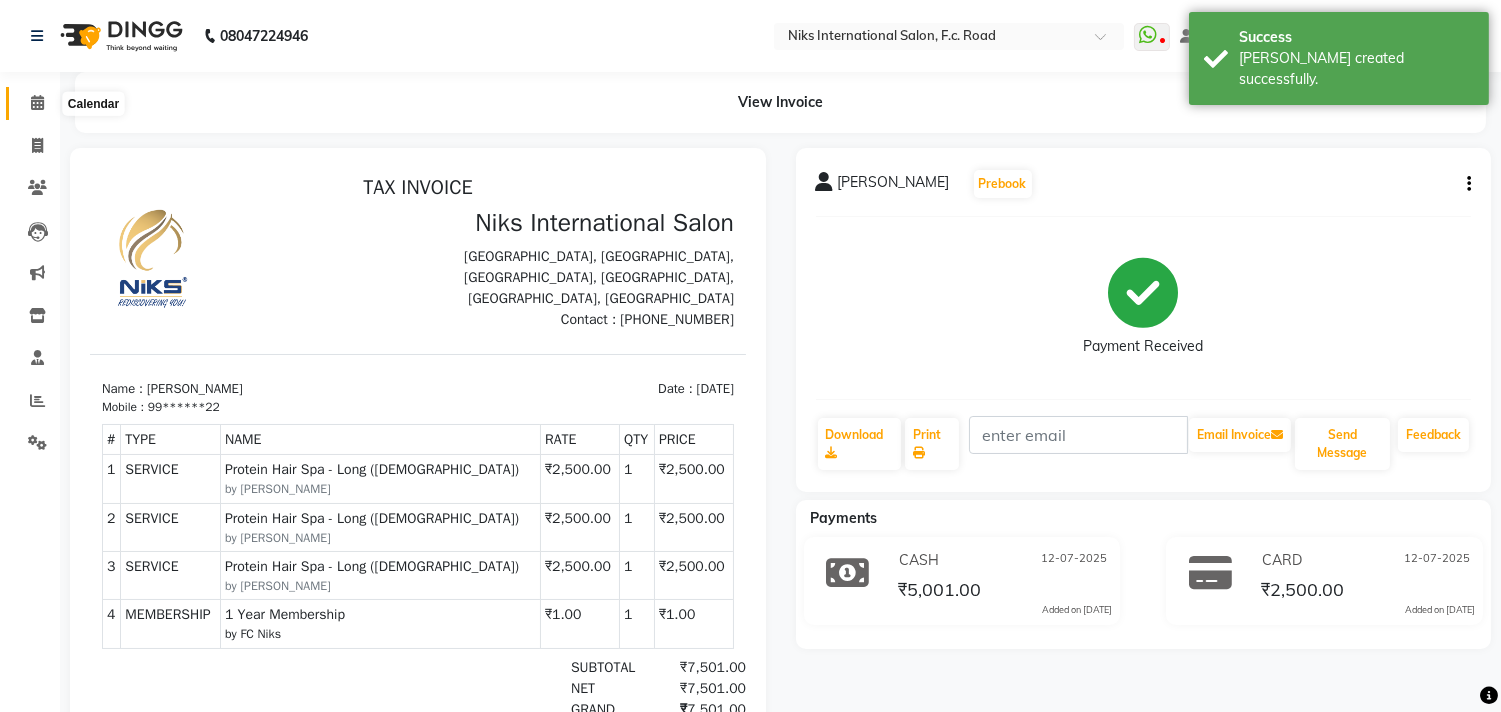 click 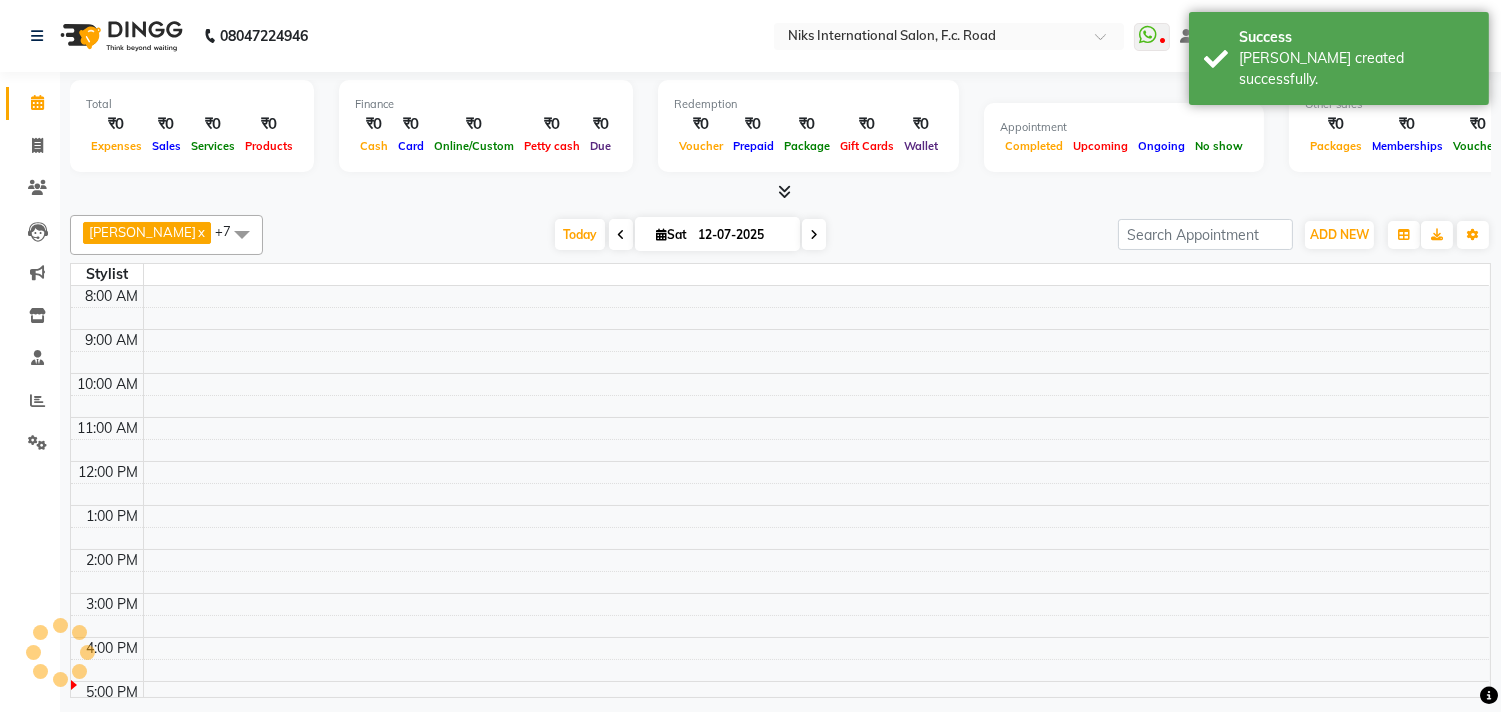 scroll, scrollTop: 0, scrollLeft: 0, axis: both 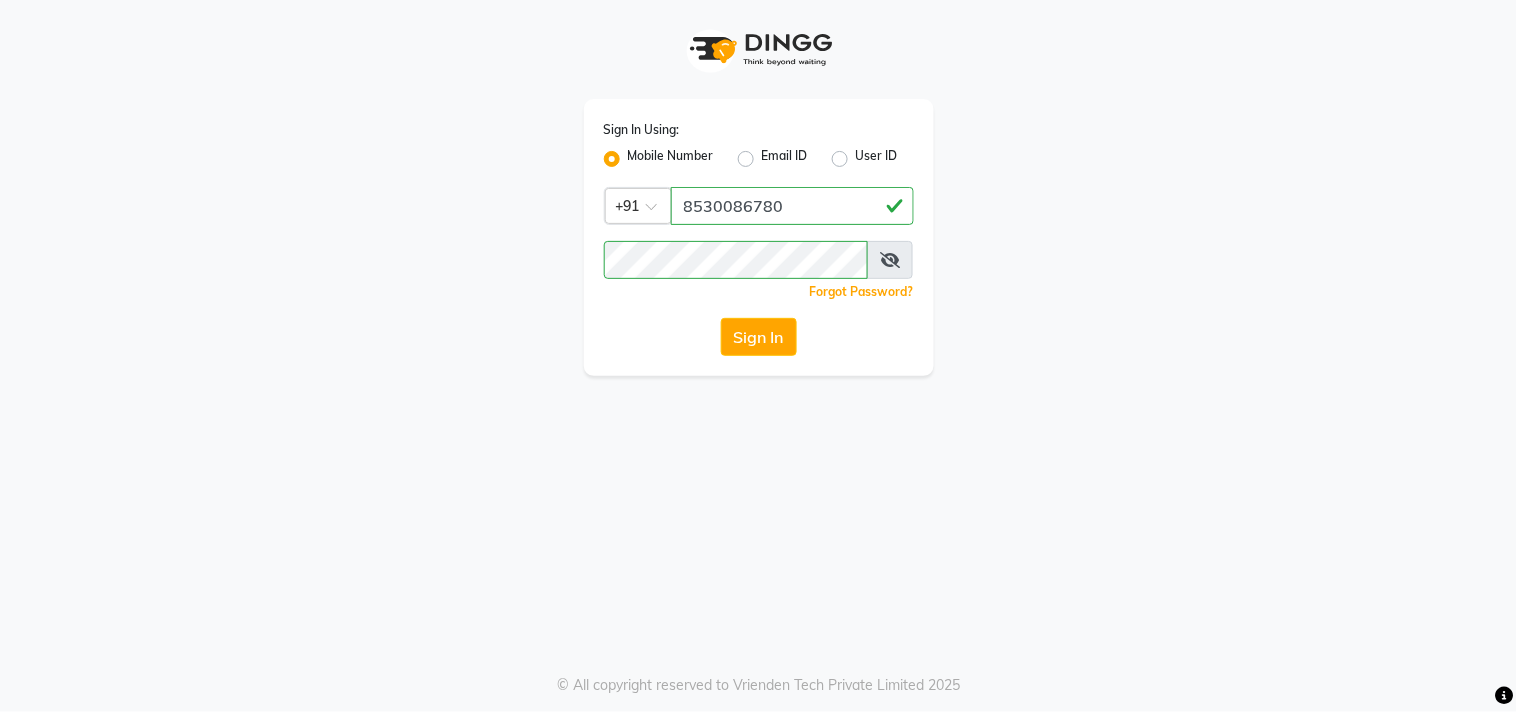 click on "Sign In" 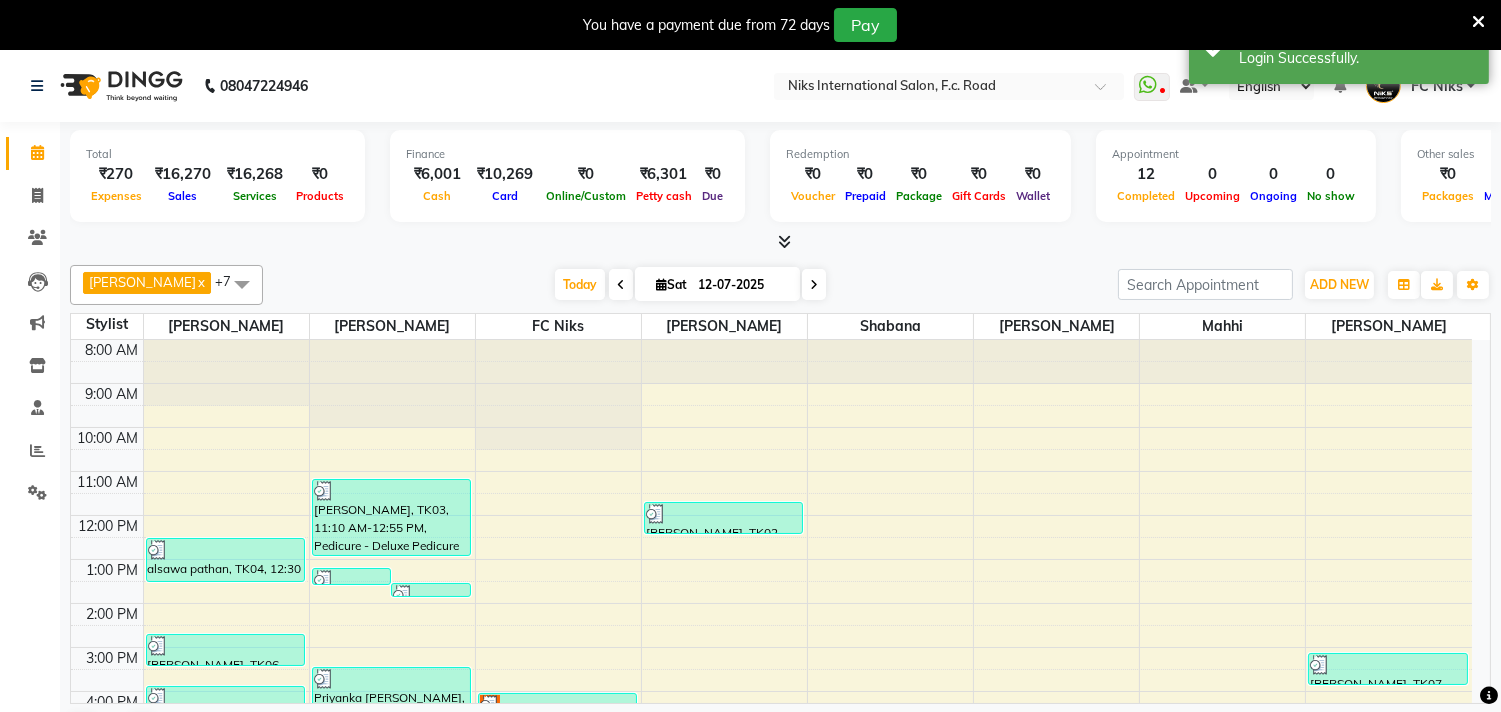 click at bounding box center (780, 242) 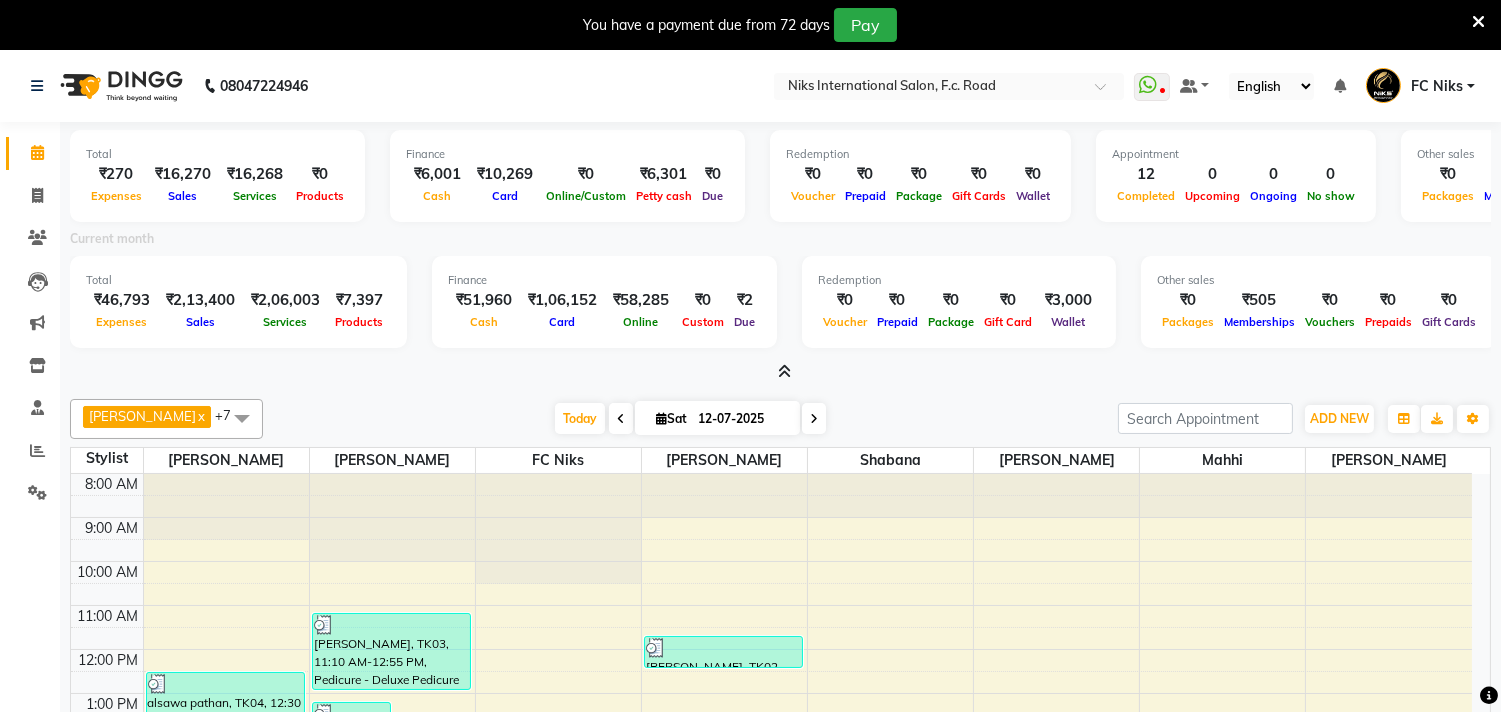 click at bounding box center [784, 371] 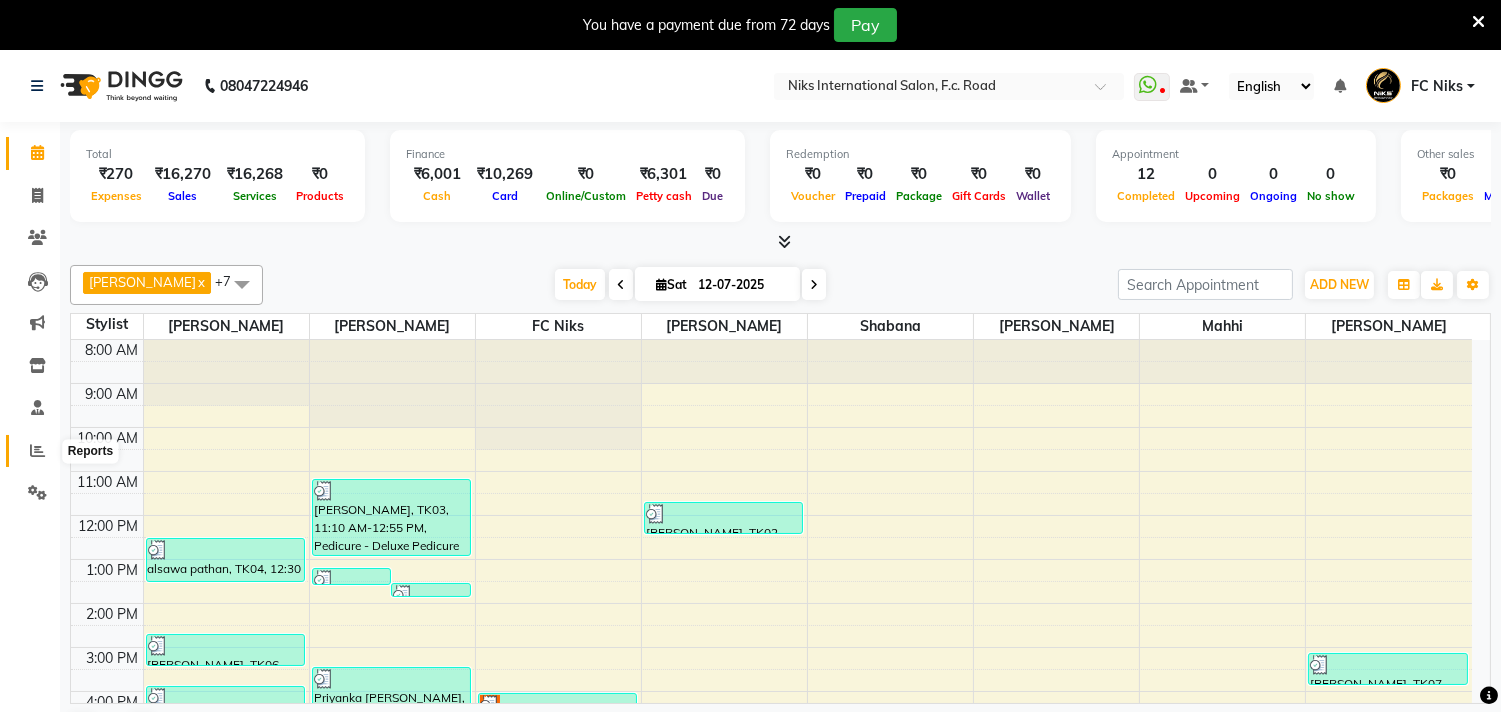 click 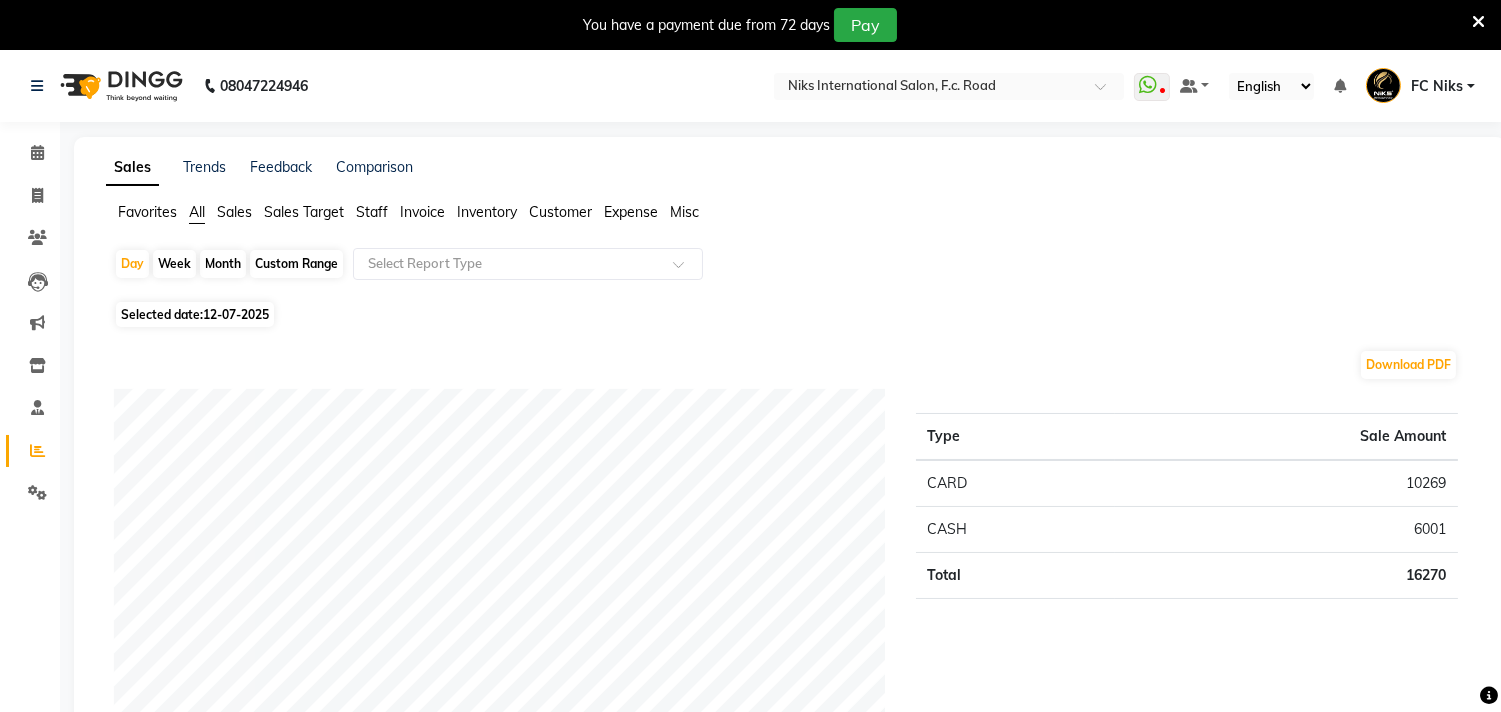 click on "Month" 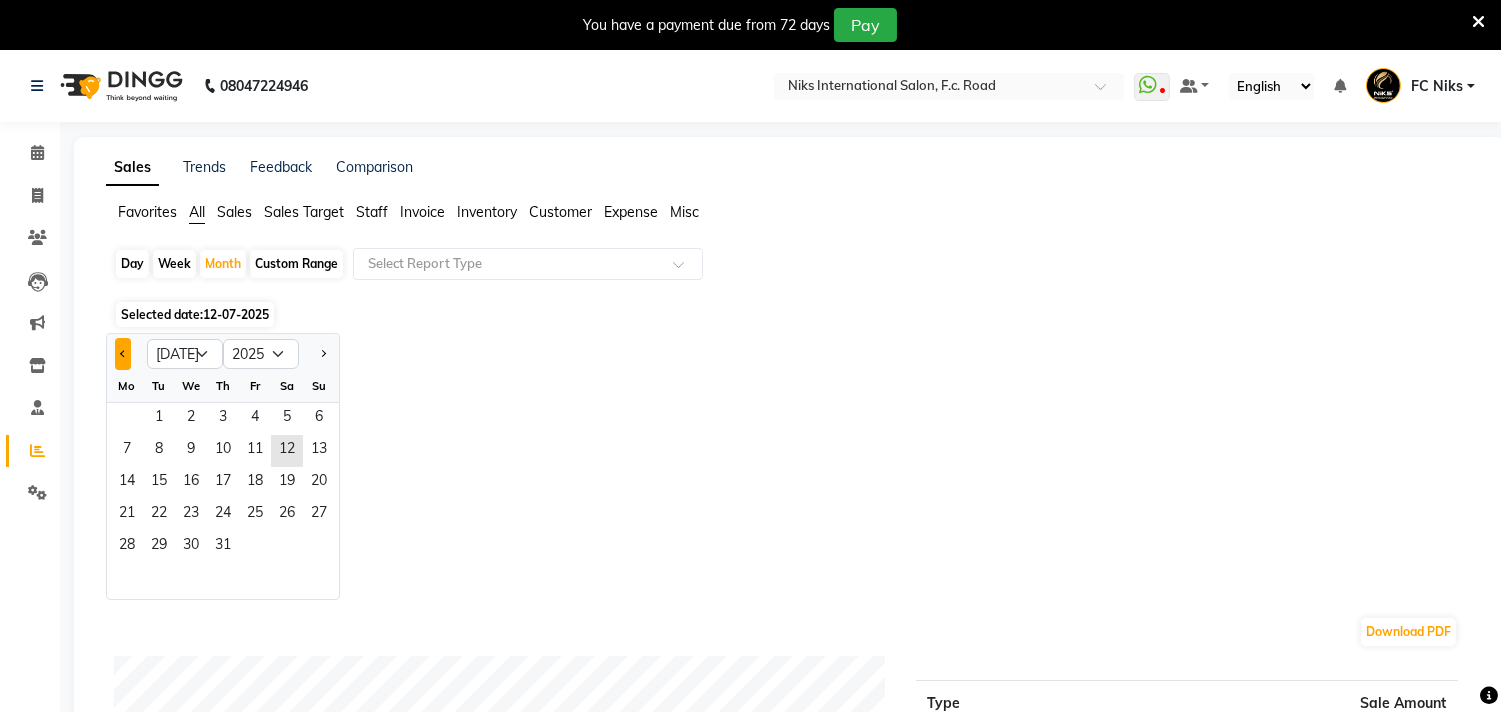 click 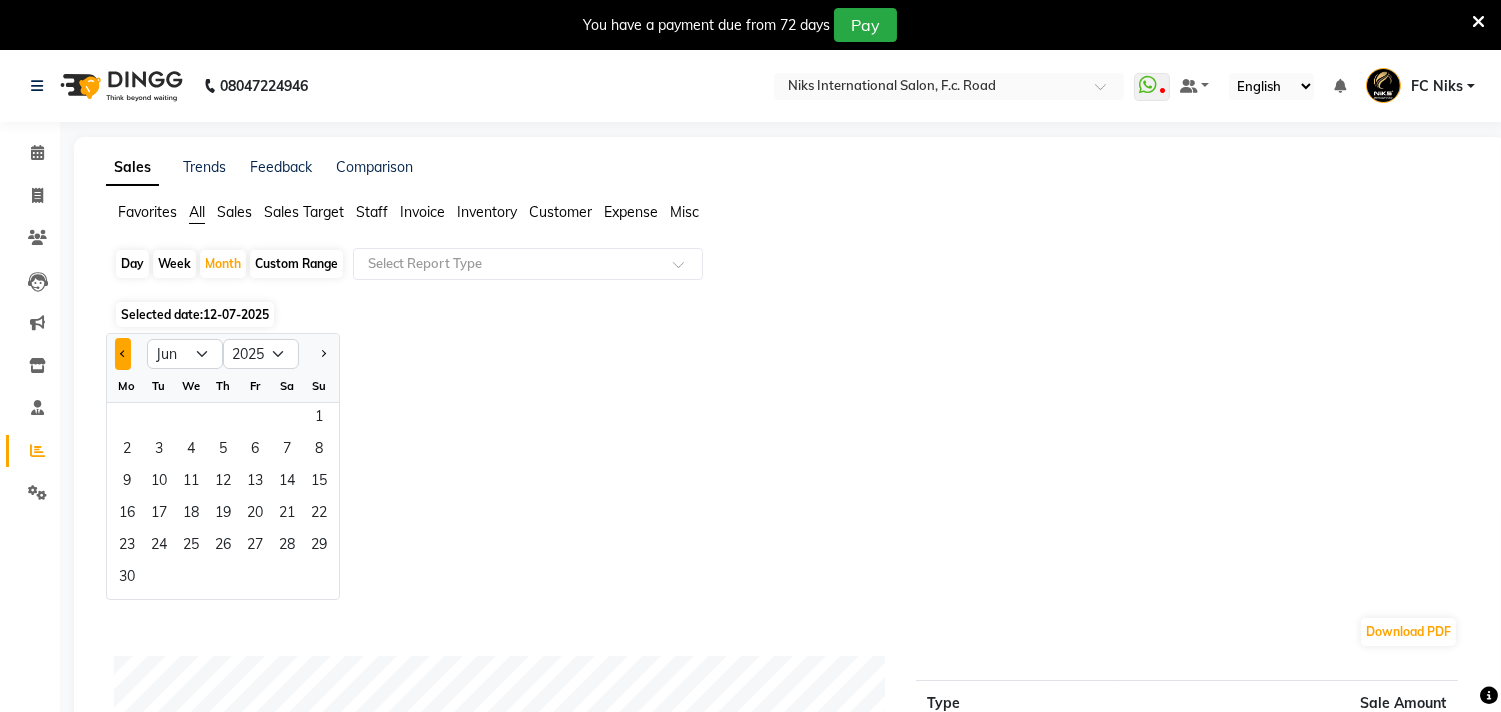 click 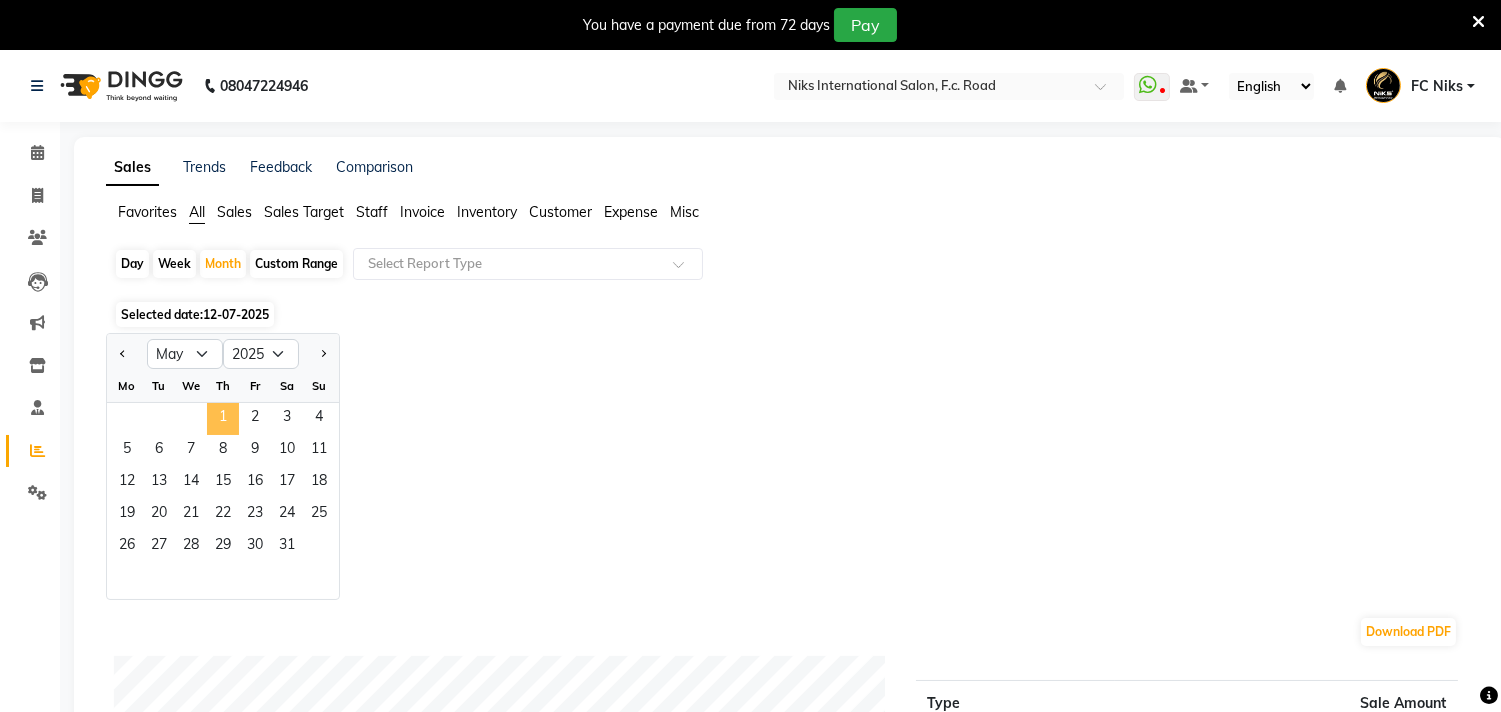 click on "1" 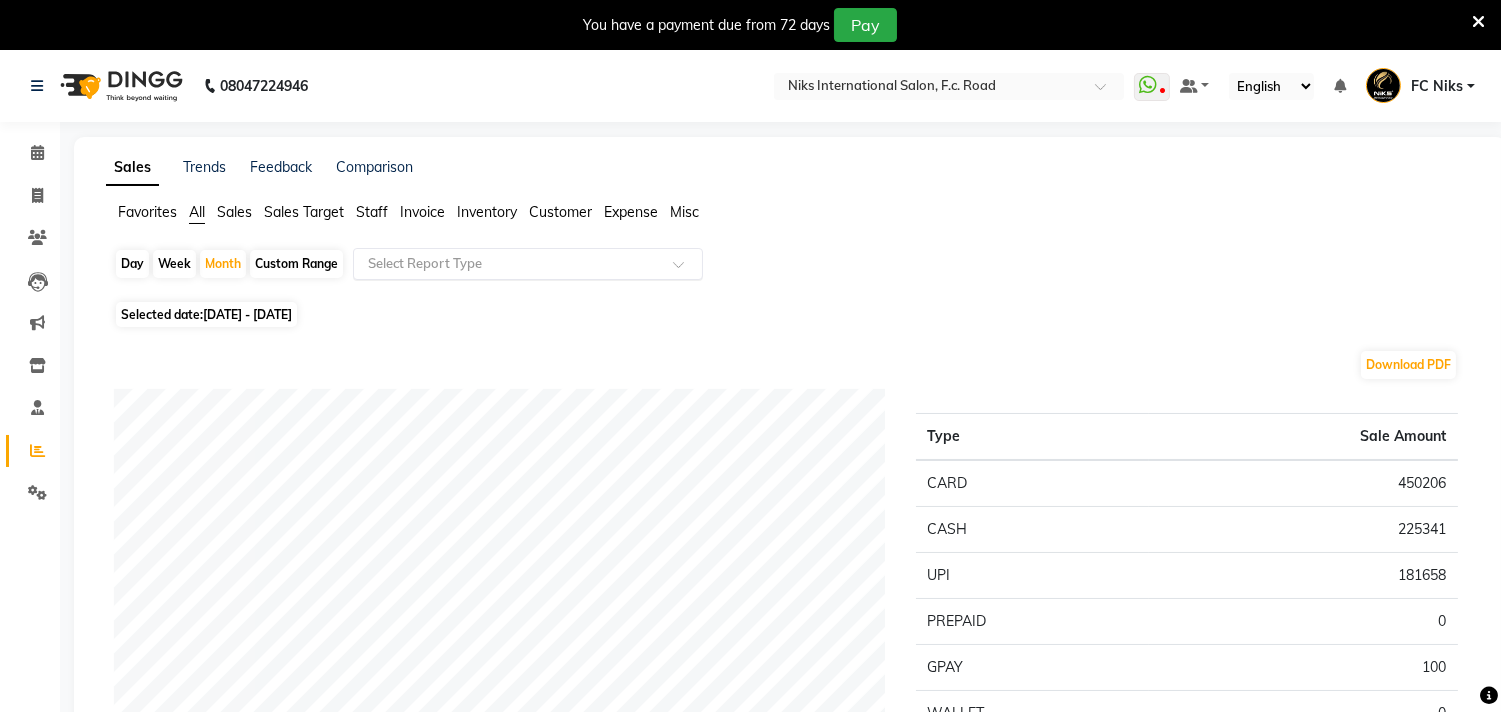 click on "Select Report Type" 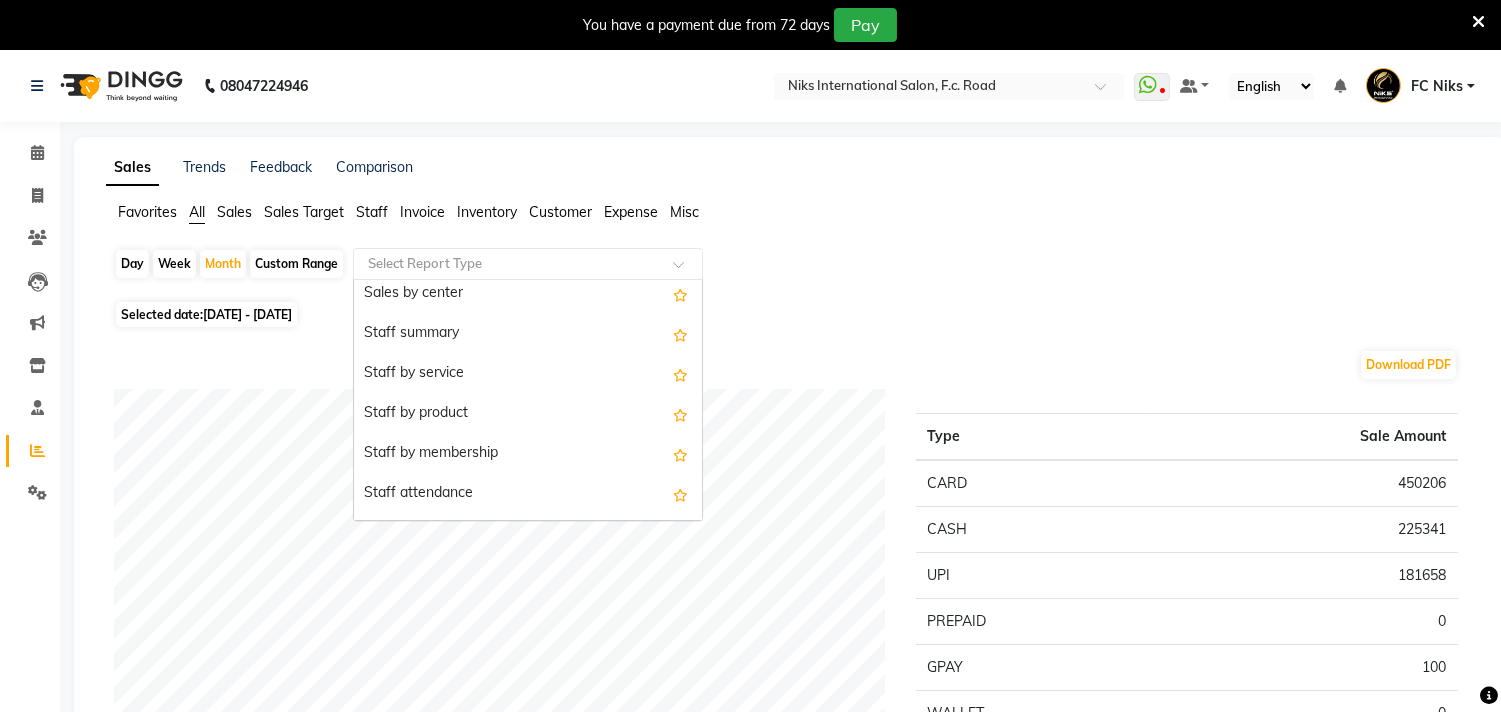 scroll, scrollTop: 407, scrollLeft: 0, axis: vertical 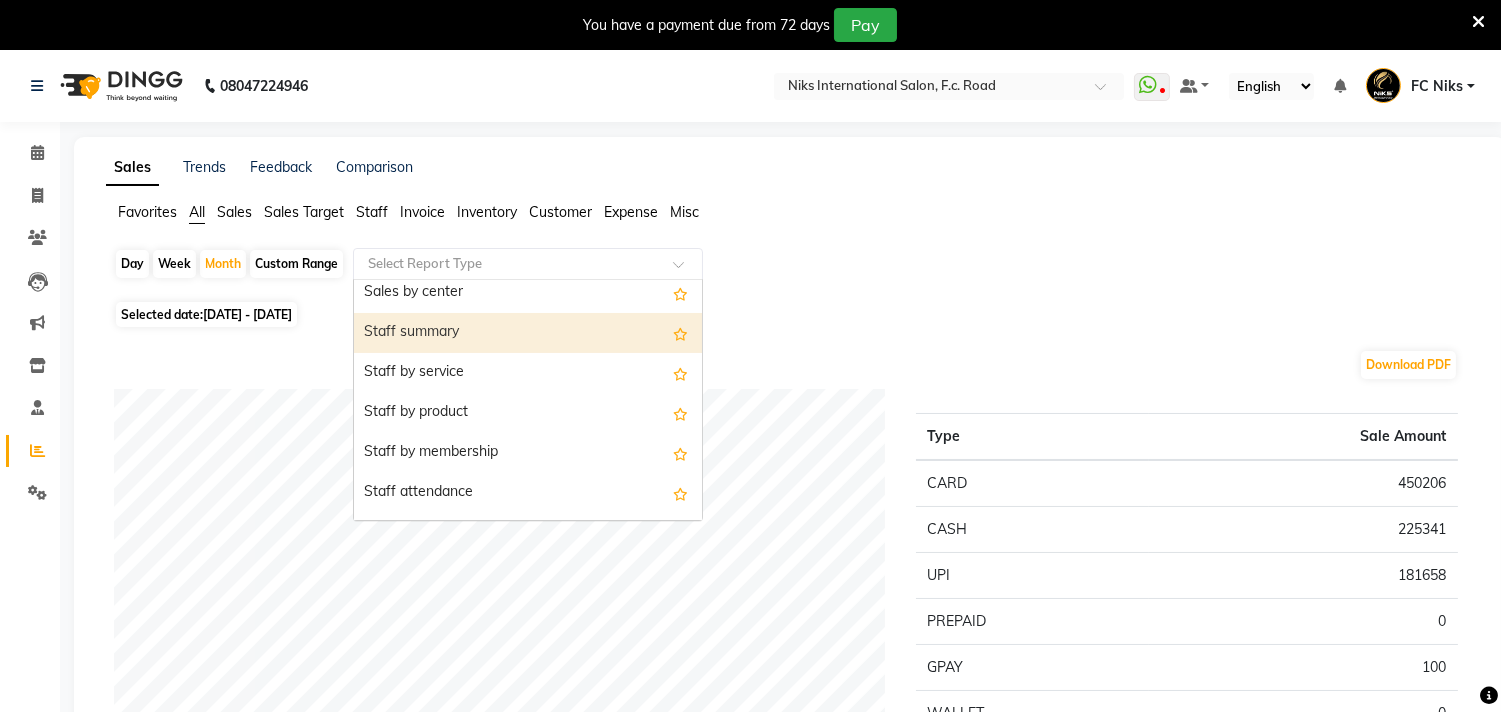 click on "Staff summary" at bounding box center (528, 333) 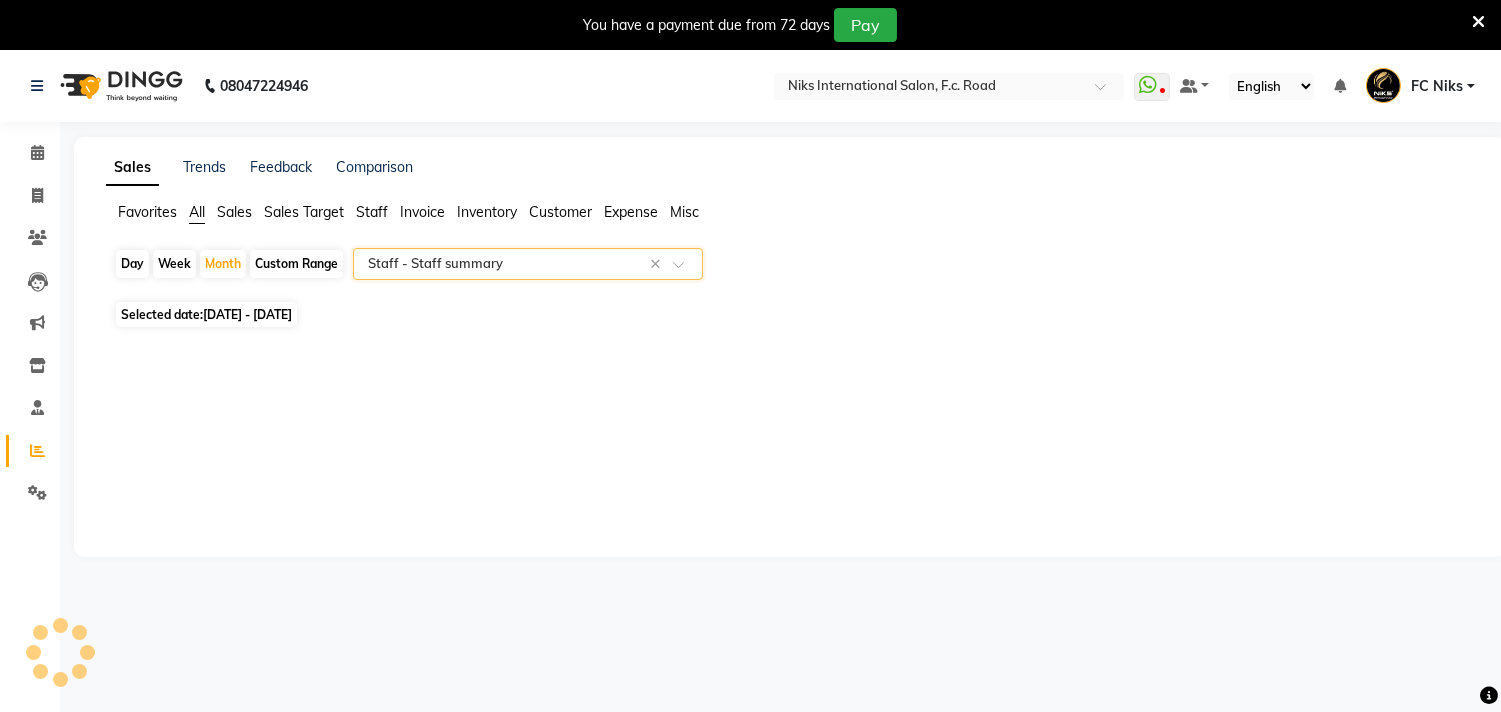 select on "full_report" 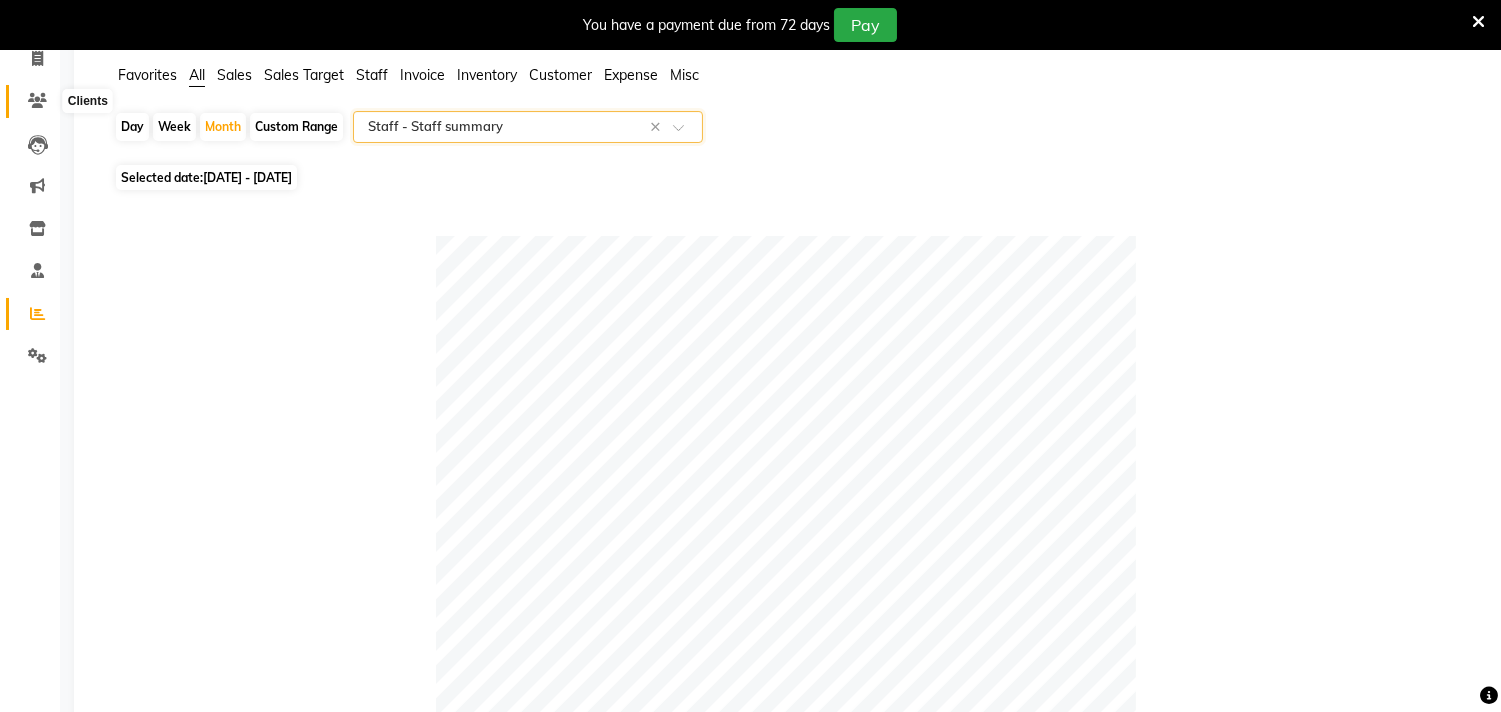 scroll, scrollTop: 0, scrollLeft: 0, axis: both 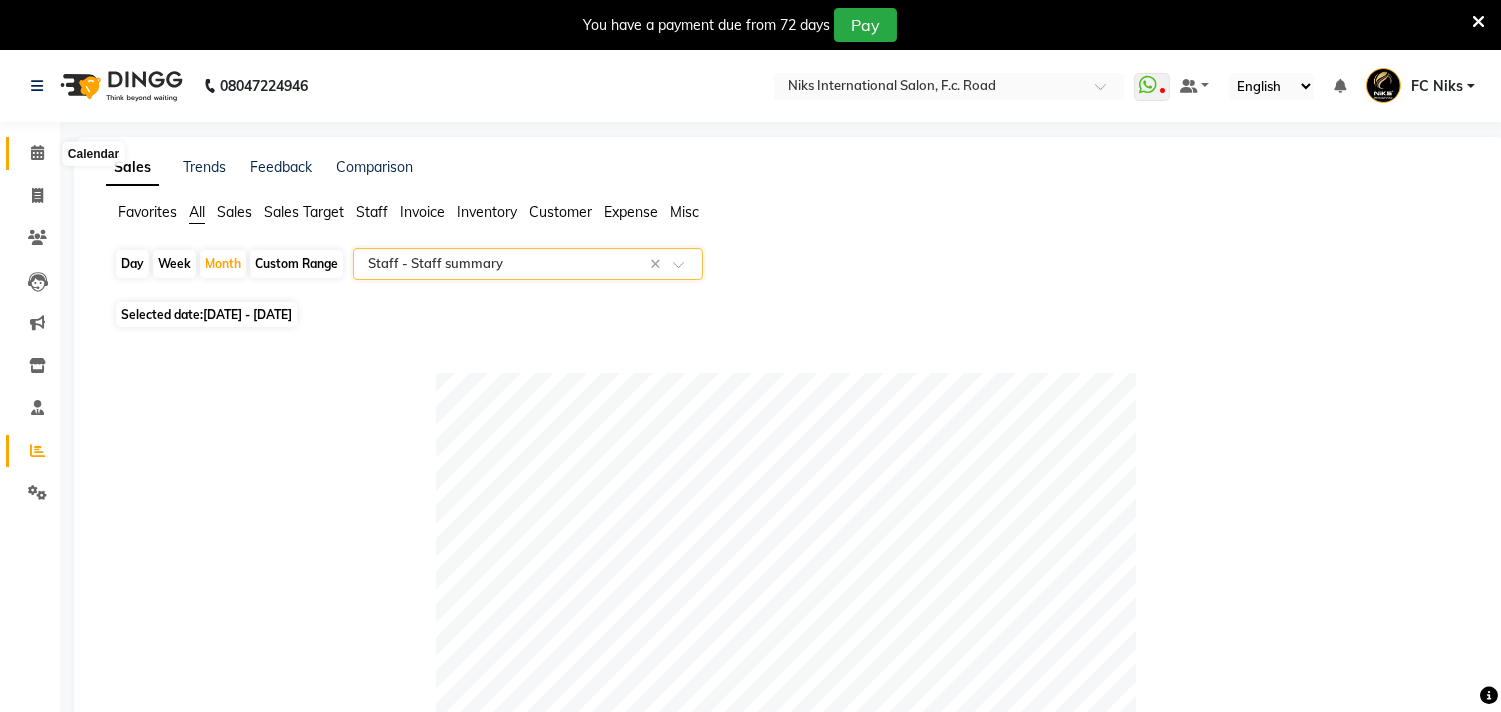 click 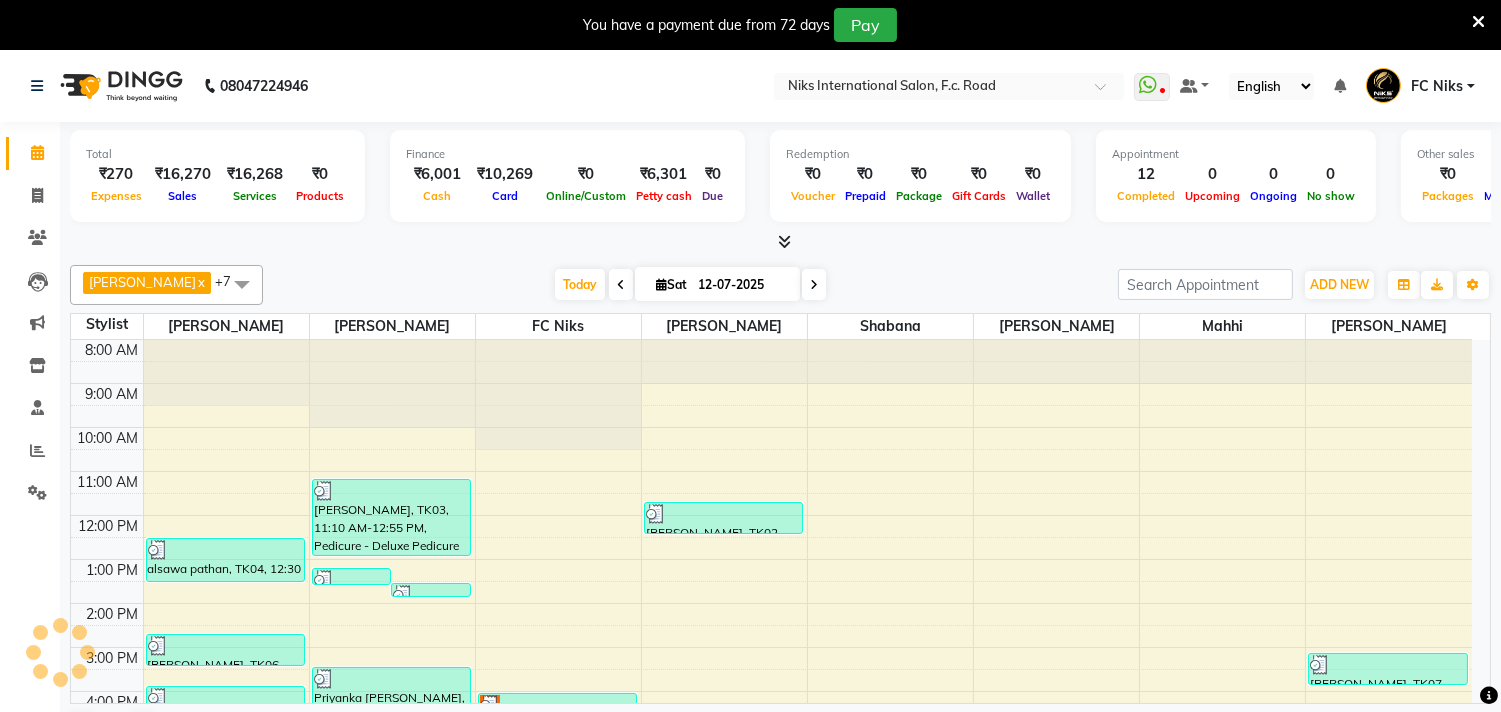 scroll, scrollTop: 0, scrollLeft: 0, axis: both 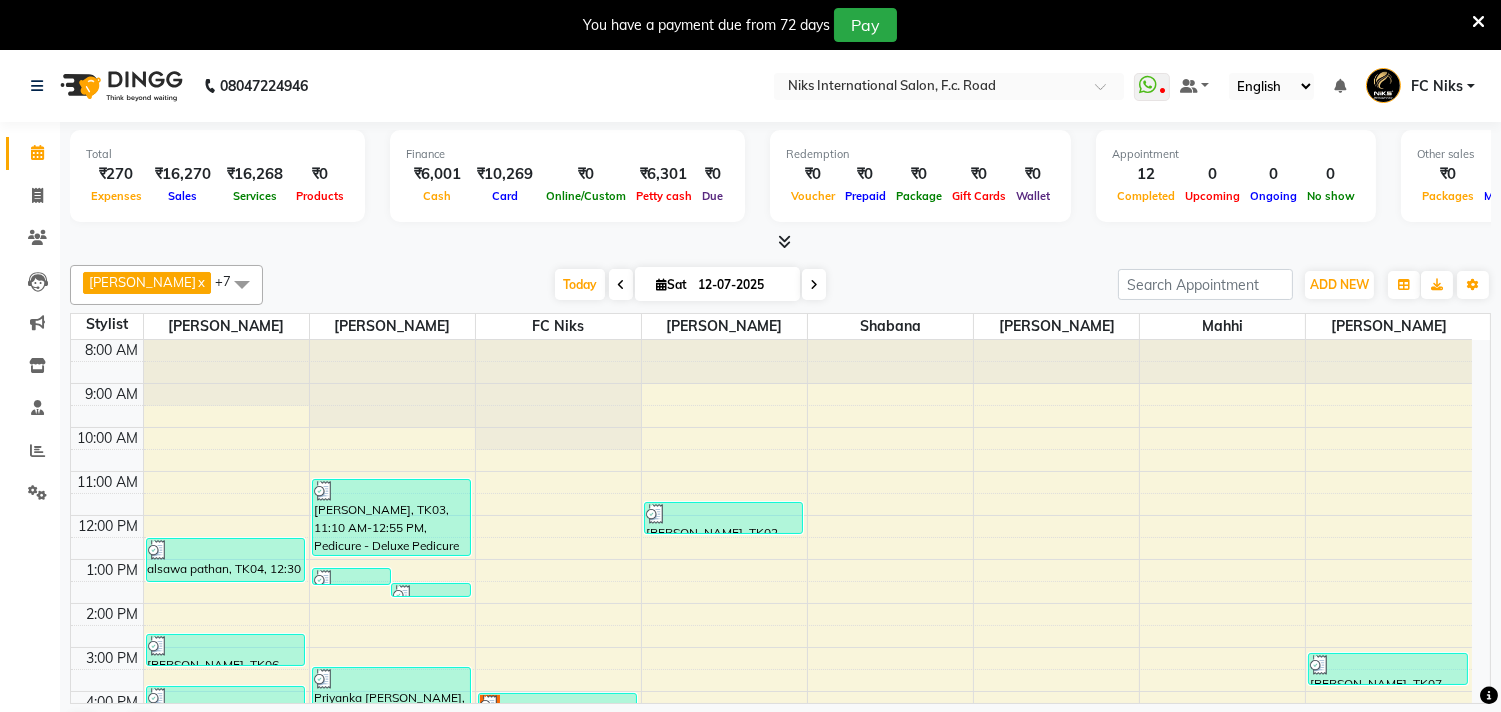 click at bounding box center [1478, 22] 